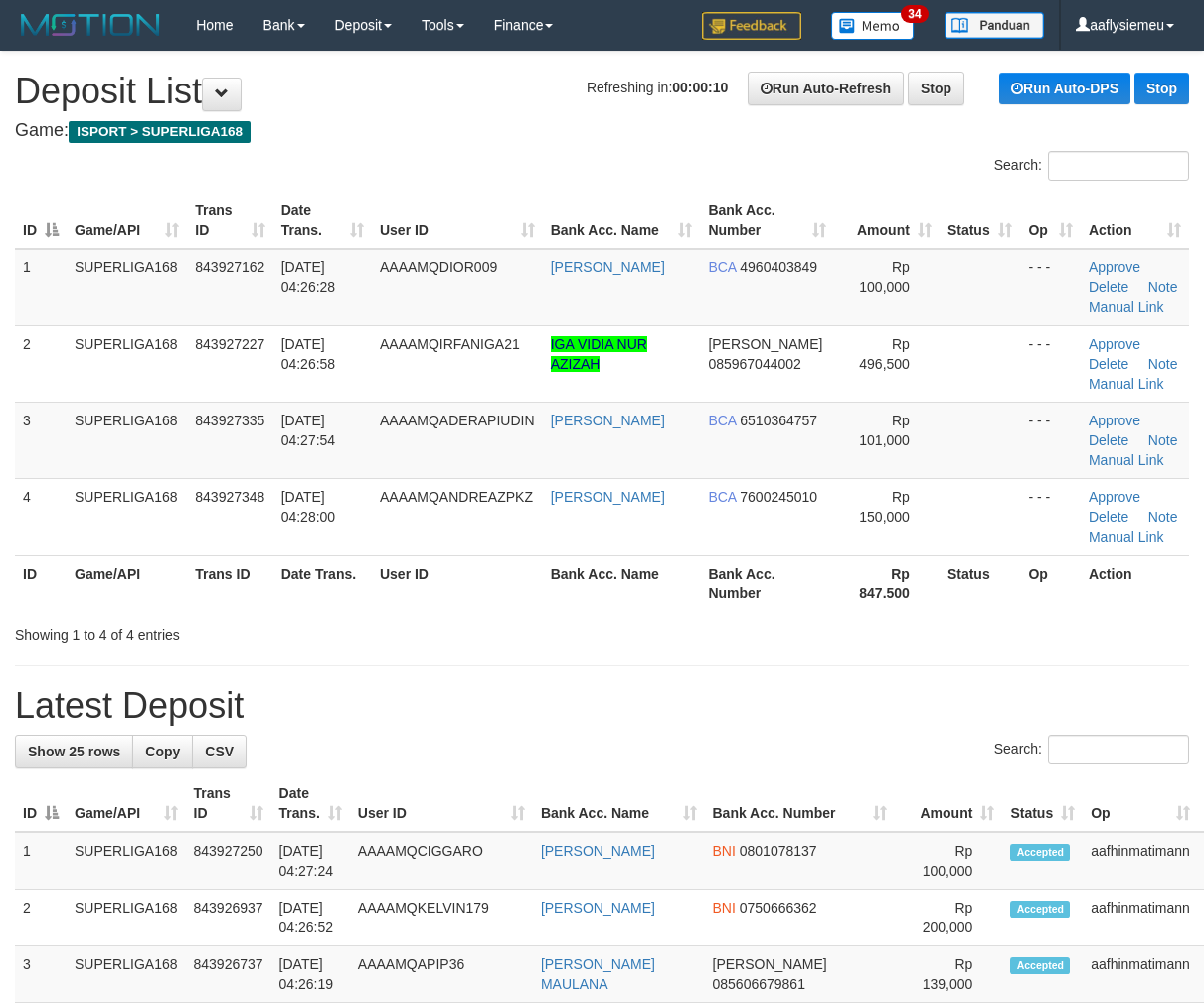 scroll, scrollTop: 0, scrollLeft: 0, axis: both 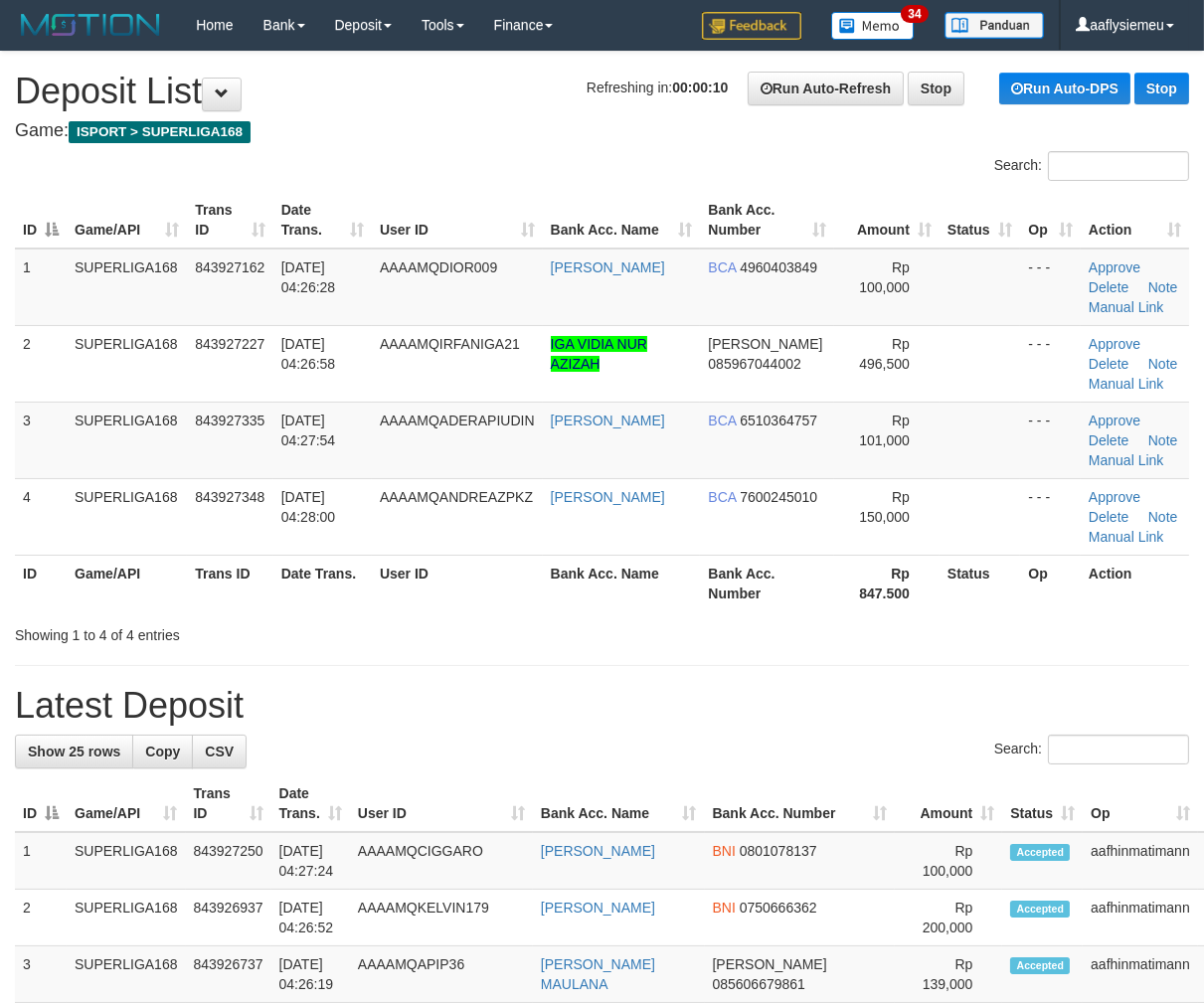 drag, startPoint x: 86, startPoint y: 563, endPoint x: 2, endPoint y: 599, distance: 91.38928 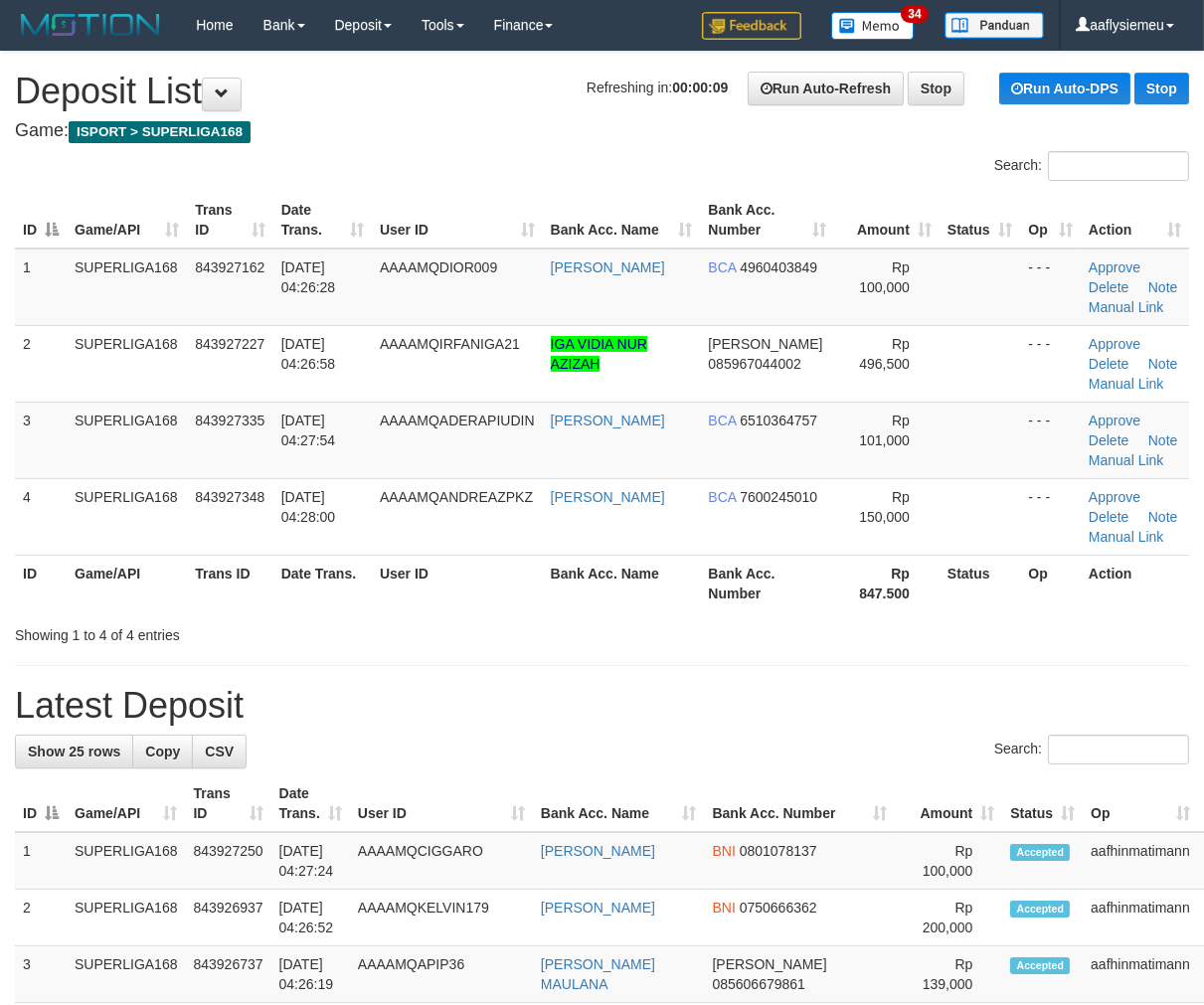 drag, startPoint x: 464, startPoint y: 581, endPoint x: 442, endPoint y: 584, distance: 22.203603 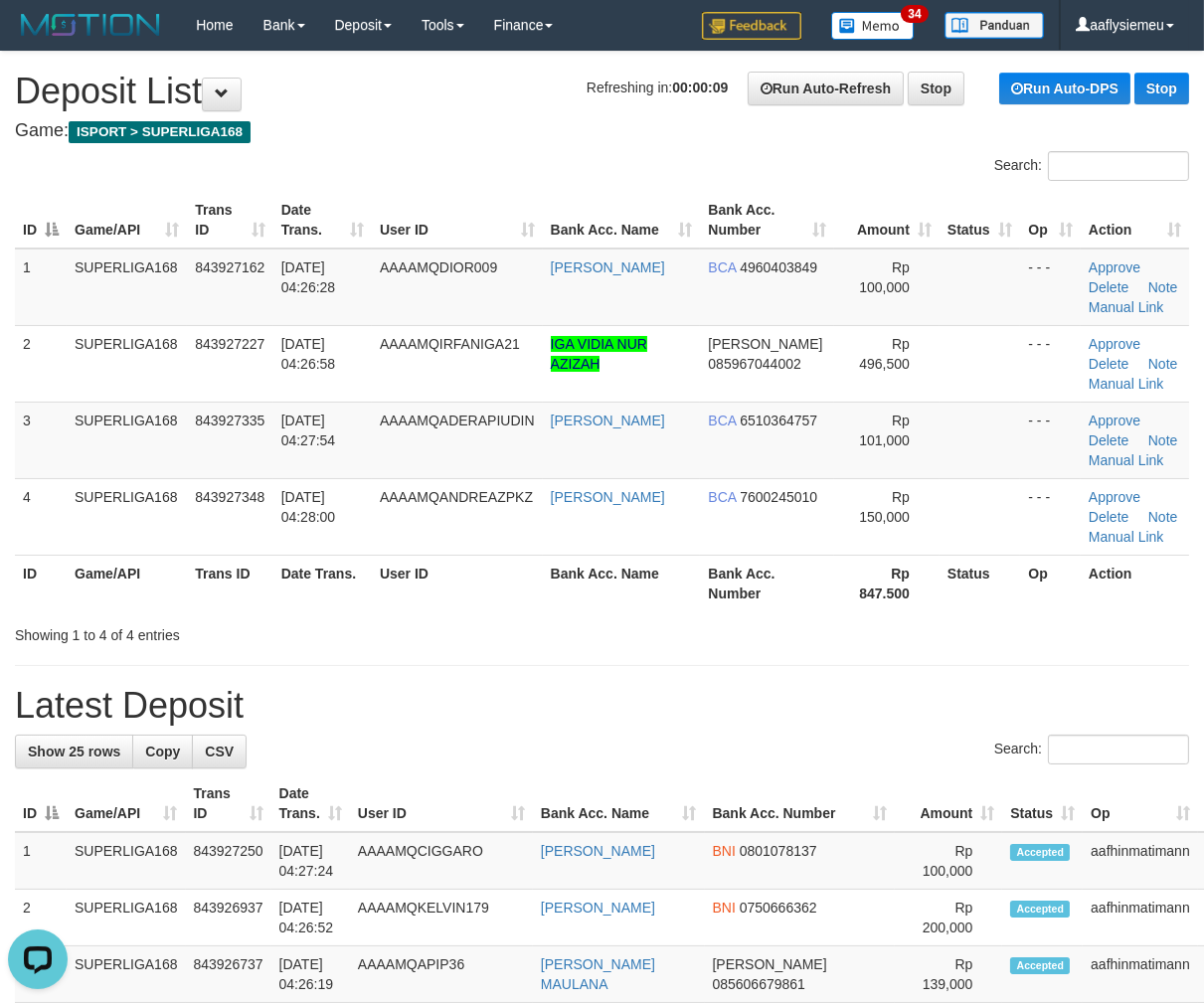 scroll, scrollTop: 0, scrollLeft: 0, axis: both 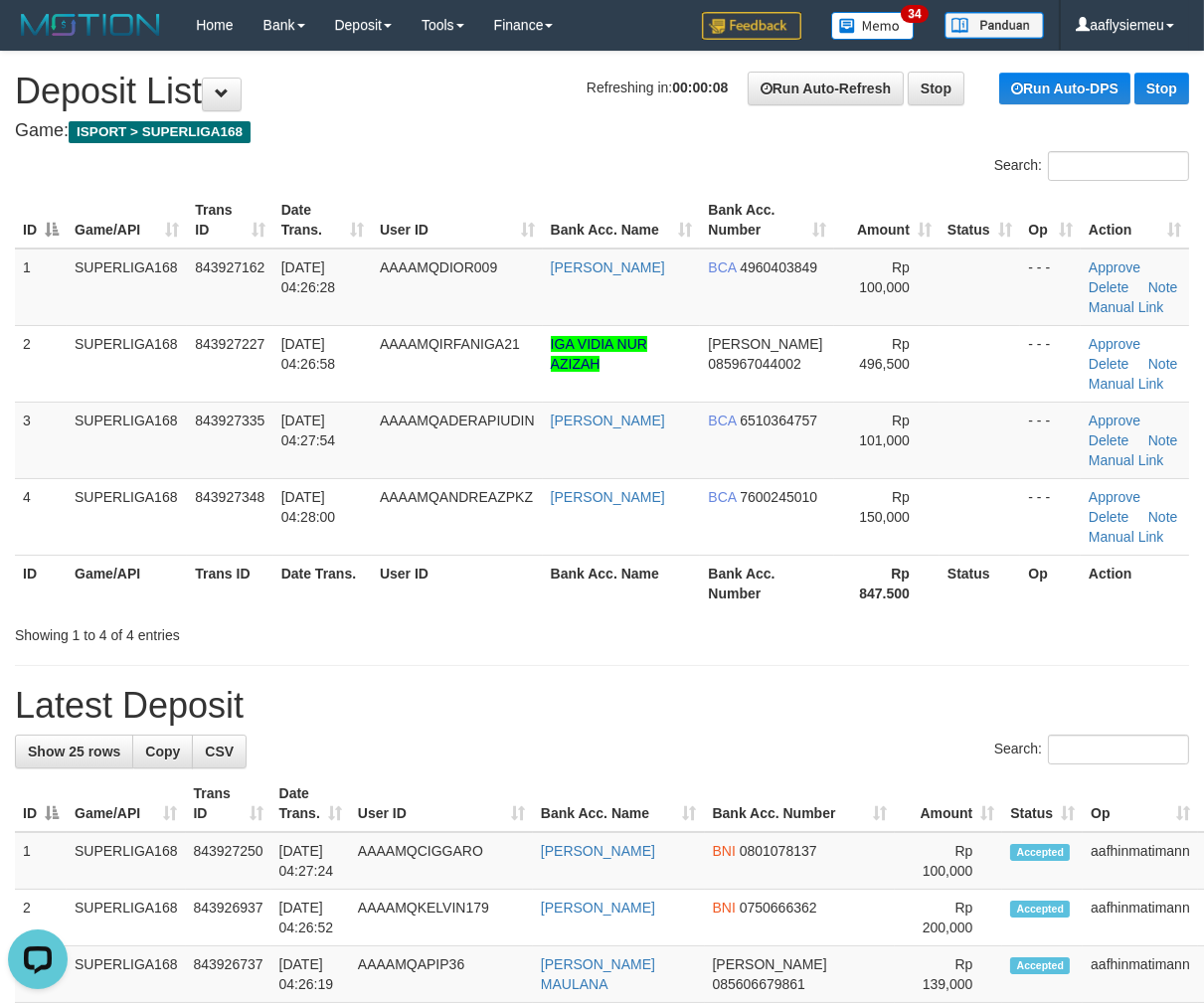 drag, startPoint x: 330, startPoint y: 445, endPoint x: 4, endPoint y: 520, distance: 334.51607 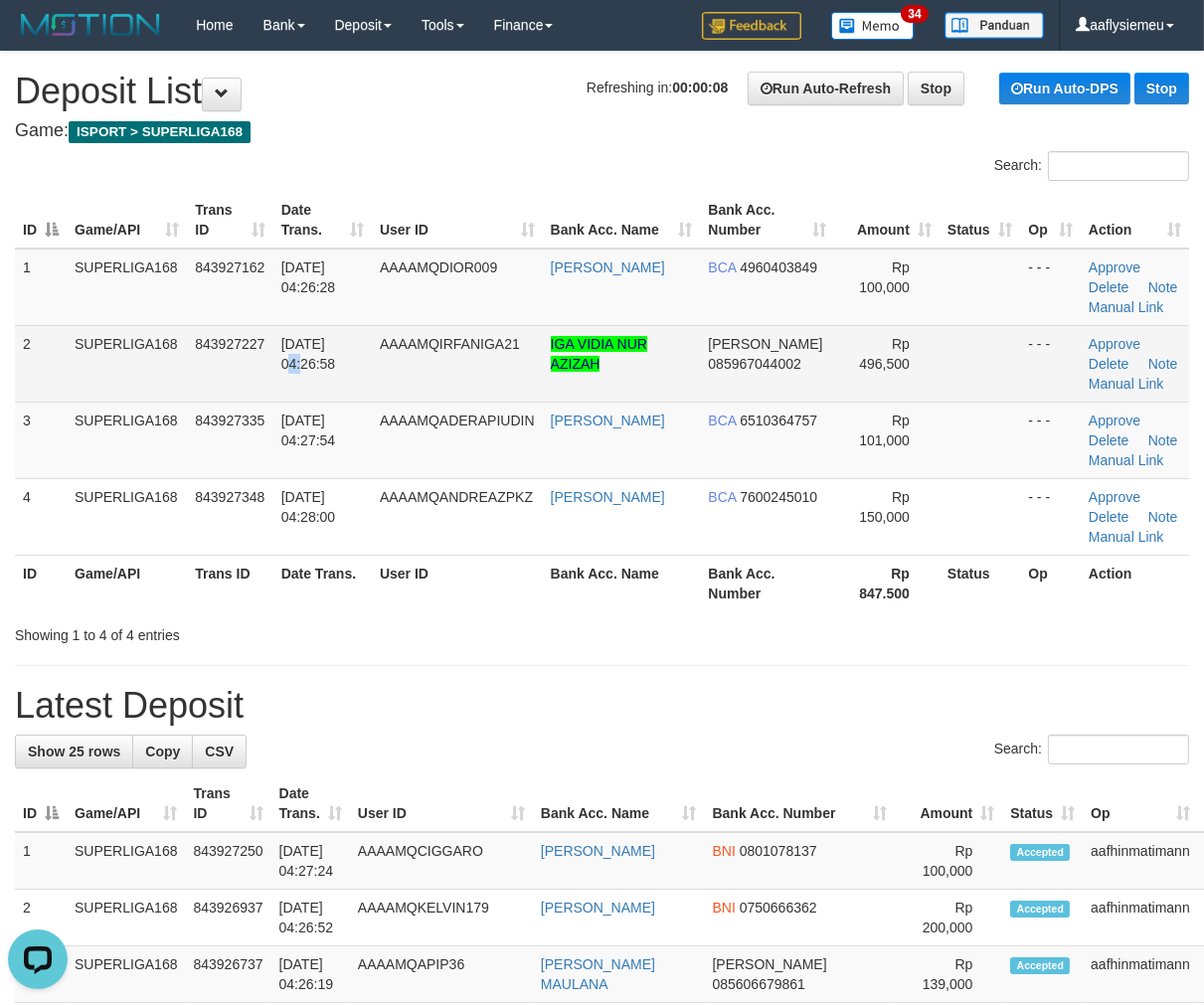 drag, startPoint x: 354, startPoint y: 338, endPoint x: 253, endPoint y: 384, distance: 110.98198 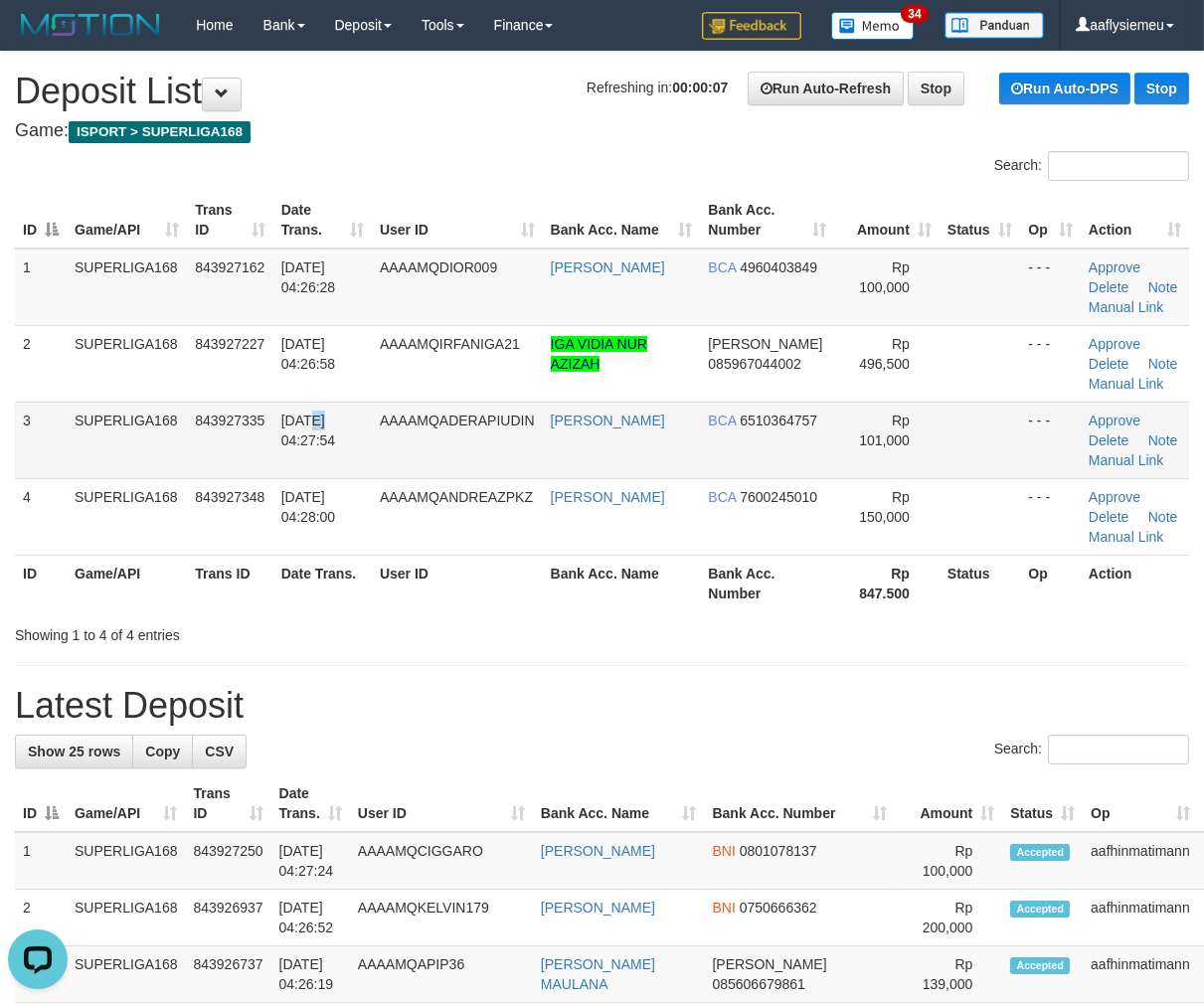 drag, startPoint x: 320, startPoint y: 408, endPoint x: 300, endPoint y: 418, distance: 22.36068 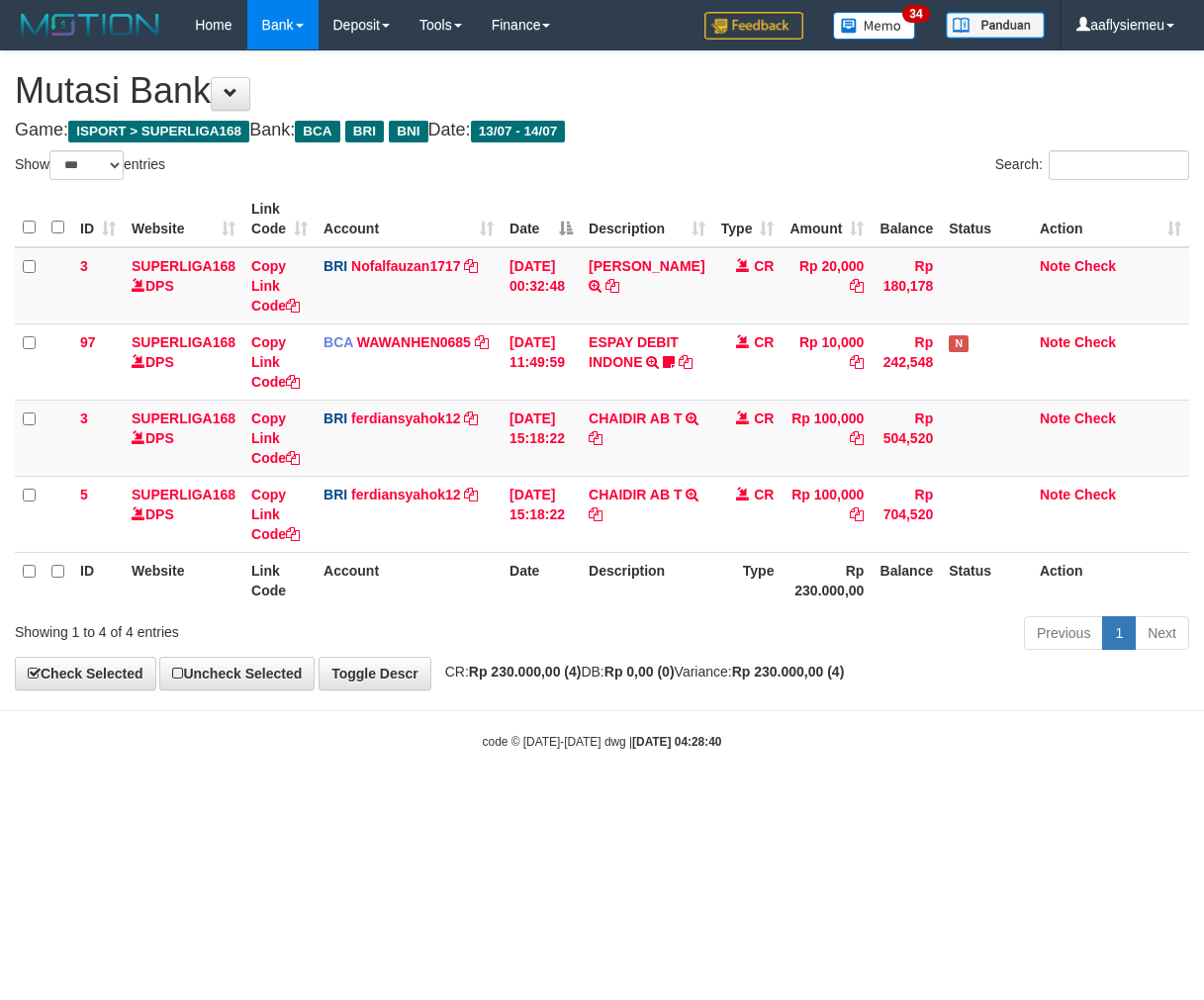 select on "***" 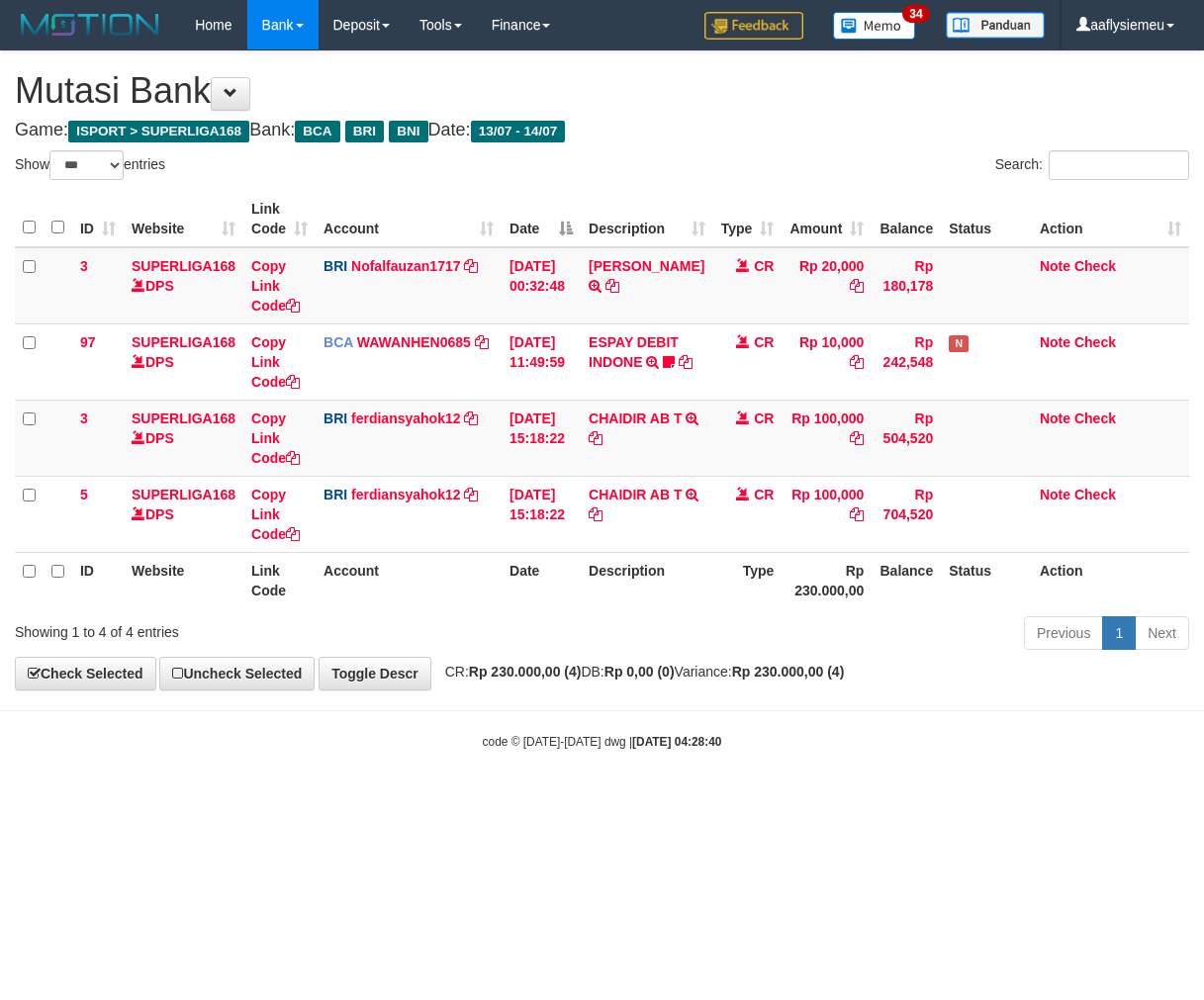 scroll, scrollTop: 0, scrollLeft: 0, axis: both 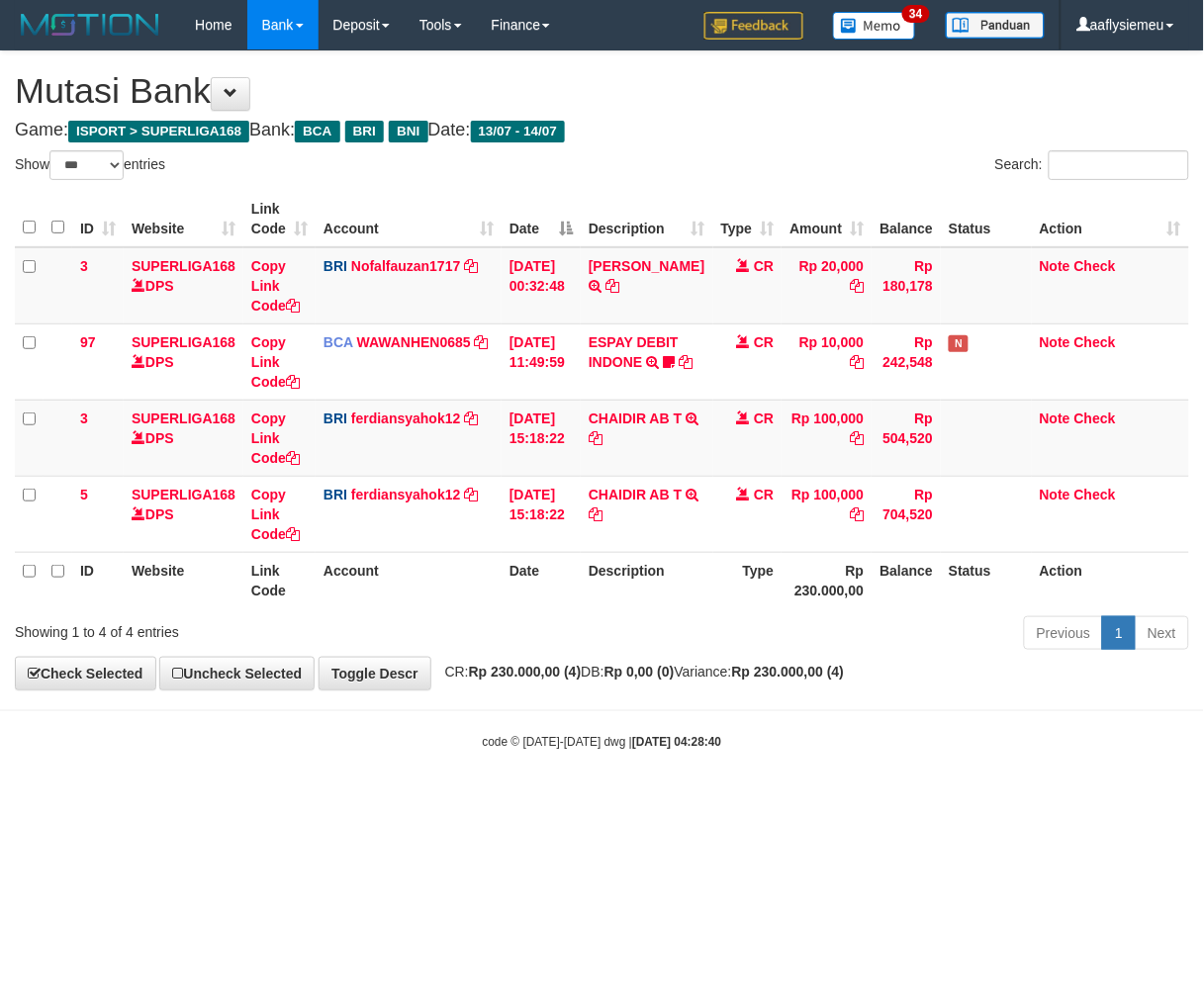 click on "Action" at bounding box center [1110, 580] 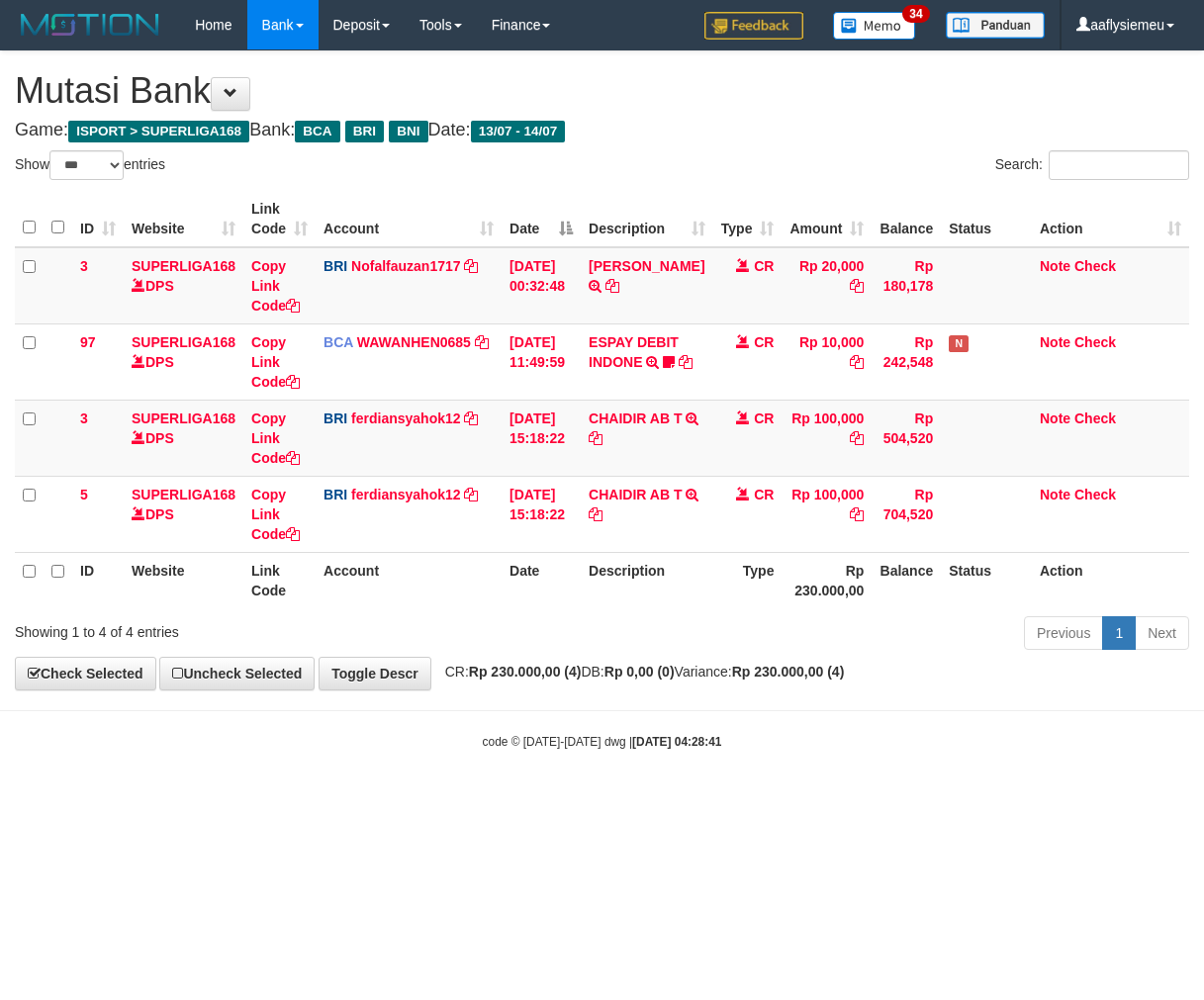 select on "***" 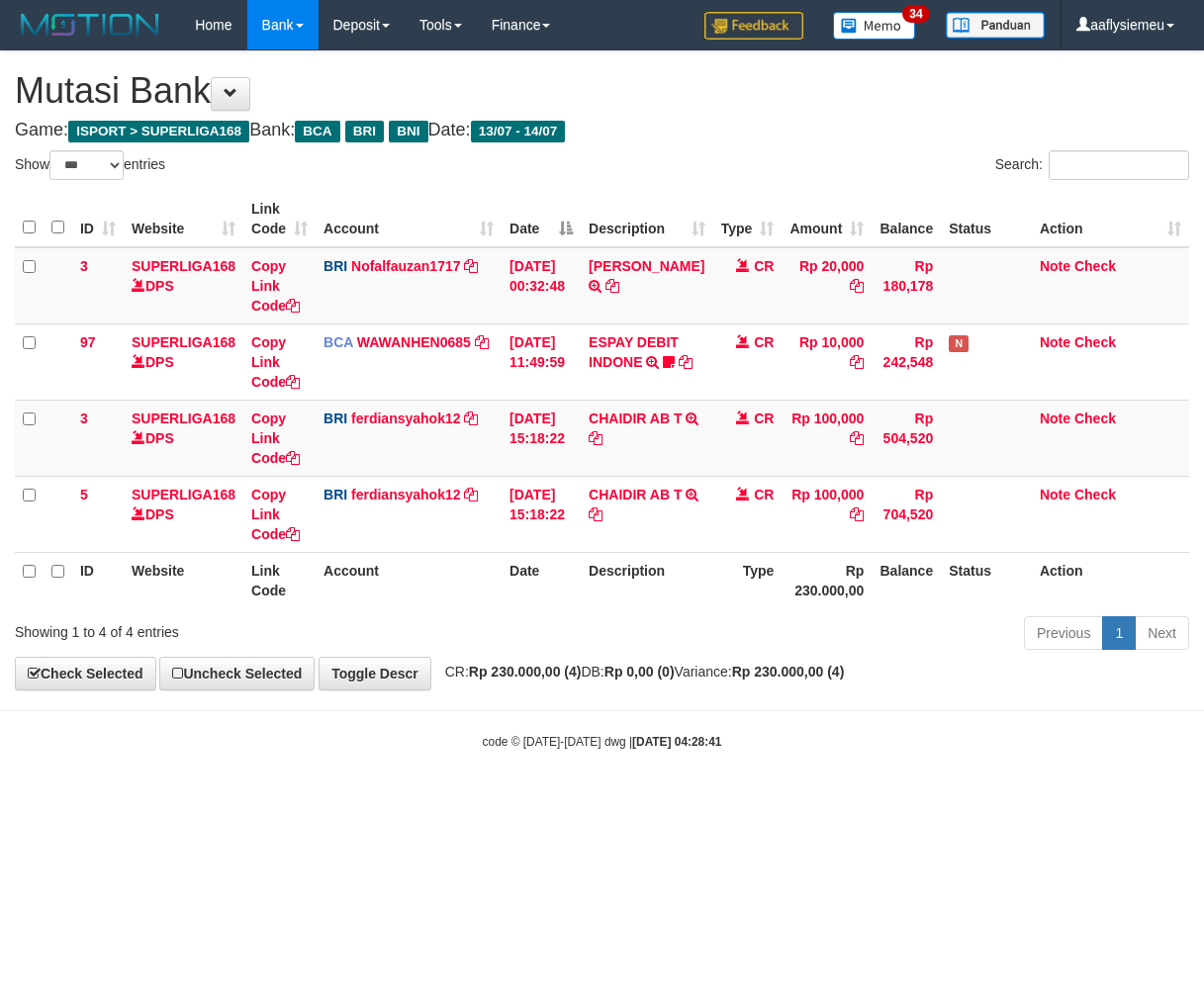 scroll, scrollTop: 0, scrollLeft: 0, axis: both 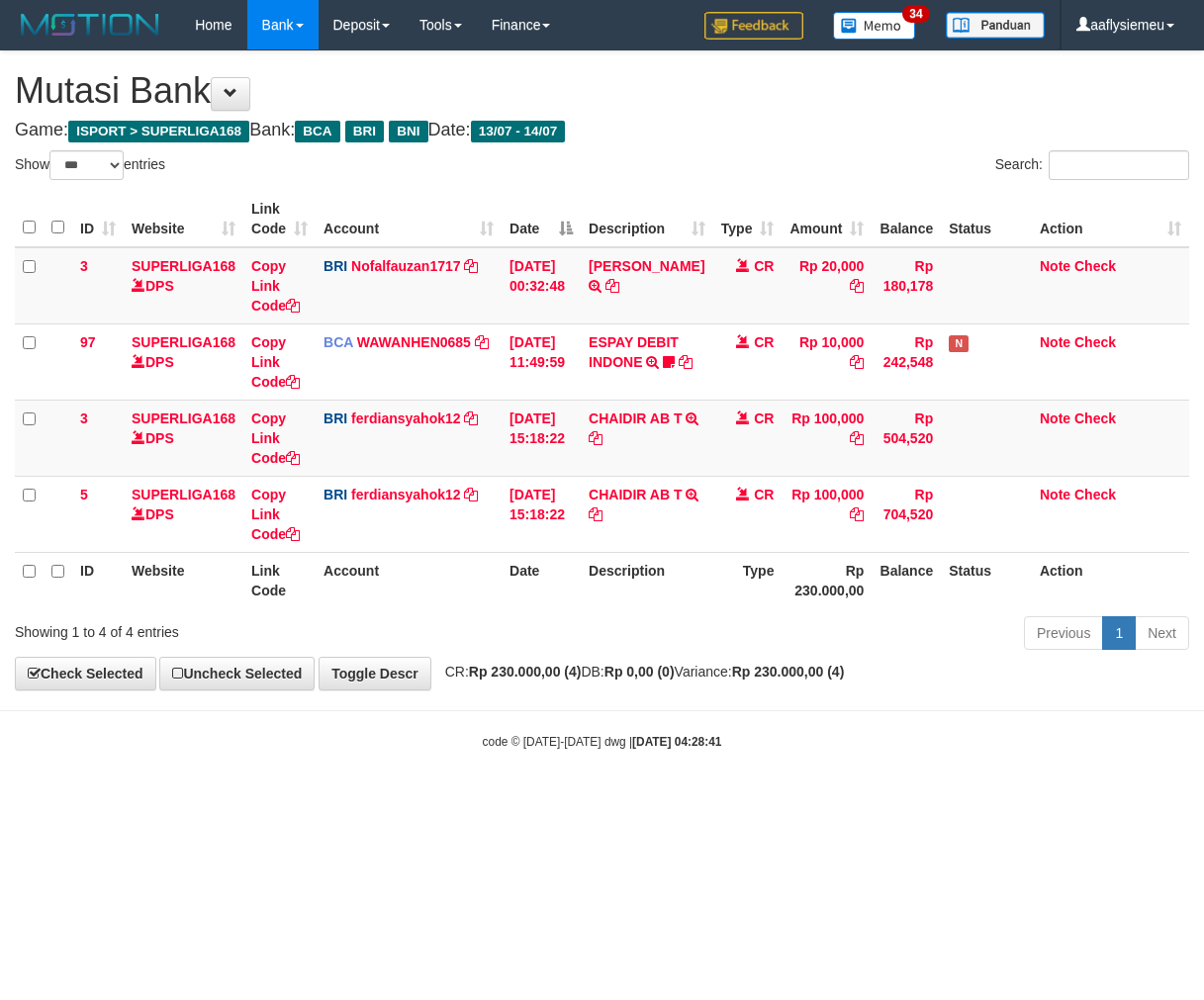 select on "***" 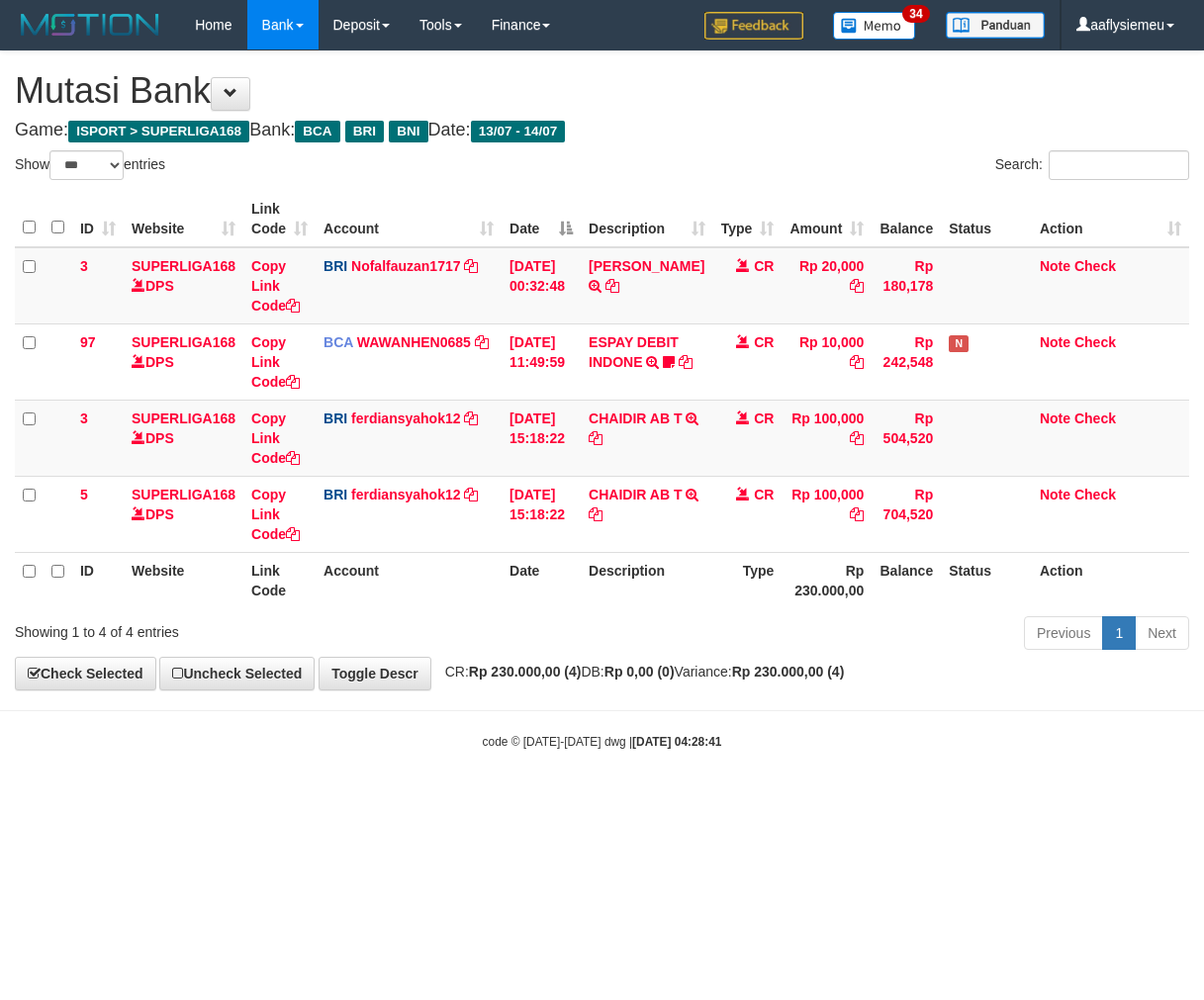 drag, startPoint x: 0, startPoint y: 0, endPoint x: 728, endPoint y: 647, distance: 973.9574 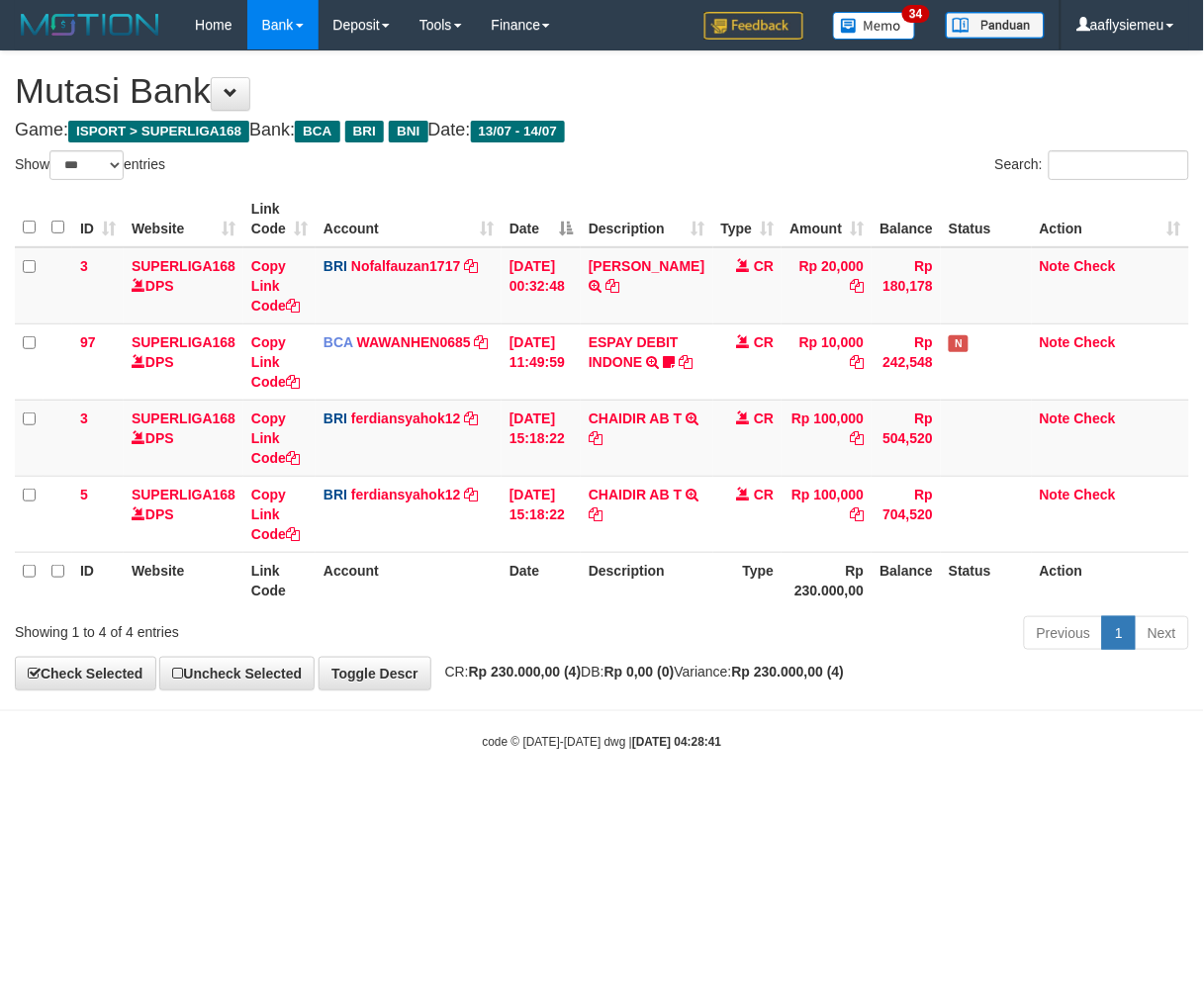click on "Previous 1 Next" at bounding box center [853, 635] 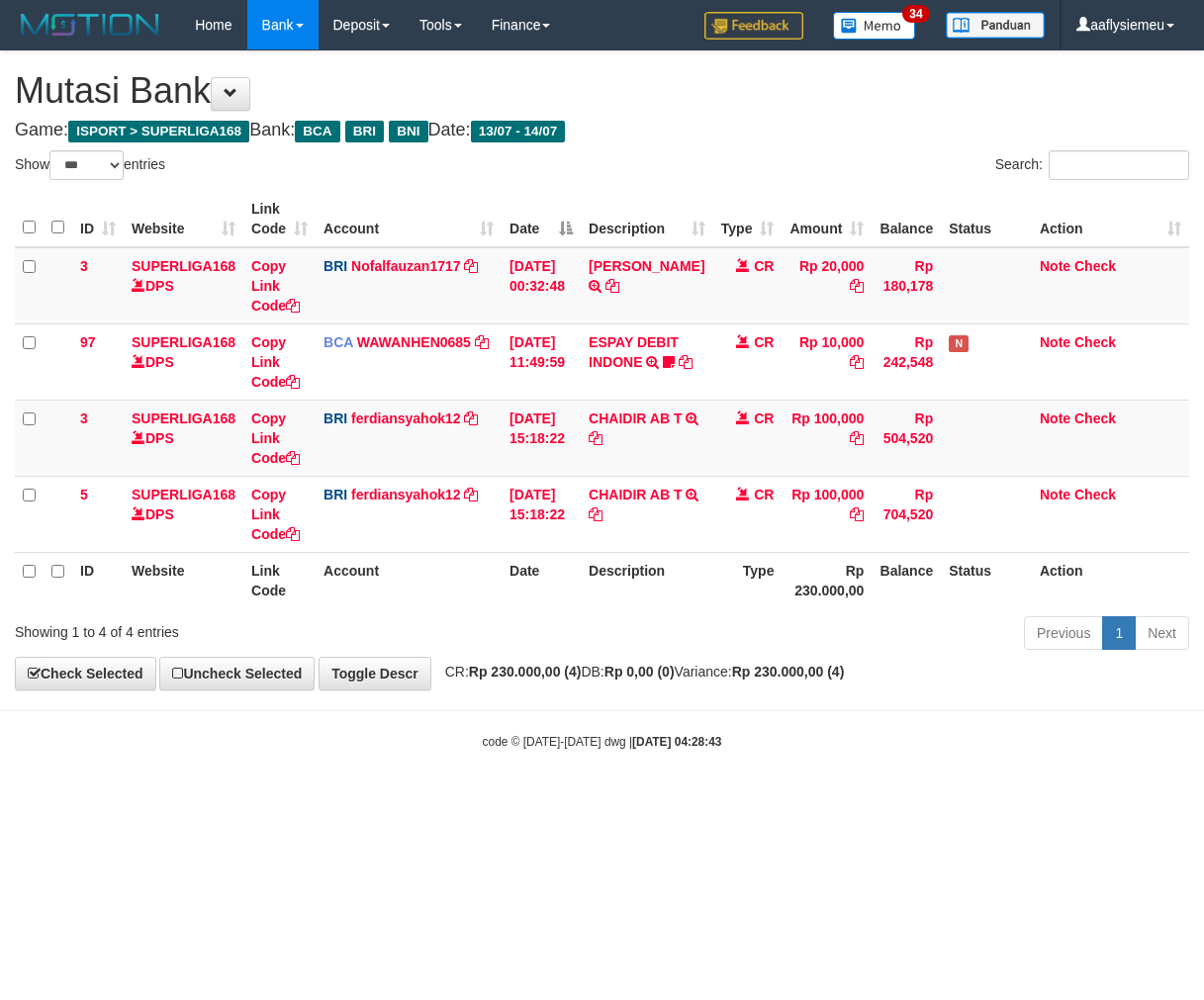 select on "***" 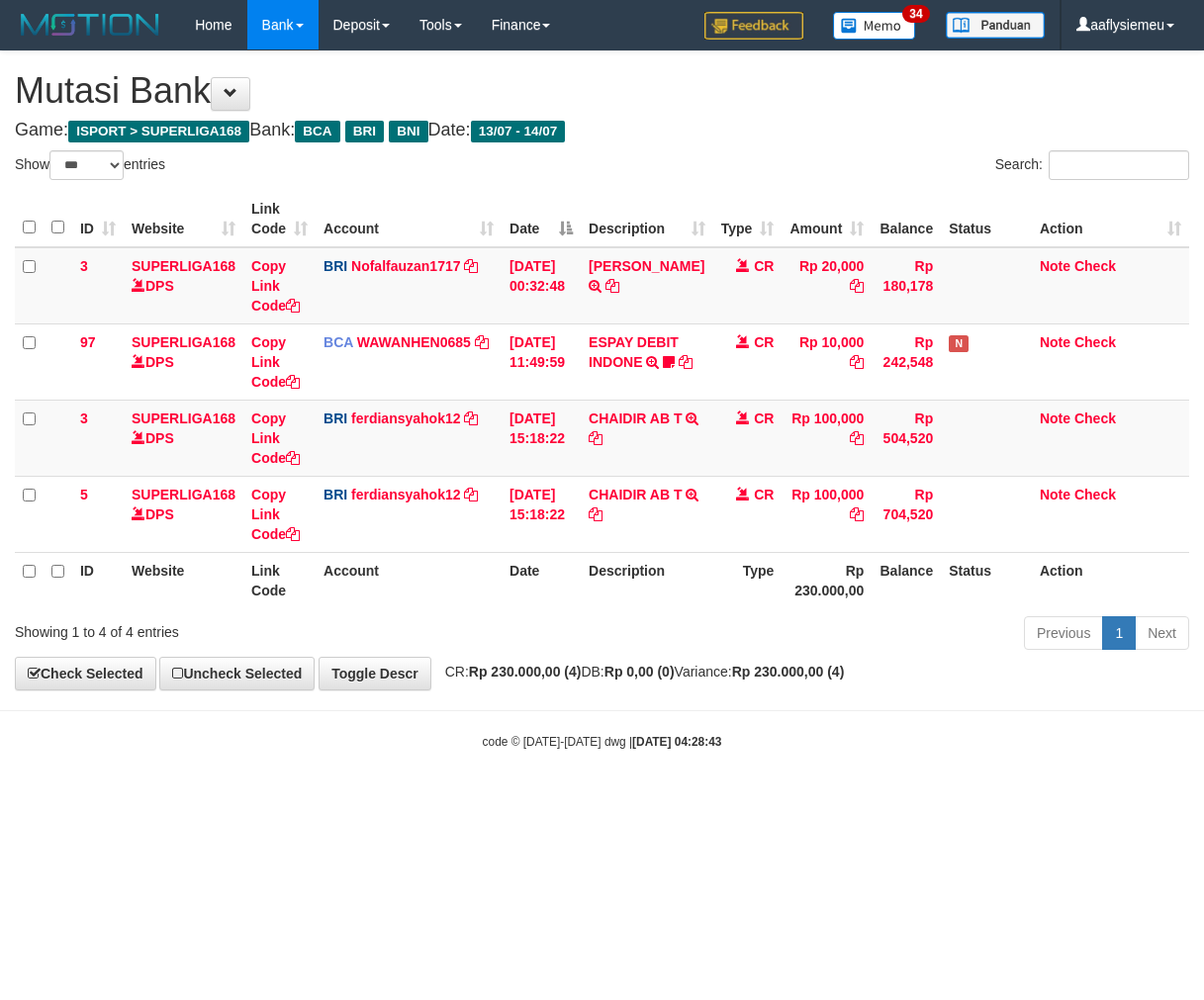 scroll, scrollTop: 0, scrollLeft: 0, axis: both 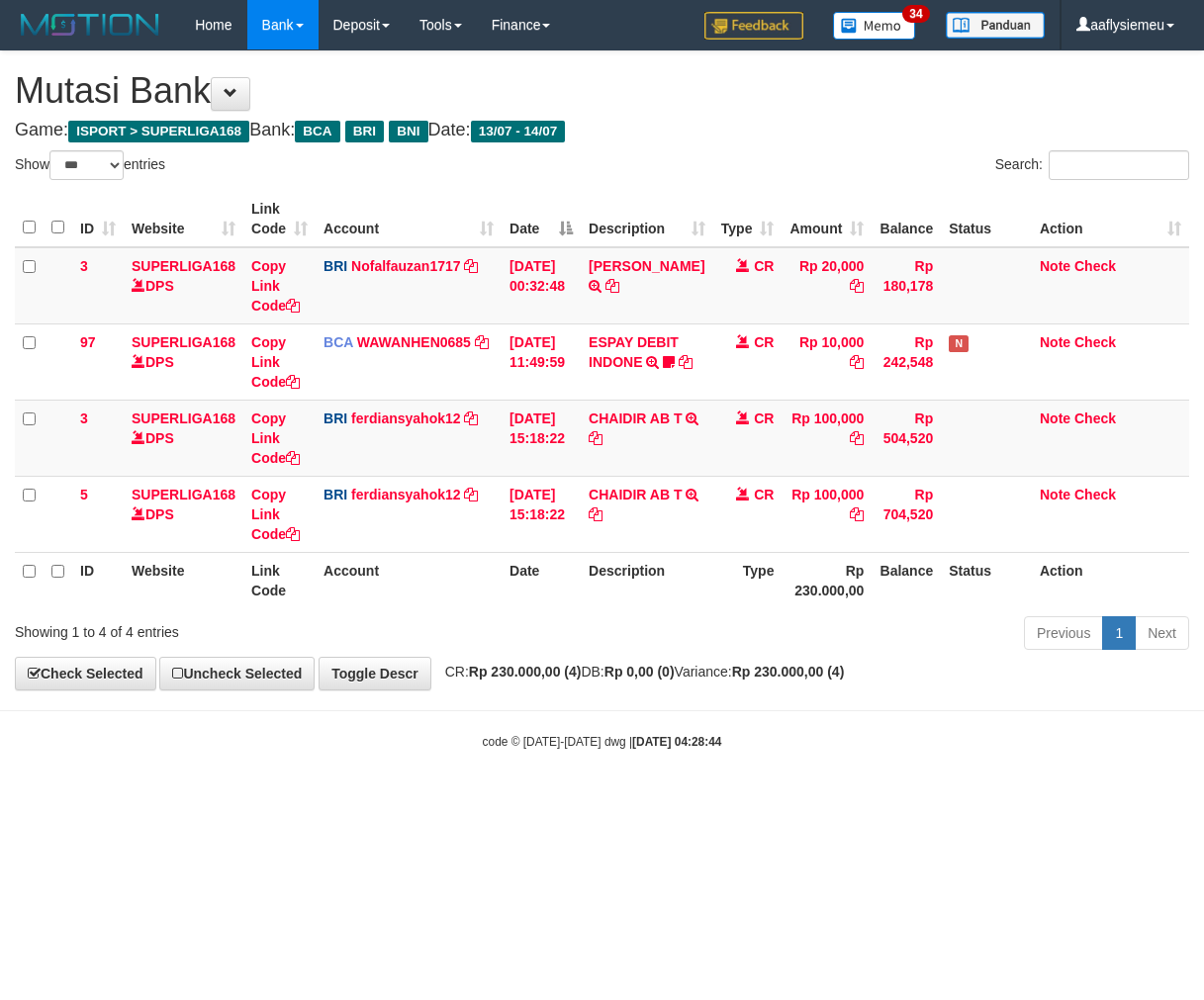 select on "***" 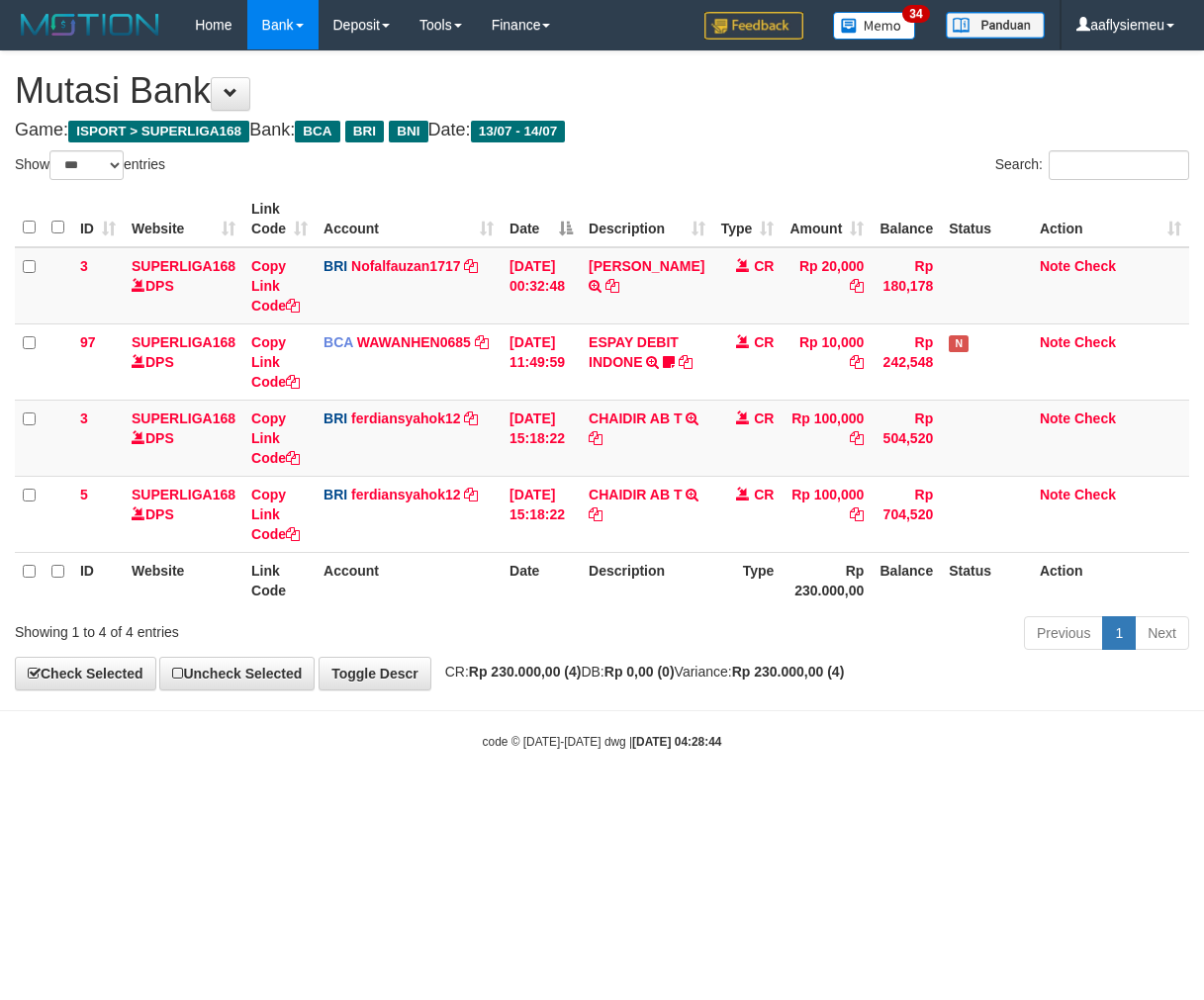scroll, scrollTop: 0, scrollLeft: 0, axis: both 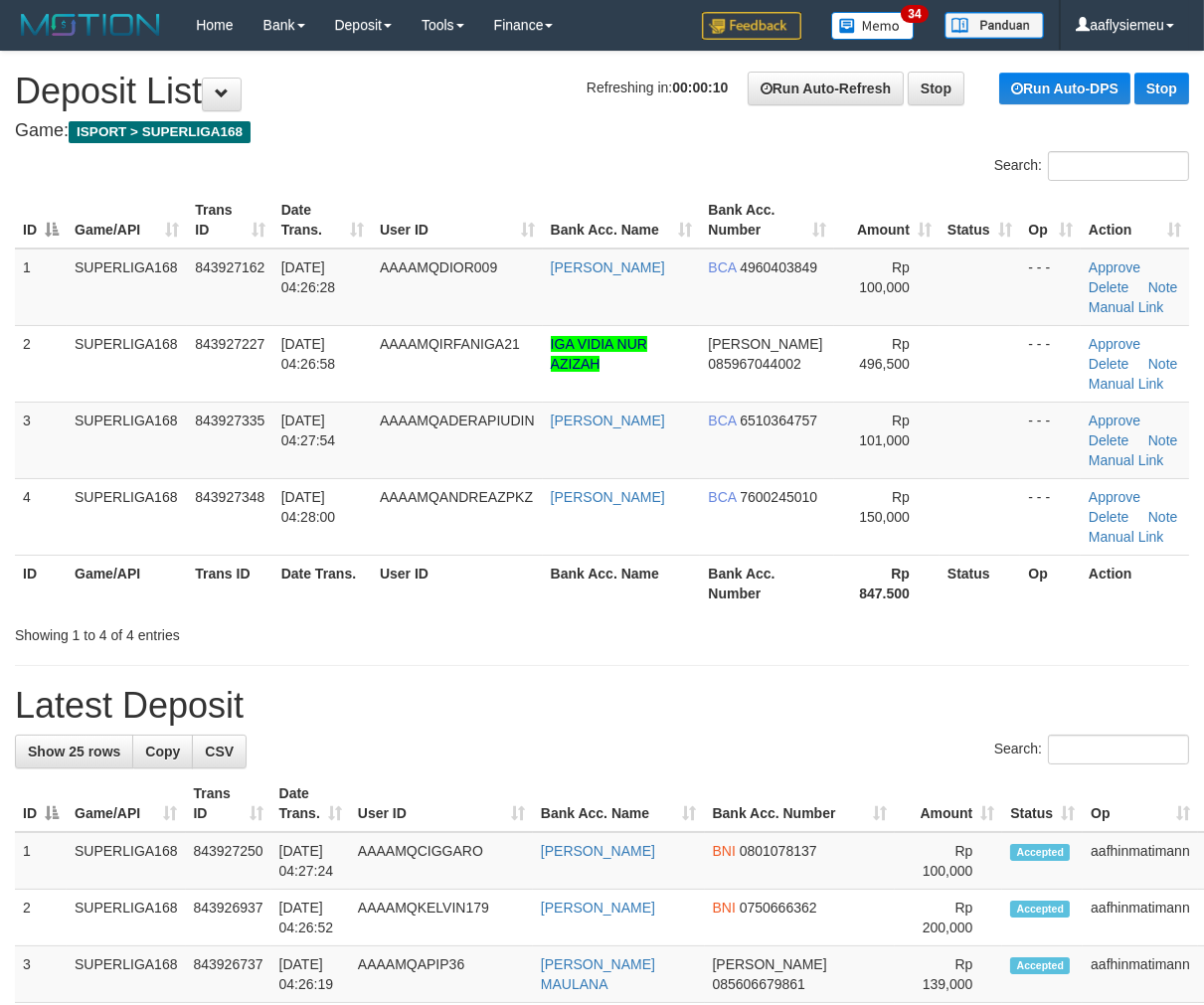click on "ID" at bounding box center (41, 583) 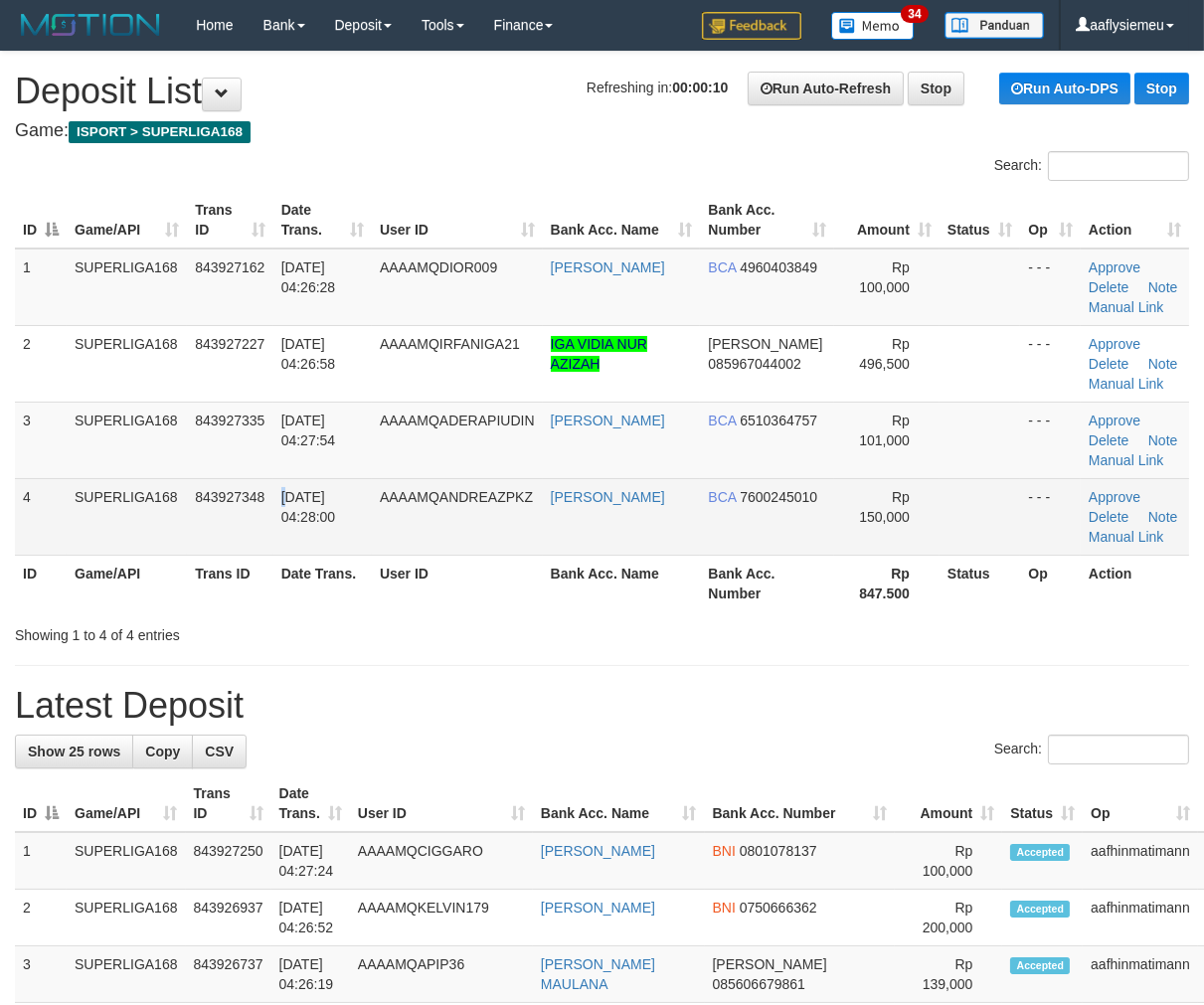 drag, startPoint x: 288, startPoint y: 497, endPoint x: 268, endPoint y: 519, distance: 29.732137 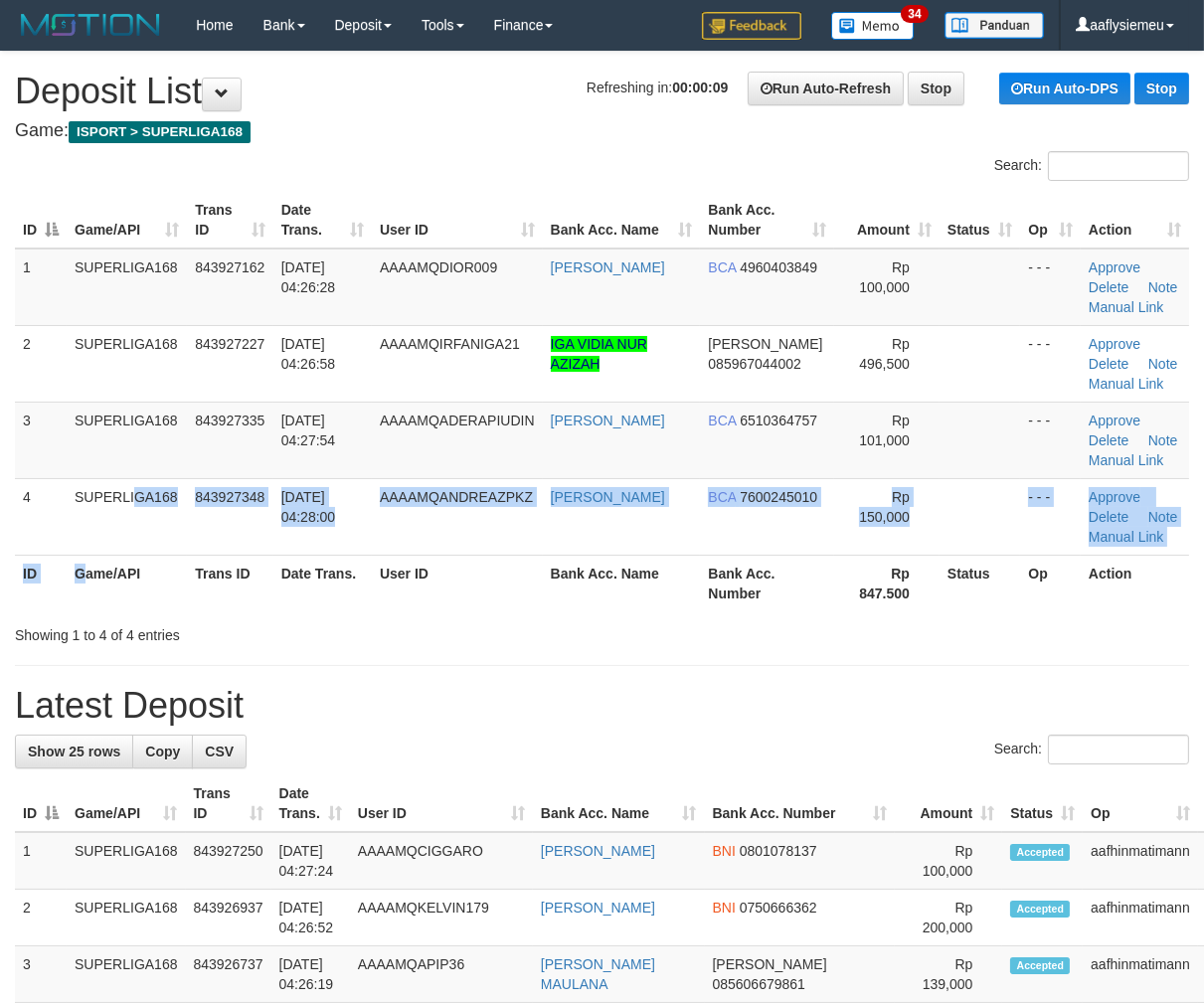 click on "ID Game/API Trans ID Date Trans. User ID Bank Acc. Name Bank Acc. Number Amount Status Op Action
1
SUPERLIGA168
843927162
14/07/2025 04:26:28
AAAAMQDIOR009
MUHAMMAD HUDORI
BCA
4960403849
Rp 100,000
- - -
Approve
Delete
Note
Manual Link
2
SUPERLIGA168
843927227
14/07/2025 04:26:58
AAAAMQIRFANIGA21
IGA VIDIA NUR AZIZAH
DANA
085967044002
Rp 496,500
BCA" at bounding box center [602, 402] 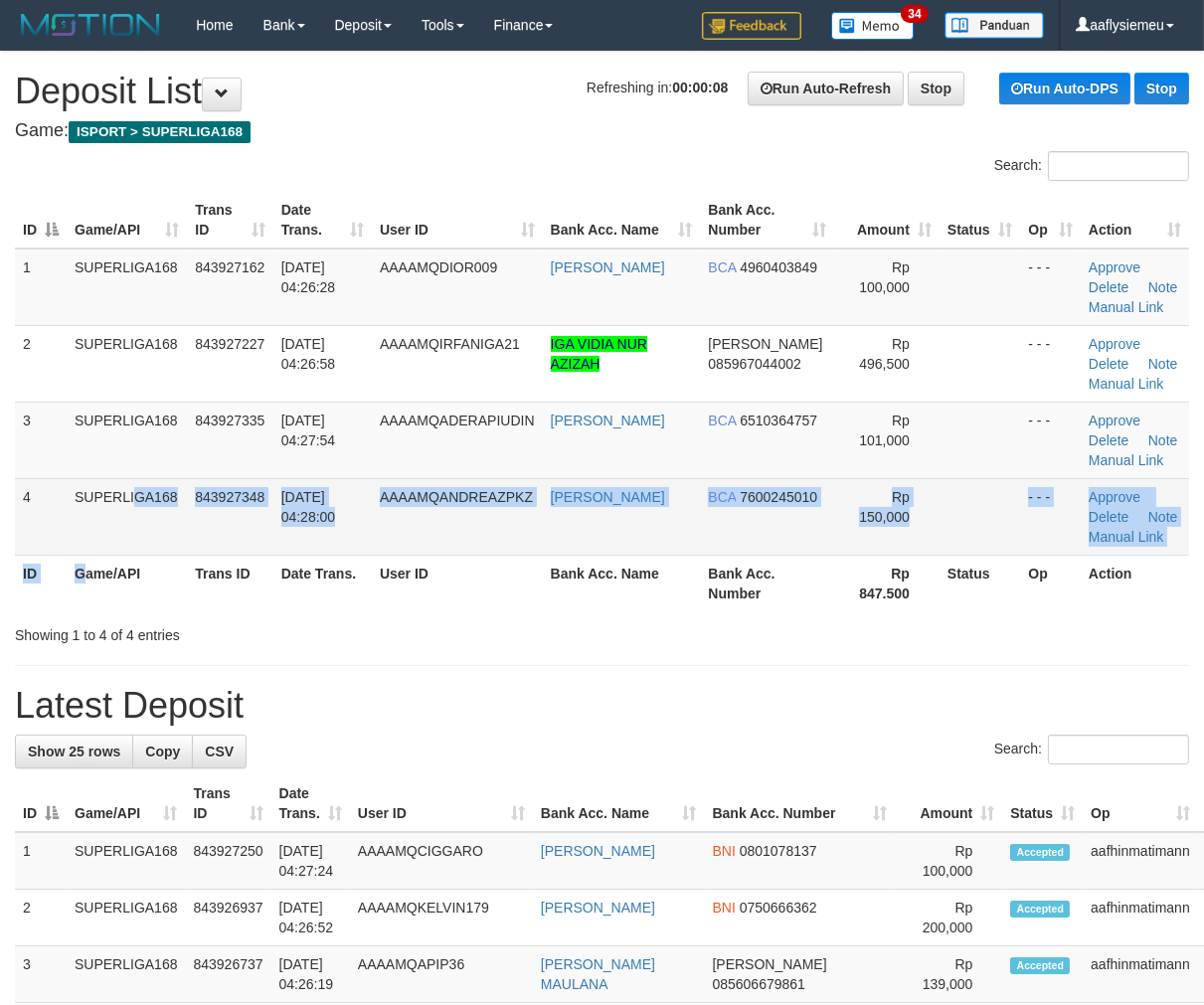 click on "SUPERLIGA168" at bounding box center (126, 516) 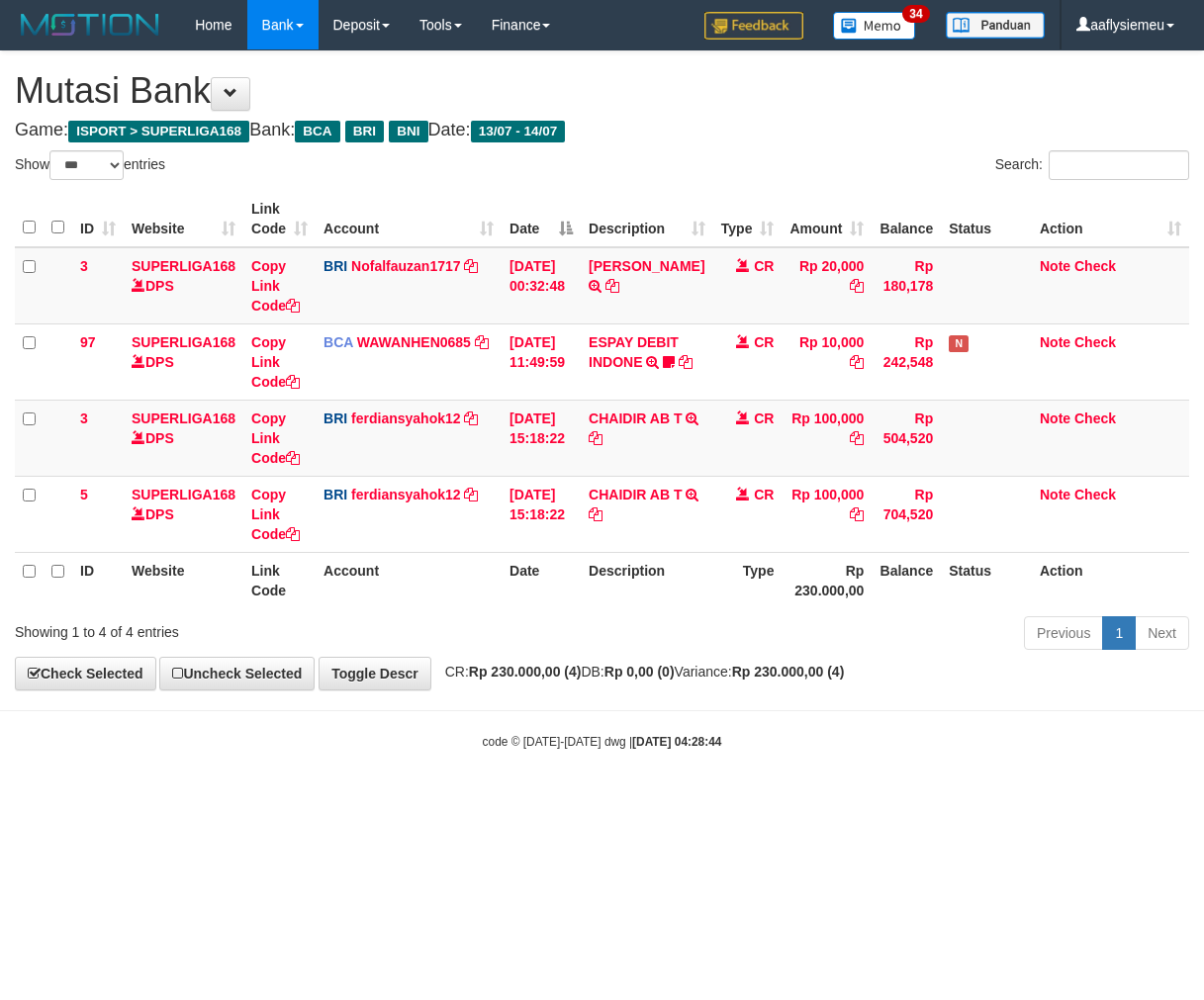 select on "***" 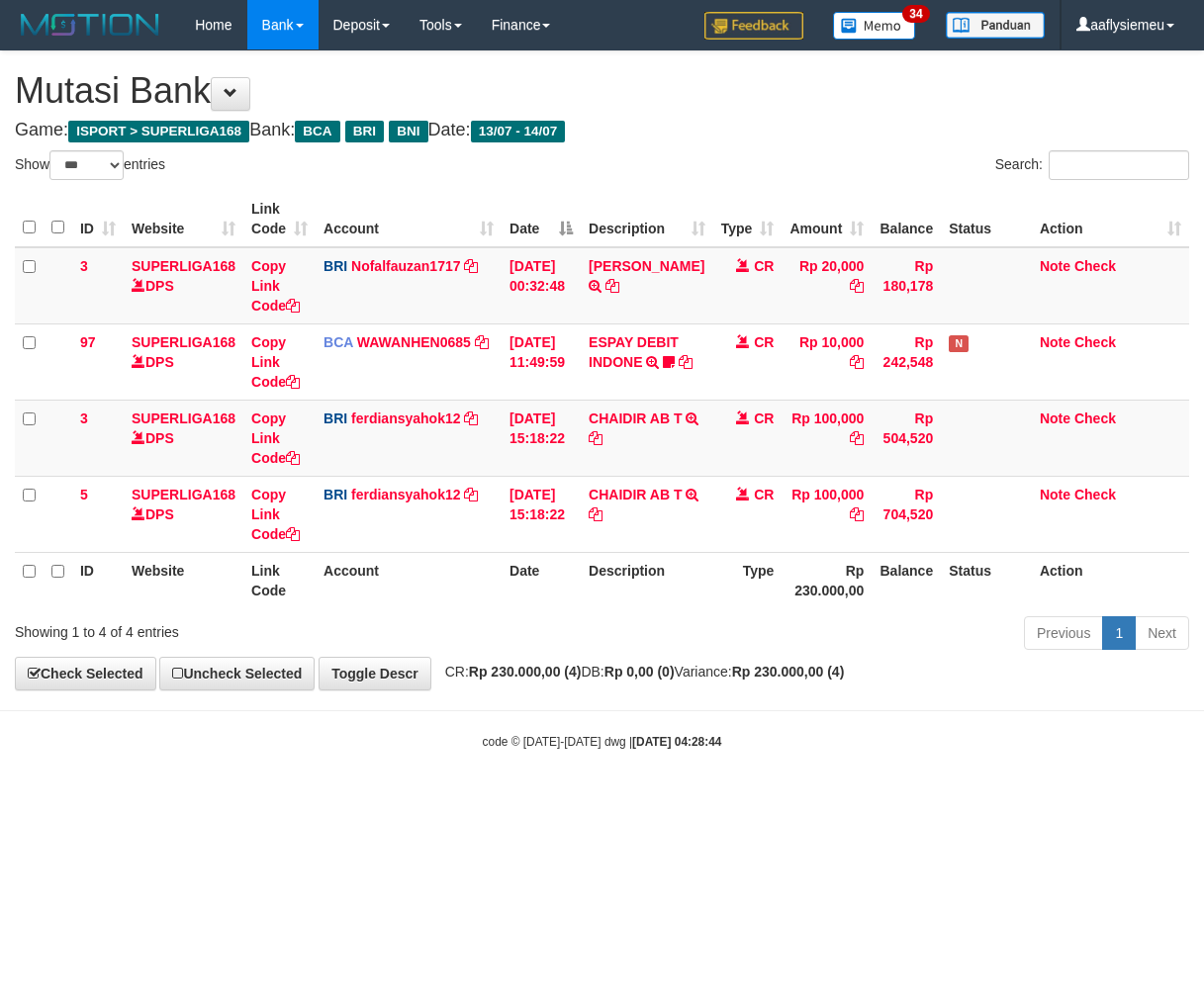 scroll, scrollTop: 0, scrollLeft: 0, axis: both 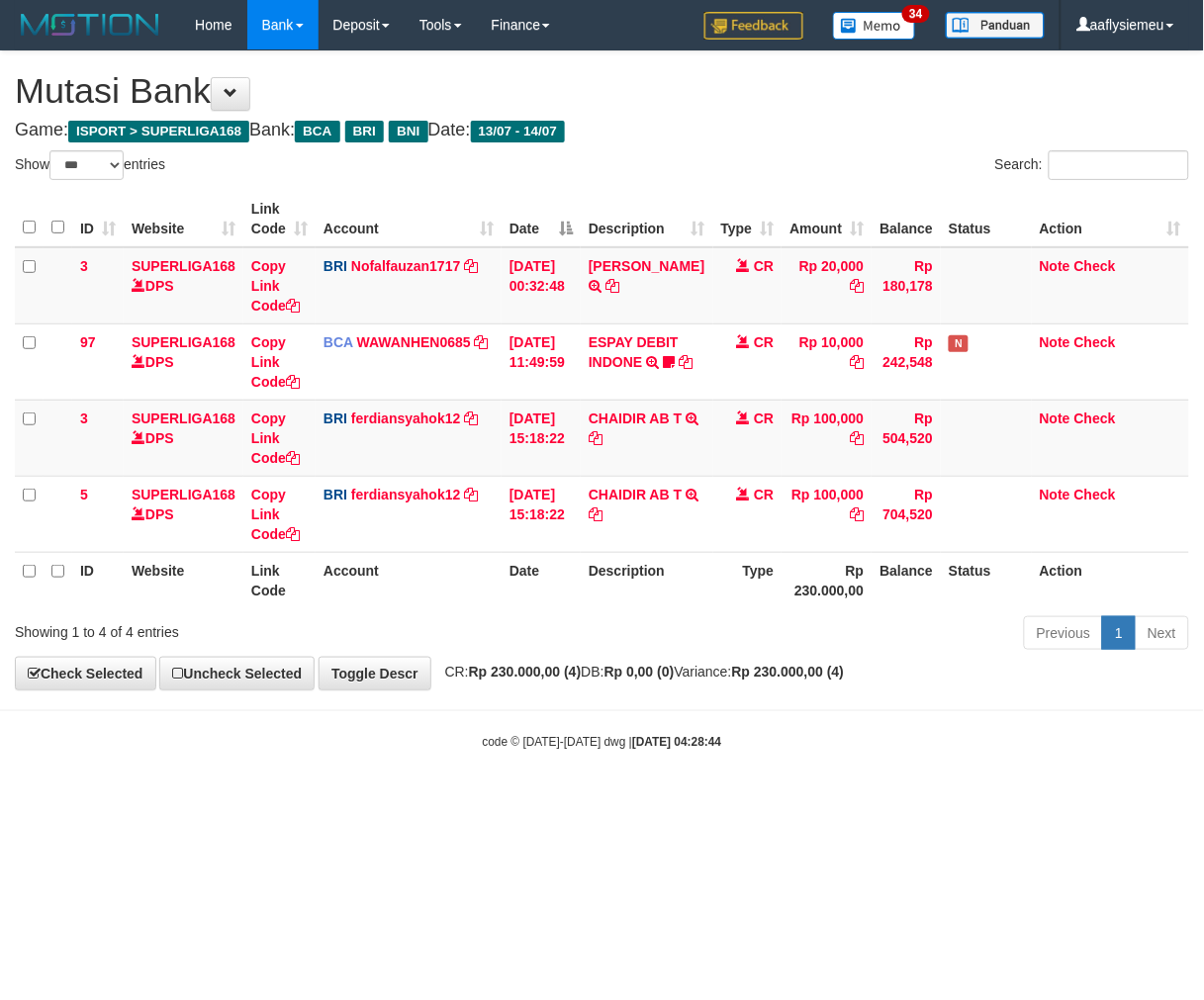 click on "code © 2012-2018 dwg |  2025/07/14 04:28:44" at bounding box center (602, 741) 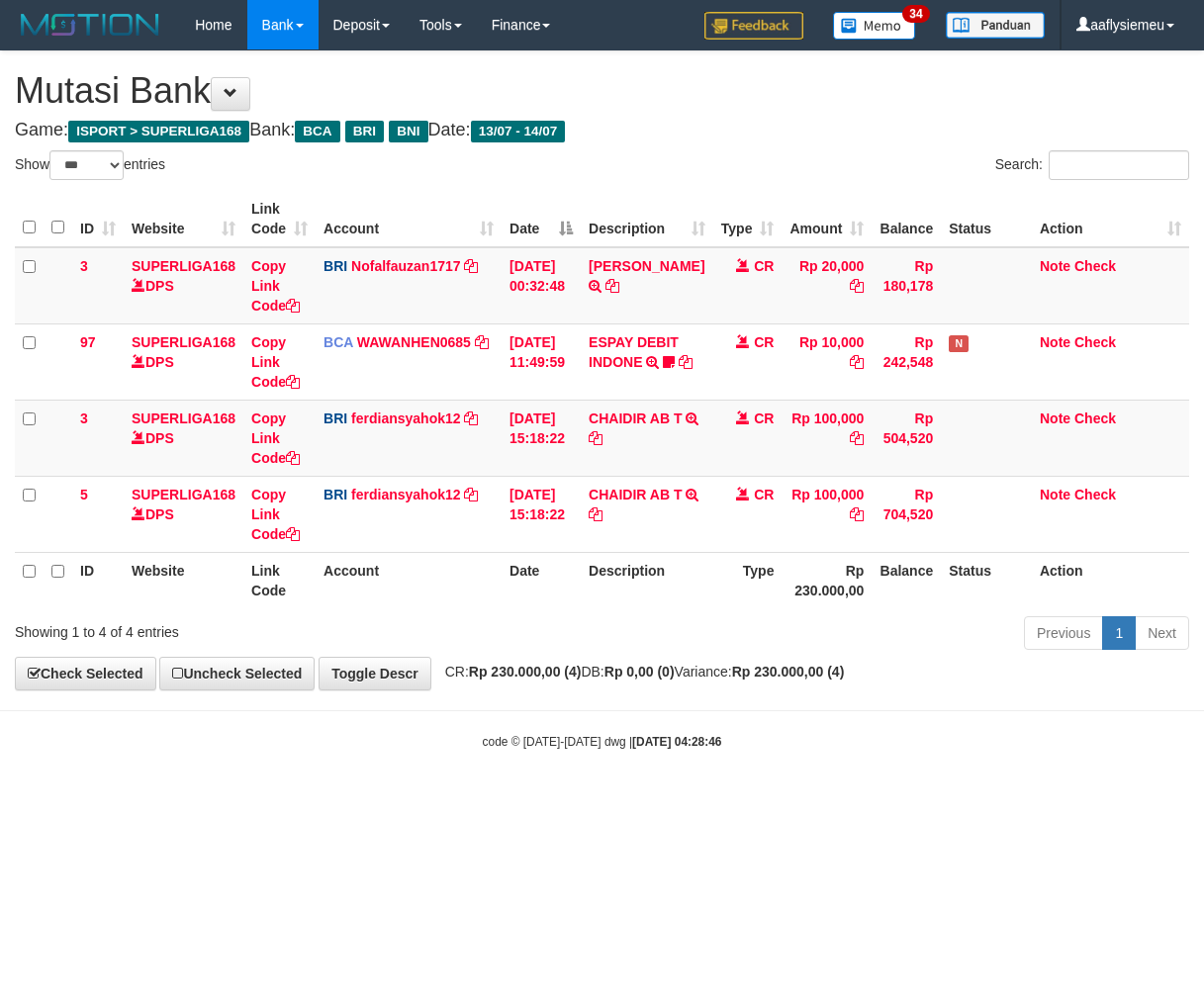 select on "***" 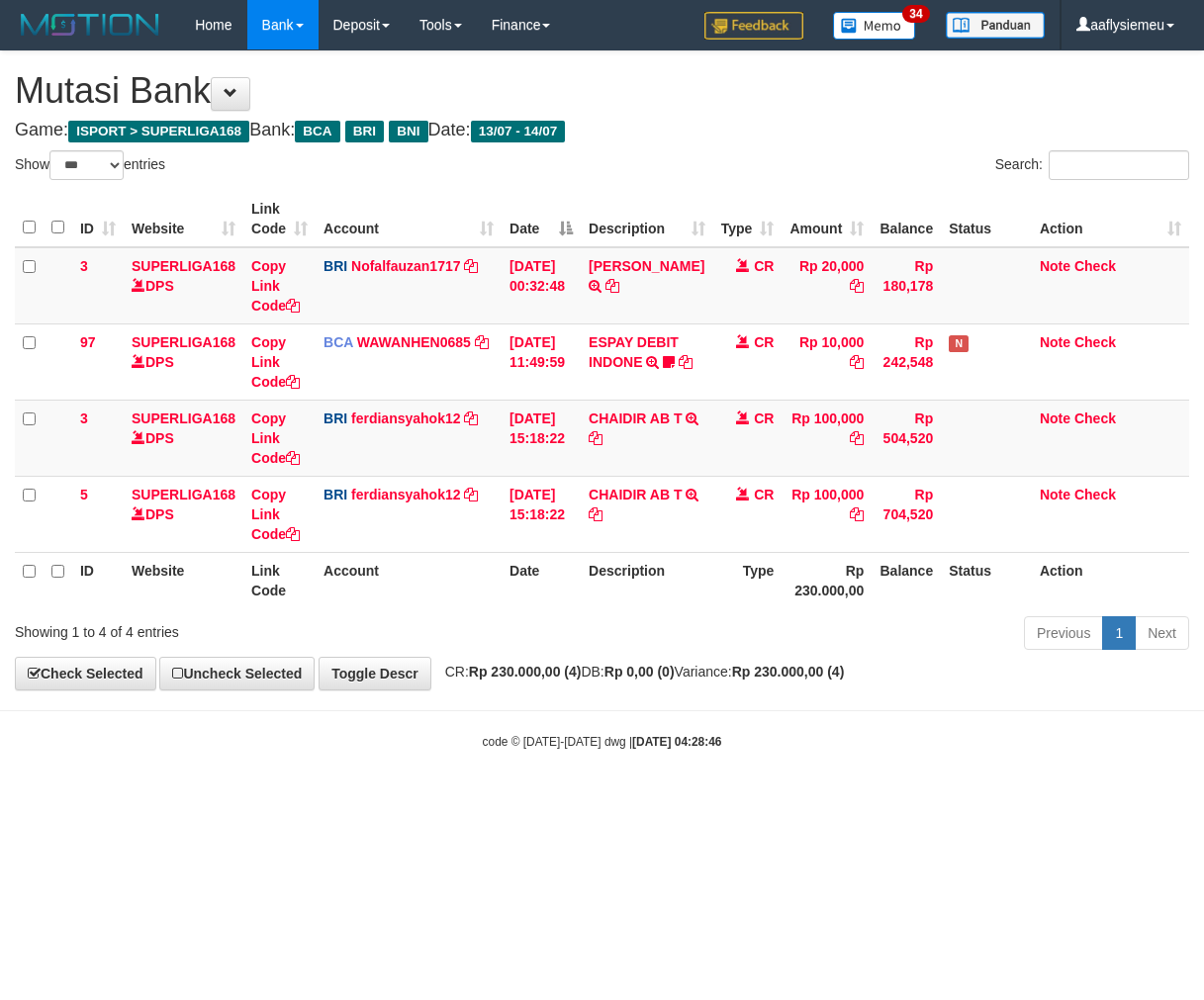 scroll, scrollTop: 0, scrollLeft: 0, axis: both 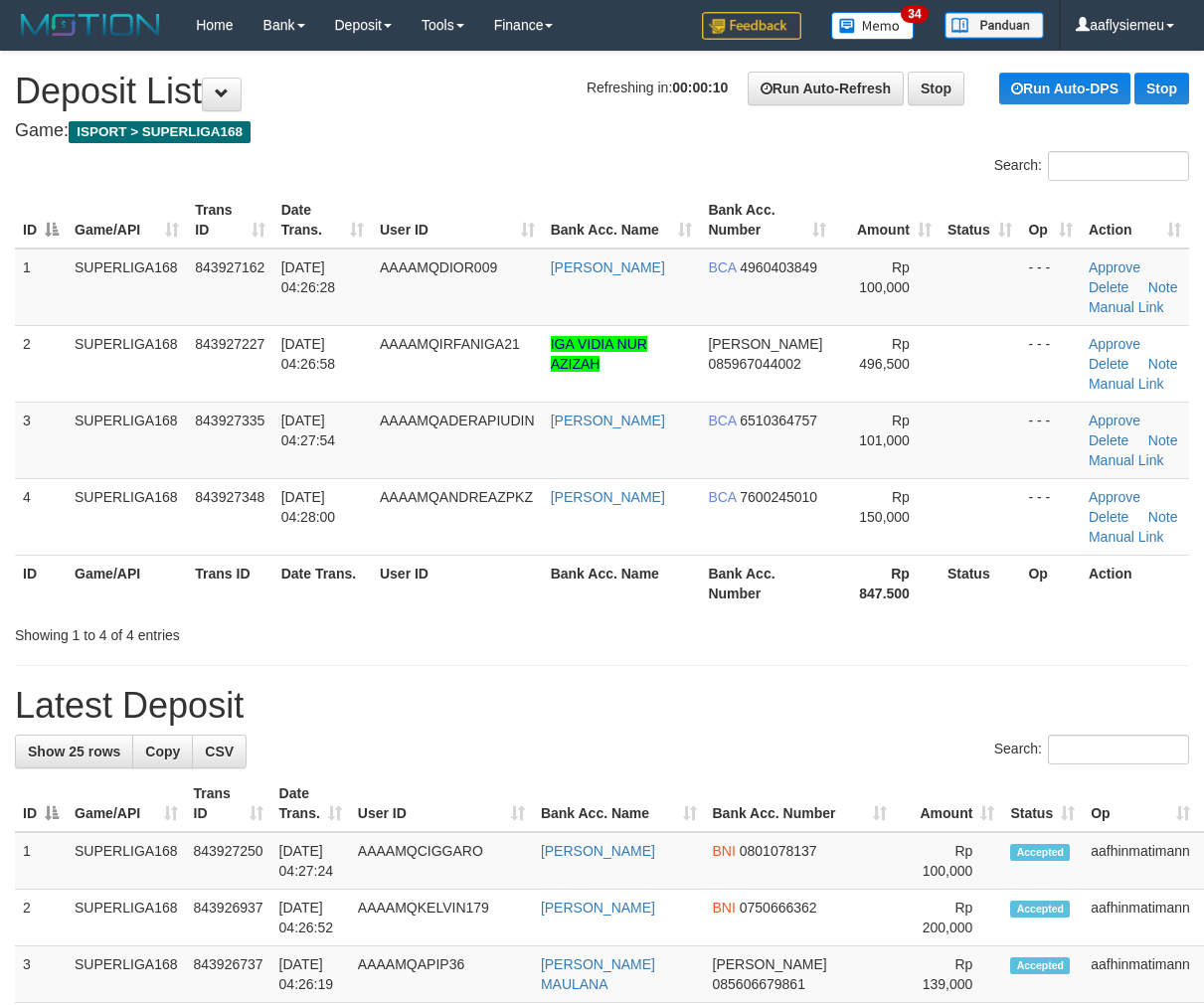 click on "843927348" at bounding box center [230, 516] 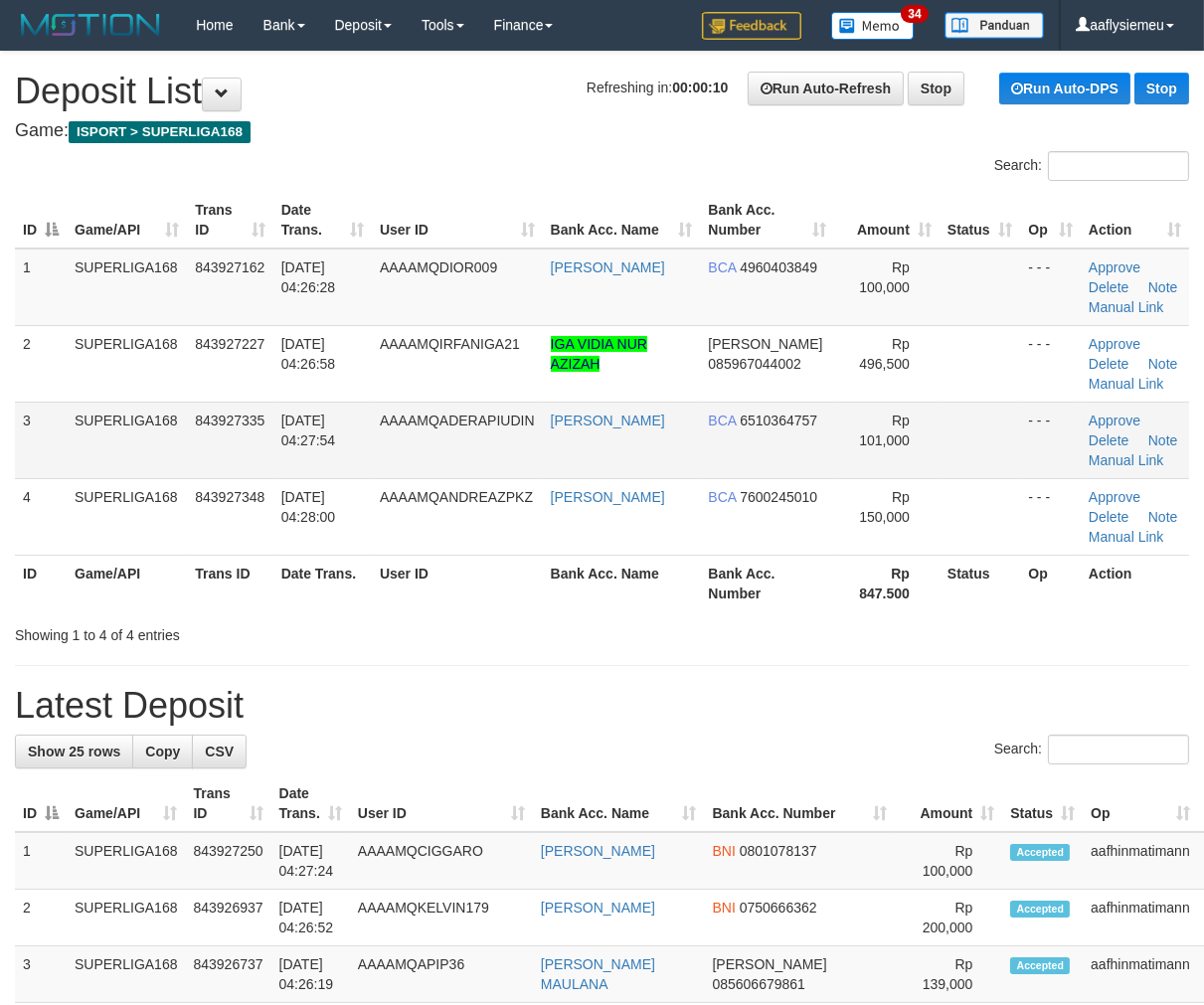 click on "843927335" at bounding box center [230, 439] 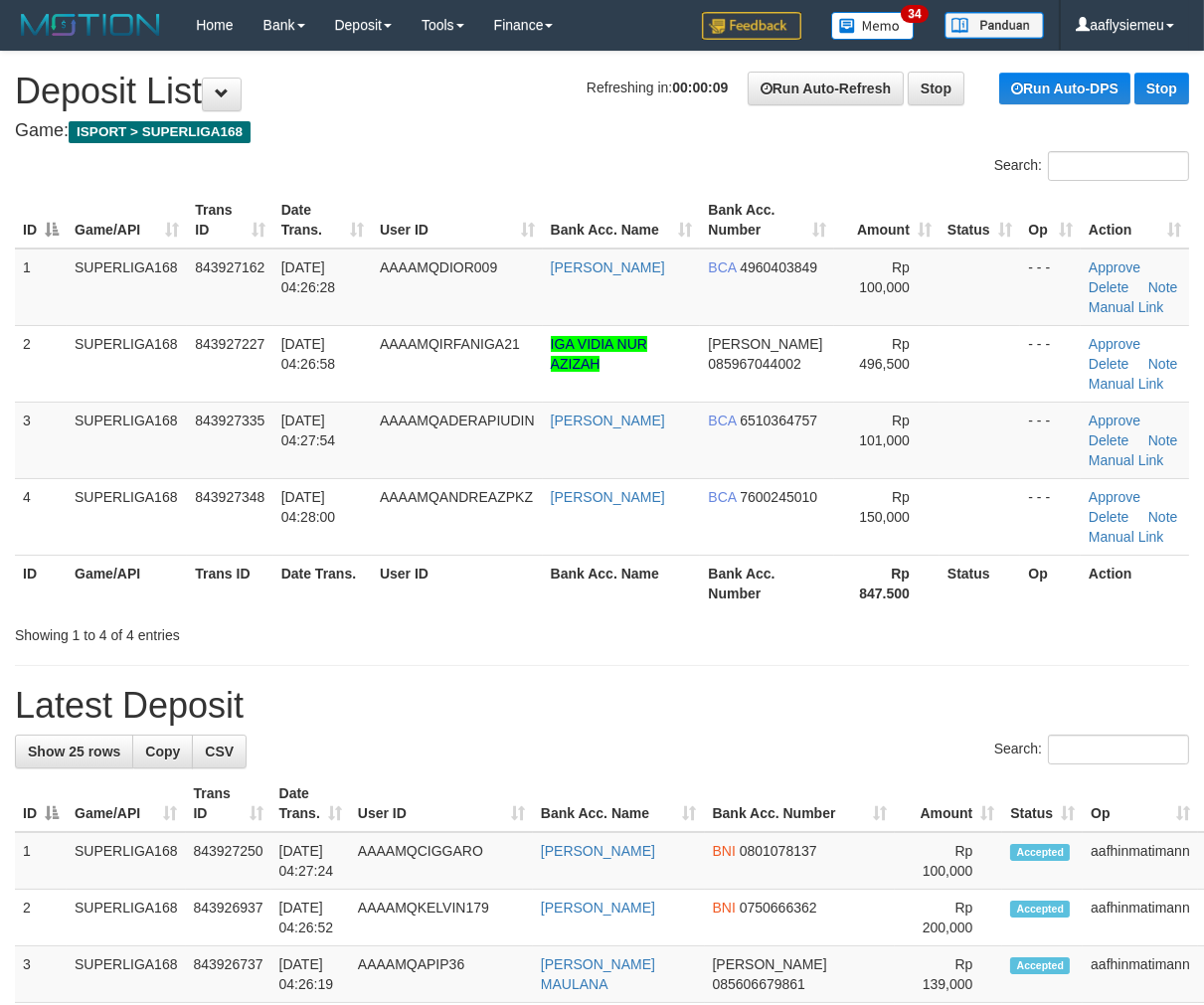 drag, startPoint x: 221, startPoint y: 499, endPoint x: 4, endPoint y: 602, distance: 240.20408 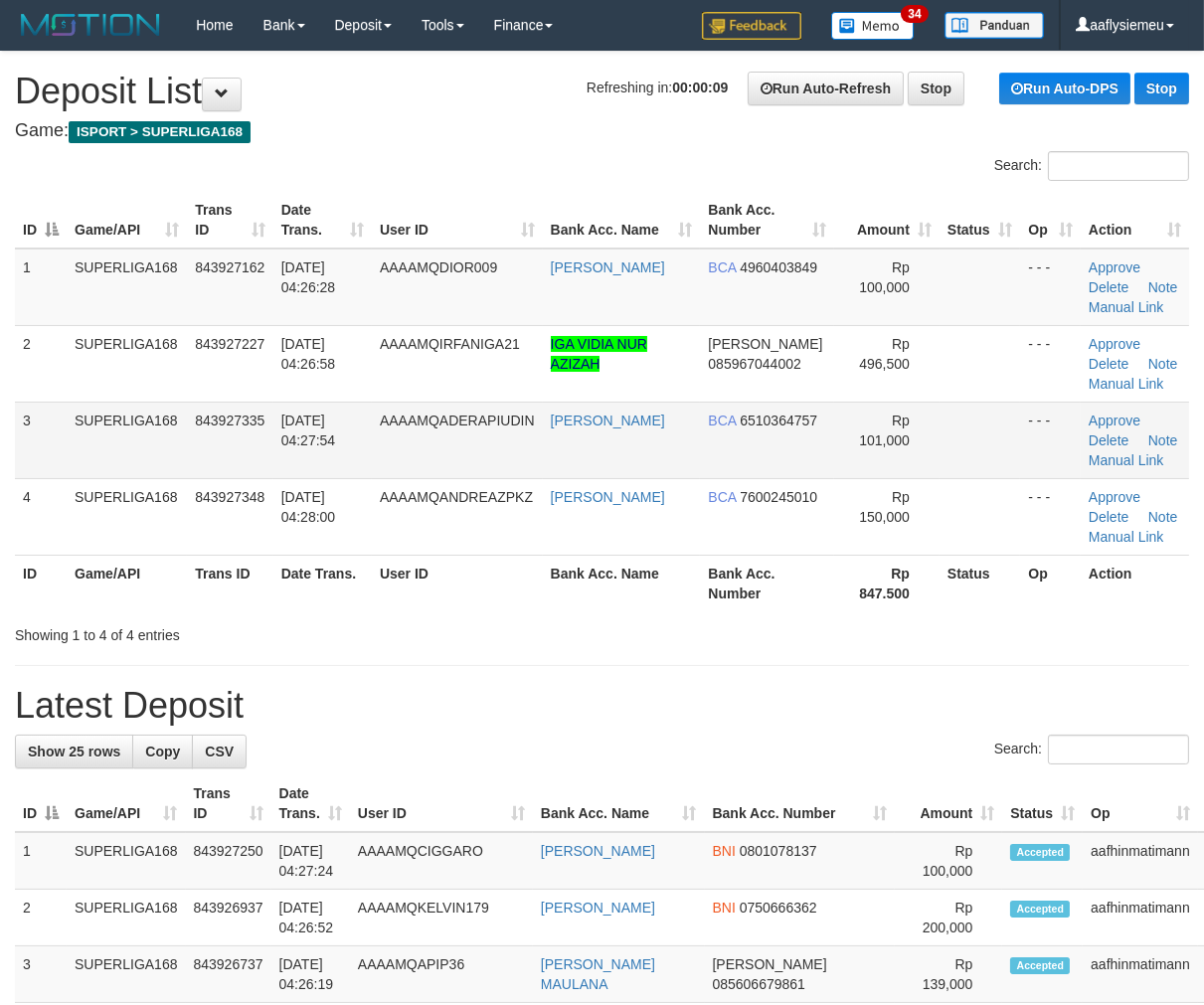 click on "SUPERLIGA168" at bounding box center [126, 439] 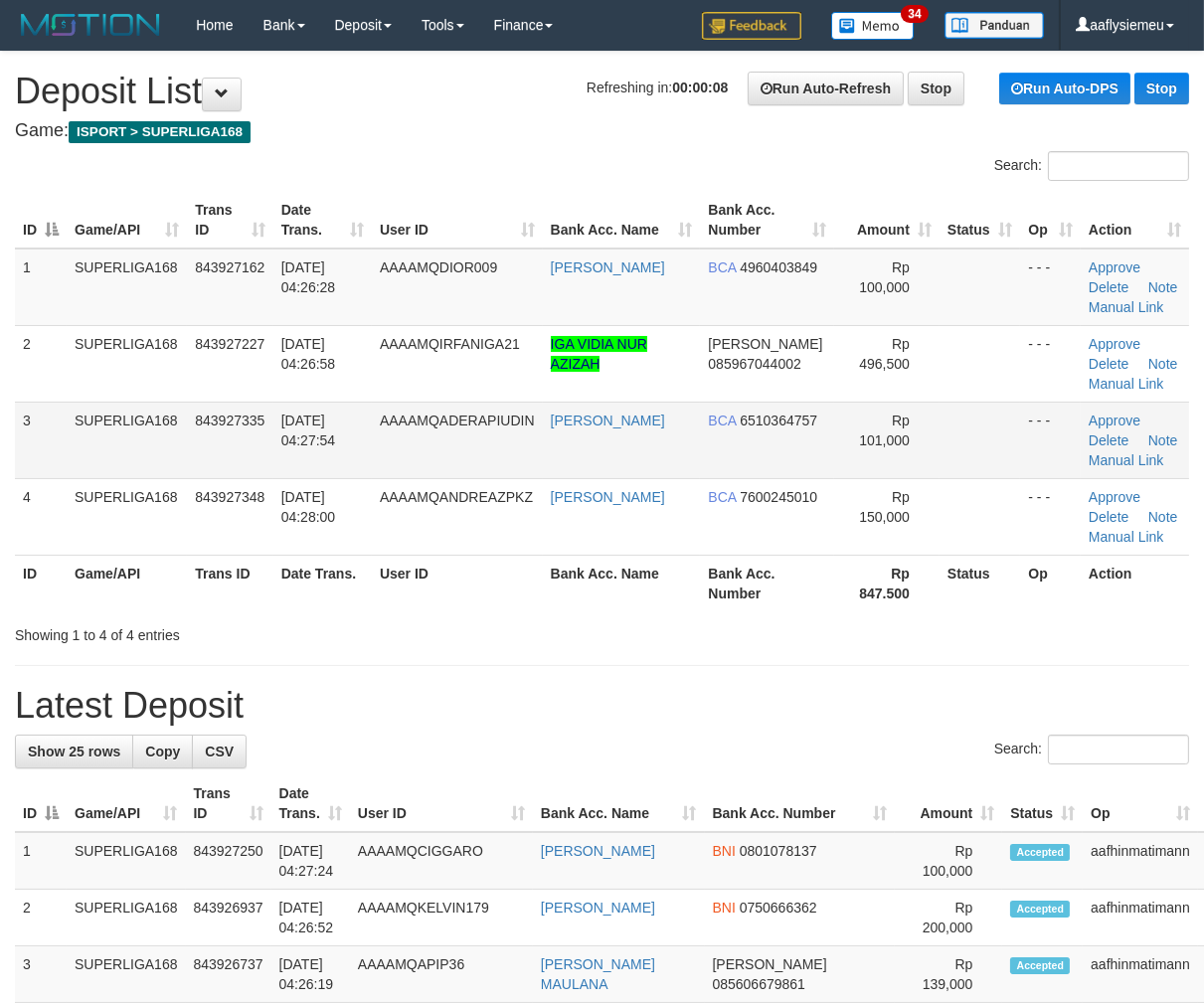 click on "SUPERLIGA168" at bounding box center [126, 439] 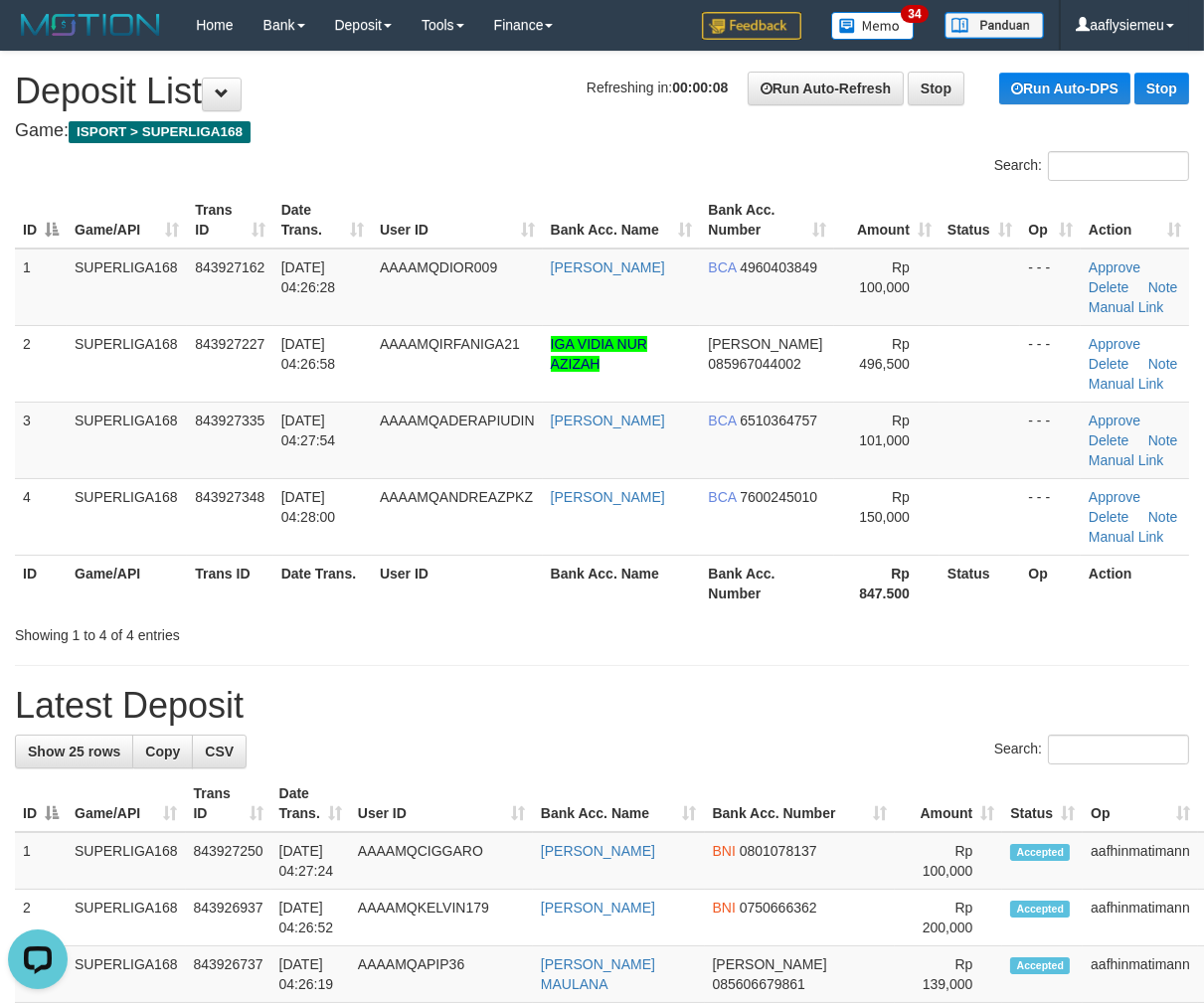 scroll, scrollTop: 0, scrollLeft: 0, axis: both 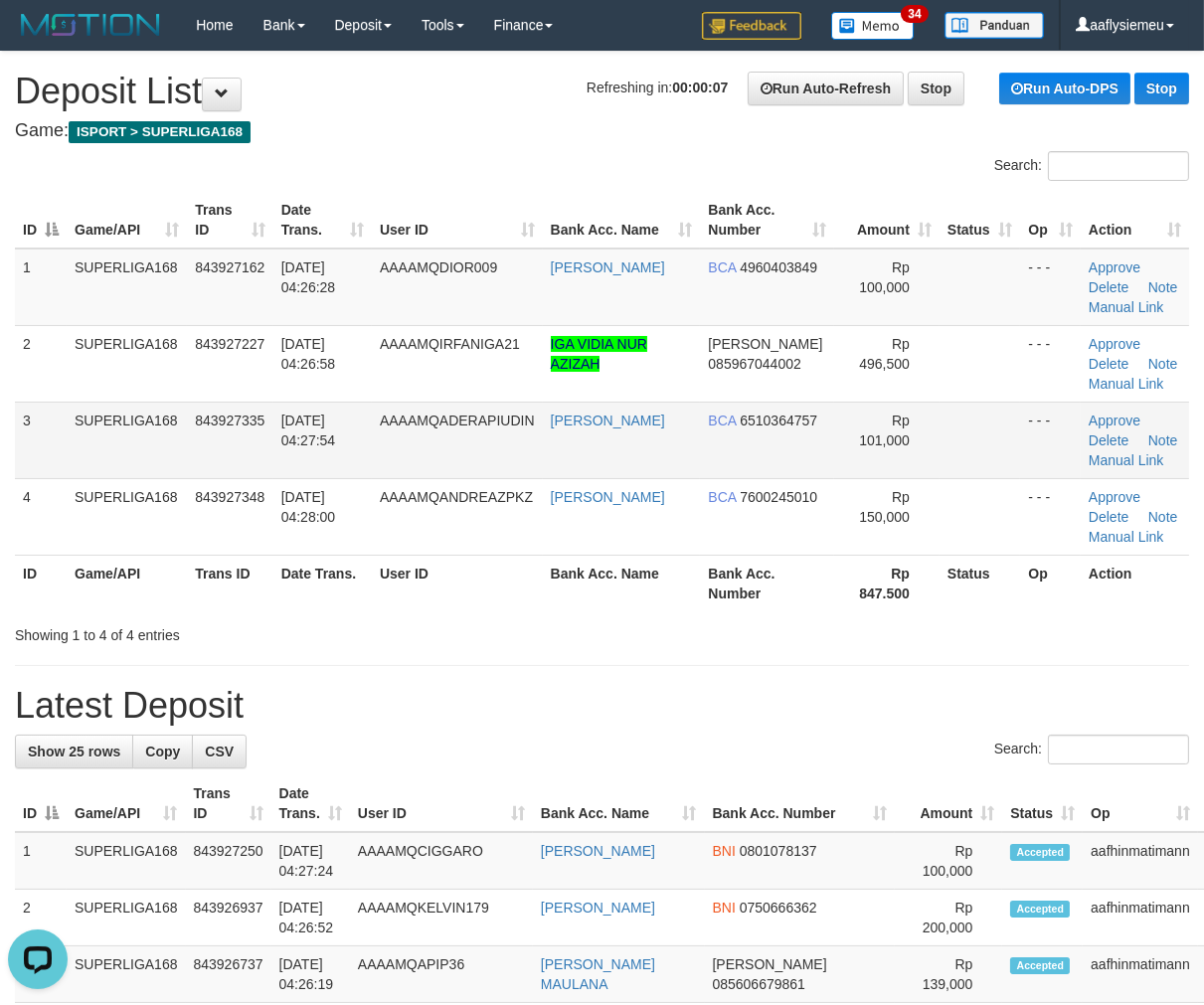 drag, startPoint x: 195, startPoint y: 454, endPoint x: 5, endPoint y: 509, distance: 197.8004 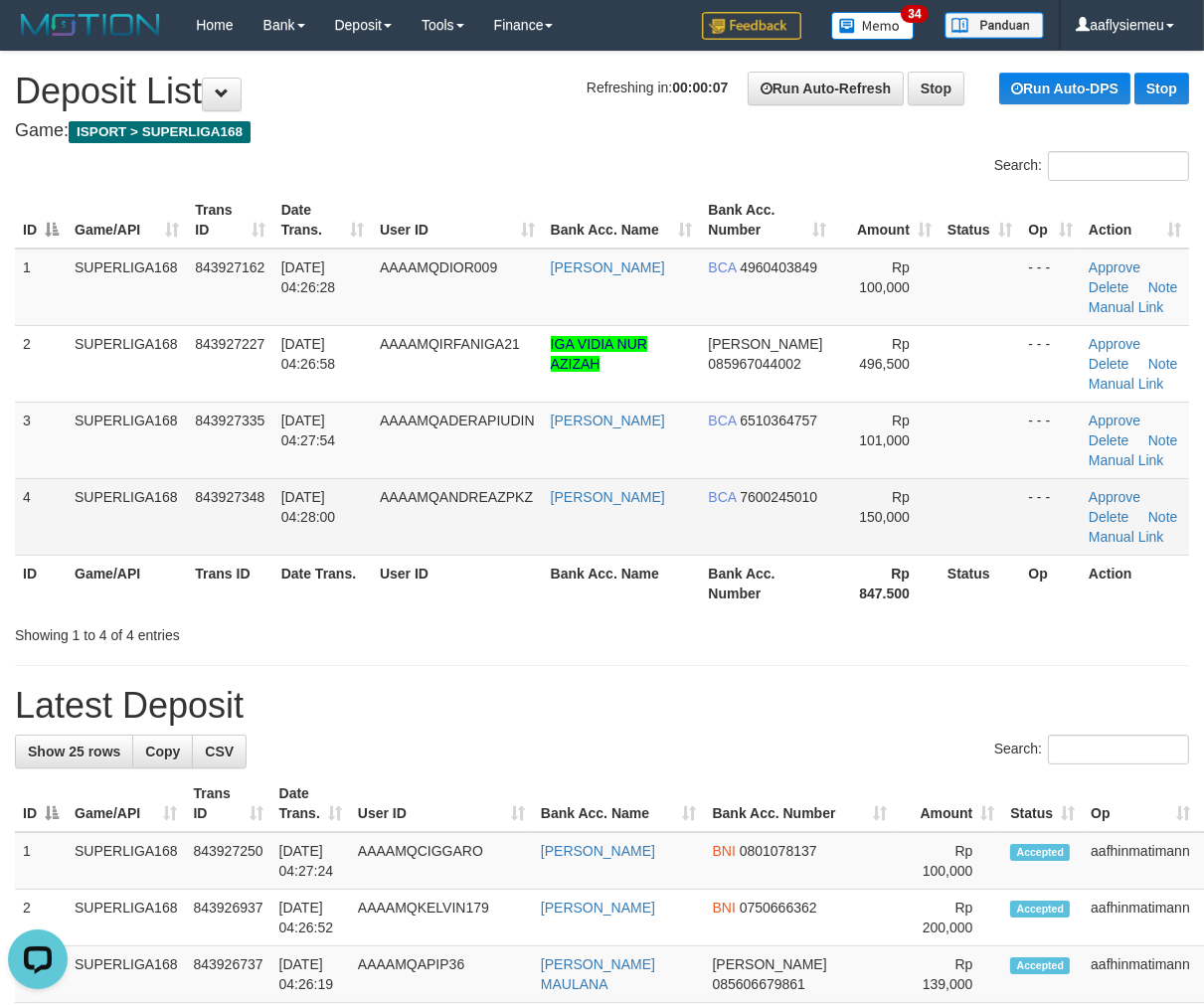 click on "SUPERLIGA168" at bounding box center (126, 516) 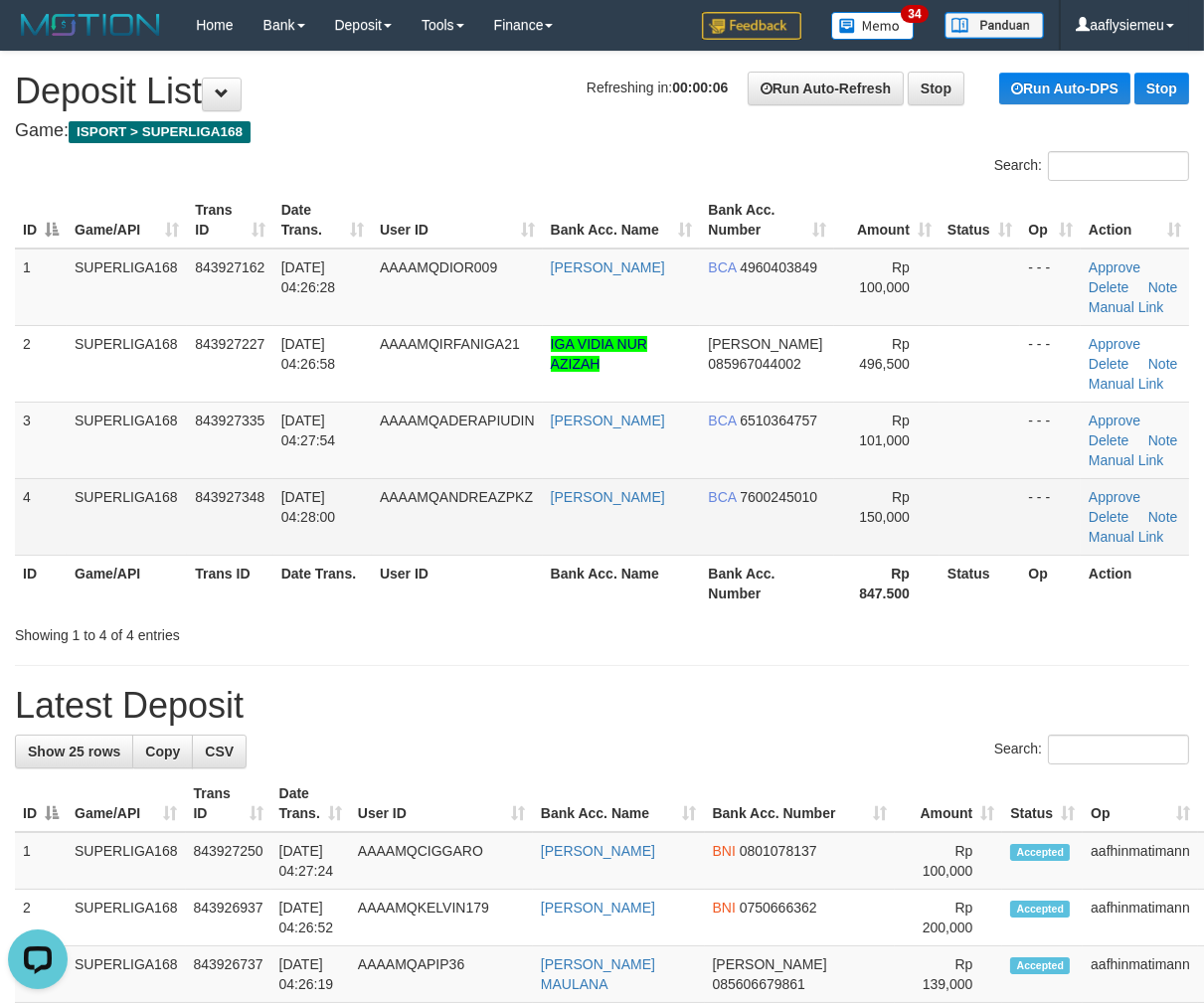 click on "SUPERLIGA168" at bounding box center [126, 516] 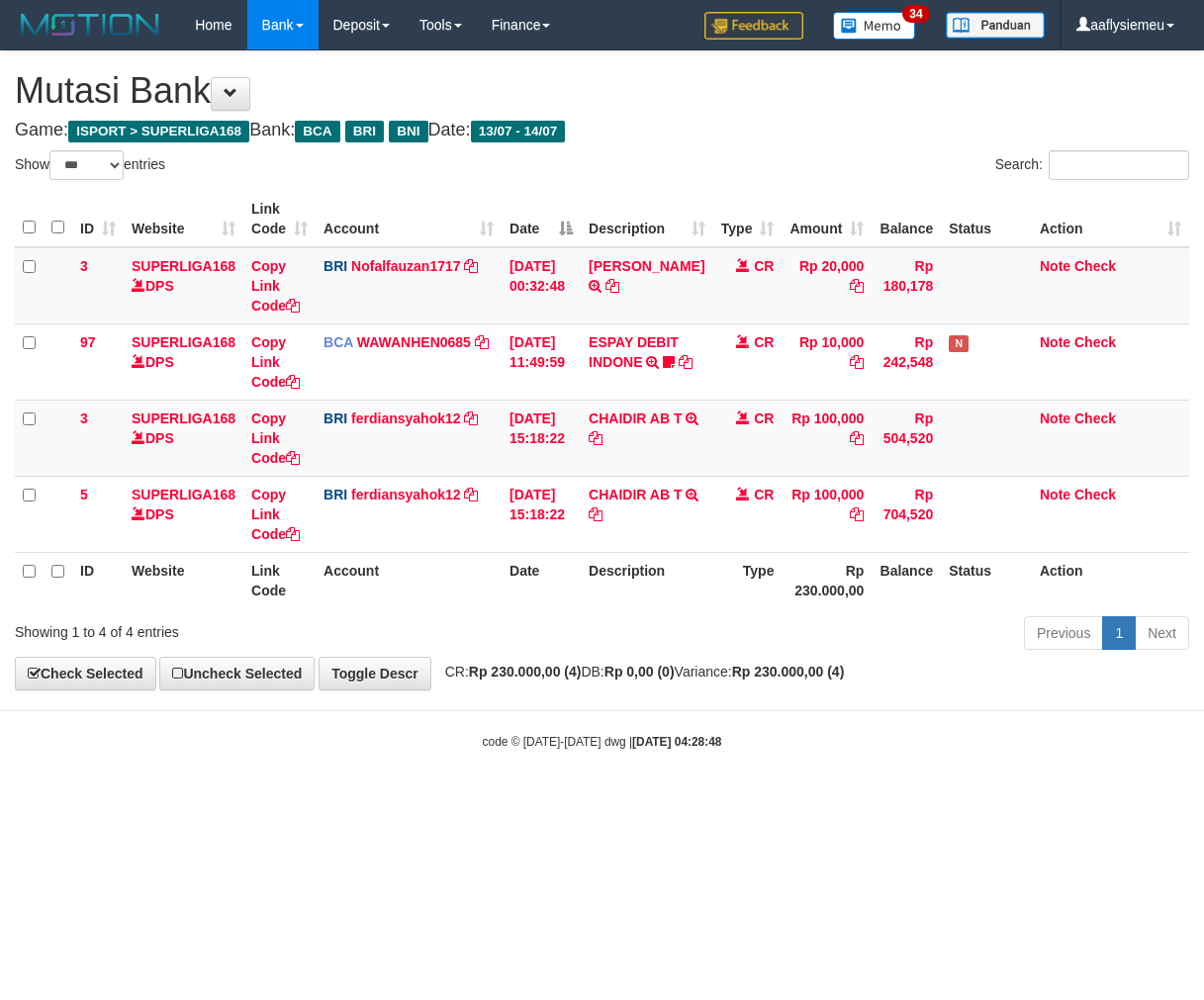select on "***" 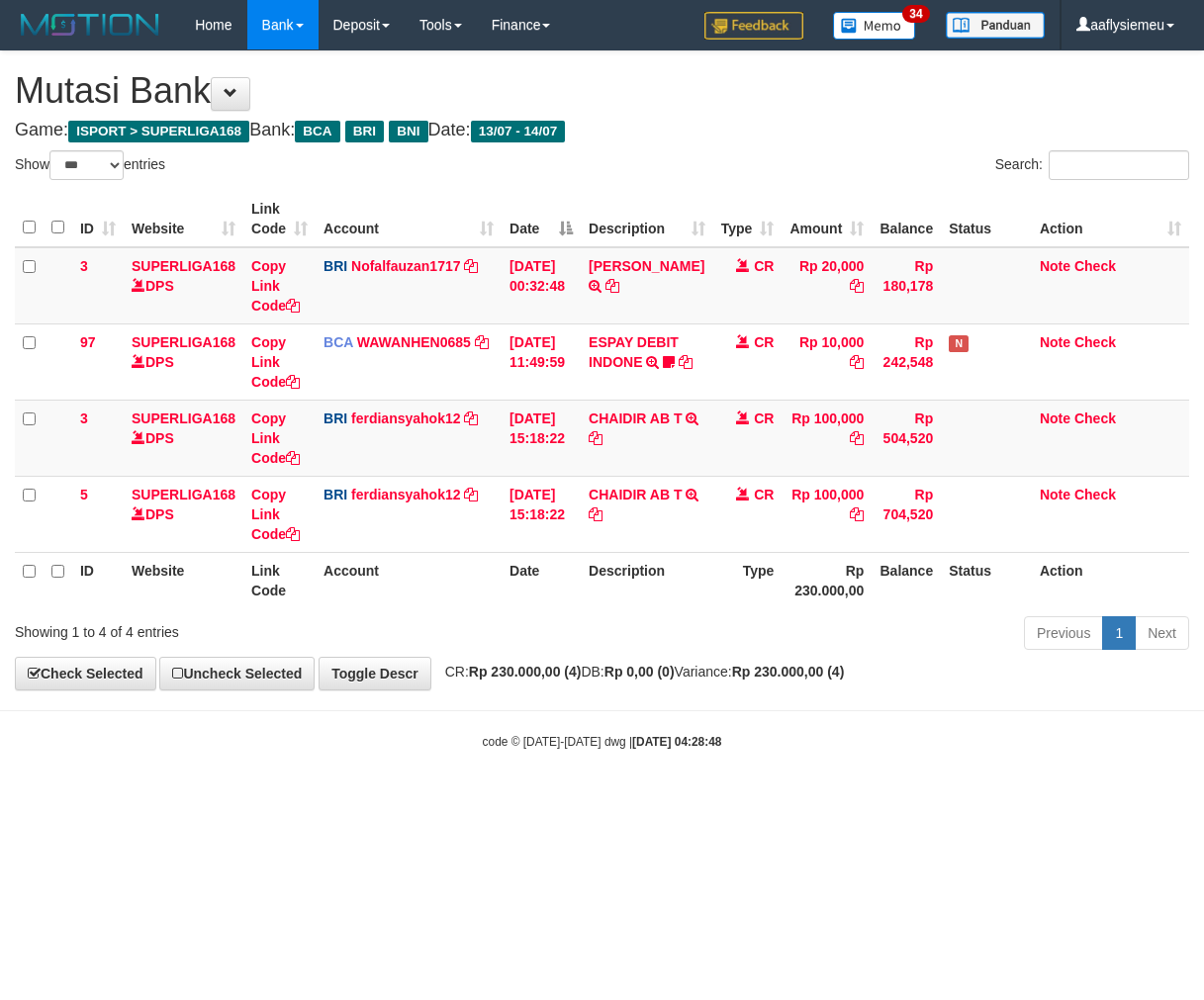 scroll, scrollTop: 0, scrollLeft: 0, axis: both 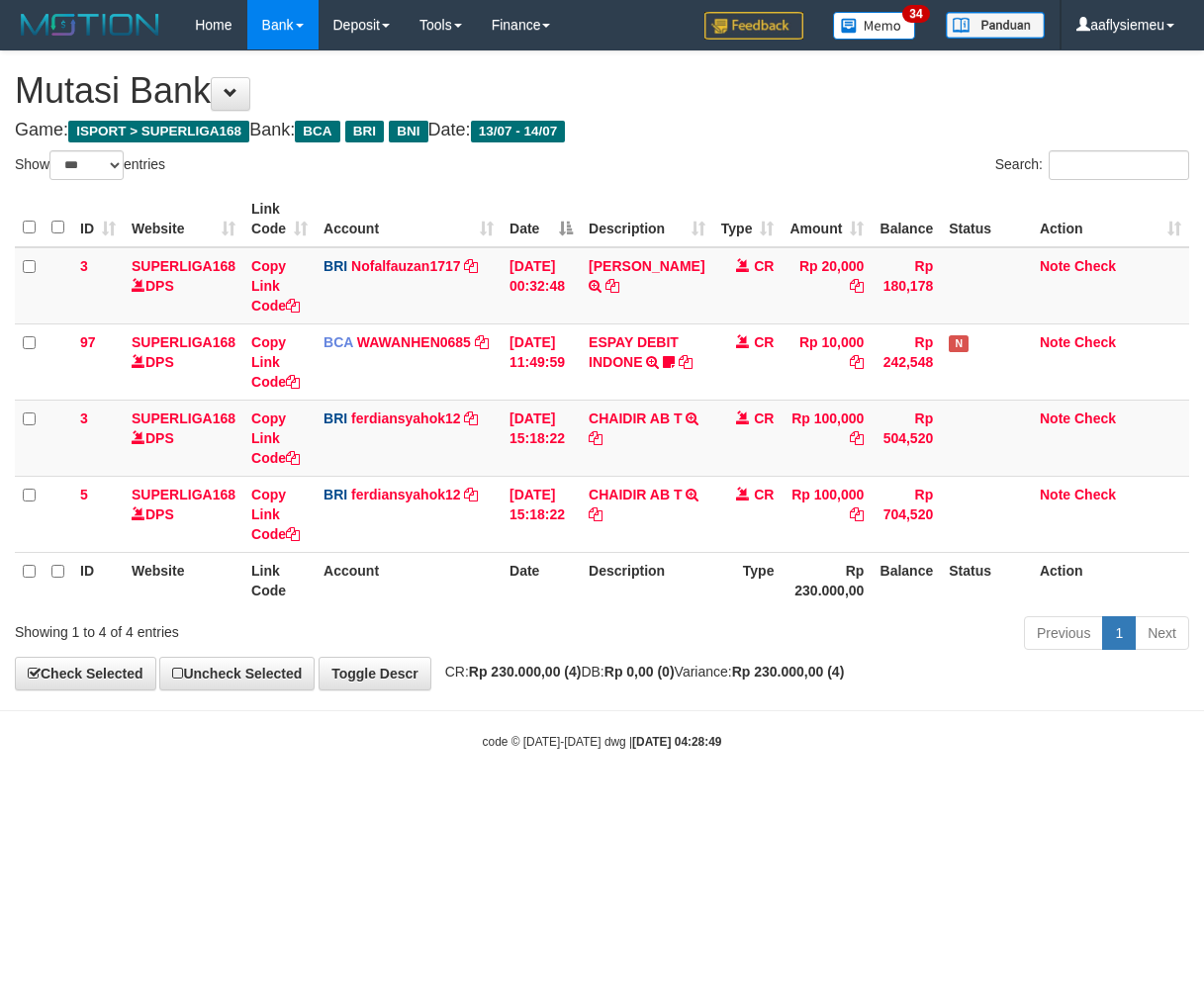 select on "***" 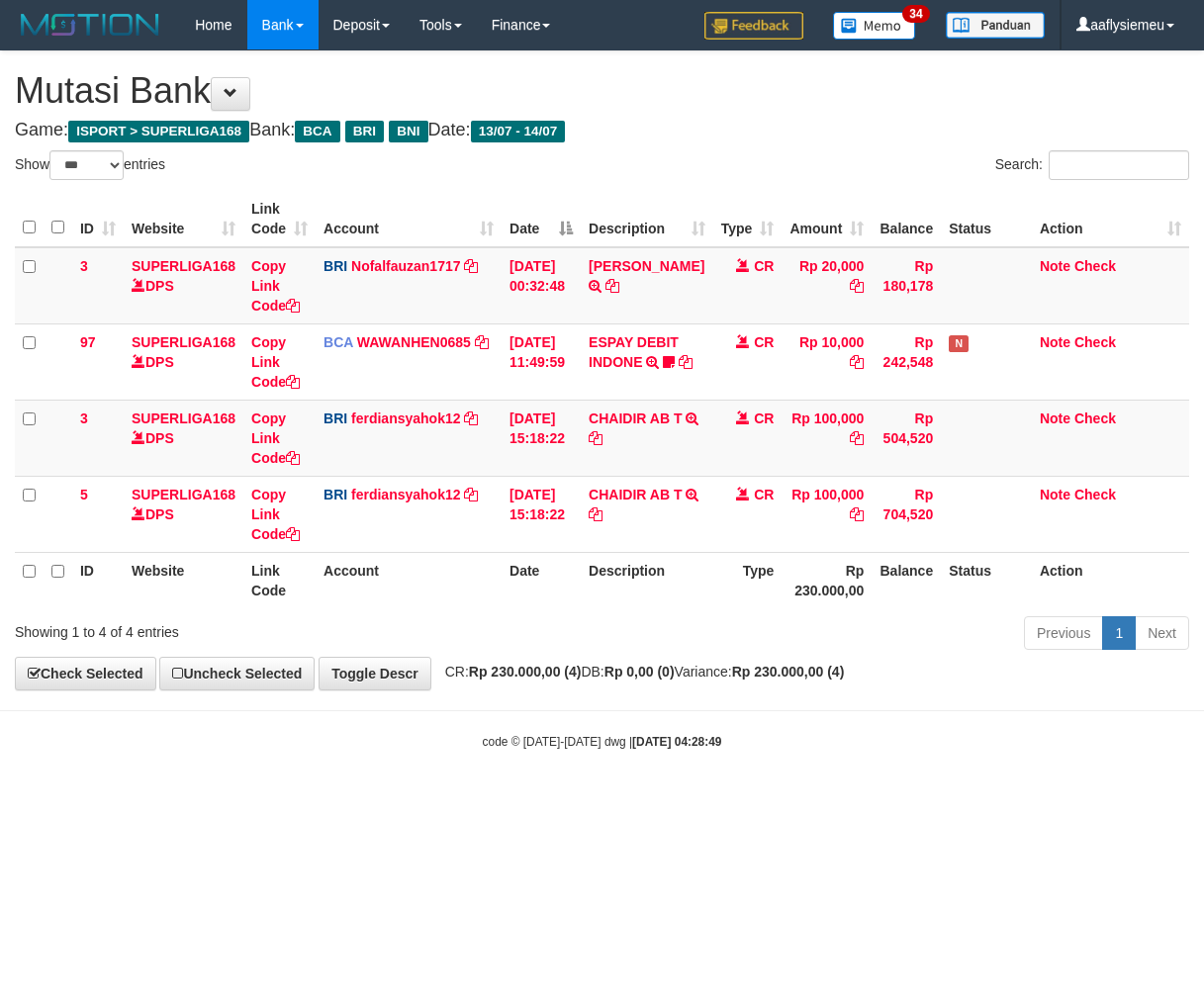 scroll, scrollTop: 0, scrollLeft: 0, axis: both 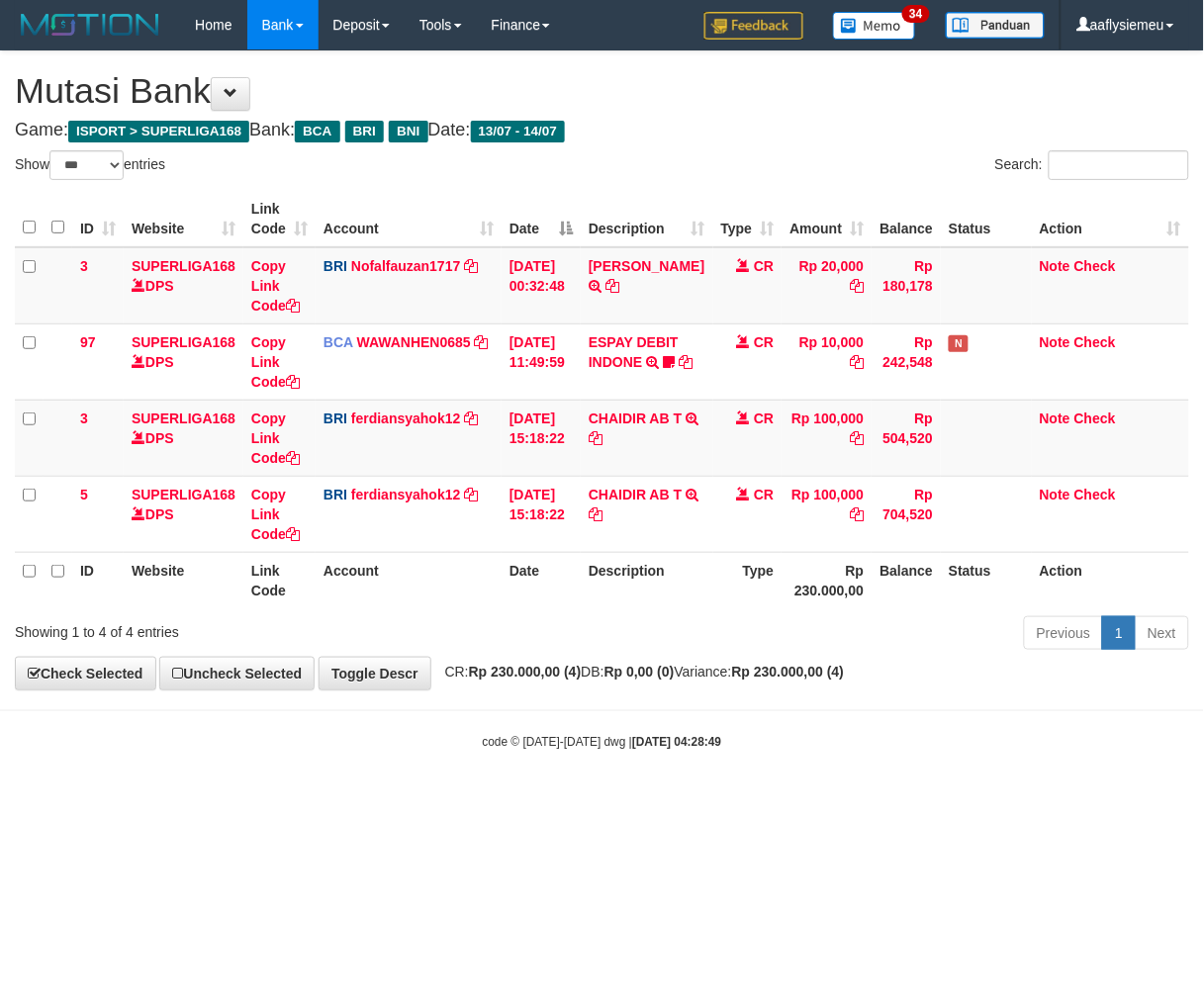 drag, startPoint x: 700, startPoint y: 718, endPoint x: 768, endPoint y: 694, distance: 72.11103 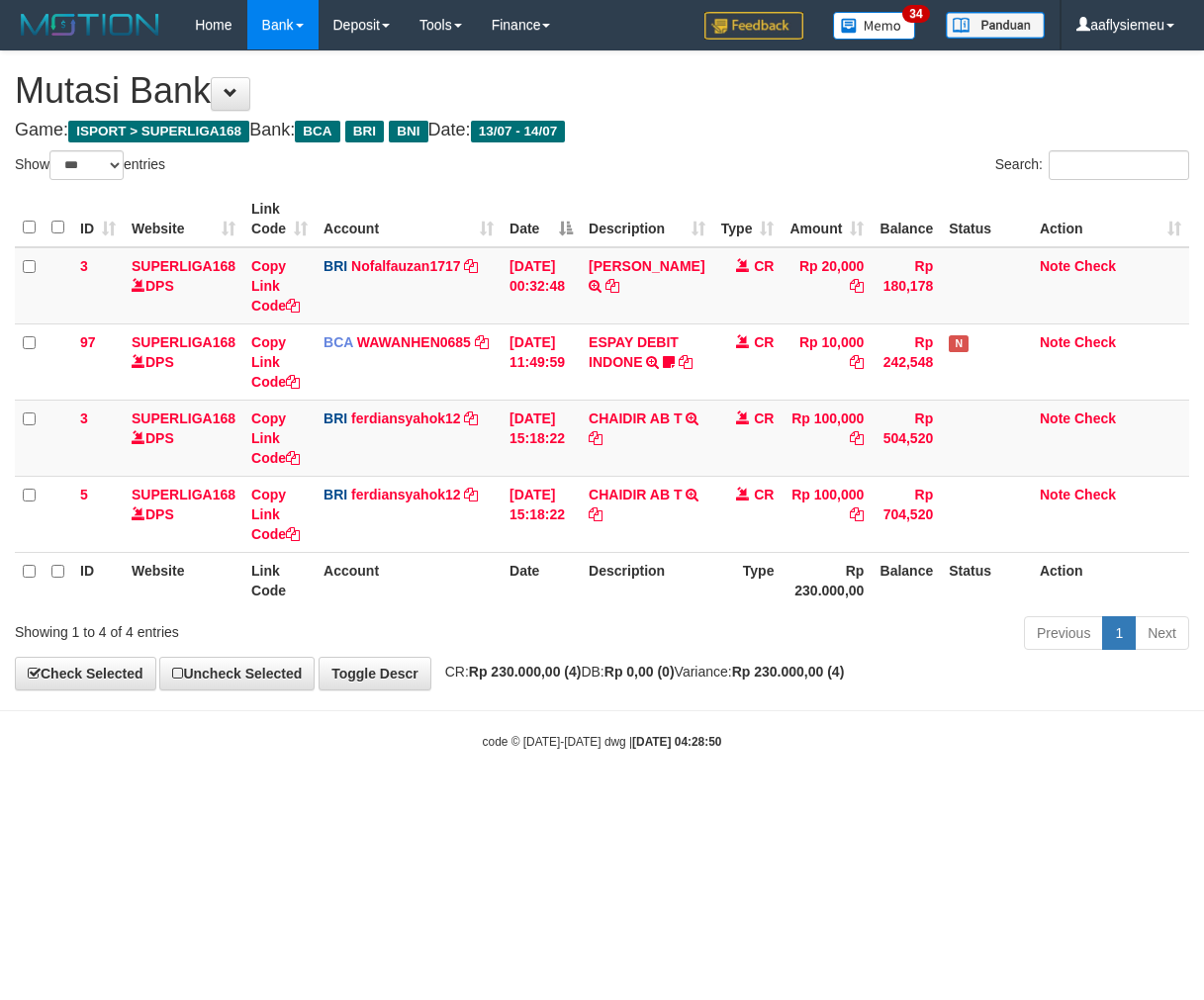 select on "***" 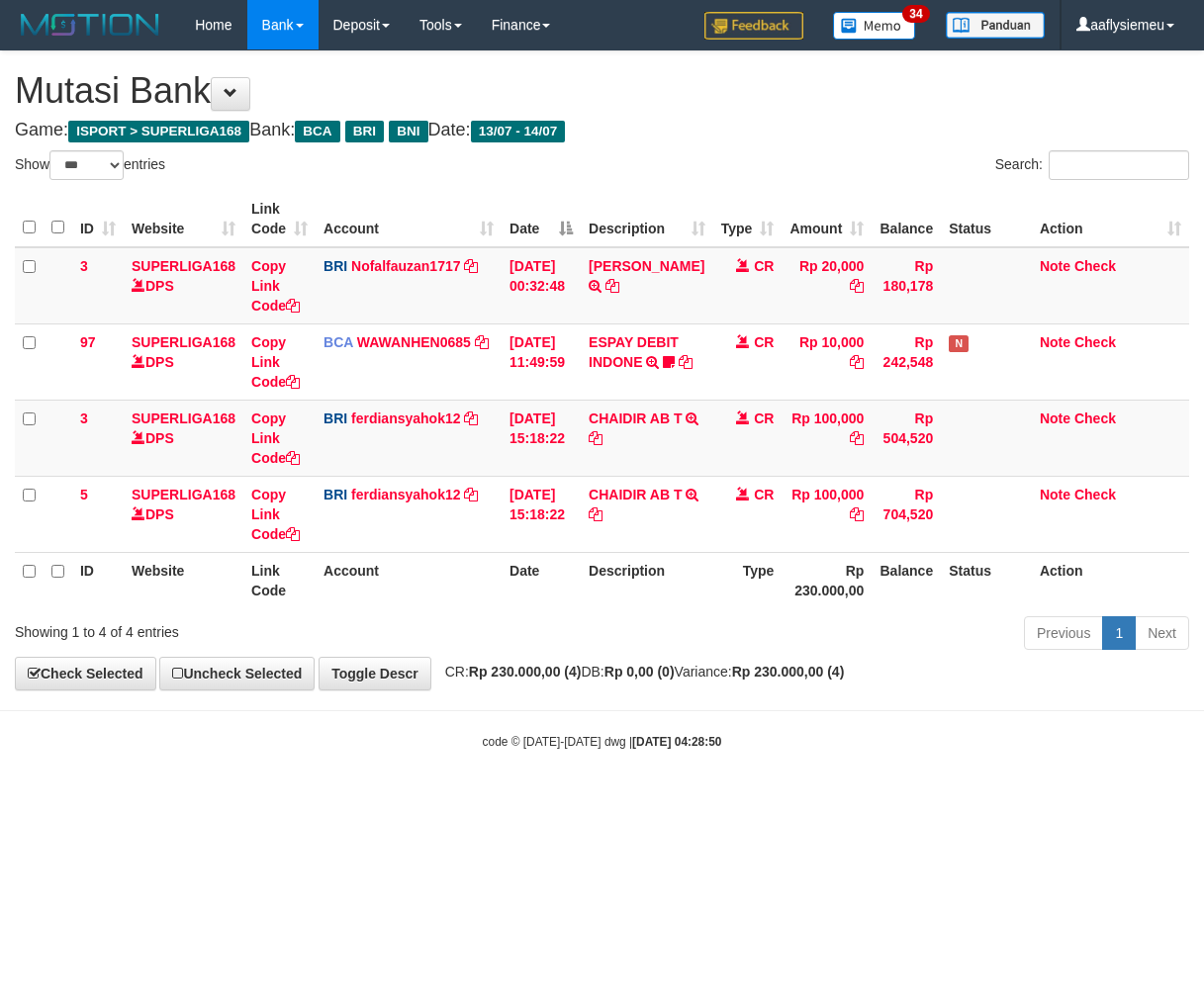 scroll, scrollTop: 0, scrollLeft: 0, axis: both 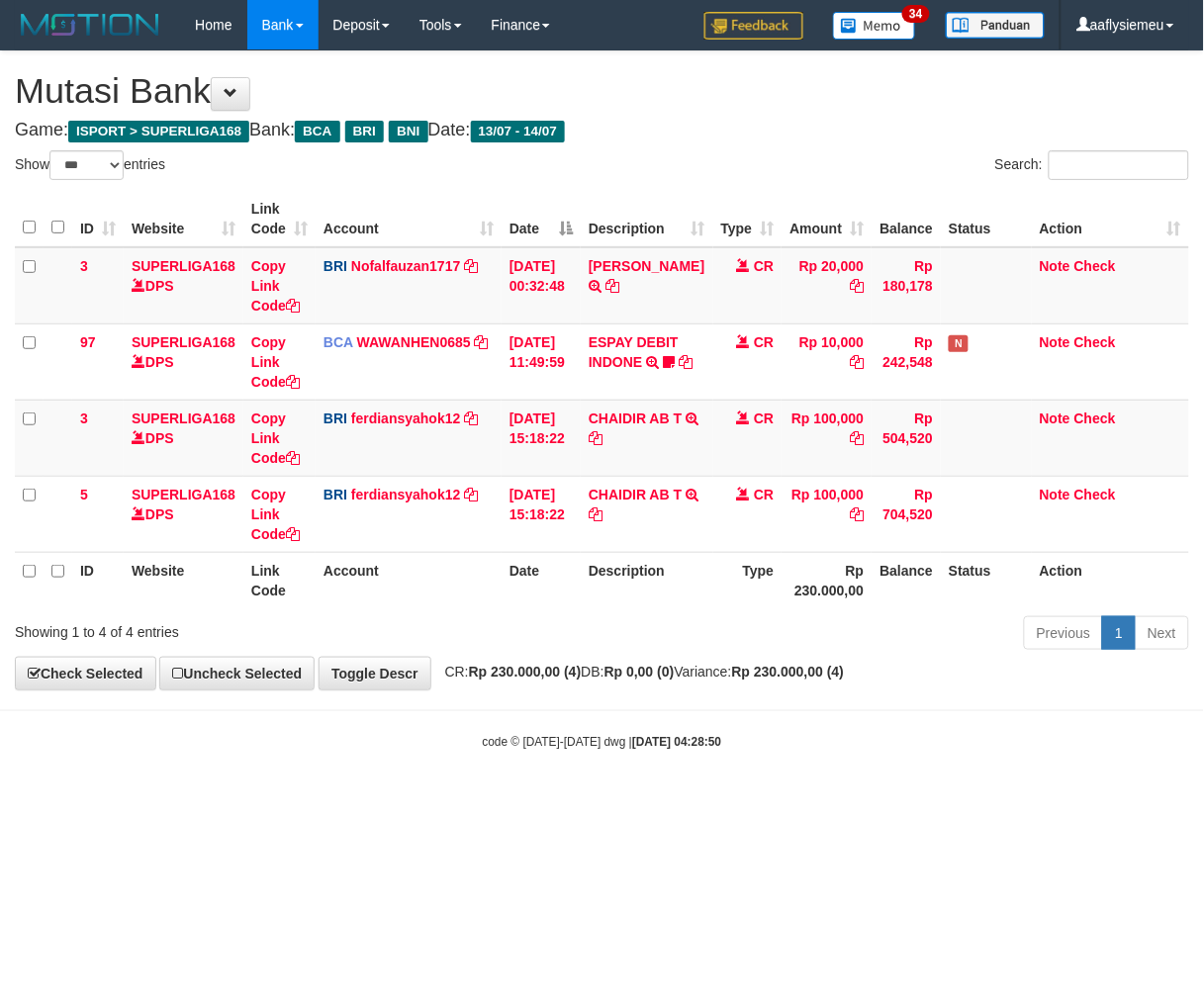 drag, startPoint x: 795, startPoint y: 725, endPoint x: 794, endPoint y: 735, distance: 10.049876 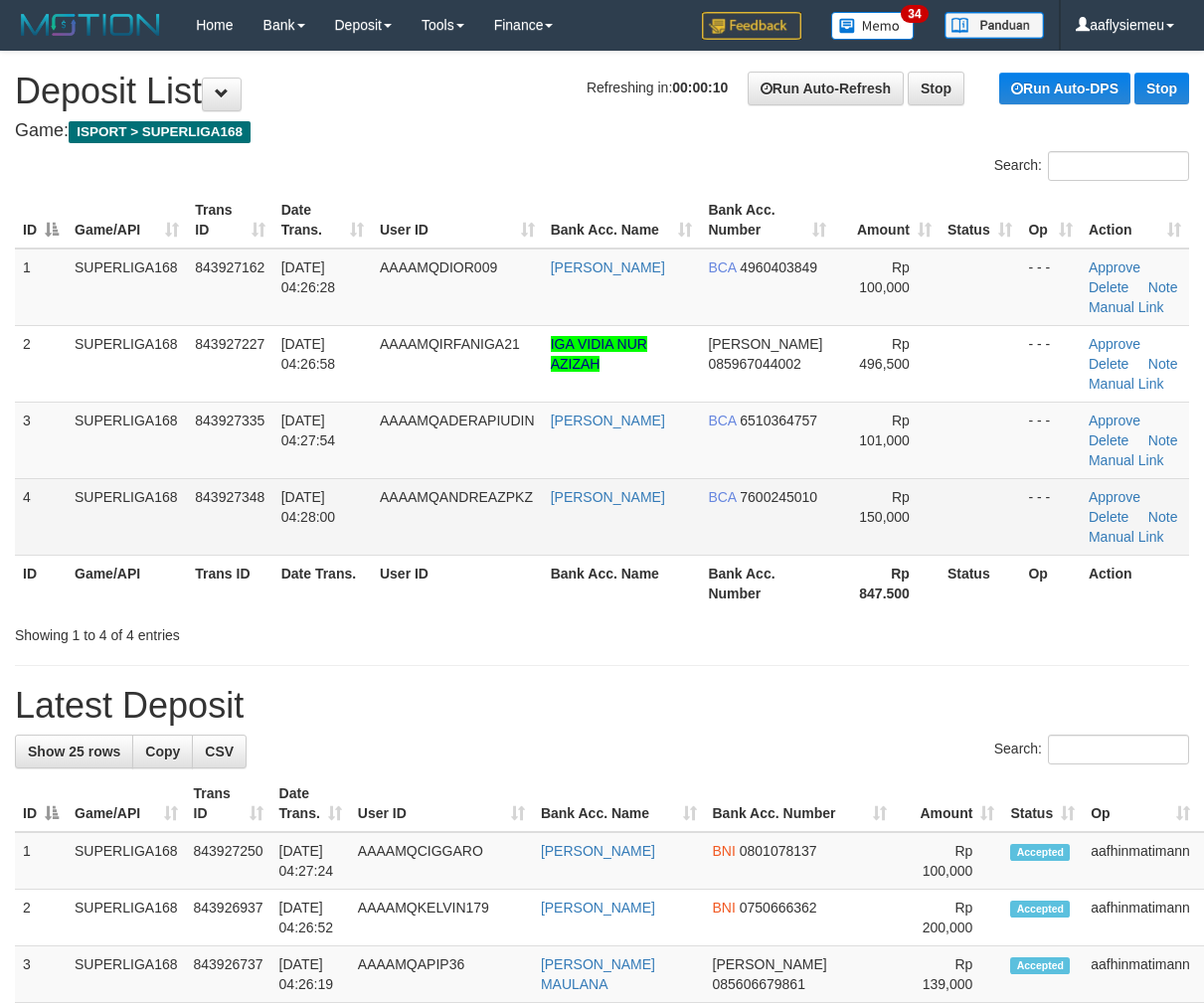 scroll, scrollTop: 0, scrollLeft: 0, axis: both 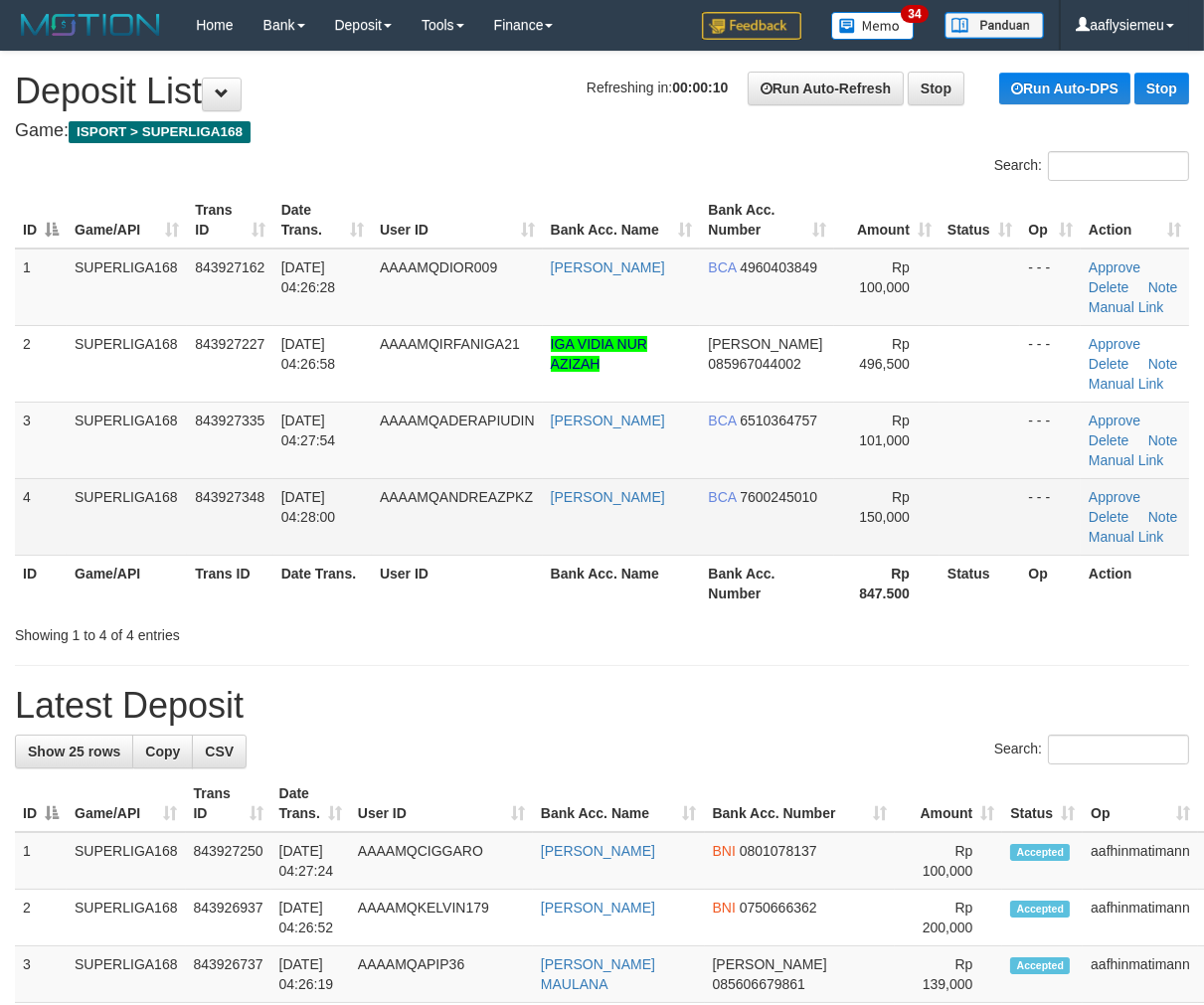 click on "SUPERLIGA168" at bounding box center [126, 516] 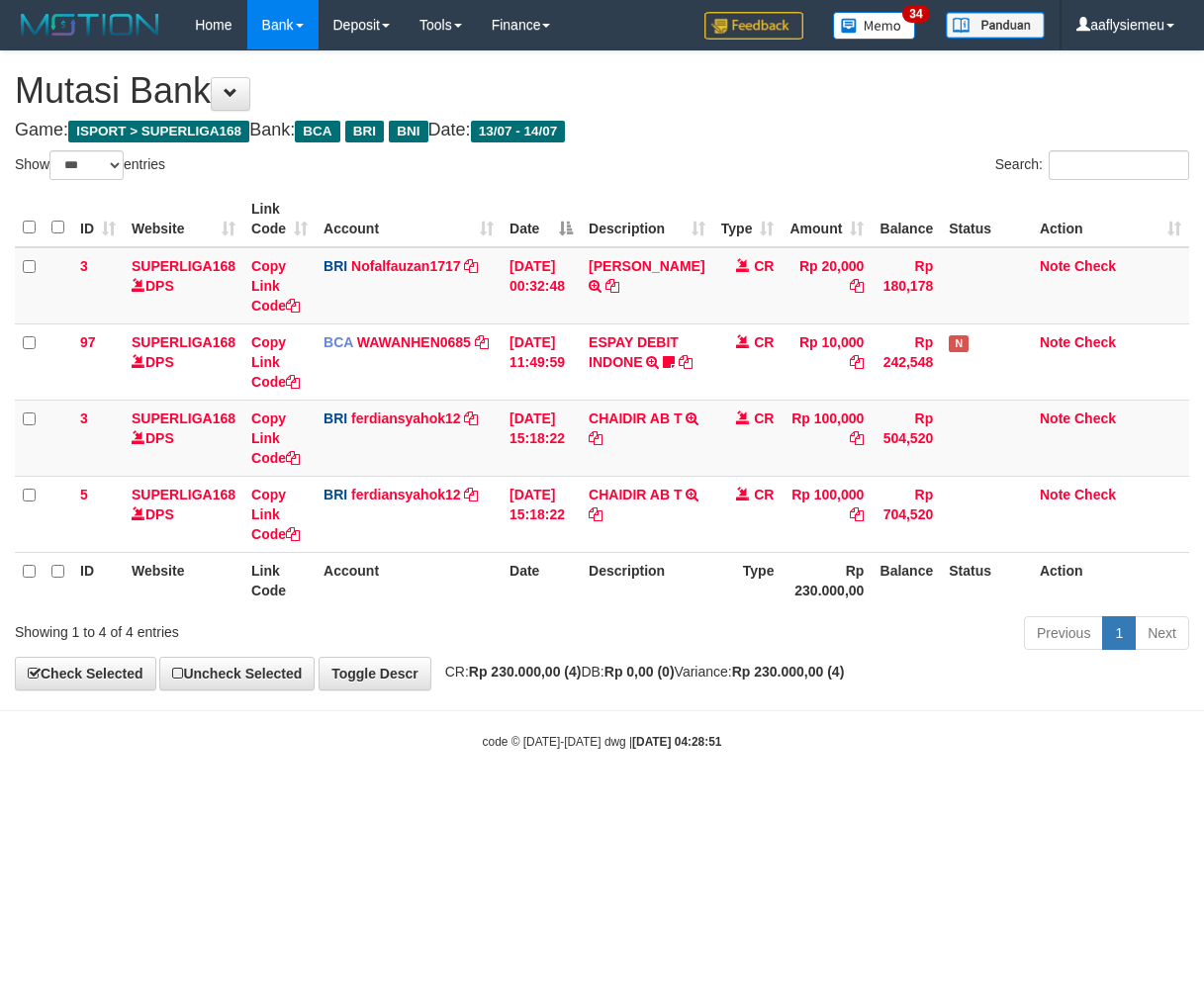 select on "***" 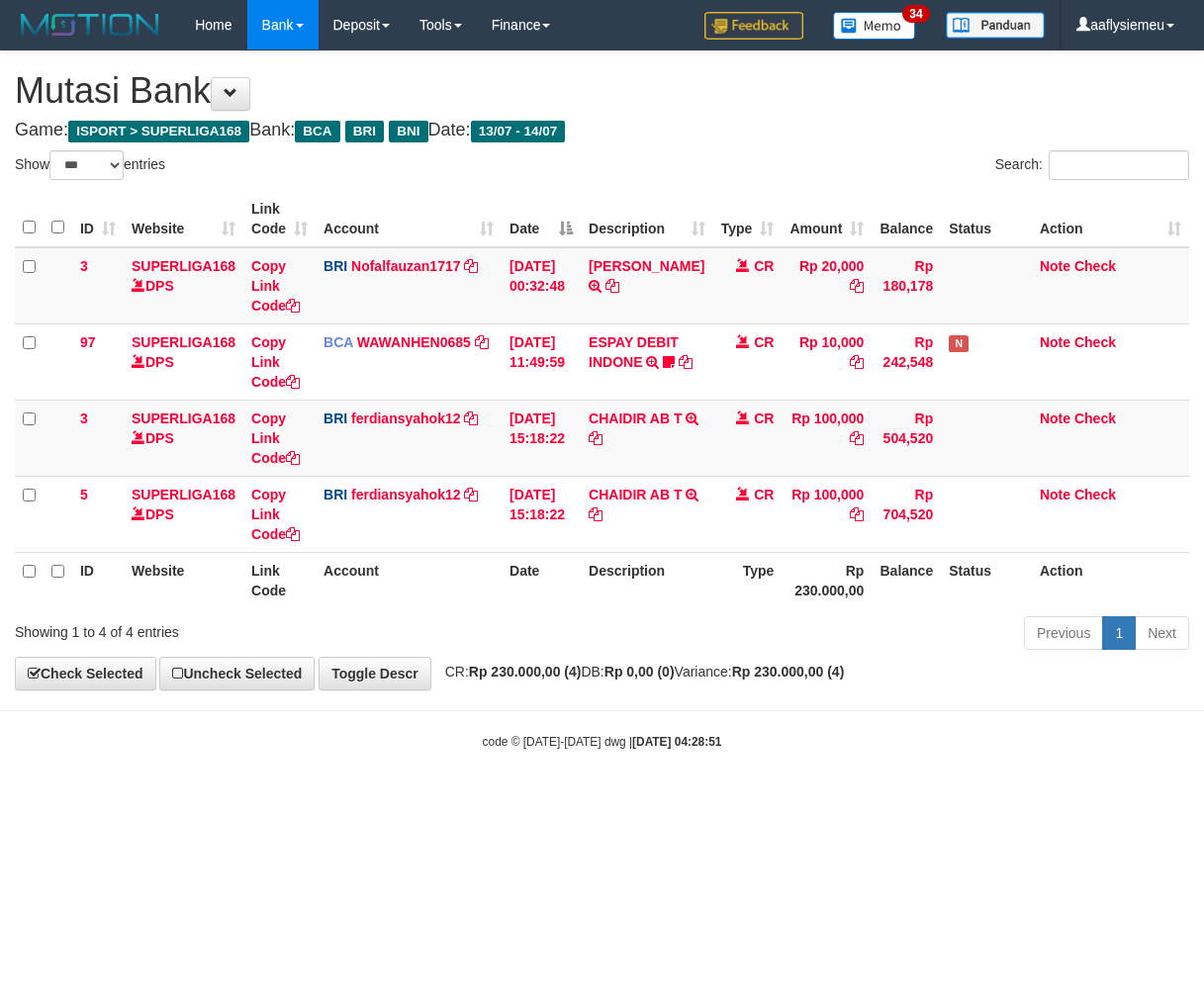 scroll, scrollTop: 0, scrollLeft: 0, axis: both 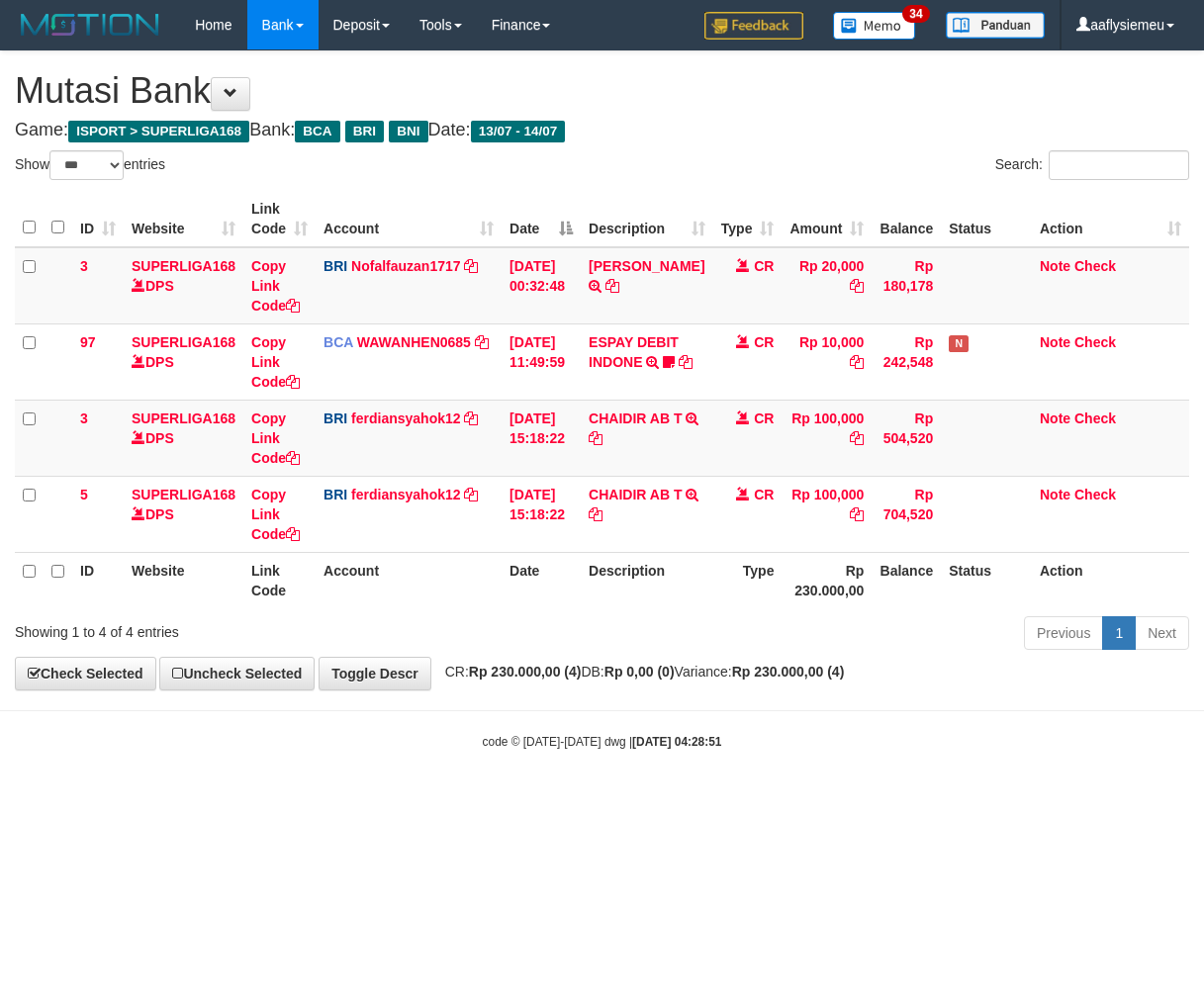 select on "***" 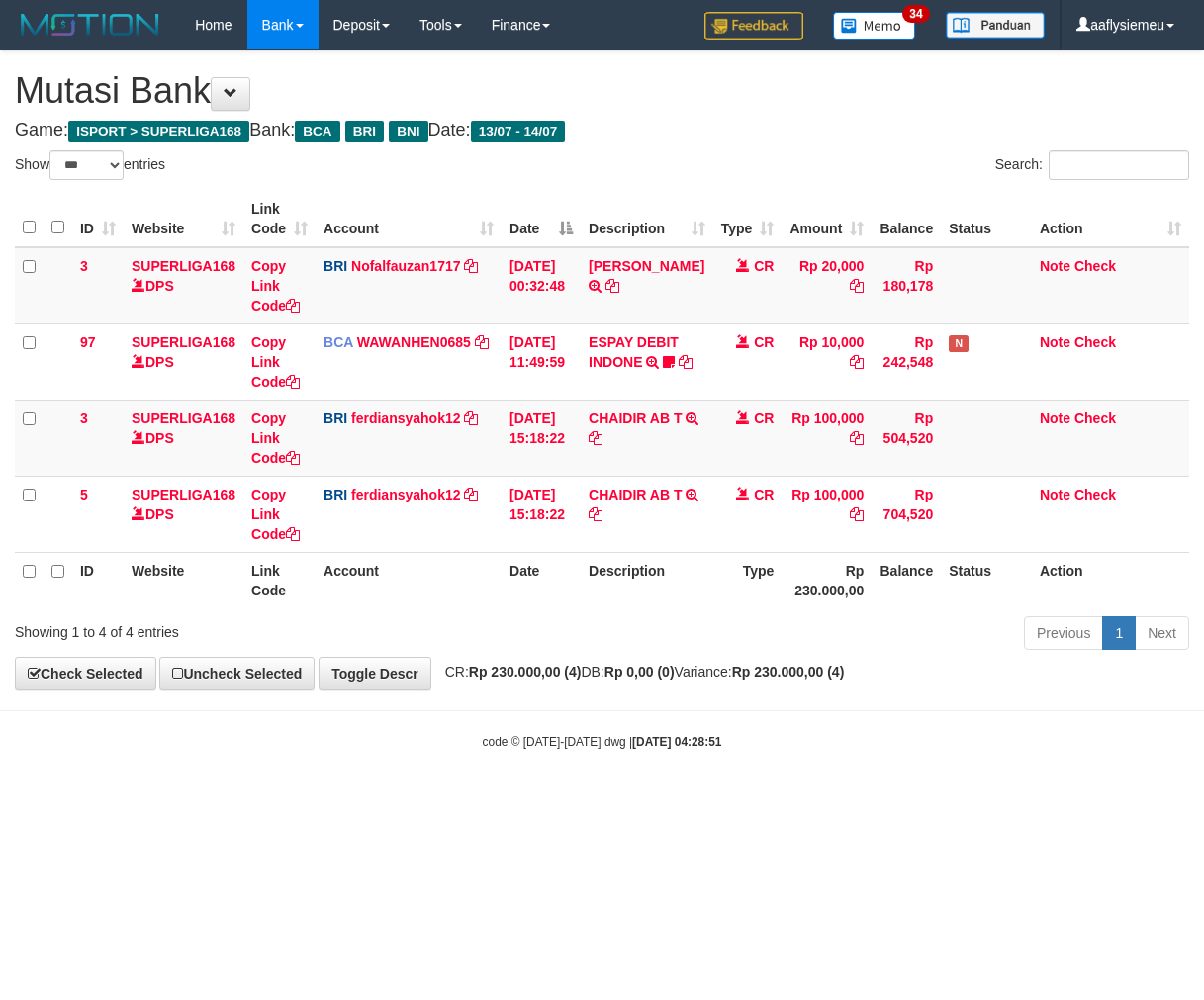 scroll, scrollTop: 0, scrollLeft: 0, axis: both 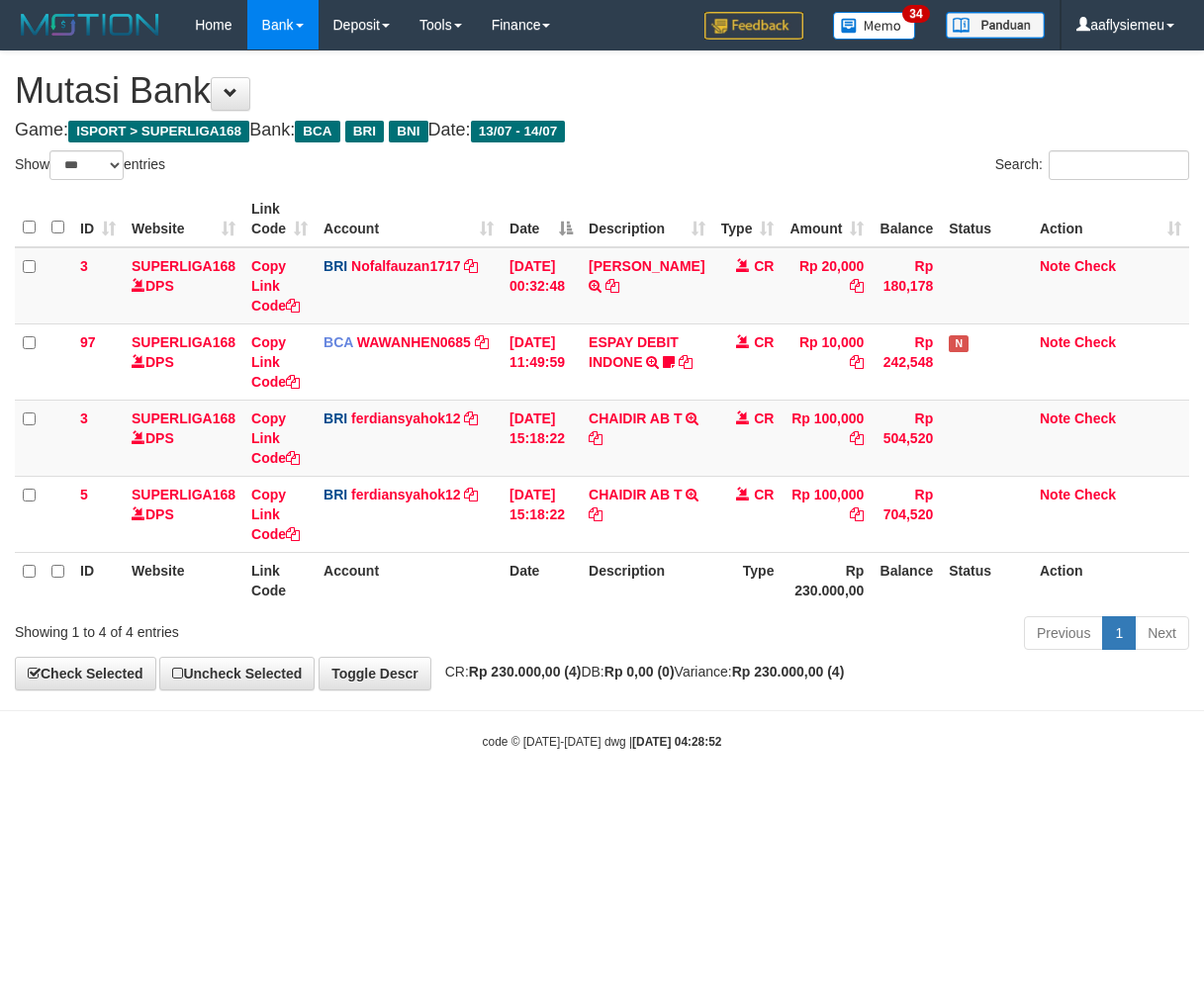 select on "***" 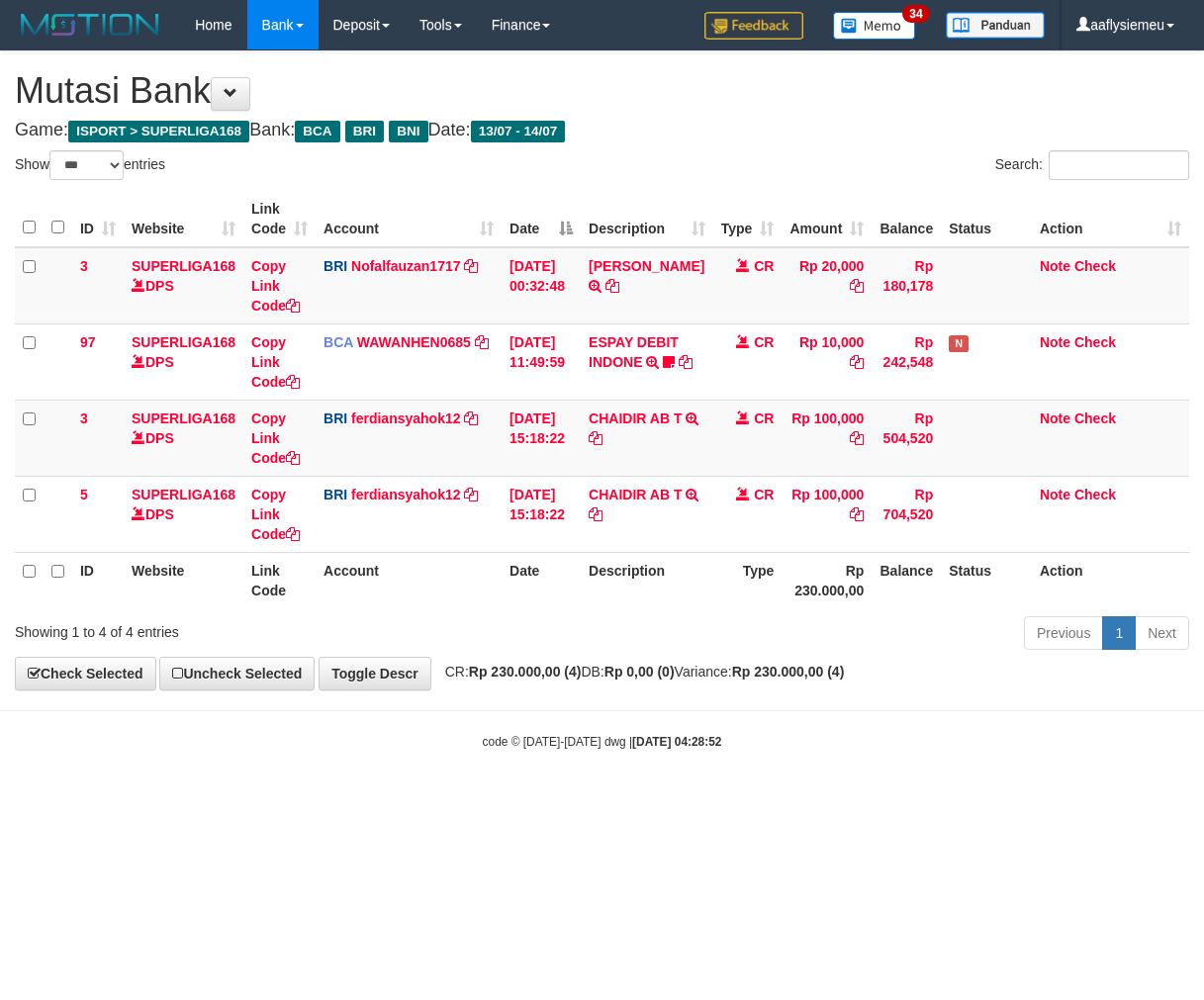scroll, scrollTop: 0, scrollLeft: 0, axis: both 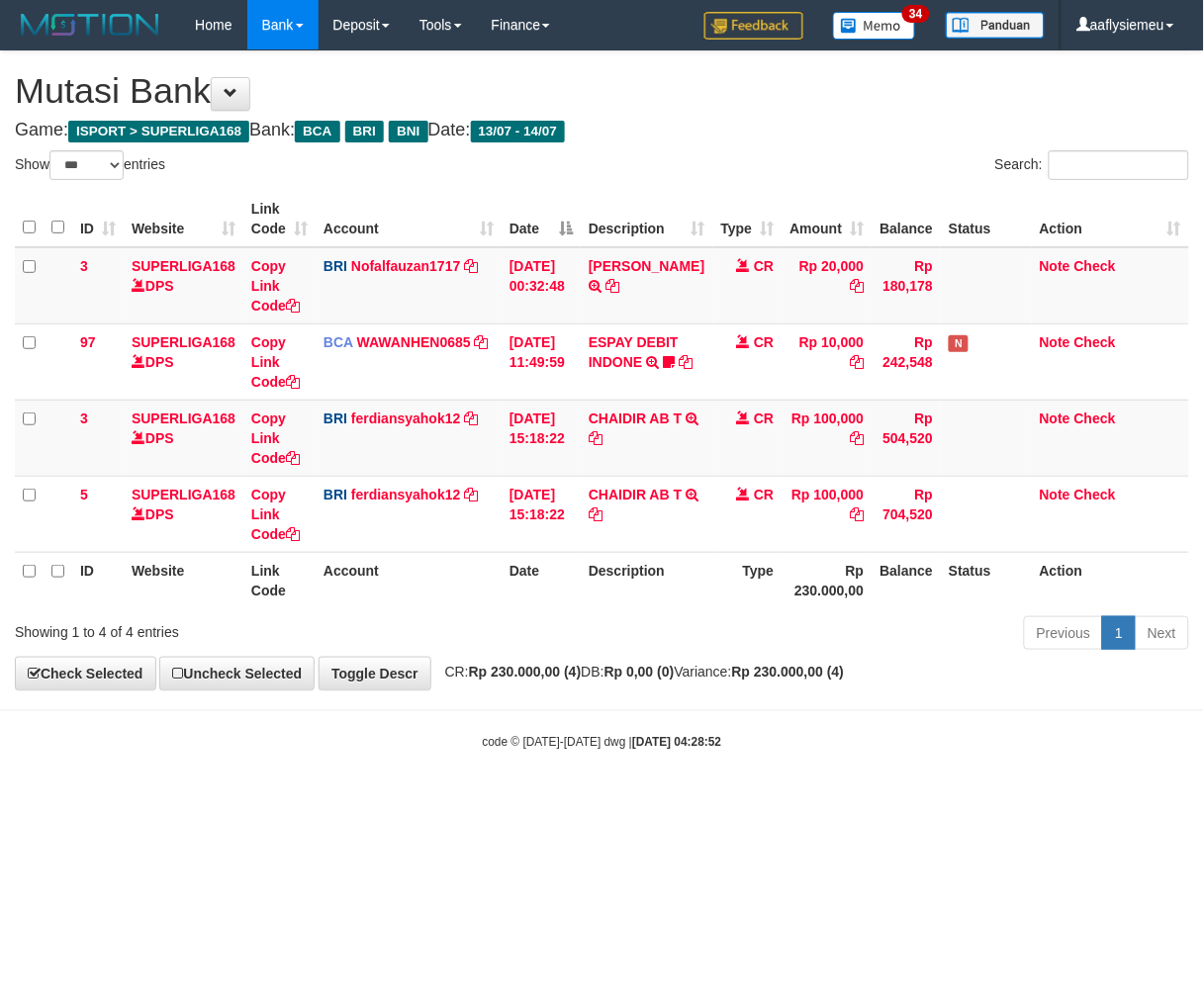 drag, startPoint x: 0, startPoint y: 0, endPoint x: 592, endPoint y: 705, distance: 920.5917 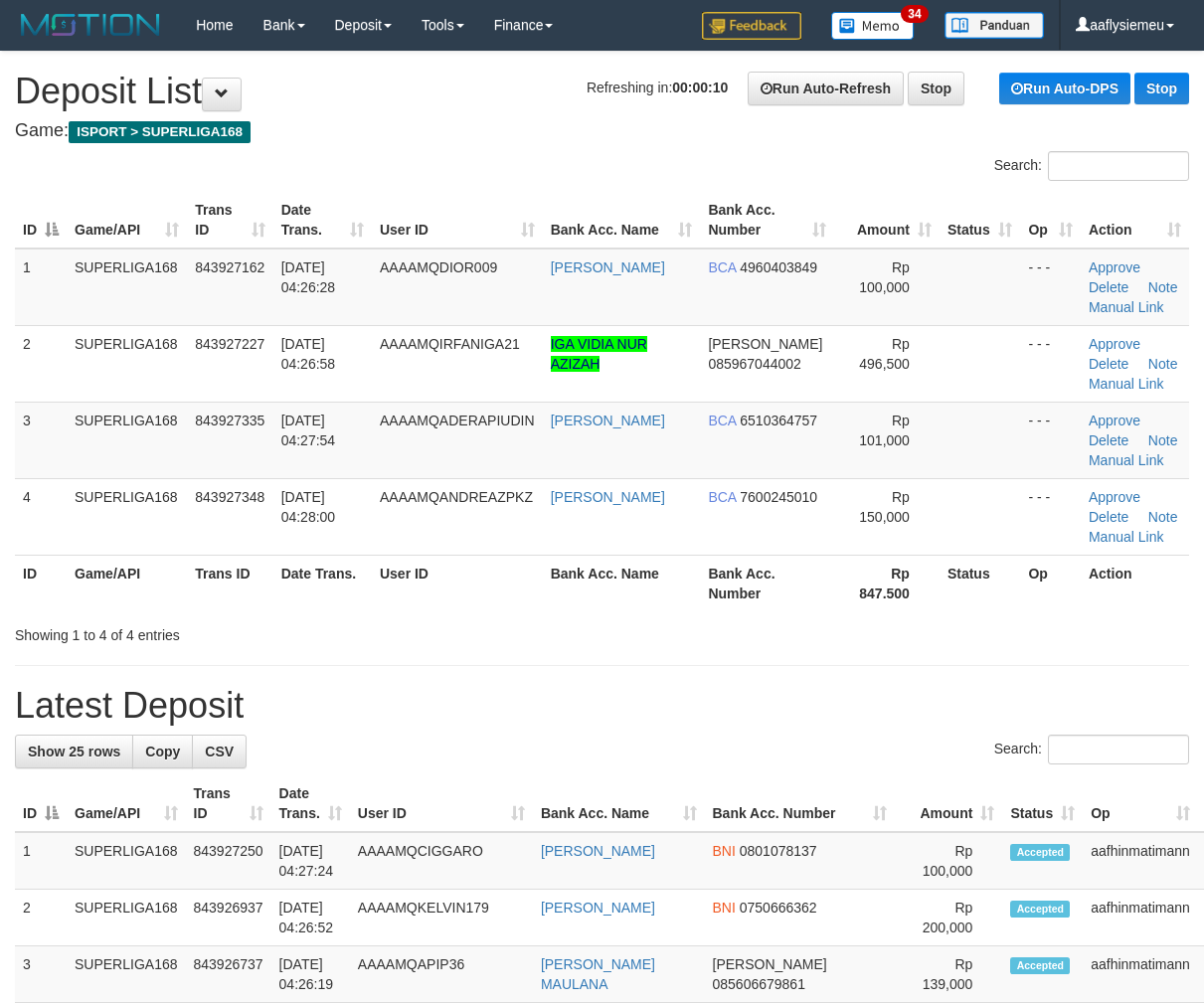 scroll, scrollTop: 0, scrollLeft: 0, axis: both 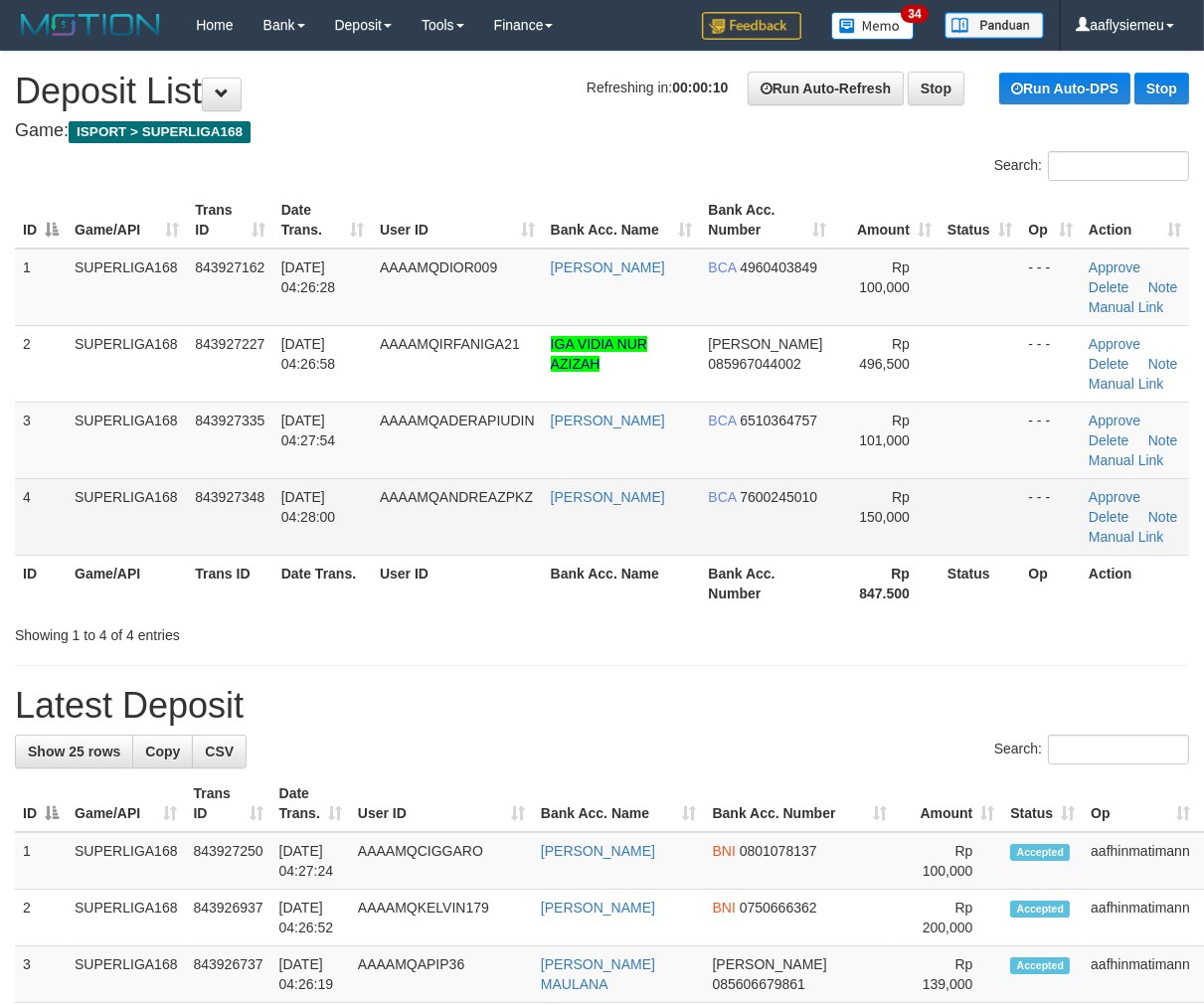 click on "SUPERLIGA168" at bounding box center (126, 516) 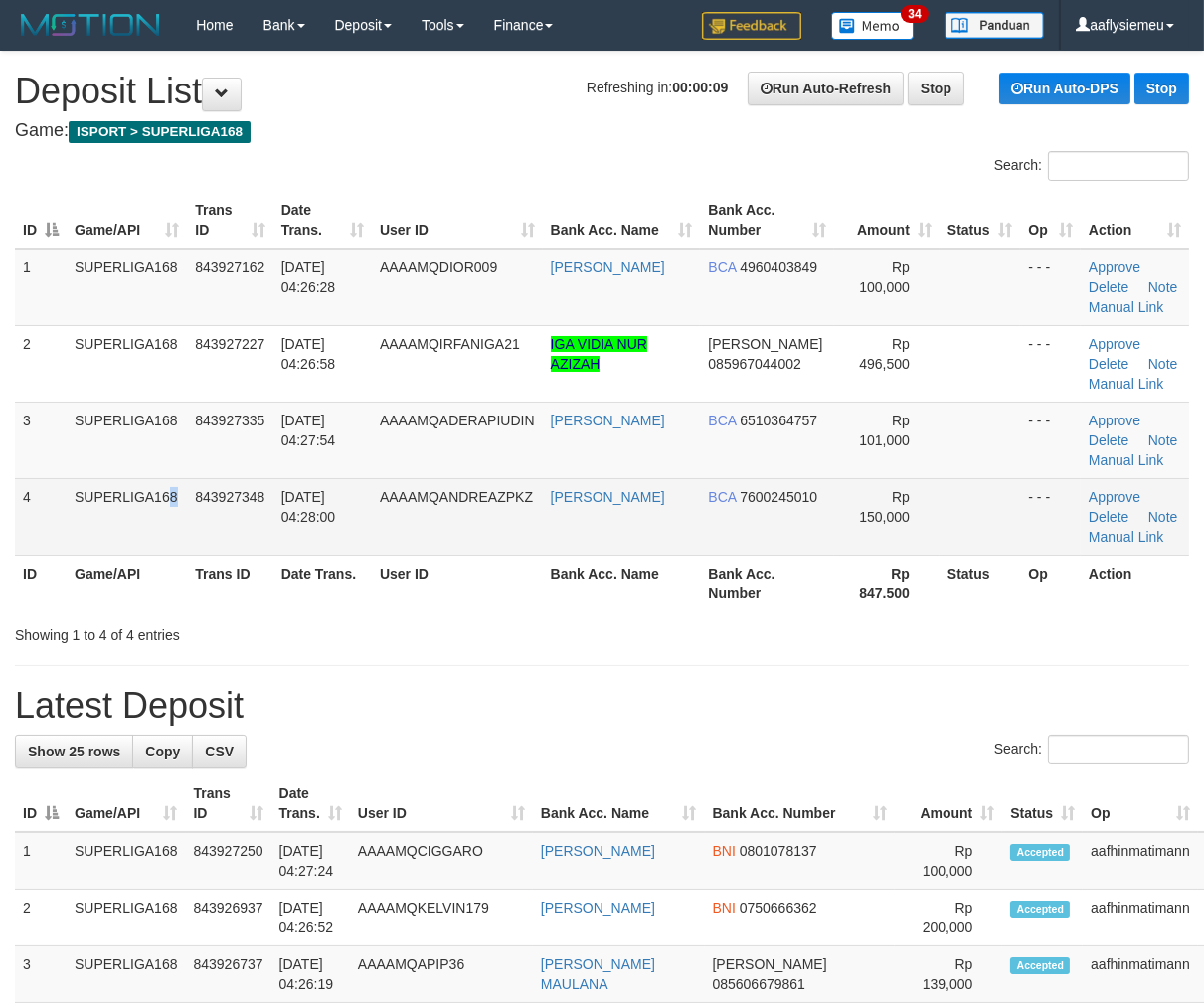 click on "SUPERLIGA168" at bounding box center [126, 516] 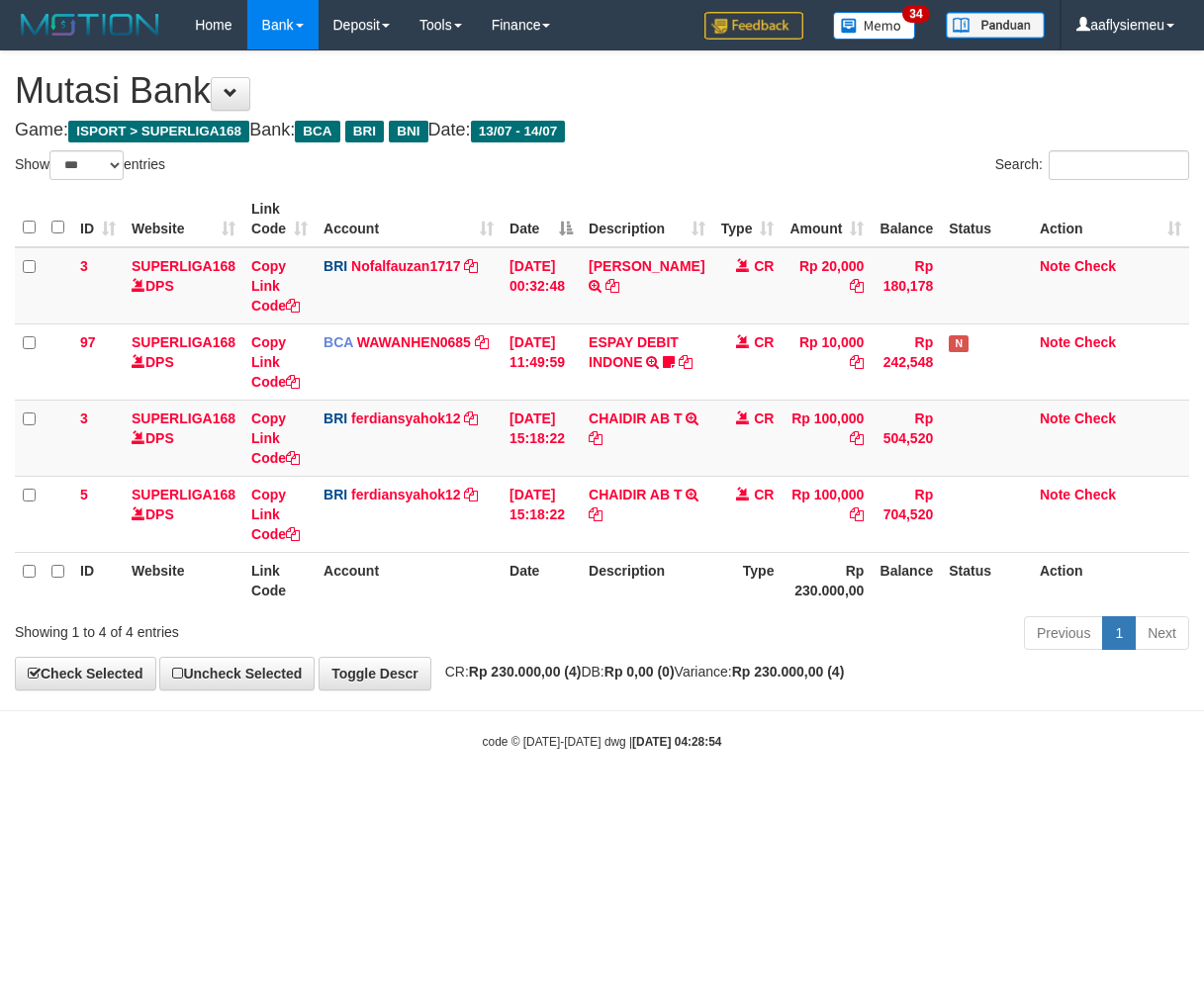 select on "***" 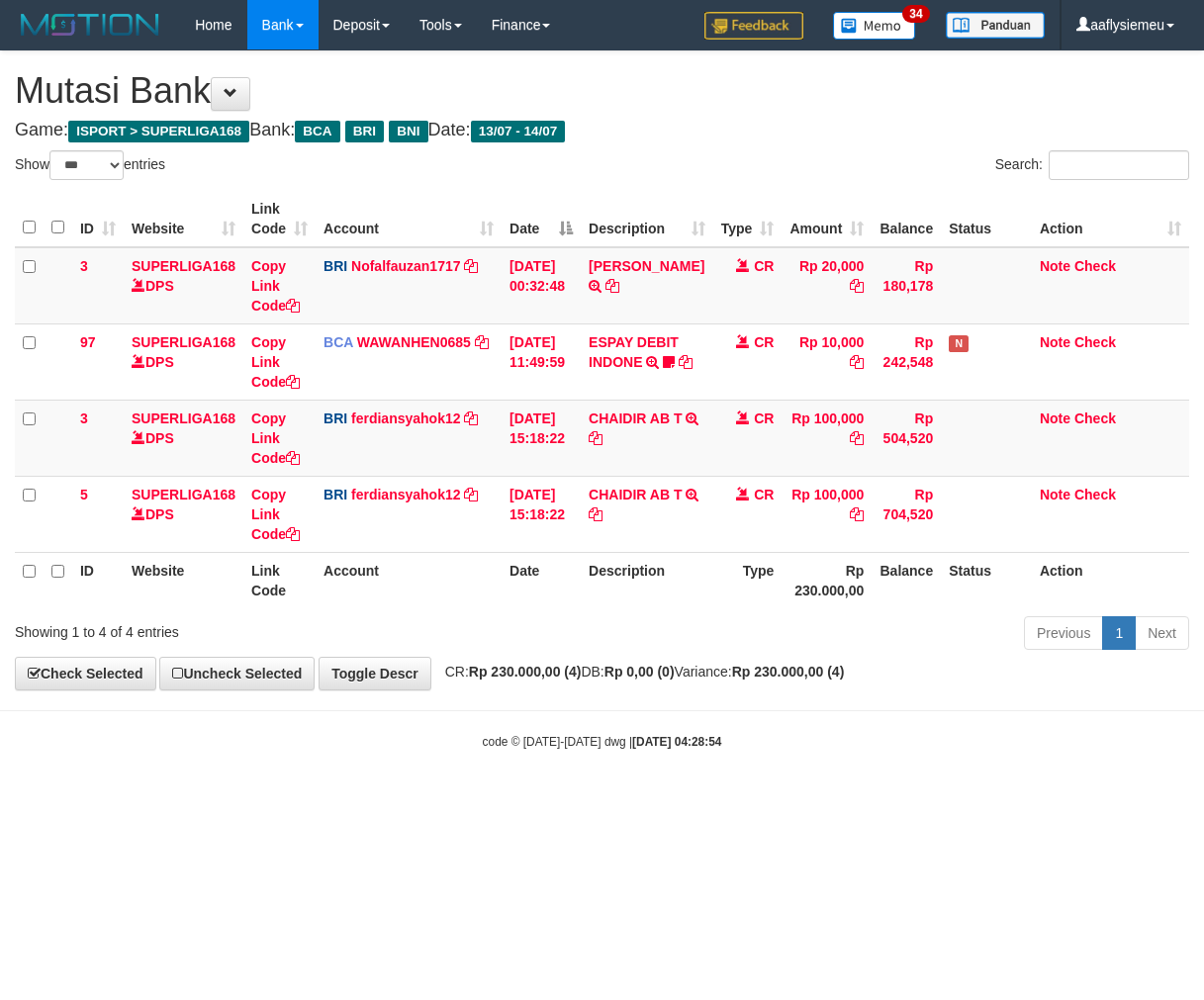 scroll, scrollTop: 0, scrollLeft: 0, axis: both 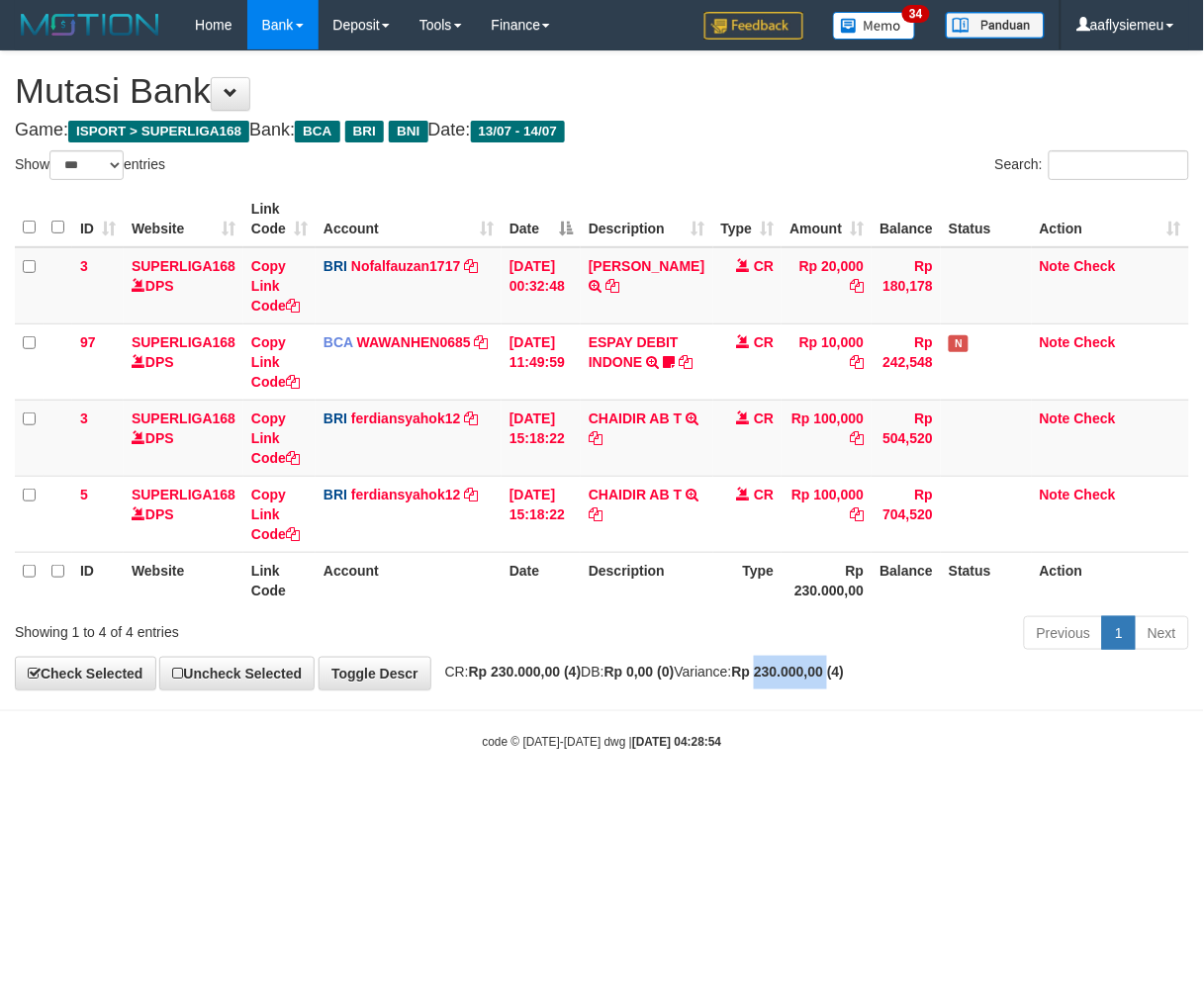 click on "Rp 230.000,00 (4)" at bounding box center (788, 672) 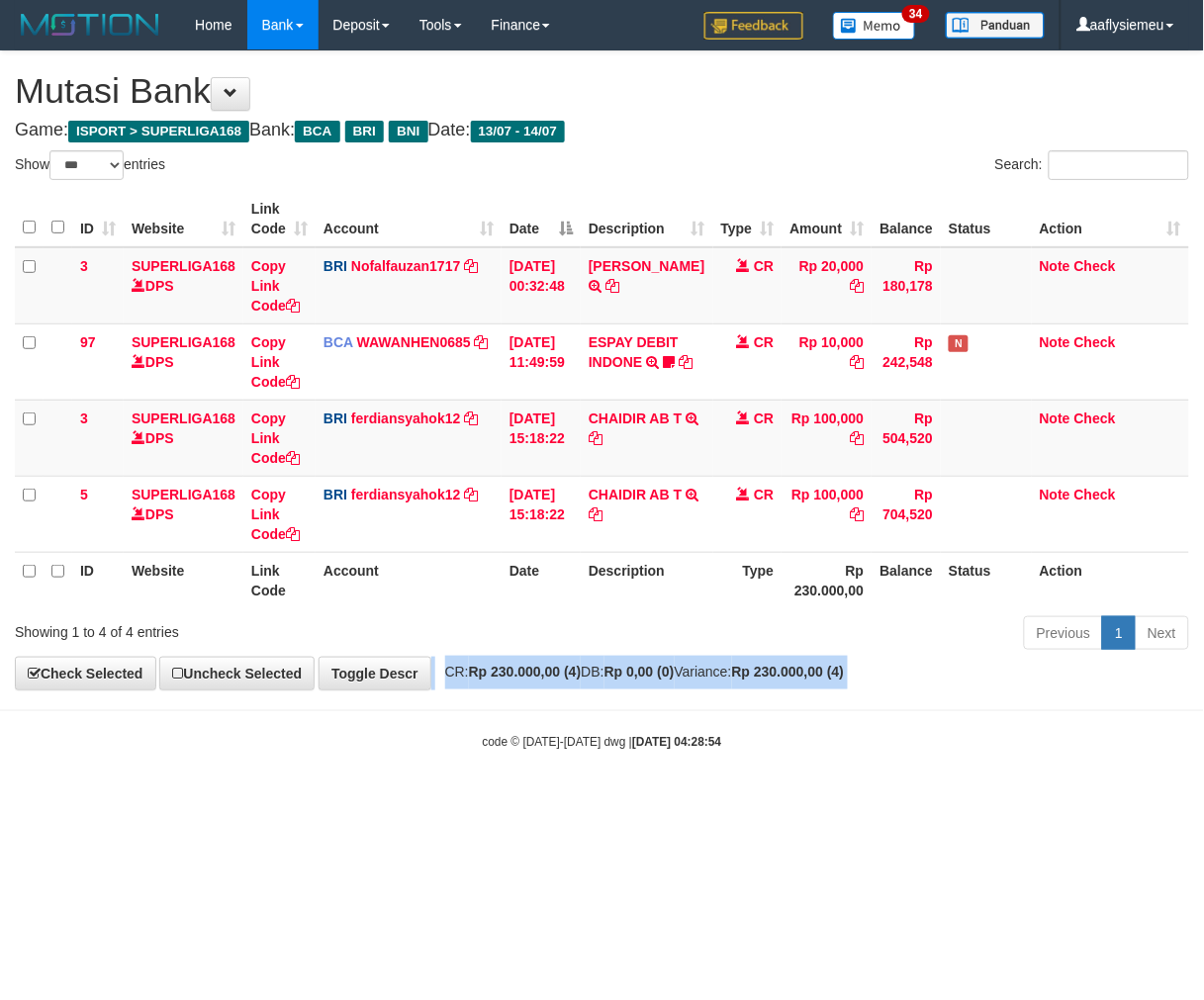 click on "Rp 230.000,00 (4)" at bounding box center [788, 672] 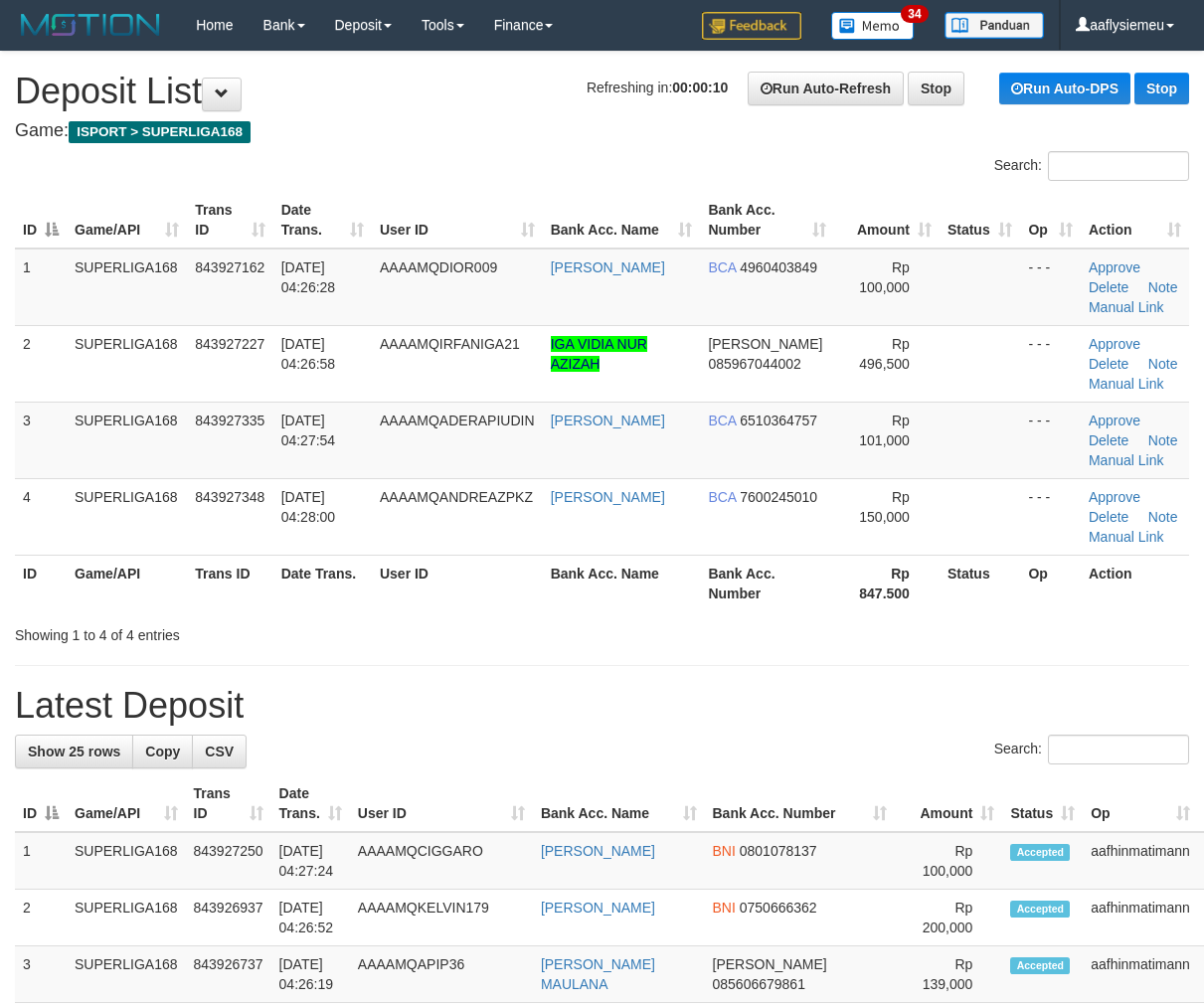 scroll, scrollTop: 0, scrollLeft: 0, axis: both 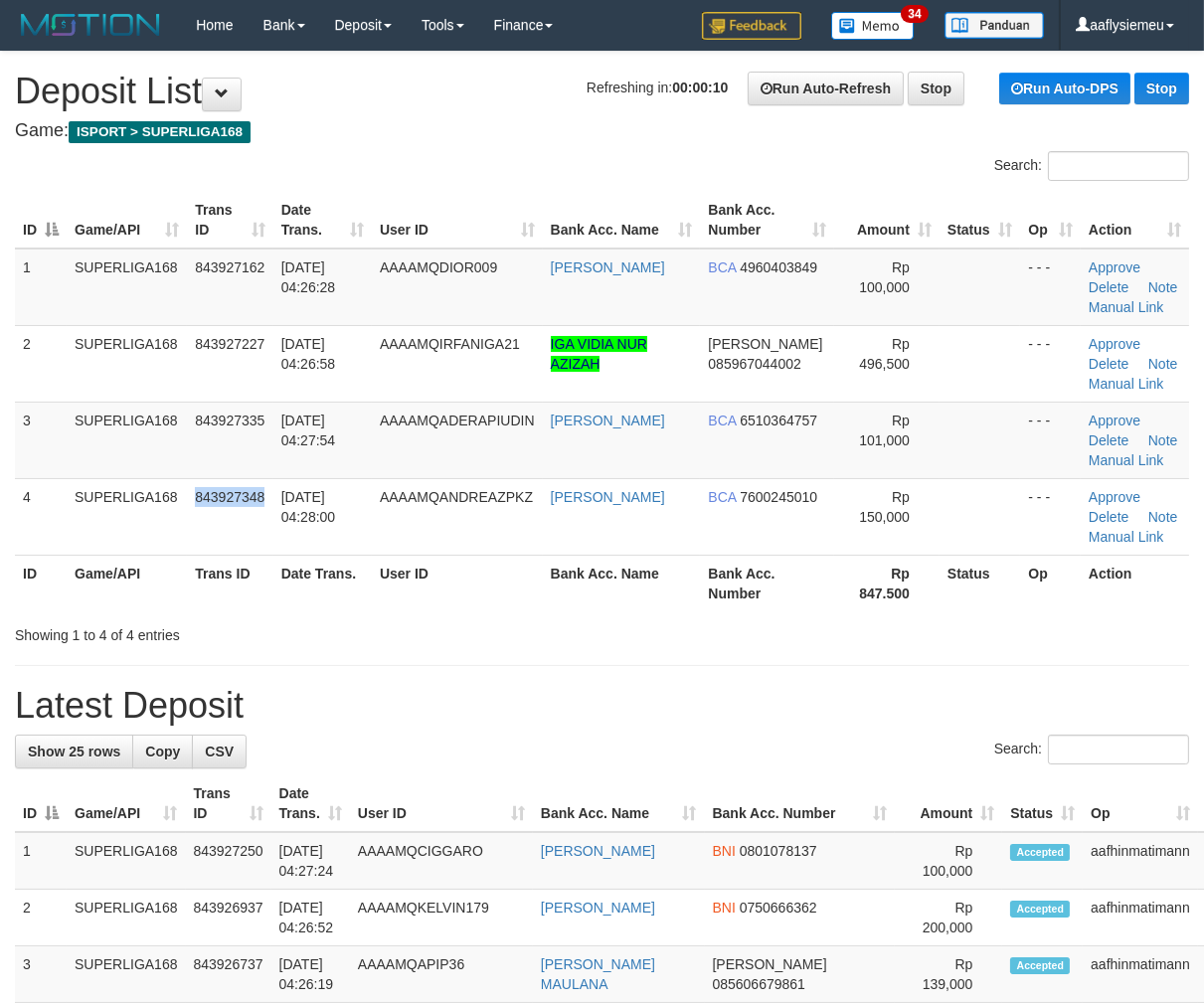 click on "843927348" at bounding box center (230, 516) 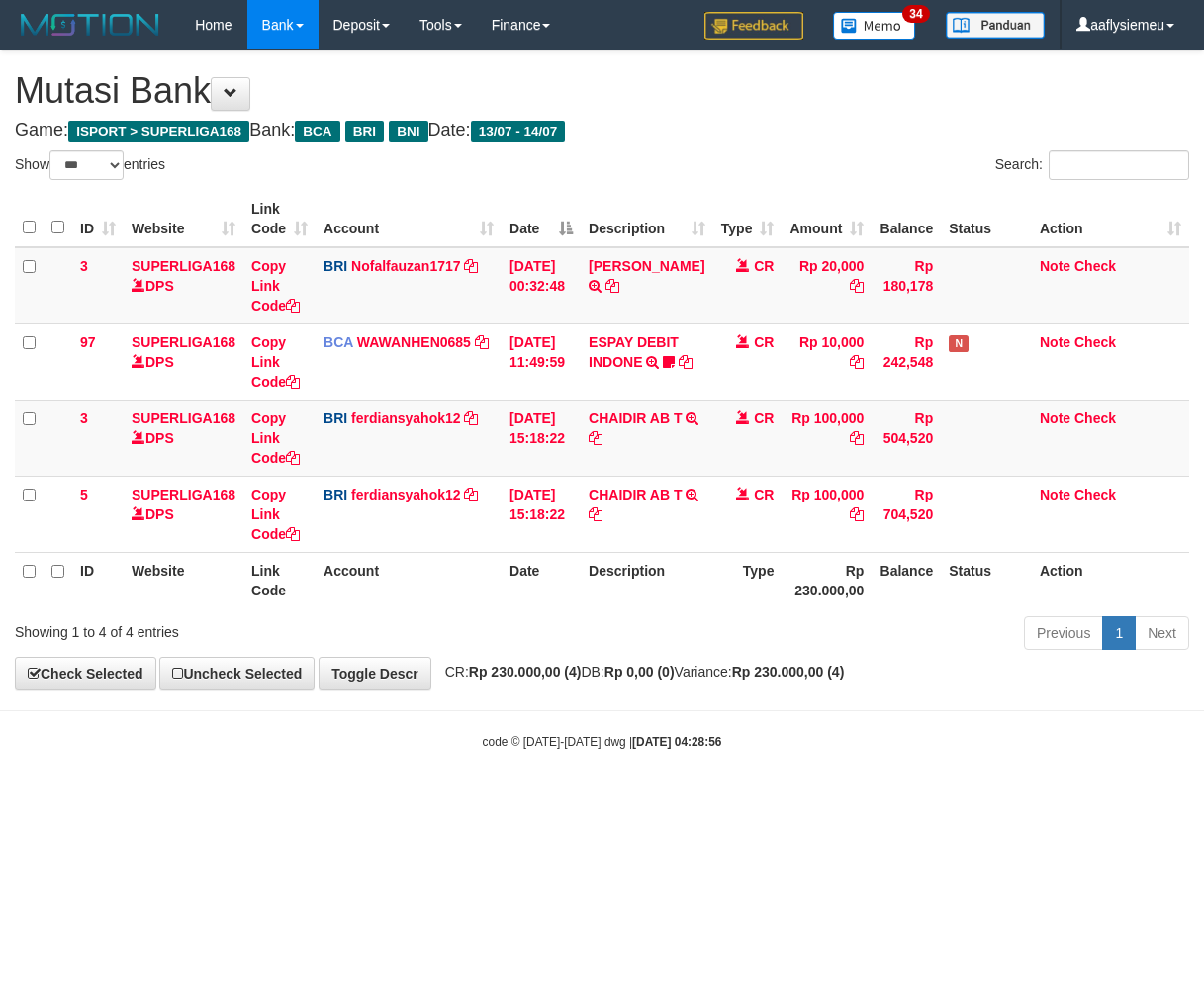 select on "***" 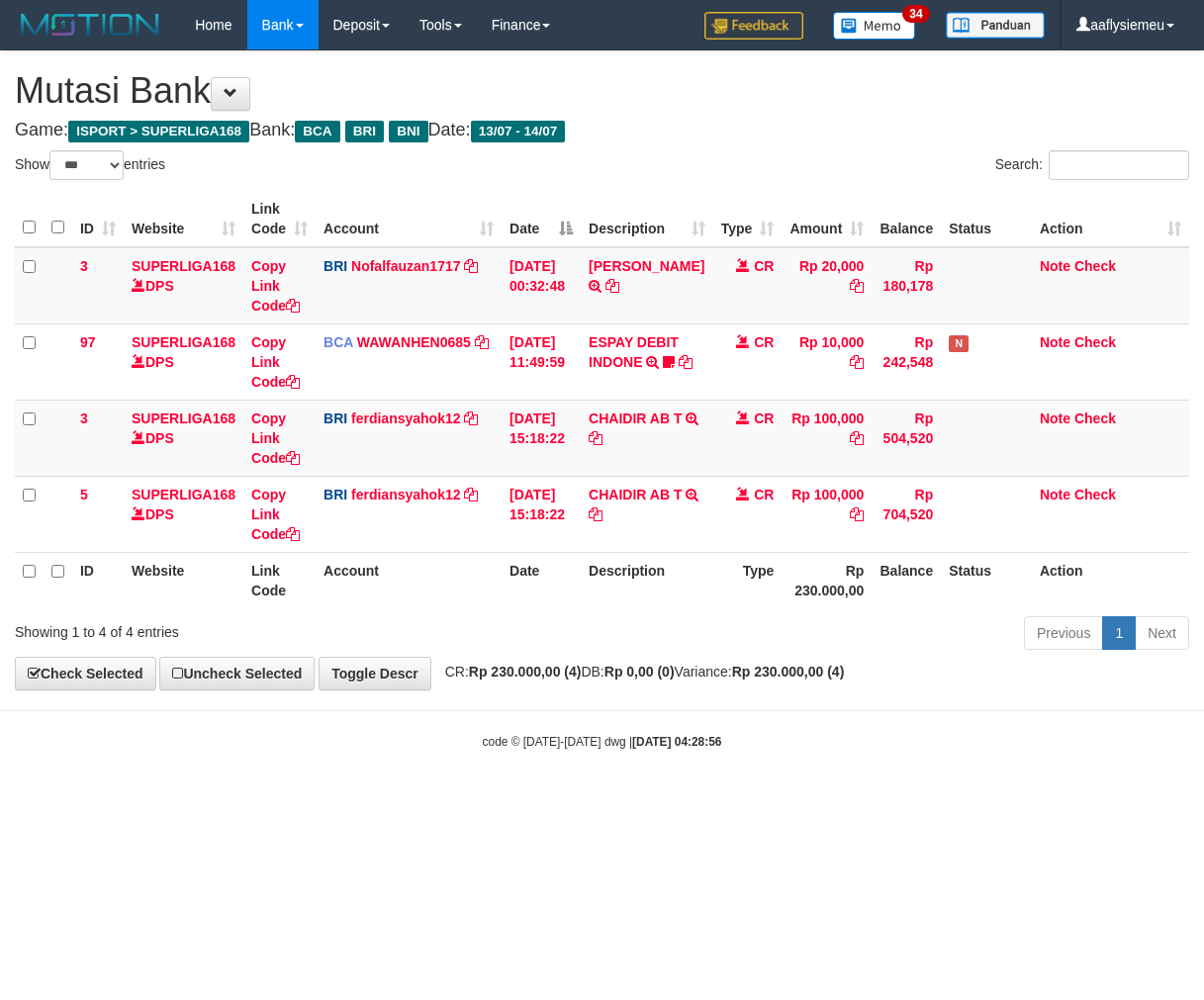 scroll, scrollTop: 0, scrollLeft: 0, axis: both 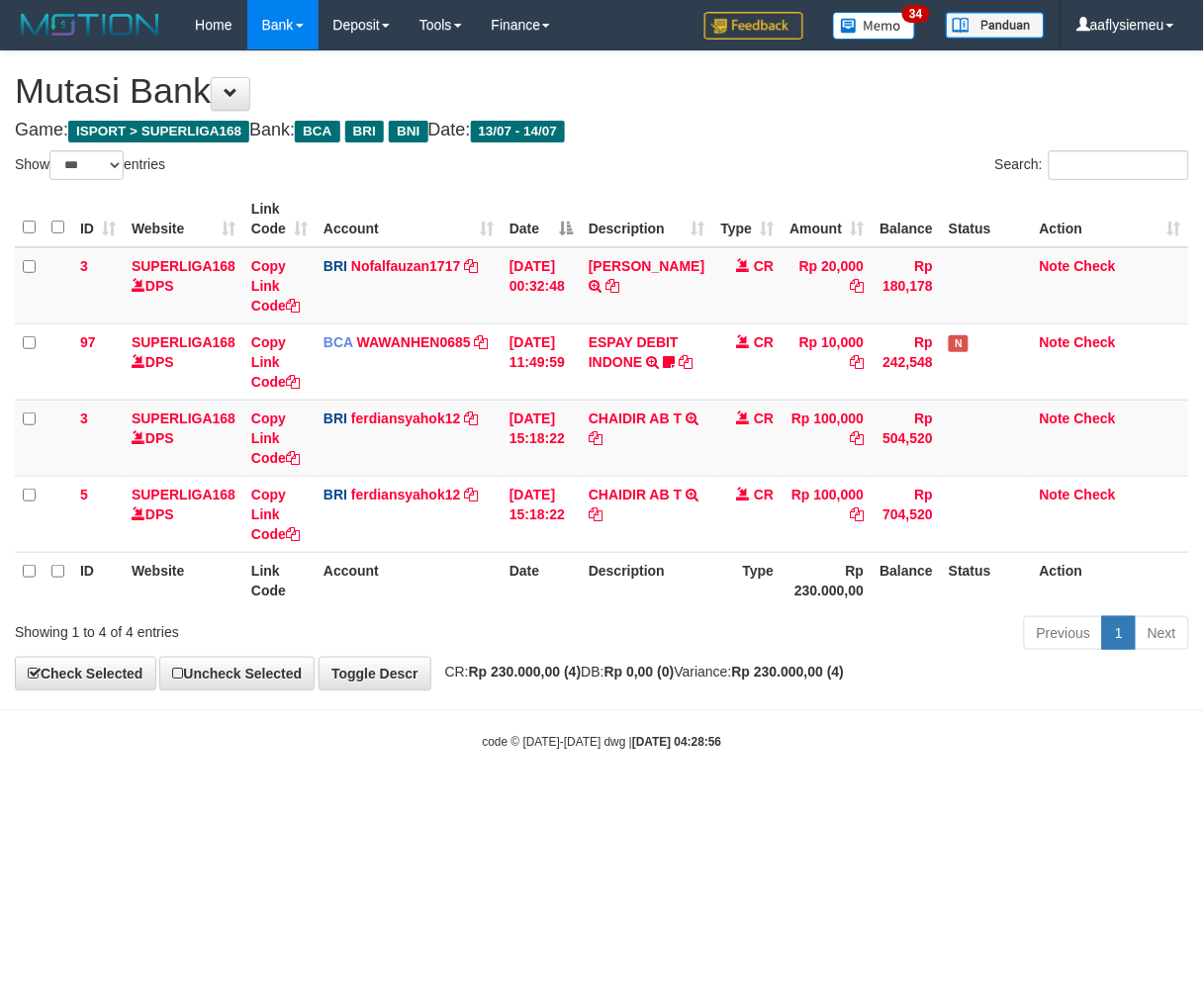 click on "Toggle navigation
Home
Bank
Account List
Load
By Website
Group
[ISPORT]													SUPERLIGA168
By Load Group (DPS)
34" at bounding box center (602, 400) 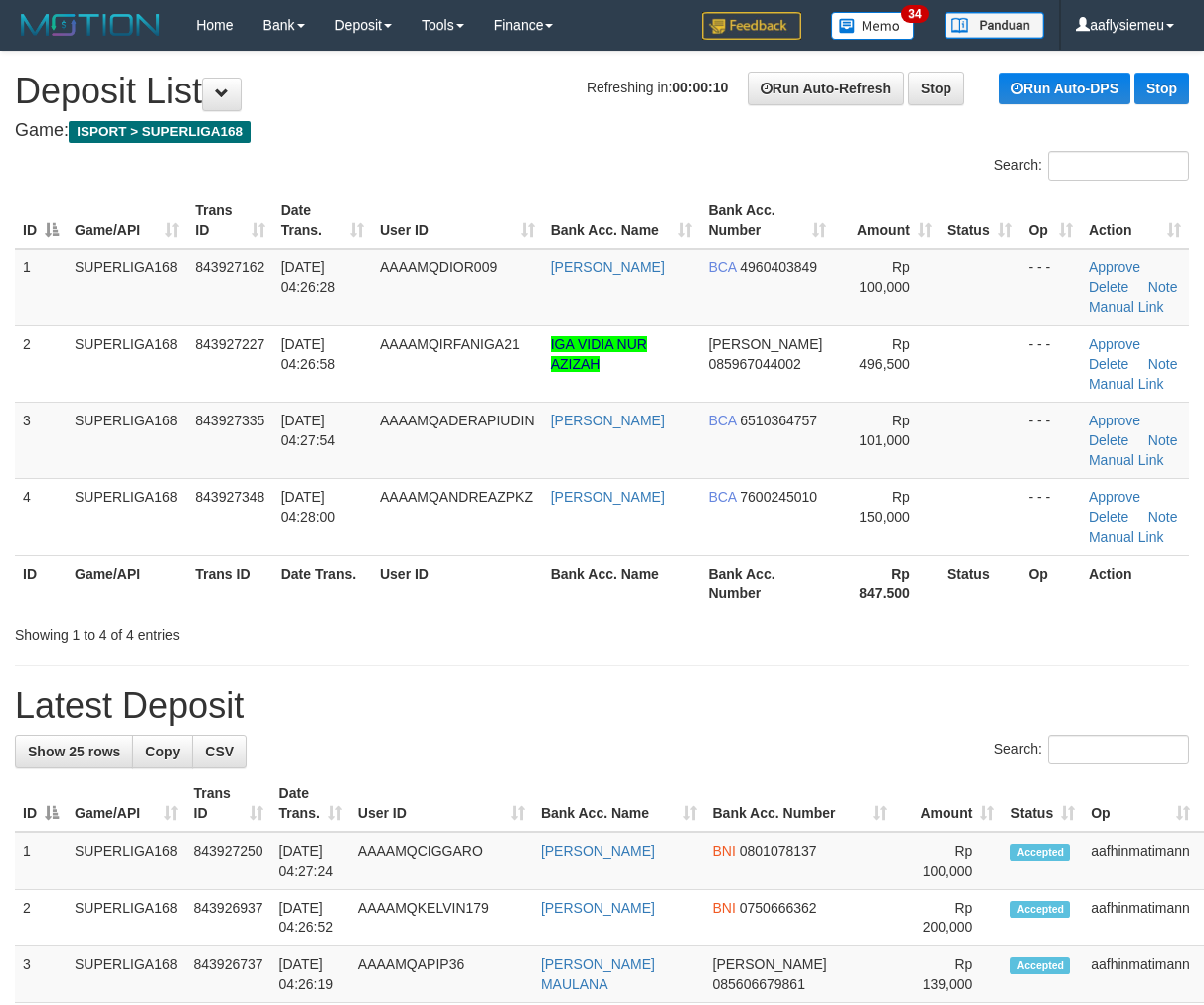 scroll, scrollTop: 0, scrollLeft: 0, axis: both 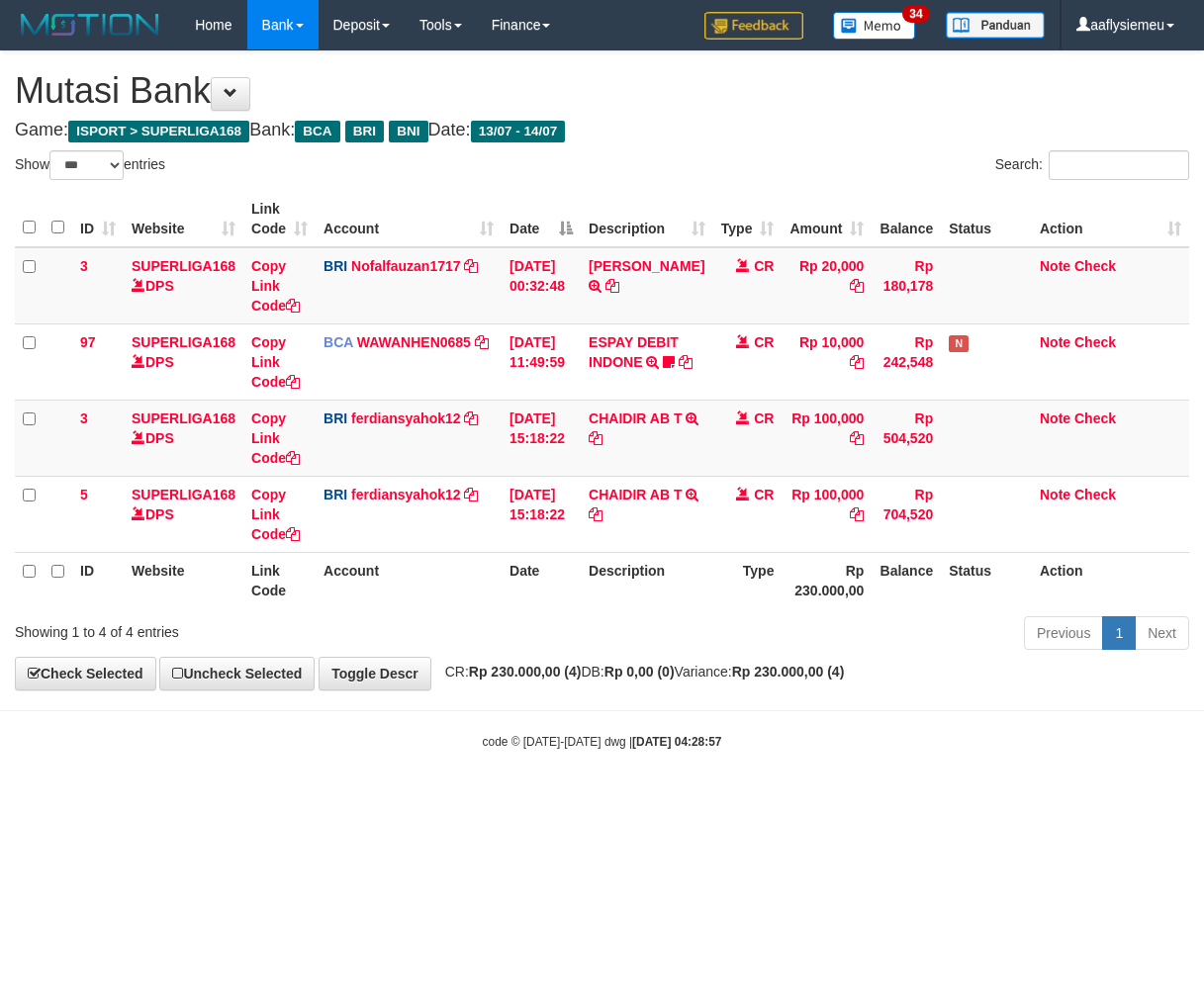select on "***" 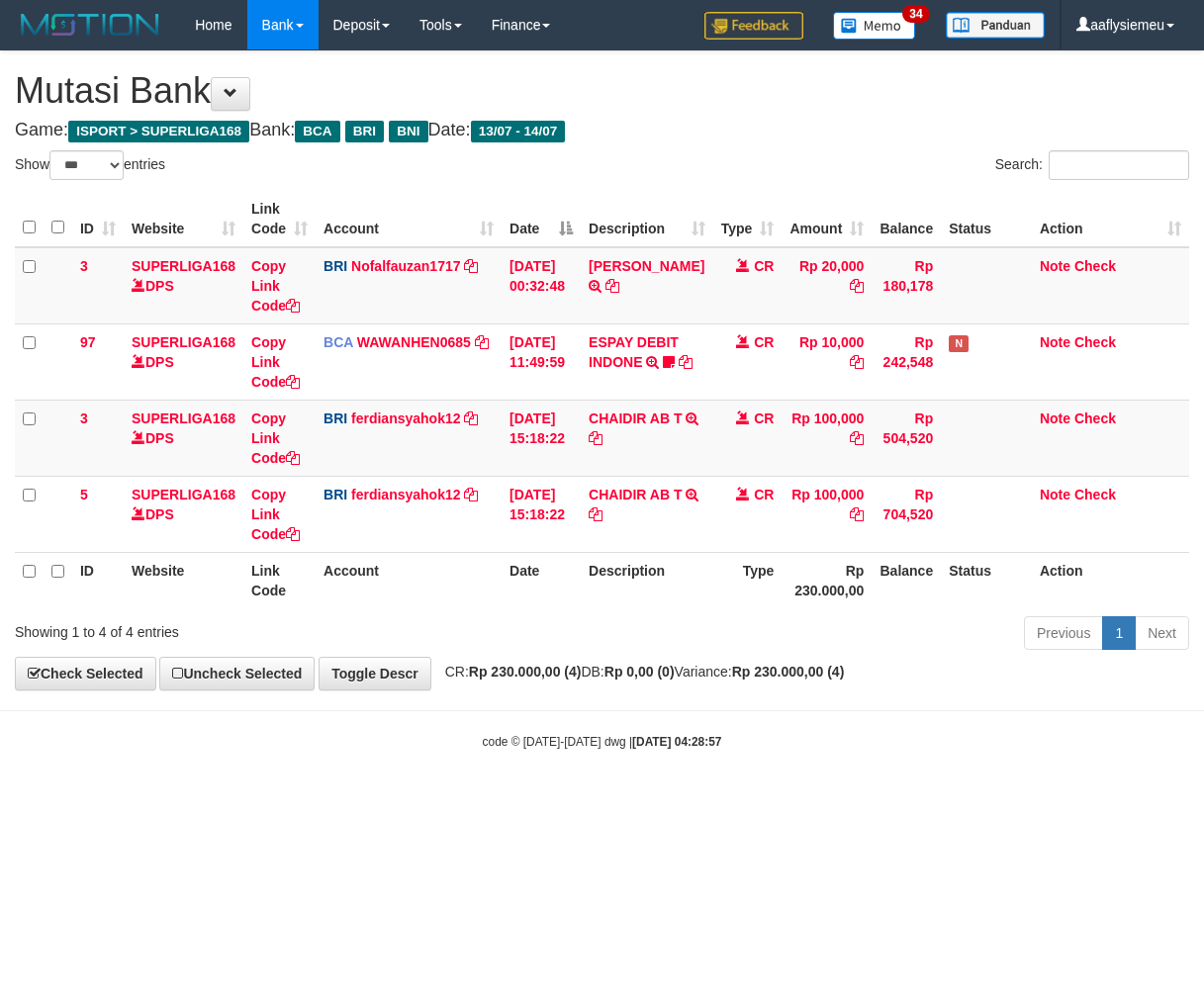 click on "**********" at bounding box center [602, 370] 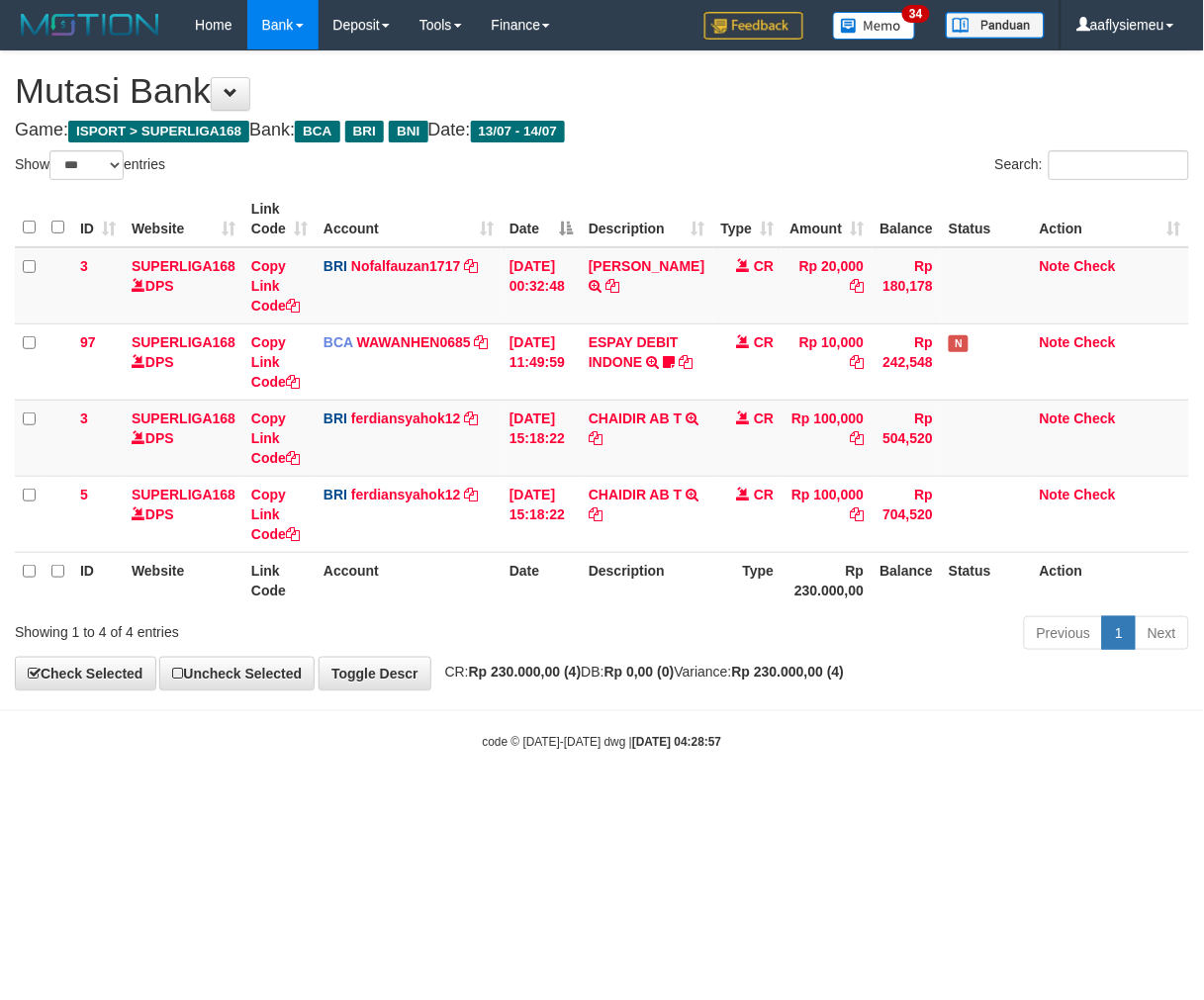 click on "**********" at bounding box center [602, 370] 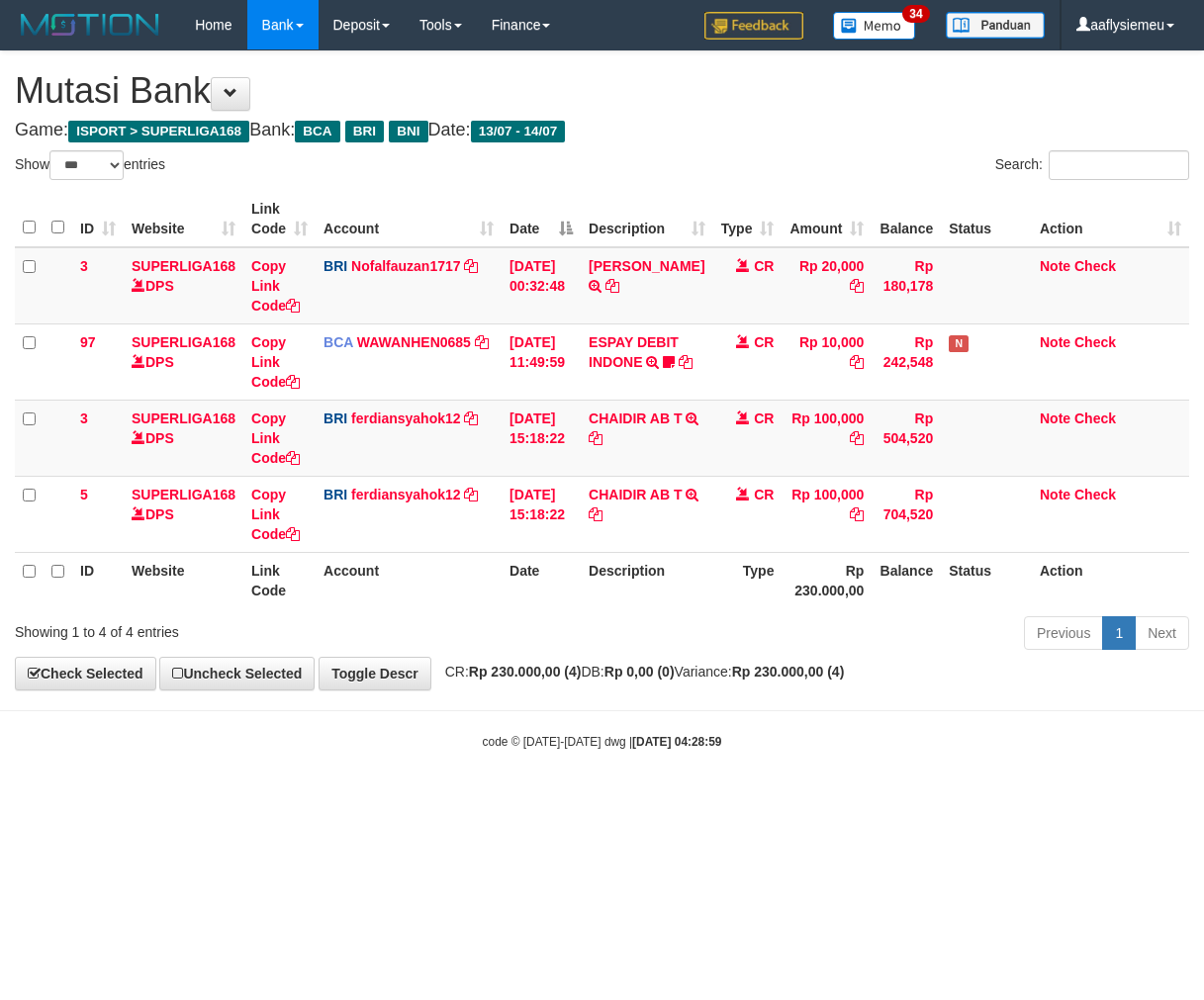 select on "***" 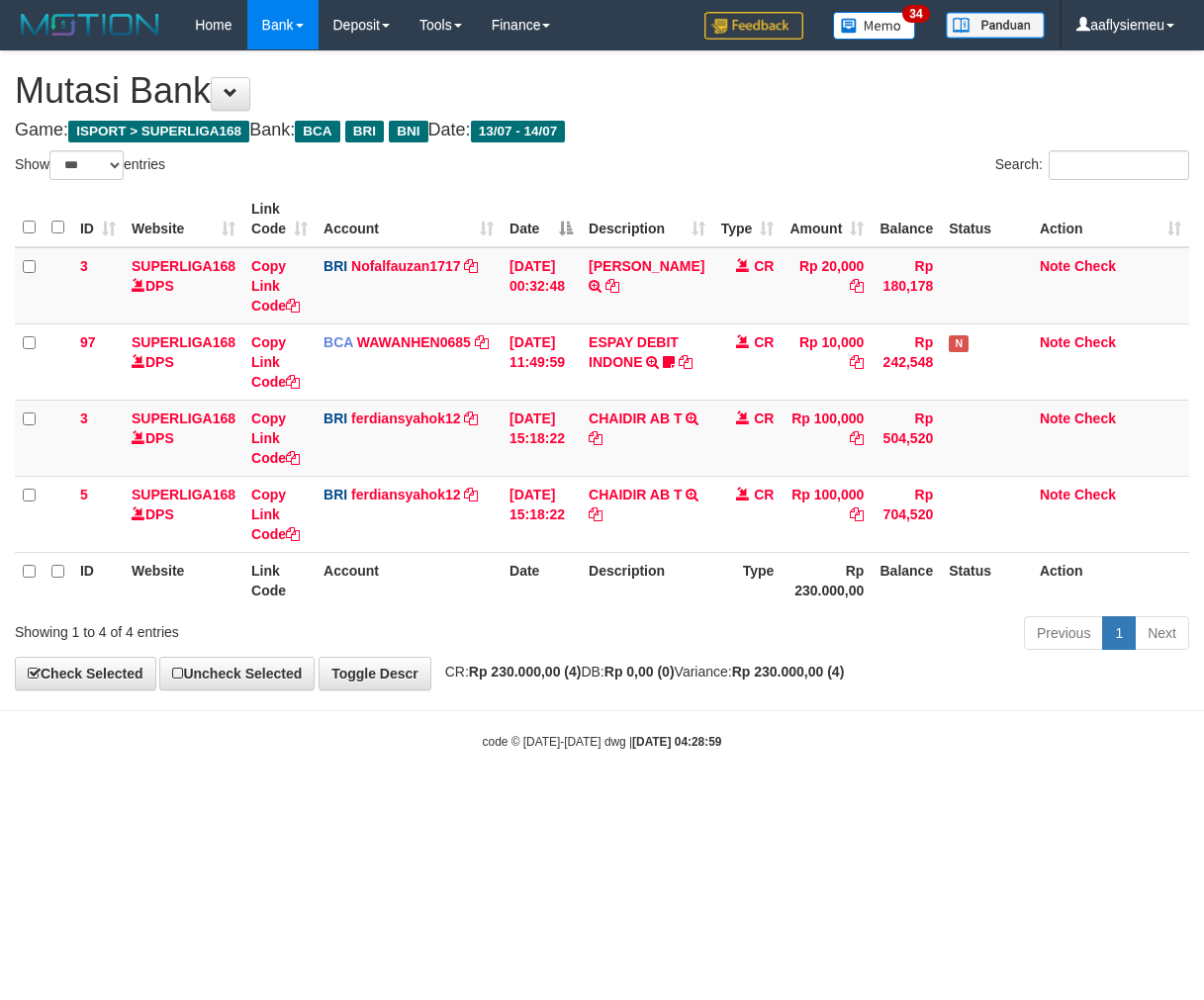 scroll, scrollTop: 0, scrollLeft: 0, axis: both 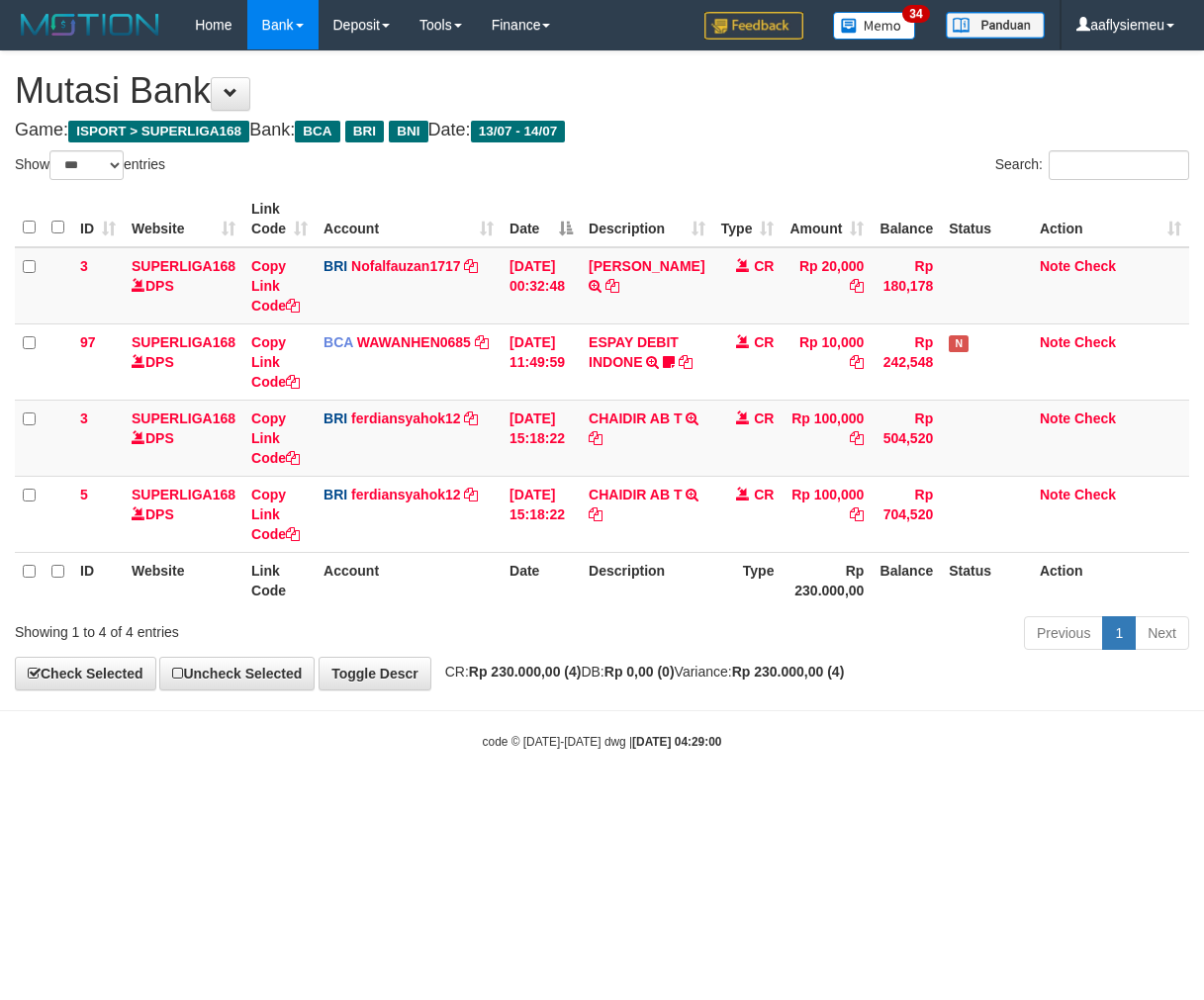select on "***" 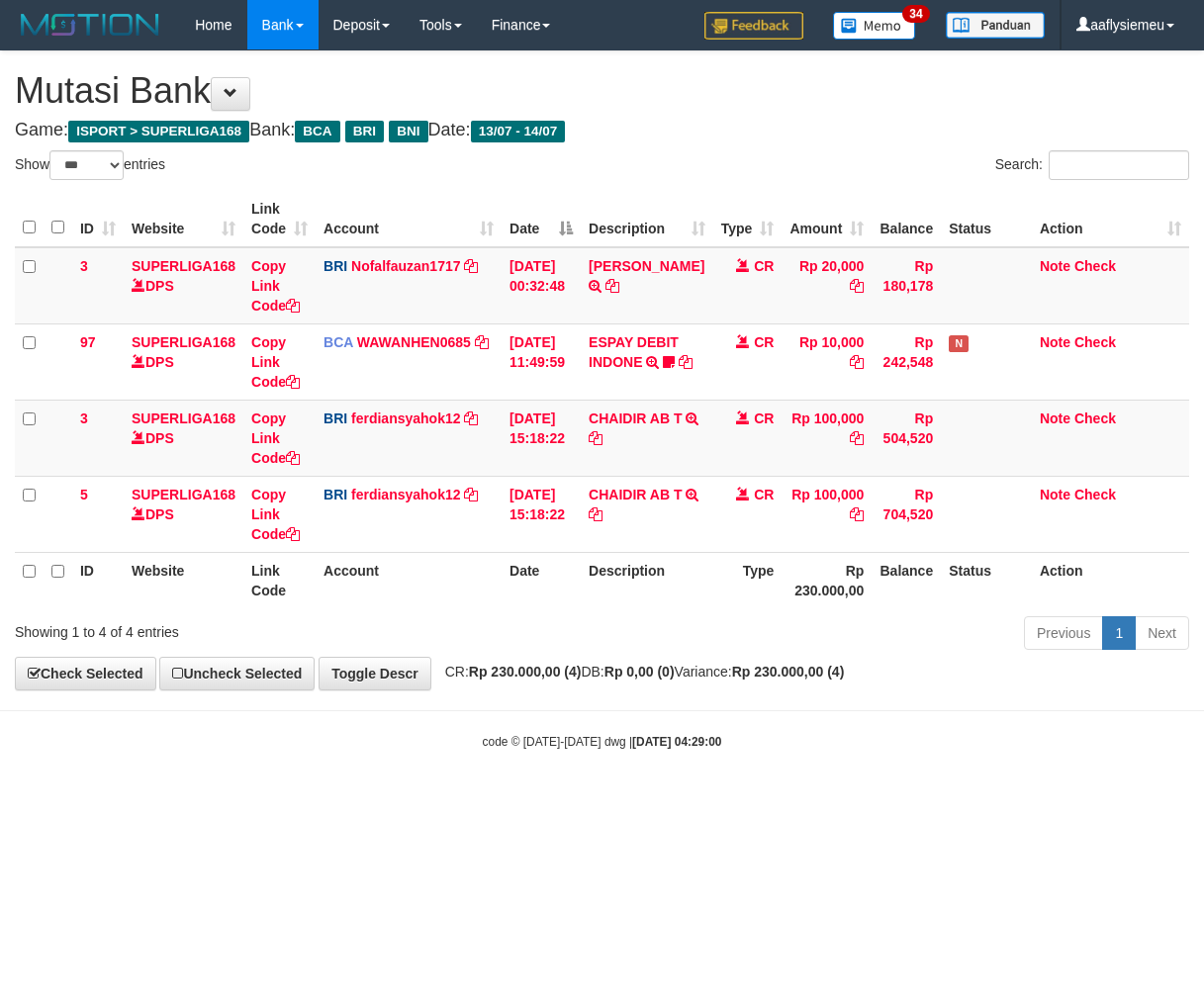 scroll, scrollTop: 0, scrollLeft: 0, axis: both 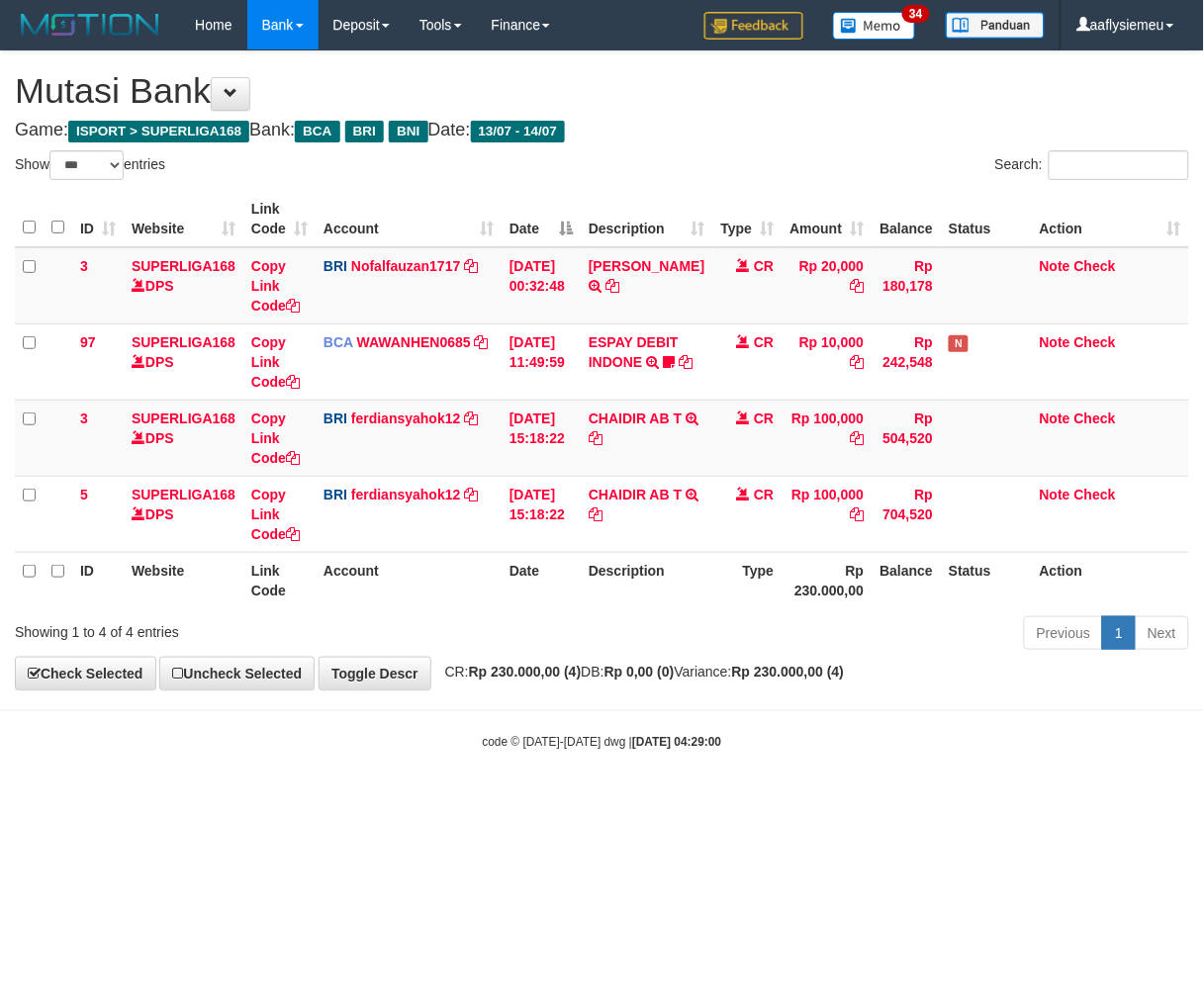 click on "Toggle navigation
Home
Bank
Account List
Load
By Website
Group
[ISPORT]													SUPERLIGA168
By Load Group (DPS)
34" at bounding box center [602, 400] 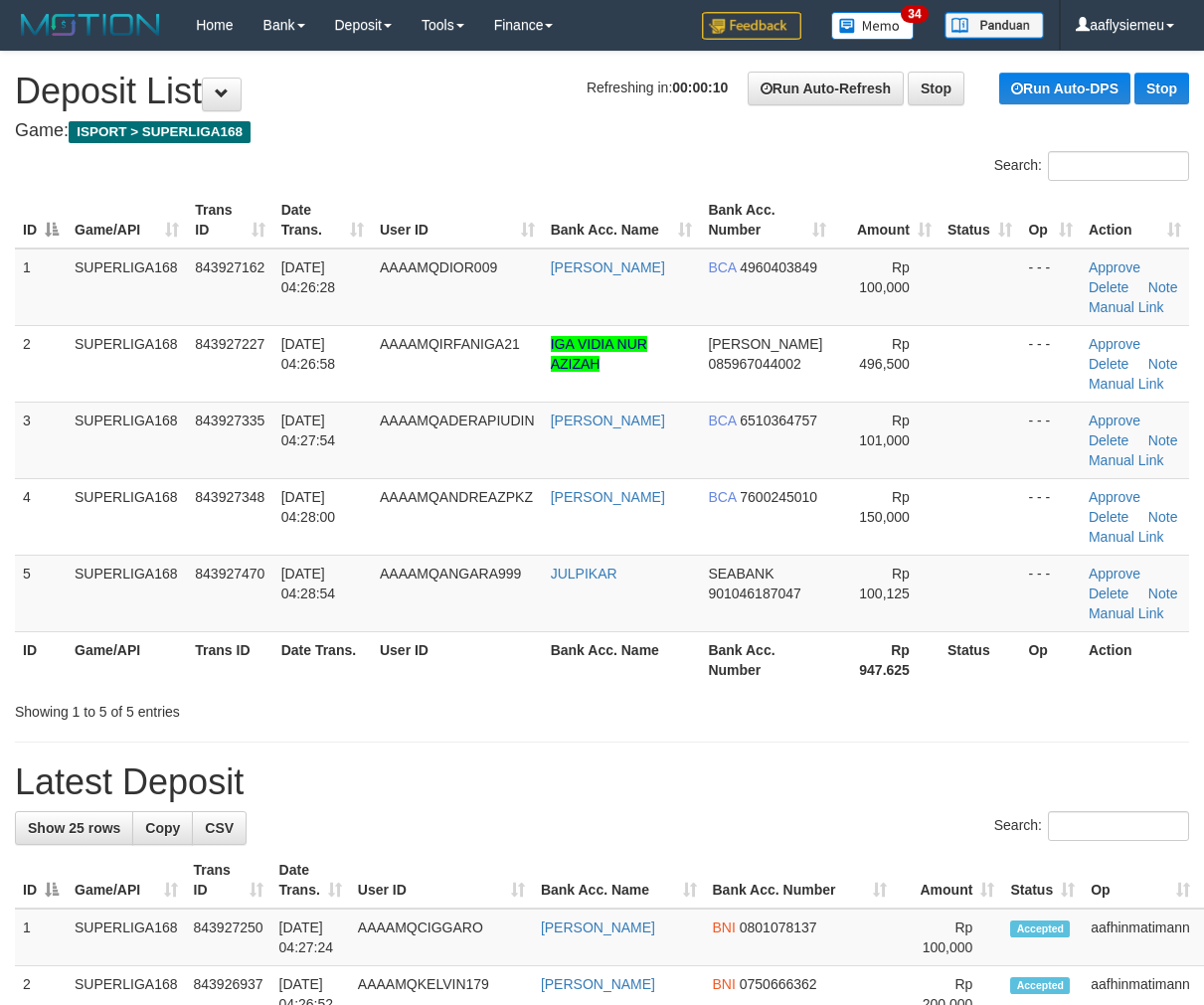 scroll, scrollTop: 0, scrollLeft: 0, axis: both 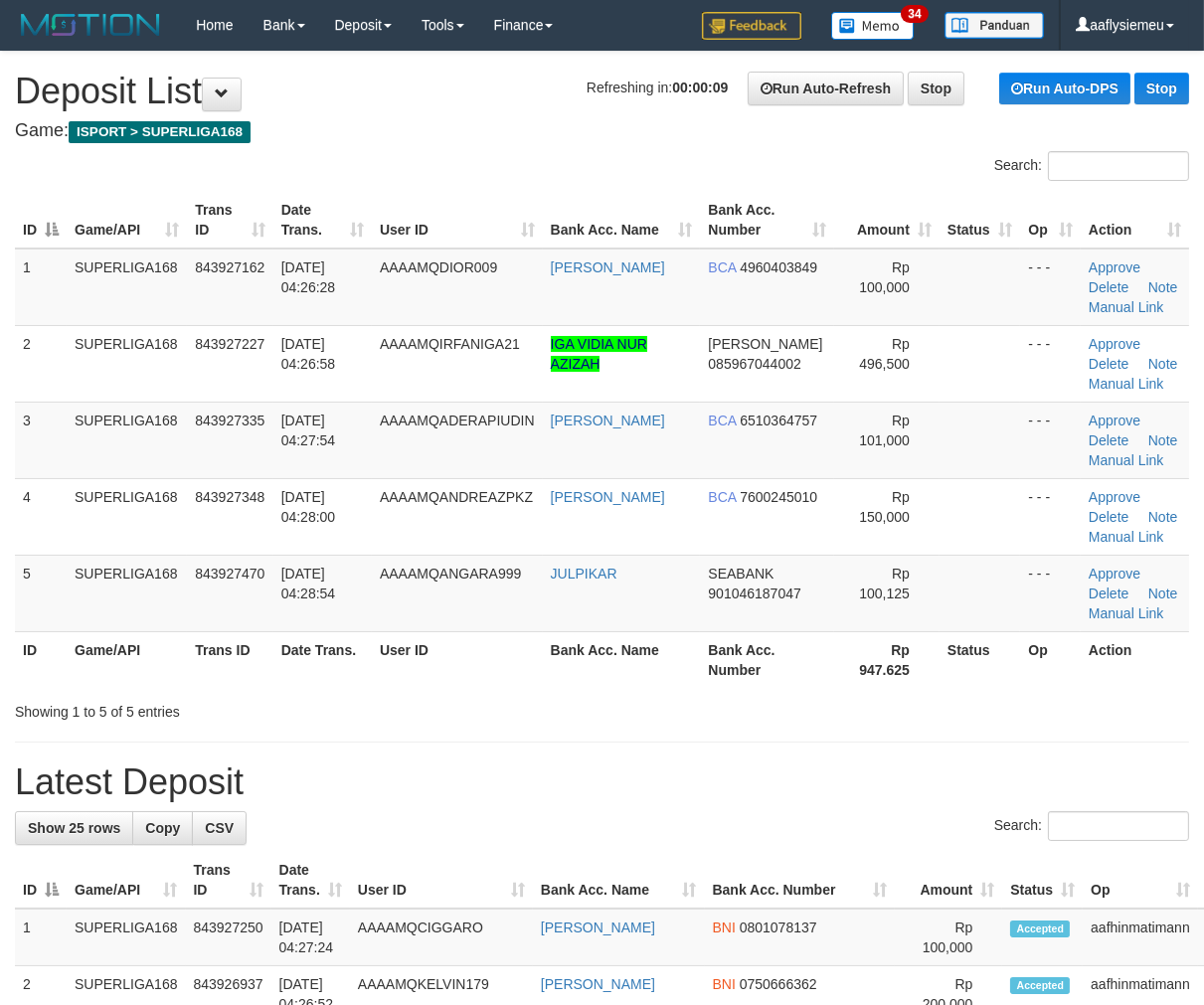 drag, startPoint x: 371, startPoint y: 489, endPoint x: 7, endPoint y: 617, distance: 385.8497 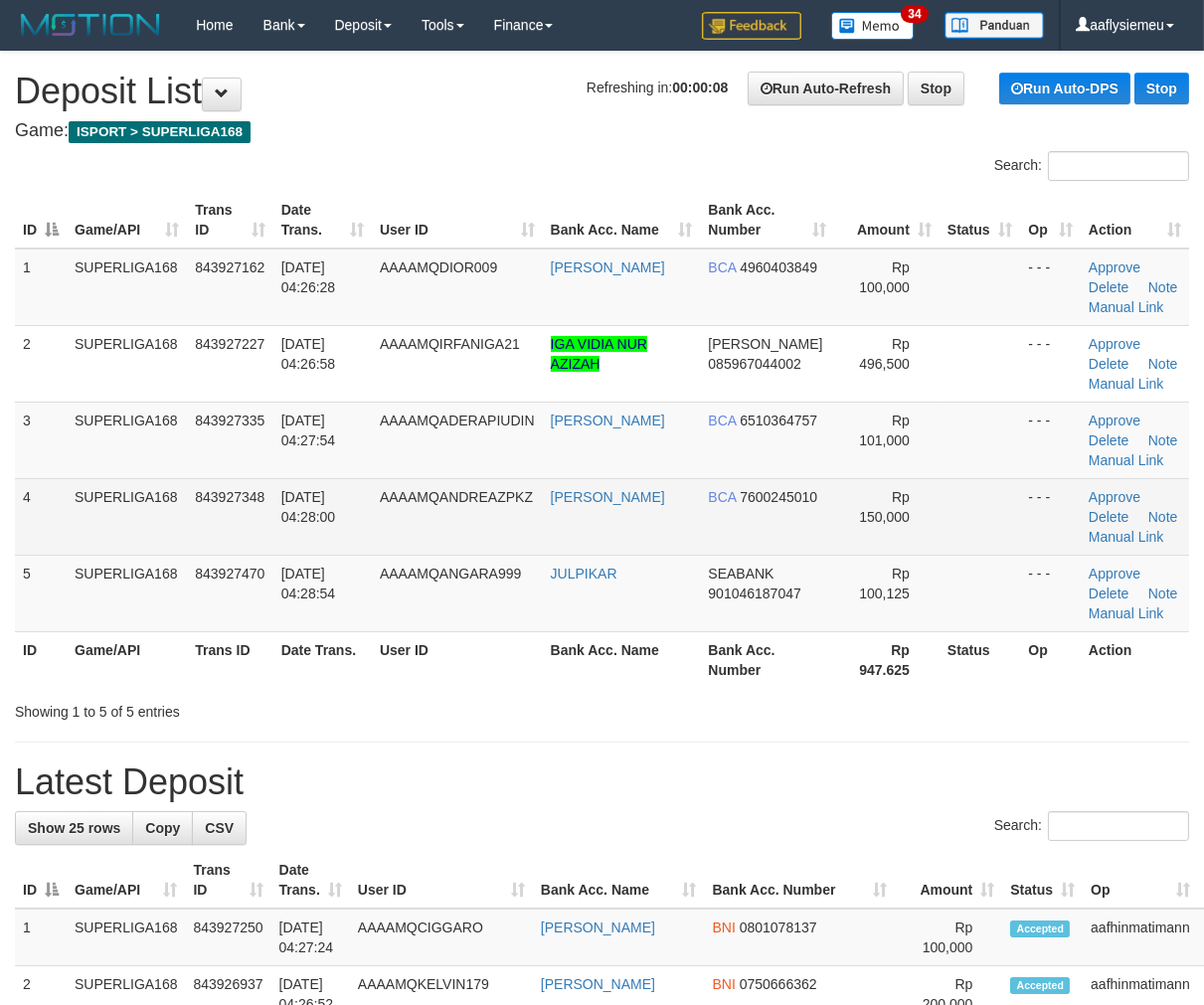drag, startPoint x: 288, startPoint y: 532, endPoint x: 4, endPoint y: 631, distance: 300.7607 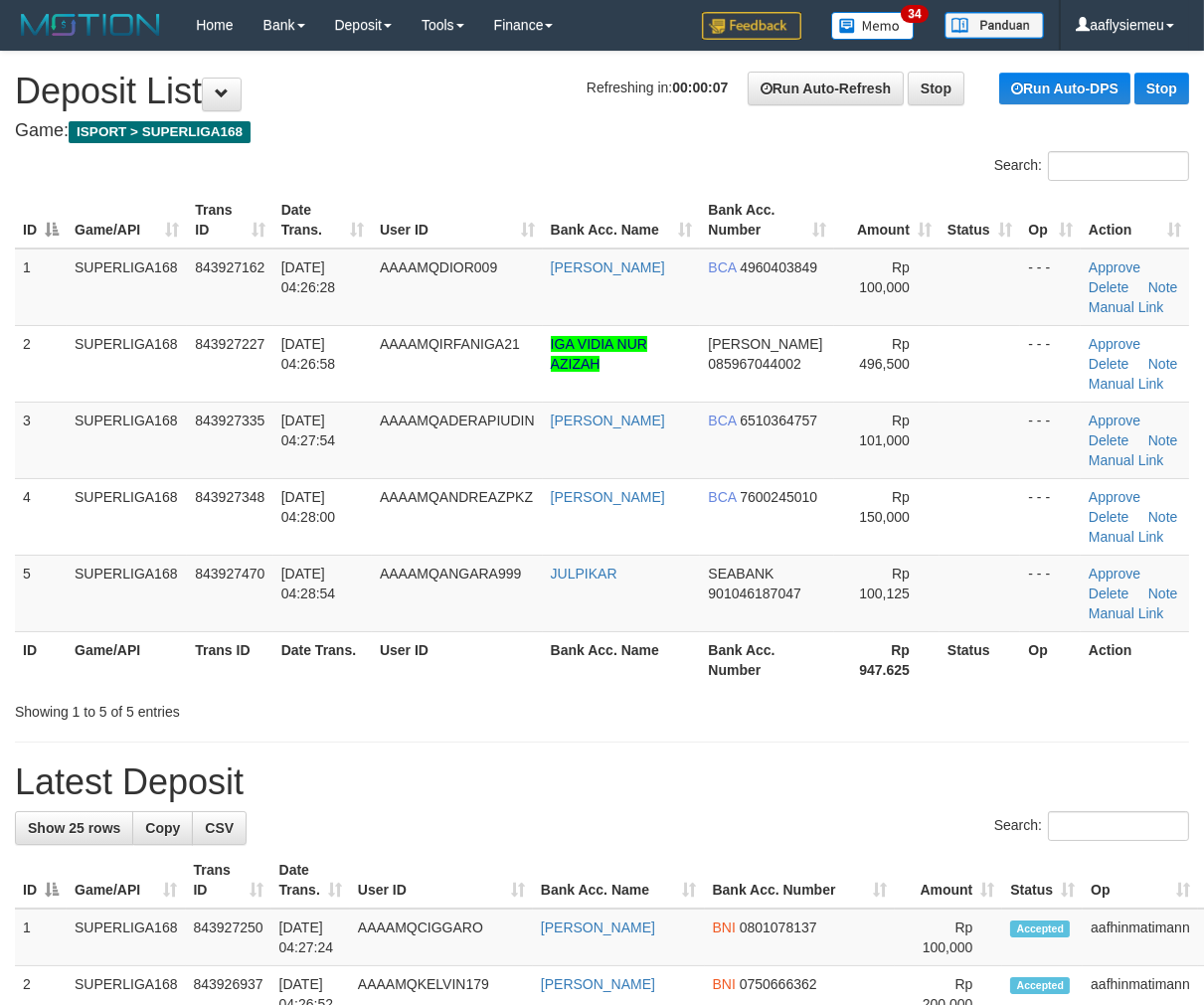 drag, startPoint x: 190, startPoint y: 530, endPoint x: 4, endPoint y: 586, distance: 194.24727 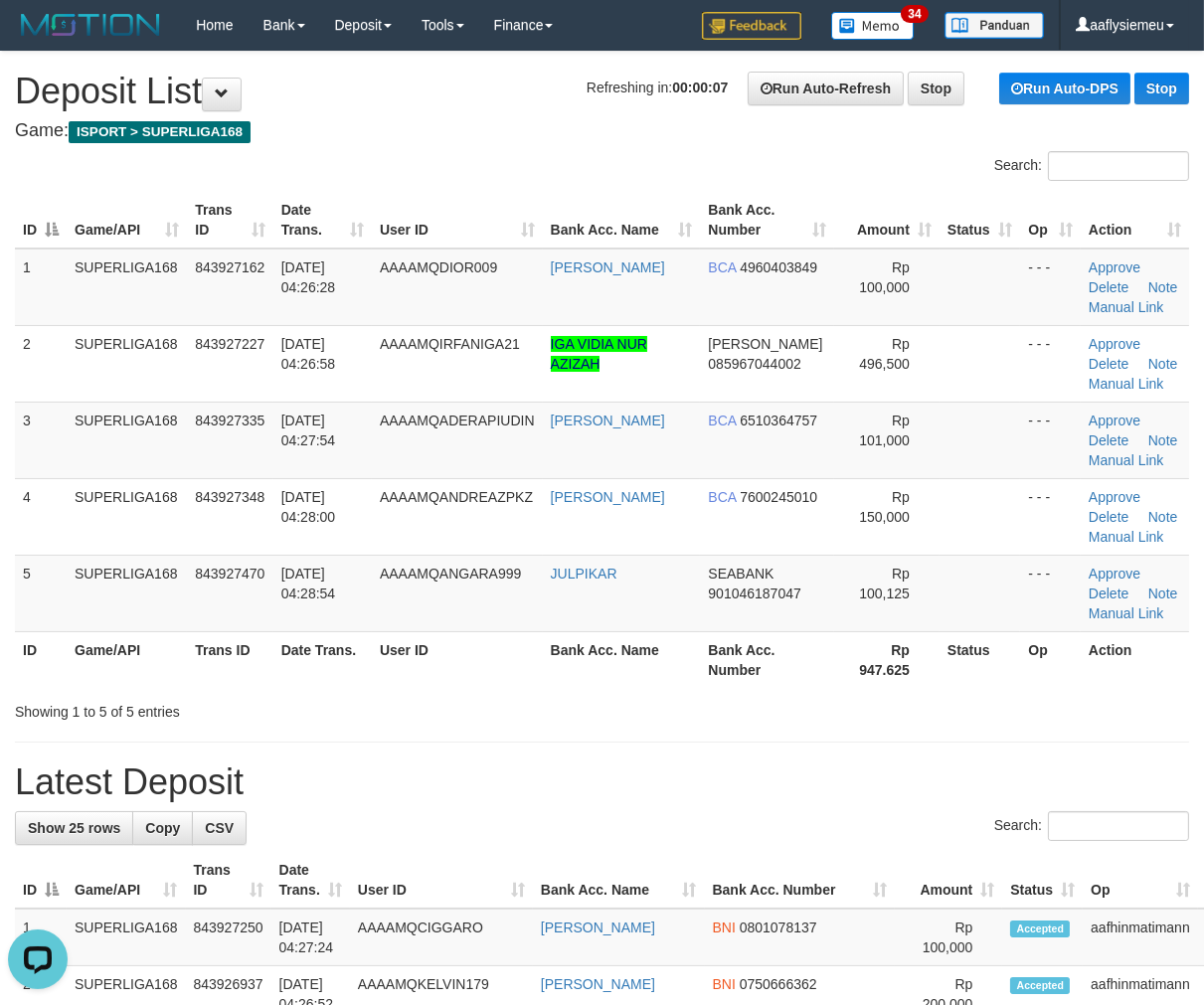 scroll, scrollTop: 0, scrollLeft: 0, axis: both 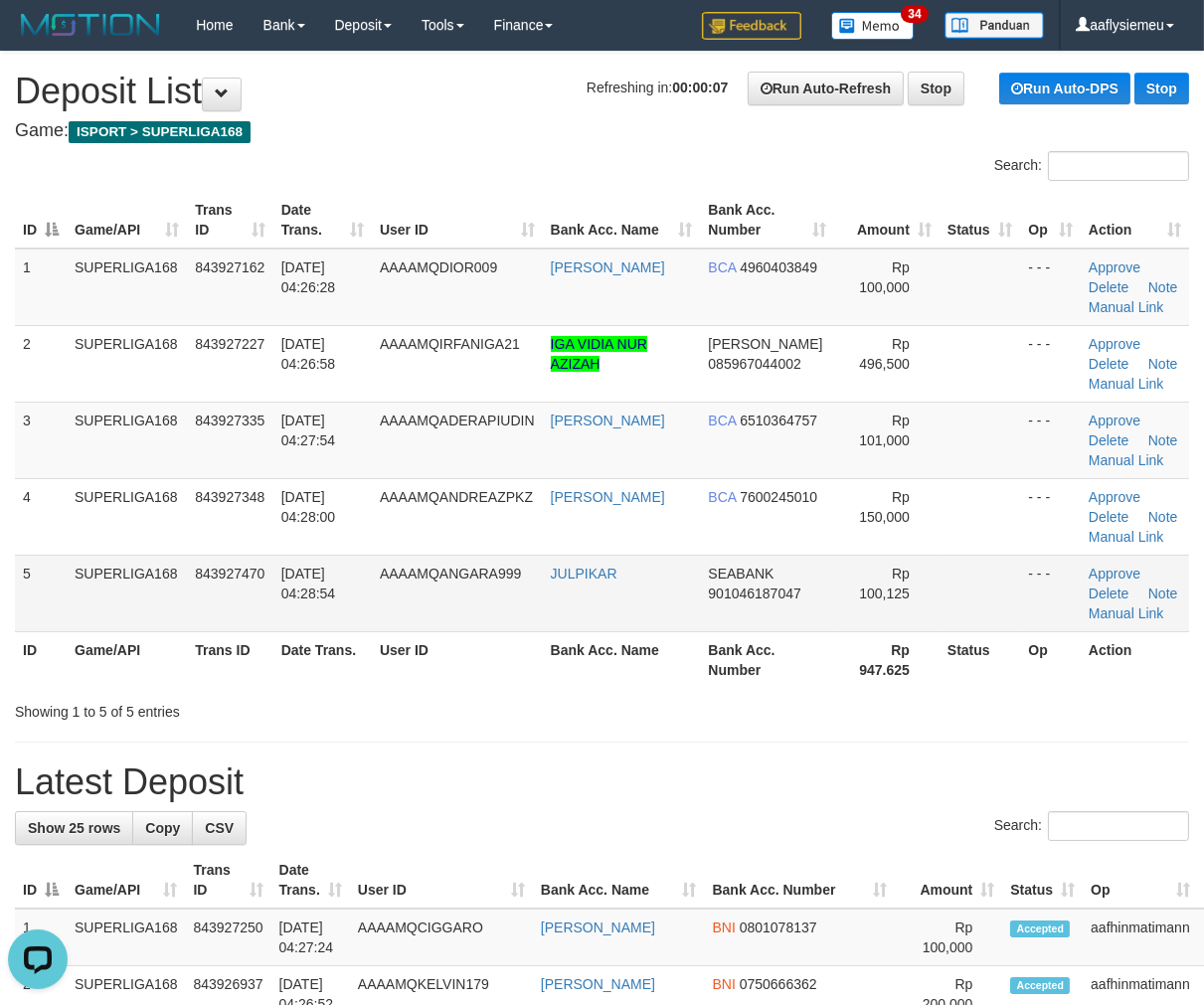 drag, startPoint x: 109, startPoint y: 564, endPoint x: 85, endPoint y: 581, distance: 29.410882 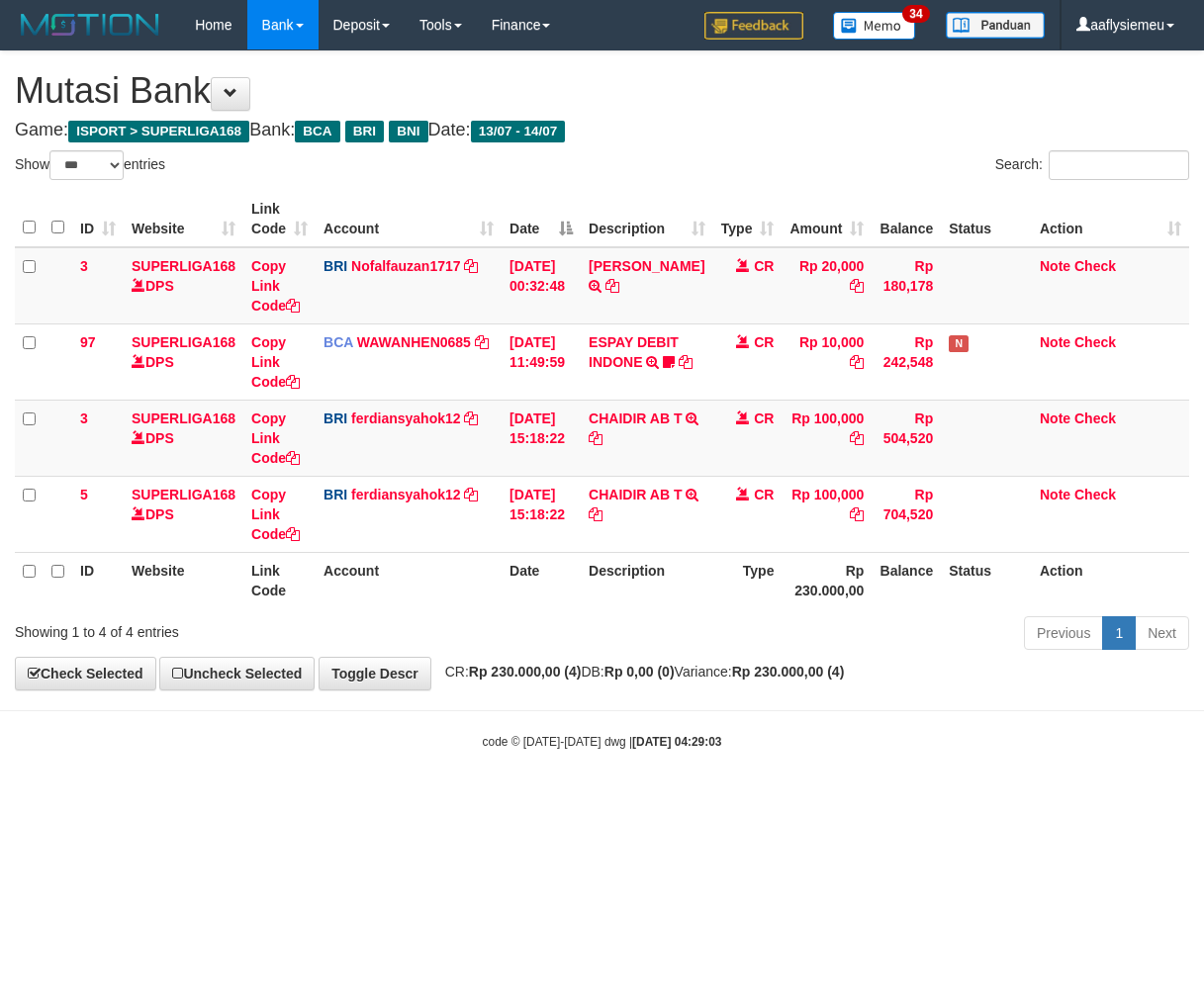 select on "***" 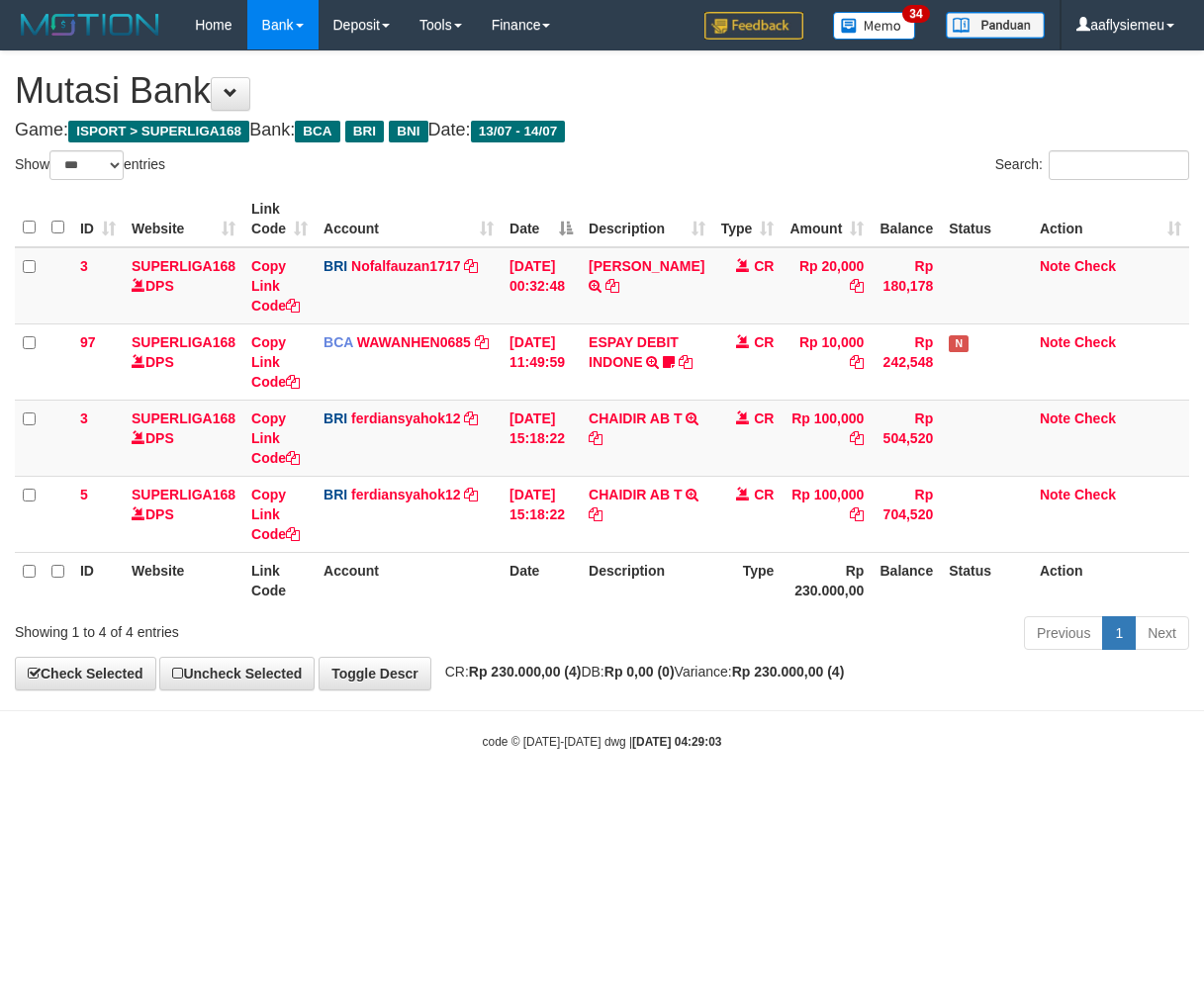 scroll, scrollTop: 0, scrollLeft: 0, axis: both 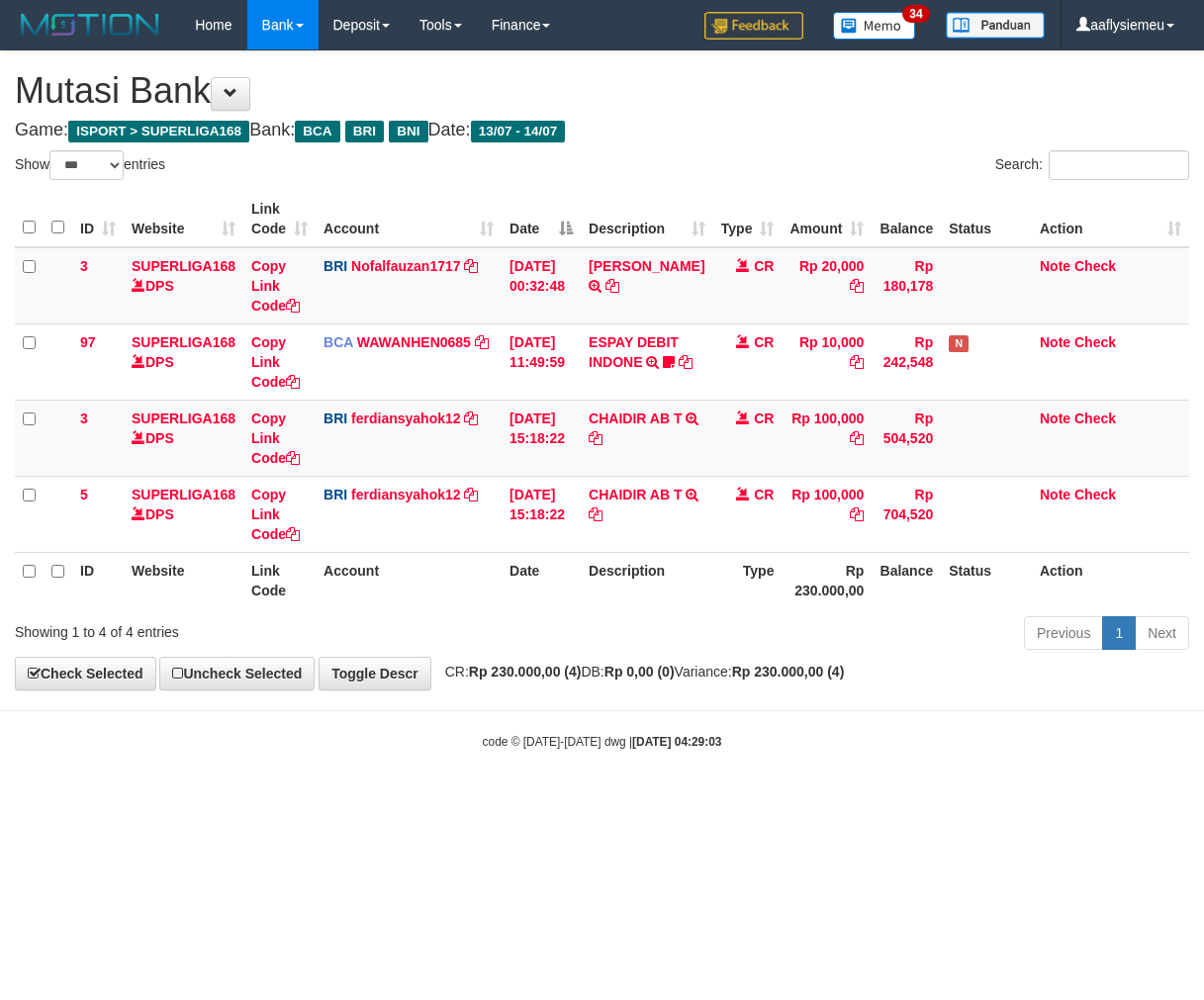 select on "***" 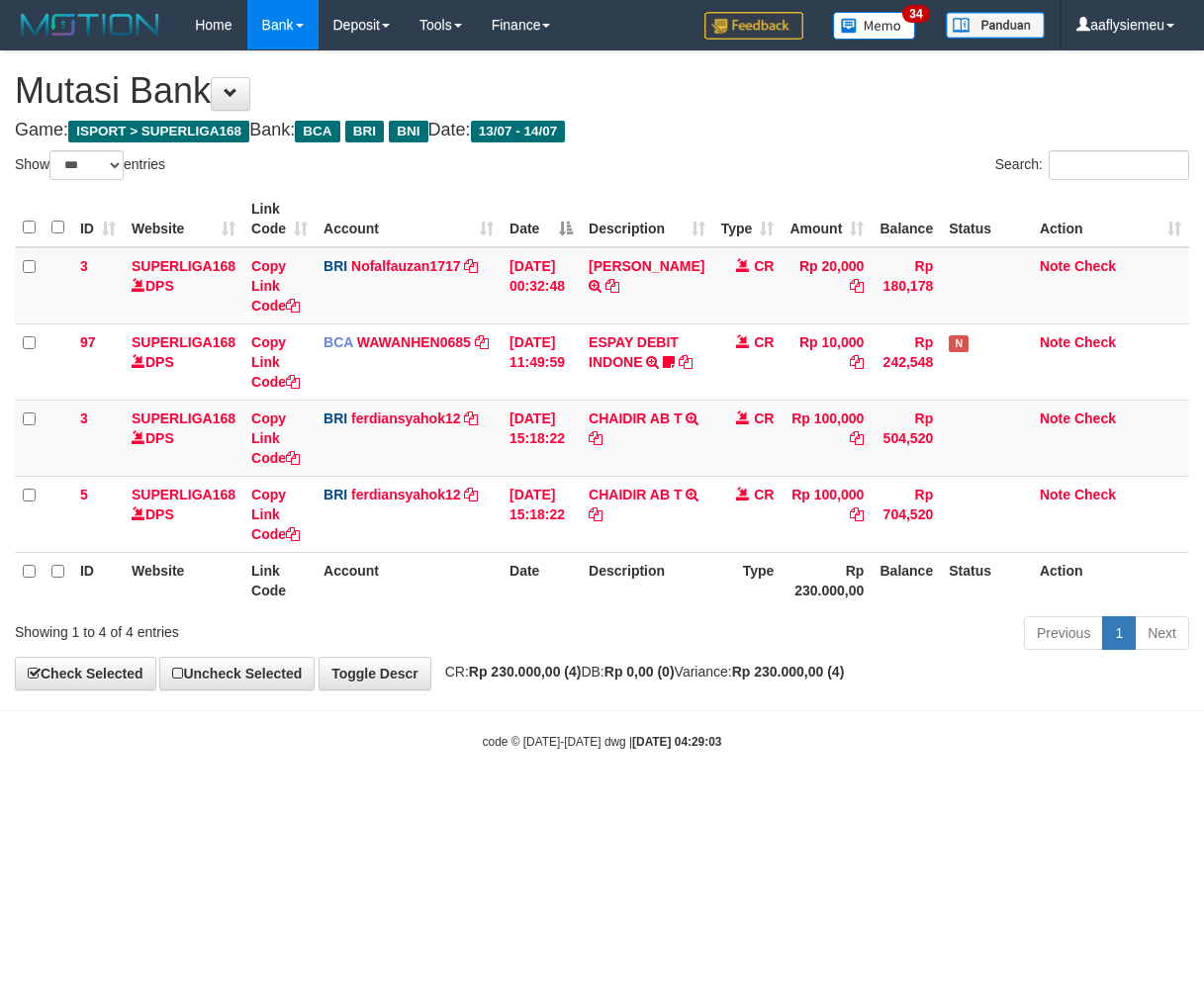 scroll, scrollTop: 0, scrollLeft: 0, axis: both 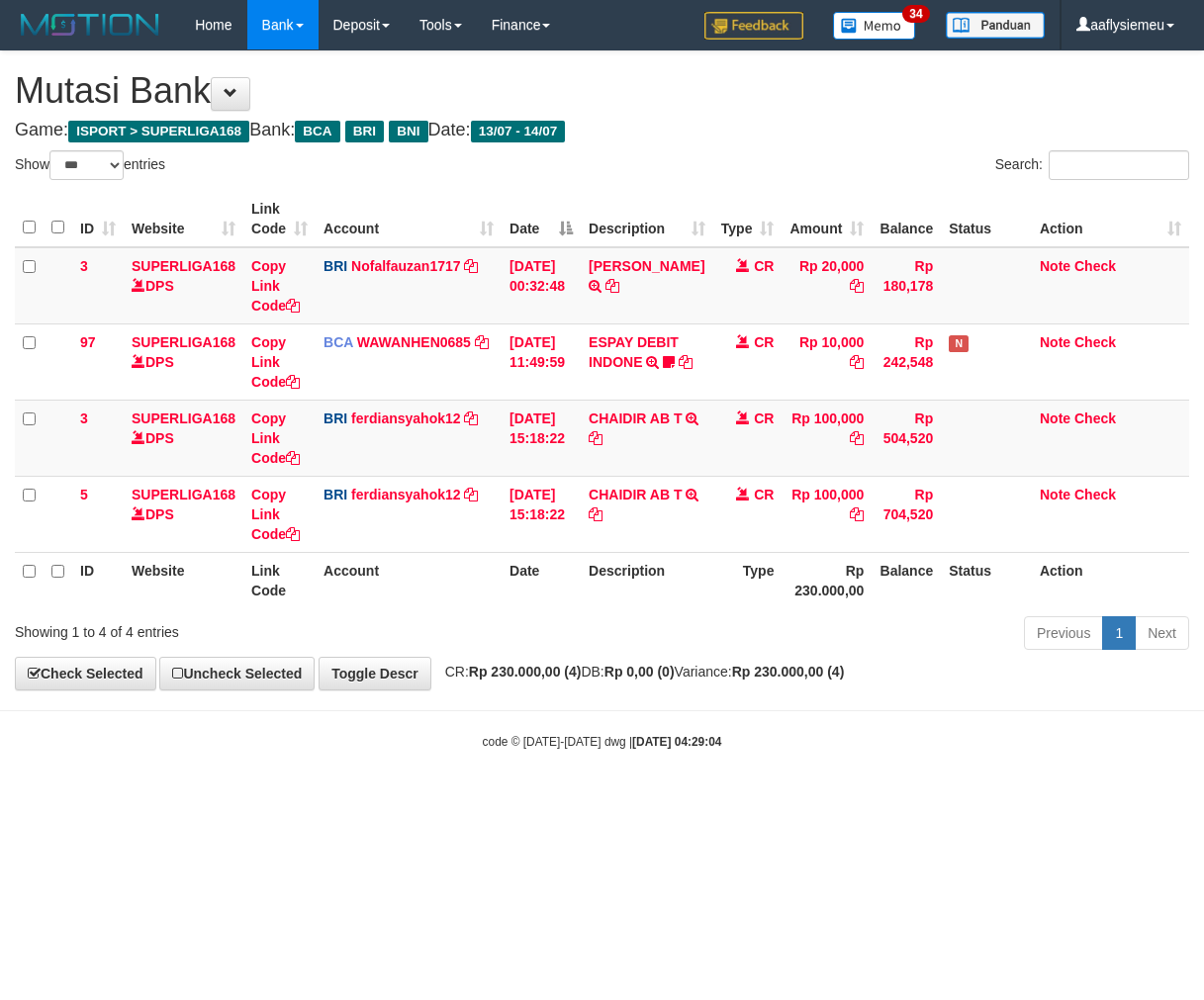 select on "***" 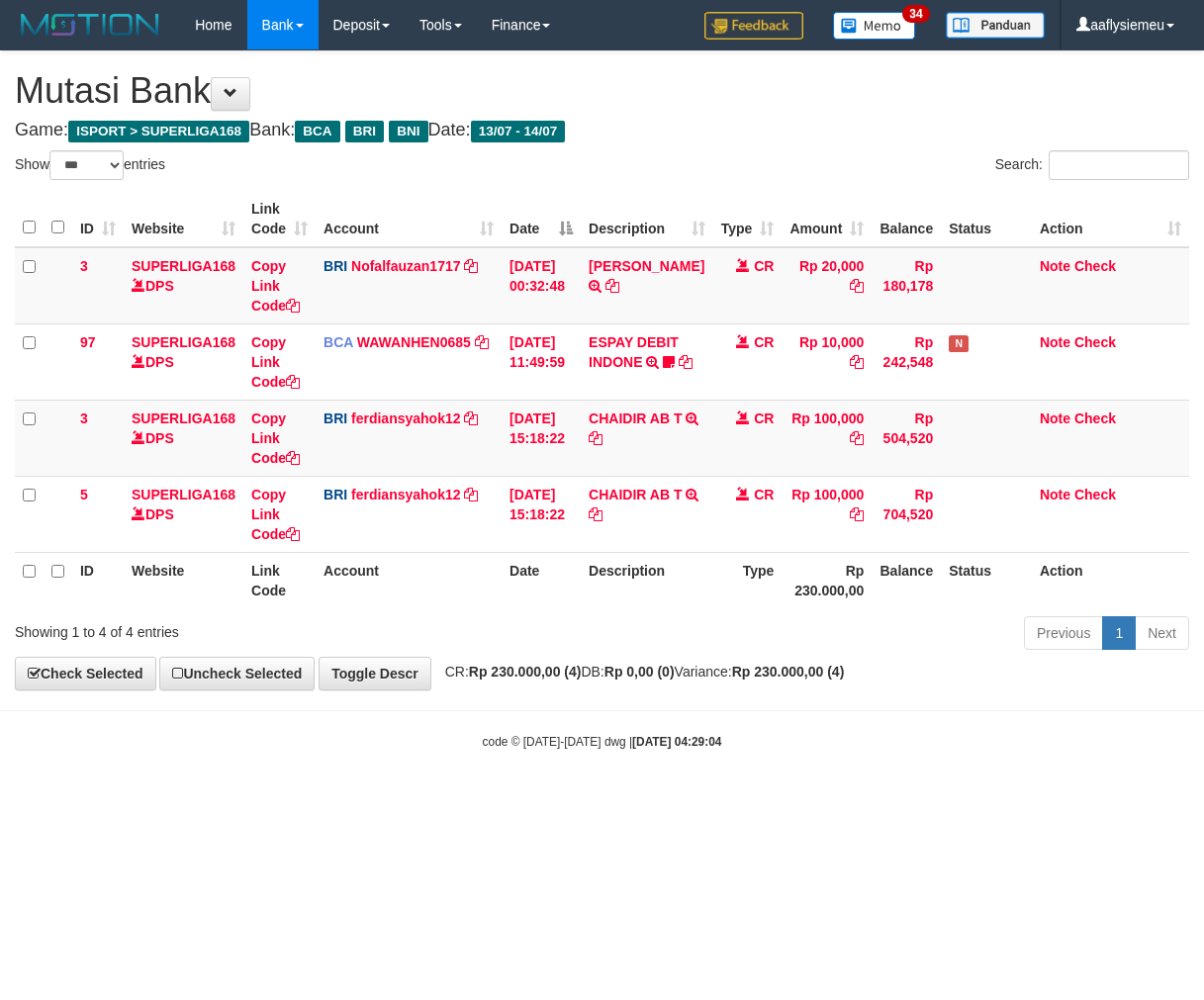 scroll, scrollTop: 0, scrollLeft: 0, axis: both 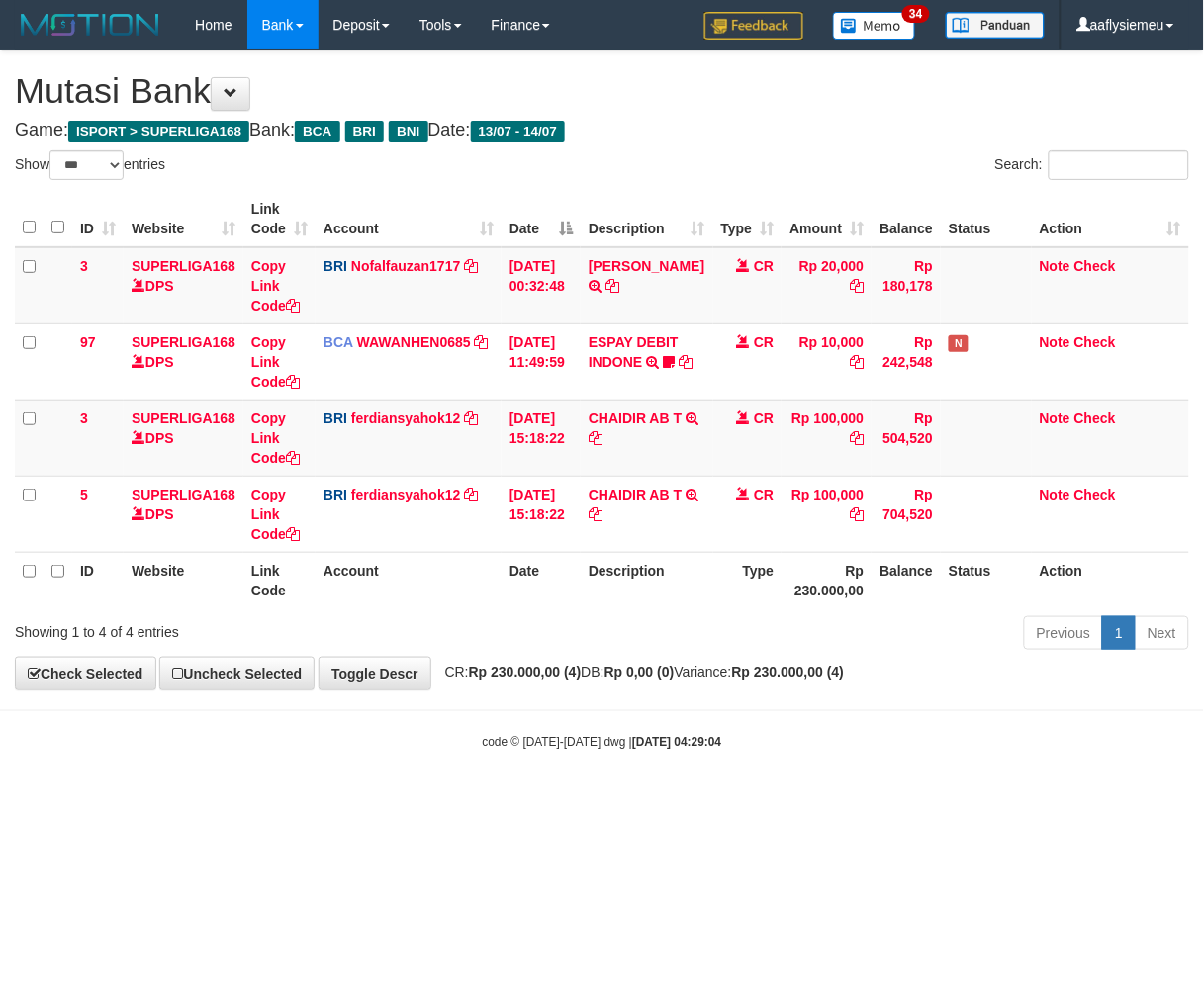 click on "Toggle navigation
Home
Bank
Account List
Load
By Website
Group
[ISPORT]													SUPERLIGA168
By Load Group (DPS)
34" at bounding box center [602, 400] 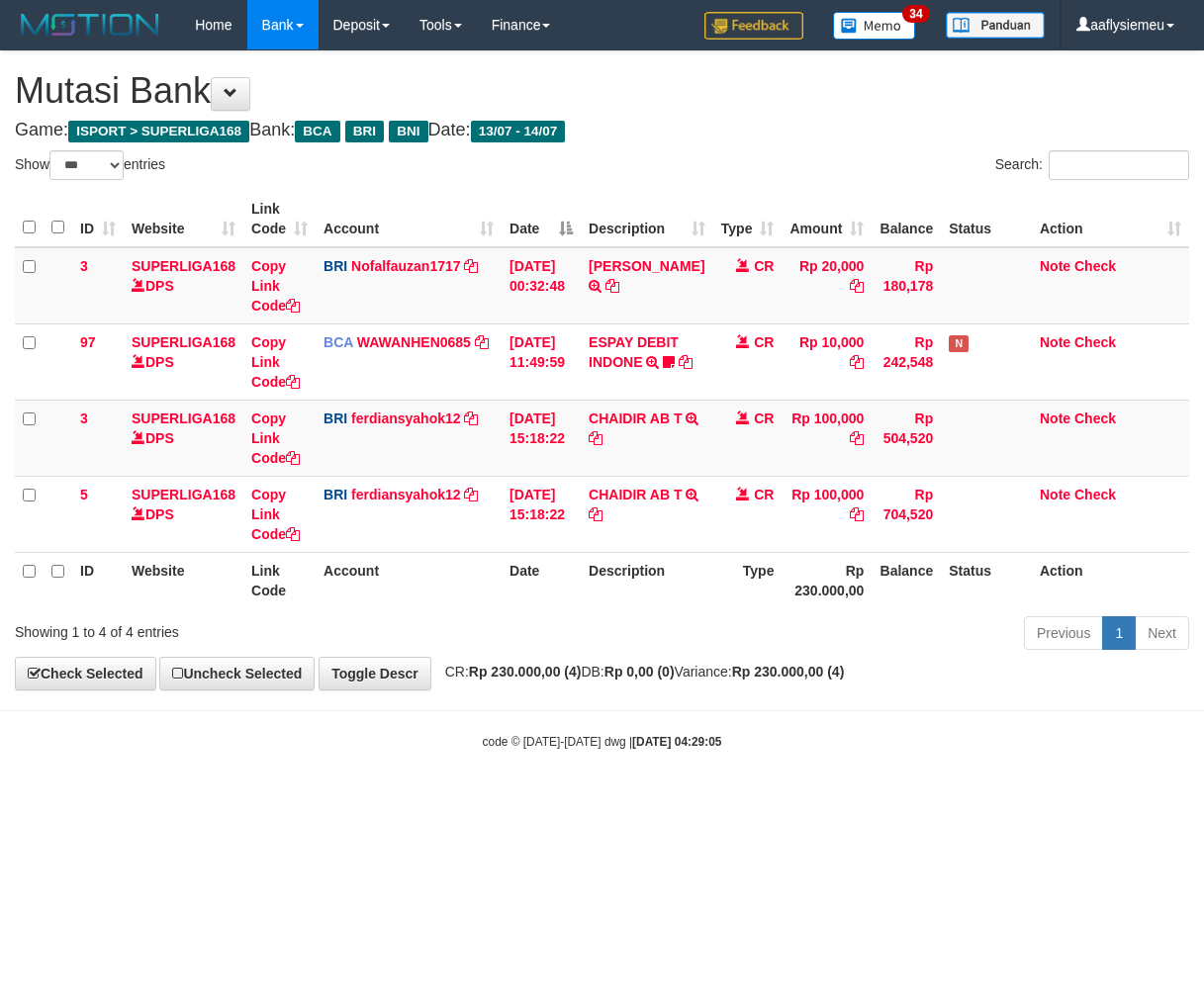 select on "***" 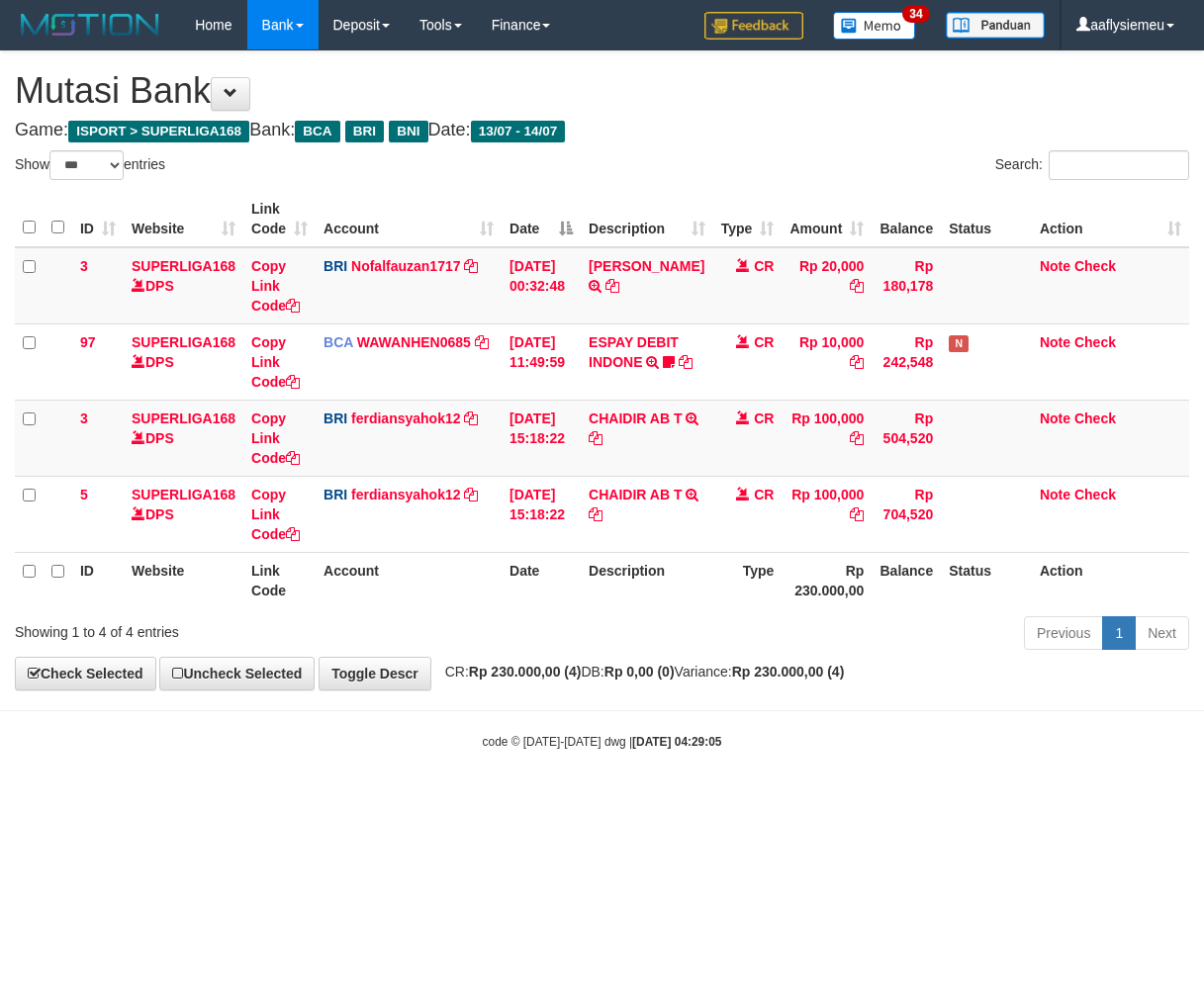 scroll, scrollTop: 0, scrollLeft: 0, axis: both 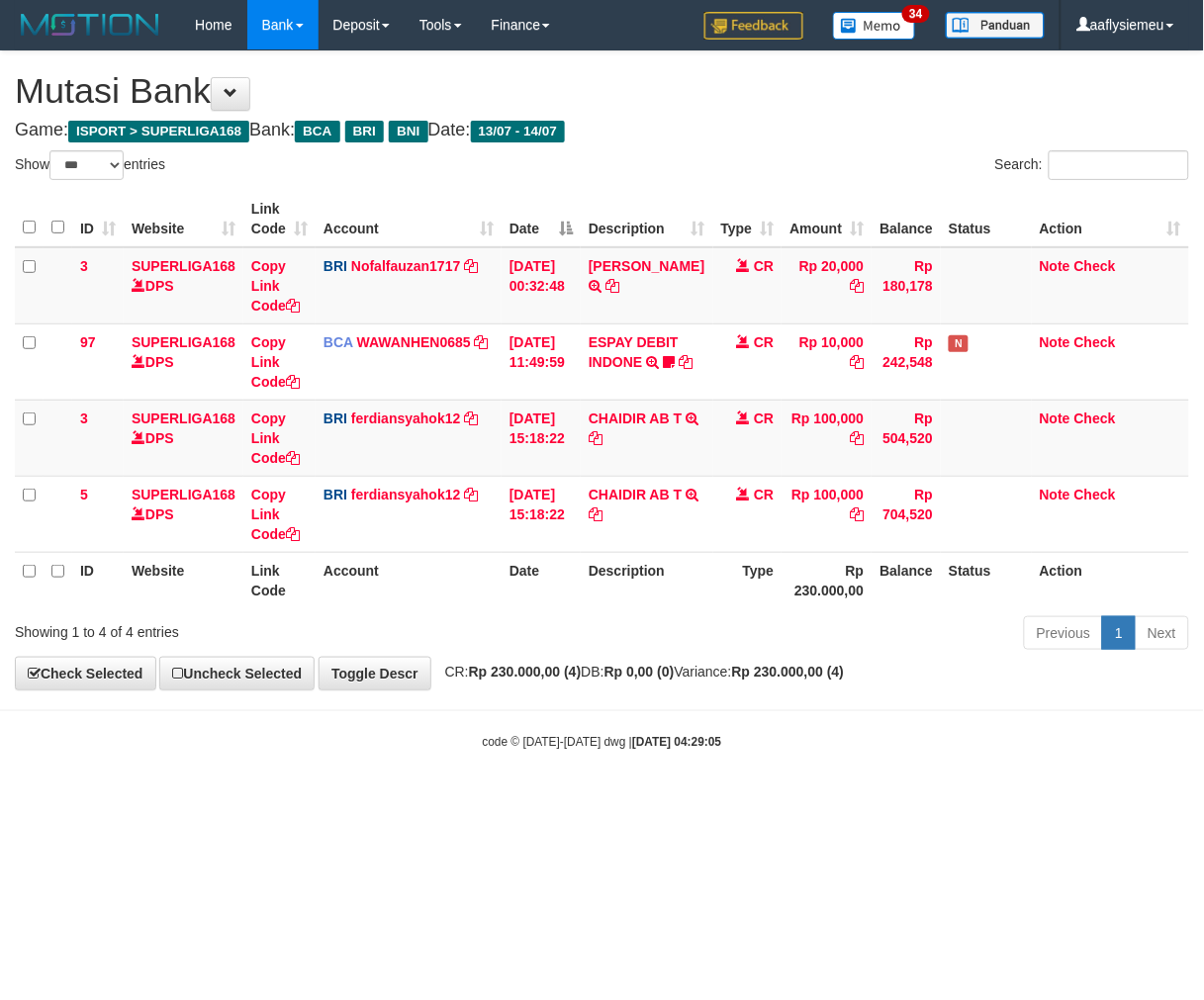 click on "Toggle navigation
Home
Bank
Account List
Load
By Website
Group
[ISPORT]													SUPERLIGA168
By Load Group (DPS)
34" at bounding box center [602, 400] 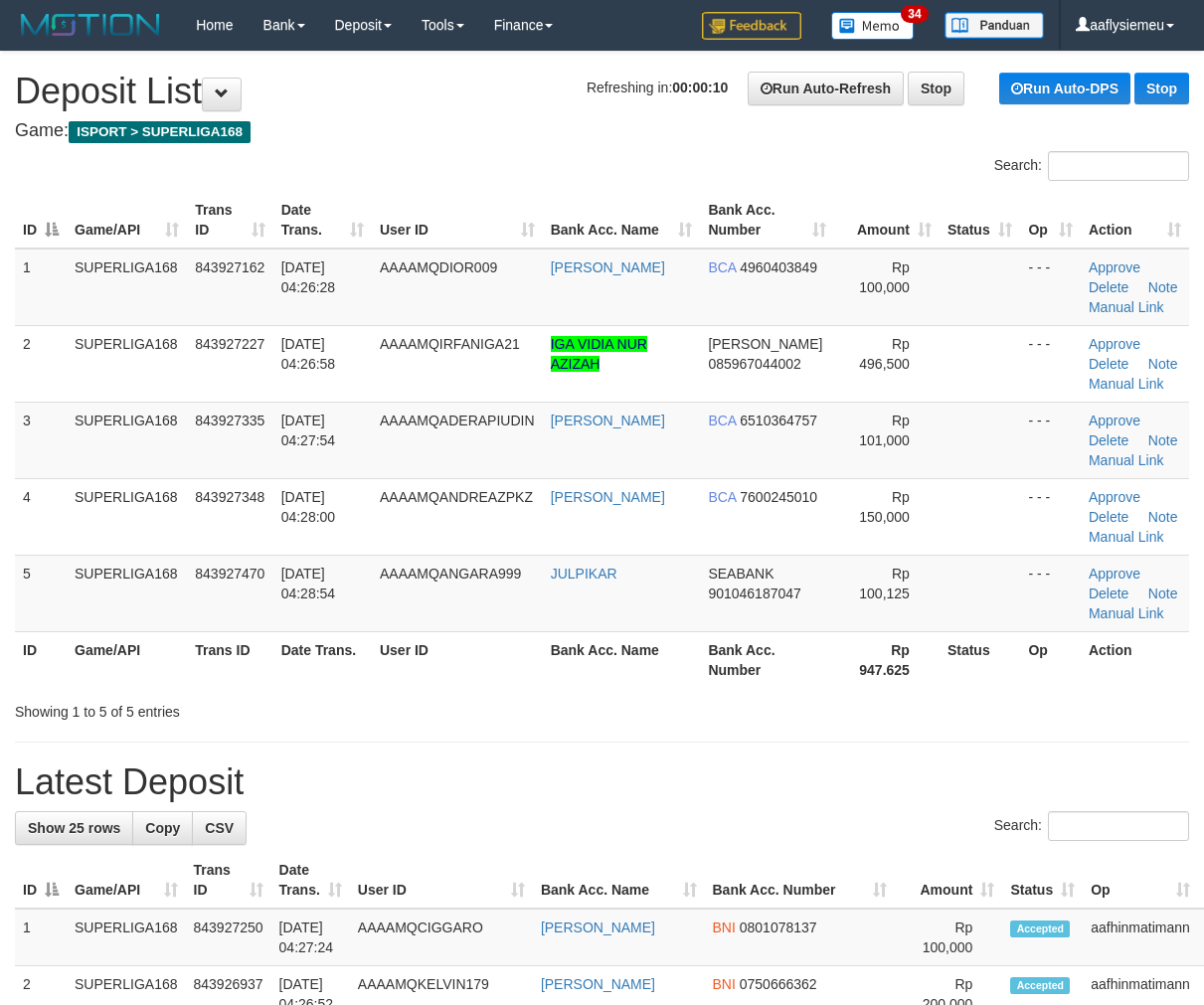 scroll, scrollTop: 0, scrollLeft: 0, axis: both 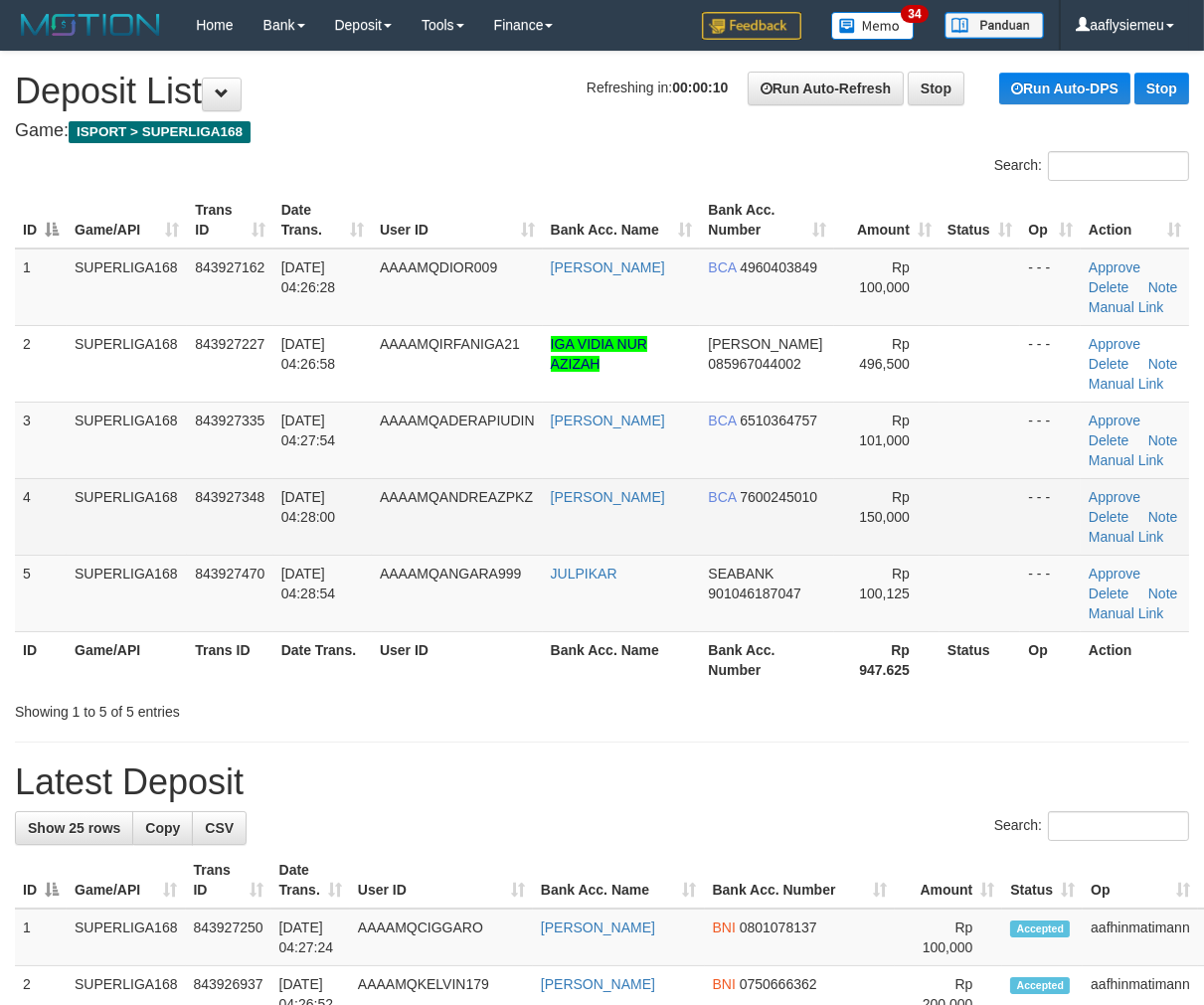 drag, startPoint x: 42, startPoint y: 520, endPoint x: 27, endPoint y: 531, distance: 18.601075 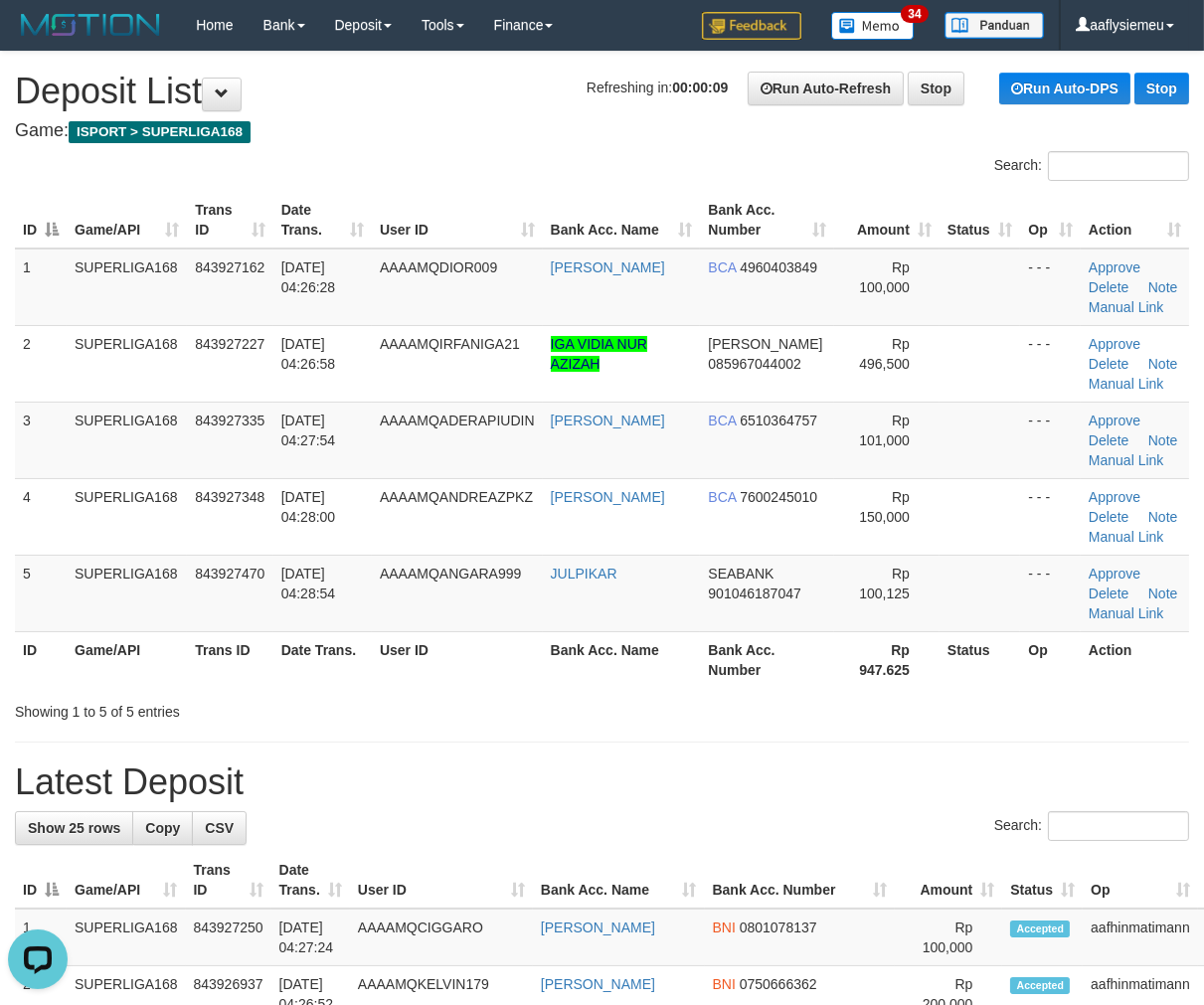 scroll, scrollTop: 0, scrollLeft: 0, axis: both 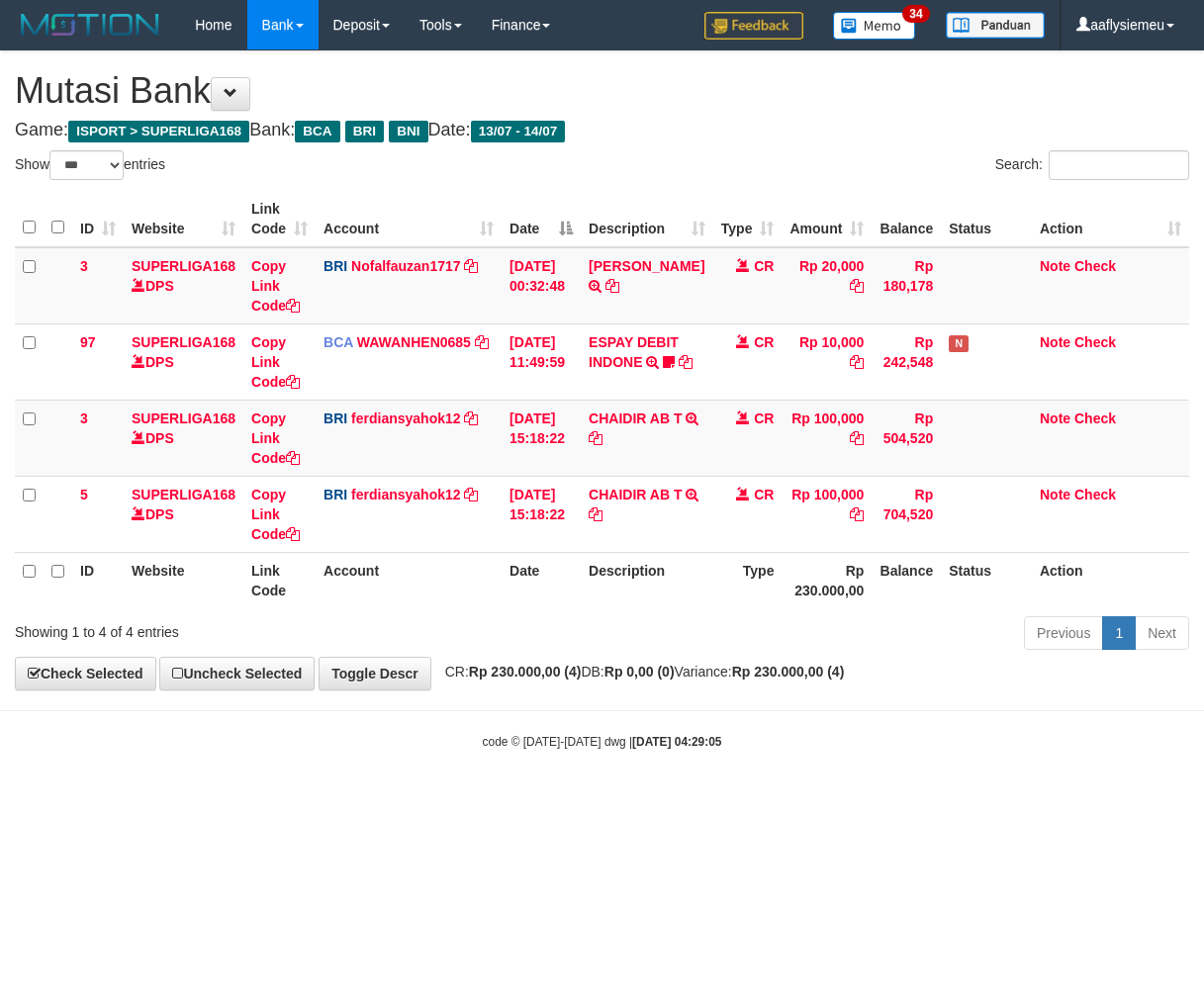 select on "***" 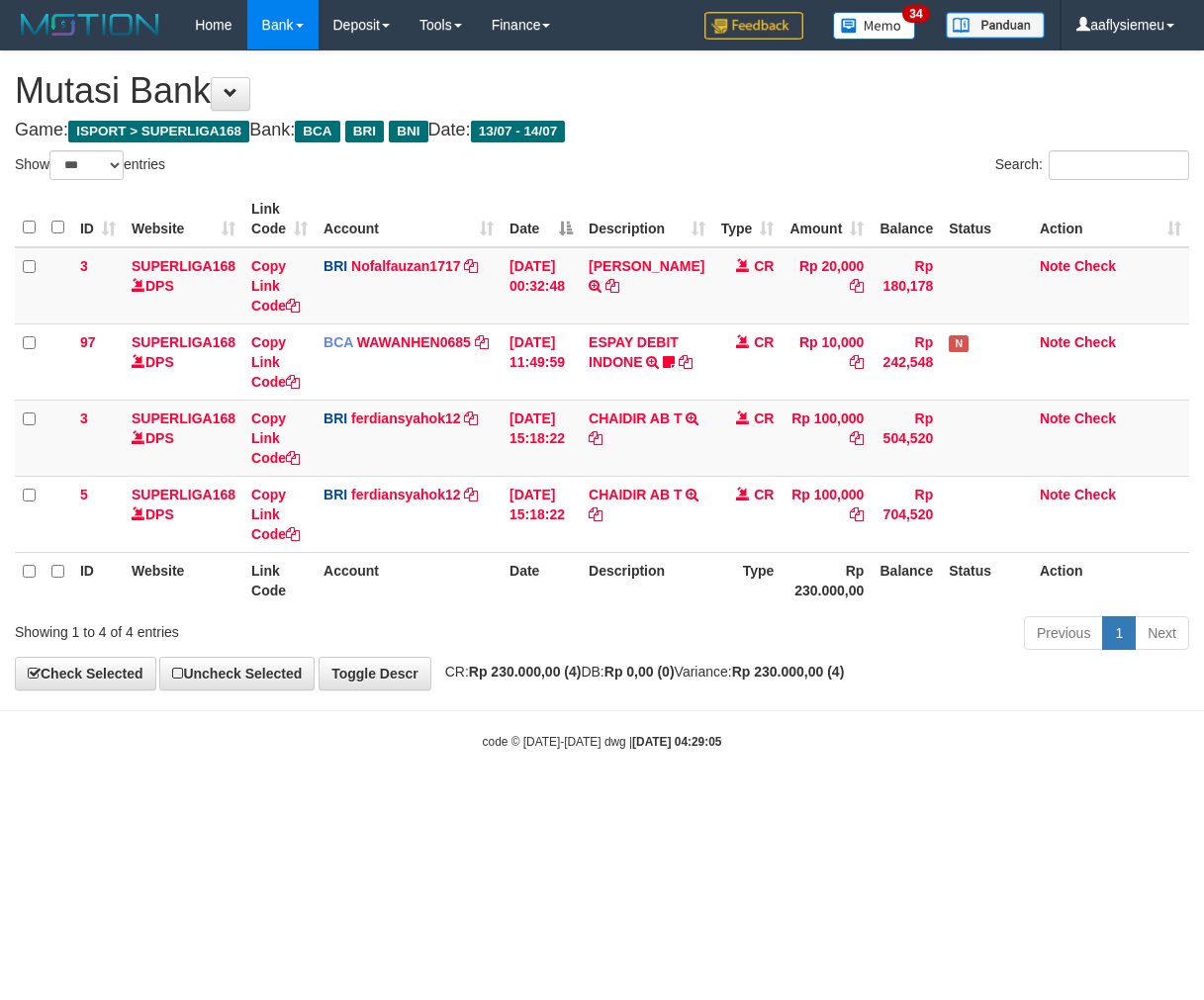 scroll, scrollTop: 0, scrollLeft: 0, axis: both 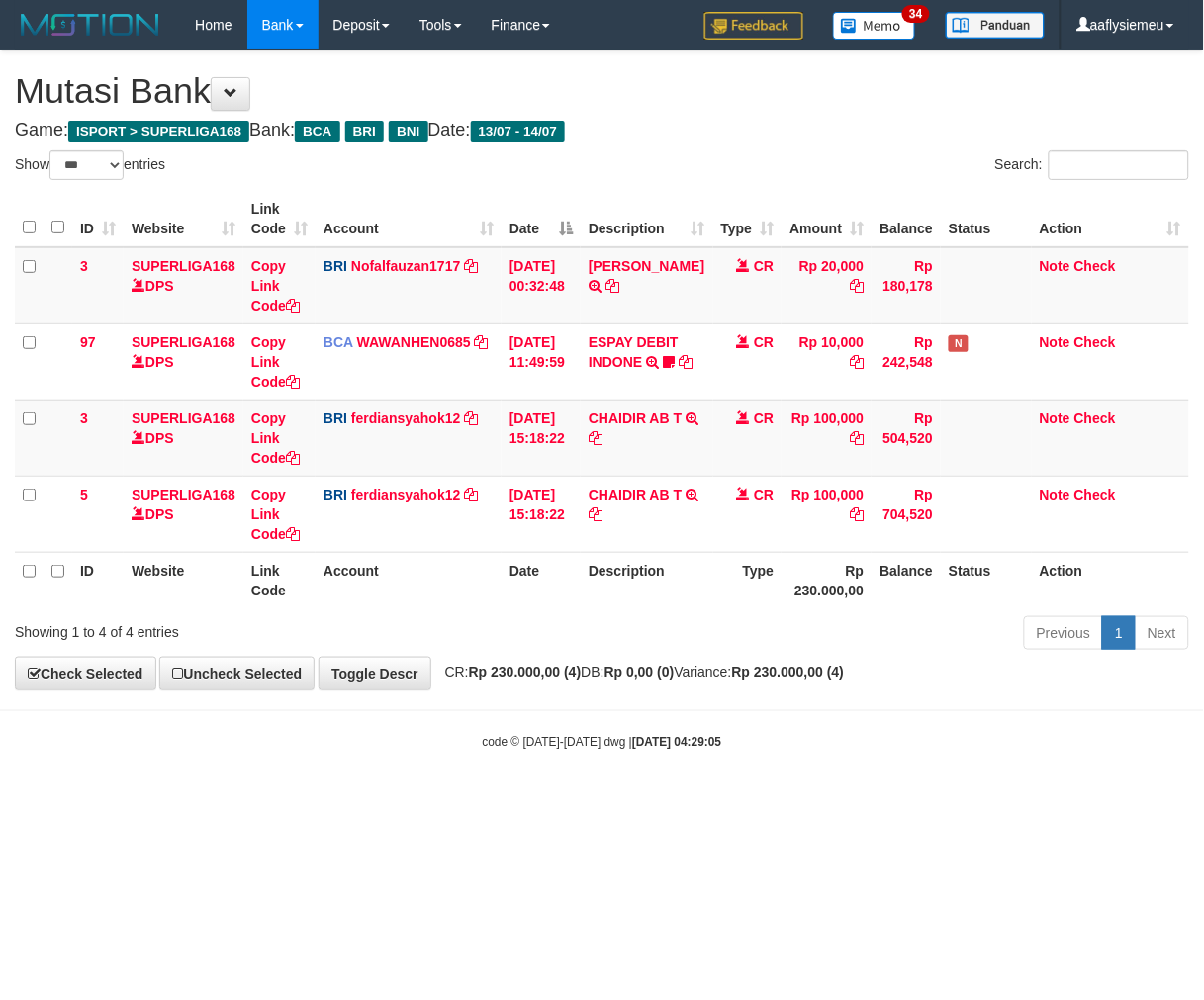 click on "Toggle navigation
Home
Bank
Account List
Load
By Website
Group
[ISPORT]													SUPERLIGA168
By Load Group (DPS)
34" at bounding box center [602, 400] 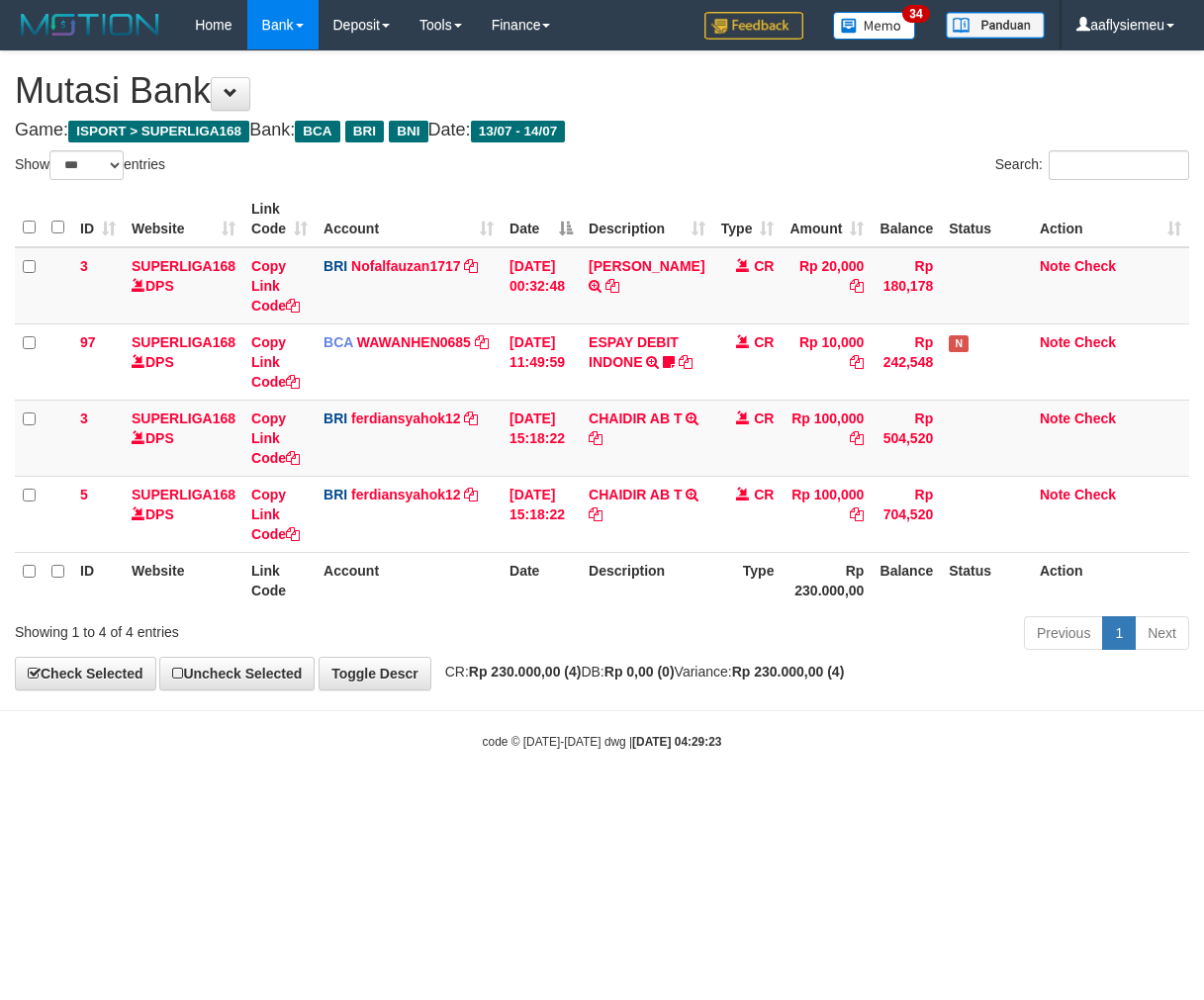 select on "***" 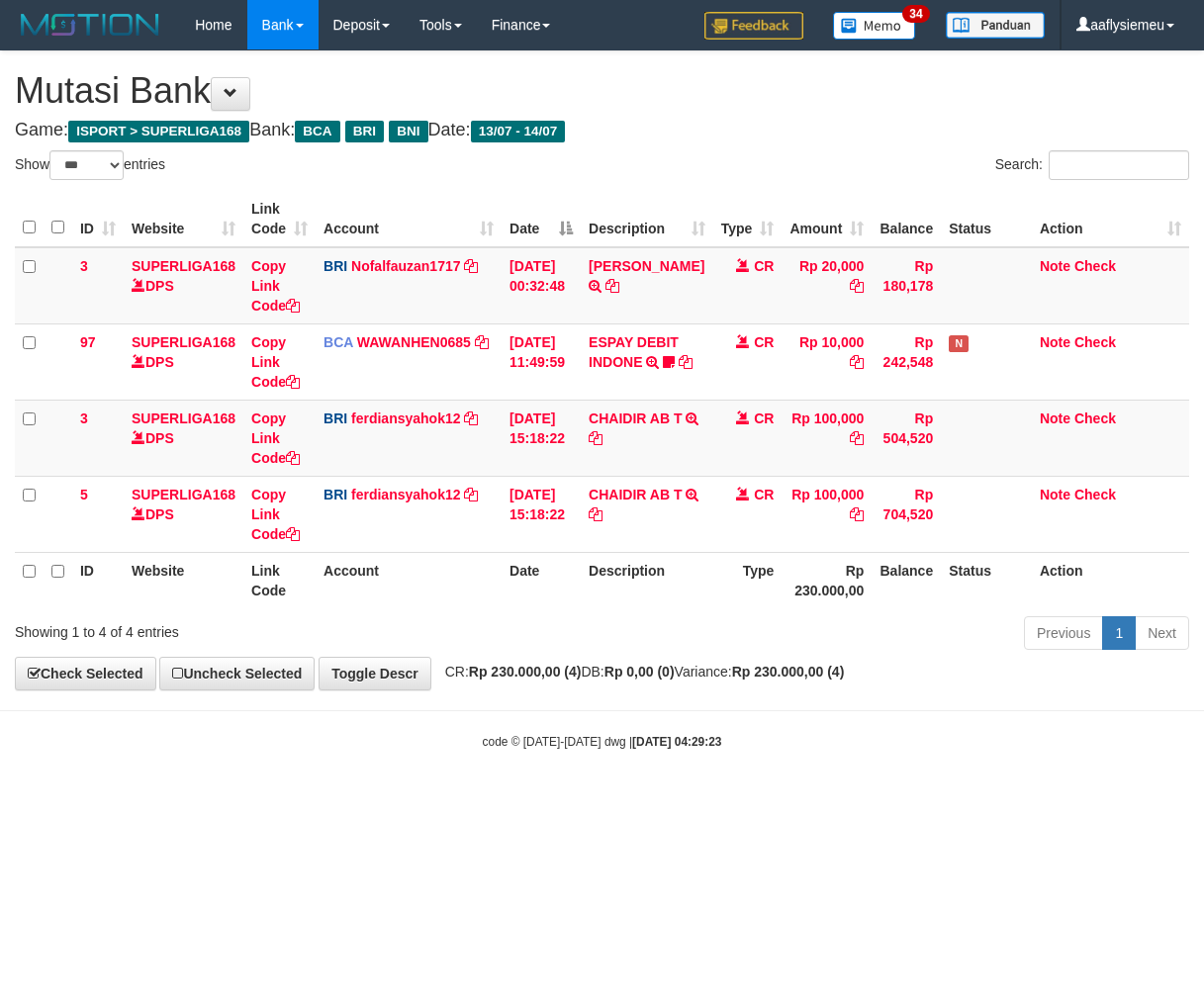 scroll, scrollTop: 0, scrollLeft: 0, axis: both 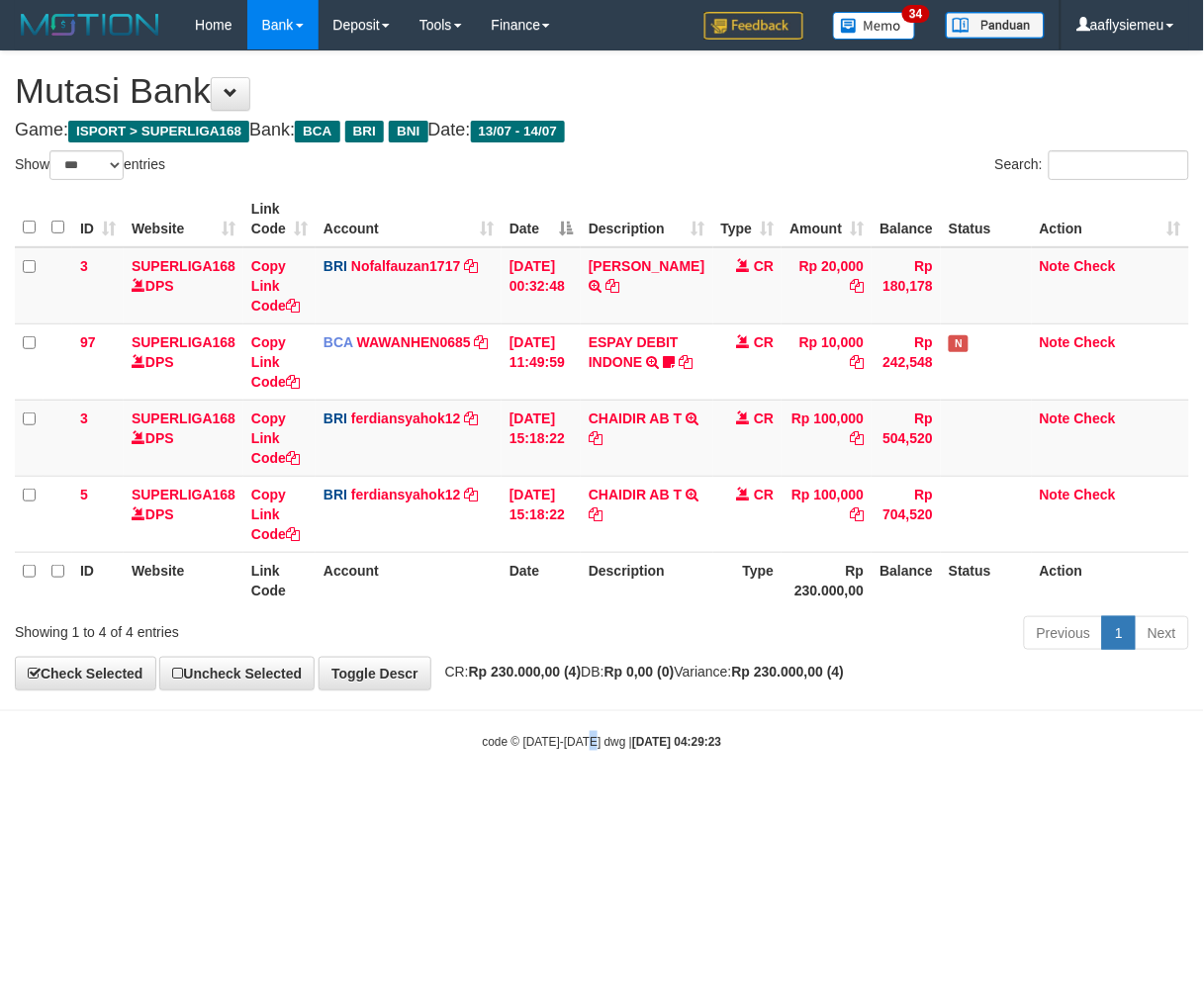 click on "Toggle navigation
Home
Bank
Account List
Load
By Website
Group
[ISPORT]													SUPERLIGA168
By Load Group (DPS)
34" at bounding box center (602, 400) 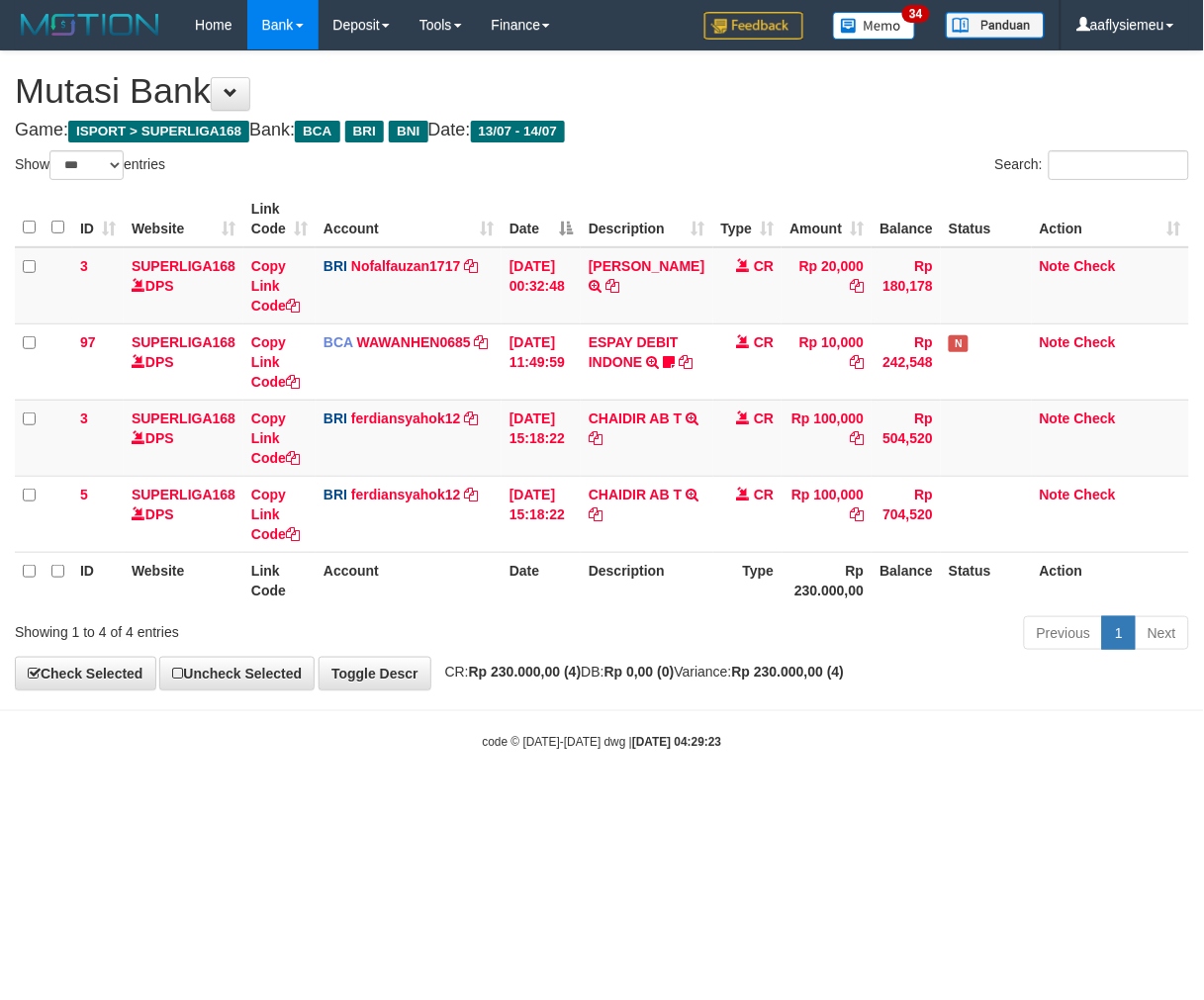 click on "Toggle navigation
Home
Bank
Account List
Load
By Website
Group
[ISPORT]													SUPERLIGA168
By Load Group (DPS)
34" at bounding box center (602, 400) 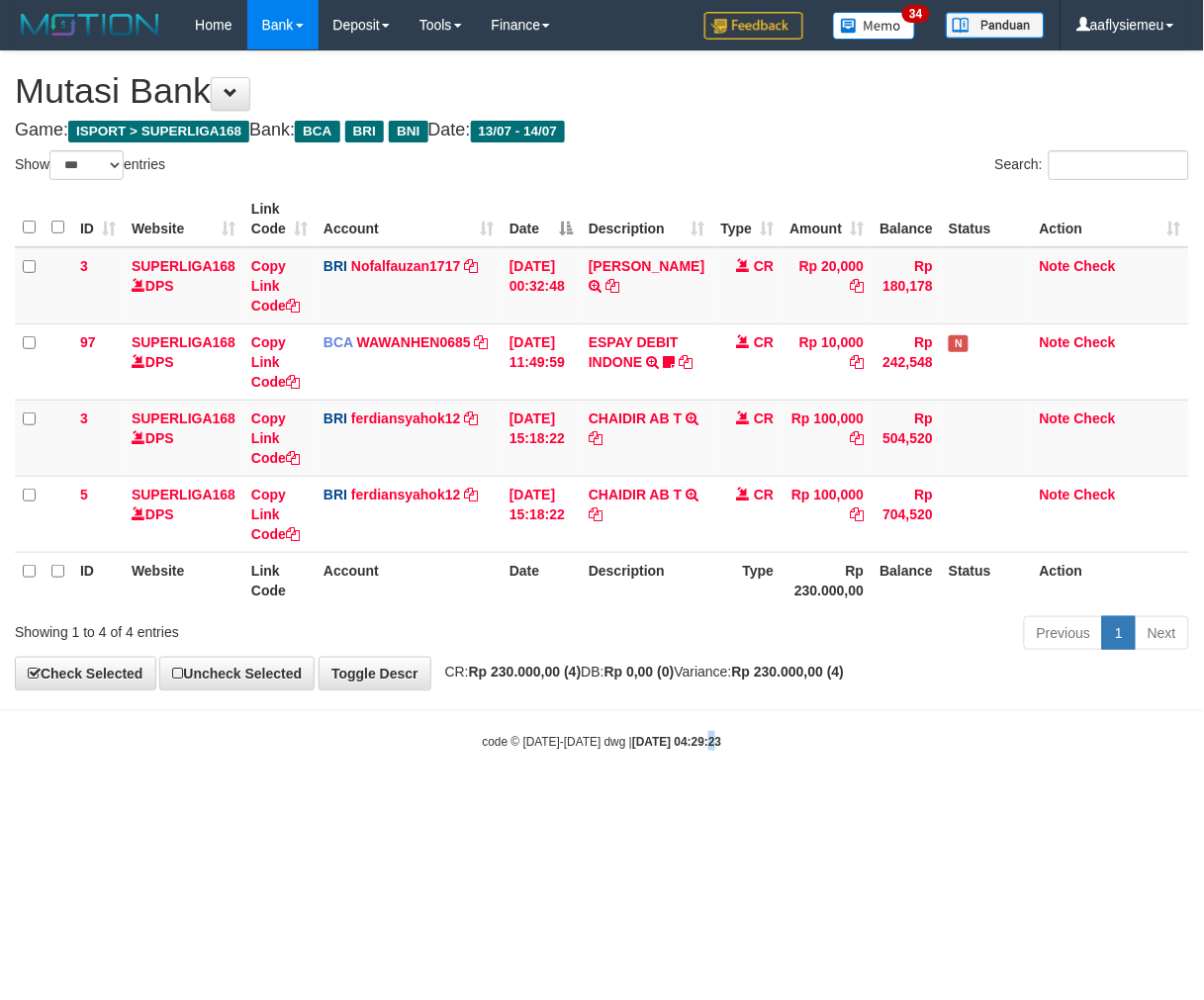 drag, startPoint x: 689, startPoint y: 757, endPoint x: 853, endPoint y: 727, distance: 166.72132 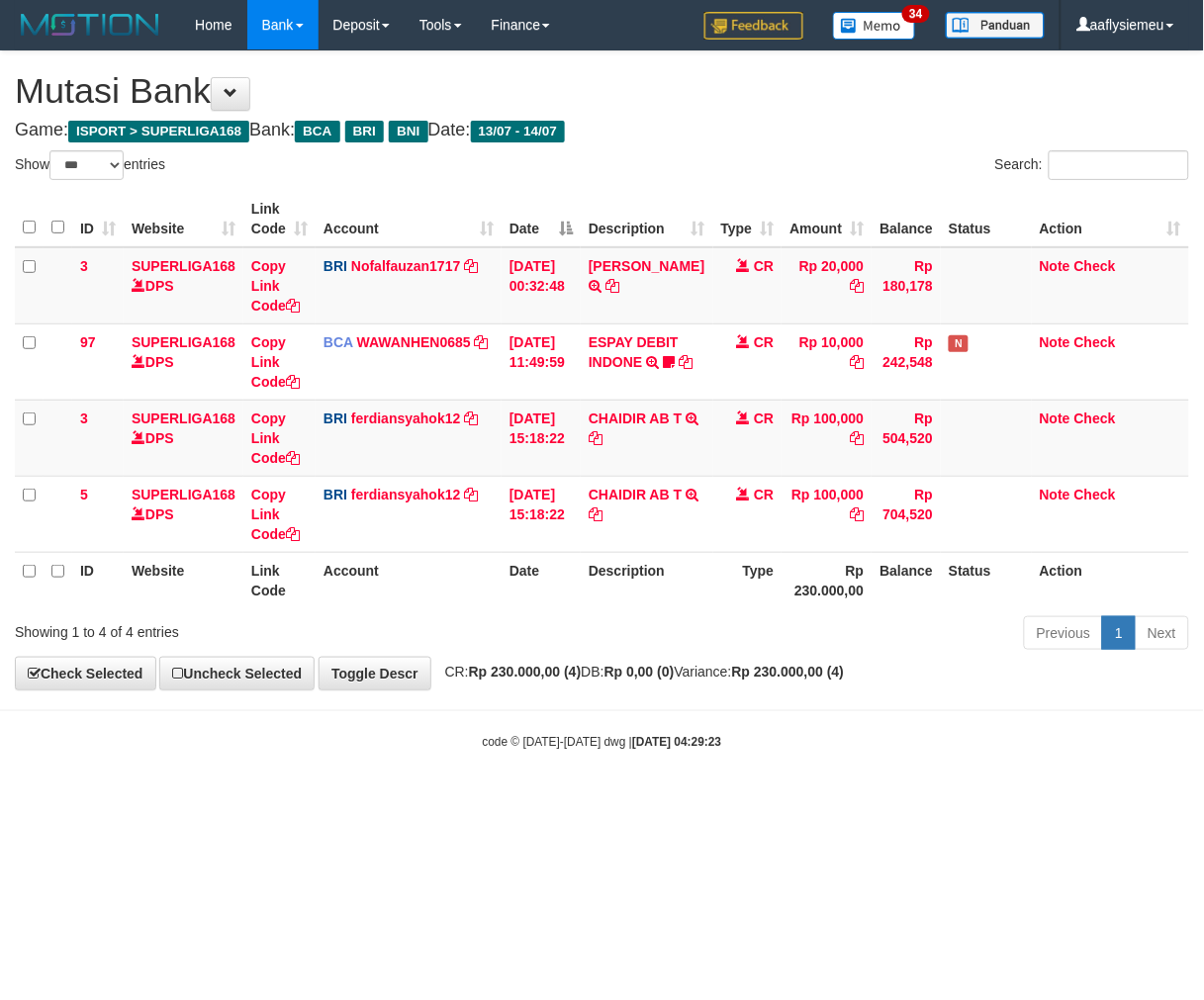 drag, startPoint x: 770, startPoint y: 733, endPoint x: 986, endPoint y: 675, distance: 223.65151 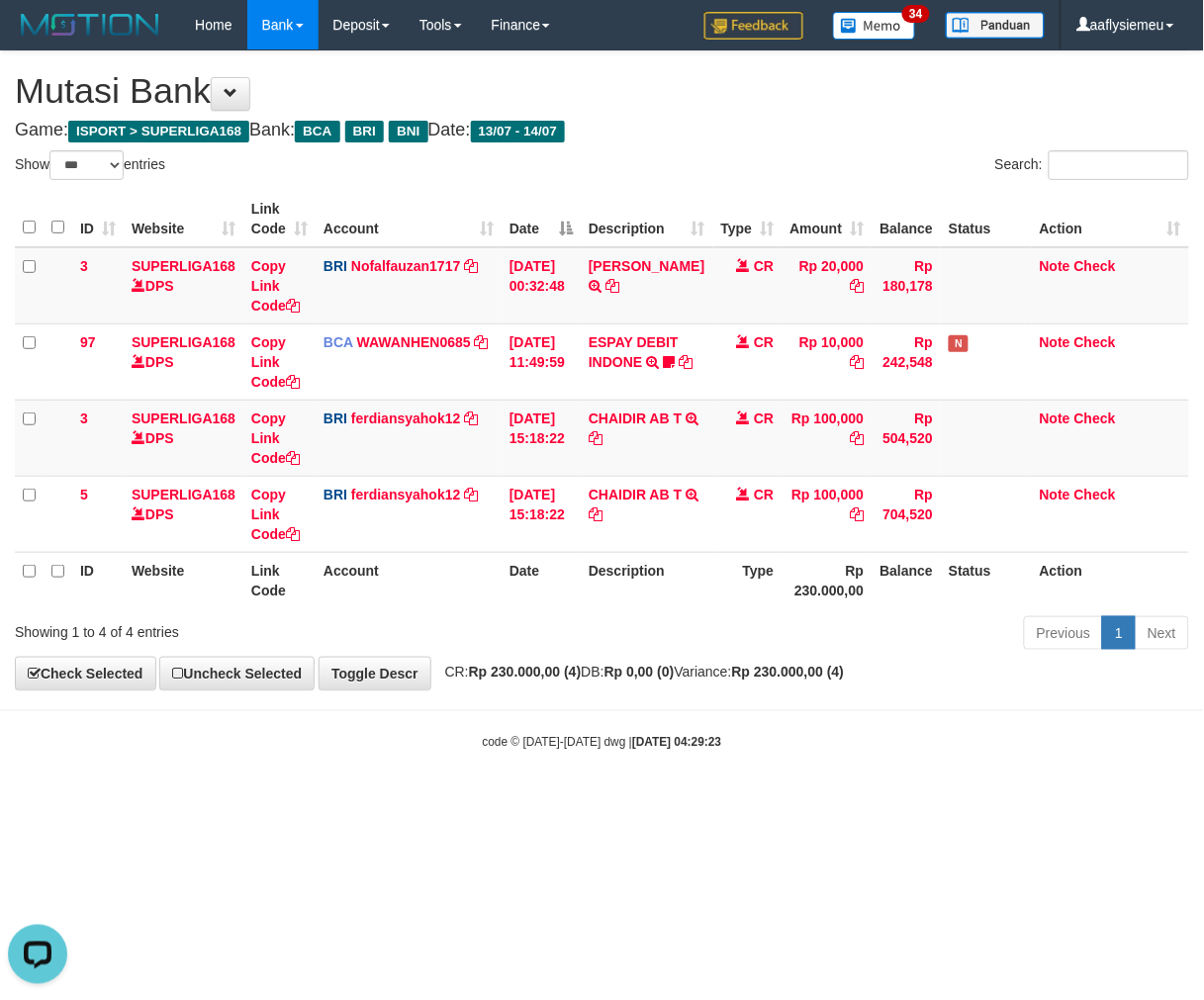 scroll, scrollTop: 0, scrollLeft: 0, axis: both 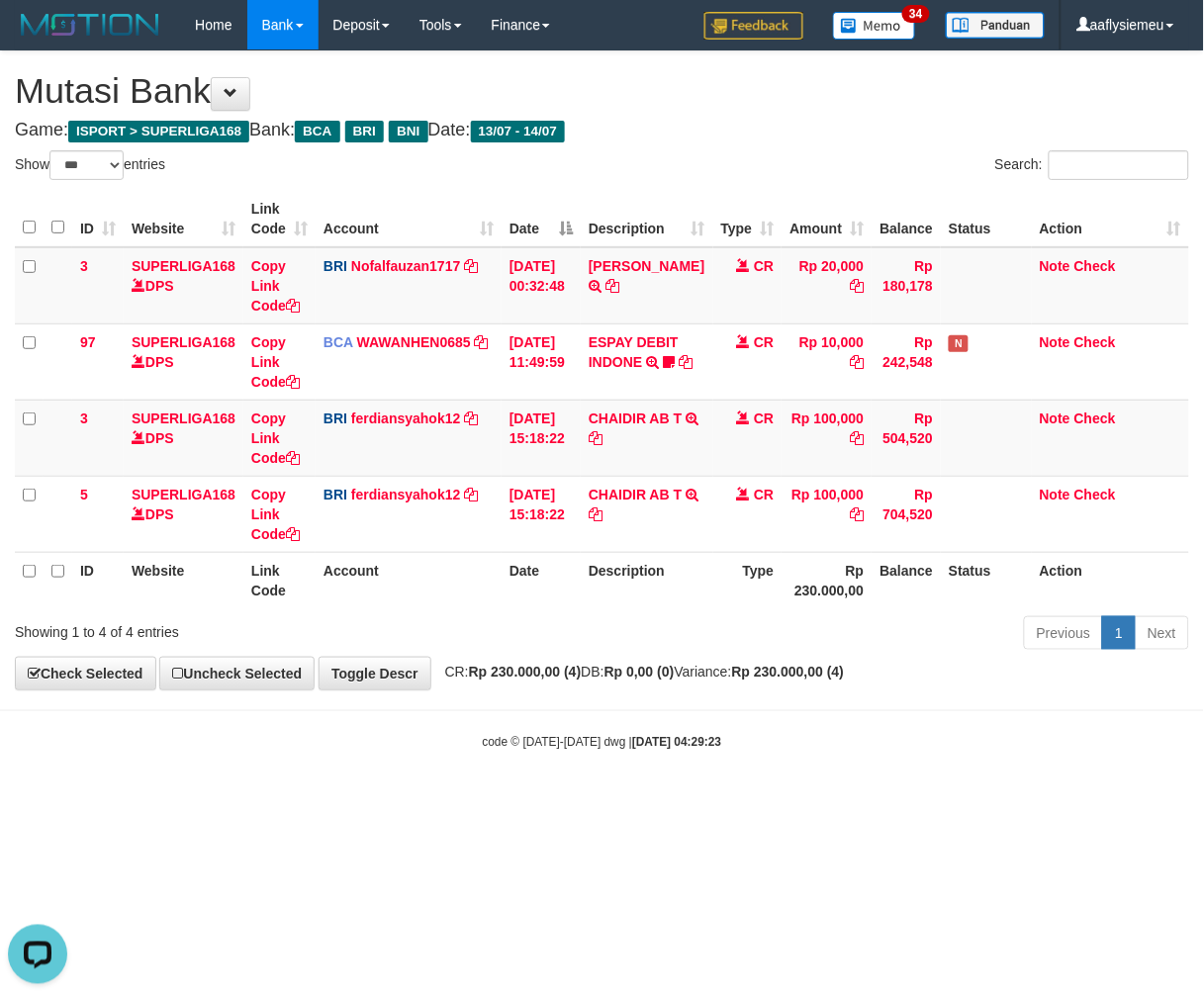 click on "Toggle navigation
Home
Bank
Account List
Load
By Website
Group
[ISPORT]													SUPERLIGA168
By Load Group (DPS)
34" at bounding box center [602, 400] 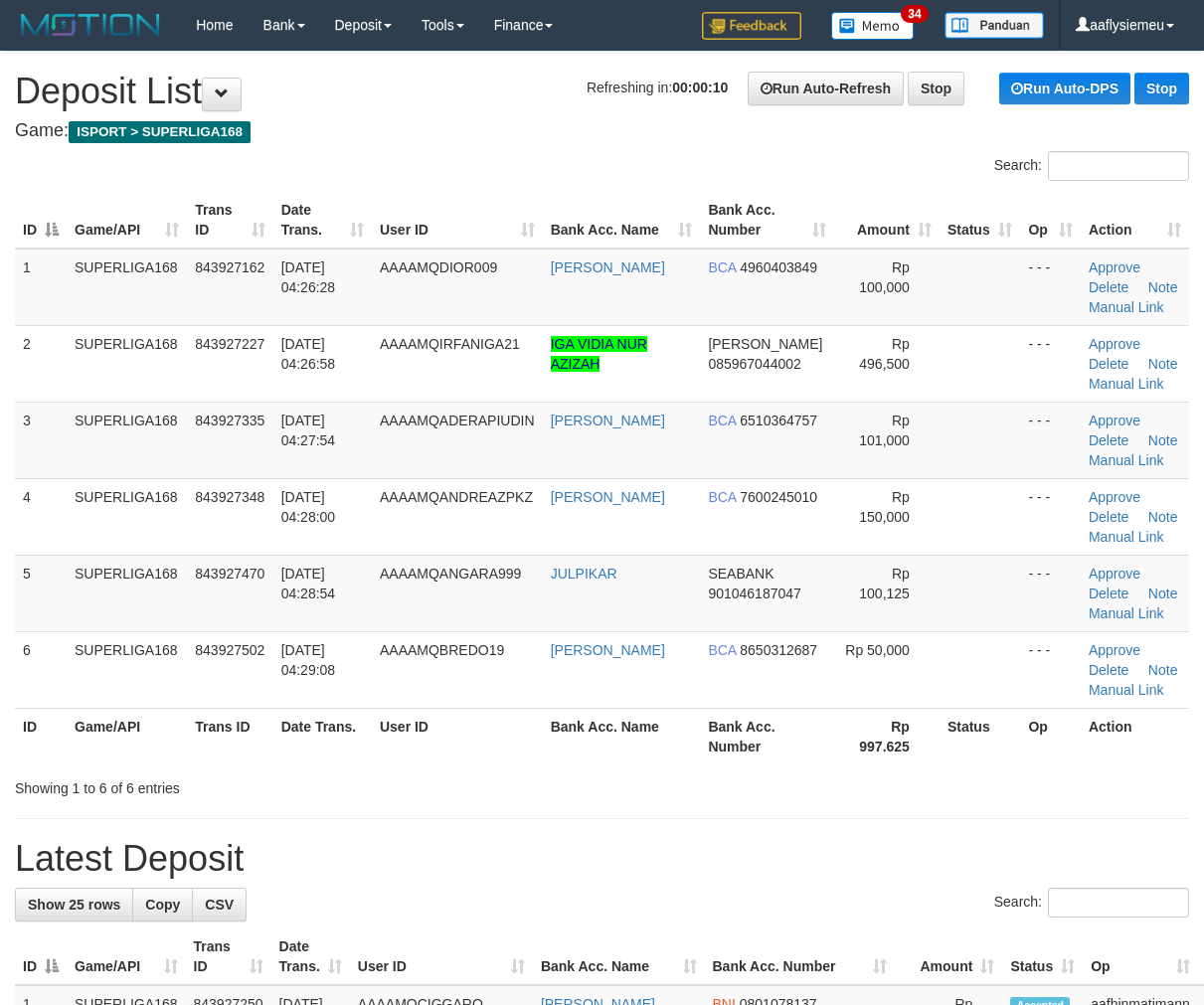 scroll, scrollTop: 0, scrollLeft: 0, axis: both 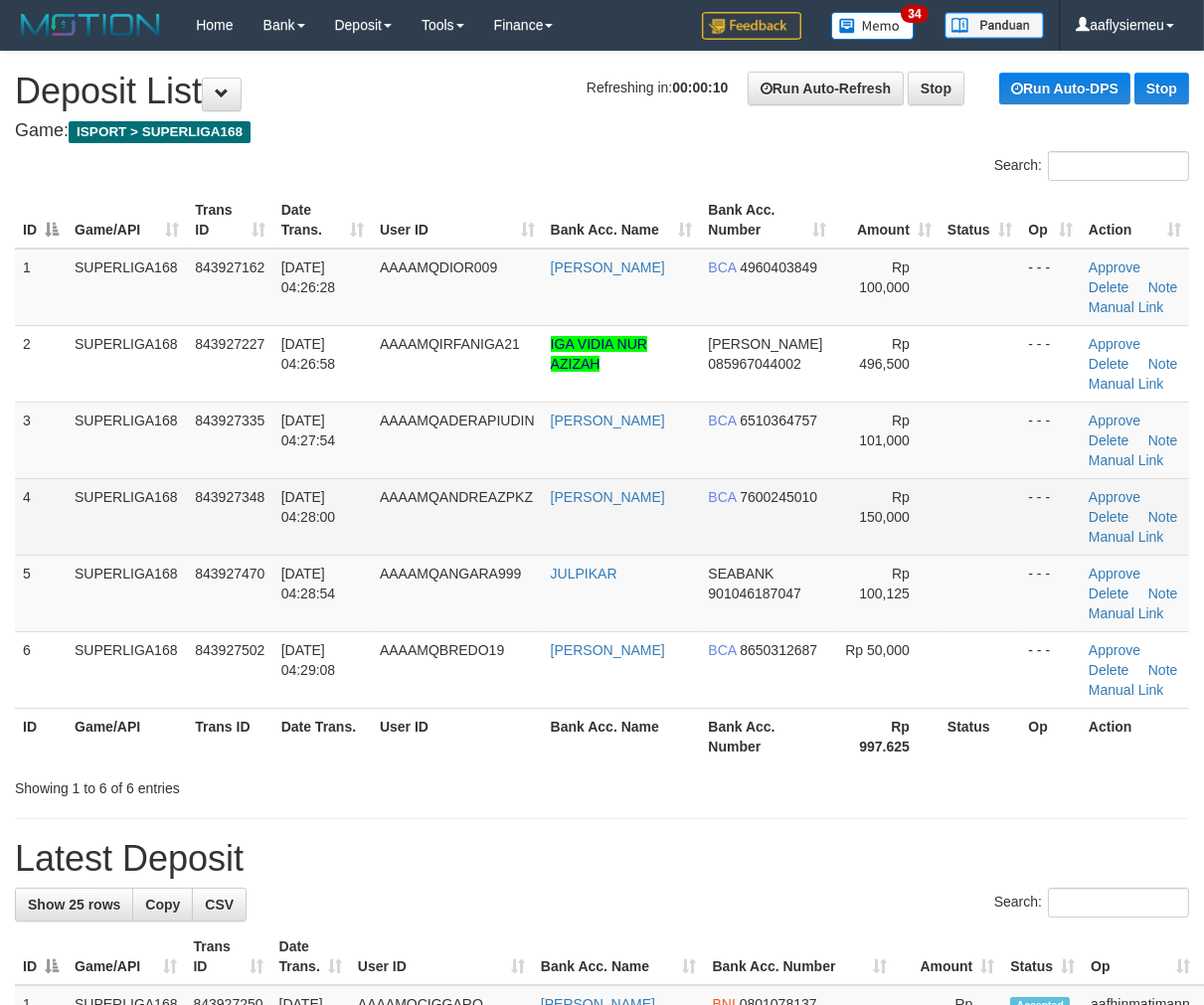 click on "843927348" at bounding box center [230, 516] 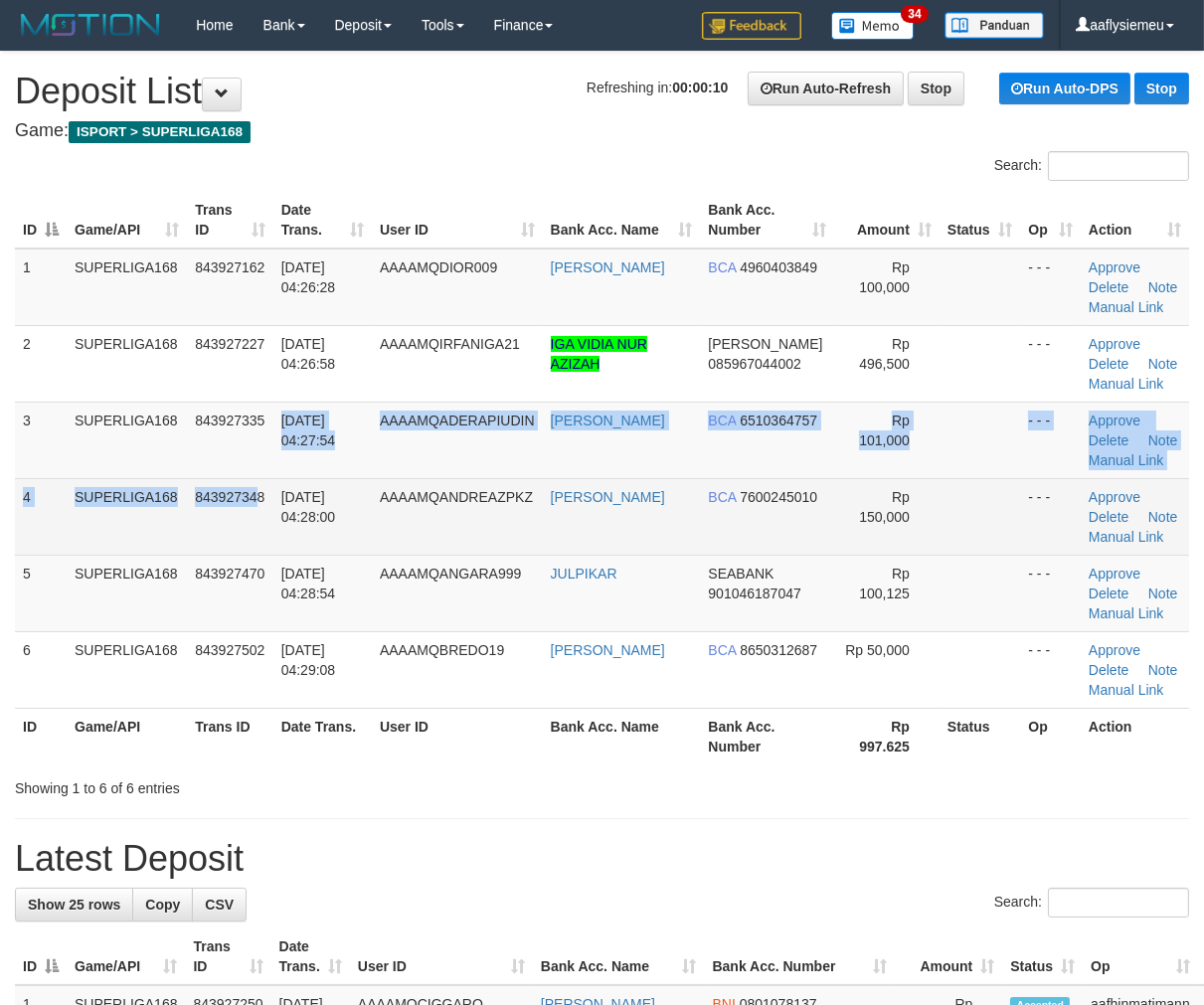 click on "843927348" at bounding box center (230, 516) 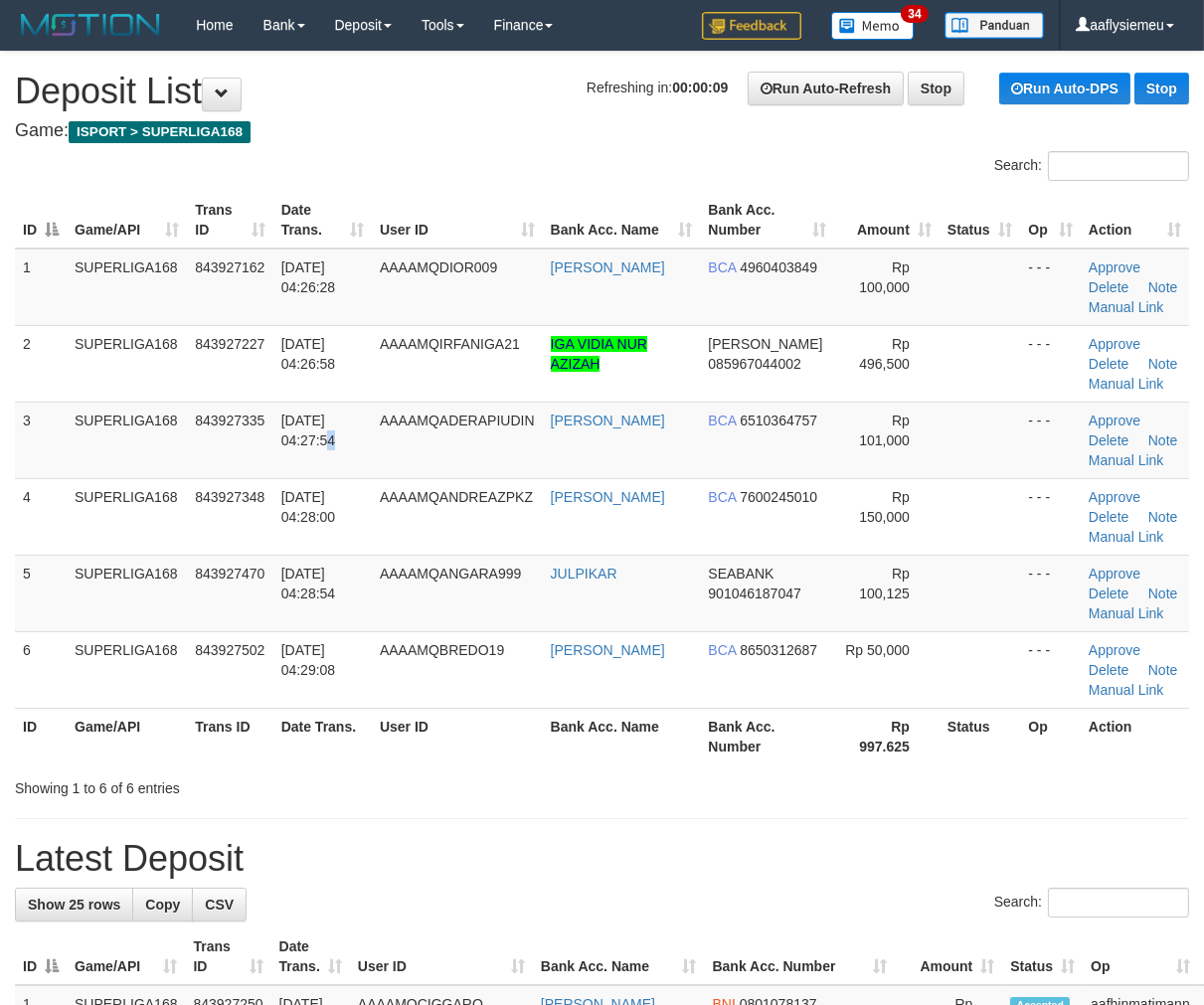 drag, startPoint x: 306, startPoint y: 470, endPoint x: 10, endPoint y: 550, distance: 306.62029 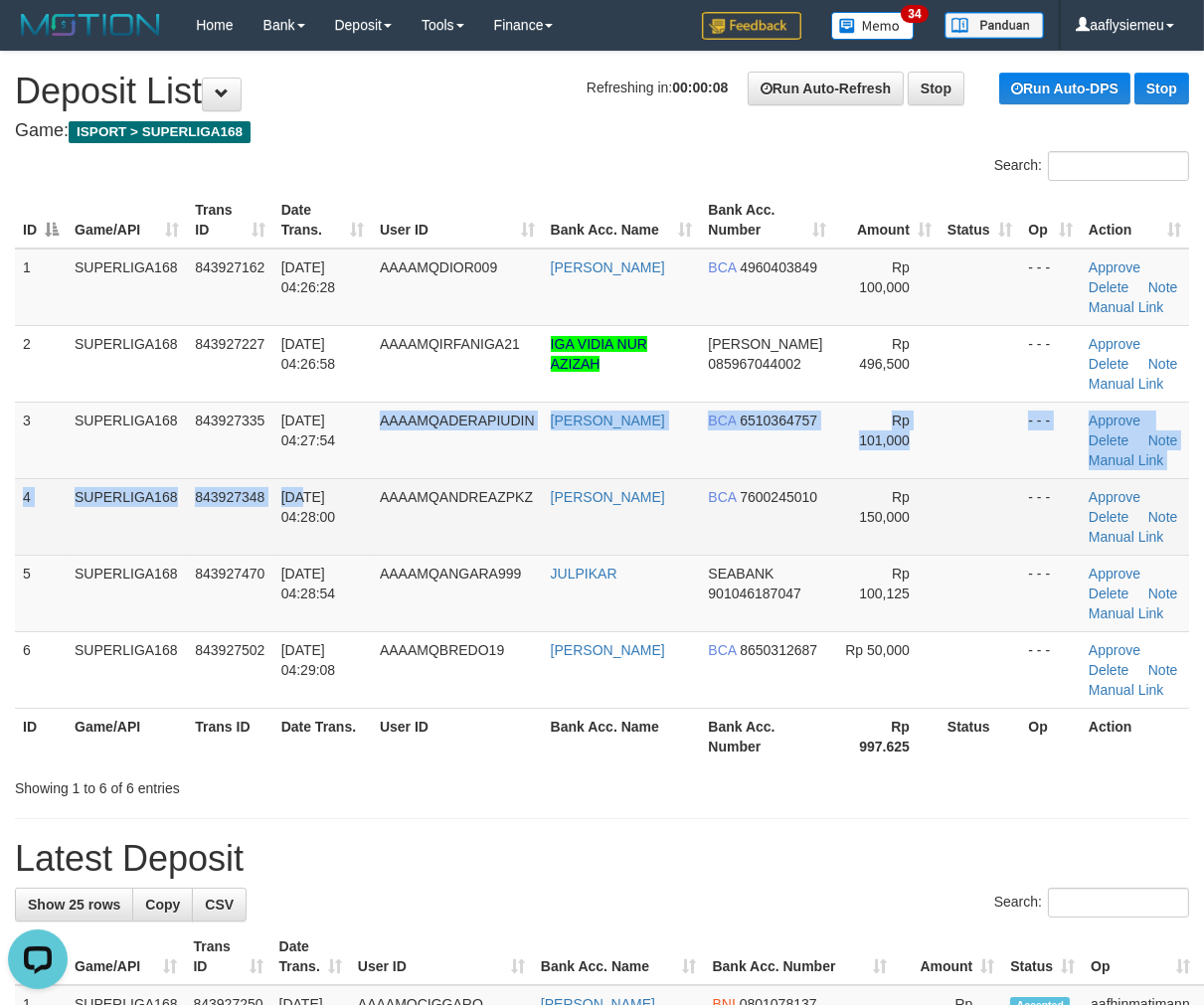 scroll, scrollTop: 0, scrollLeft: 0, axis: both 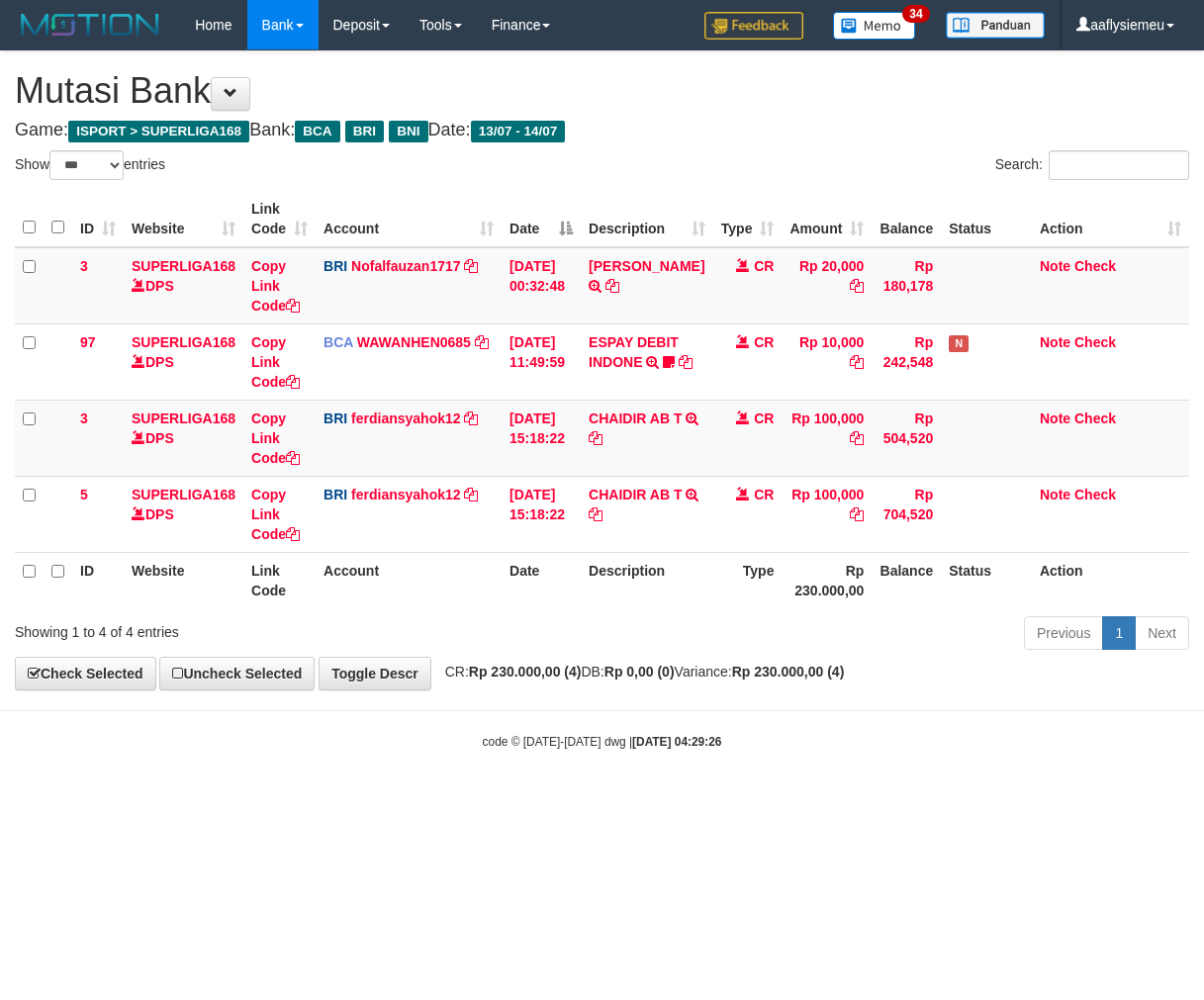 select on "***" 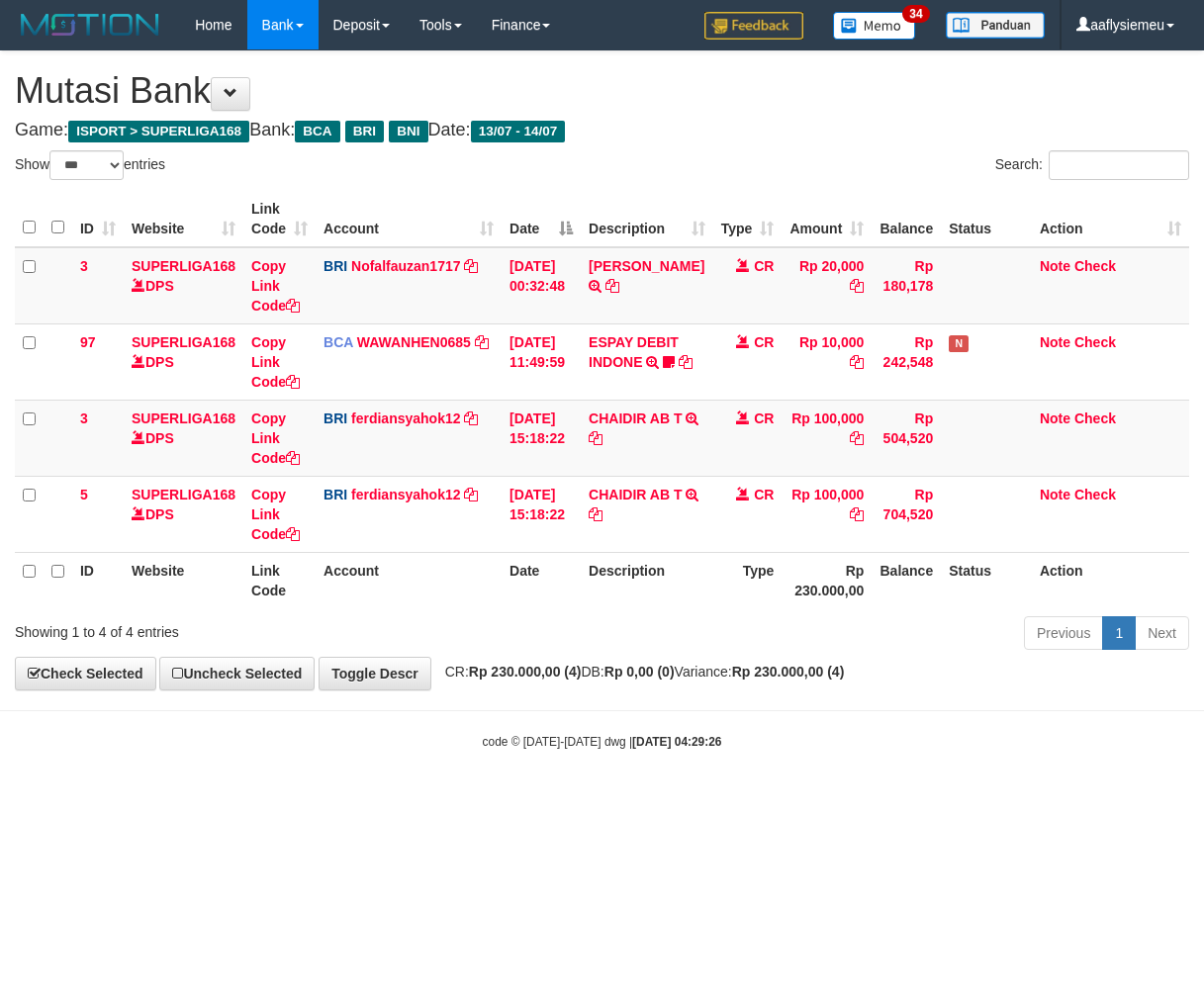 scroll, scrollTop: 0, scrollLeft: 0, axis: both 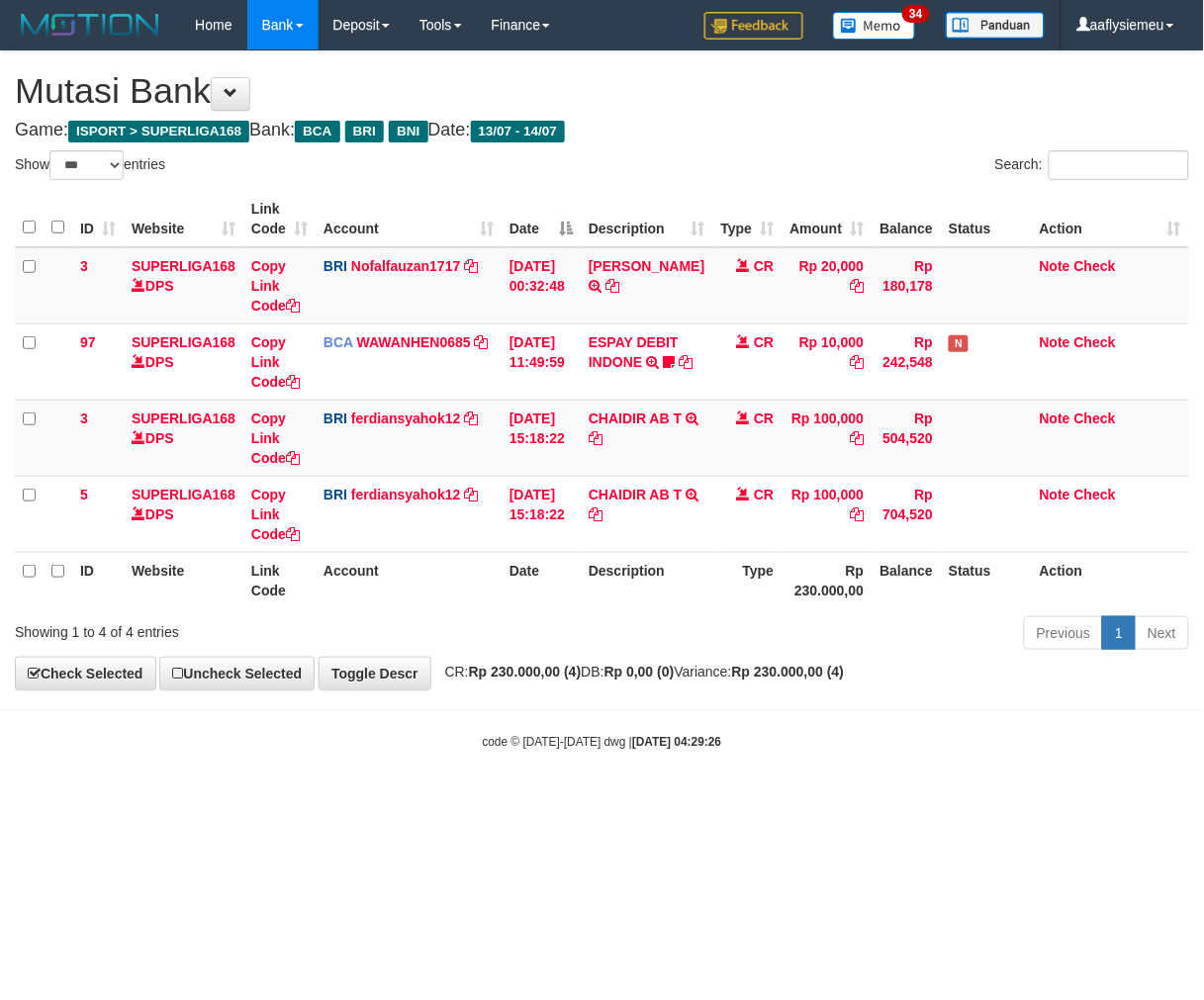 click on "Toggle navigation
Home
Bank
Account List
Load
By Website
Group
[ISPORT]													SUPERLIGA168
By Load Group (DPS)
34" at bounding box center [602, 400] 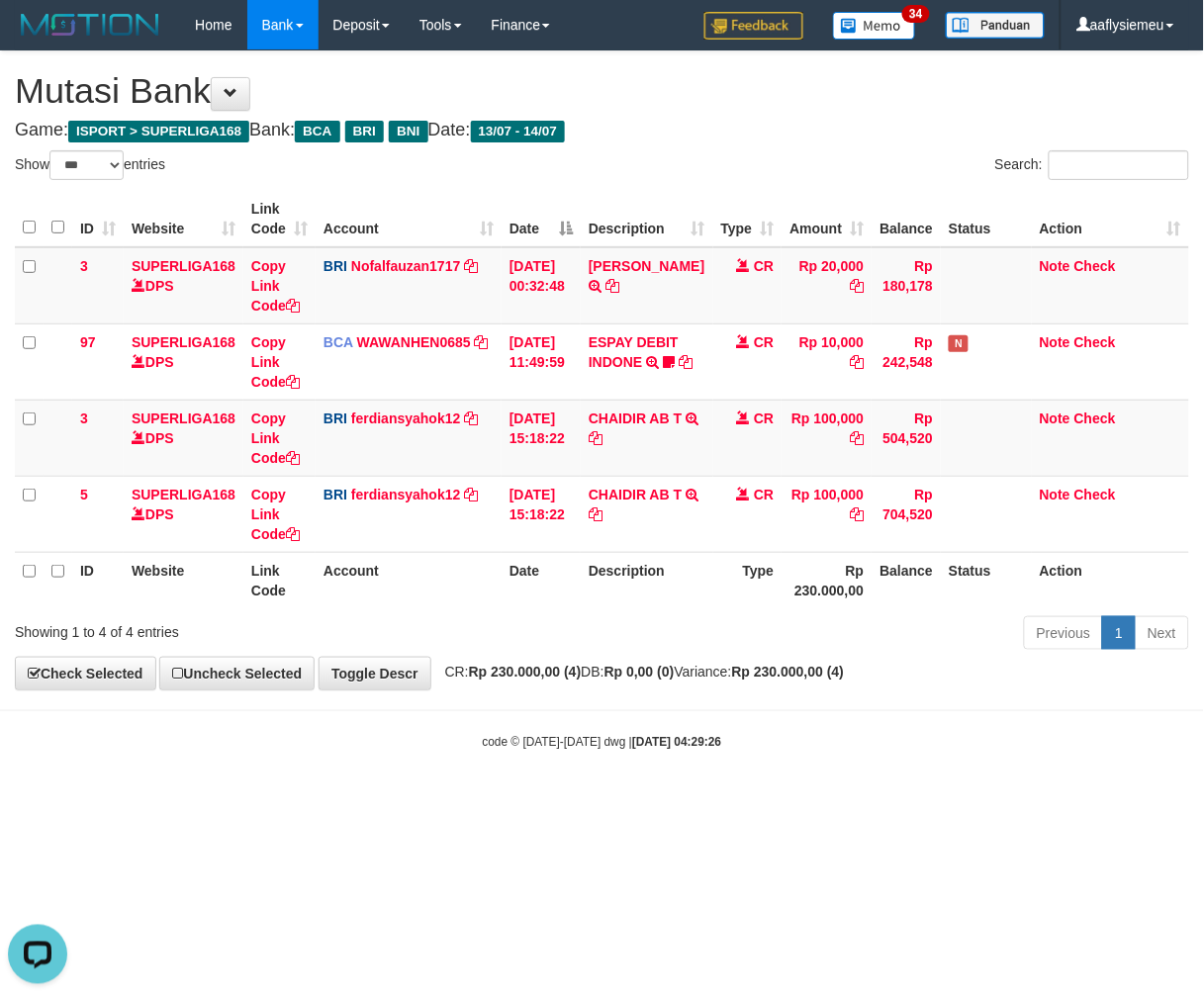scroll, scrollTop: 0, scrollLeft: 0, axis: both 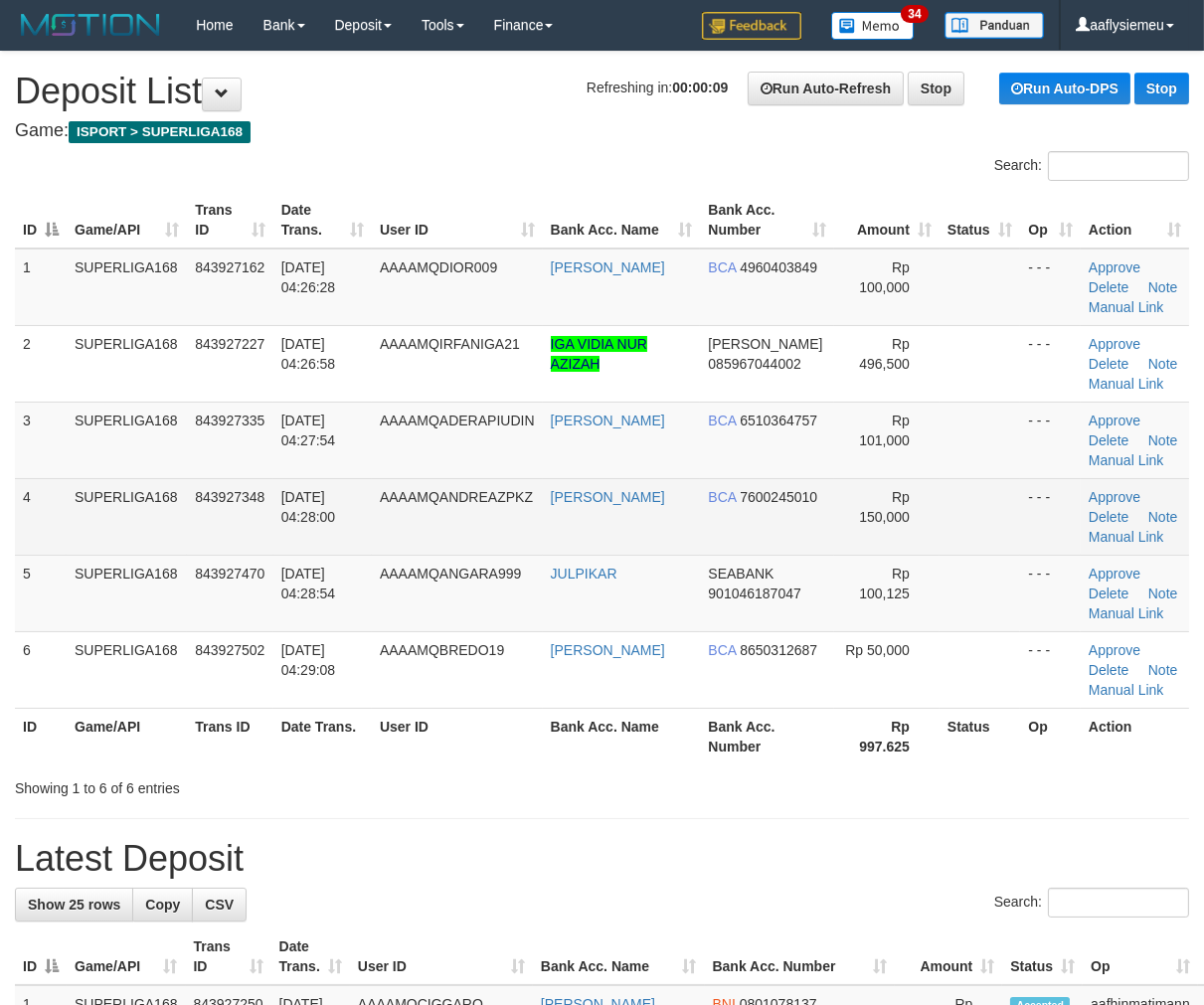 drag, startPoint x: 352, startPoint y: 413, endPoint x: 28, endPoint y: 533, distance: 345.50832 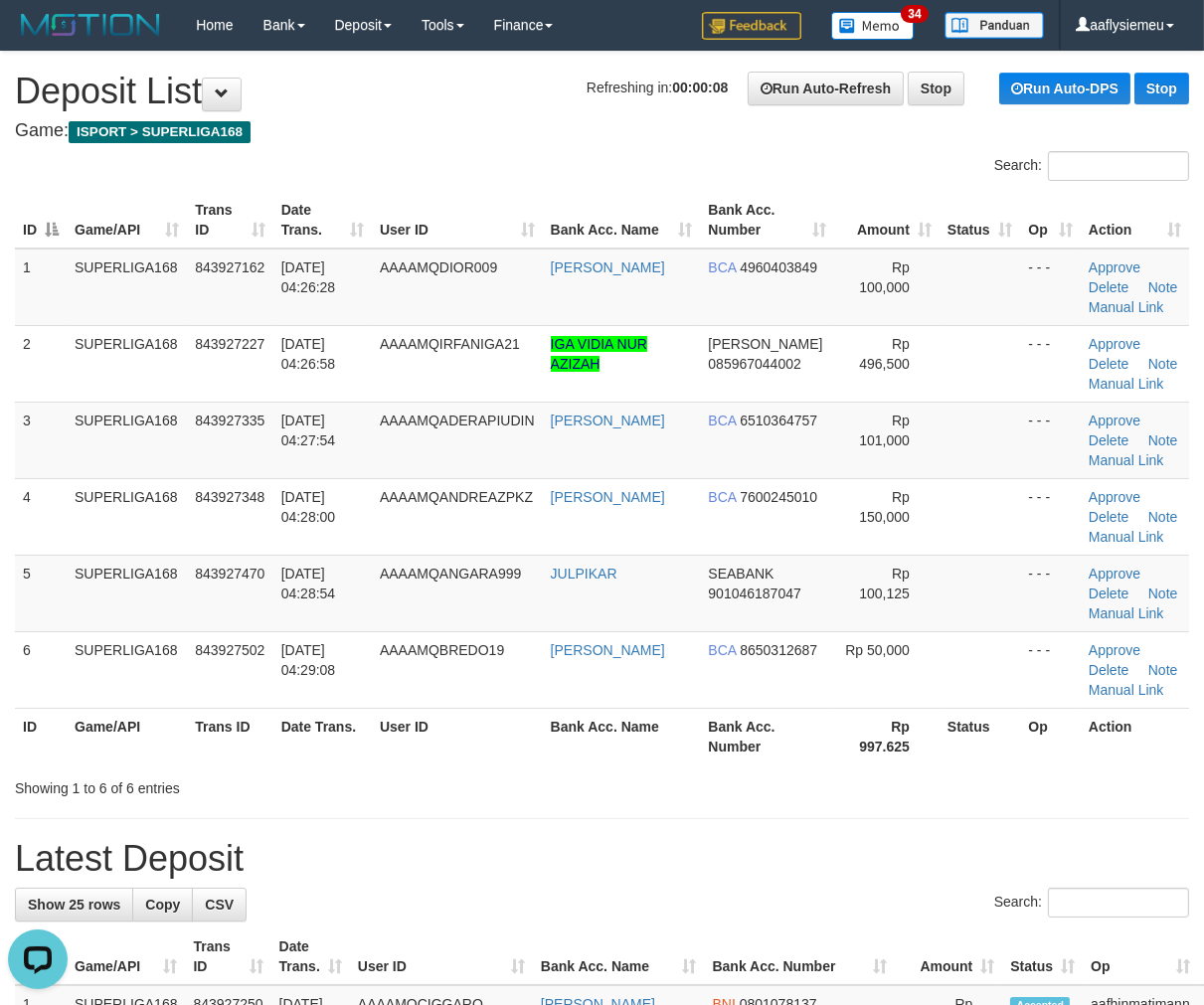 scroll, scrollTop: 0, scrollLeft: 0, axis: both 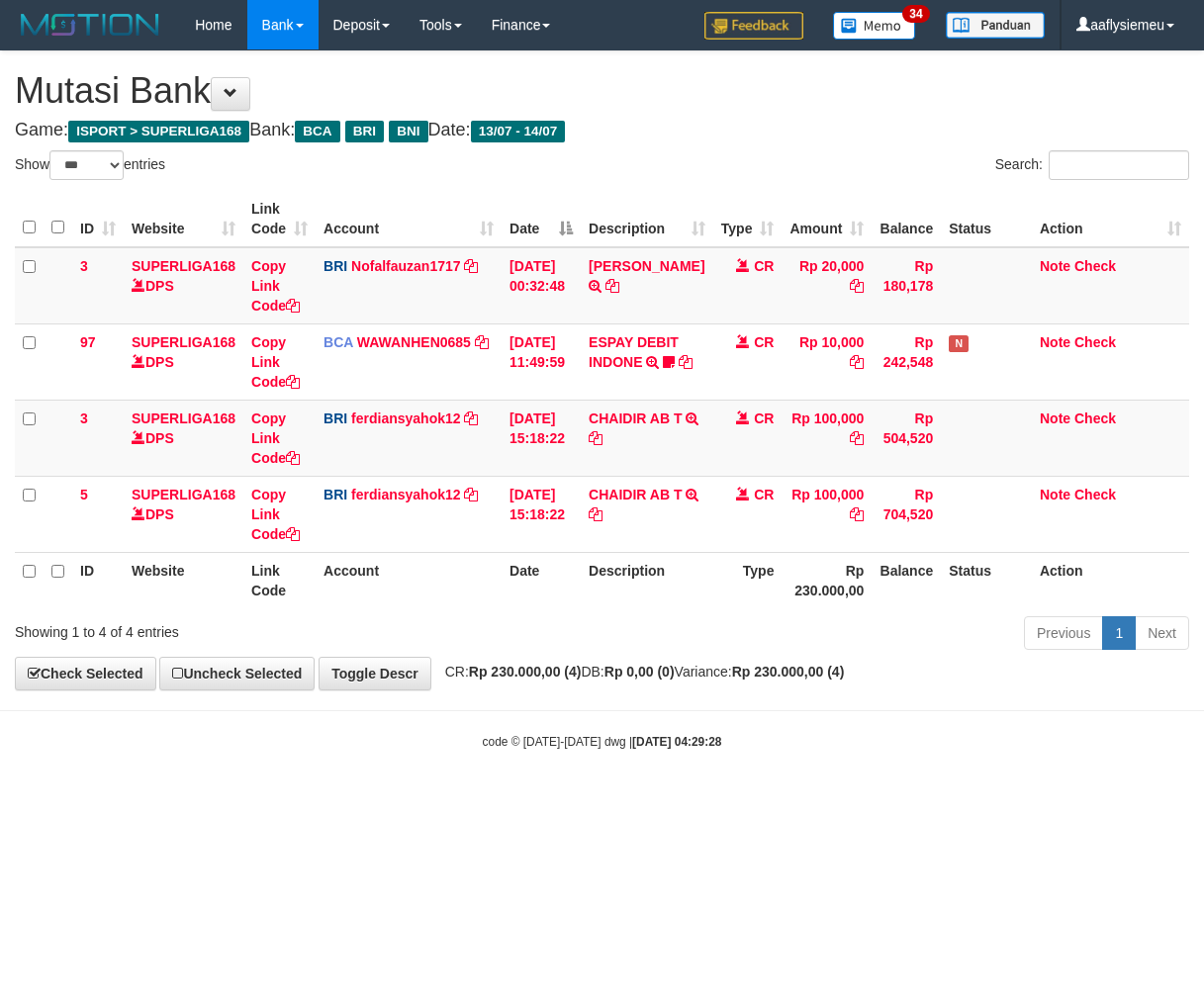 select on "***" 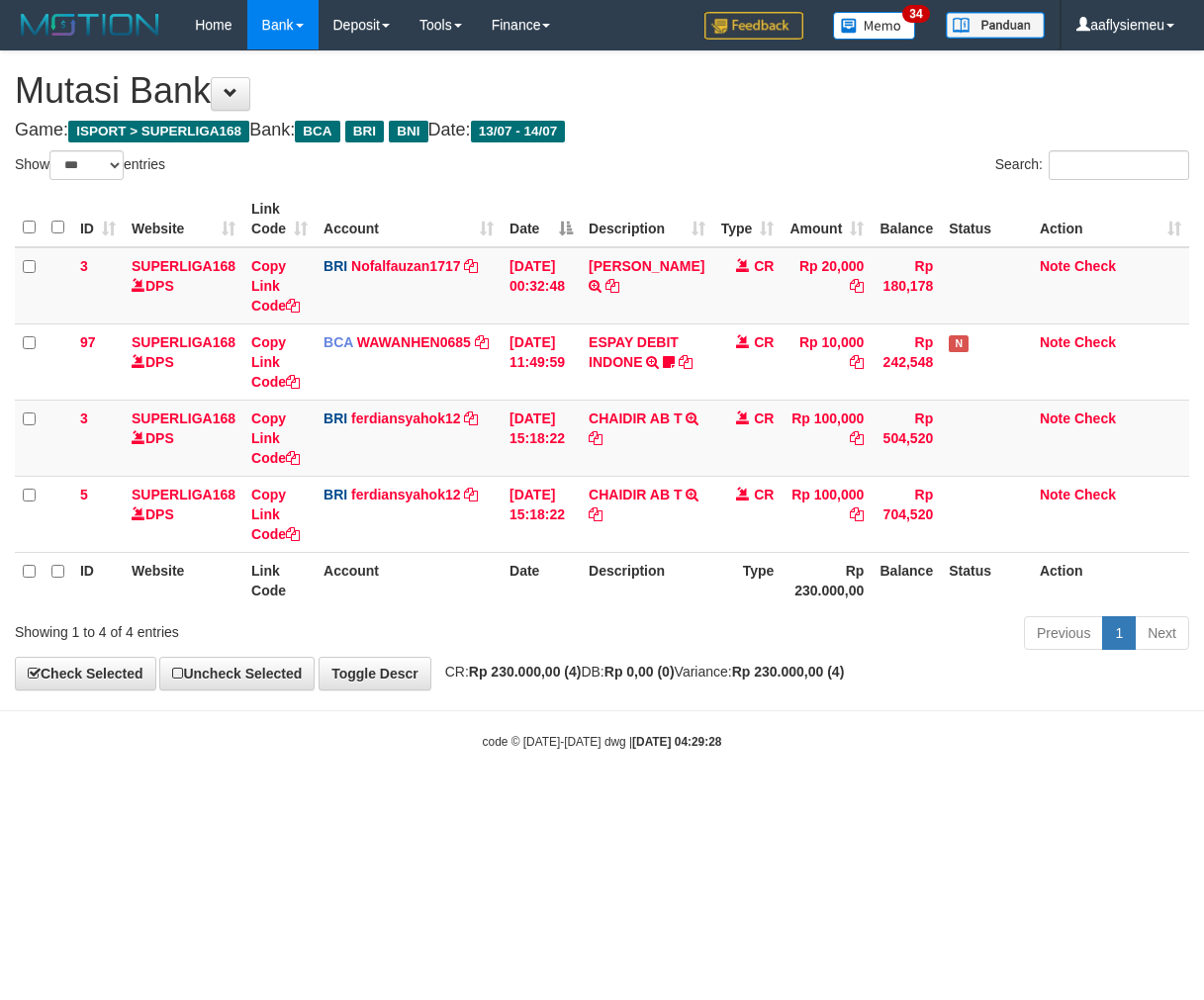 scroll, scrollTop: 0, scrollLeft: 0, axis: both 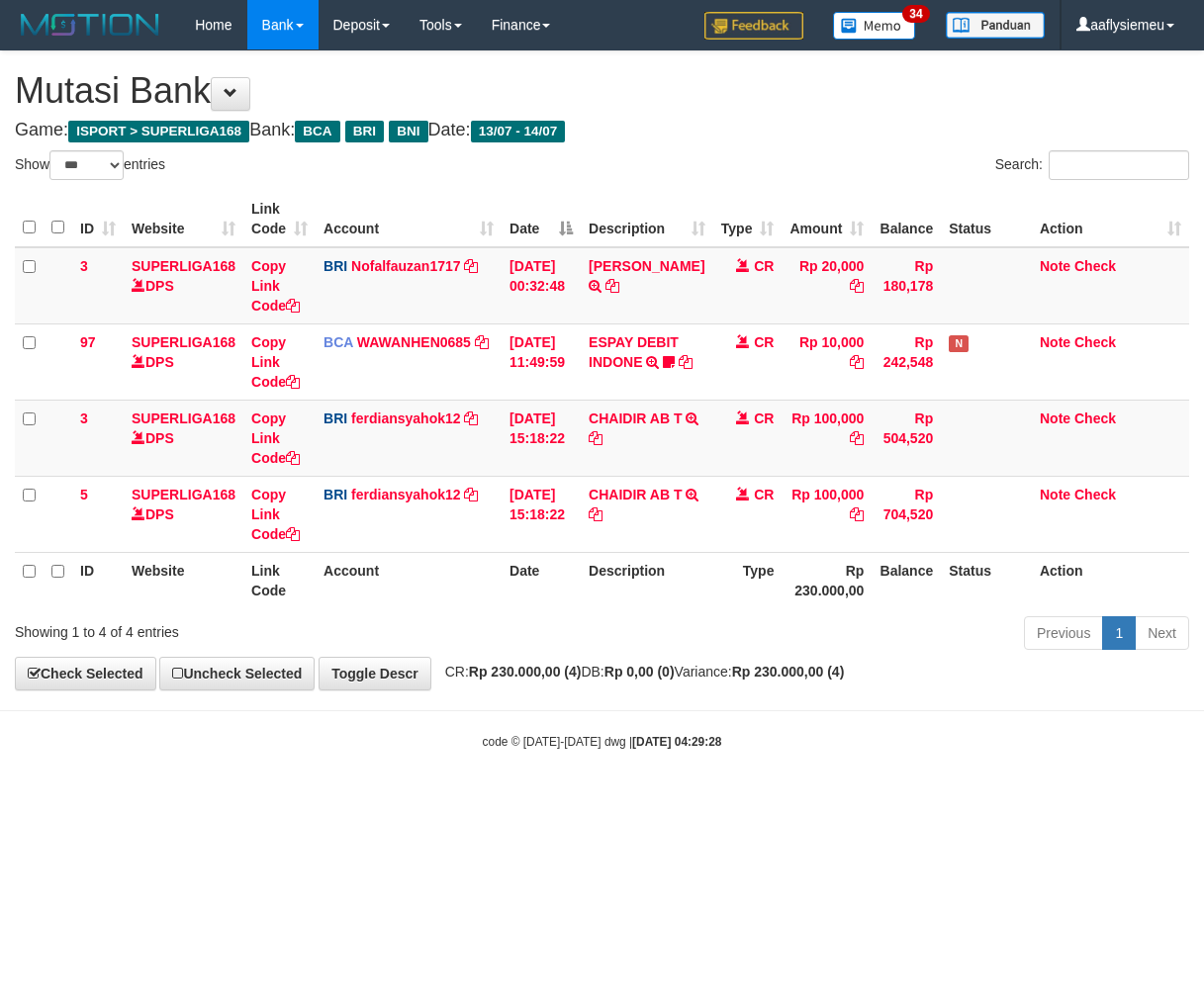 select on "***" 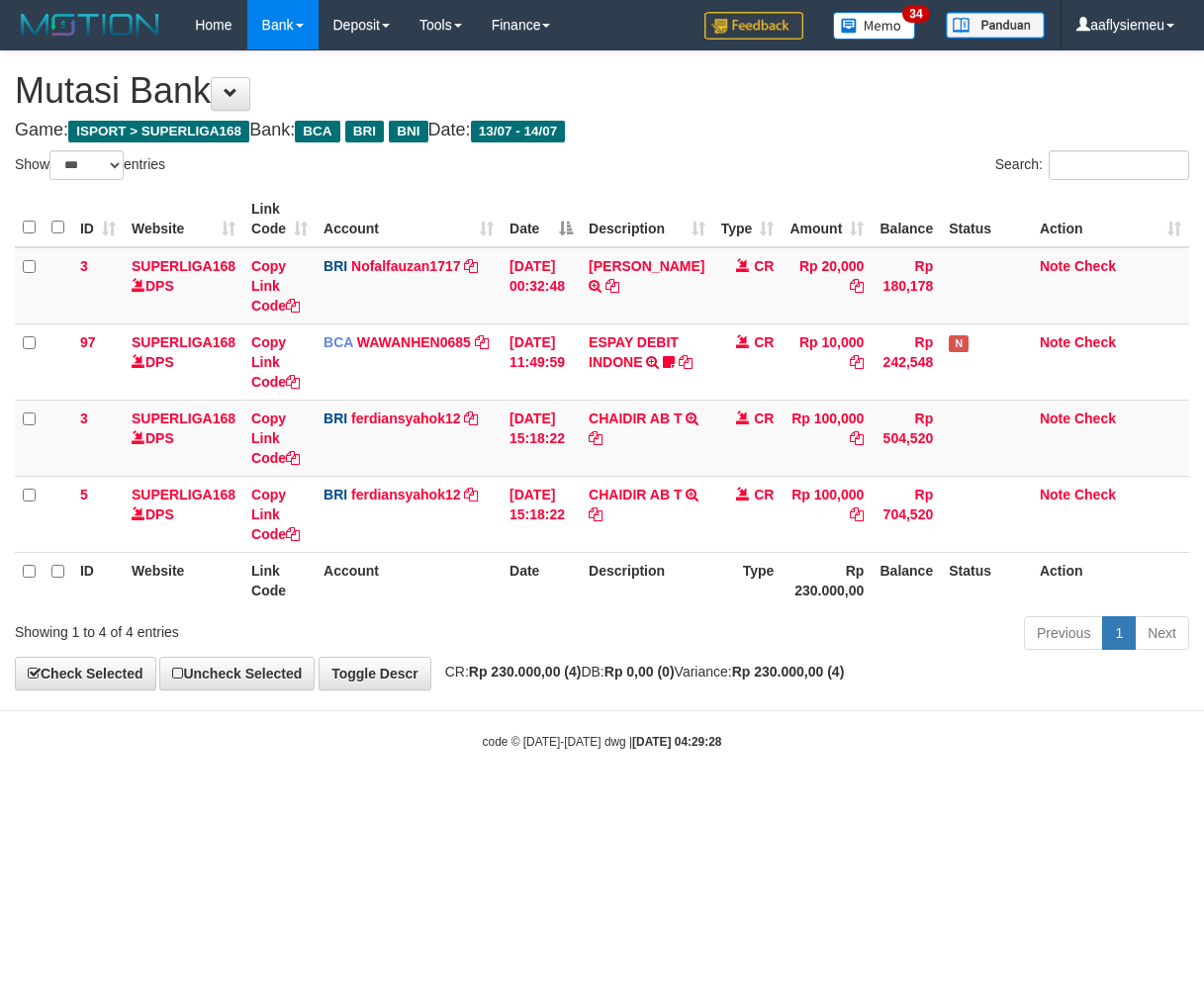 scroll, scrollTop: 0, scrollLeft: 0, axis: both 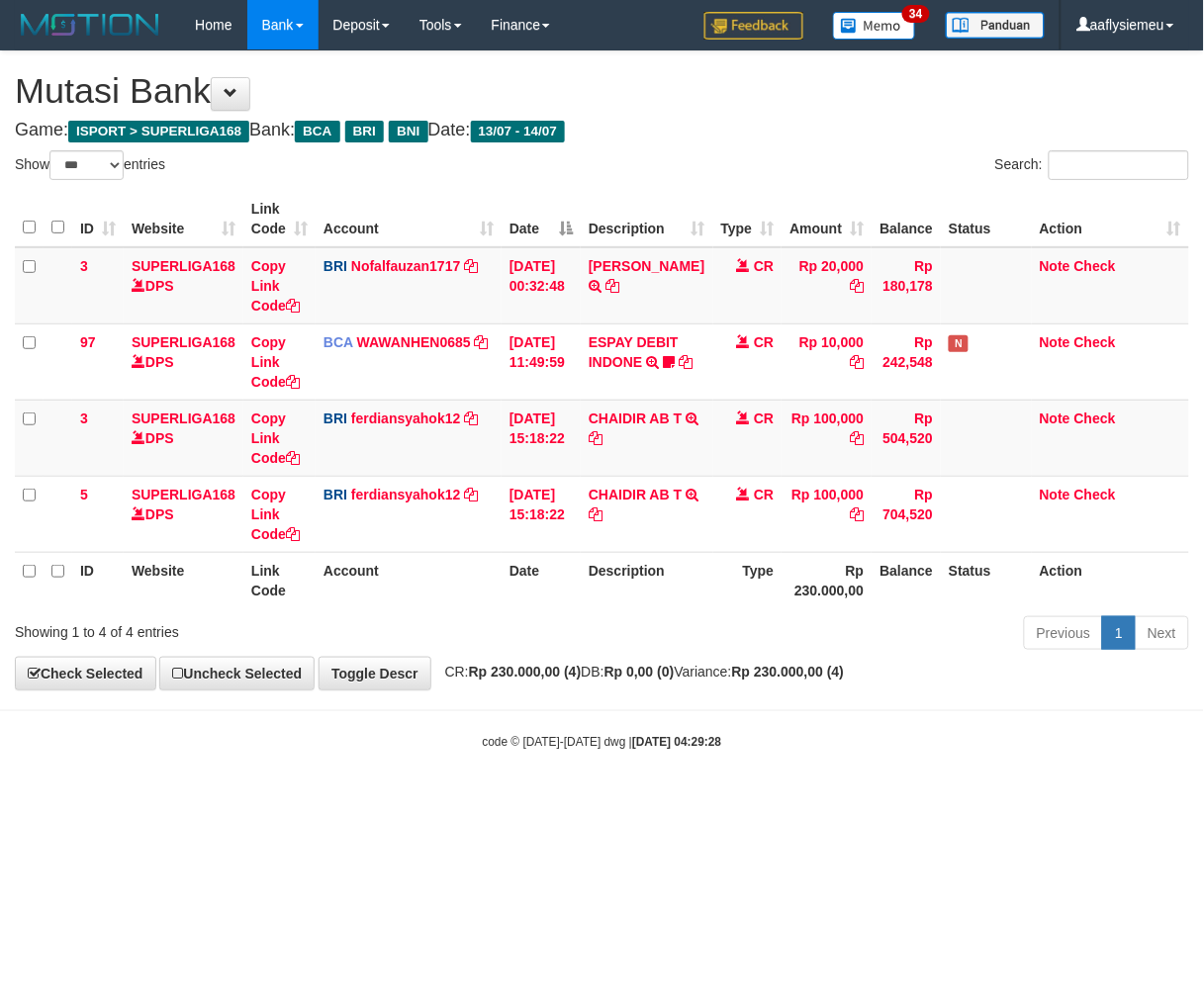 click on "code © 2012-2018 dwg |  2025/07/14 04:29:28" at bounding box center [602, 741] 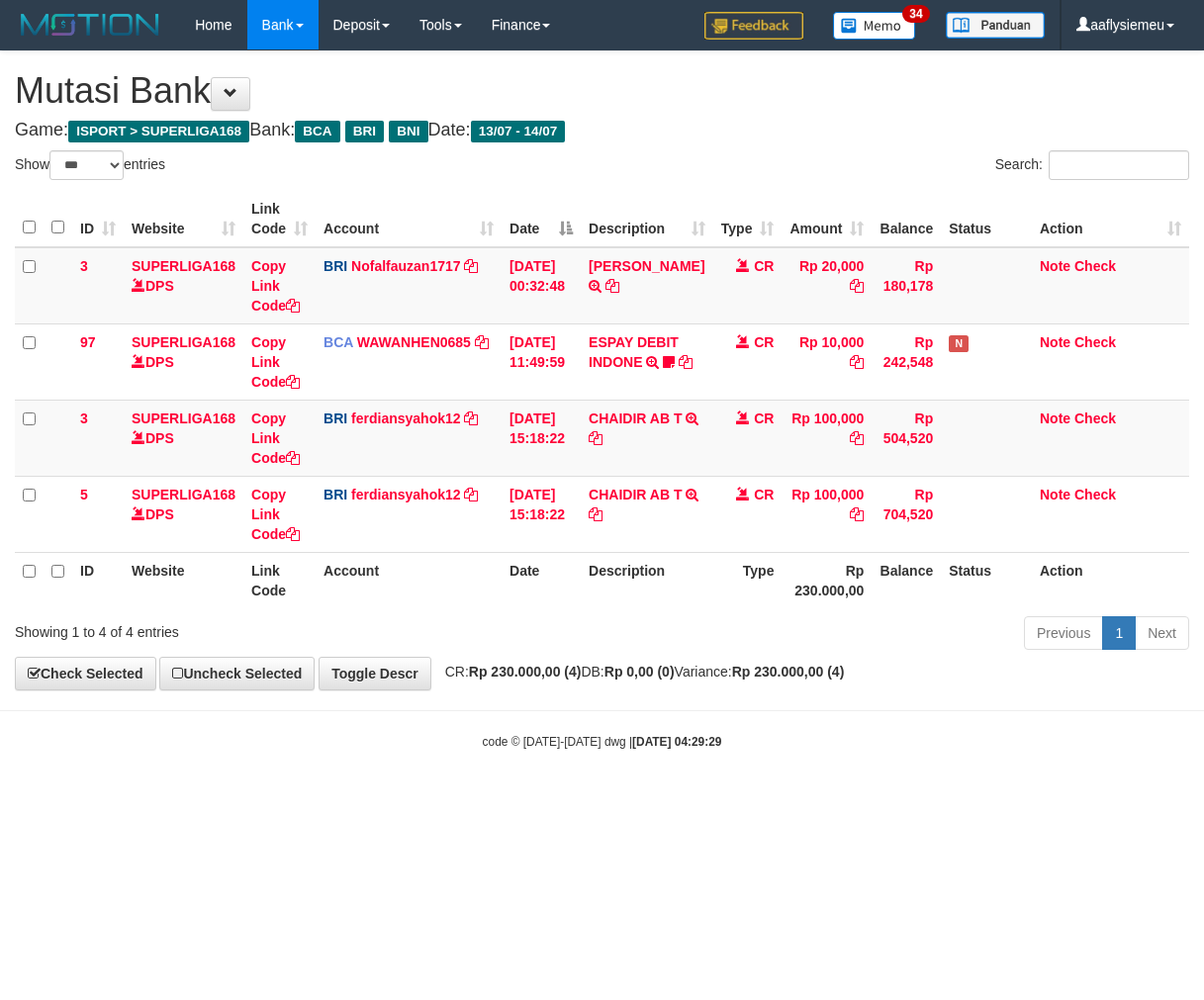 select on "***" 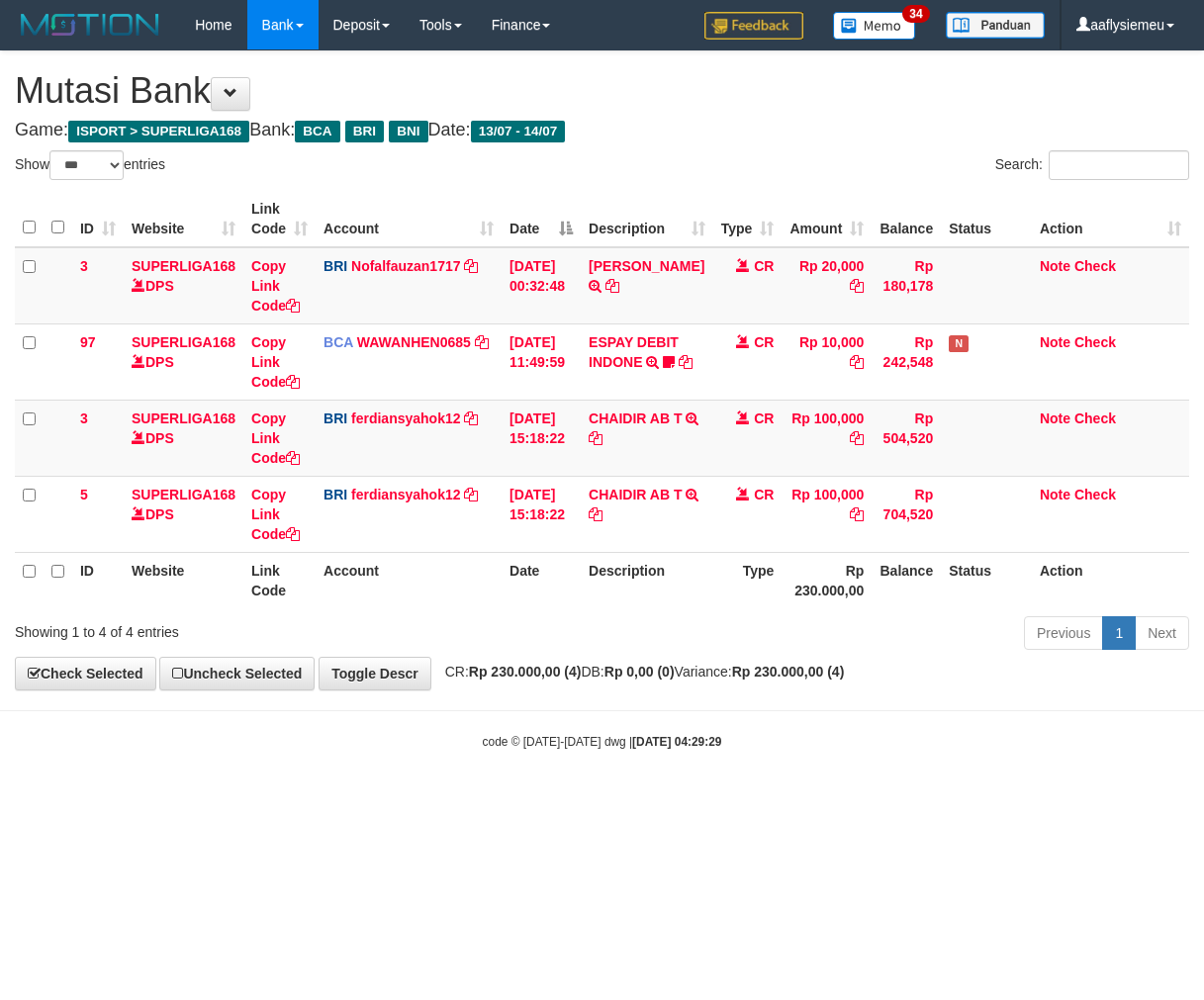 scroll, scrollTop: 0, scrollLeft: 0, axis: both 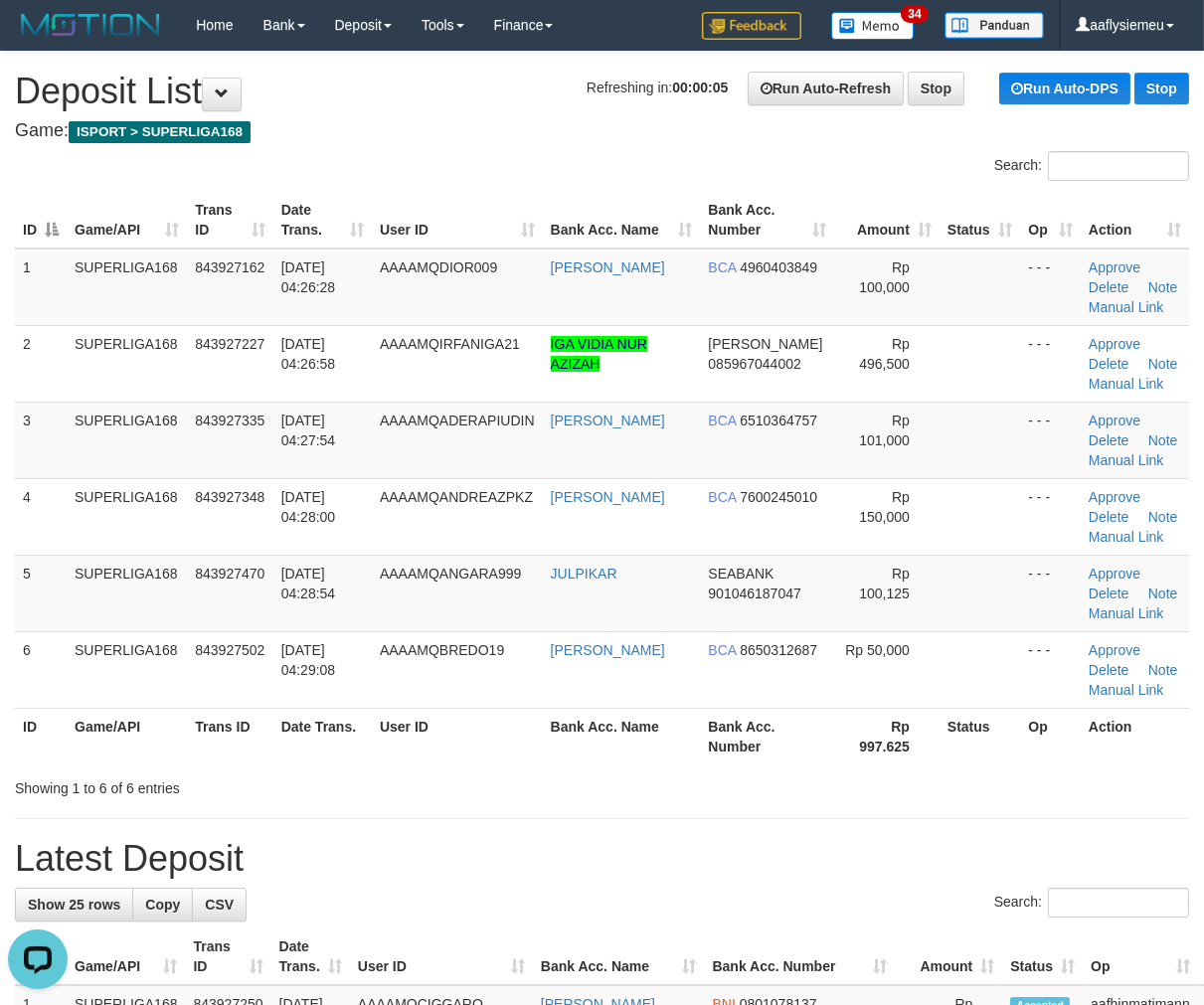 click on "ID Game/API Trans ID Date Trans. User ID Bank Acc. Name Bank Acc. Number Amount Status Op Action
1
SUPERLIGA168
843927162
14/07/2025 04:26:28
AAAAMQDIOR009
MUHAMMAD HUDORI
BCA
4960403849
Rp 100,000
- - -
Approve
Delete
Note
Manual Link
2
SUPERLIGA168
843927227
14/07/2025 04:26:58
AAAAMQIRFANIGA21
IGA VIDIA NUR AZIZAH
DANA
085967044002
Rp 496,500" at bounding box center [602, 478] 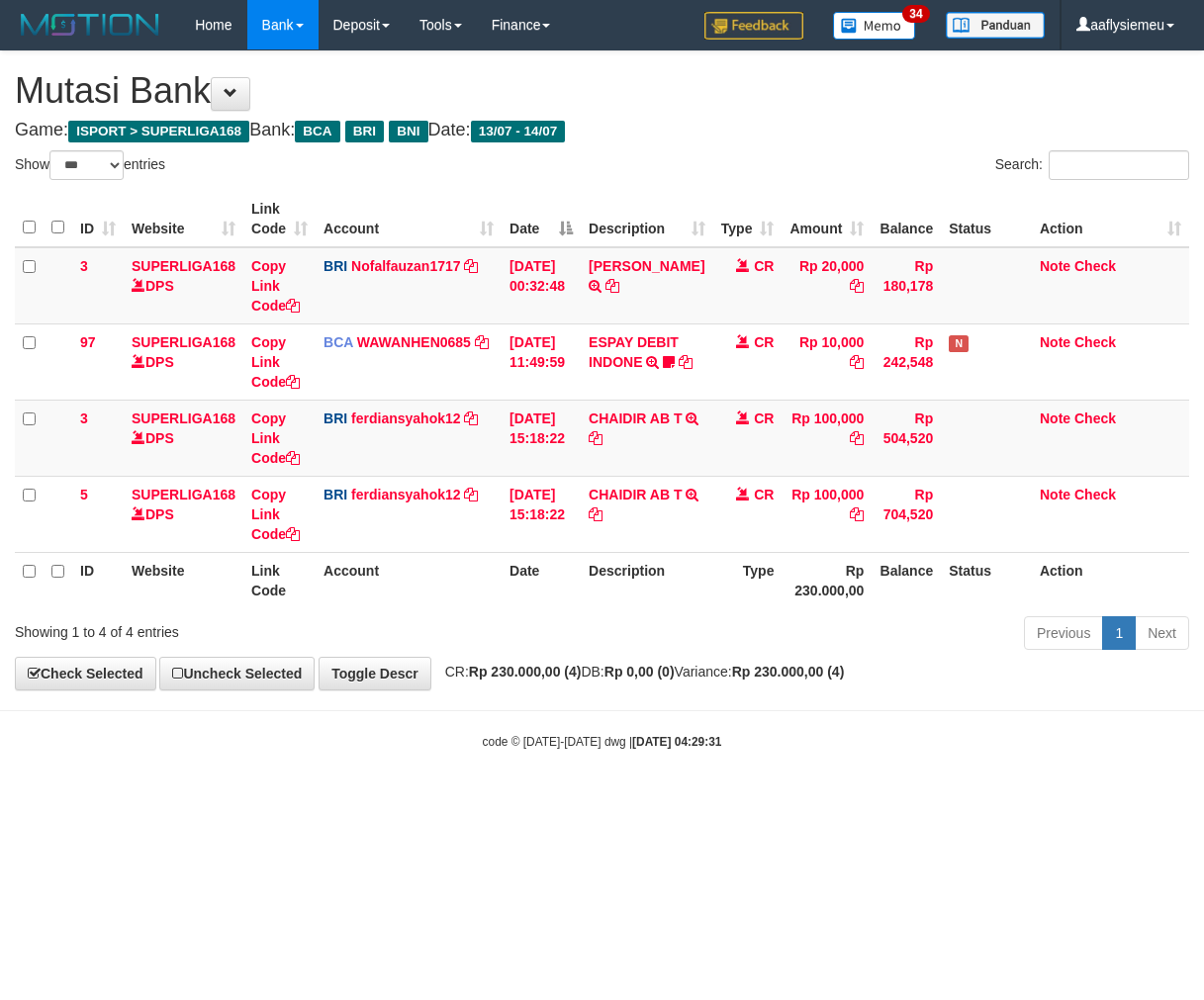 select on "***" 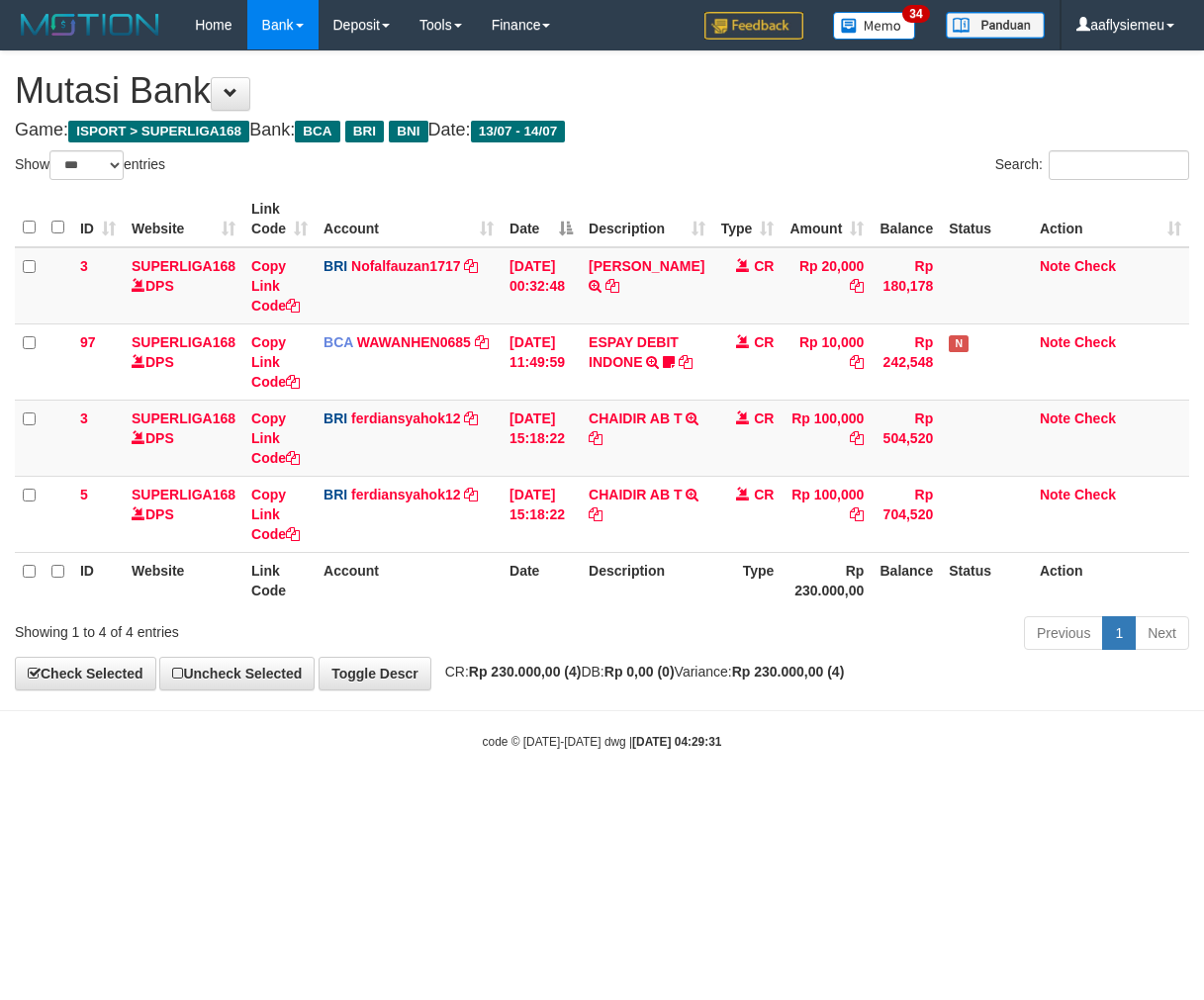 scroll, scrollTop: 0, scrollLeft: 0, axis: both 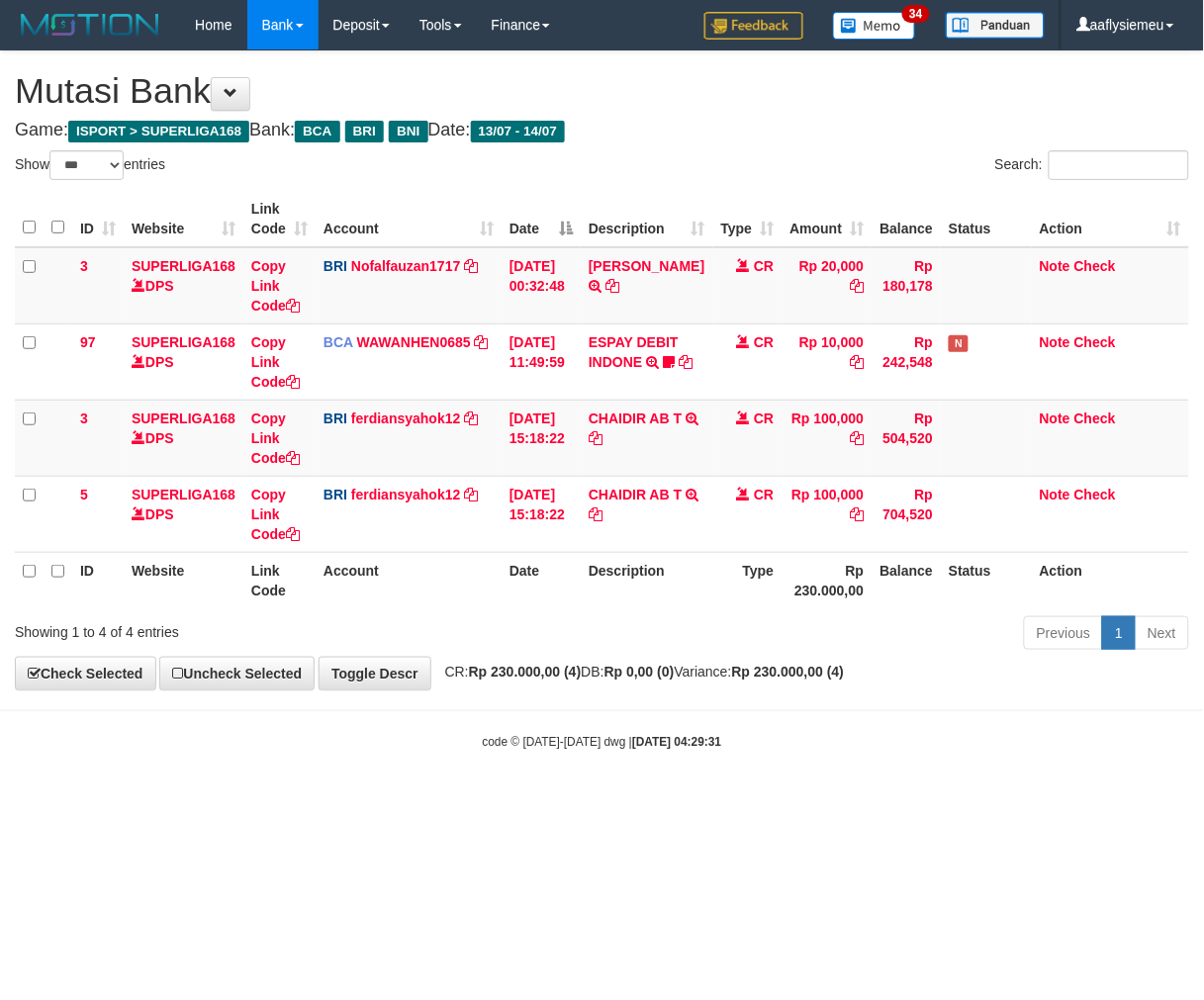 click on "Toggle navigation
Home
Bank
Account List
Load
By Website
Group
[ISPORT]													SUPERLIGA168
By Load Group (DPS)
34" at bounding box center (602, 400) 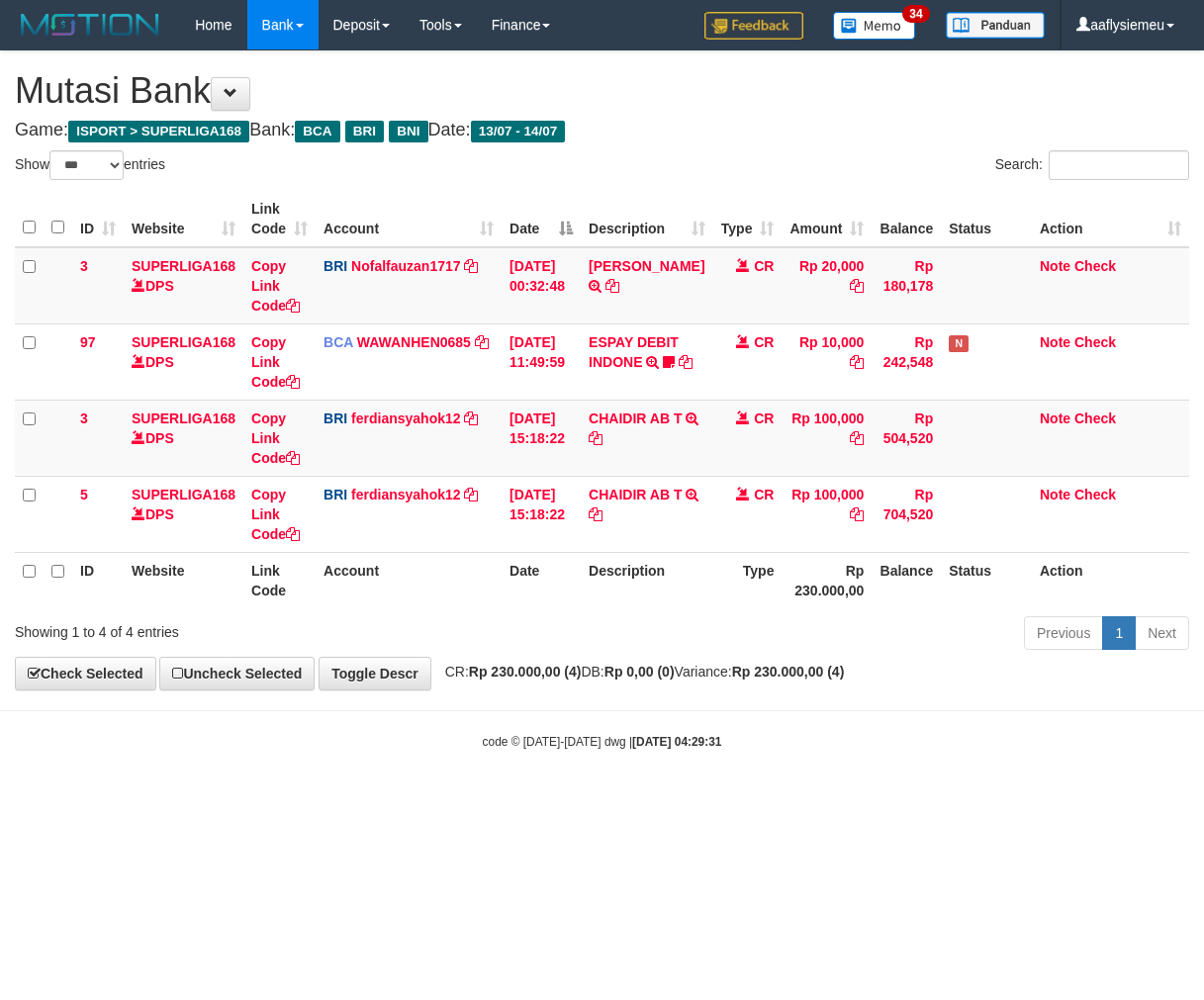 select on "***" 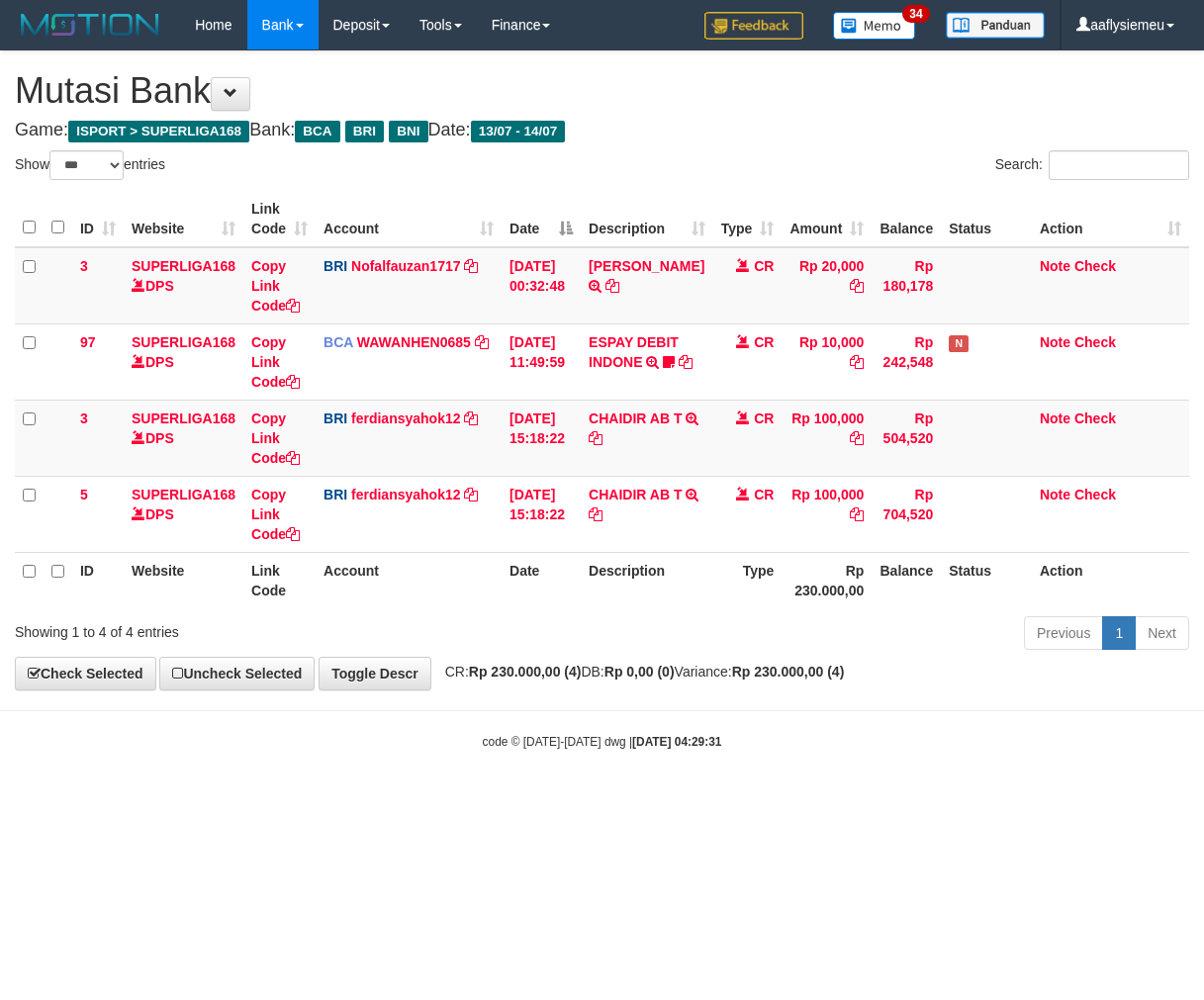 scroll, scrollTop: 0, scrollLeft: 0, axis: both 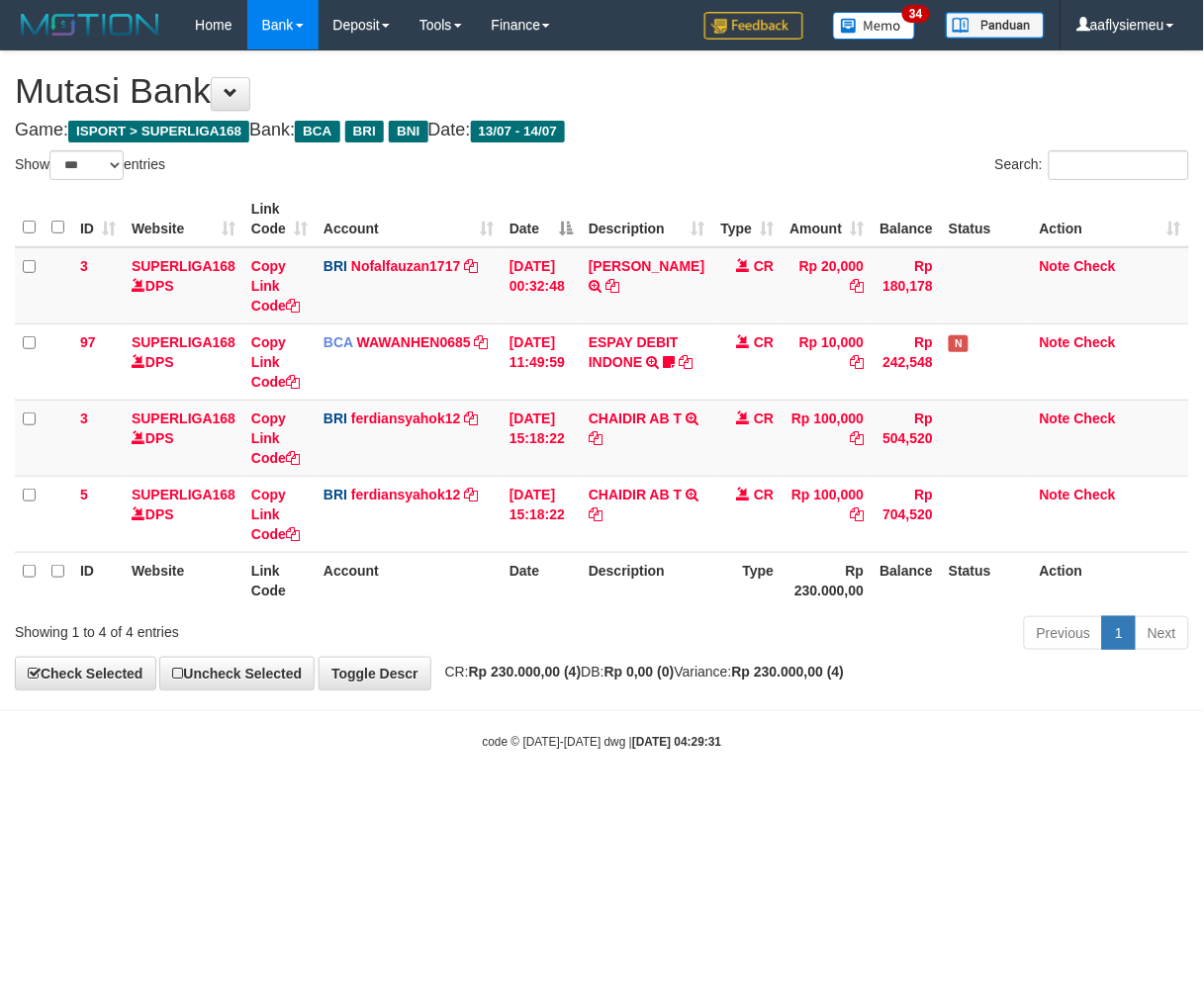 click on "**********" at bounding box center [602, 370] 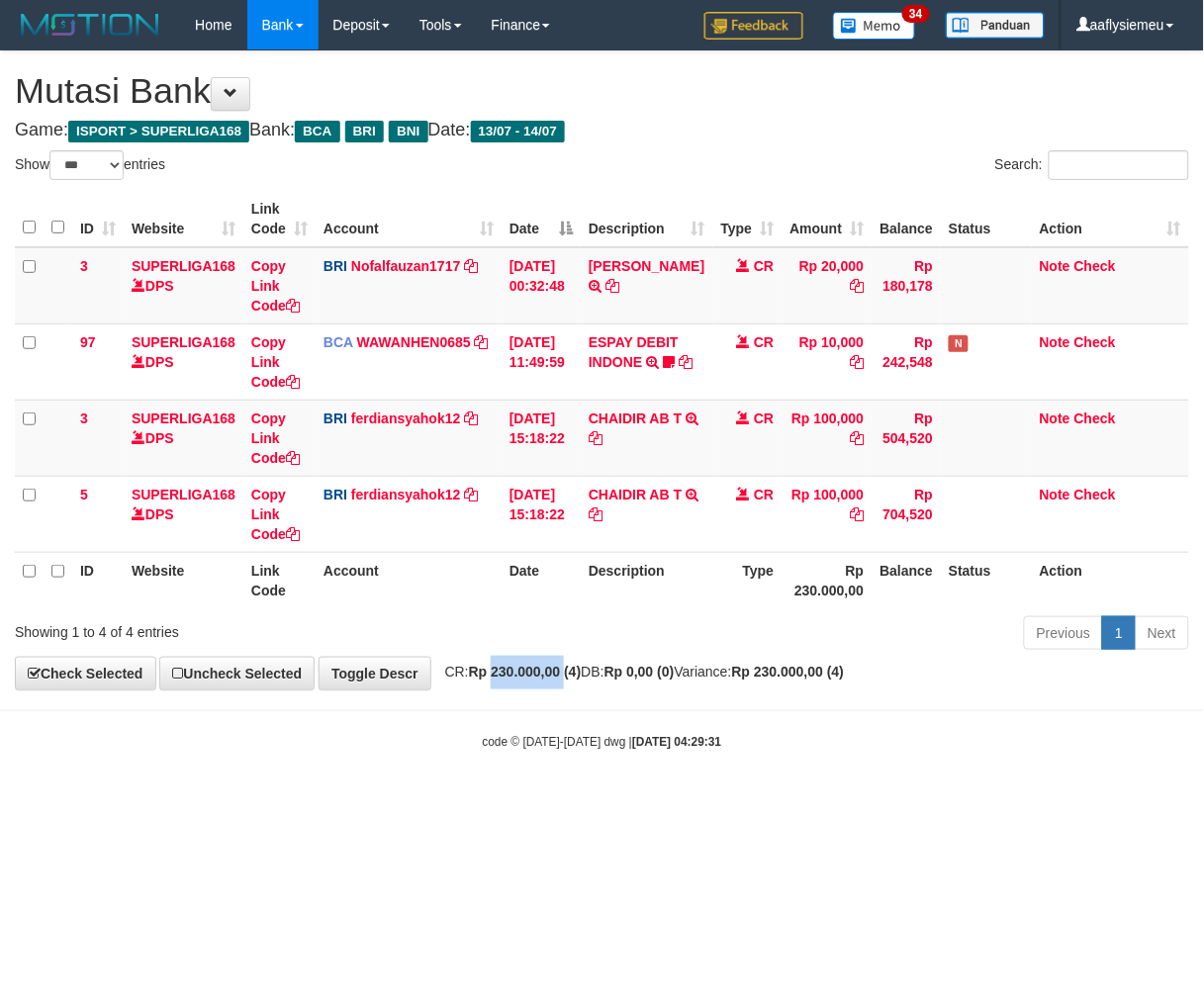 click on "**********" at bounding box center (602, 370) 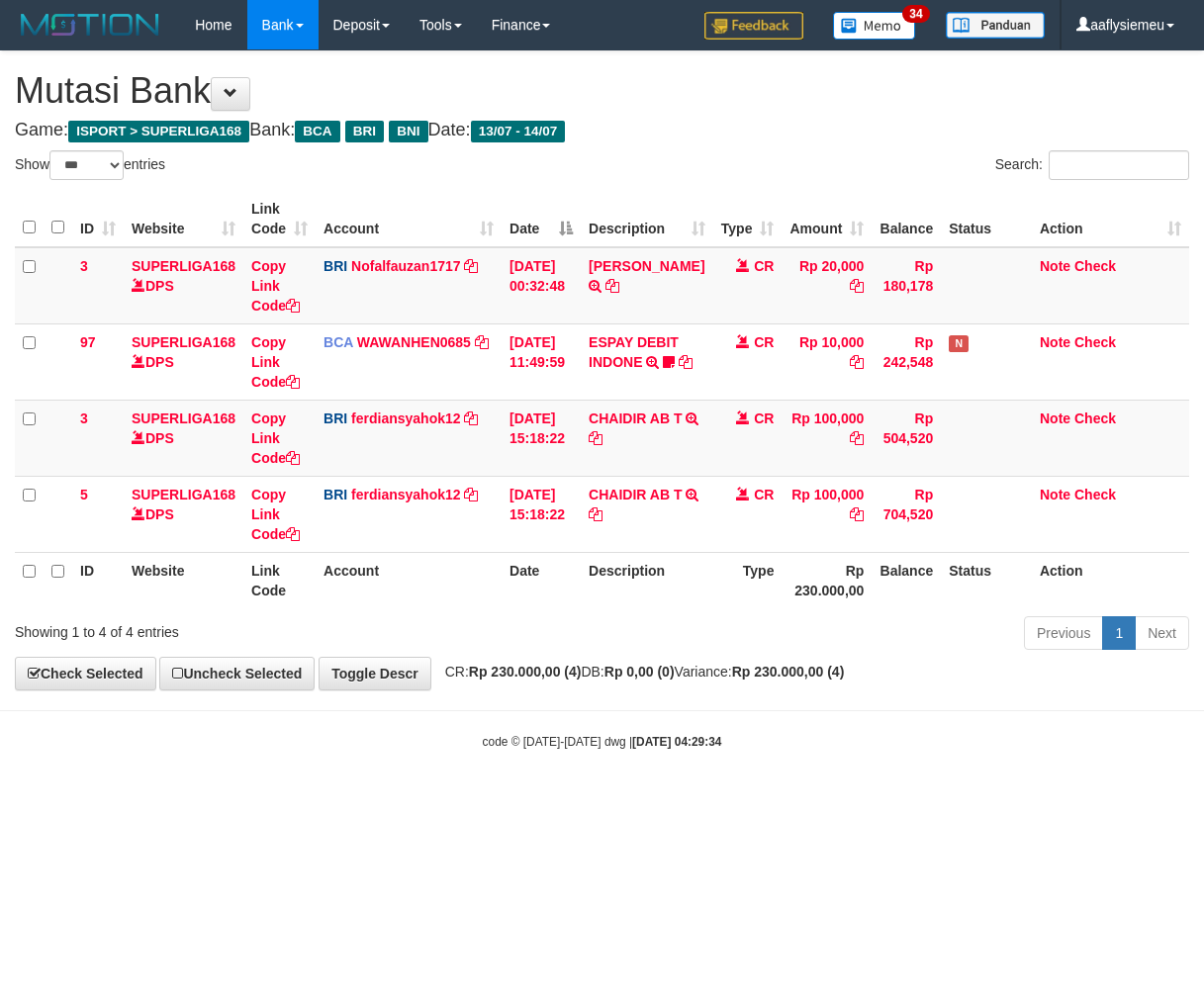 select on "***" 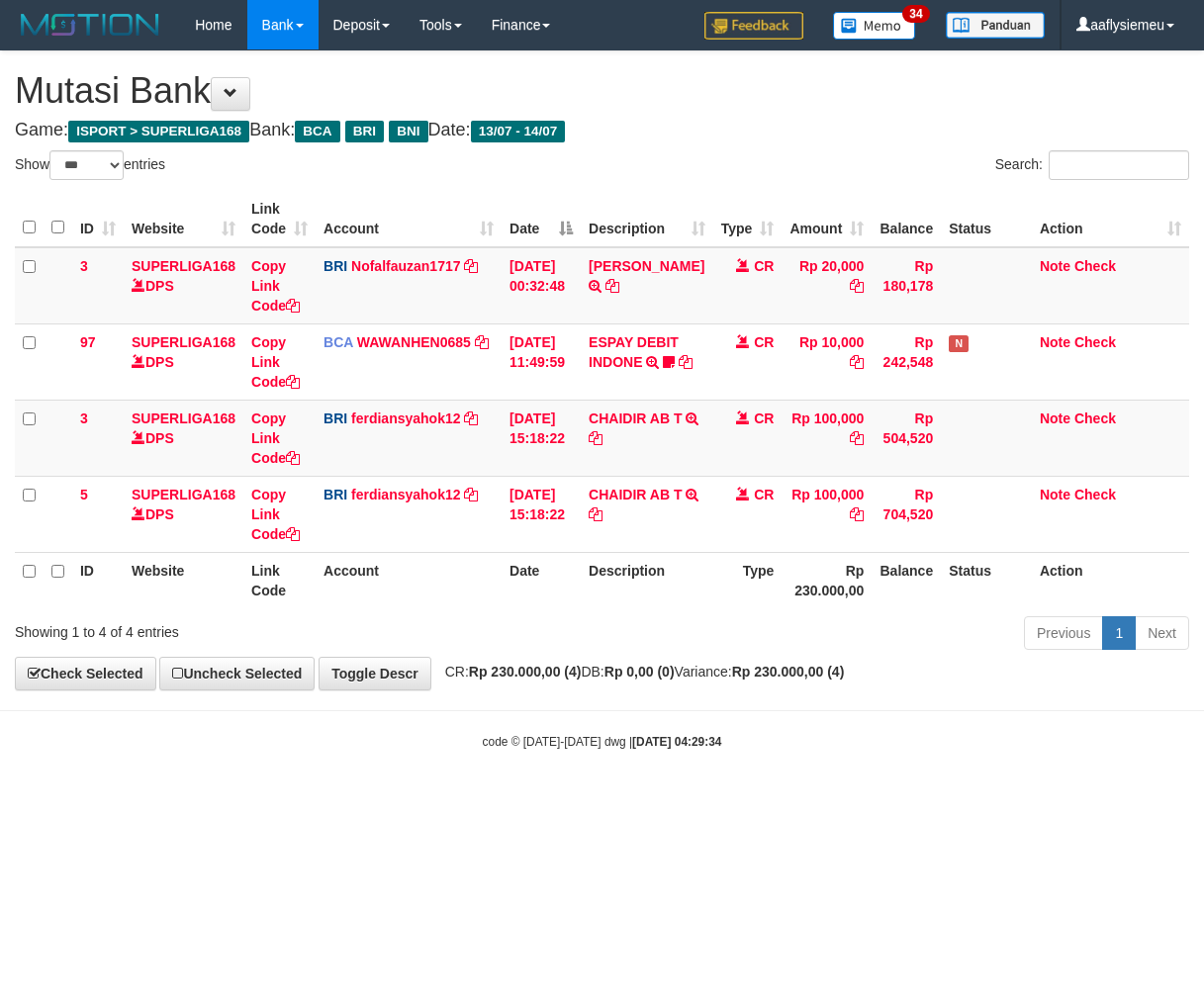 scroll, scrollTop: 0, scrollLeft: 0, axis: both 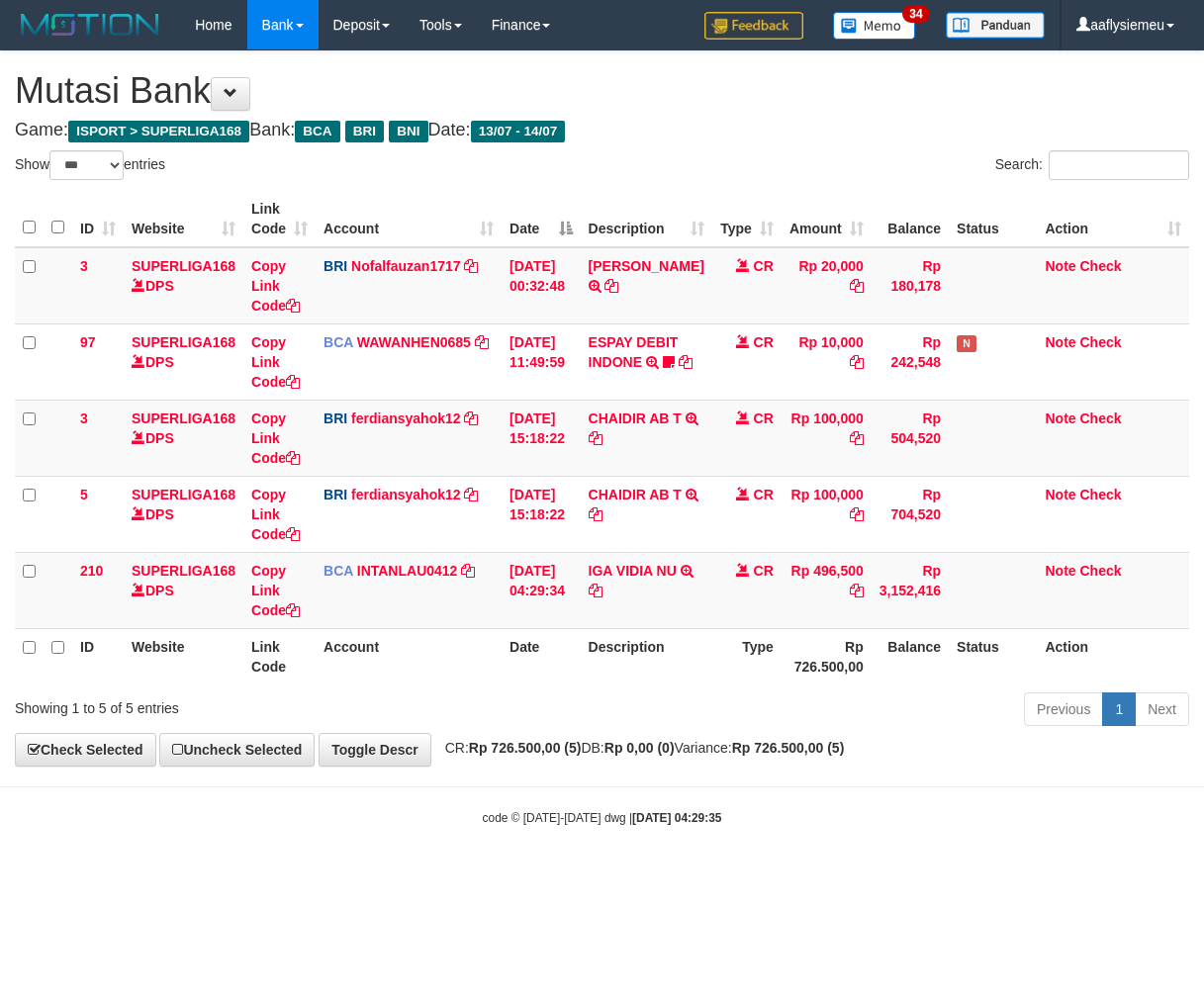 select on "***" 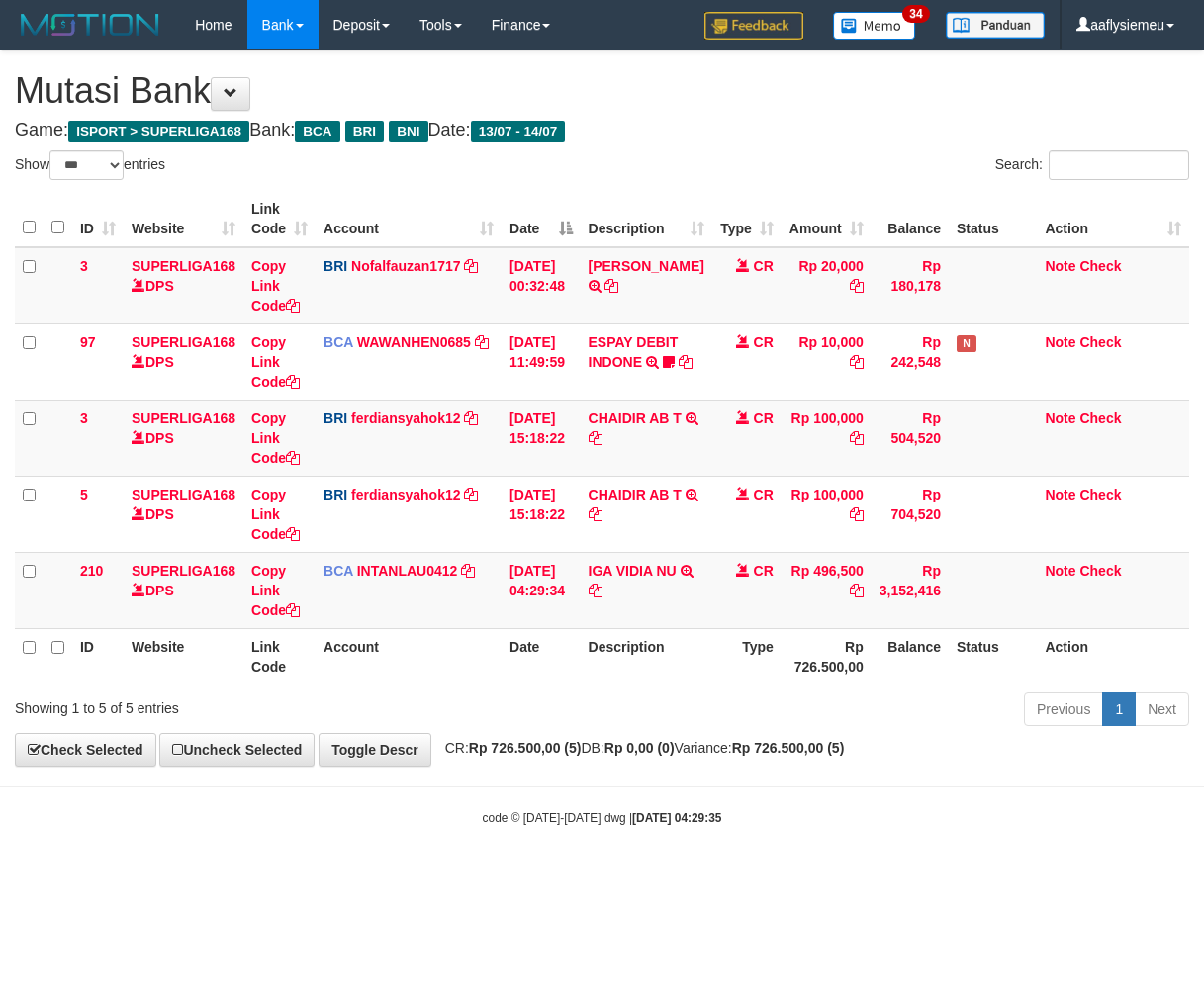 scroll, scrollTop: 0, scrollLeft: 0, axis: both 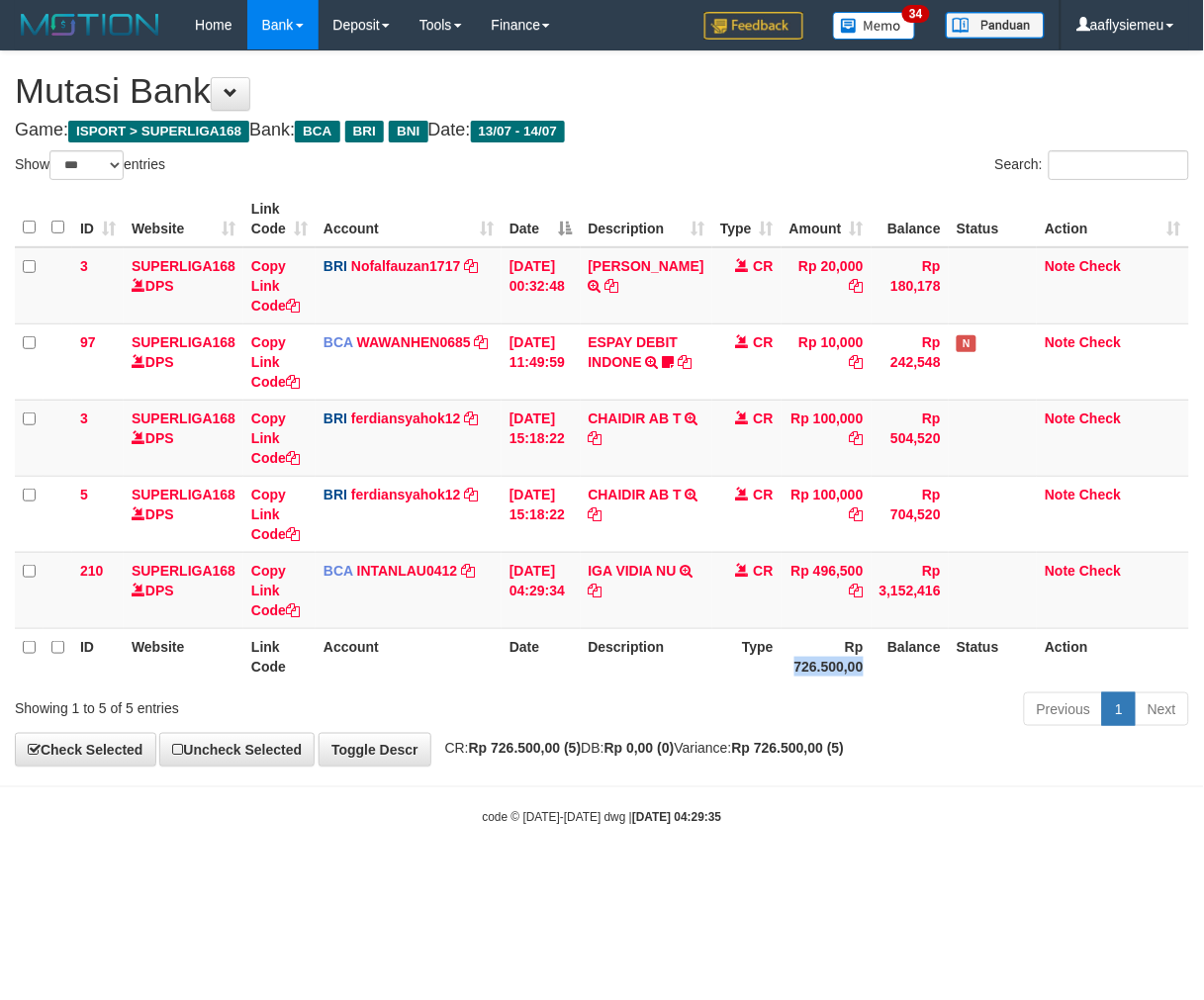 click on "Rp 726.500,00" at bounding box center (826, 656) 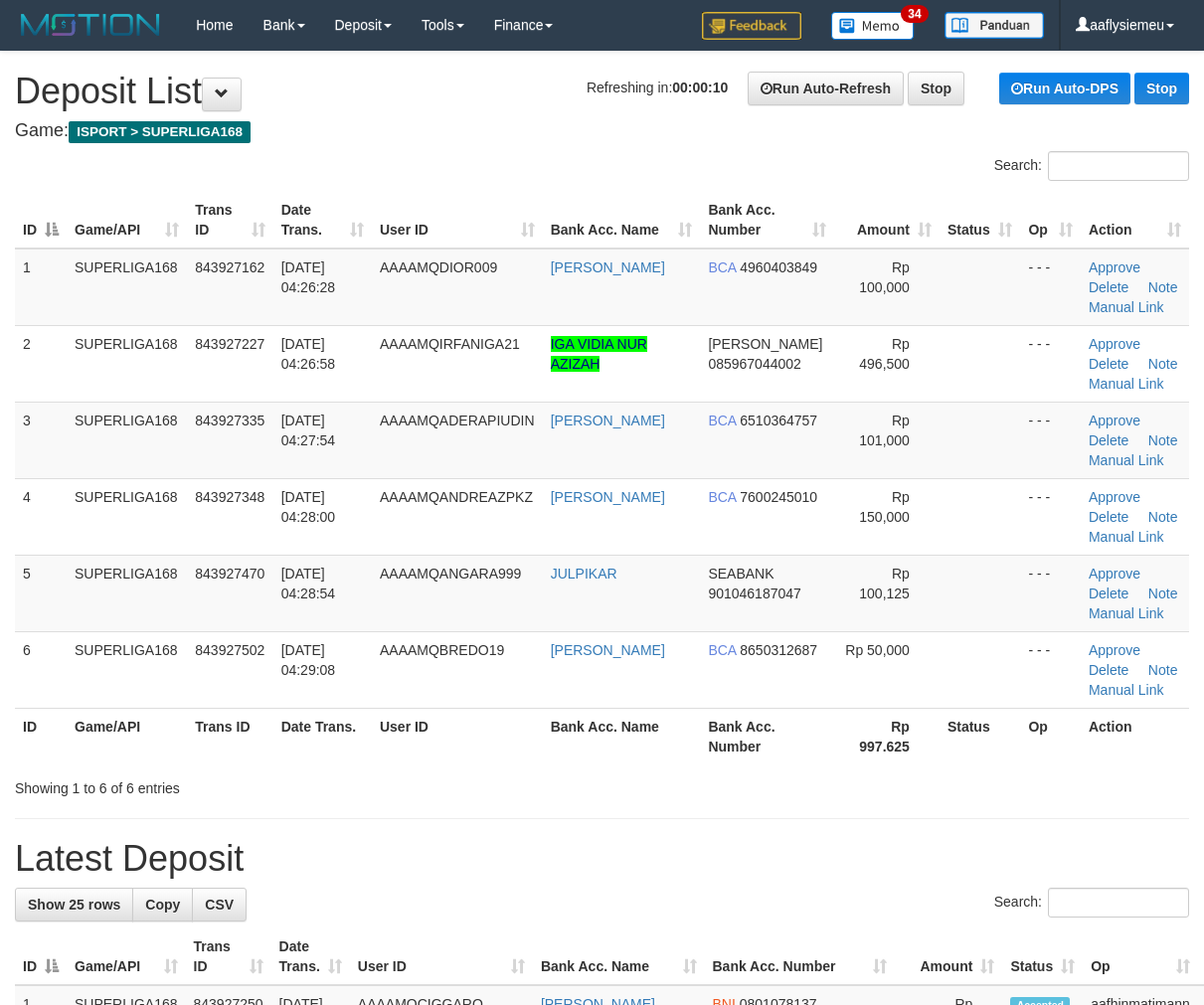 scroll, scrollTop: 0, scrollLeft: 0, axis: both 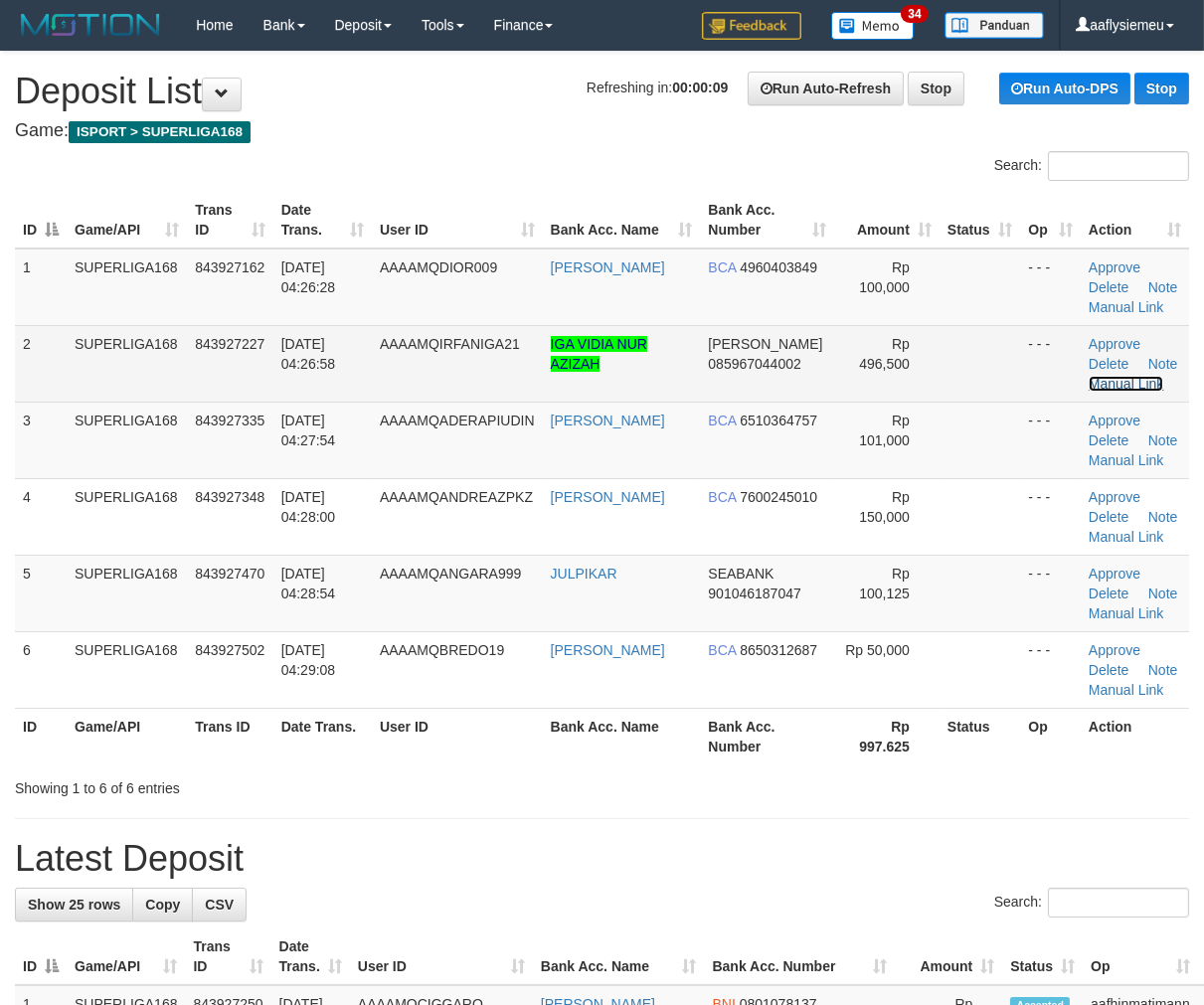 click on "Manual Link" at bounding box center [1126, 384] 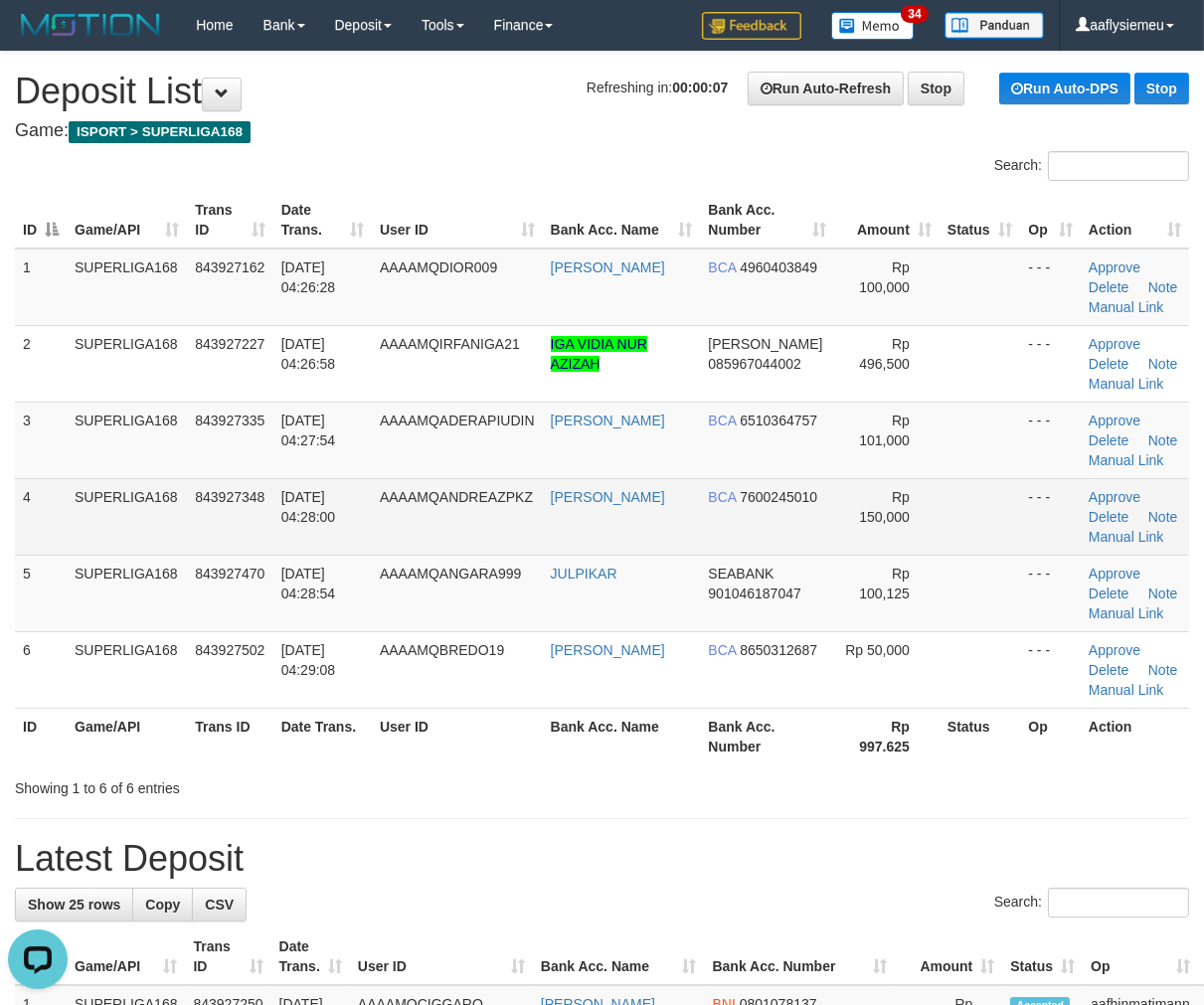 scroll, scrollTop: 0, scrollLeft: 0, axis: both 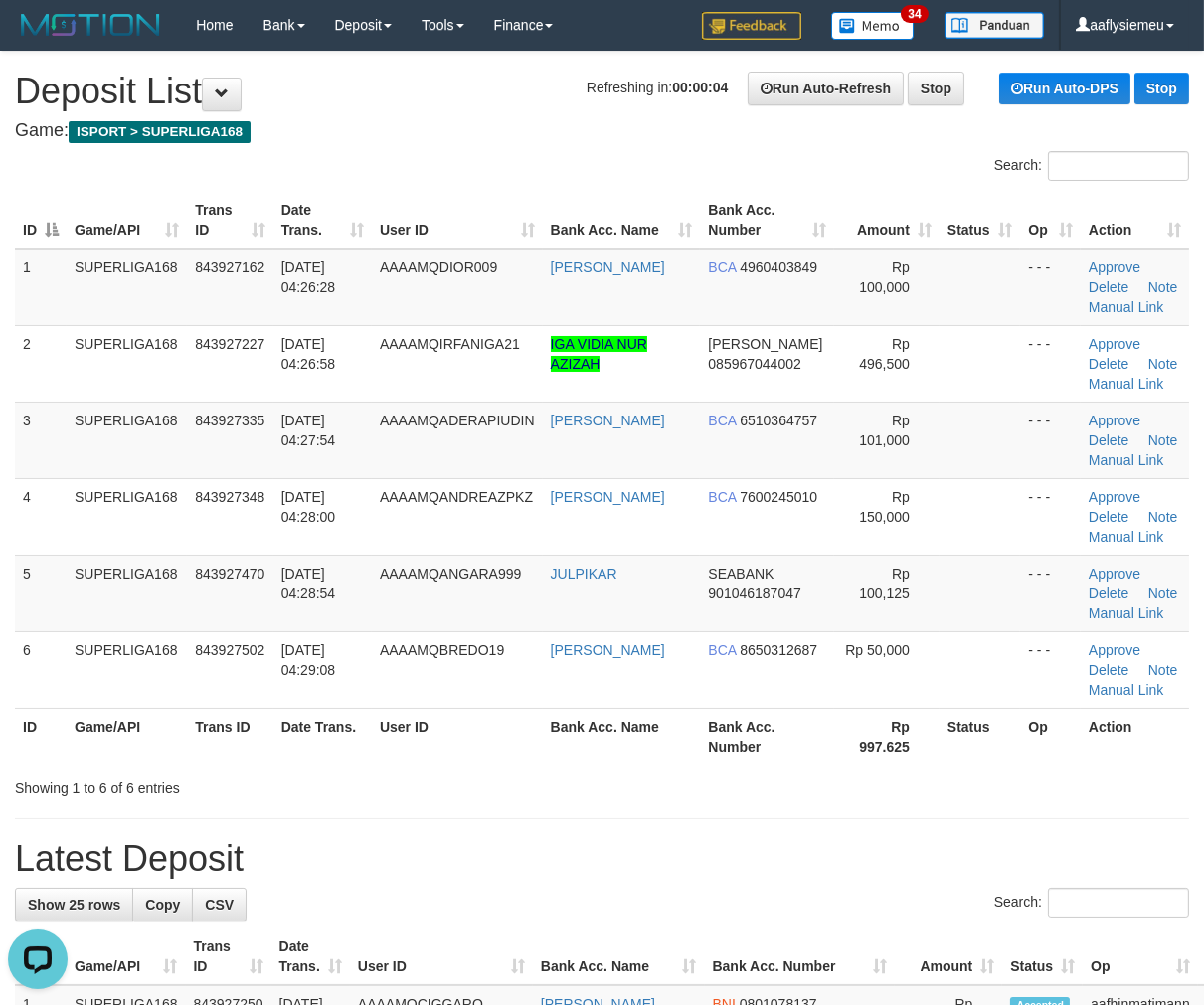 drag, startPoint x: 271, startPoint y: 508, endPoint x: 5, endPoint y: 586, distance: 277.20029 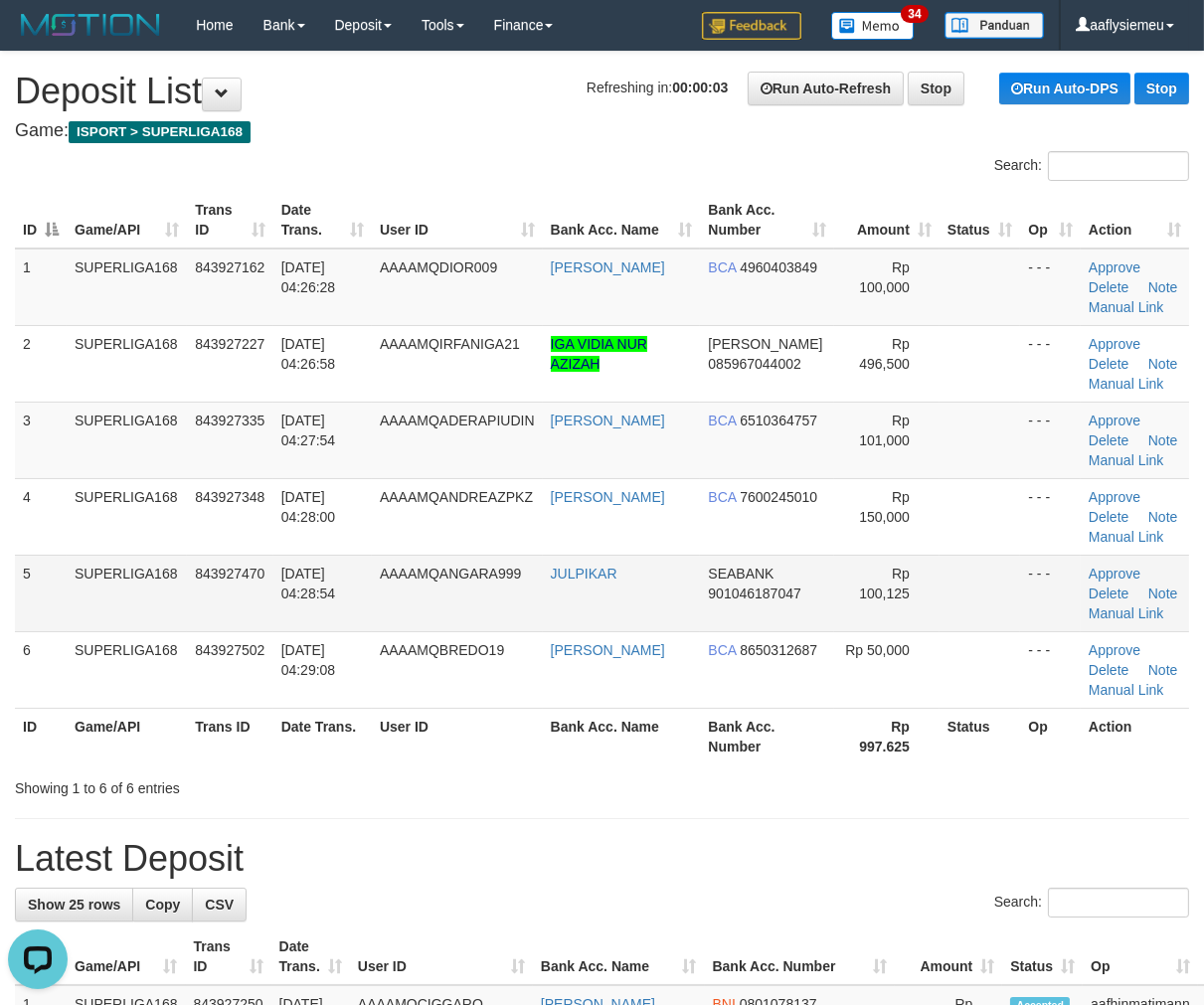 drag, startPoint x: 124, startPoint y: 564, endPoint x: 4, endPoint y: 607, distance: 127.4716 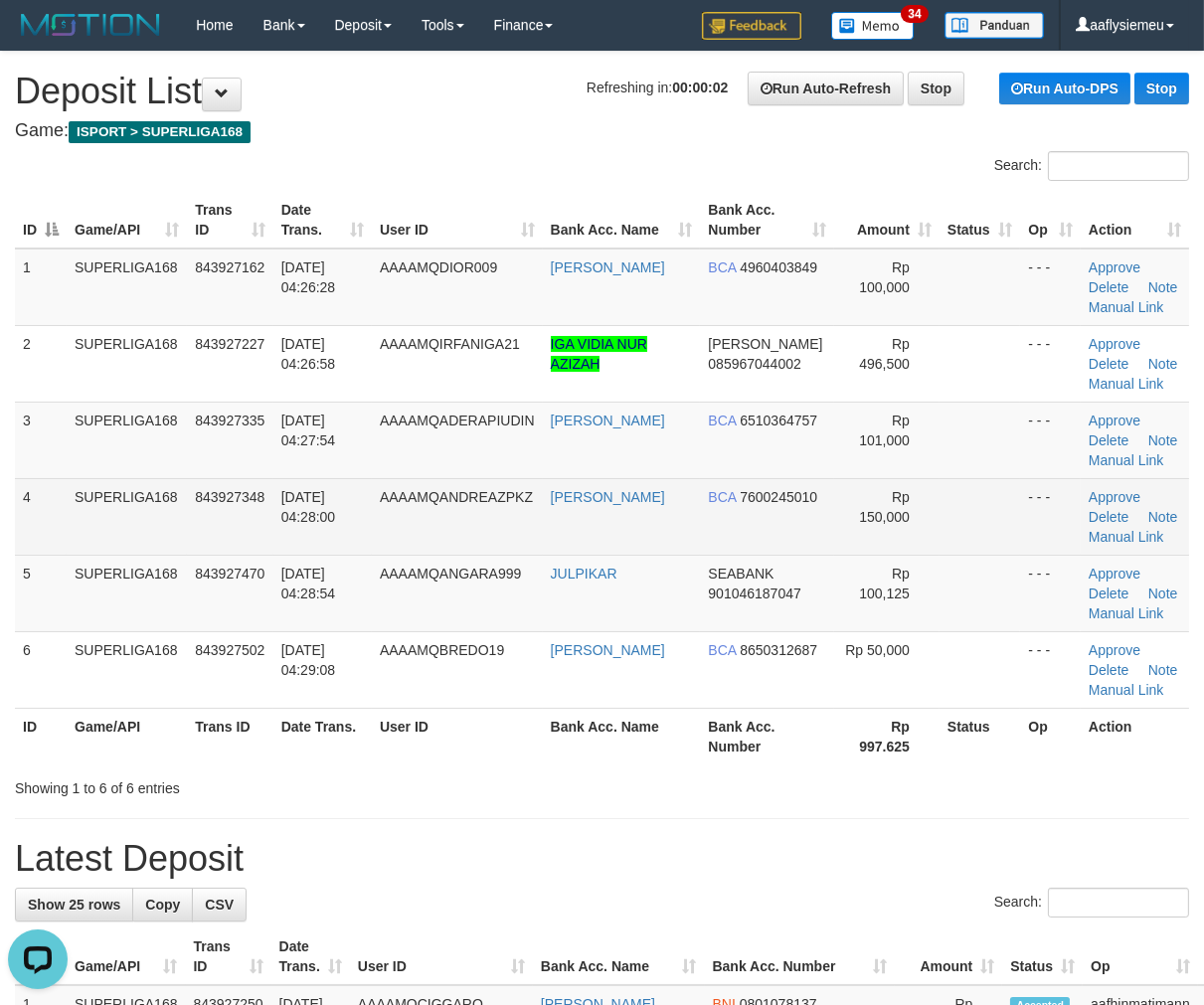 click on "[DATE] 04:28:00" at bounding box center [322, 516] 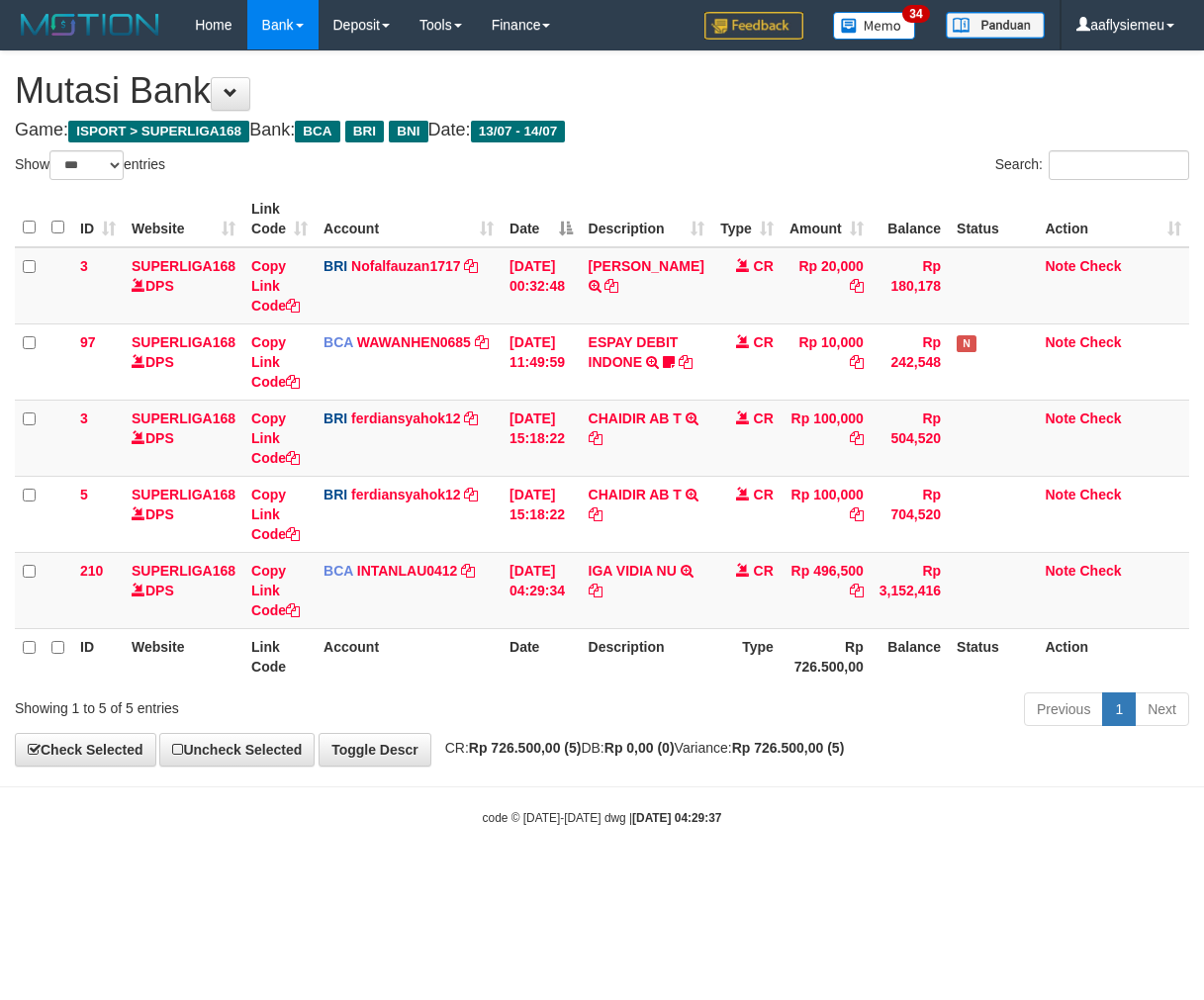 select on "***" 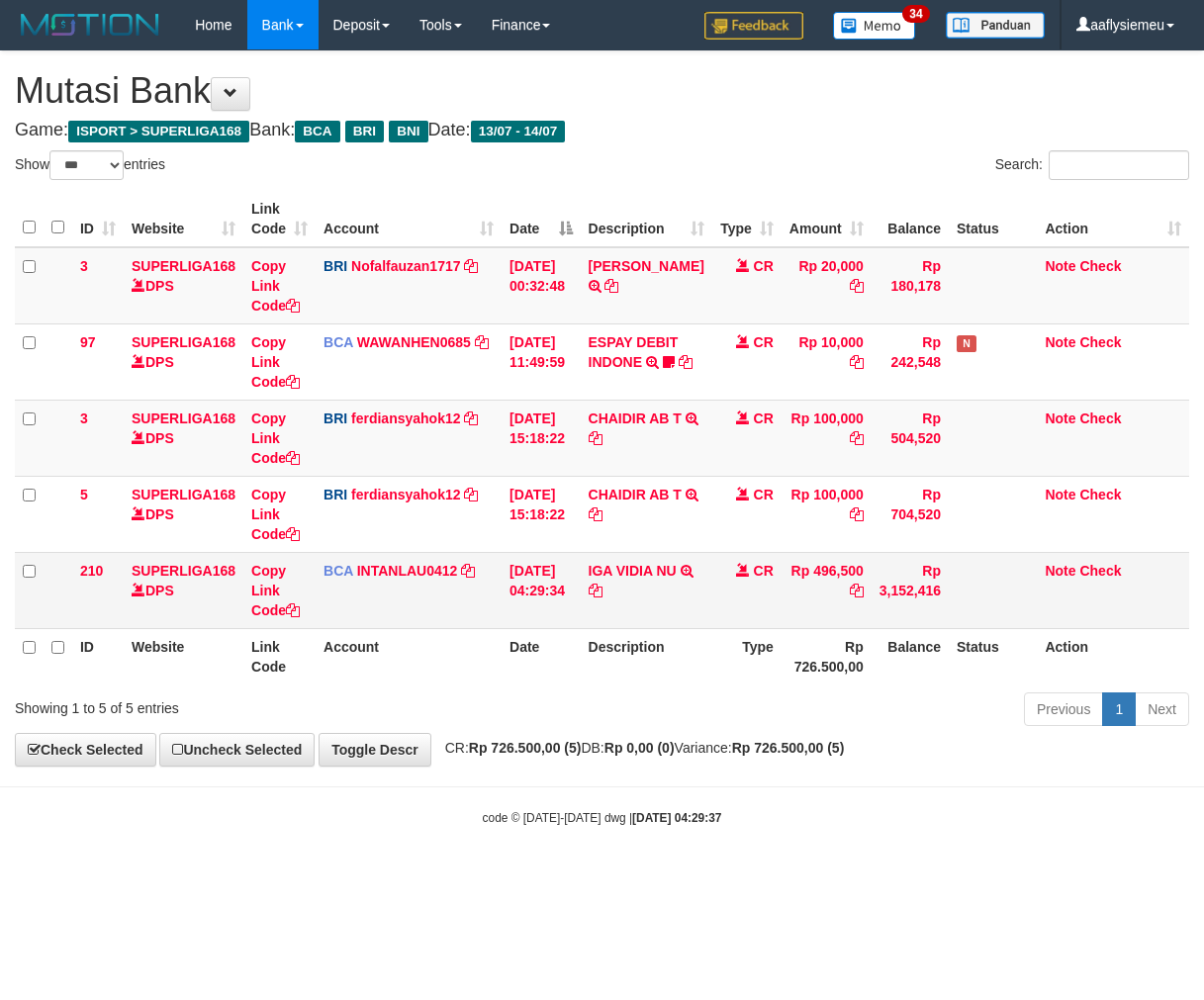 scroll, scrollTop: 0, scrollLeft: 0, axis: both 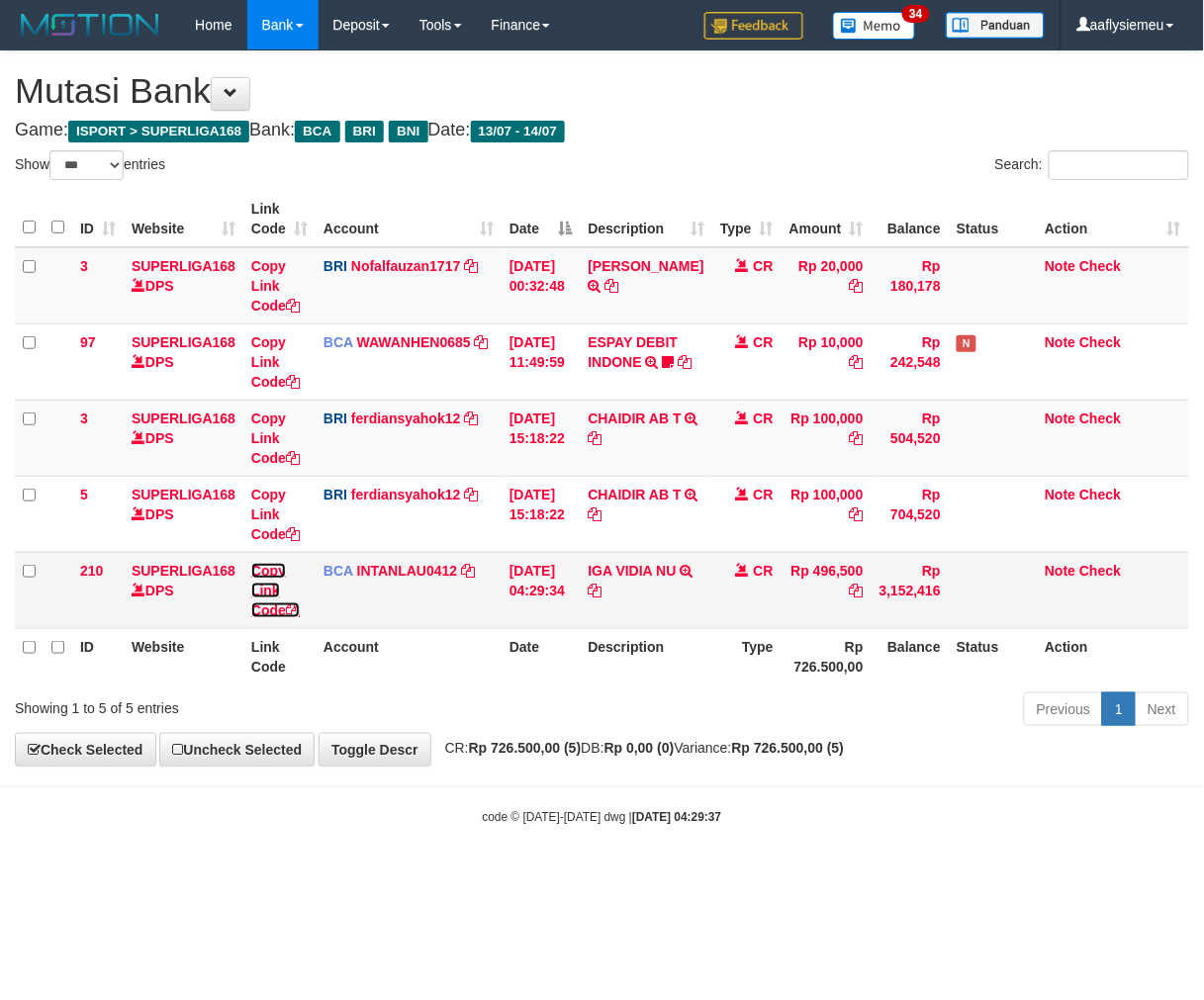click on "Copy Link Code" at bounding box center (275, 591) 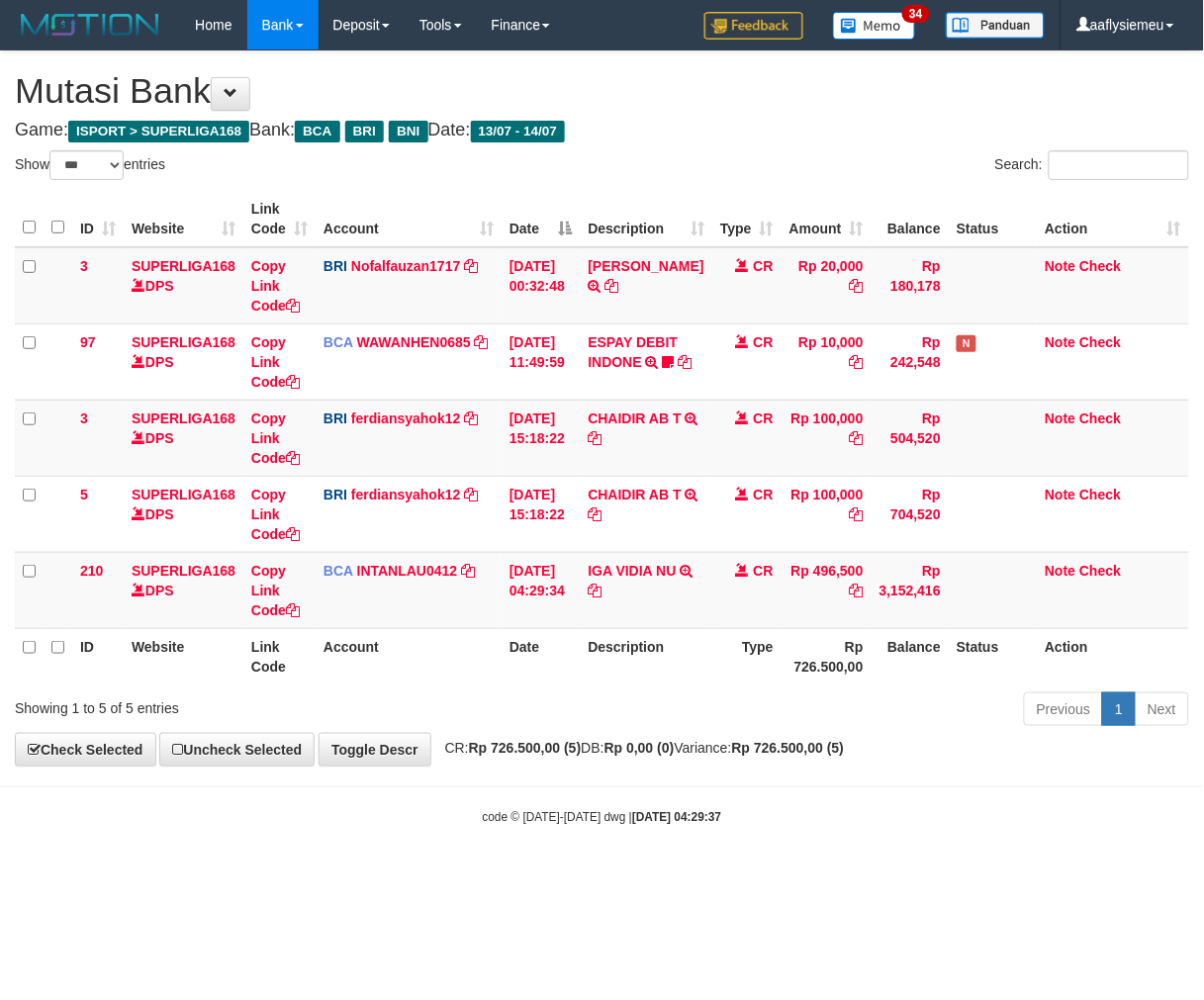 scroll, scrollTop: 294, scrollLeft: 0, axis: vertical 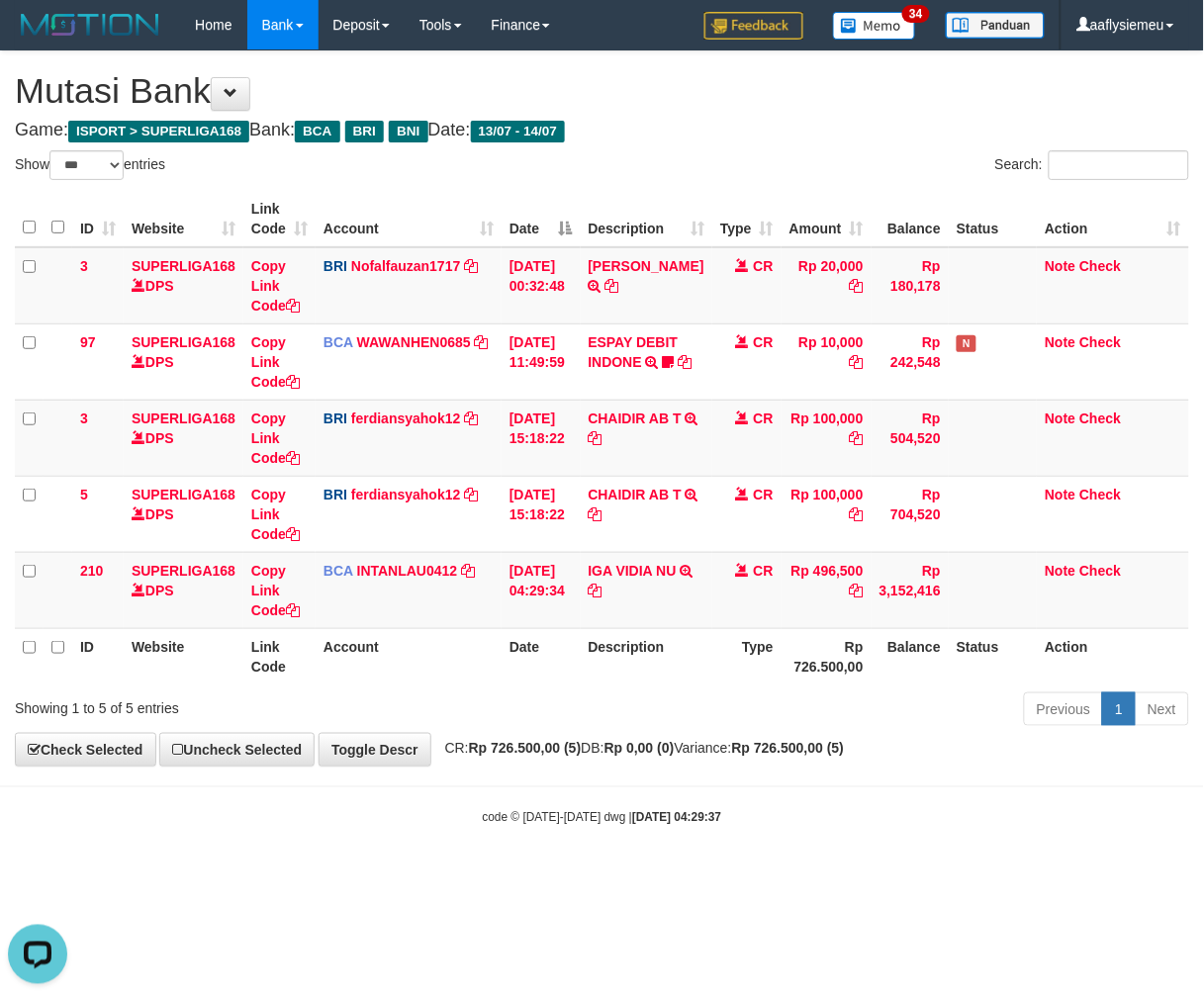 drag, startPoint x: 938, startPoint y: 717, endPoint x: 1092, endPoint y: 688, distance: 156.70673 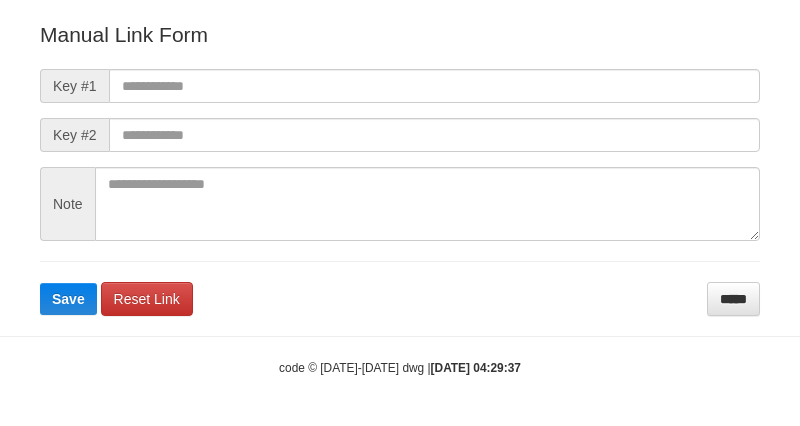 scroll, scrollTop: 282, scrollLeft: 0, axis: vertical 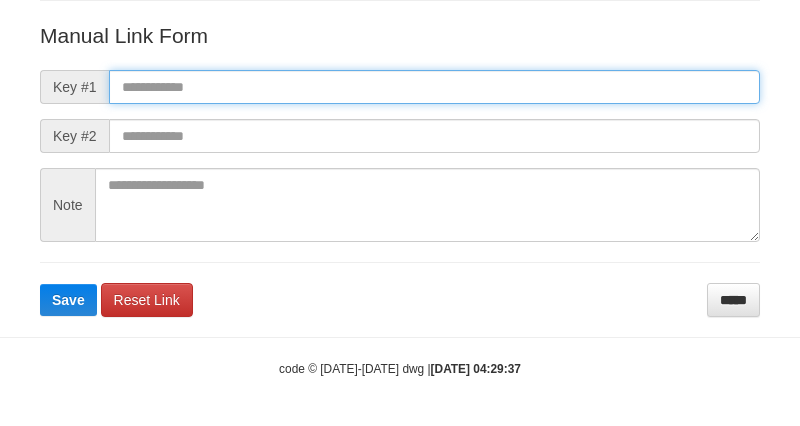 drag, startPoint x: 178, startPoint y: 88, endPoint x: 115, endPoint y: 205, distance: 132.8834 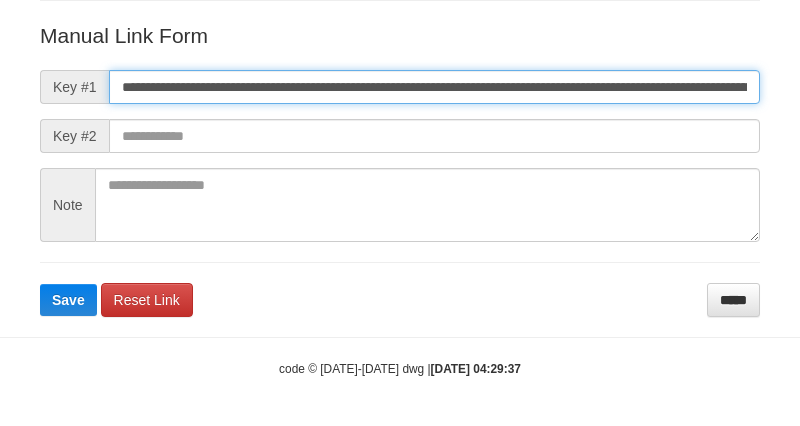 scroll, scrollTop: 0, scrollLeft: 1348, axis: horizontal 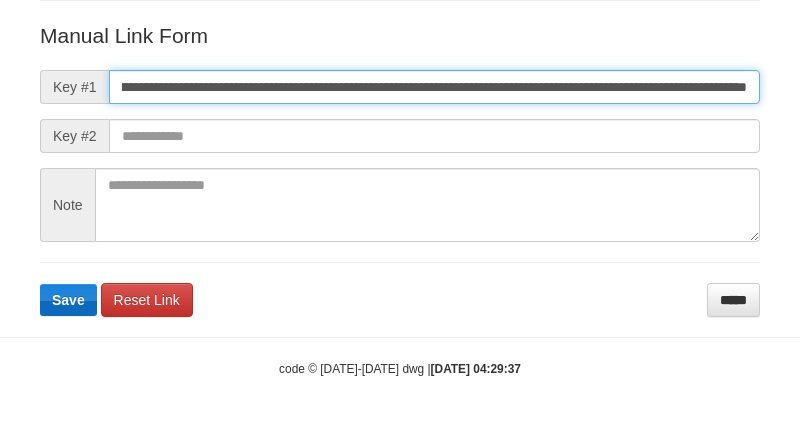 type on "**********" 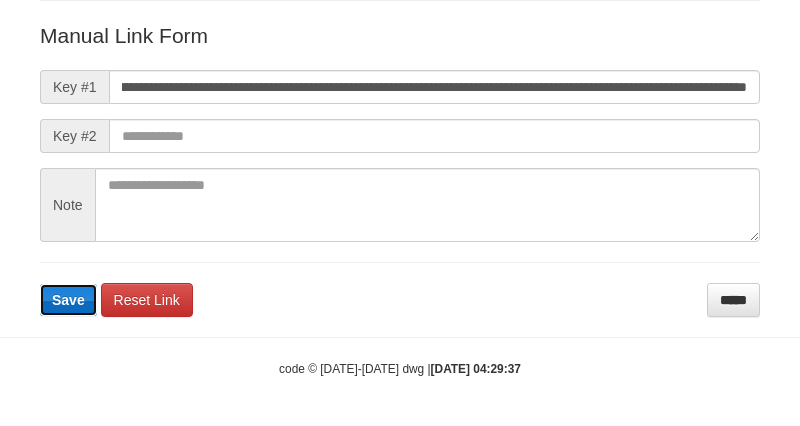 click on "Save" at bounding box center [68, 300] 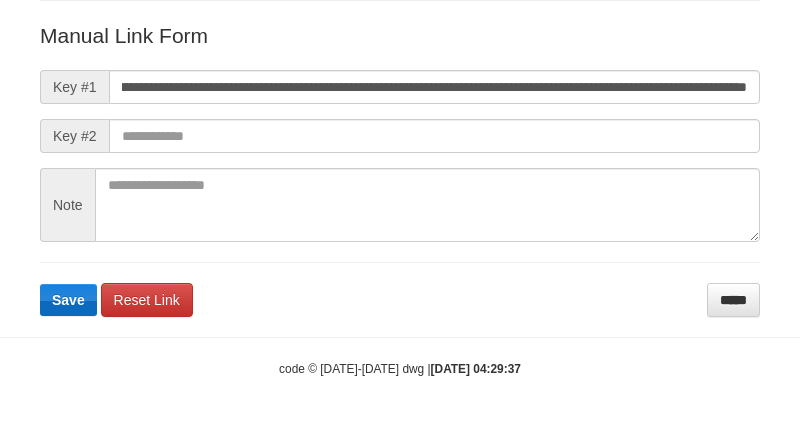 scroll, scrollTop: 0, scrollLeft: 0, axis: both 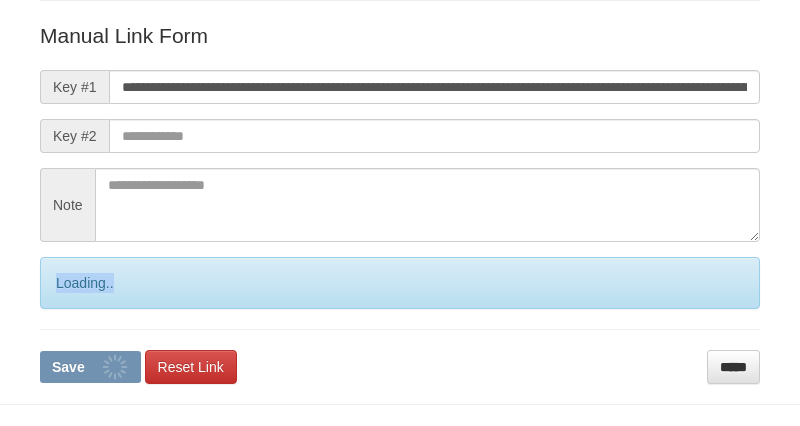 click on "**********" at bounding box center [400, 202] 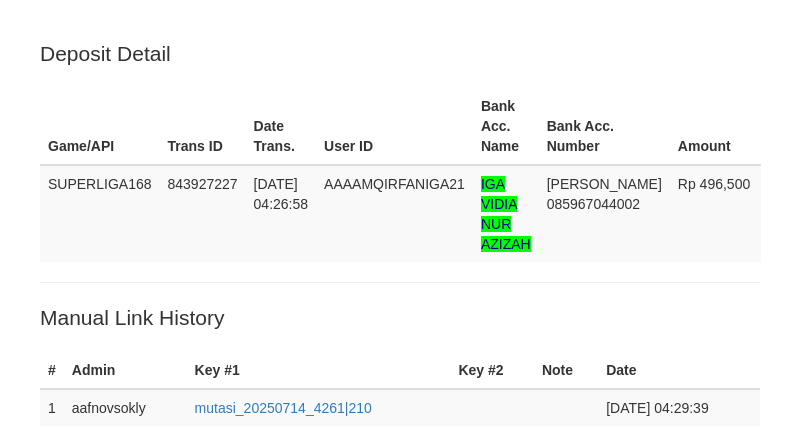 scroll, scrollTop: 467, scrollLeft: 0, axis: vertical 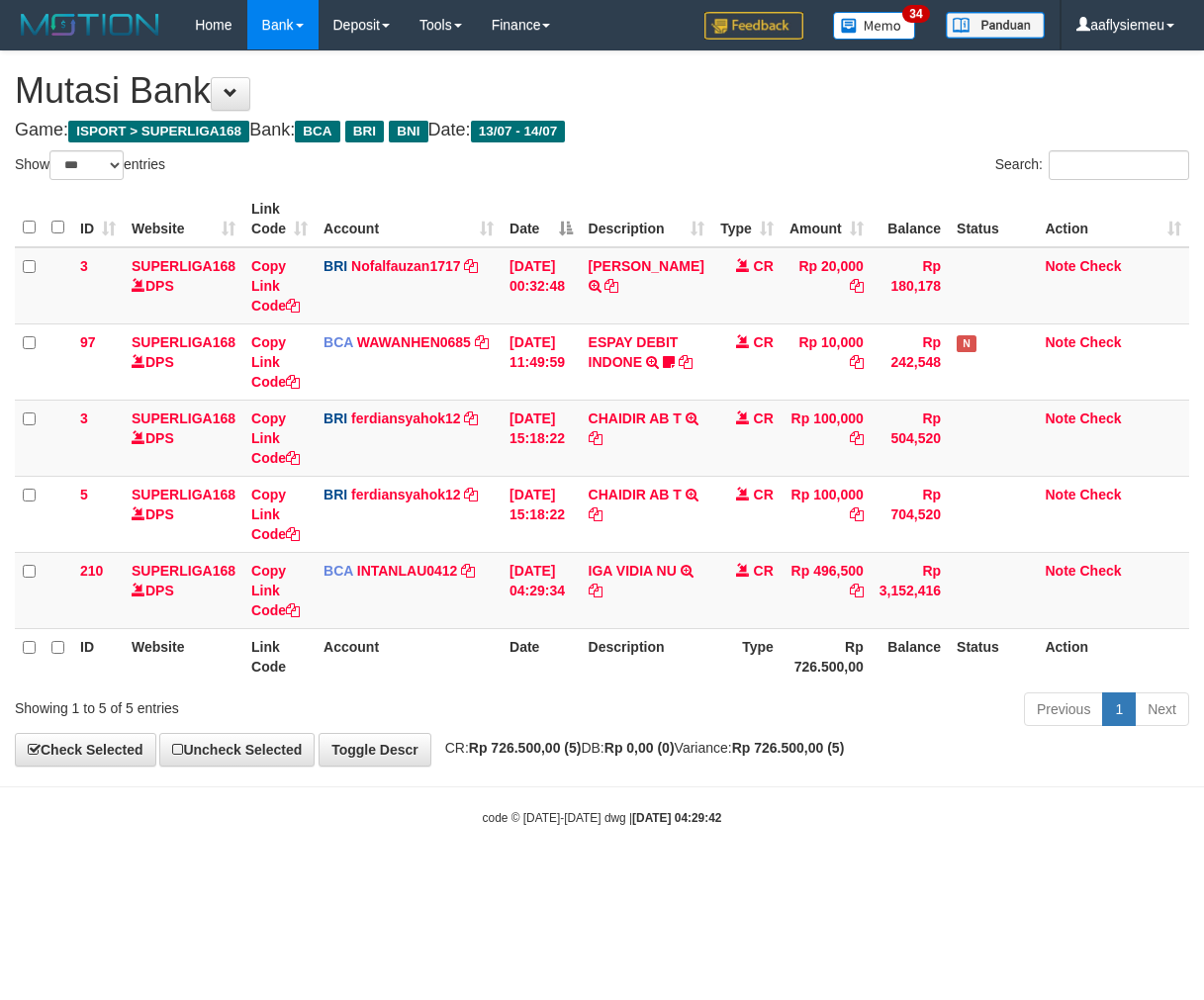 select on "***" 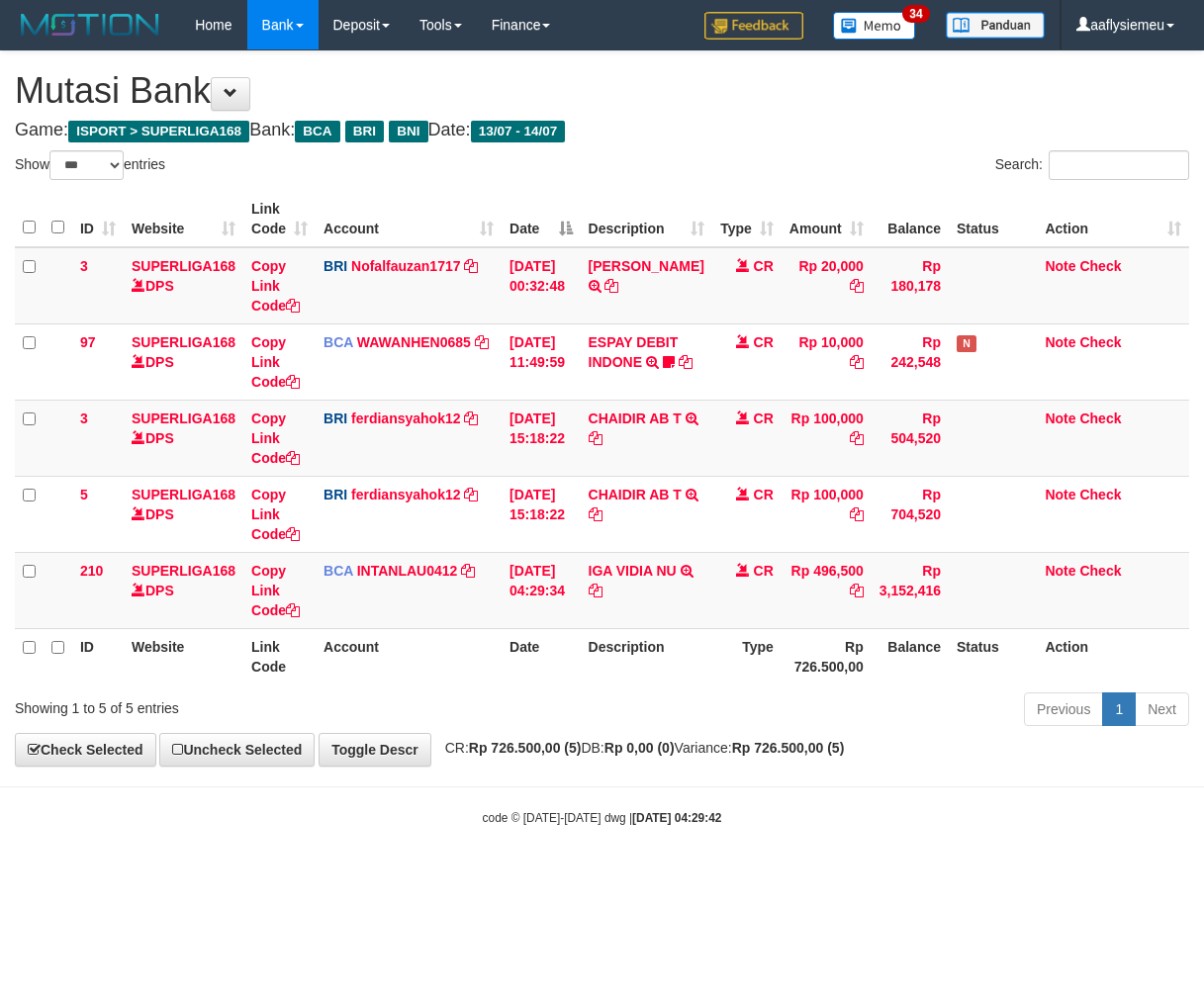 scroll, scrollTop: 0, scrollLeft: 0, axis: both 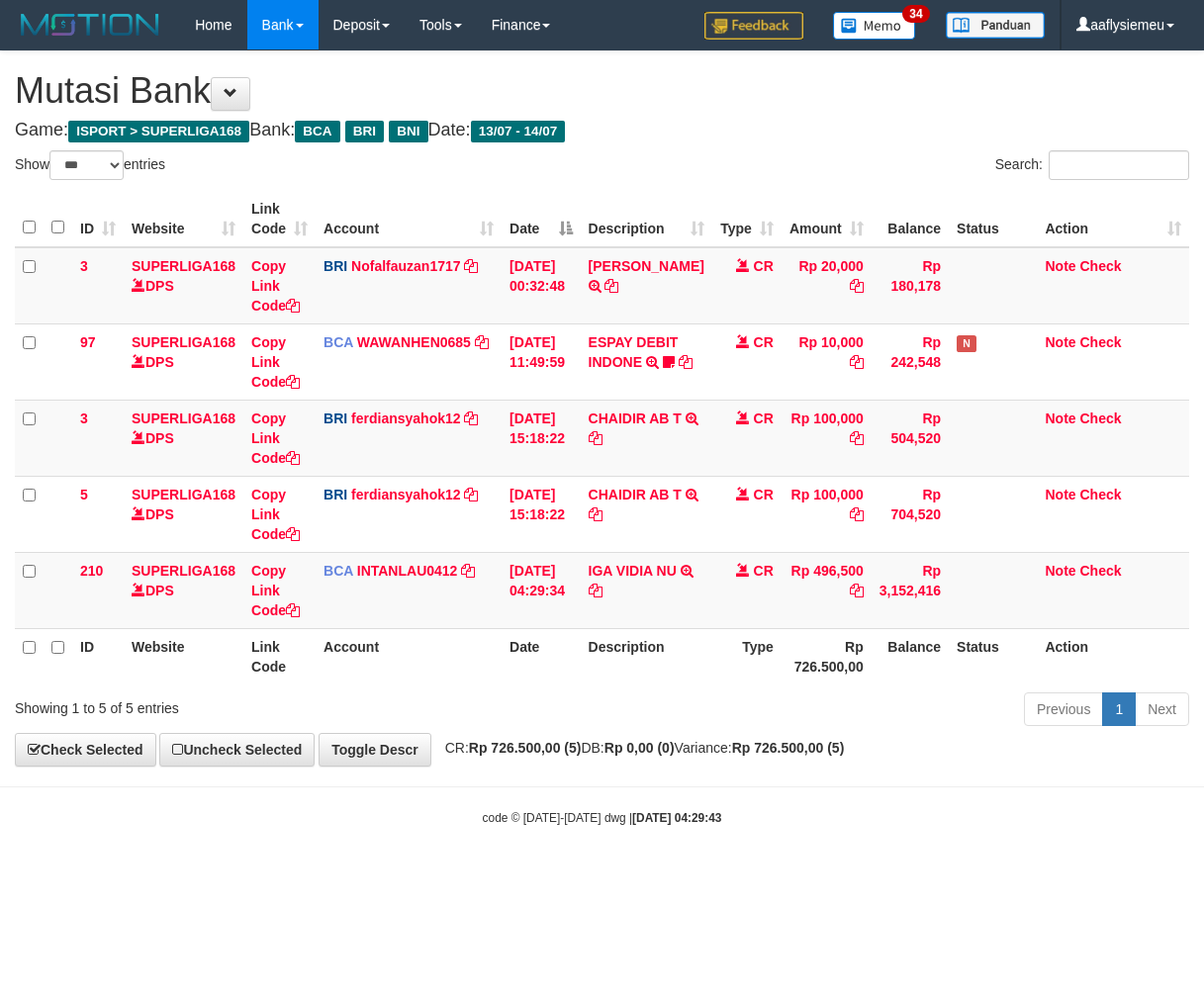 select on "***" 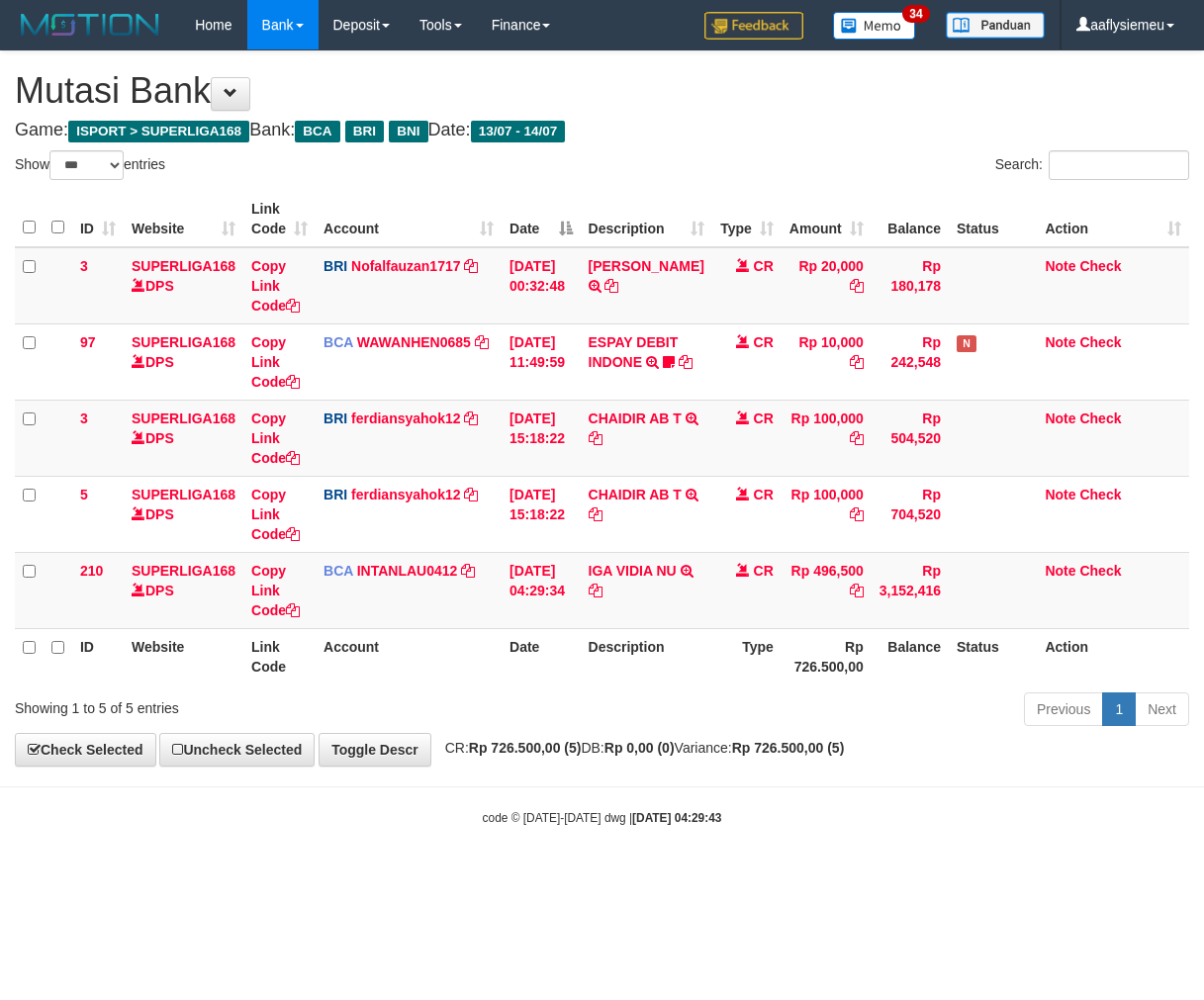scroll, scrollTop: 0, scrollLeft: 0, axis: both 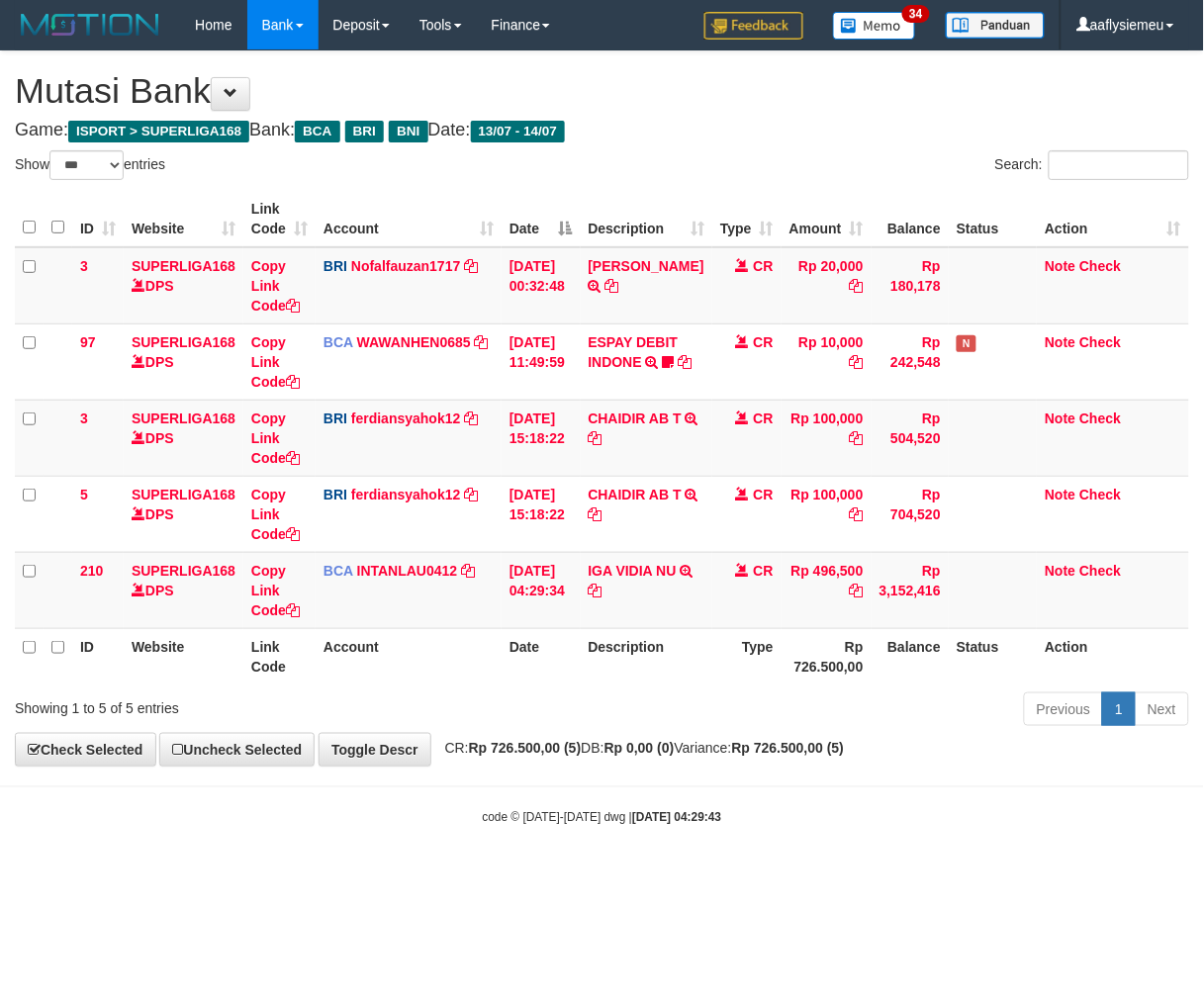 click on "Showing 1 to 5 of 5 entries Previous 1 Next" at bounding box center (602, 711) 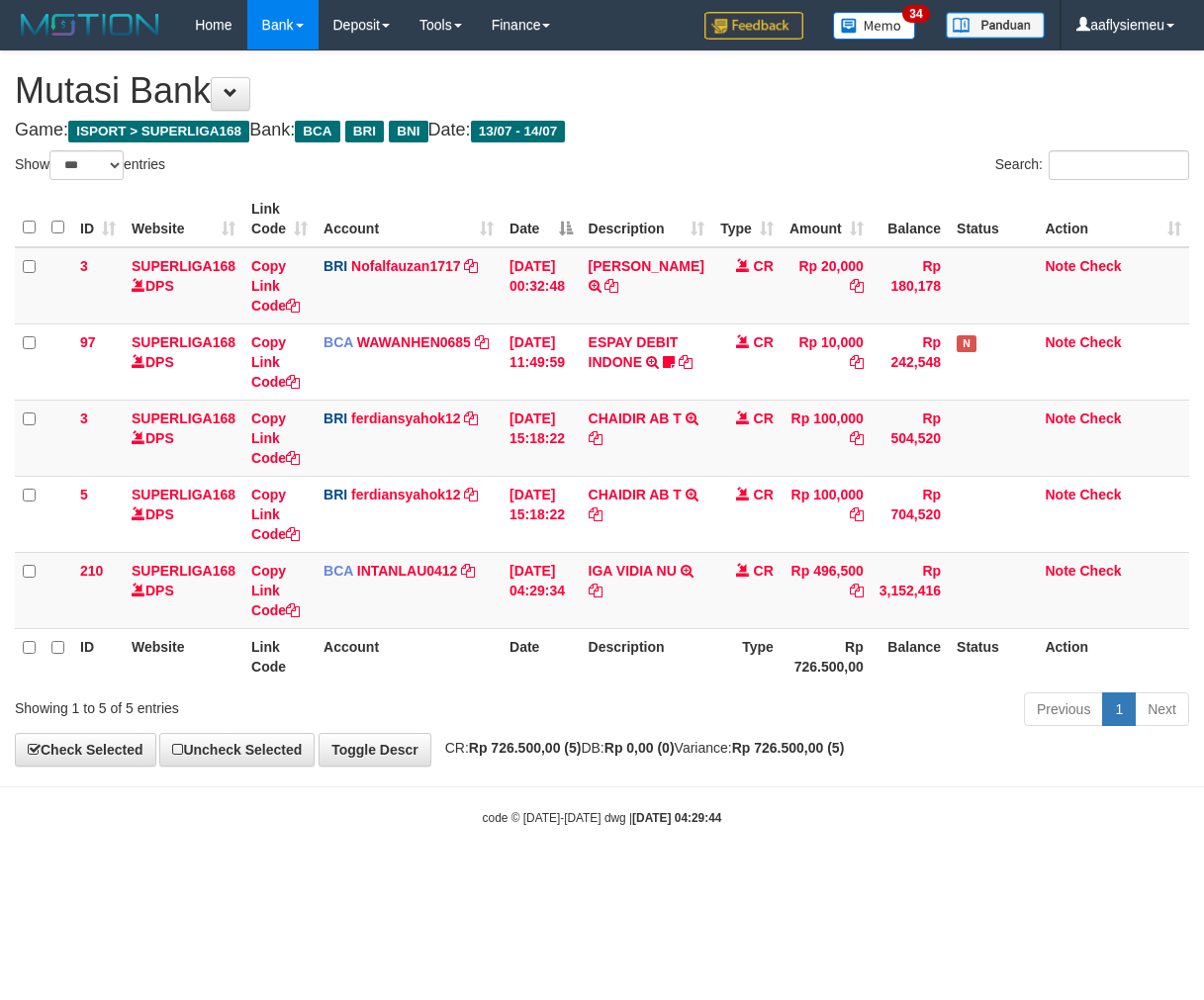 select on "***" 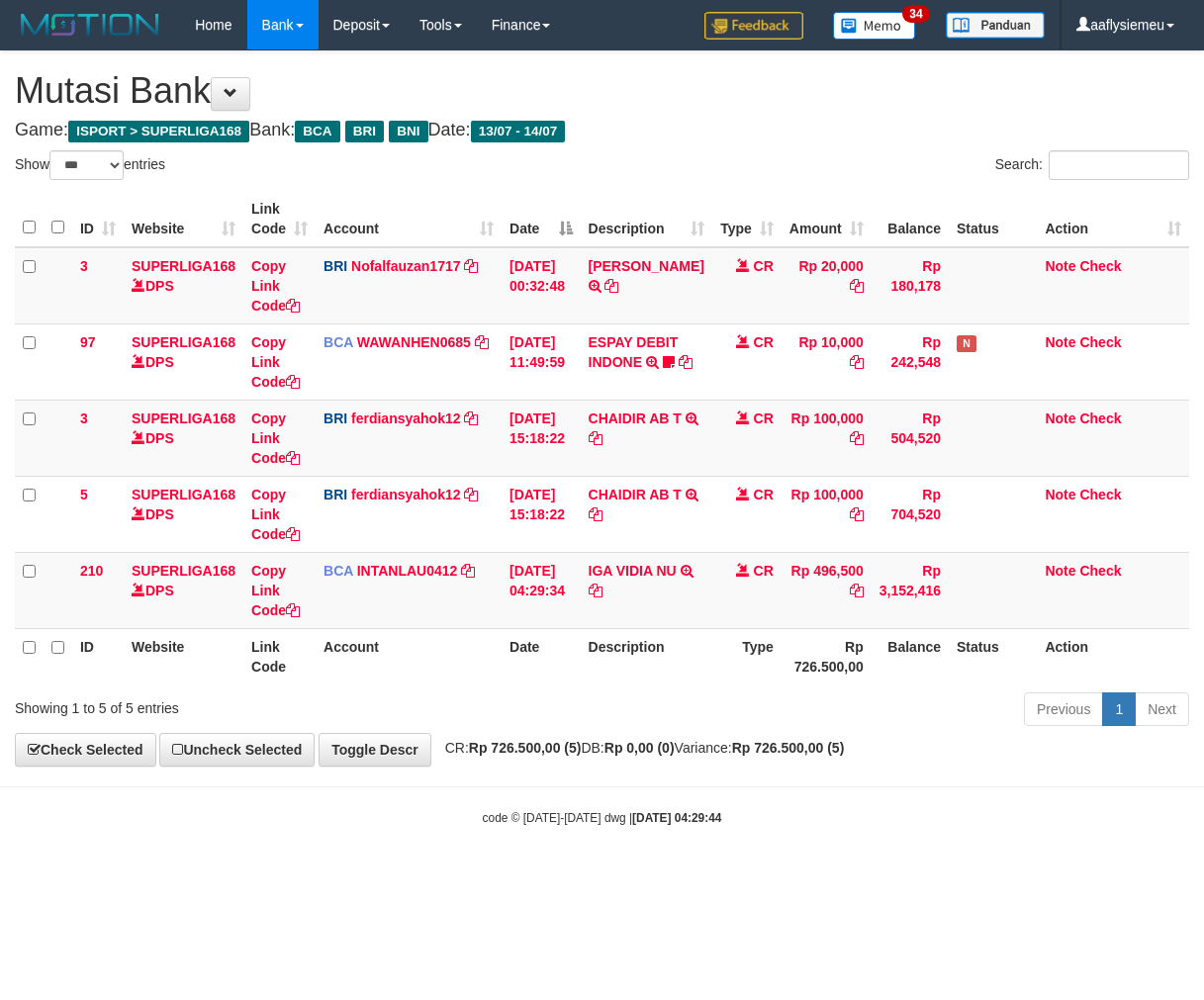 scroll, scrollTop: 0, scrollLeft: 0, axis: both 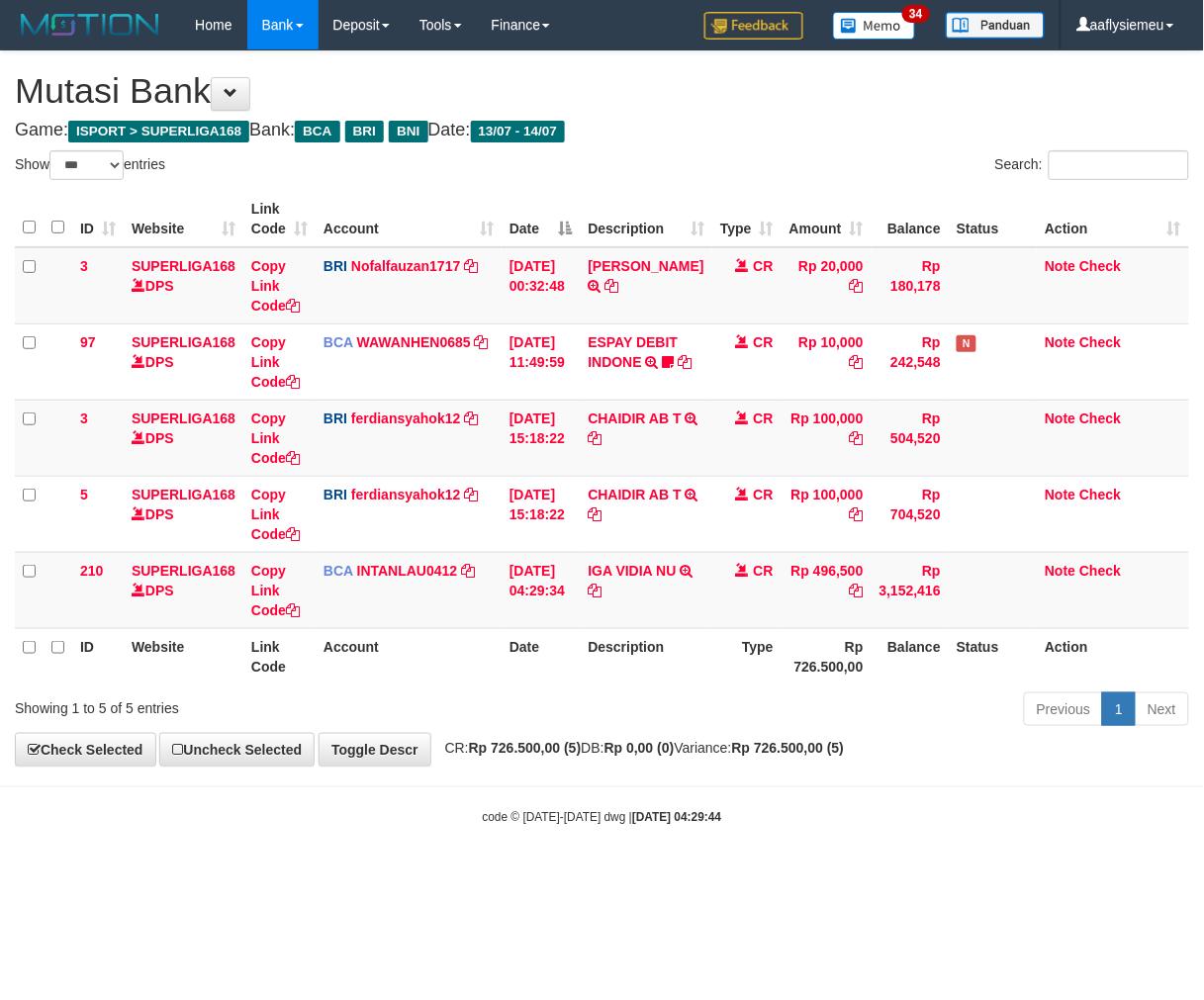 click on "Previous 1 Next" at bounding box center (853, 711) 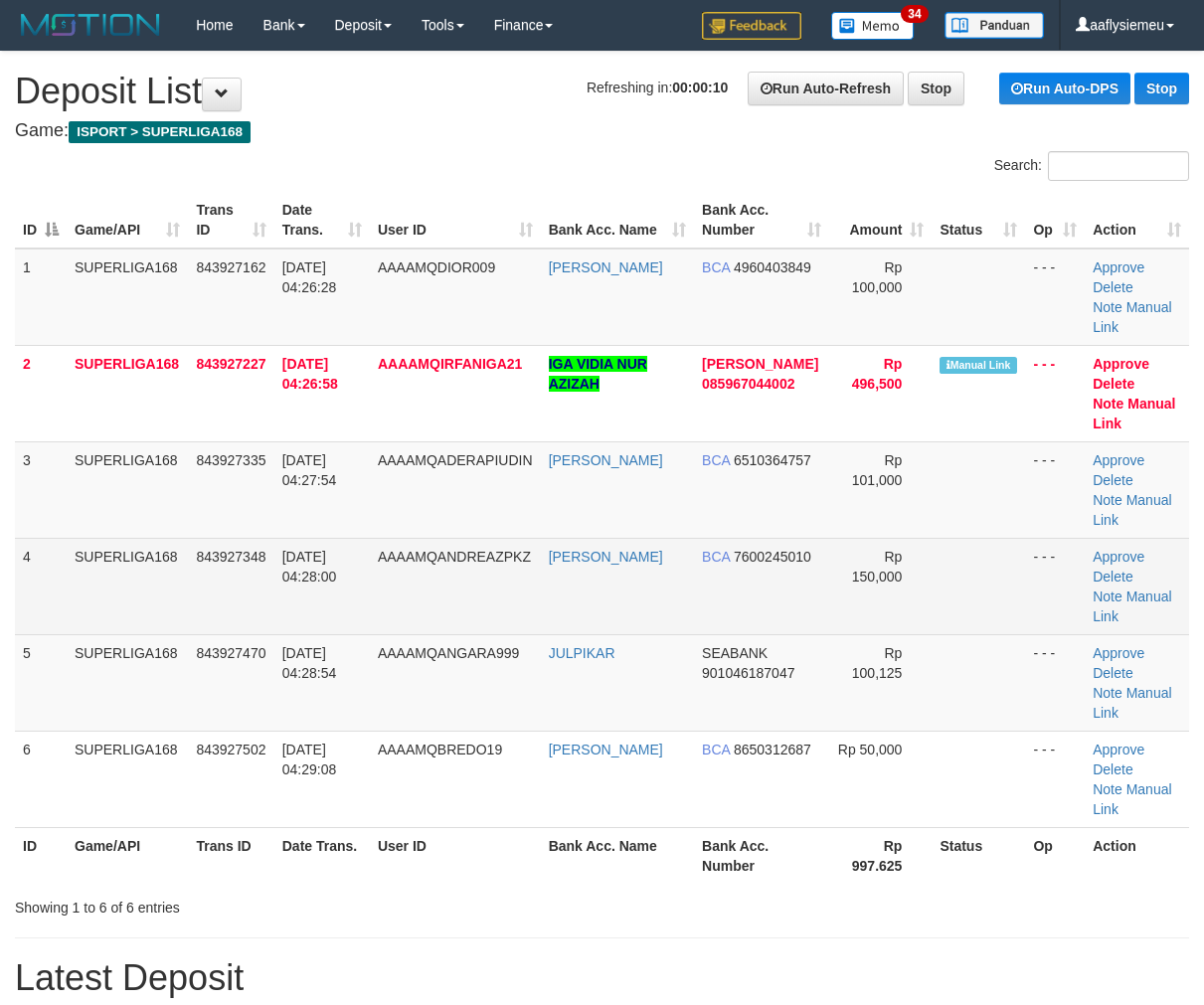 scroll, scrollTop: 0, scrollLeft: 0, axis: both 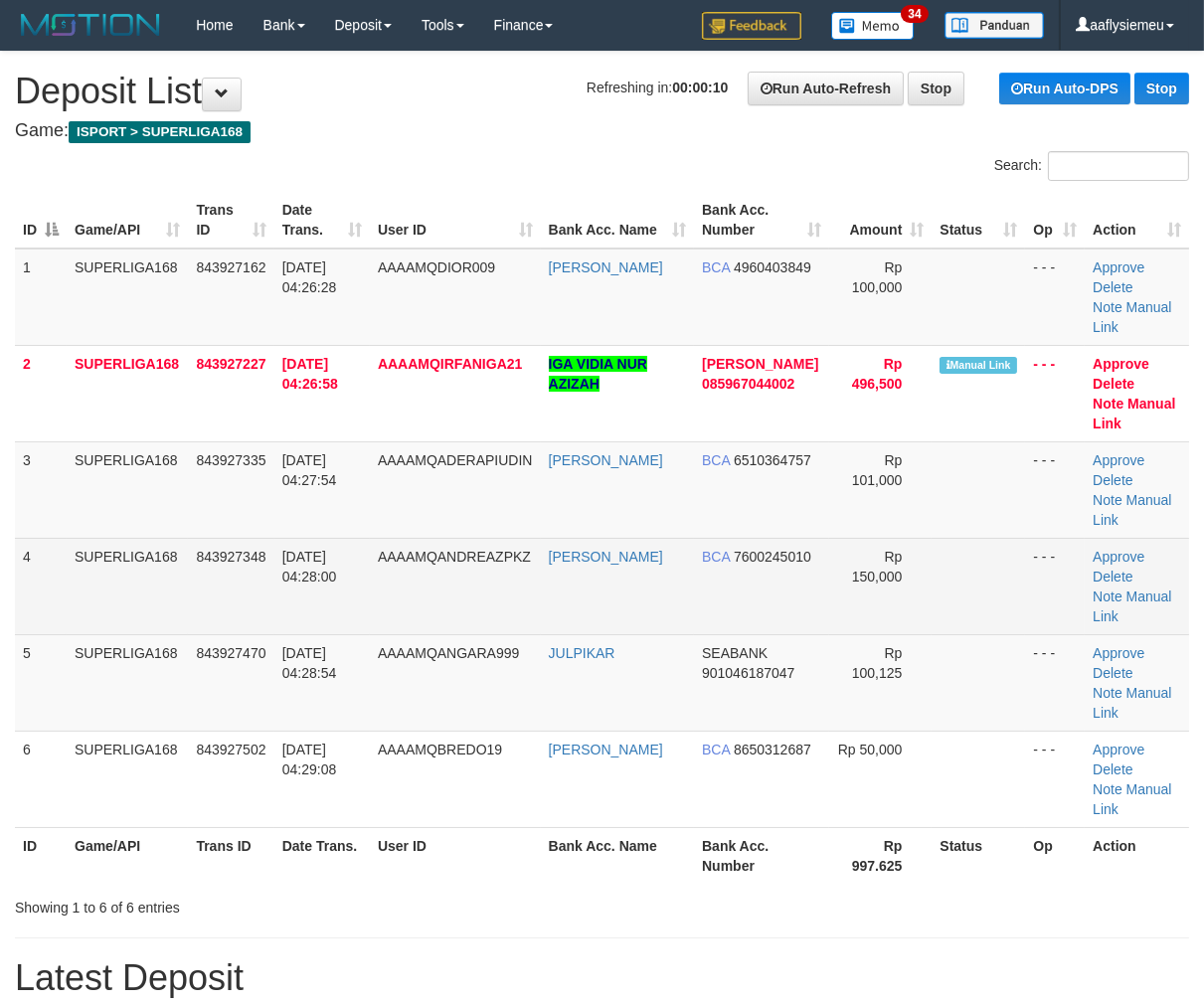 drag, startPoint x: 345, startPoint y: 478, endPoint x: 255, endPoint y: 527, distance: 102.47439 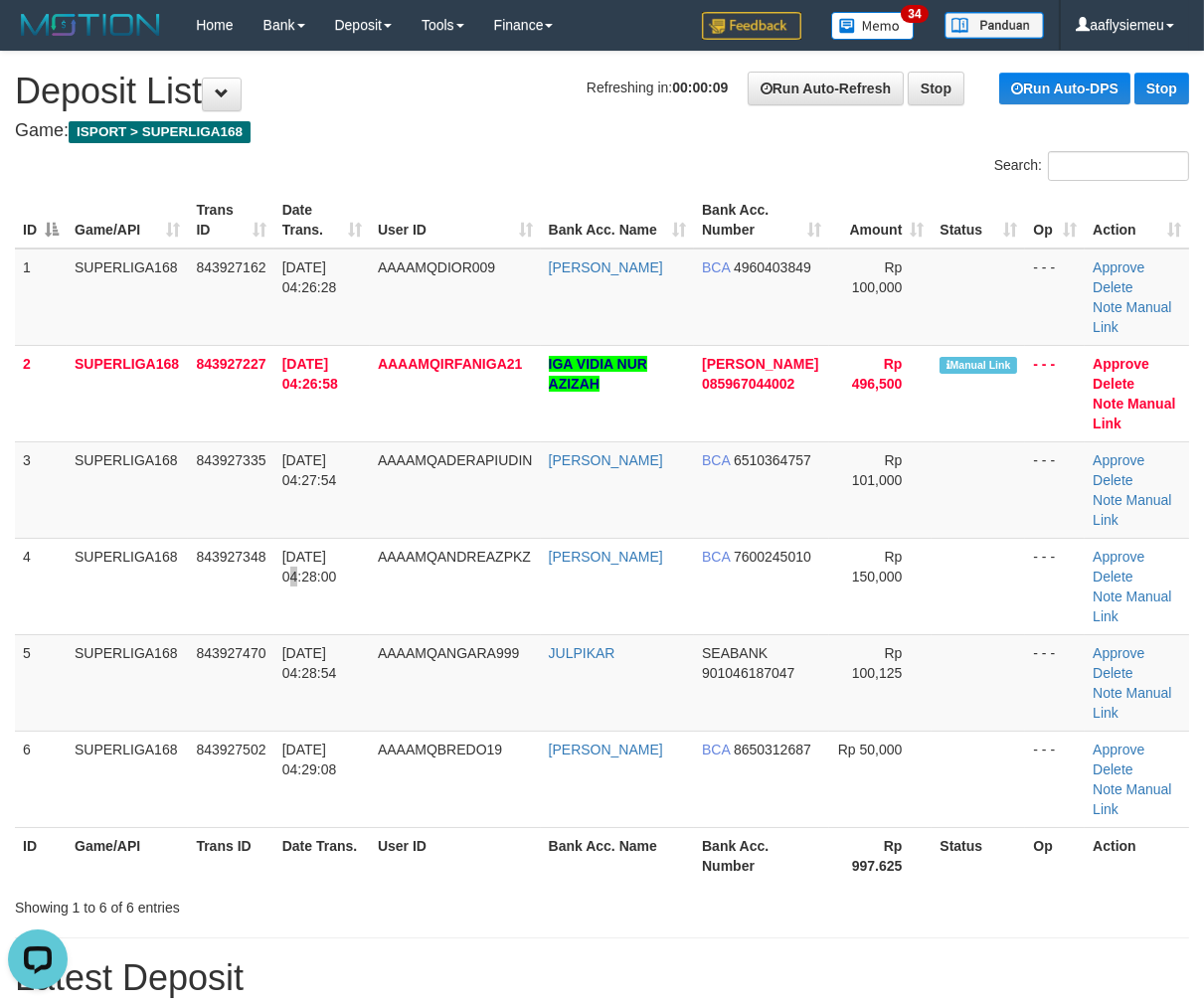 scroll, scrollTop: 0, scrollLeft: 0, axis: both 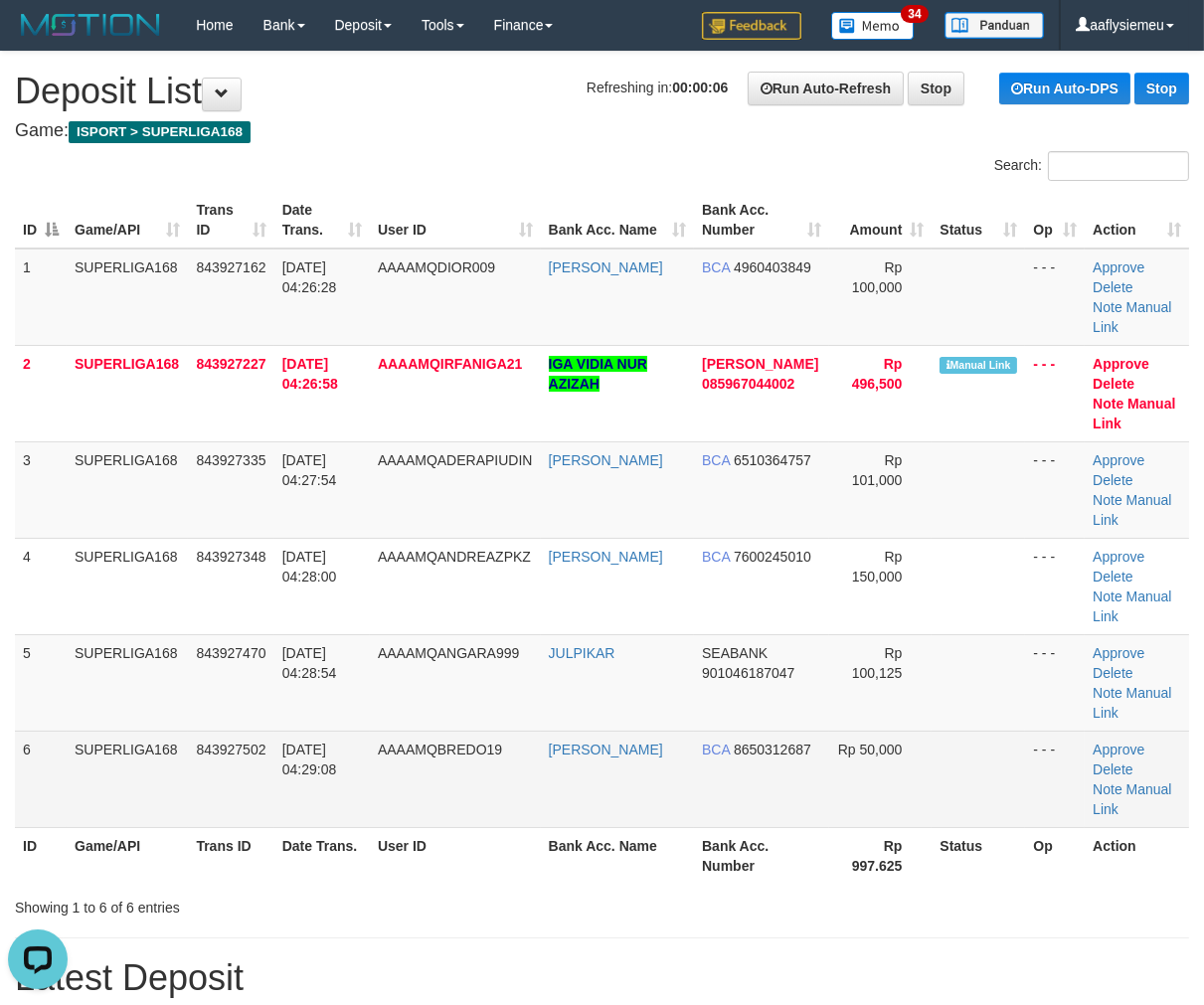 drag, startPoint x: 322, startPoint y: 580, endPoint x: 16, endPoint y: 667, distance: 318.12733 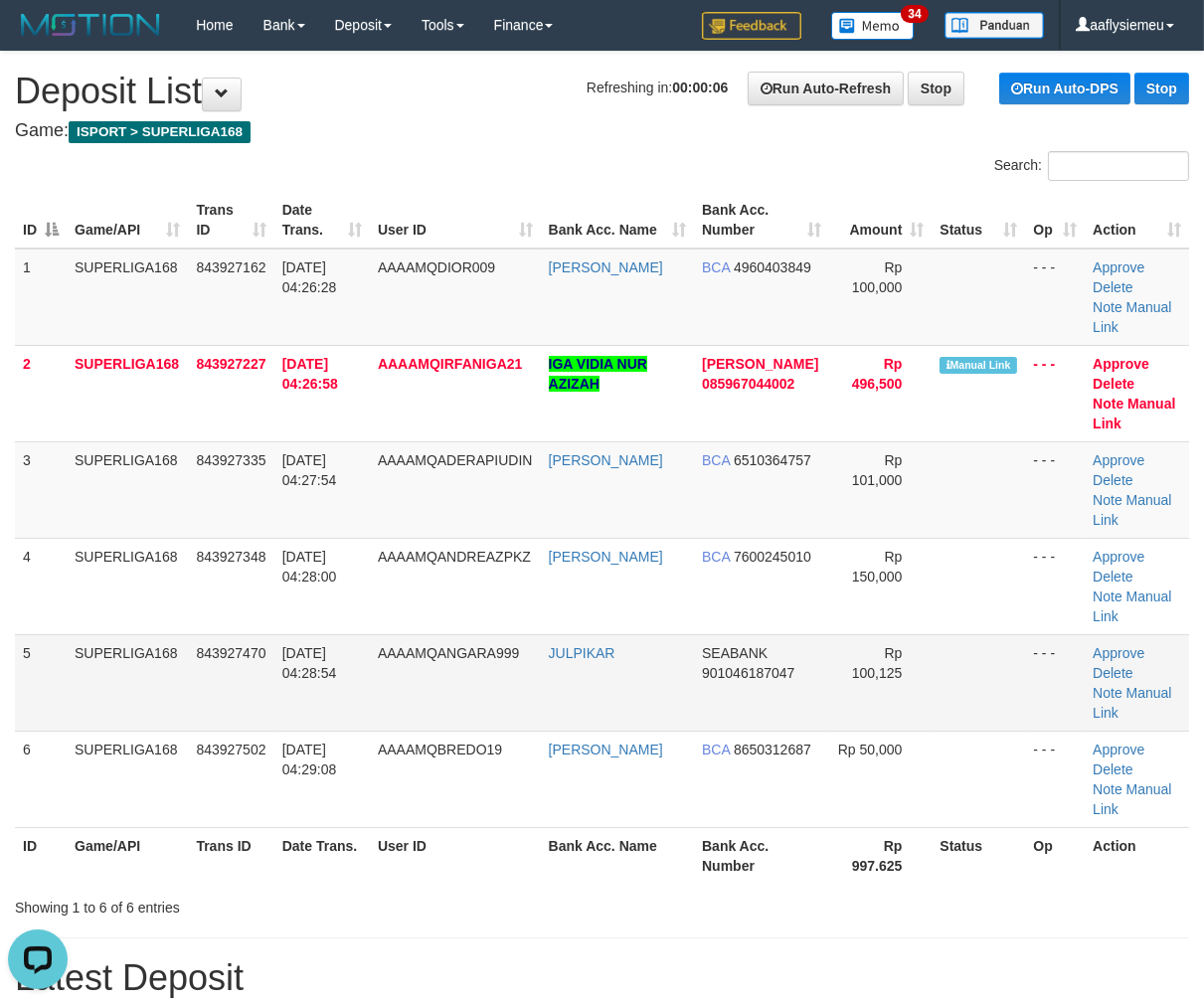 drag, startPoint x: 254, startPoint y: 549, endPoint x: 205, endPoint y: 570, distance: 53.310412 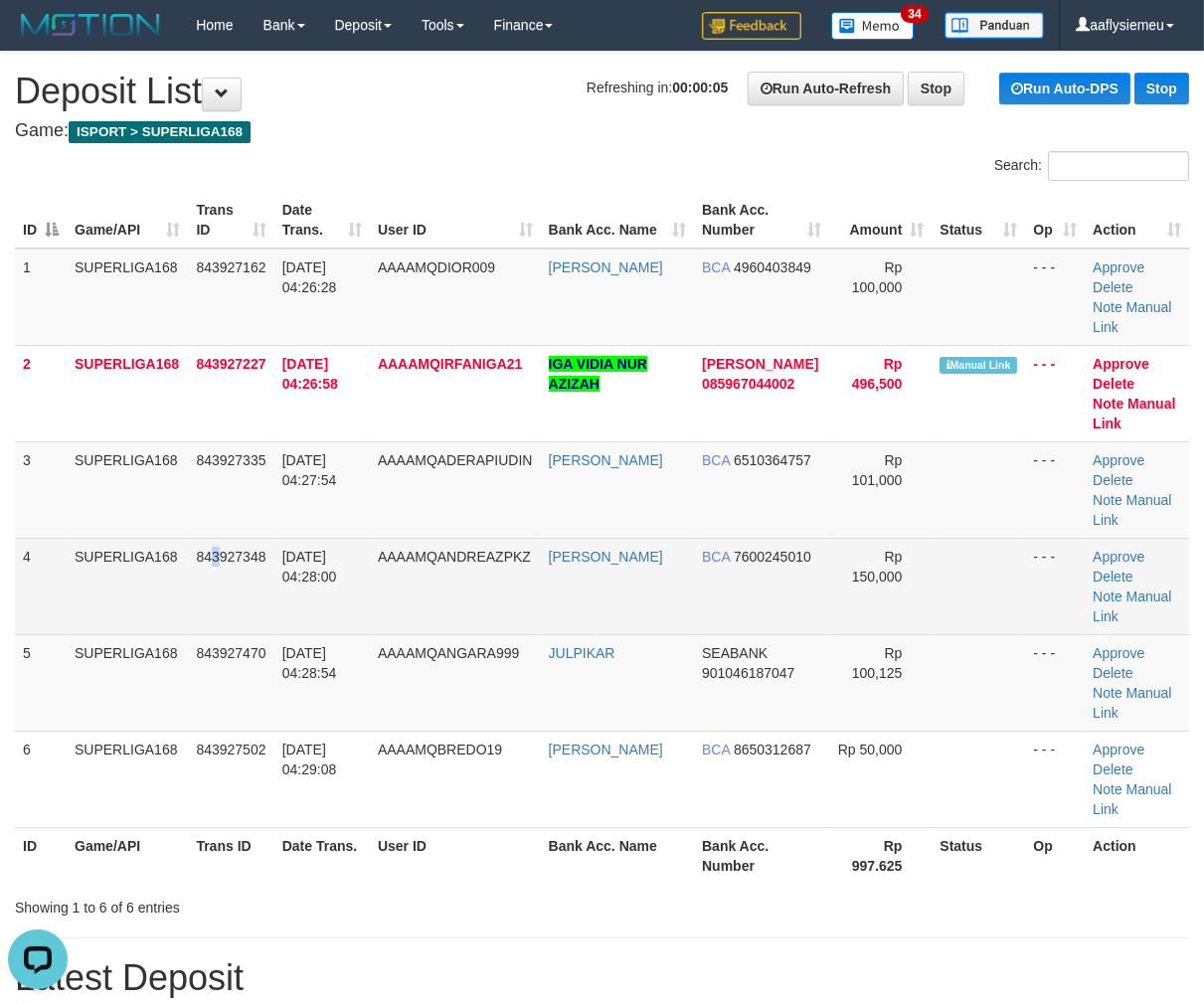 click on "843927348" at bounding box center [231, 586] 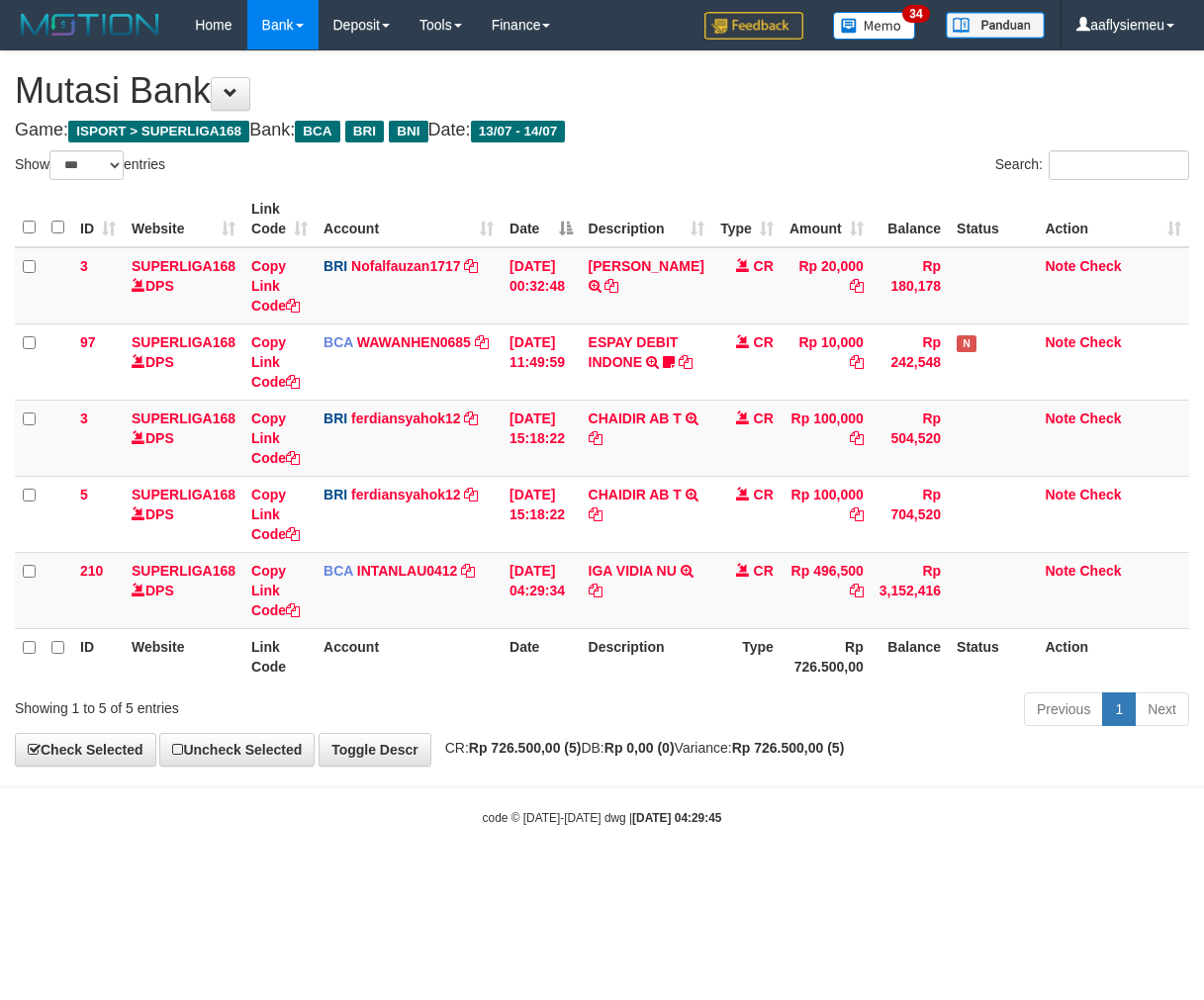 select on "***" 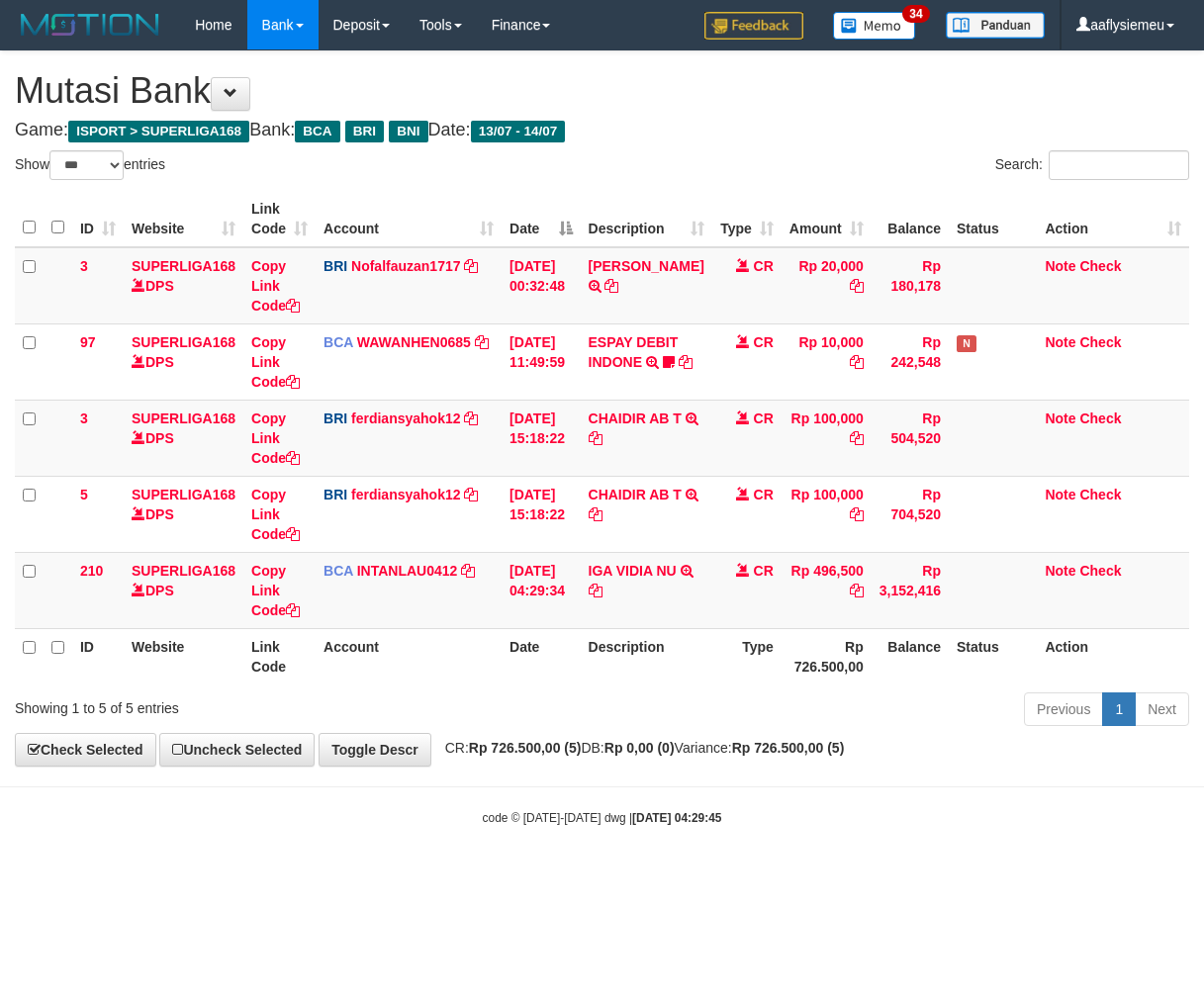 scroll, scrollTop: 0, scrollLeft: 0, axis: both 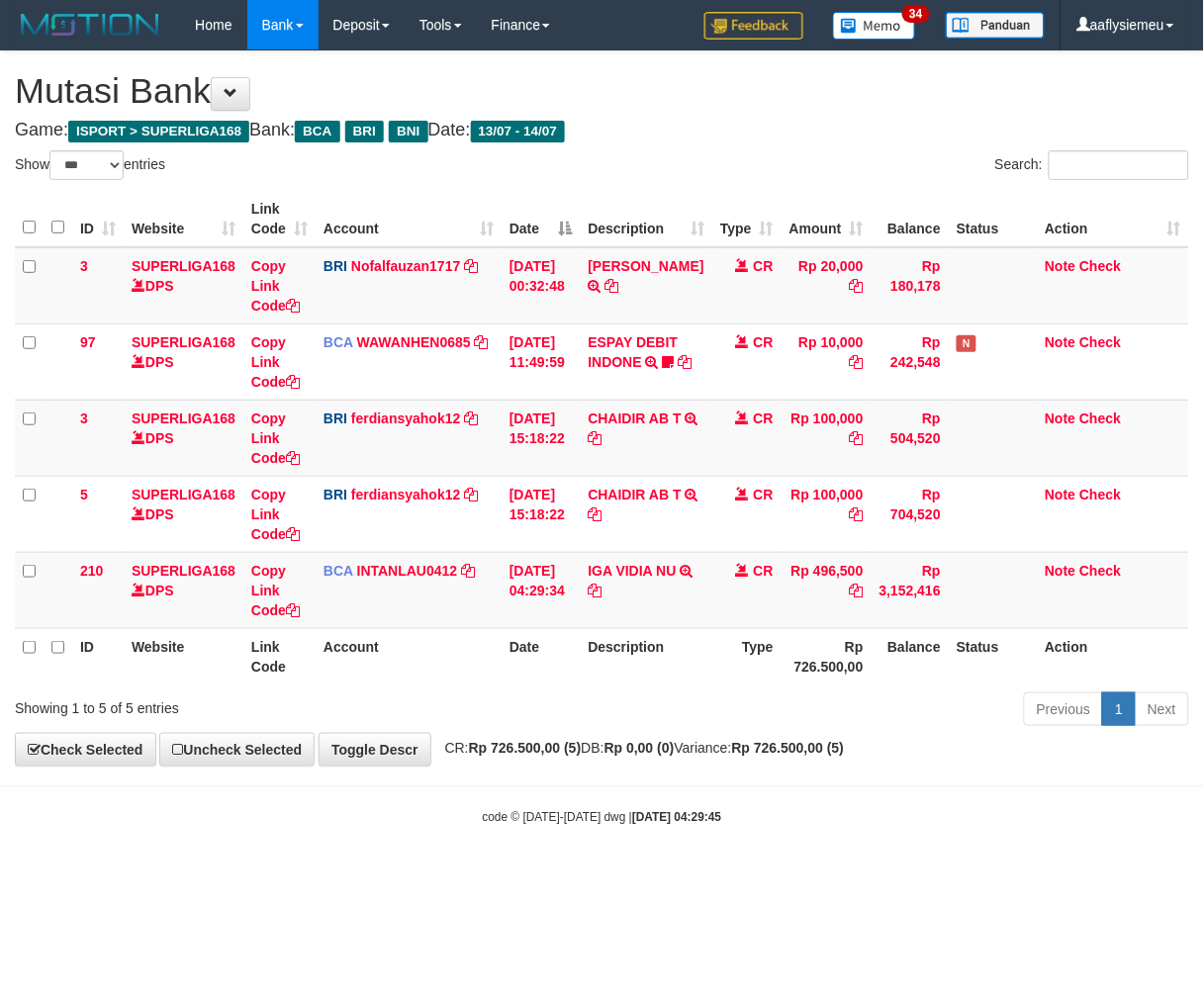 click on "Previous 1 Next" at bounding box center (853, 711) 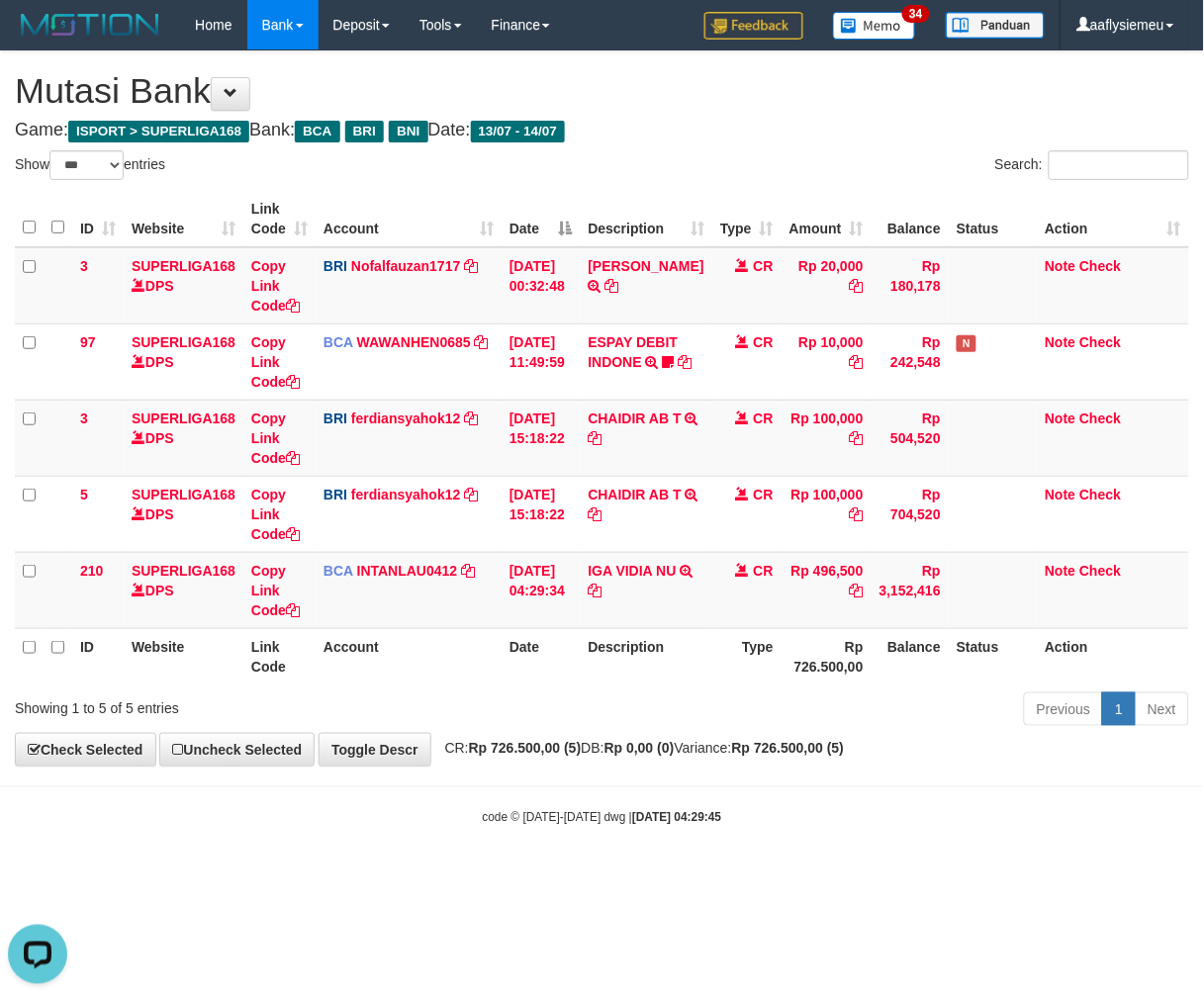 scroll, scrollTop: 0, scrollLeft: 0, axis: both 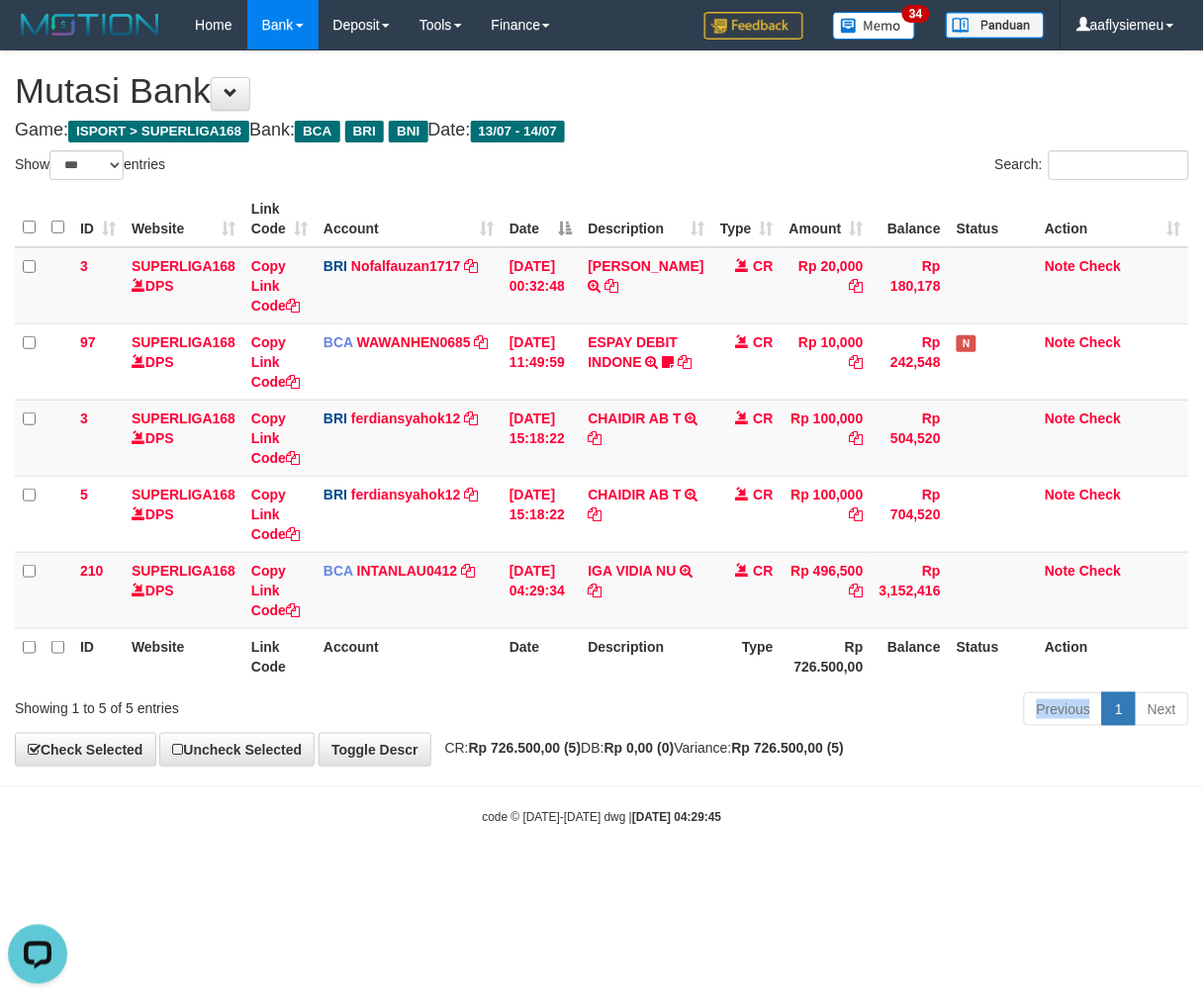 click on "Previous 1 Next" at bounding box center [853, 711] 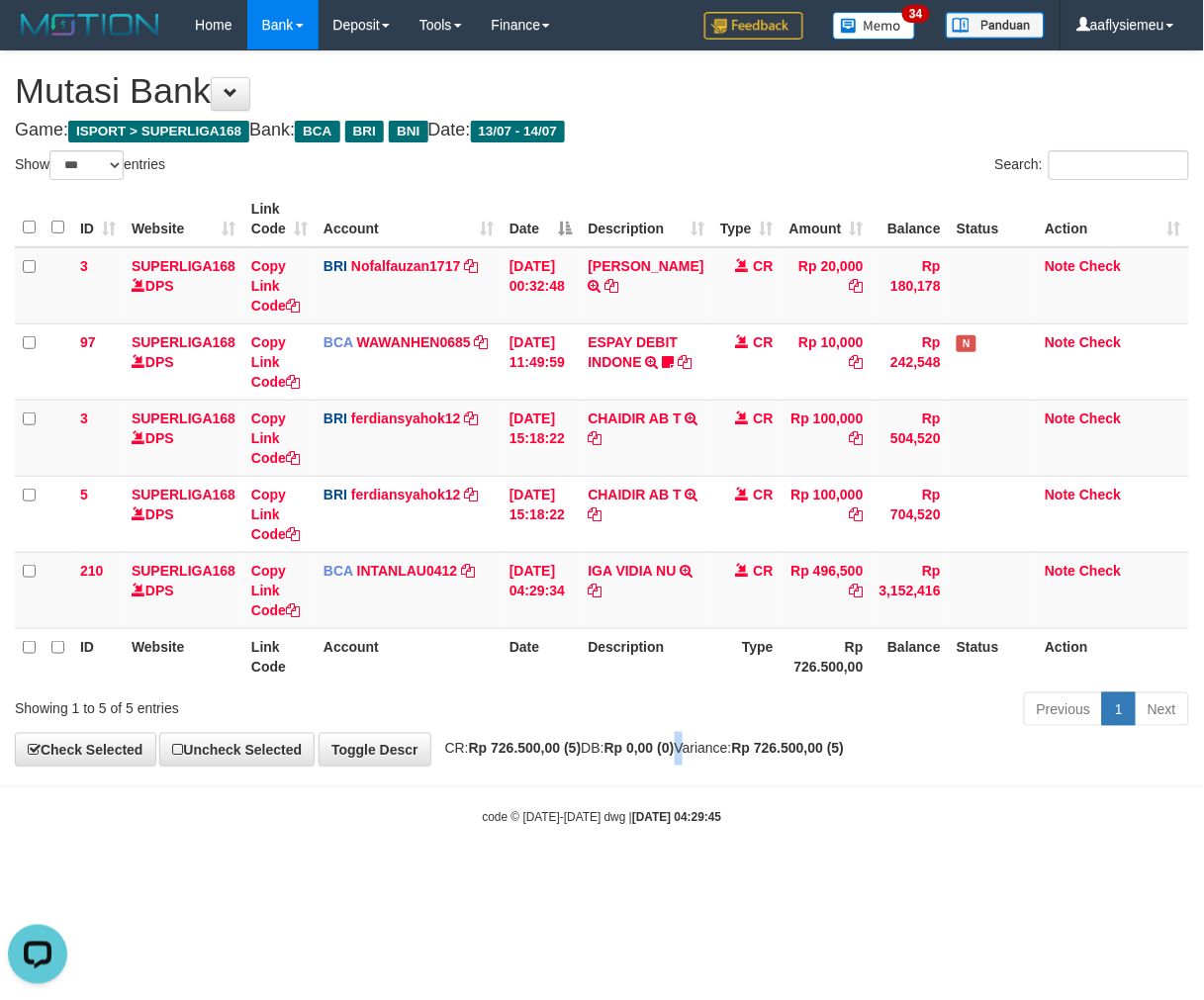 drag, startPoint x: 710, startPoint y: 767, endPoint x: 696, endPoint y: 763, distance: 14.56022 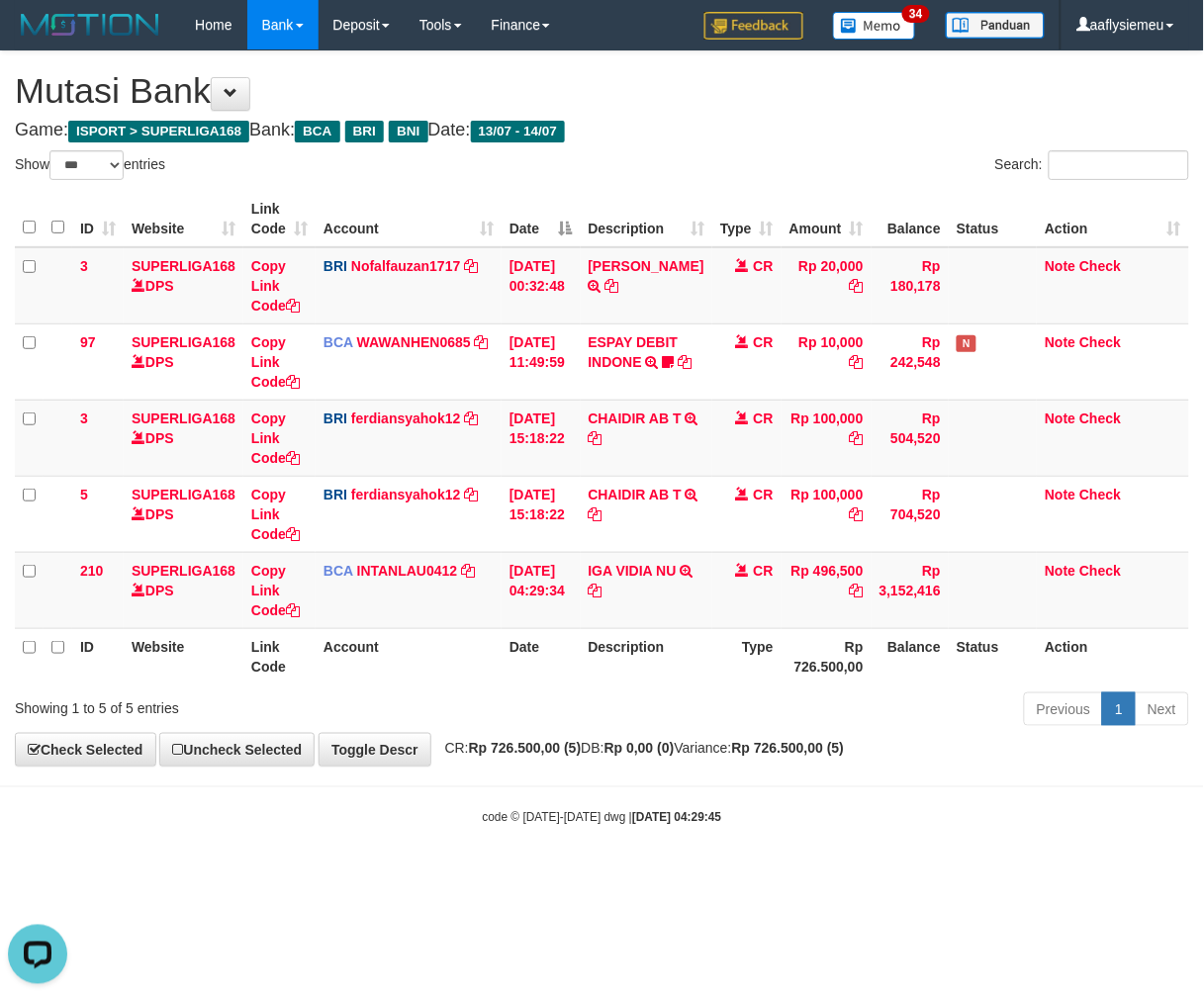 click on "**********" at bounding box center (602, 409) 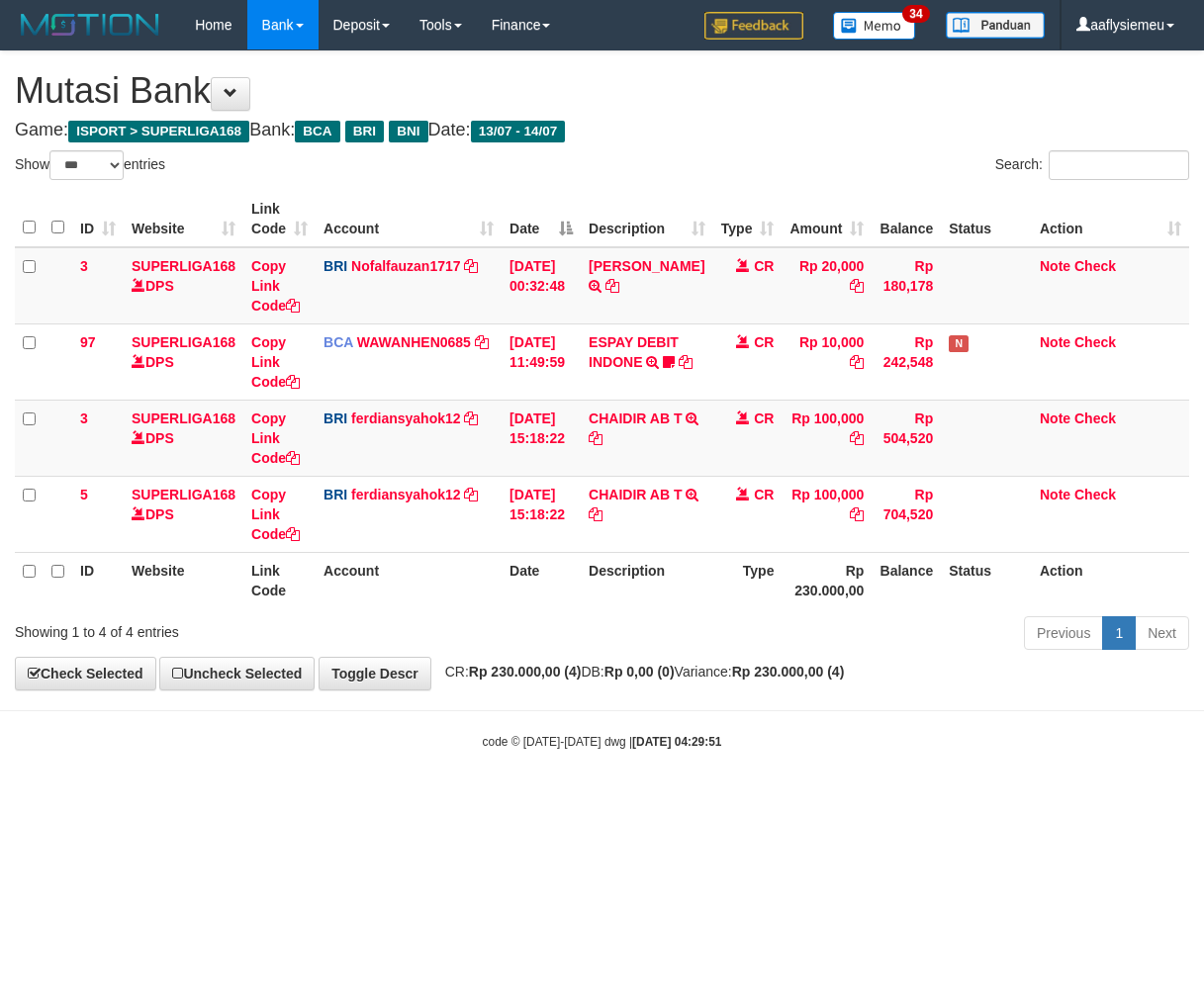 select on "***" 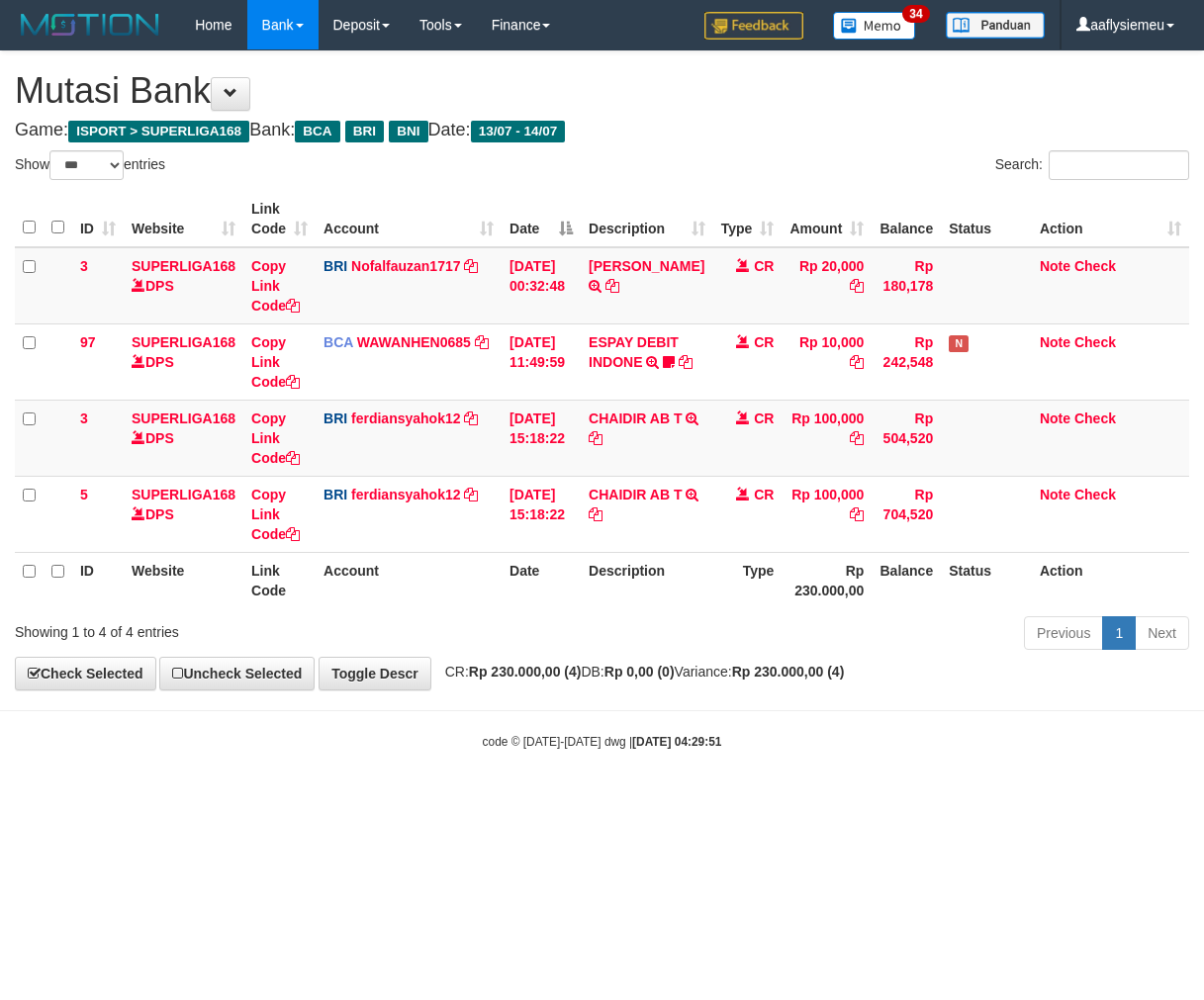 scroll, scrollTop: 0, scrollLeft: 0, axis: both 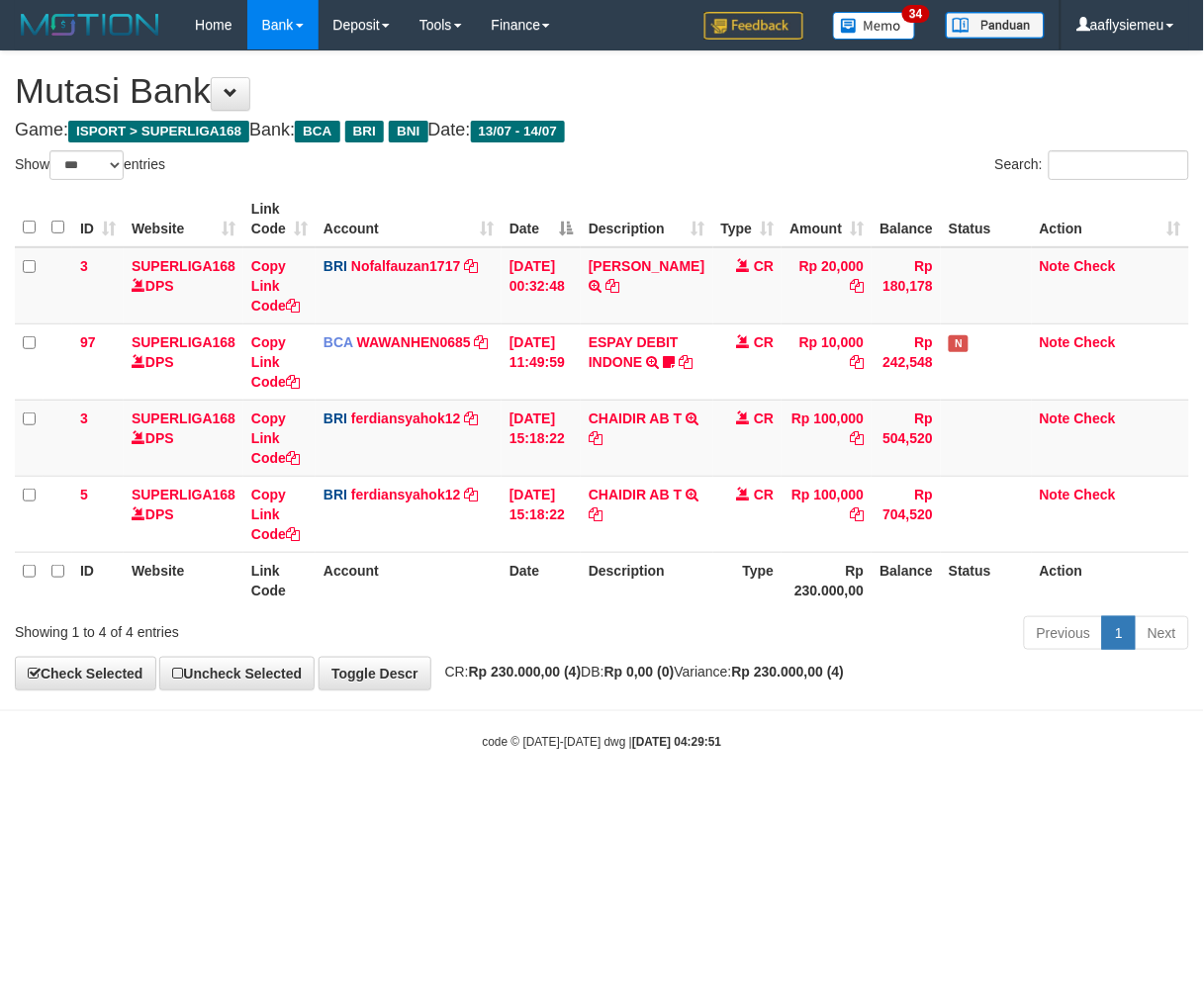 click on "**********" at bounding box center (602, 370) 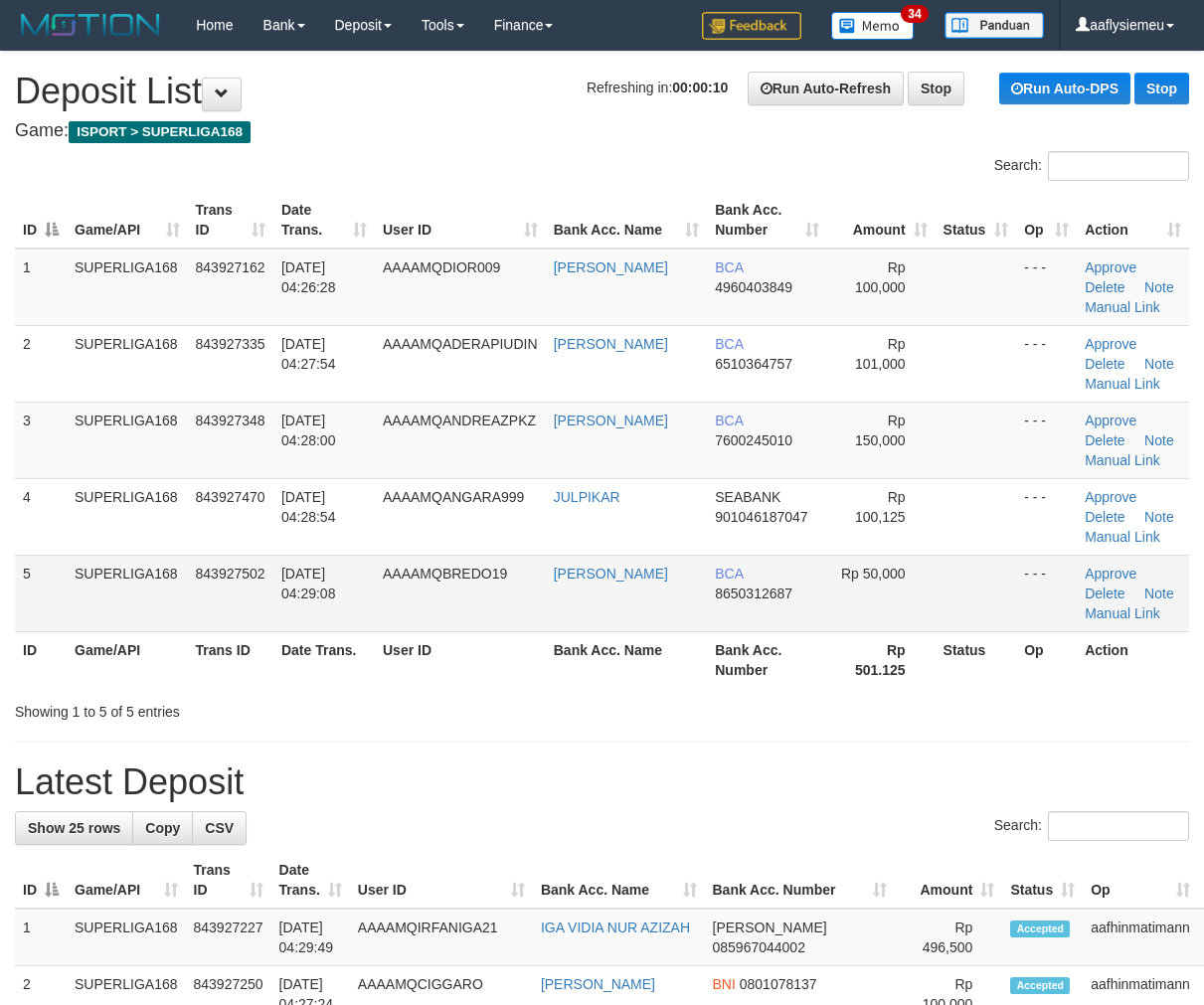scroll, scrollTop: 0, scrollLeft: 0, axis: both 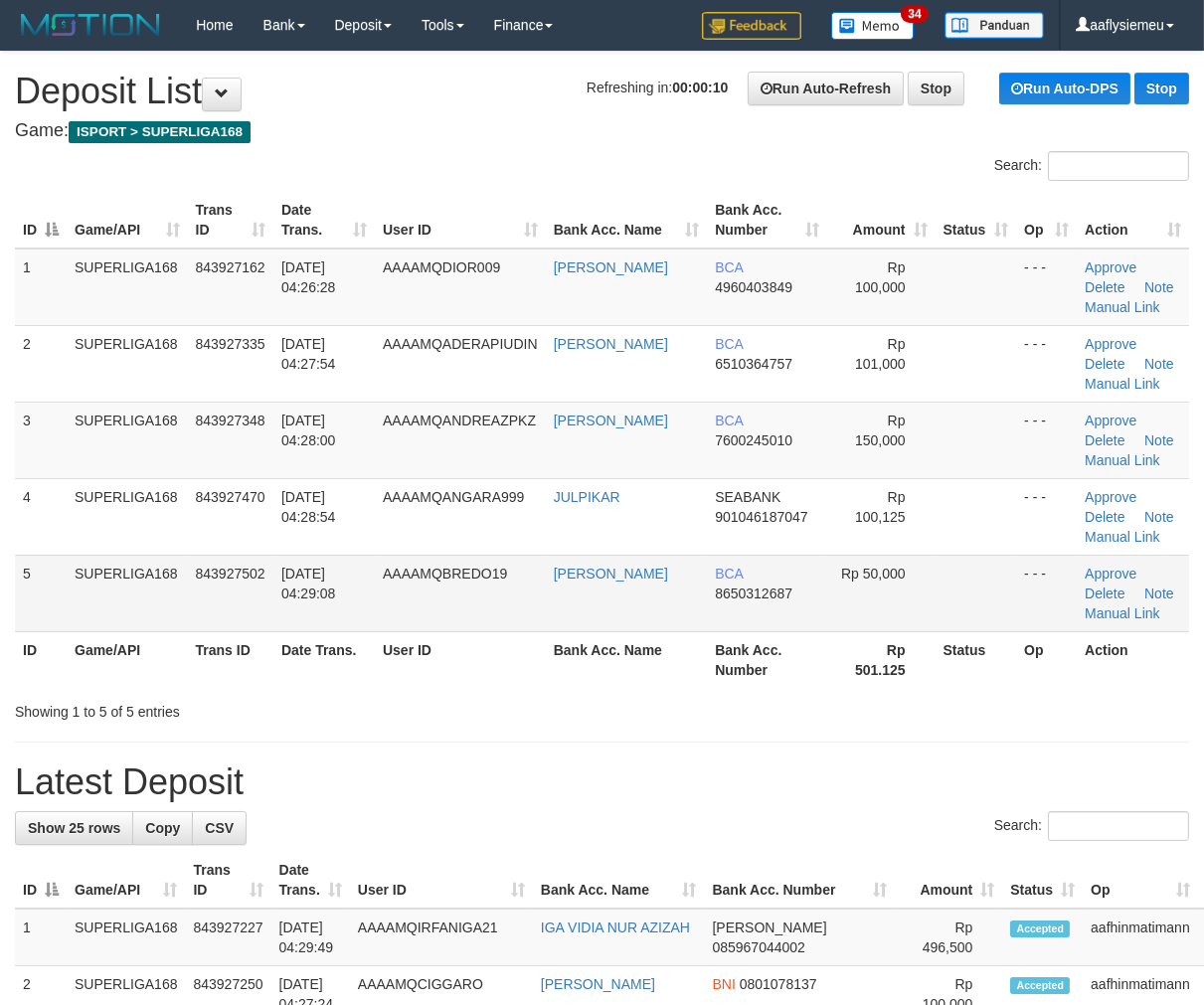 click on "843927502" at bounding box center [231, 592] 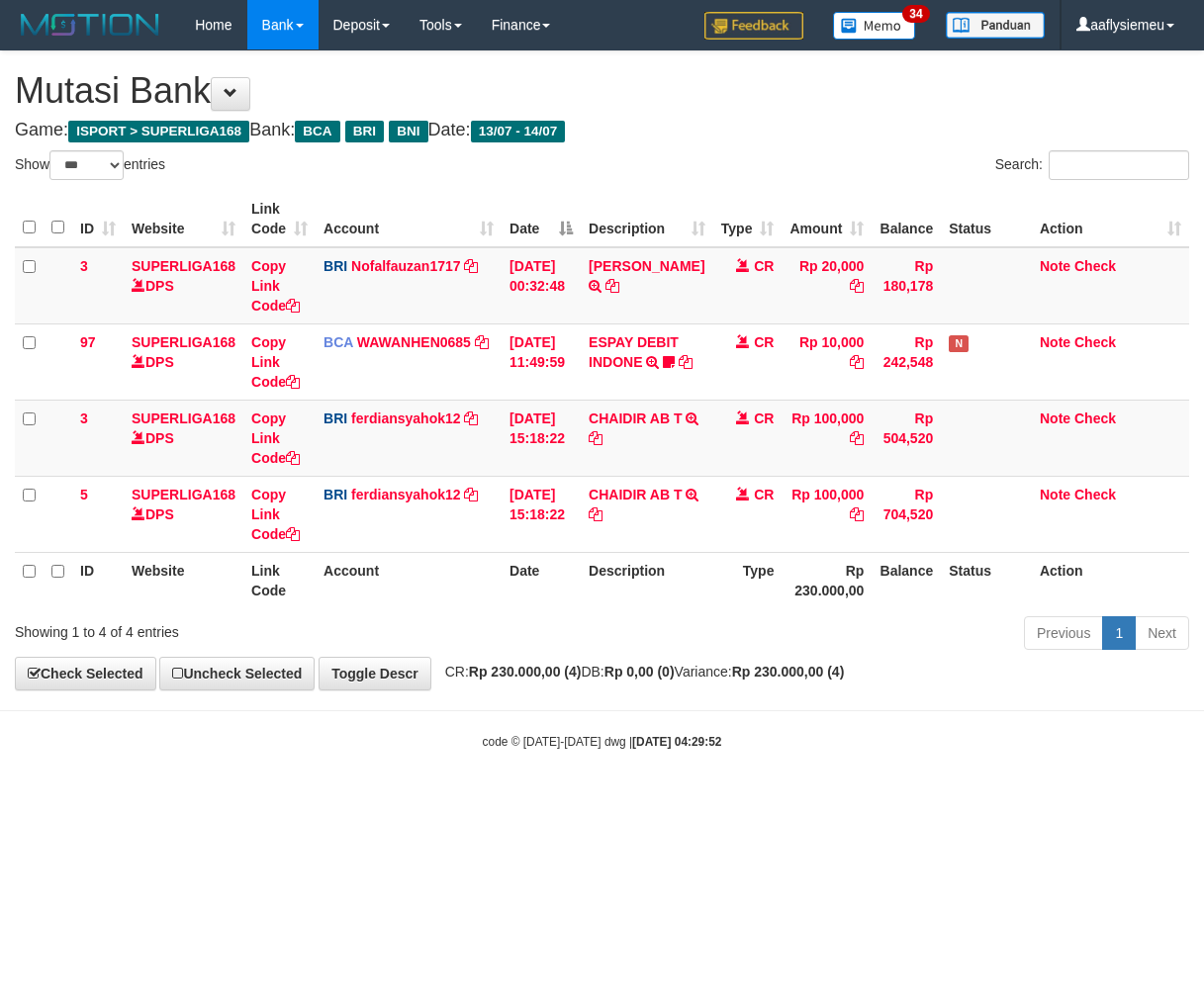 select on "***" 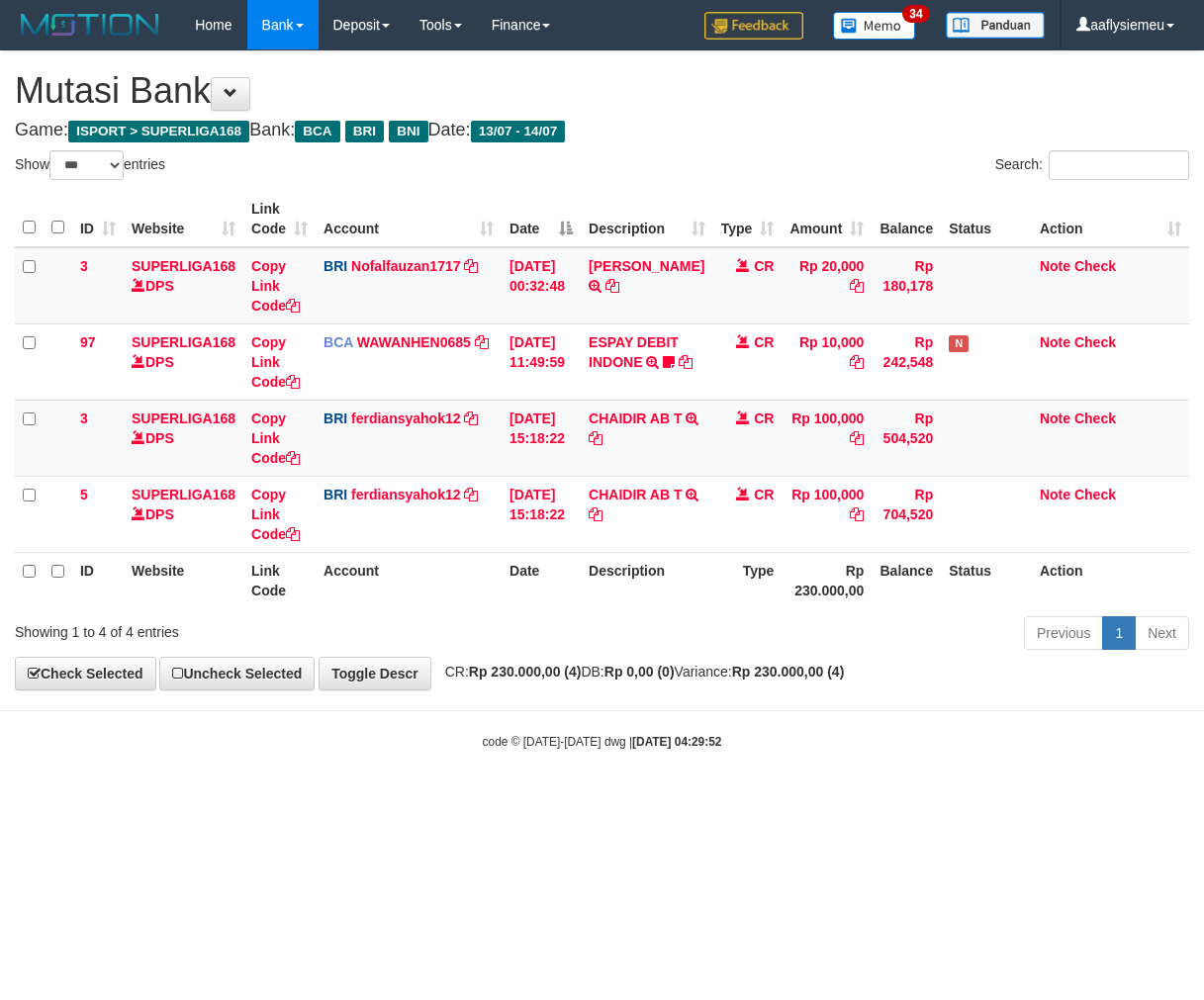scroll, scrollTop: 0, scrollLeft: 0, axis: both 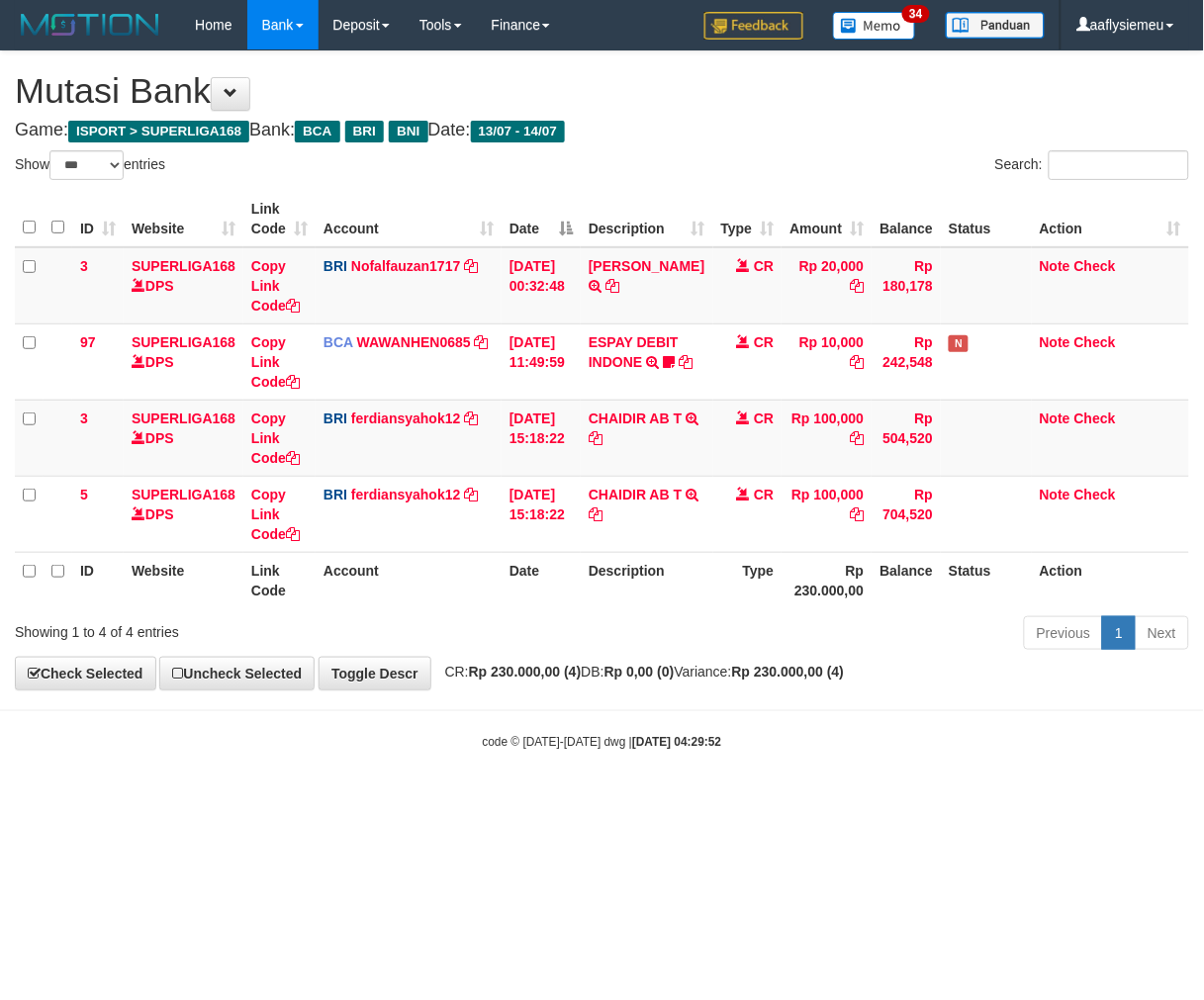 click on "[DATE] 04:29:52" at bounding box center (677, 742) 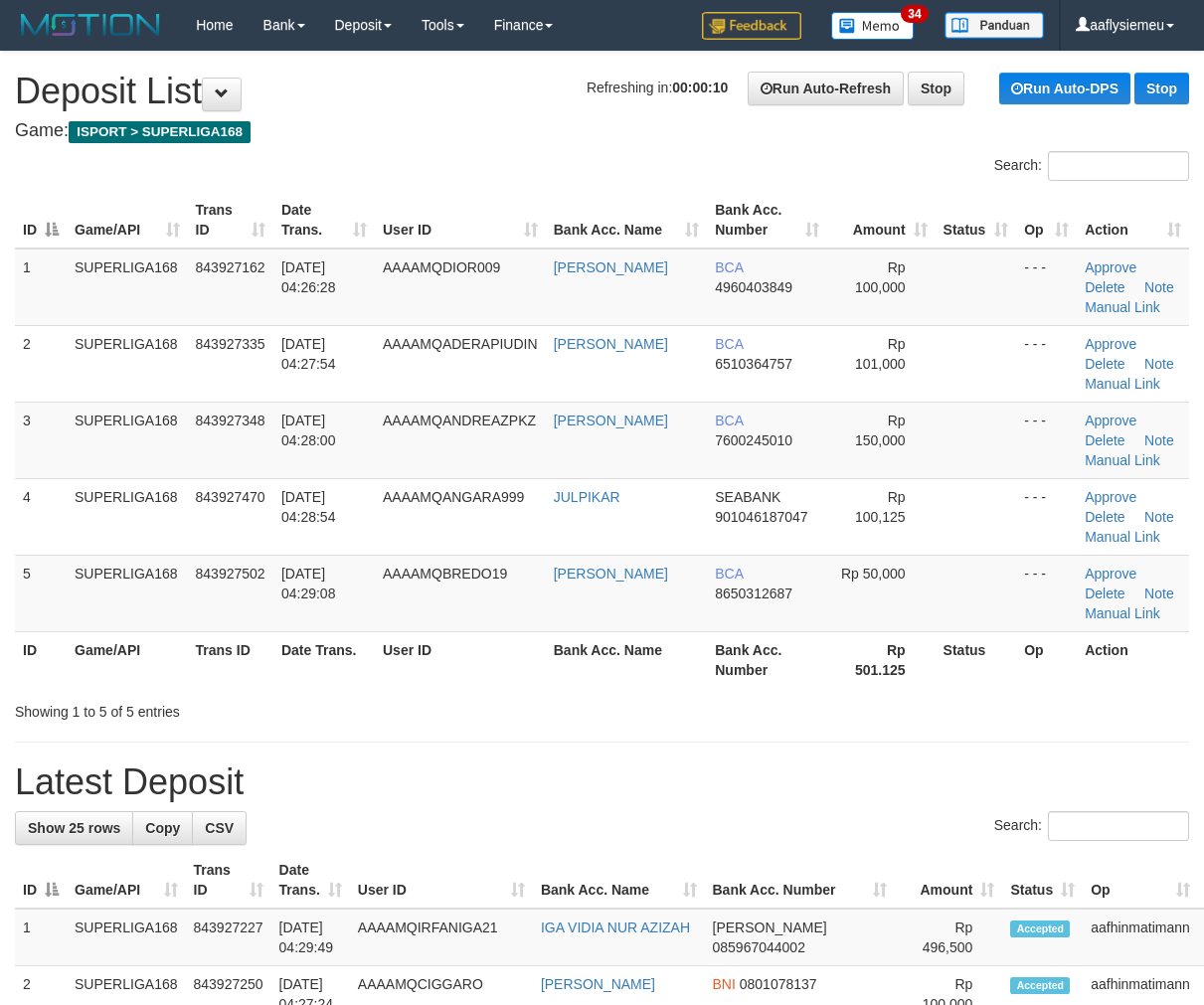 scroll, scrollTop: 0, scrollLeft: 0, axis: both 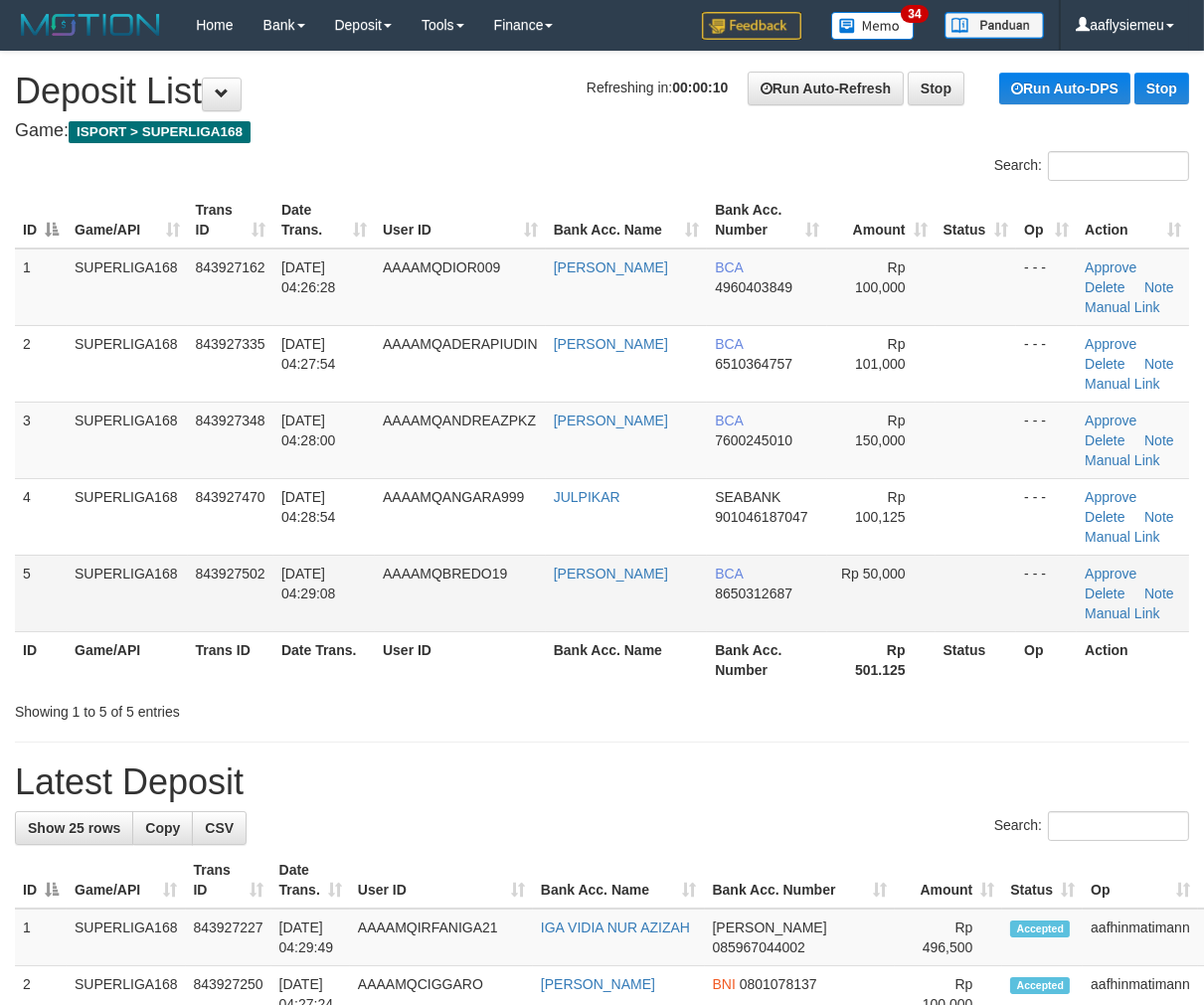 drag, startPoint x: 380, startPoint y: 515, endPoint x: 81, endPoint y: 599, distance: 310.57527 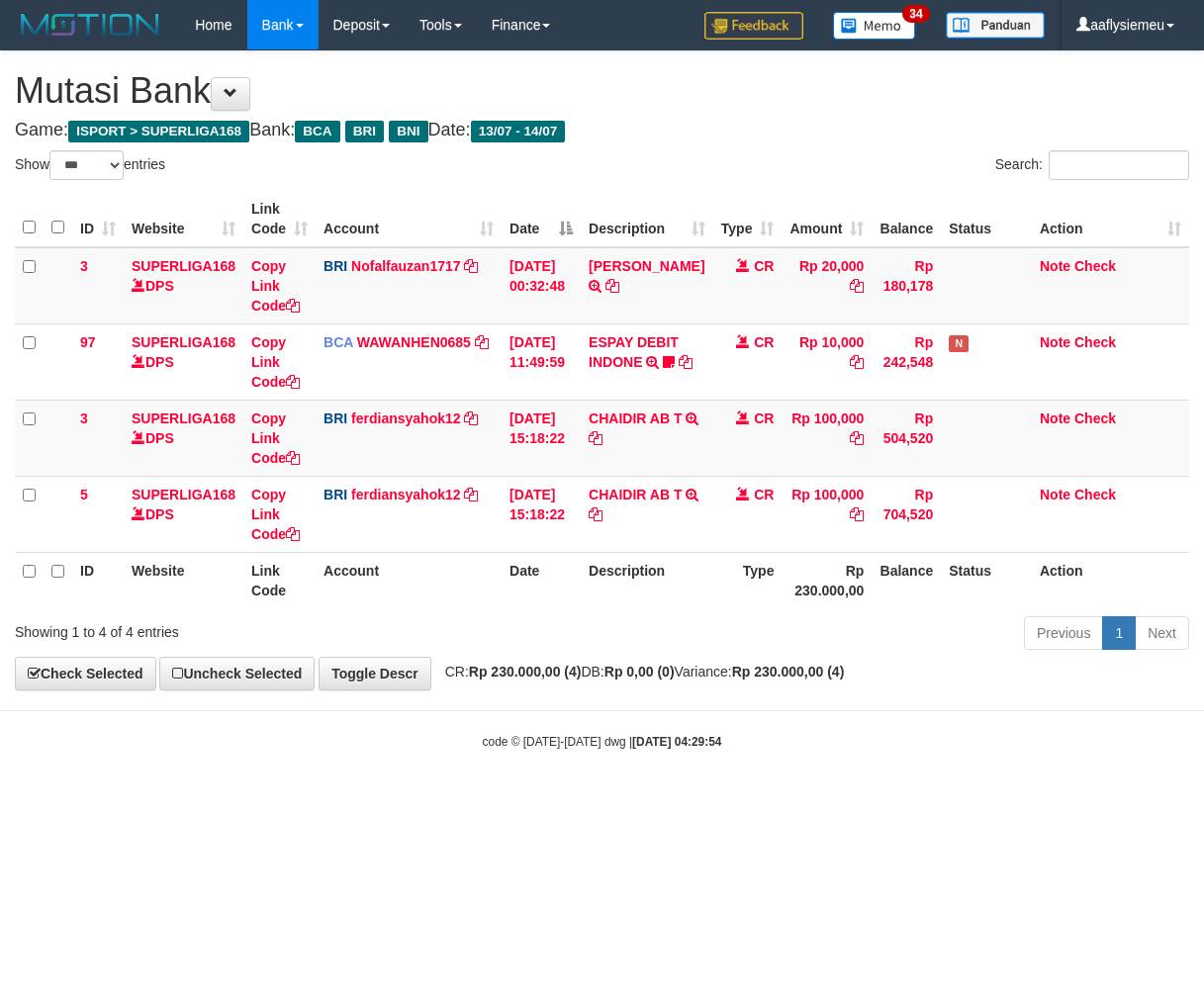 select on "***" 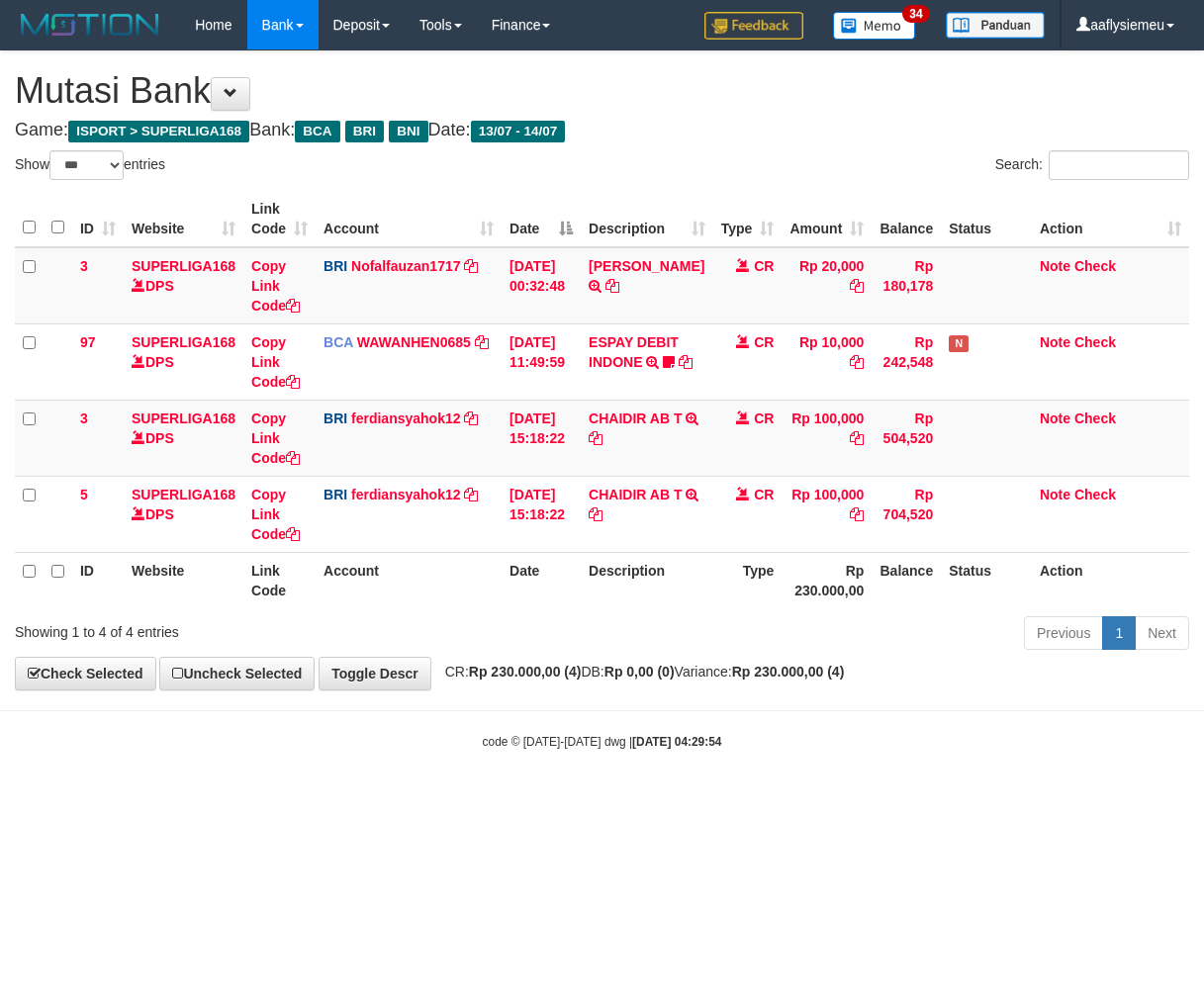 scroll, scrollTop: 0, scrollLeft: 0, axis: both 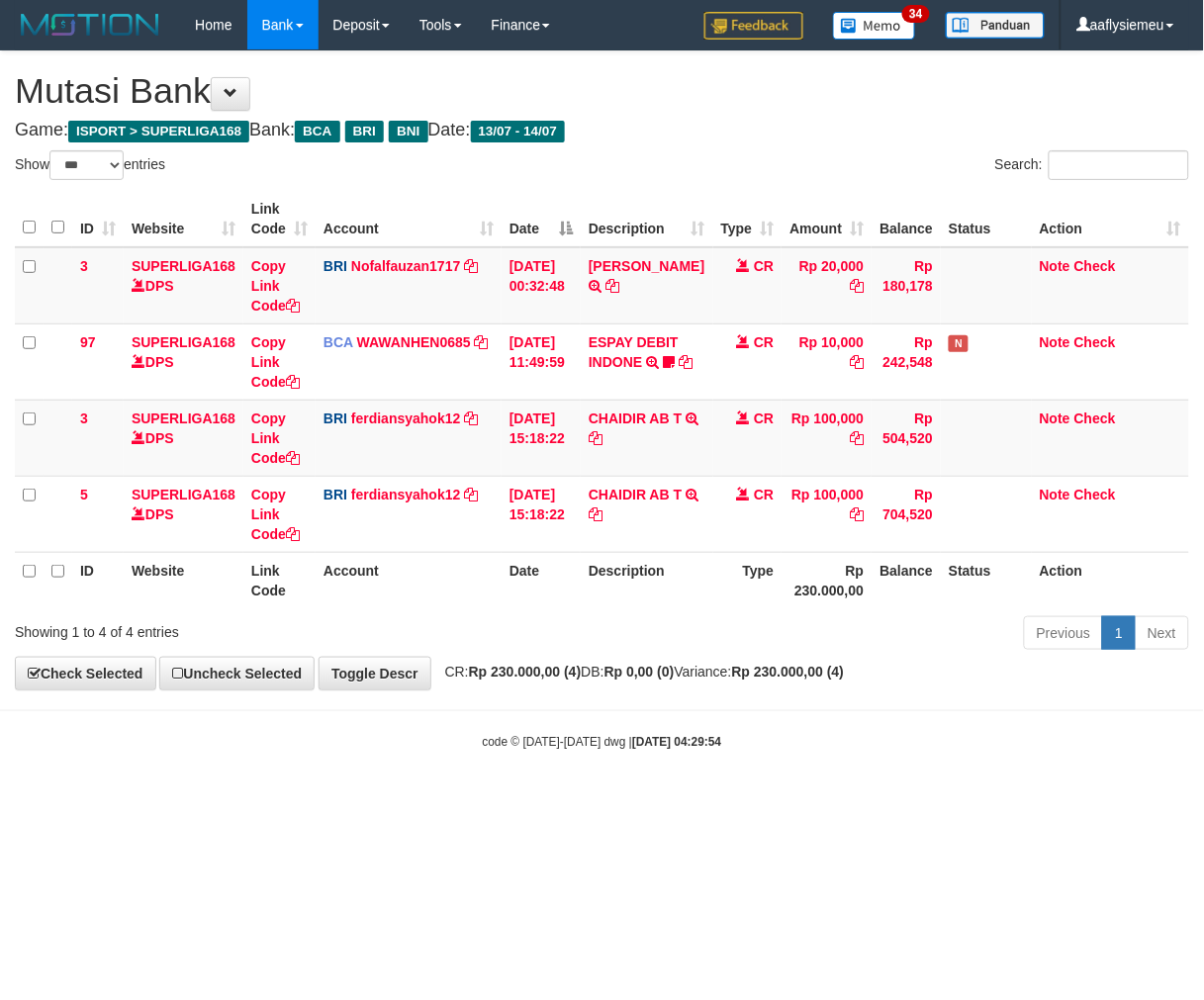 click on "Toggle navigation
Home
Bank
Account List
Load
By Website
Group
[ISPORT]													SUPERLIGA168
By Load Group (DPS)
34" at bounding box center (602, 400) 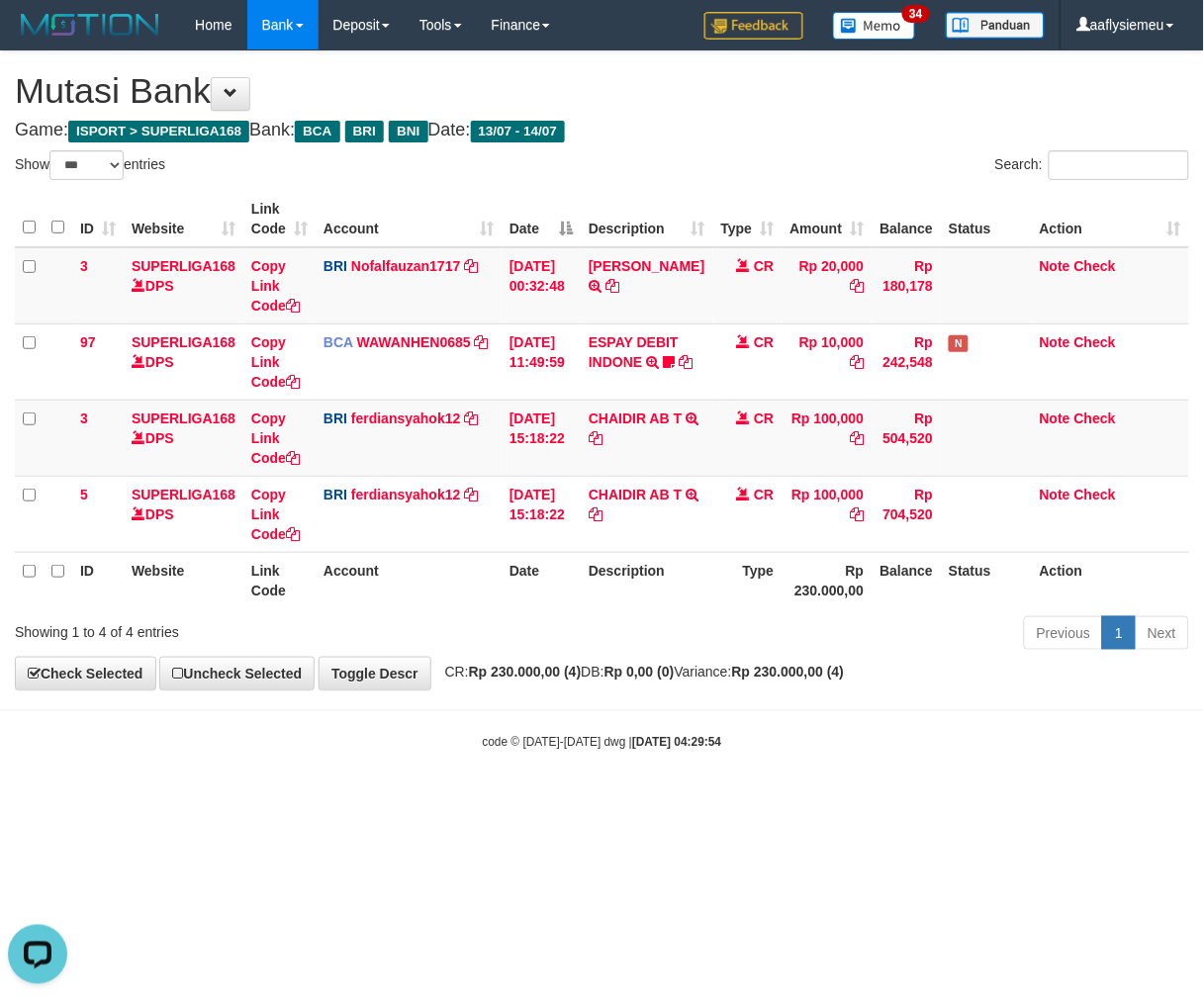 scroll, scrollTop: 0, scrollLeft: 0, axis: both 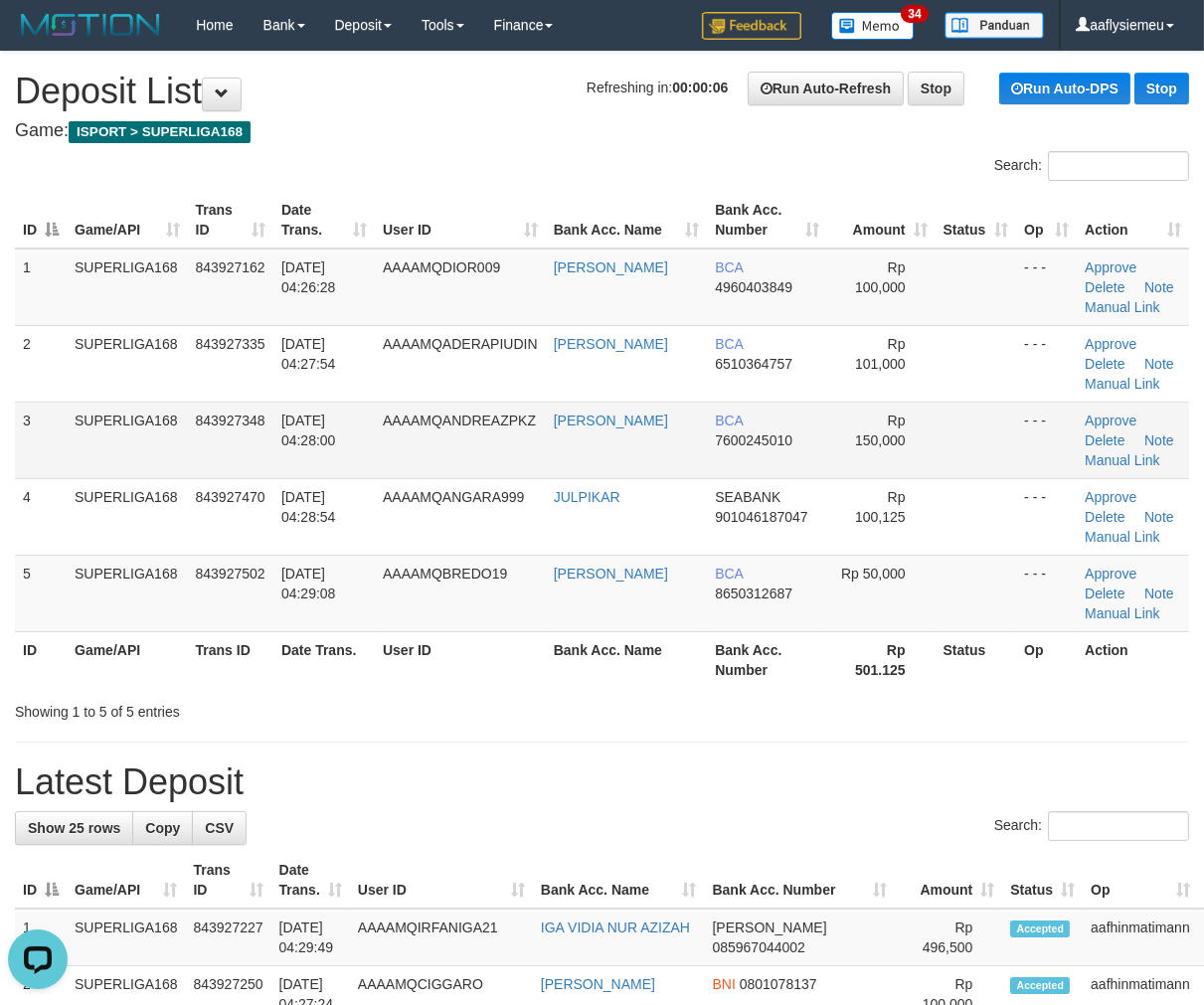 click on "843927348" at bounding box center (231, 439) 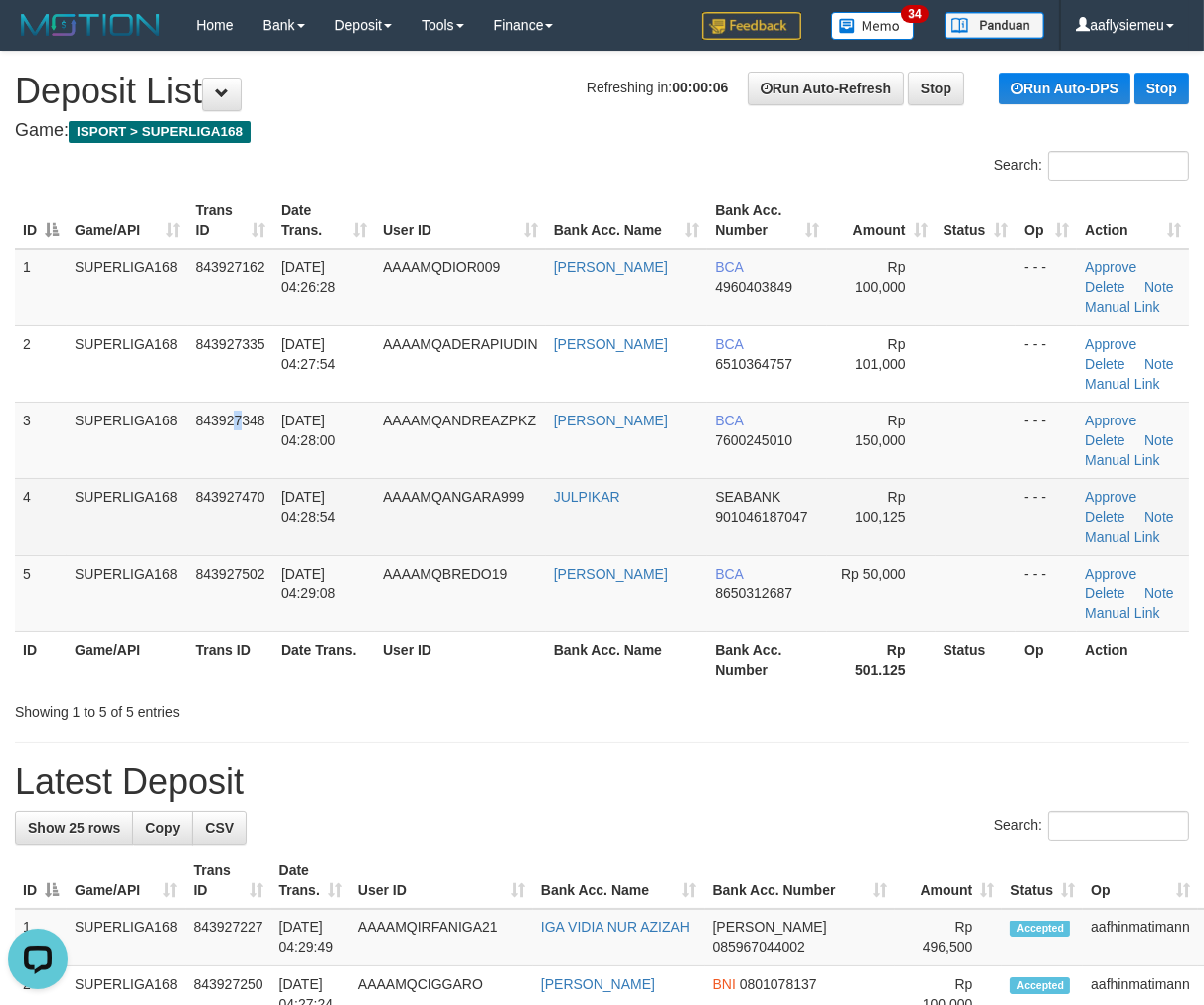 drag, startPoint x: 231, startPoint y: 423, endPoint x: 20, endPoint y: 478, distance: 218.05045 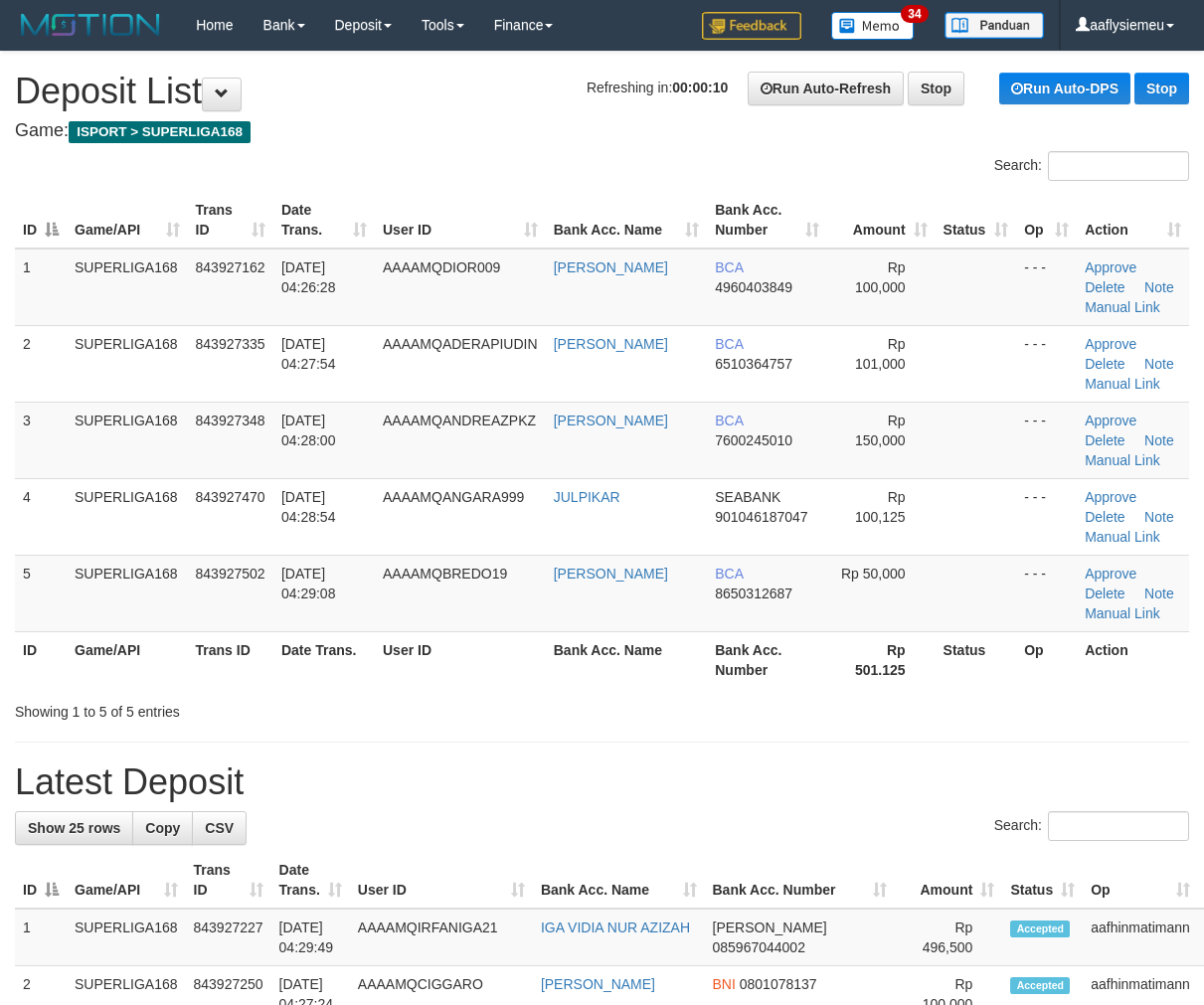 scroll, scrollTop: 0, scrollLeft: 0, axis: both 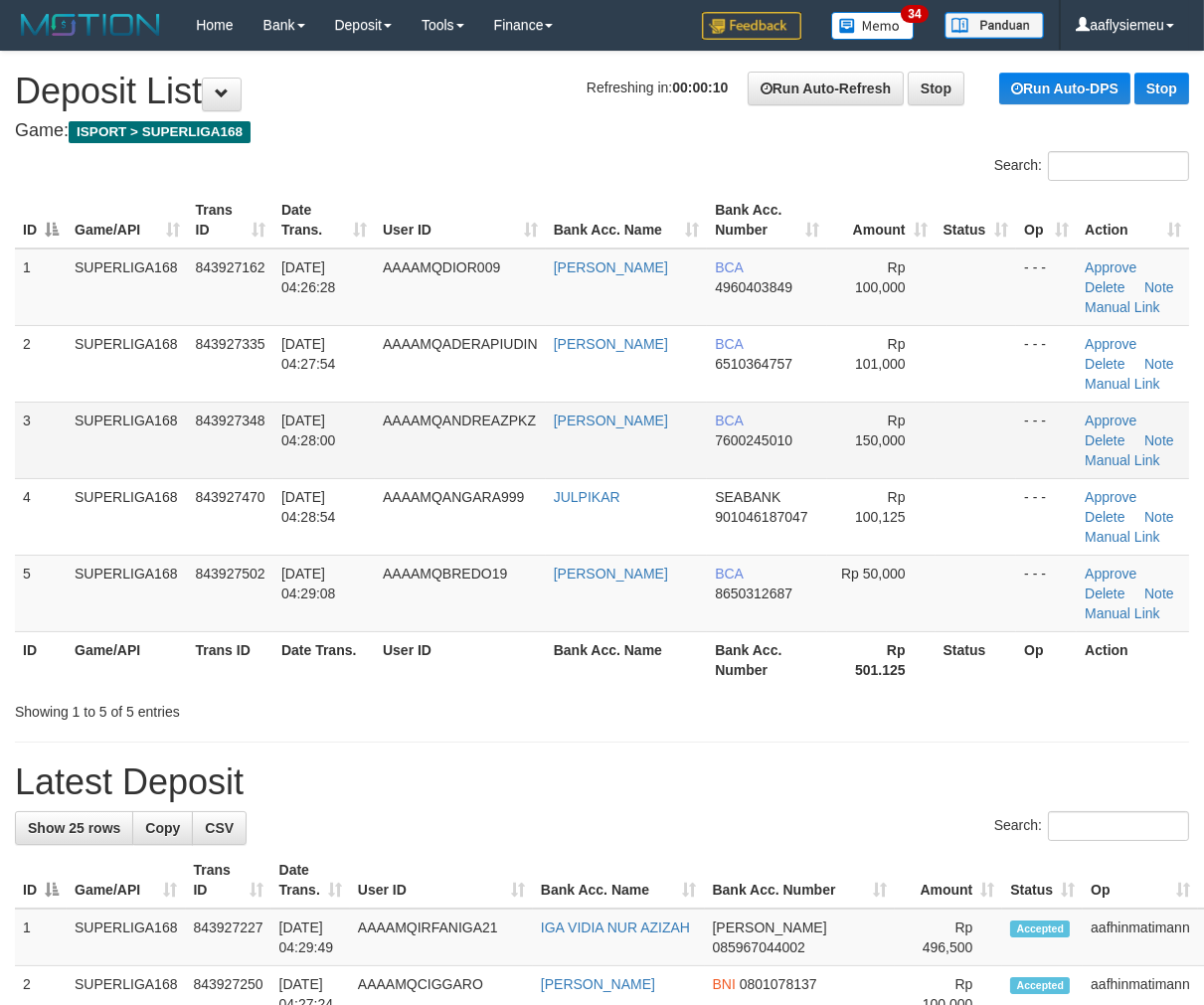 click on "843927348" at bounding box center (231, 439) 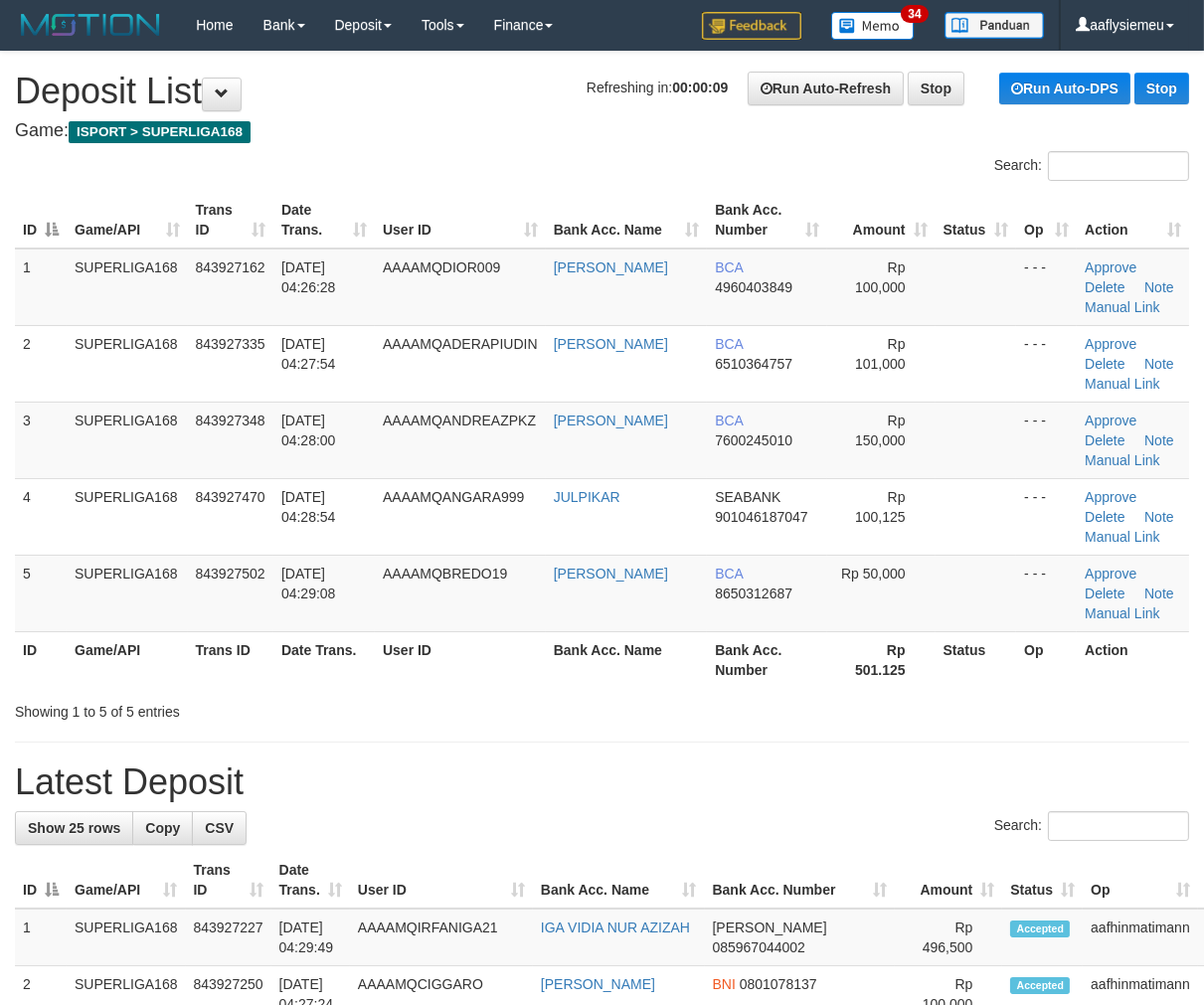 click on "ID Game/API Trans ID Date Trans. User ID Bank Acc. Name Bank Acc. Number Amount Status Op Action
1
SUPERLIGA168
843927162
14/07/2025 04:26:28
AAAAMQDIOR009
MUHAMMAD HUDORI
BCA
4960403849
Rp 100,000
- - -
Approve
Delete
Note
Manual Link
2
SUPERLIGA168
843927335
14/07/2025 04:27:54
AAAAMQADERAPIUDIN
ADE RAPIUDIN
BCA
6510364757
Rp 101,000" at bounding box center [602, 439] 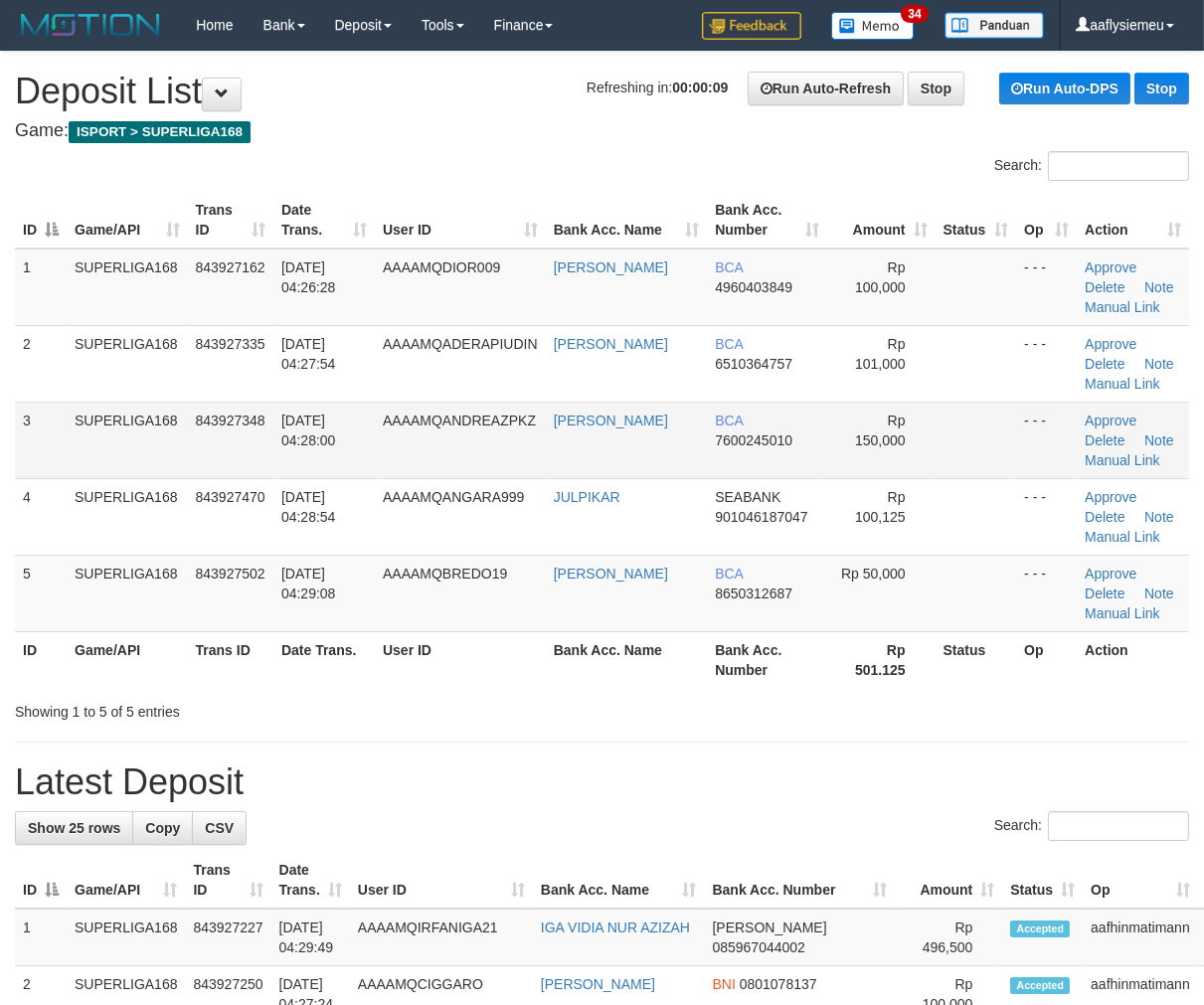 click on "3" at bounding box center (41, 439) 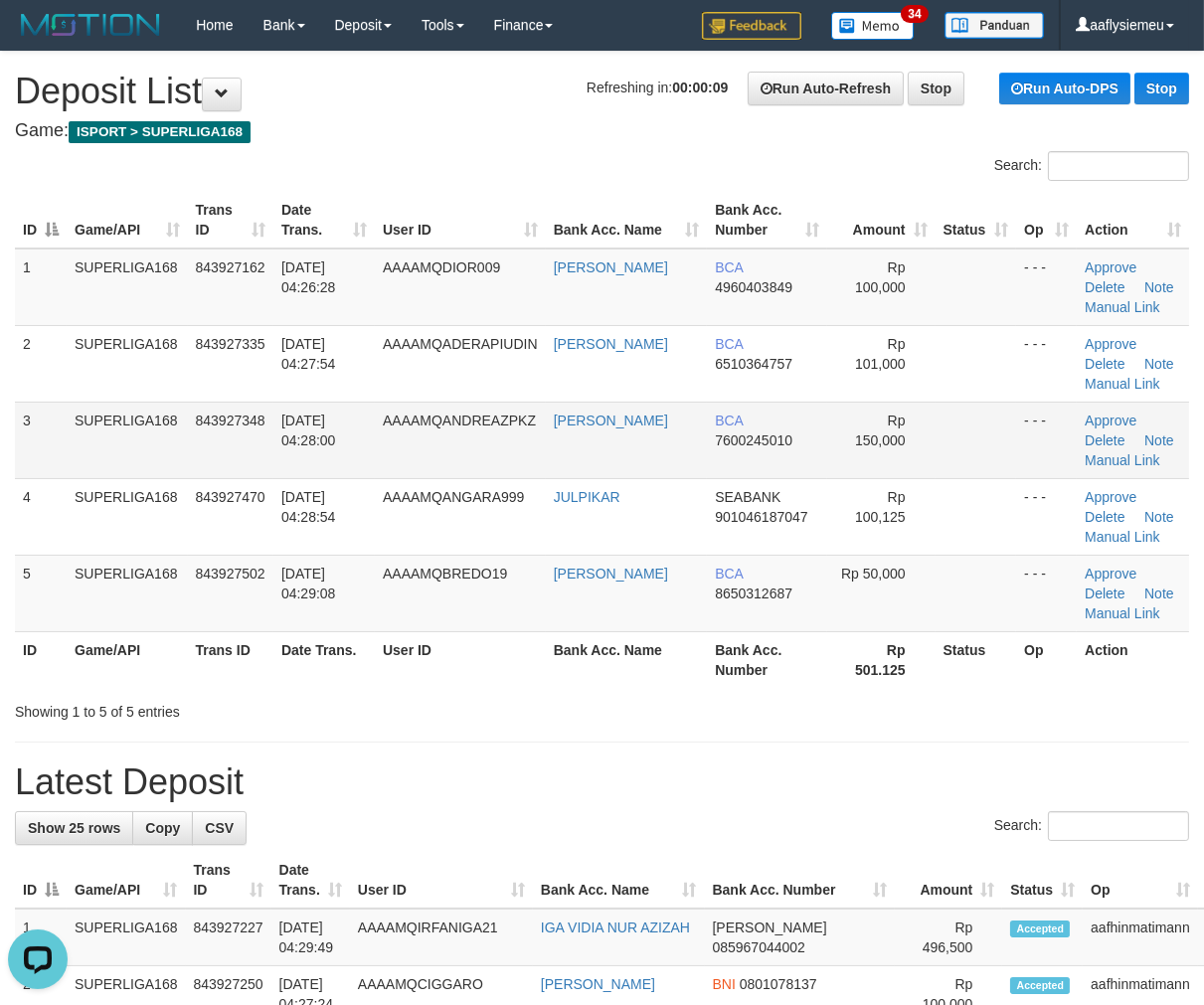 scroll, scrollTop: 0, scrollLeft: 0, axis: both 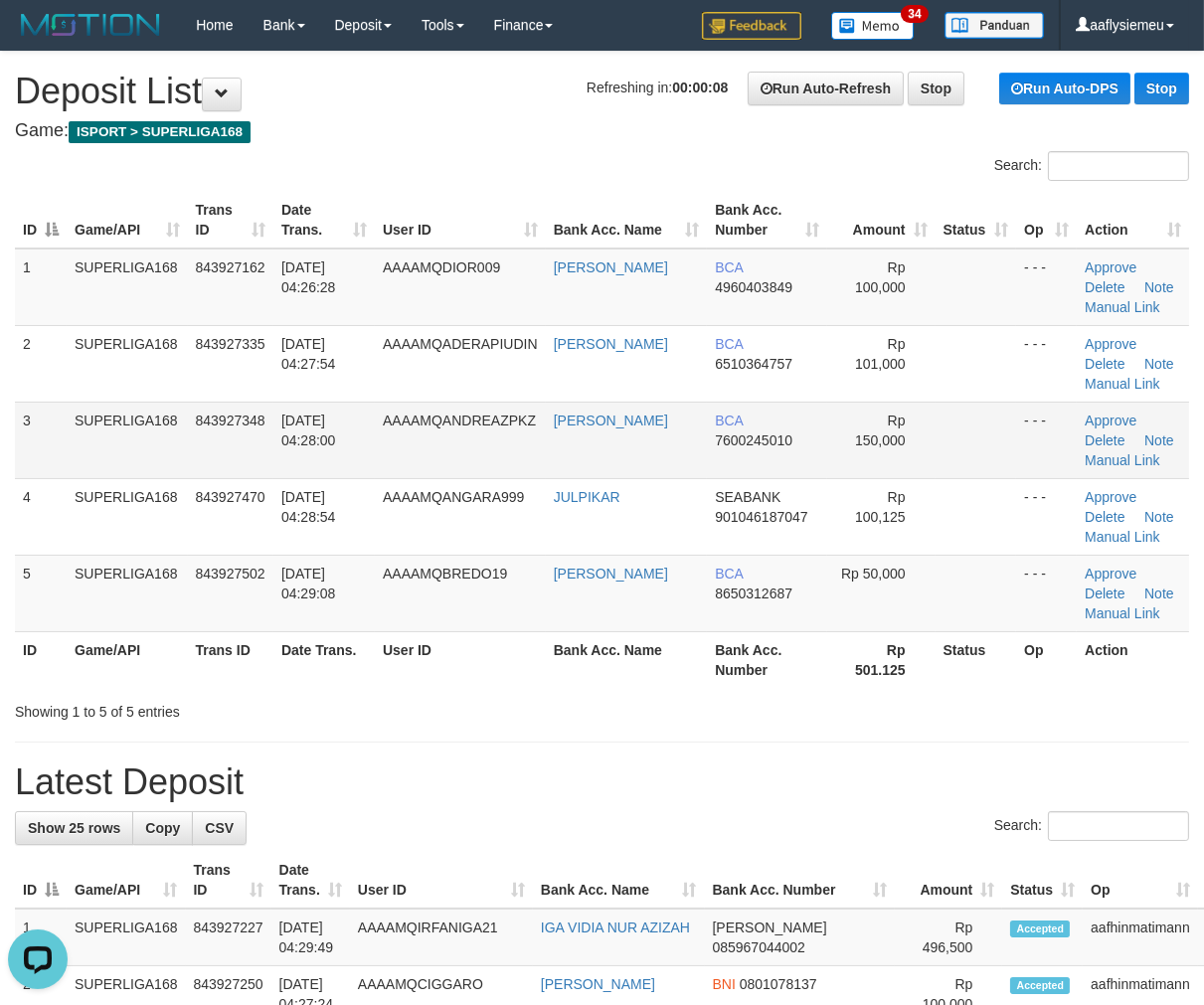 click on "SUPERLIGA168" at bounding box center [127, 439] 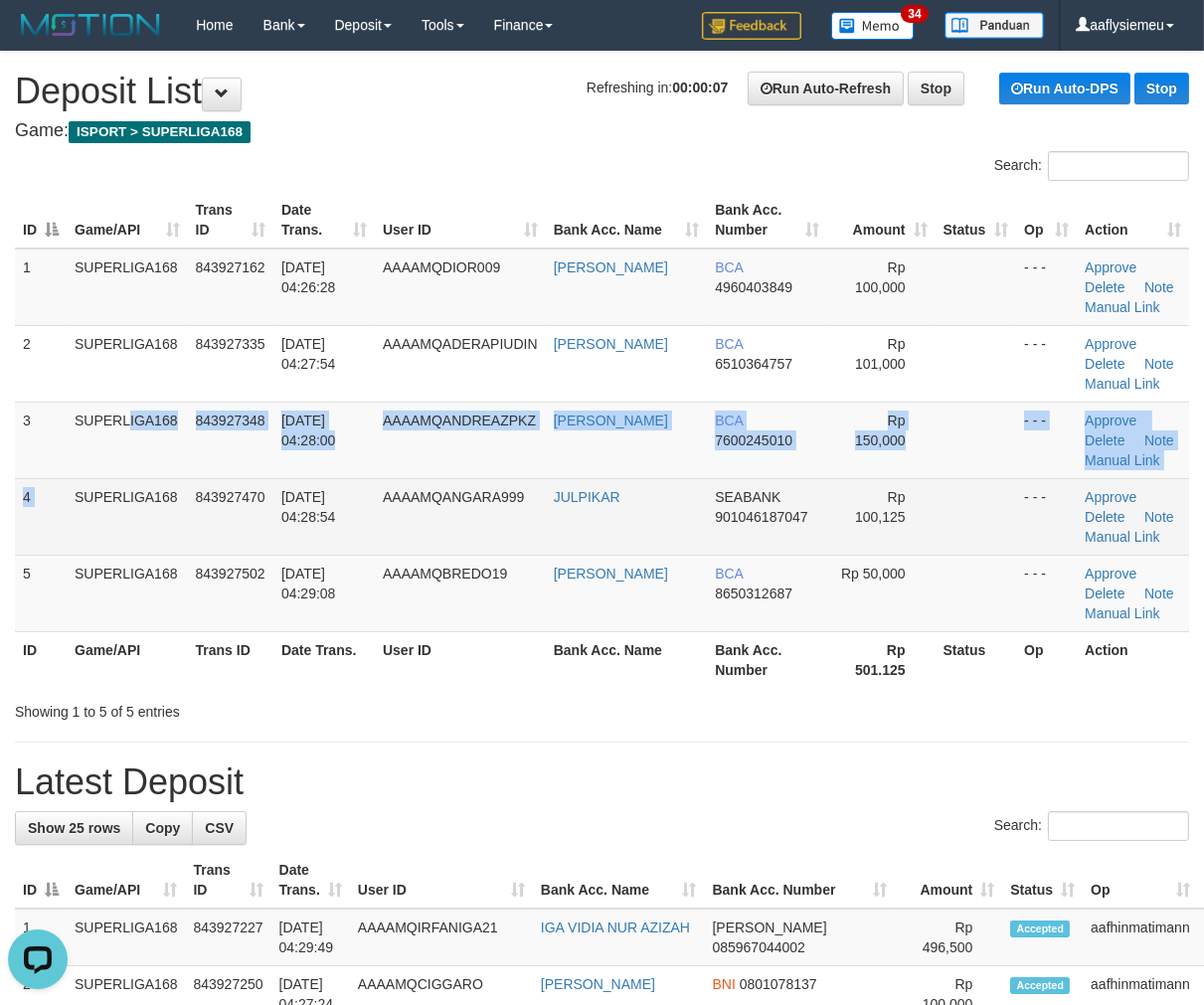 click on "1
SUPERLIGA168
843927162
14/07/2025 04:26:28
AAAAMQDIOR009
MUHAMMAD HUDORI
BCA
4960403849
Rp 100,000
- - -
Approve
Delete
Note
Manual Link
2
SUPERLIGA168
843927335
14/07/2025 04:27:54
AAAAMQADERAPIUDIN
ADE RAPIUDIN
BCA
6510364757
Rp 101,000
- - -
Approve
BCA" at bounding box center [602, 440] 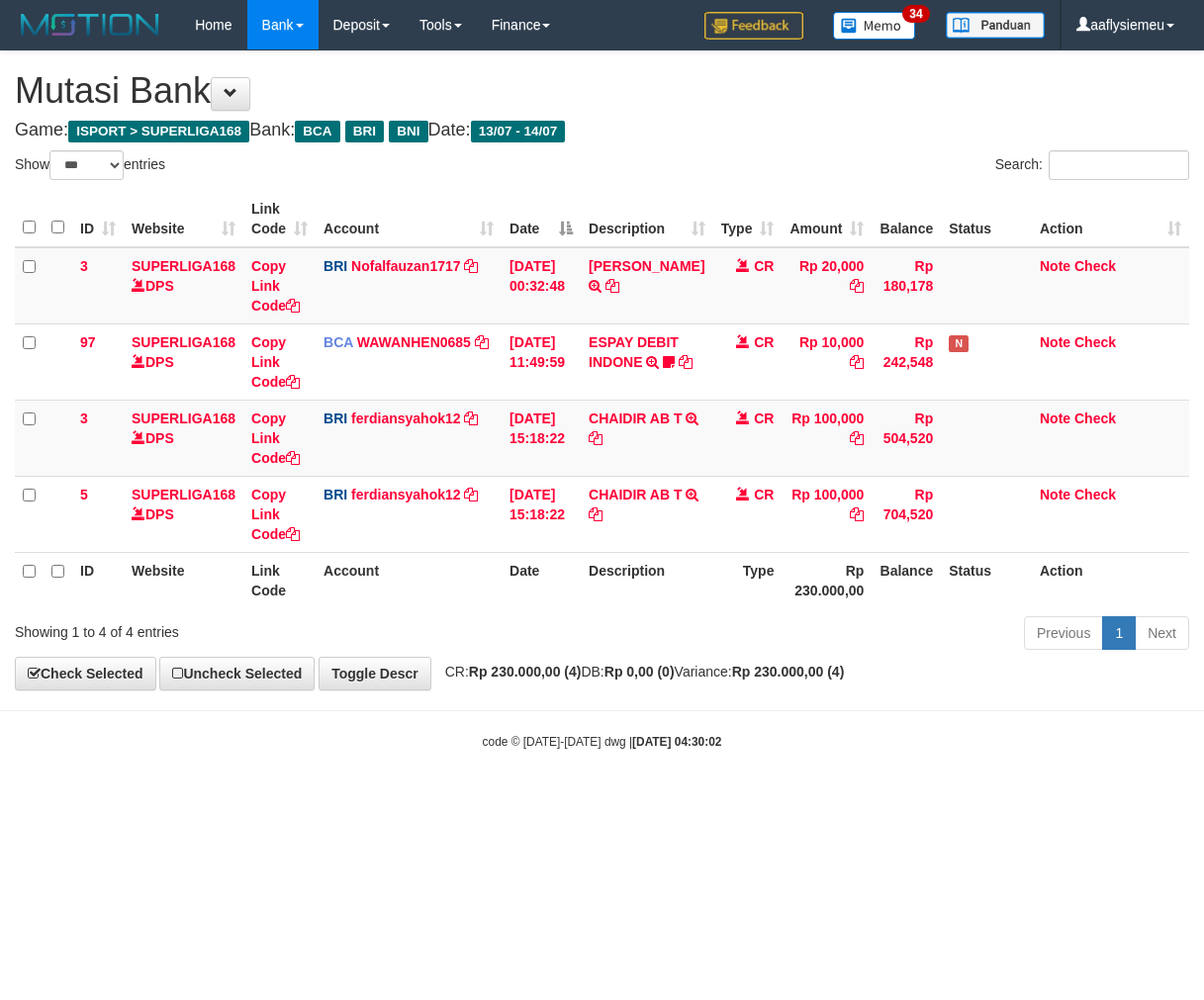 select on "***" 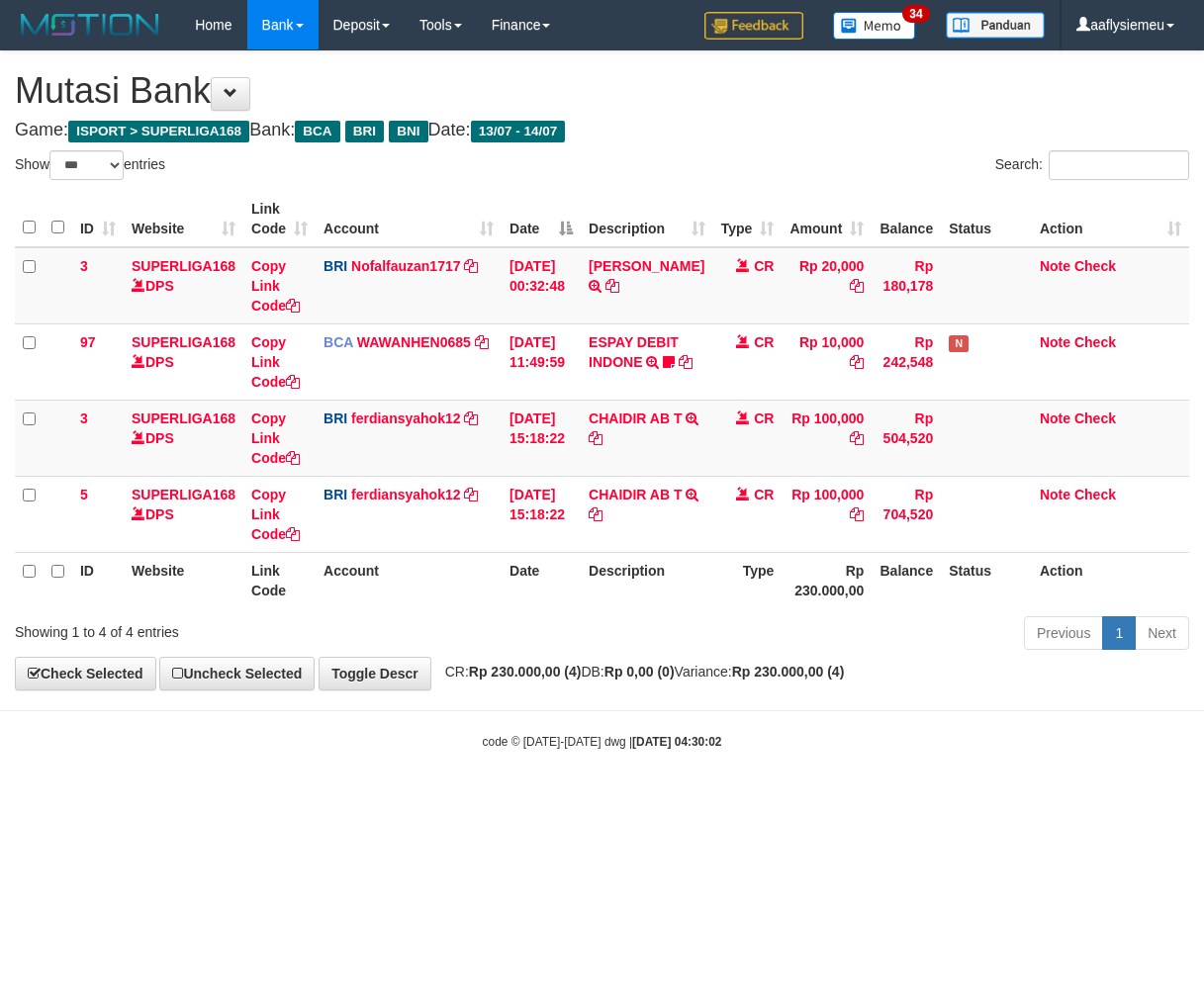 scroll, scrollTop: 0, scrollLeft: 0, axis: both 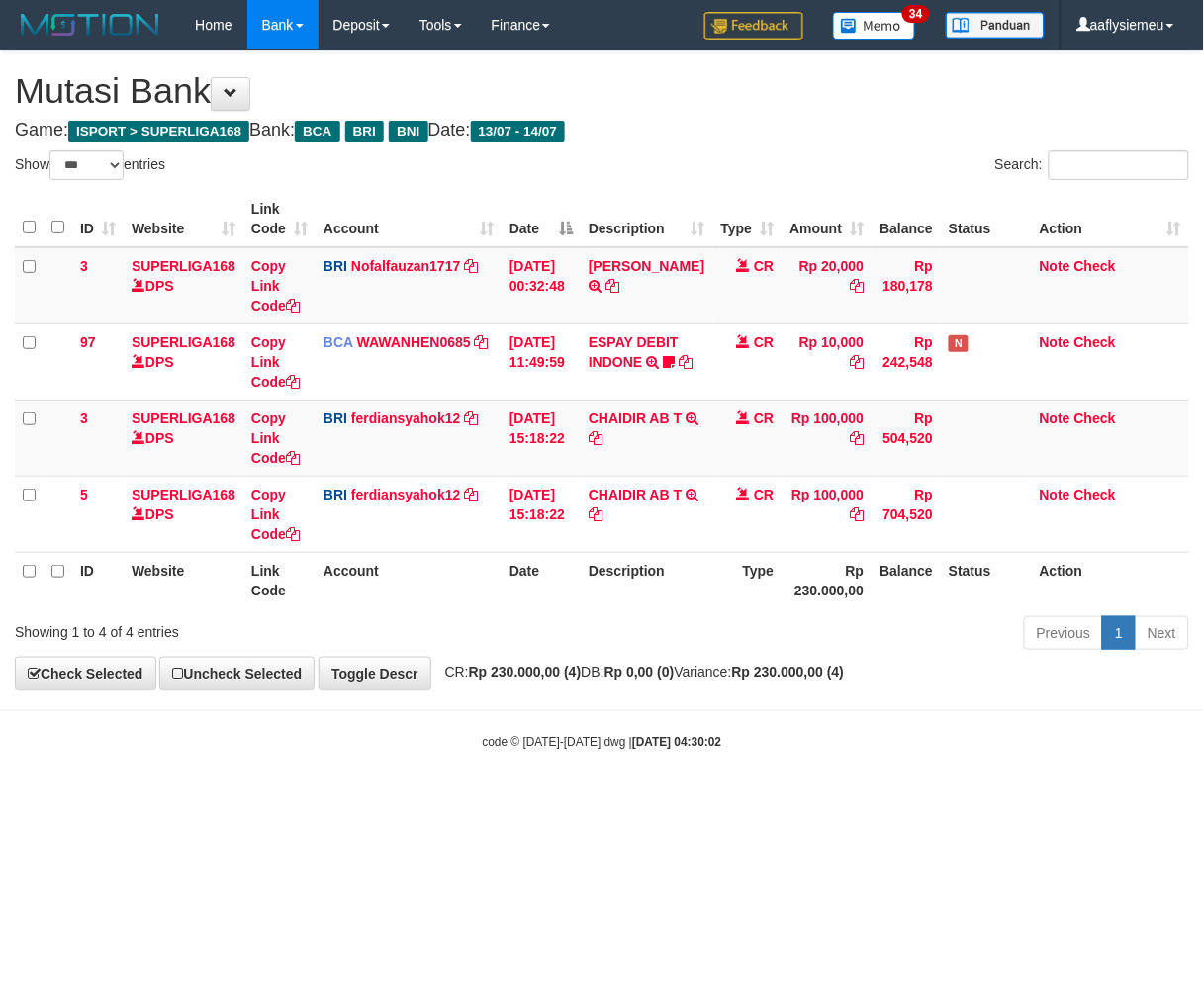 click on "Rp 230.000,00" at bounding box center [826, 580] 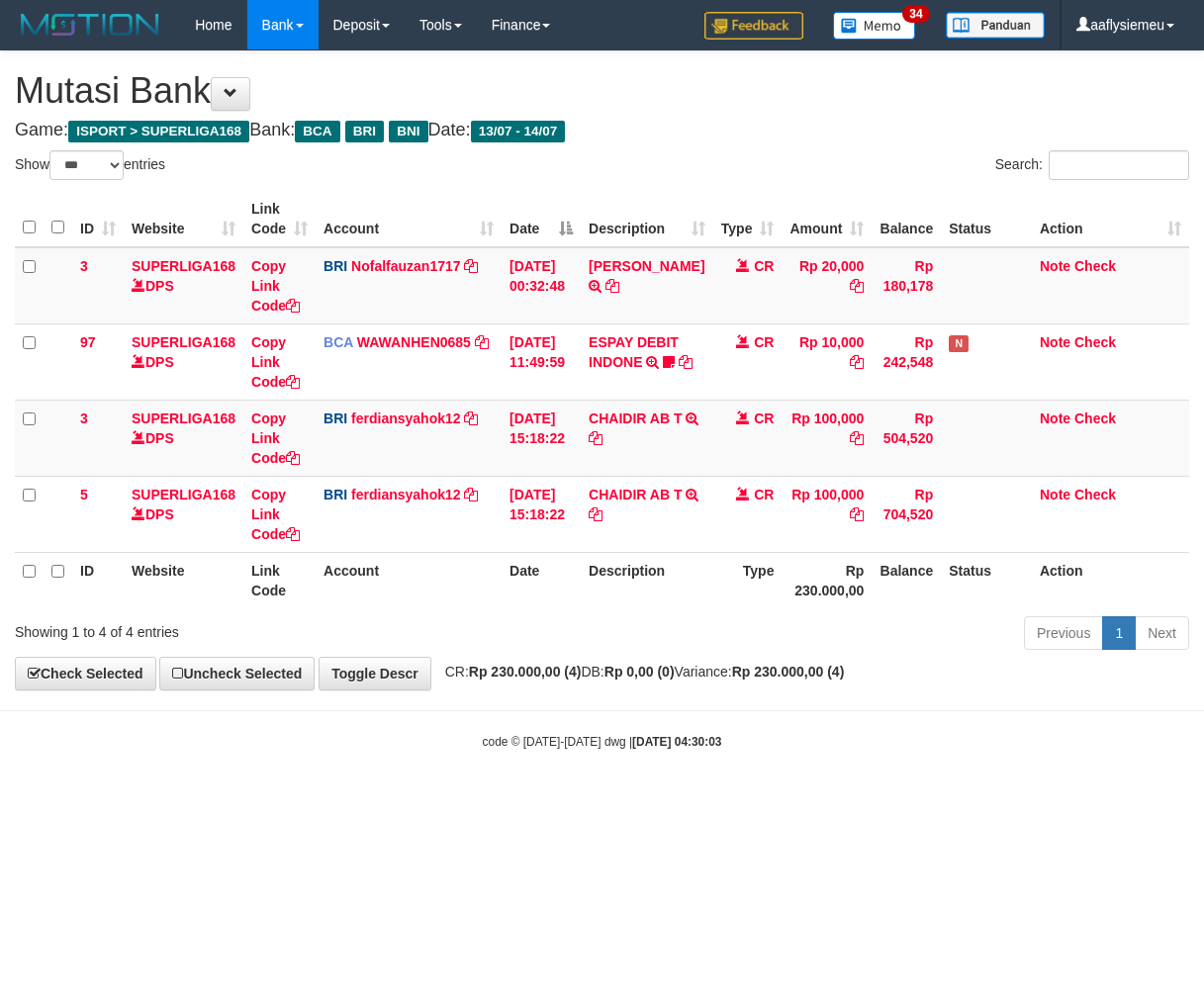 select on "***" 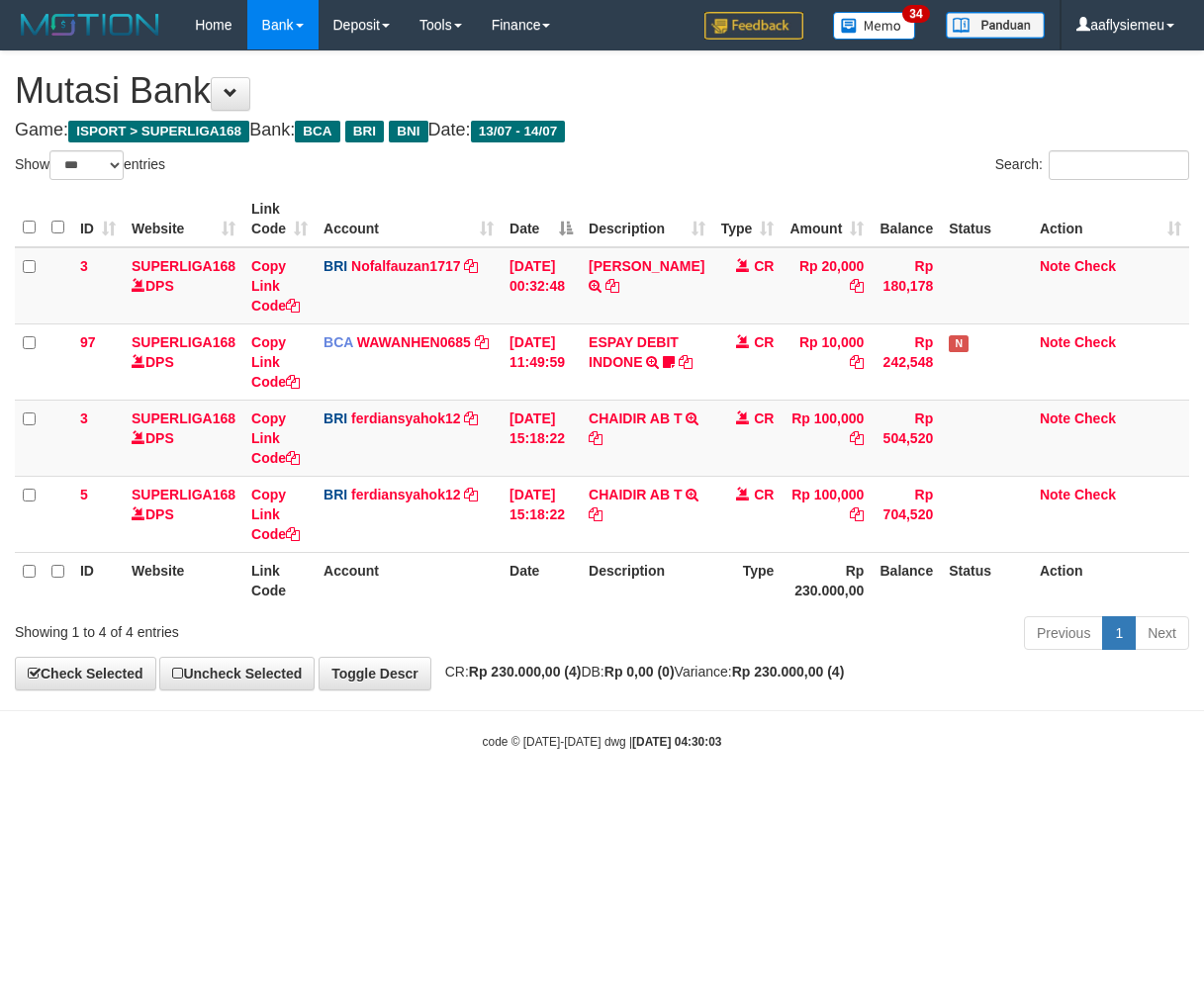 scroll, scrollTop: 0, scrollLeft: 0, axis: both 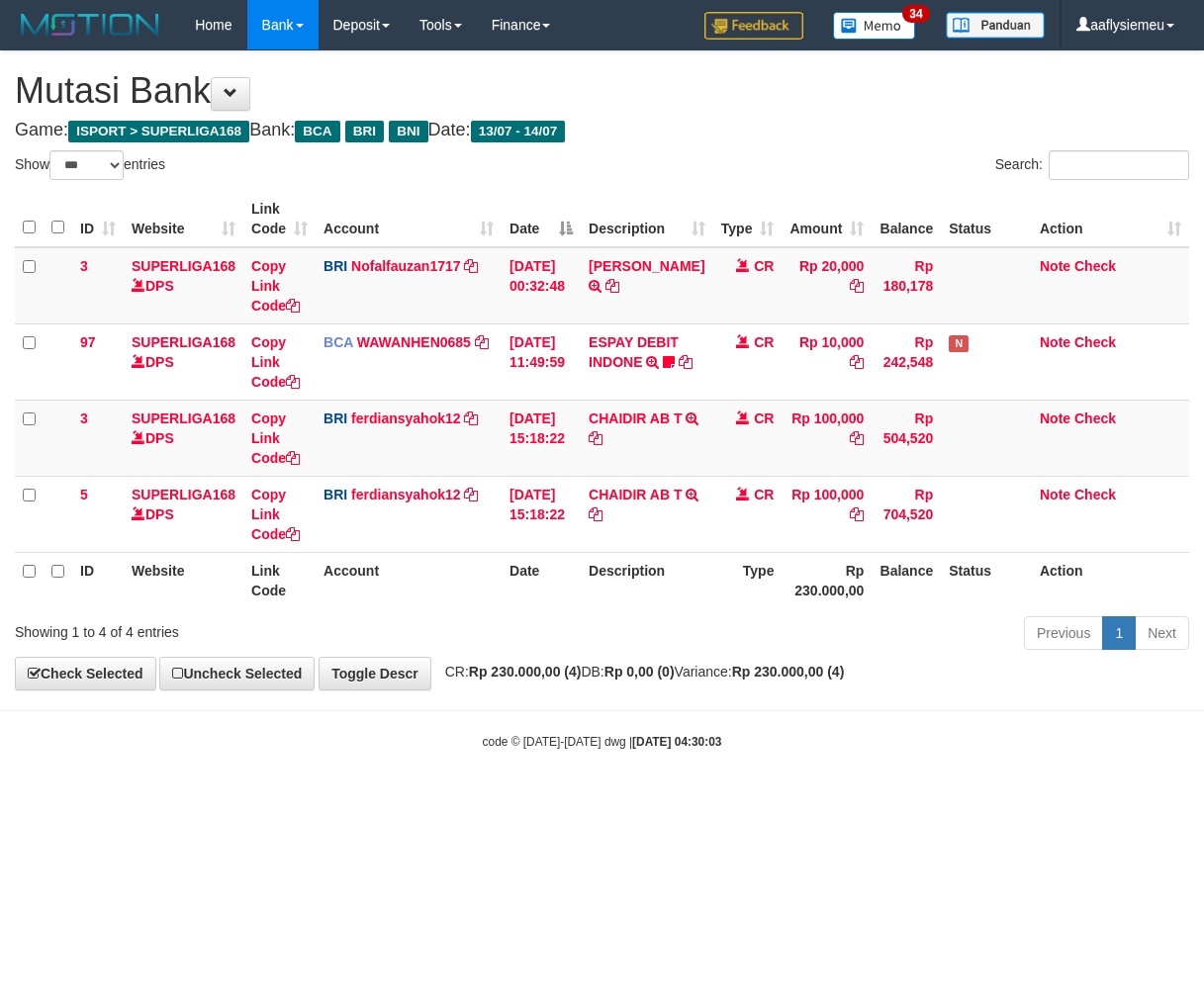 select on "***" 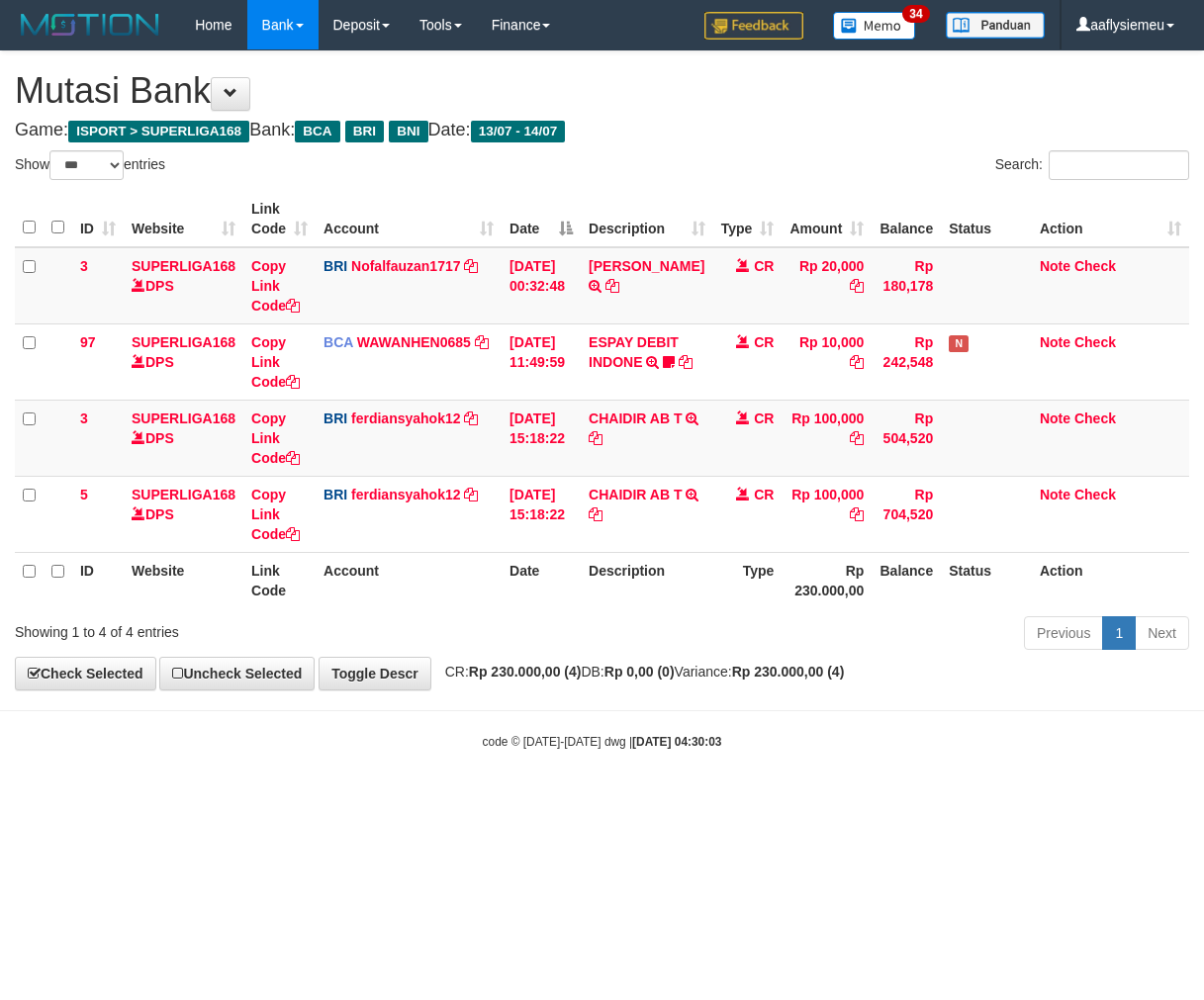 scroll, scrollTop: 0, scrollLeft: 0, axis: both 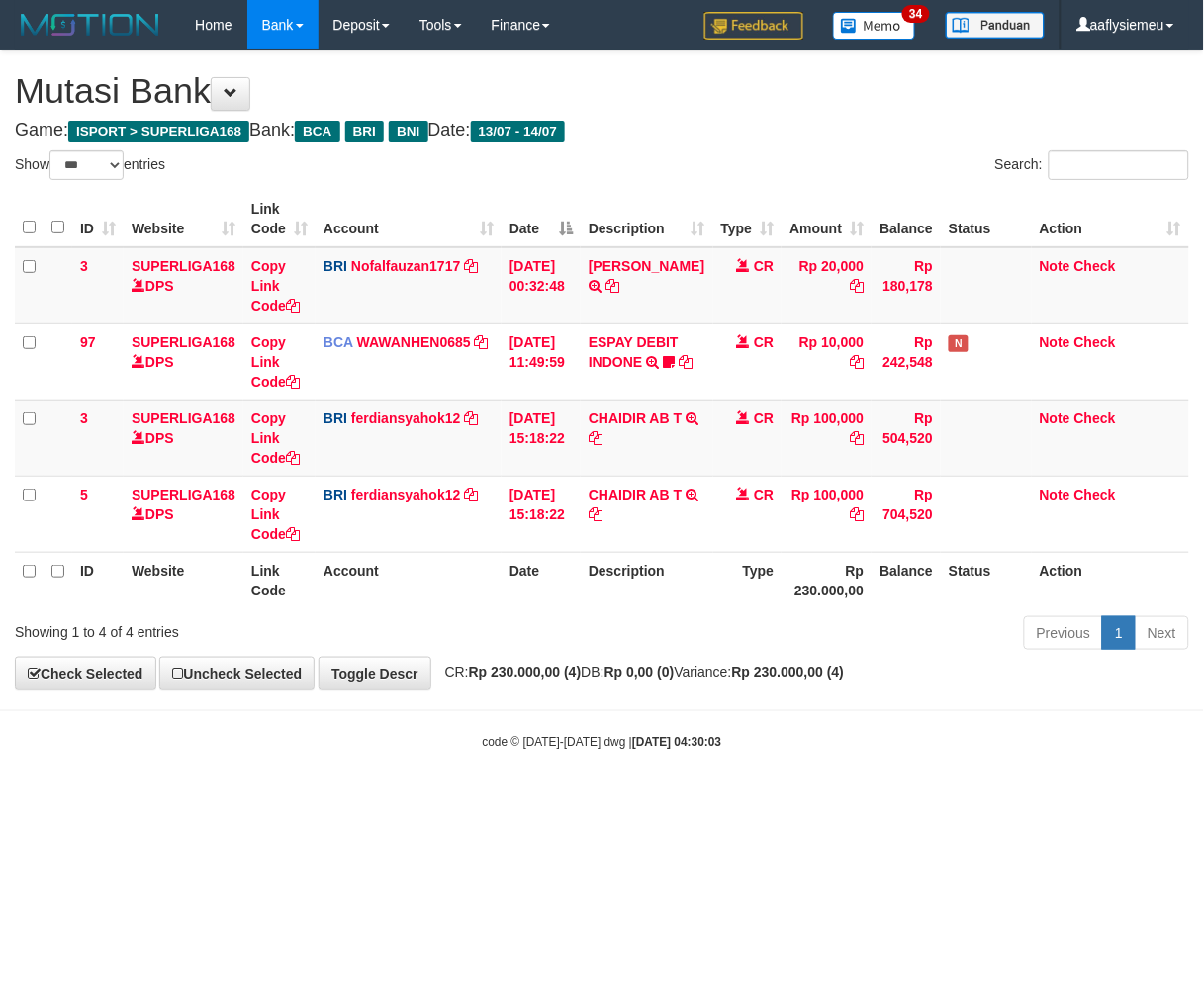 click on "Previous 1 Next" at bounding box center (853, 635) 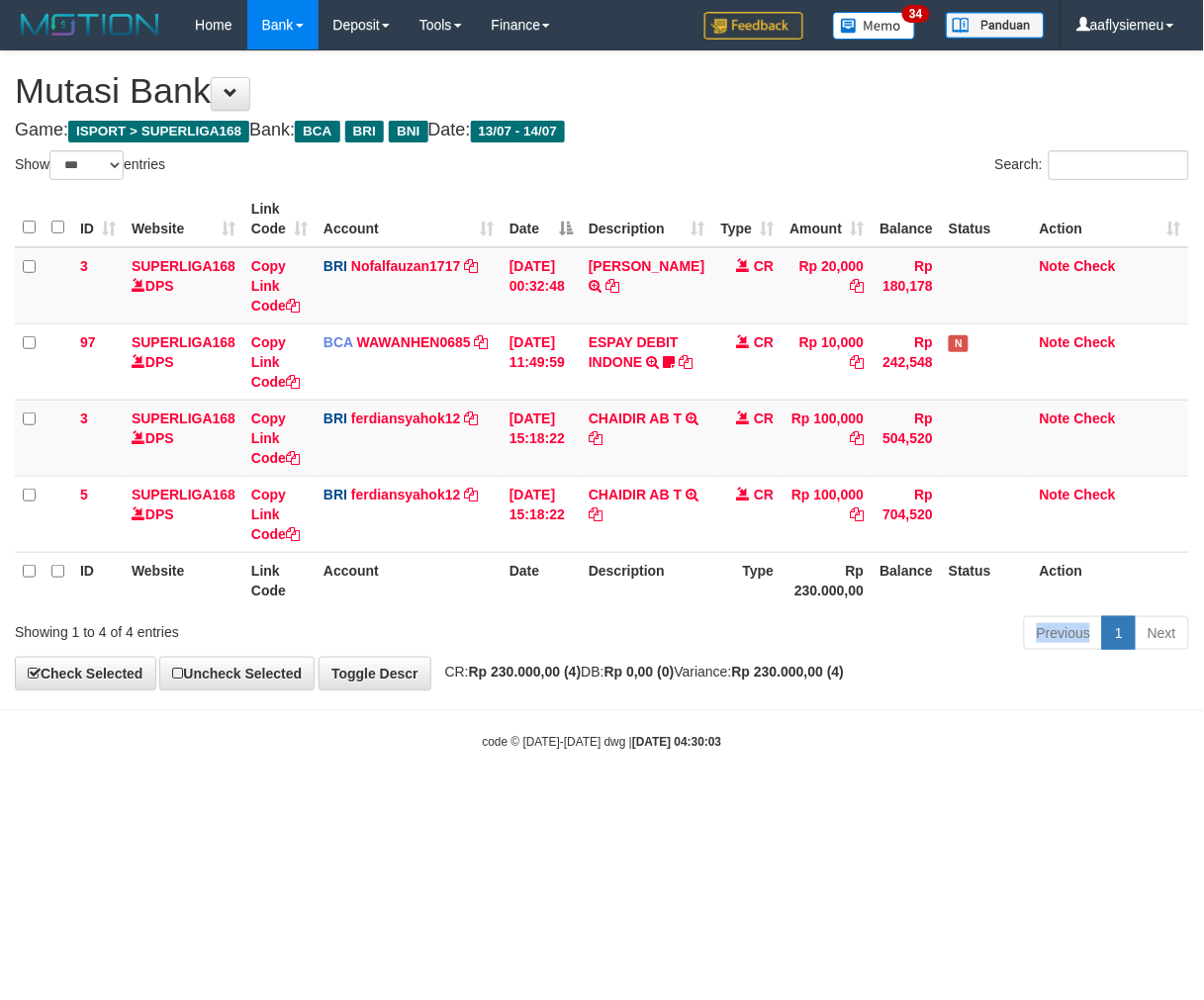 click on "Previous 1 Next" at bounding box center [853, 635] 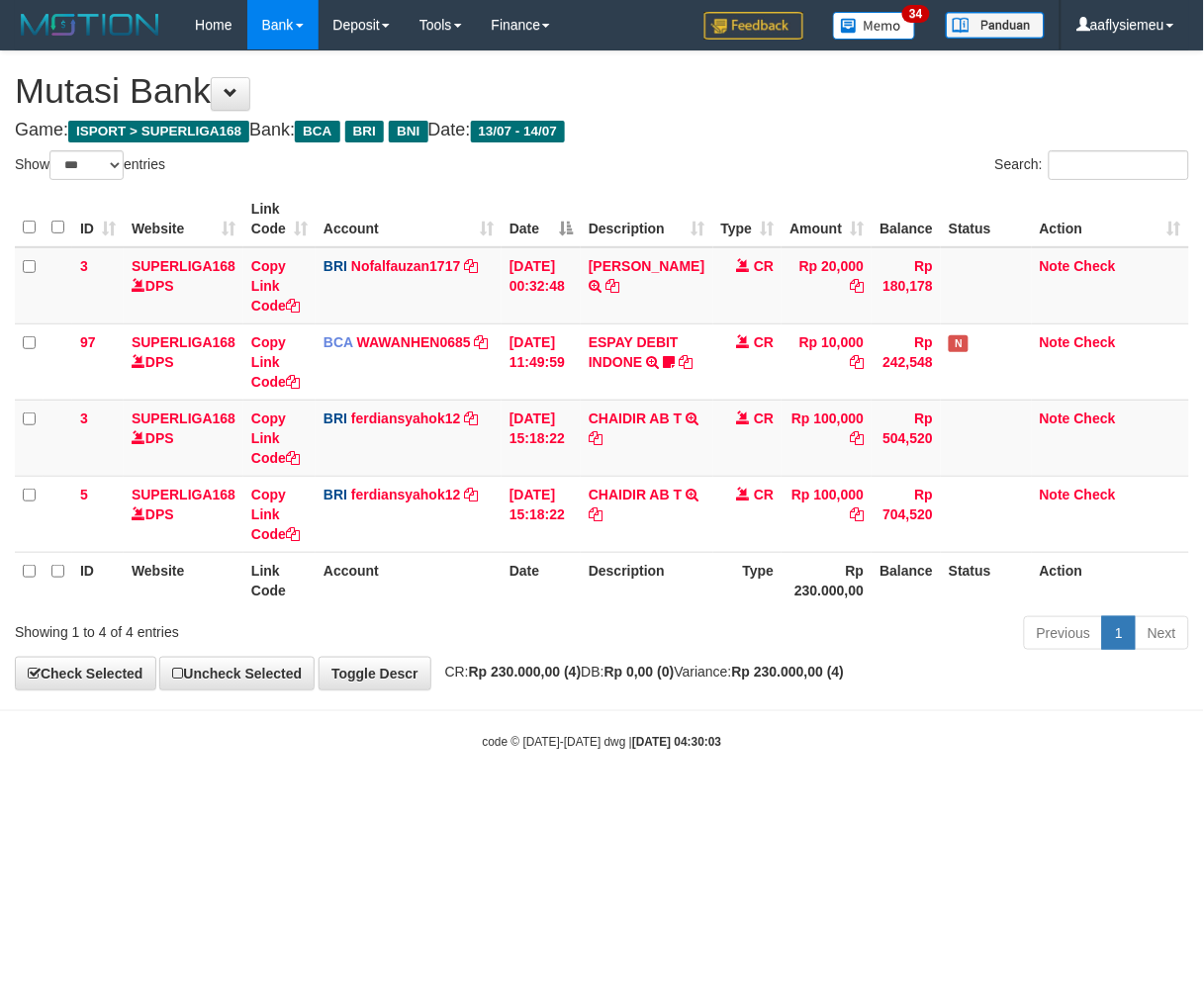 click on "Previous 1 Next" at bounding box center [853, 635] 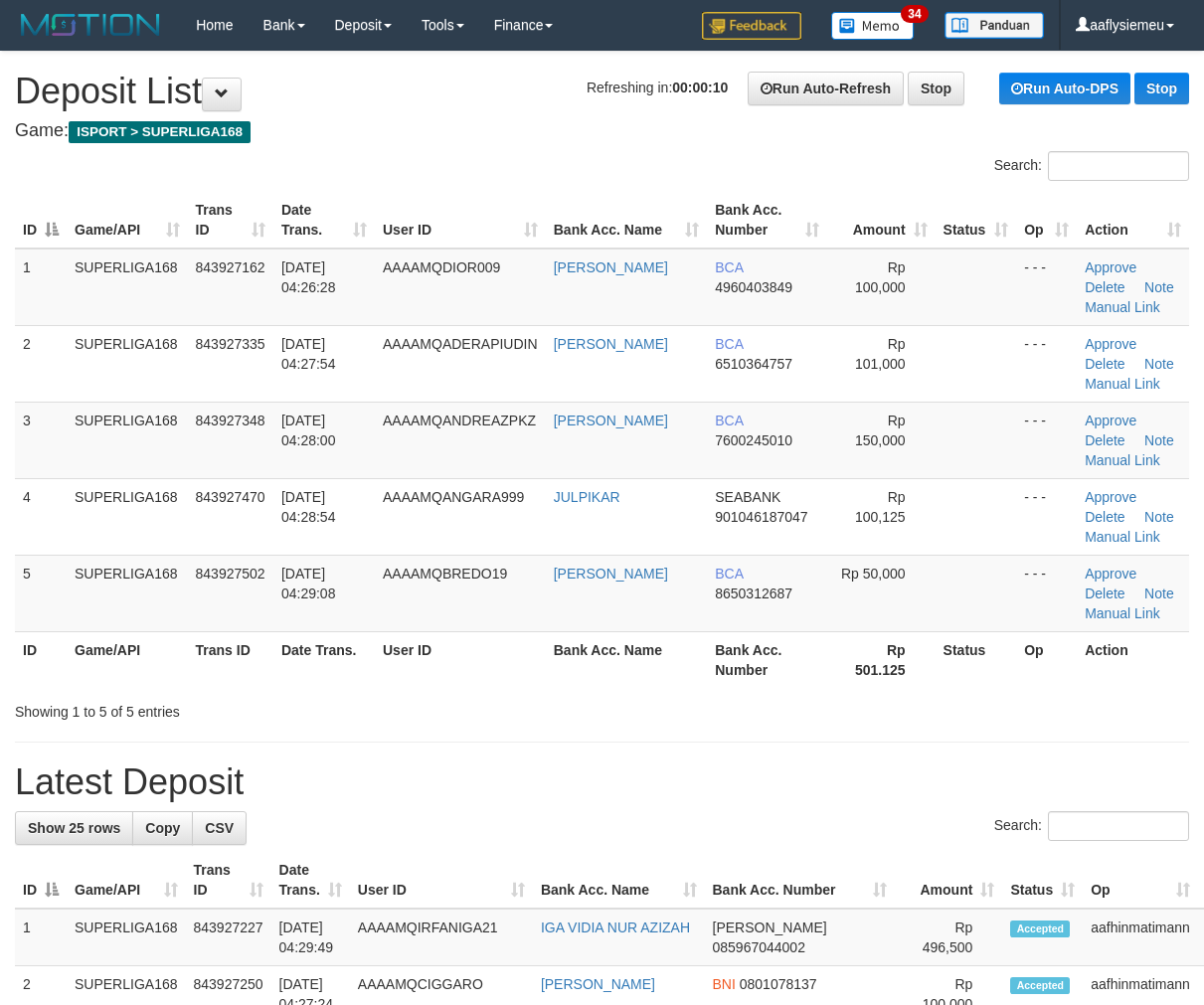 scroll, scrollTop: 0, scrollLeft: 0, axis: both 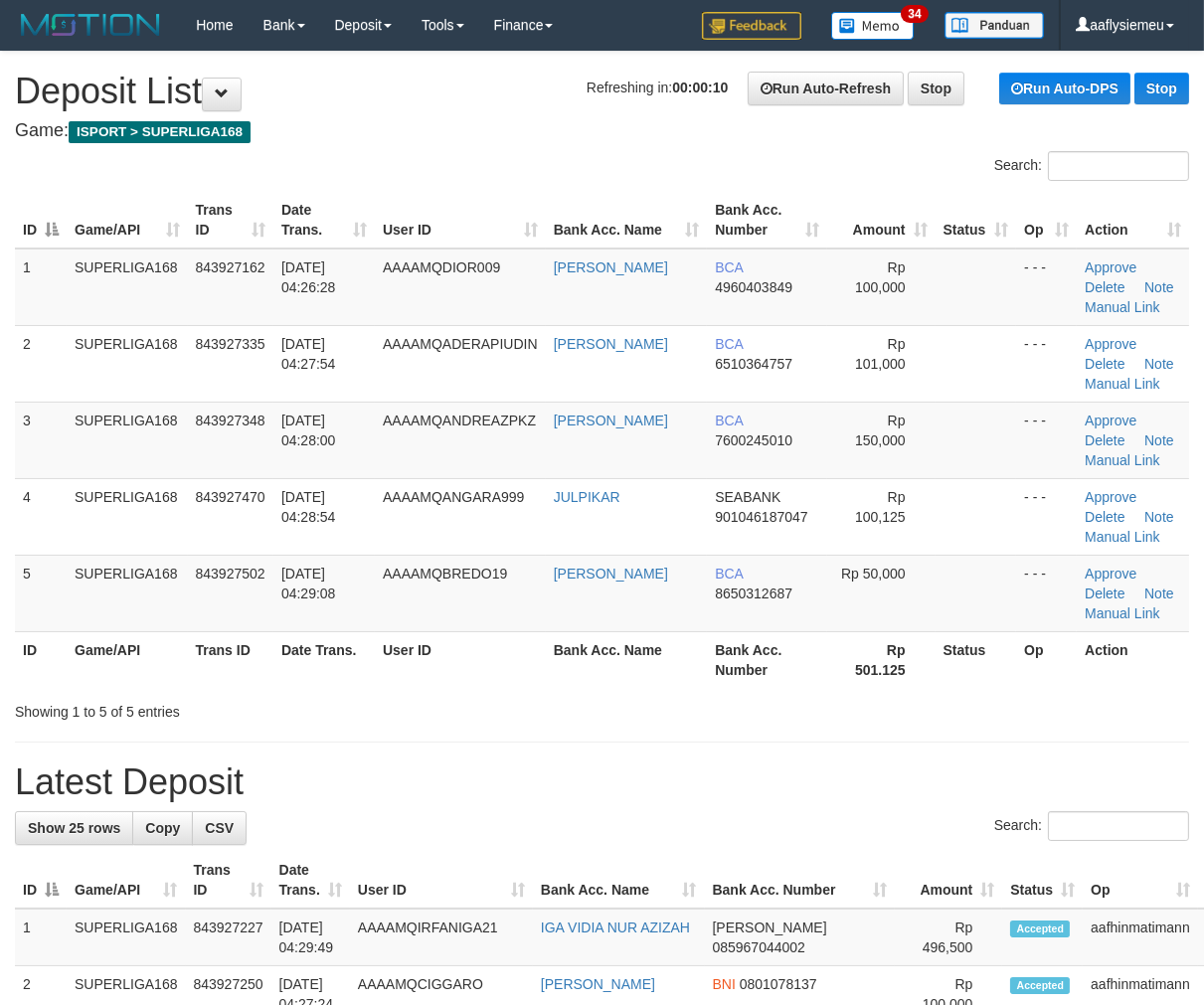 drag, startPoint x: 95, startPoint y: 467, endPoint x: 0, endPoint y: 490, distance: 97.74457 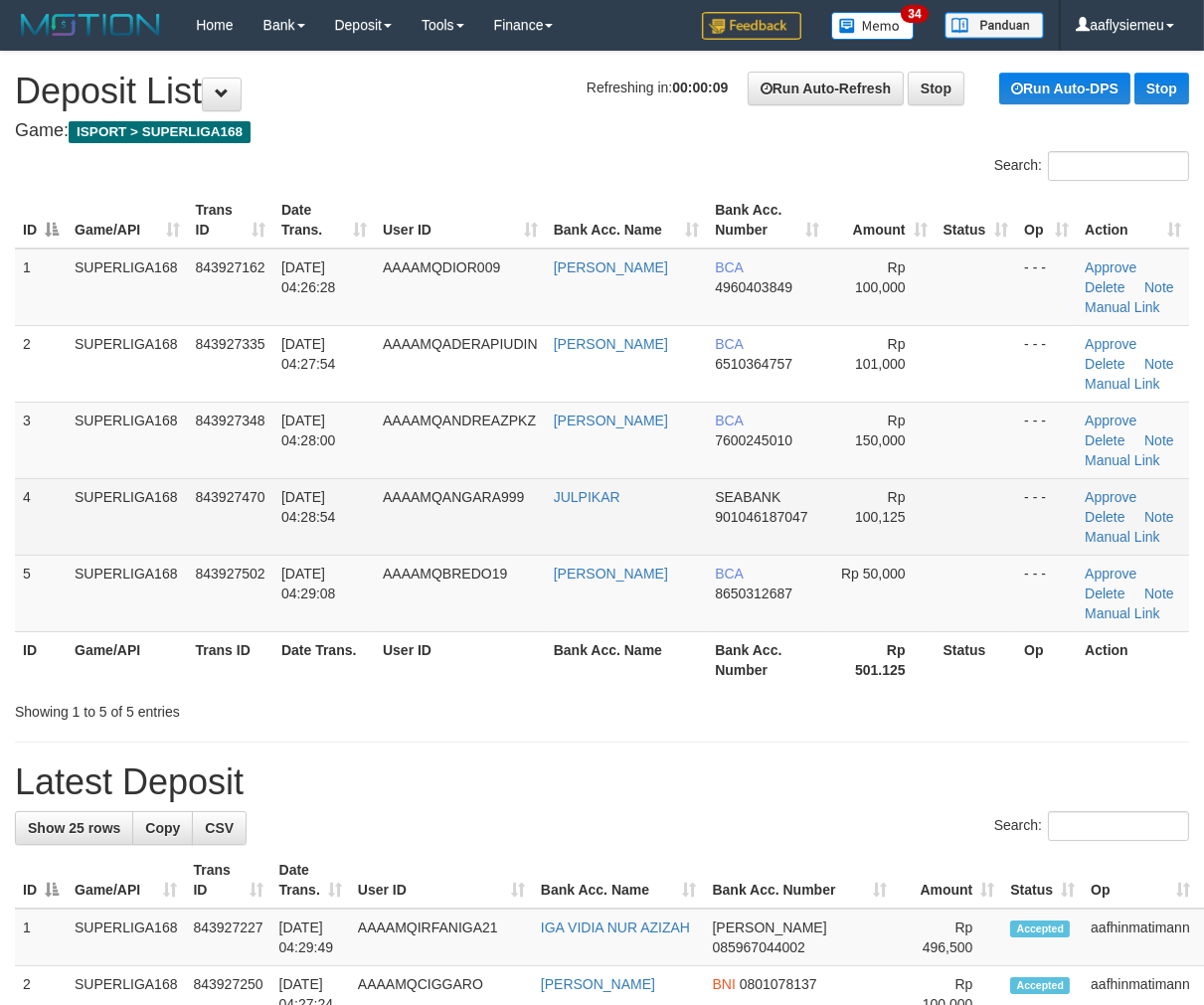 drag, startPoint x: 155, startPoint y: 490, endPoint x: 139, endPoint y: 500, distance: 18.867962 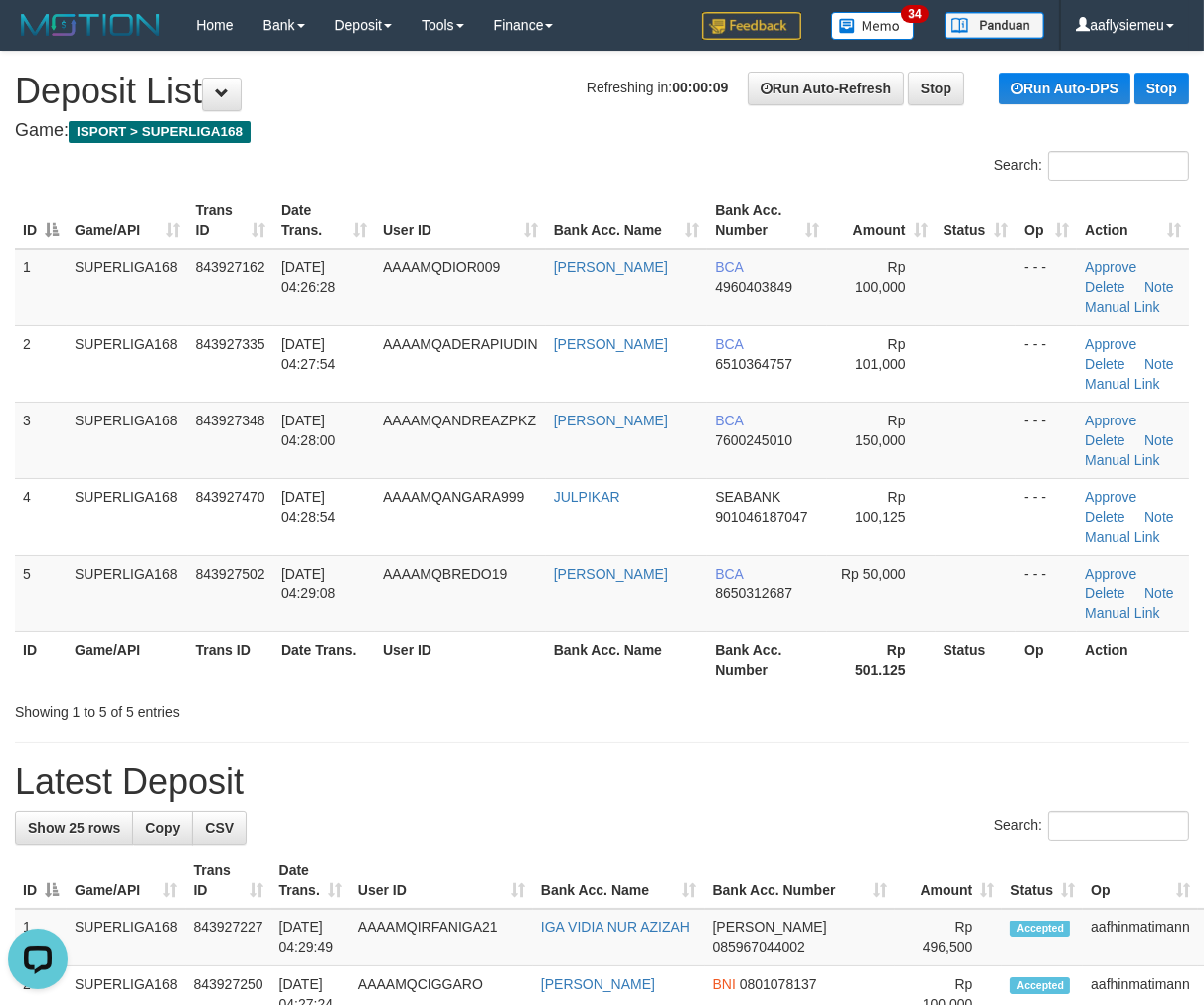 scroll, scrollTop: 0, scrollLeft: 0, axis: both 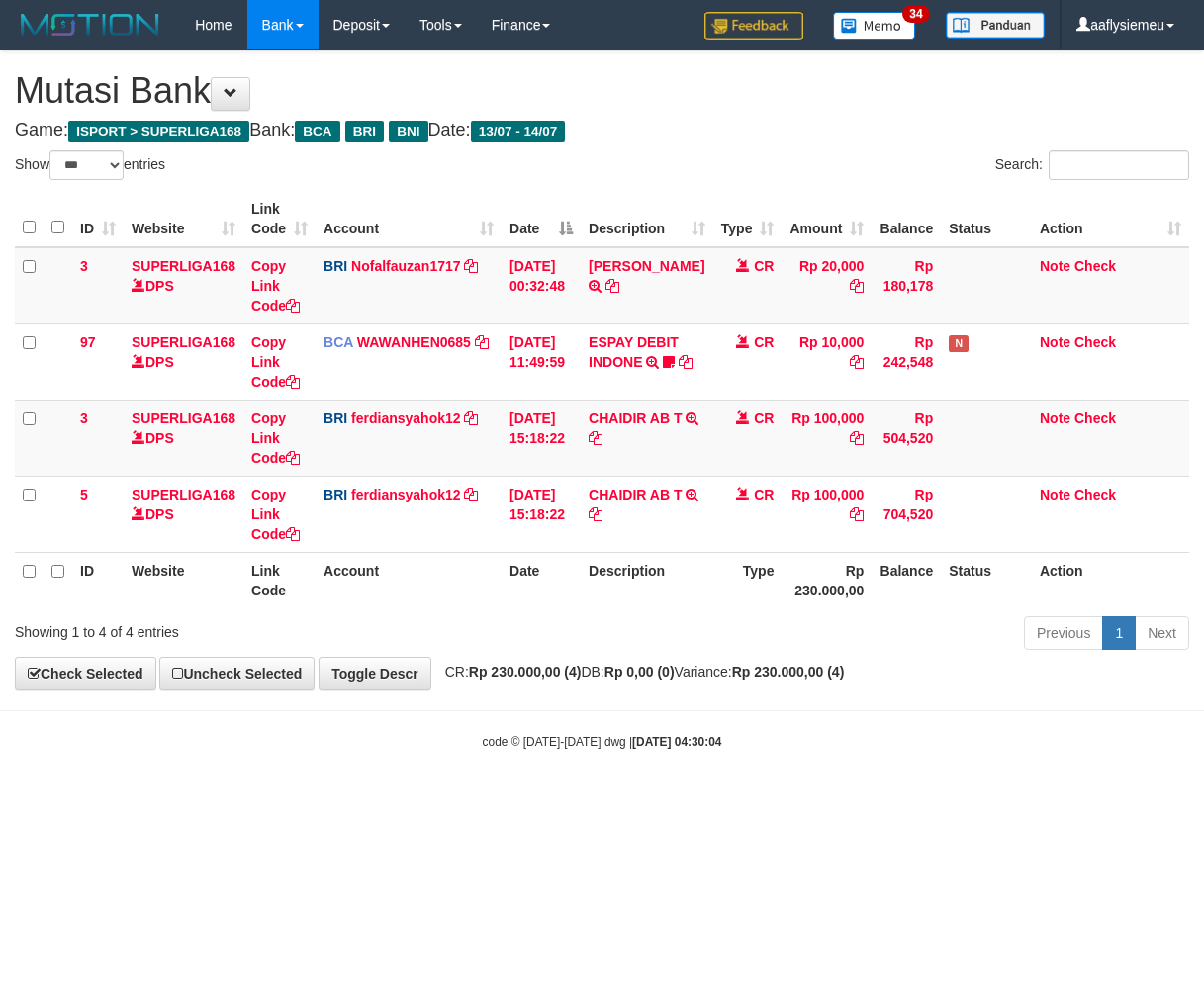 select on "***" 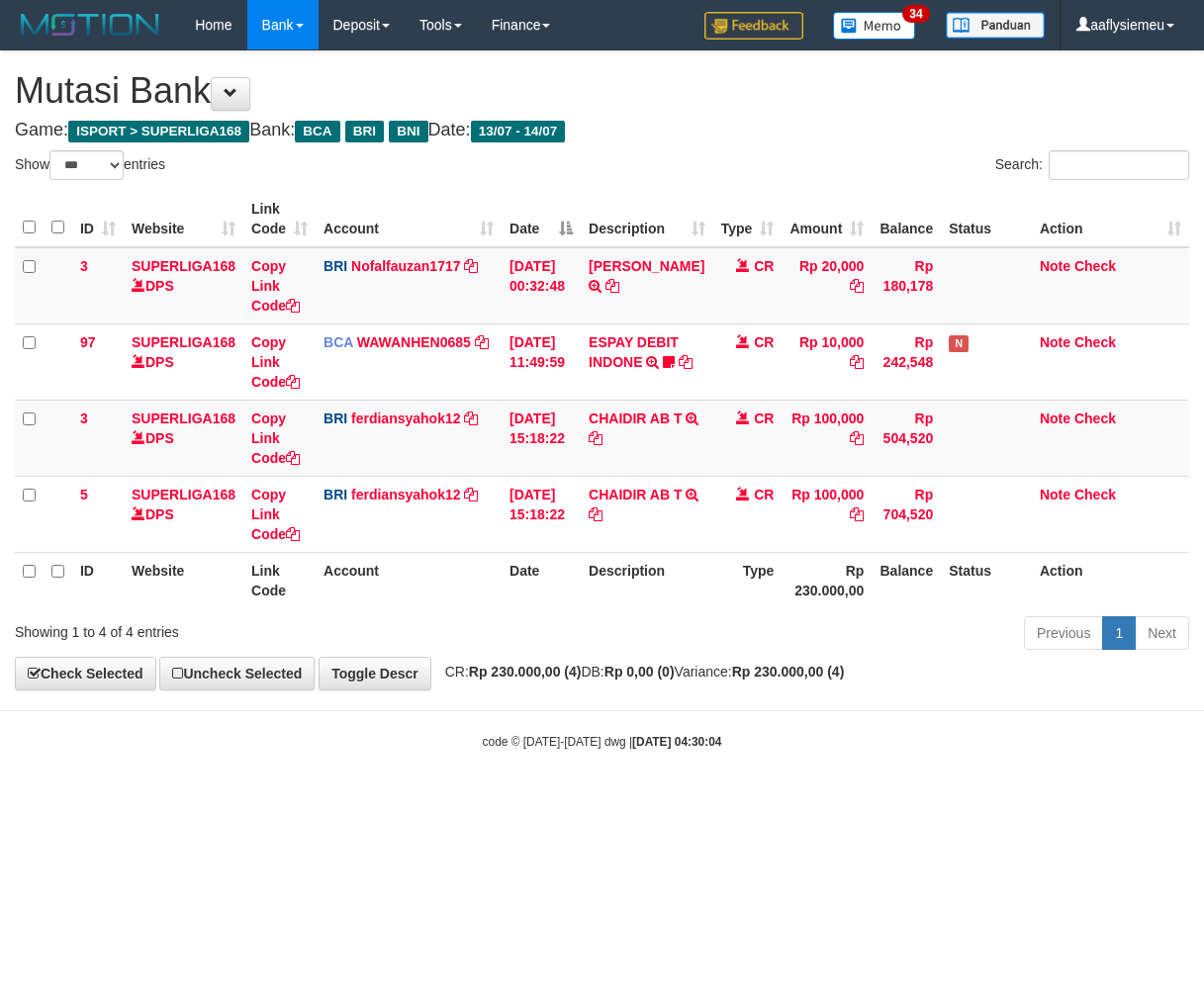 scroll, scrollTop: 0, scrollLeft: 0, axis: both 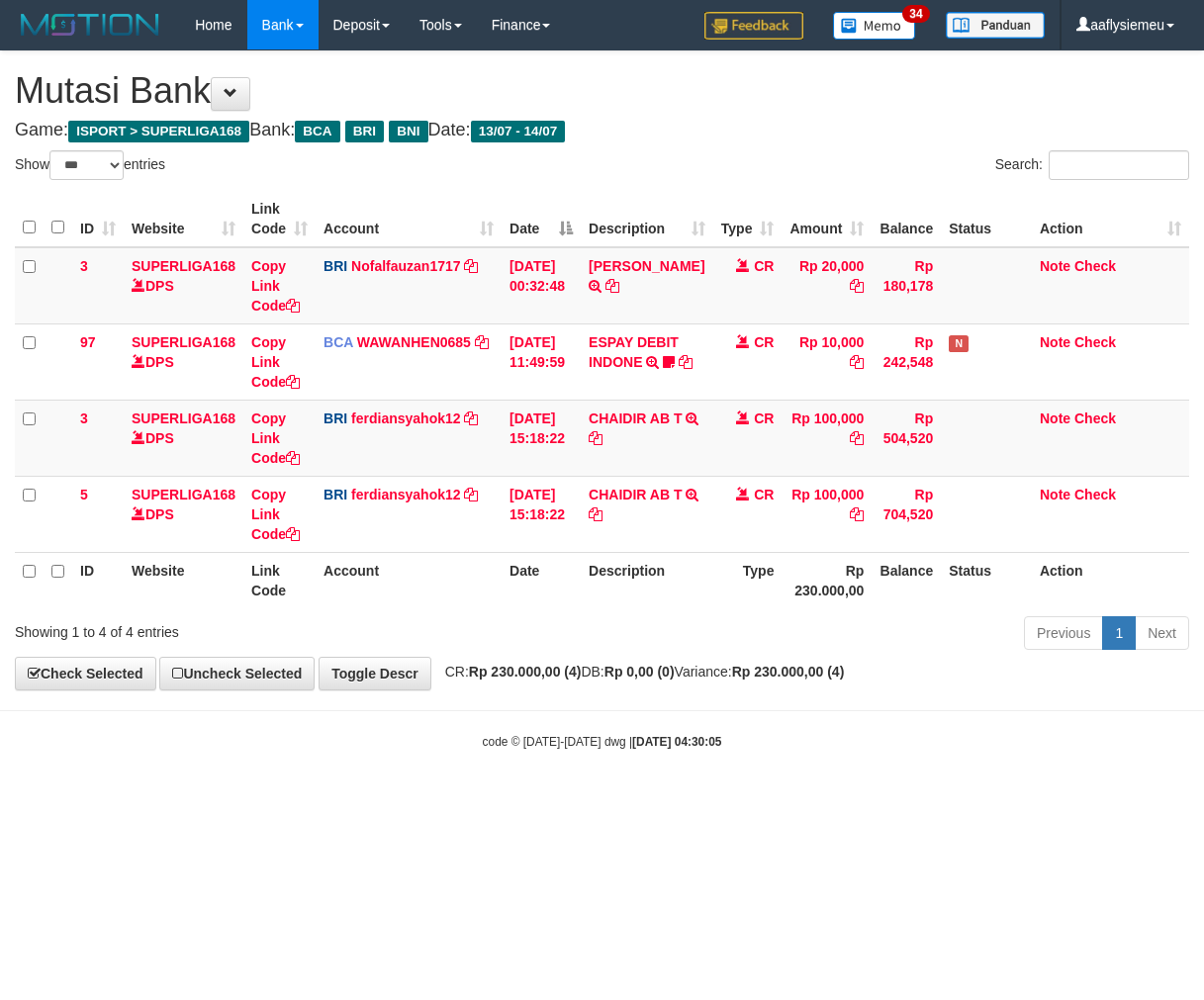 select on "***" 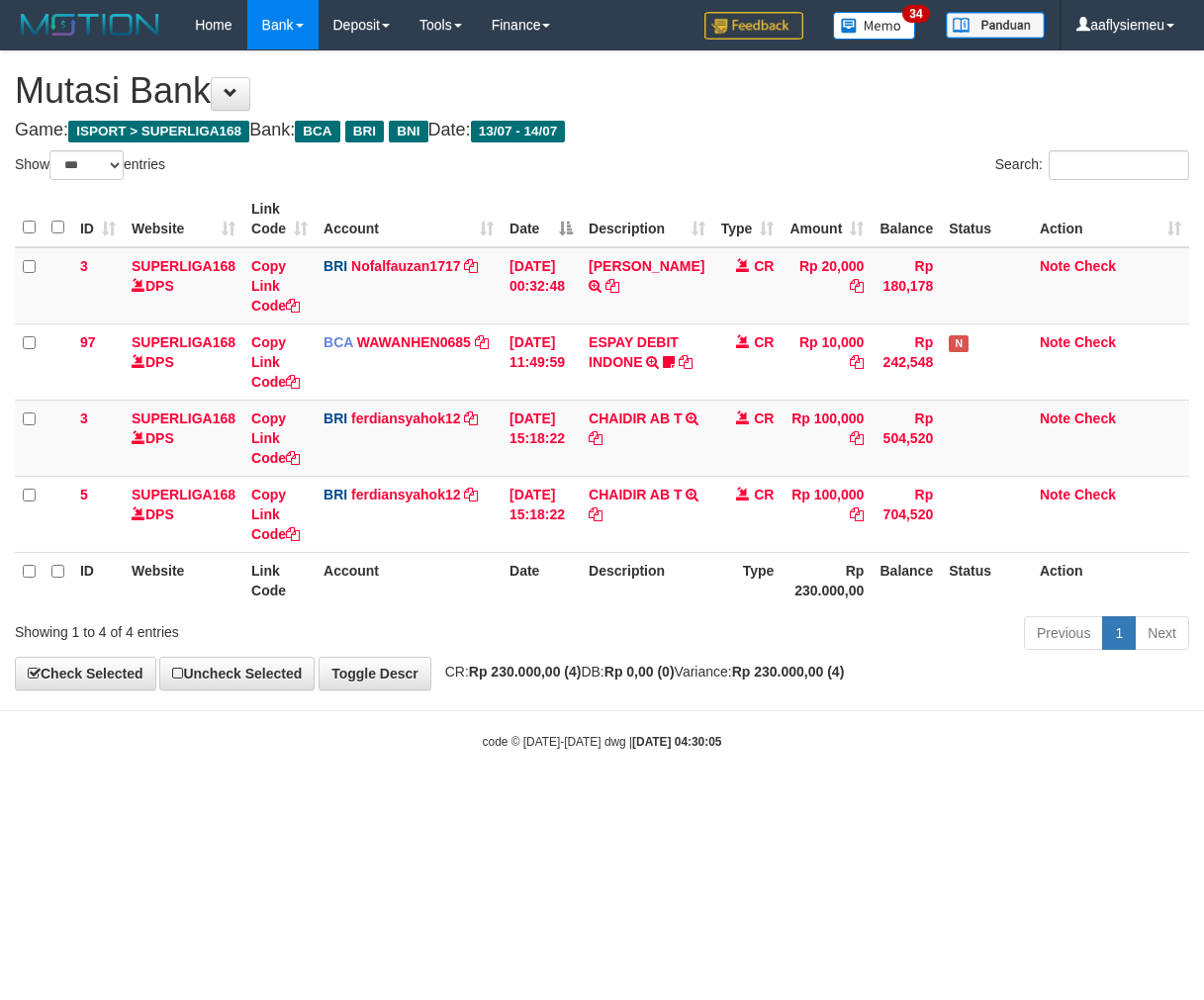 scroll, scrollTop: 0, scrollLeft: 0, axis: both 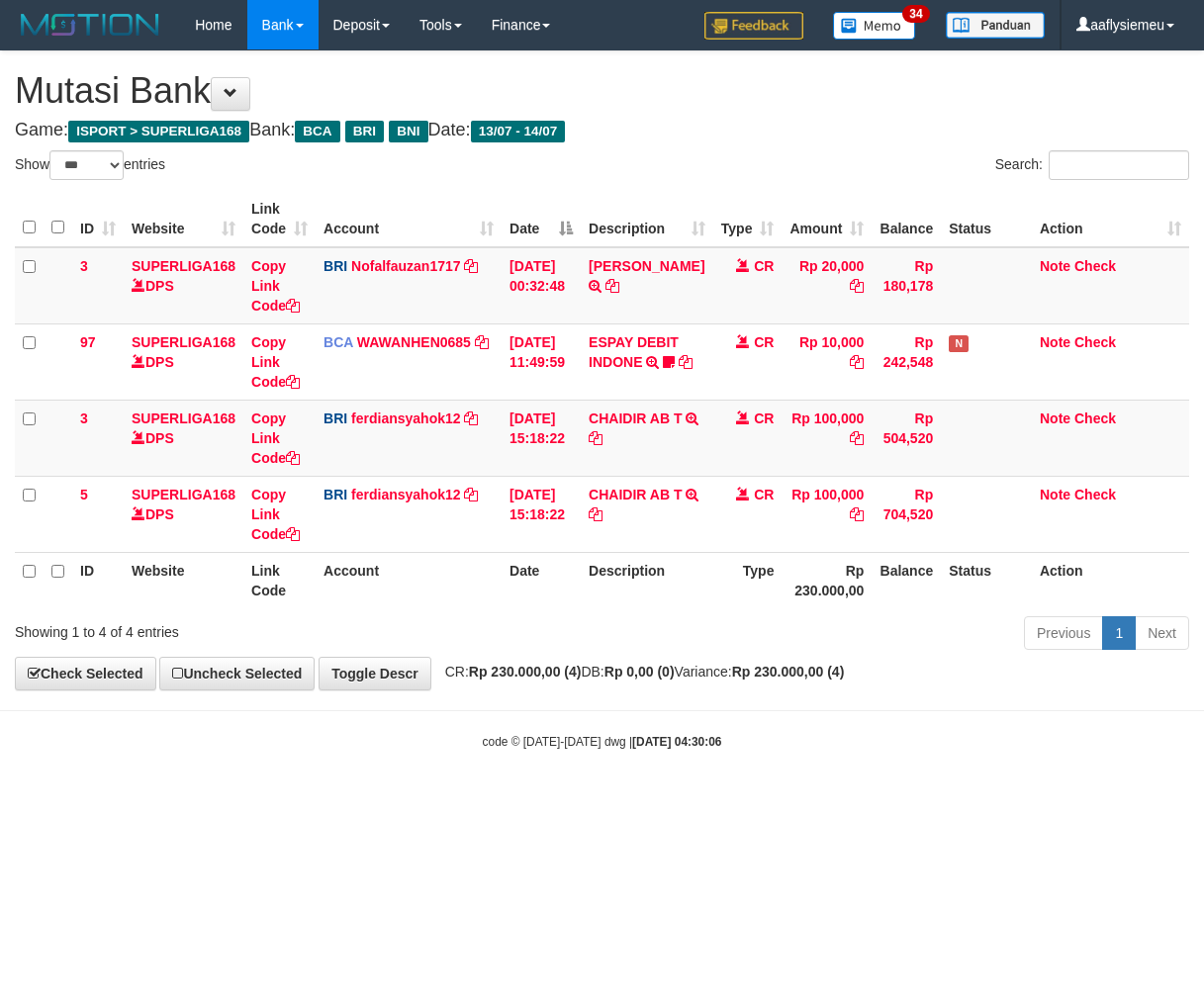 select on "***" 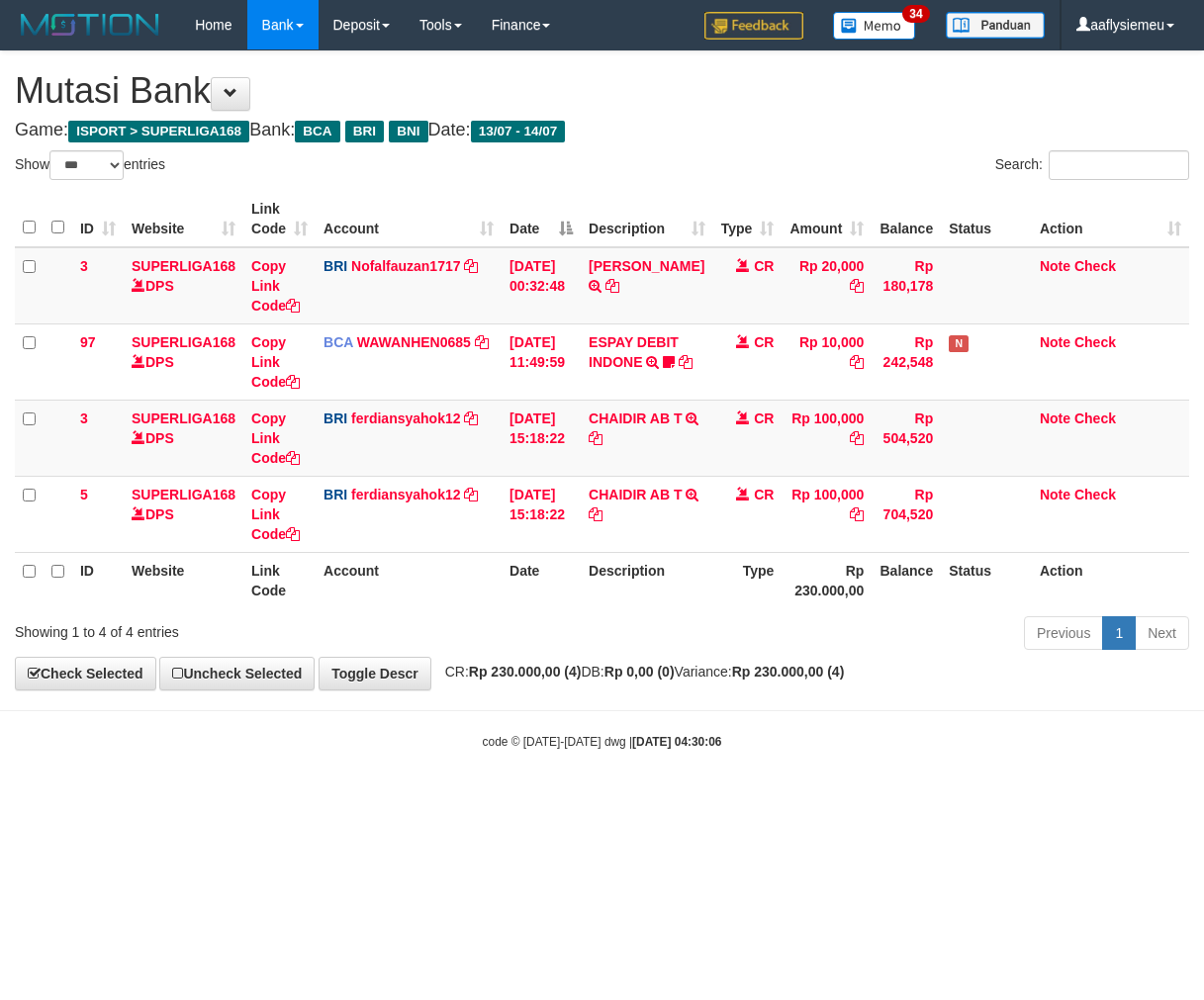 scroll, scrollTop: 0, scrollLeft: 0, axis: both 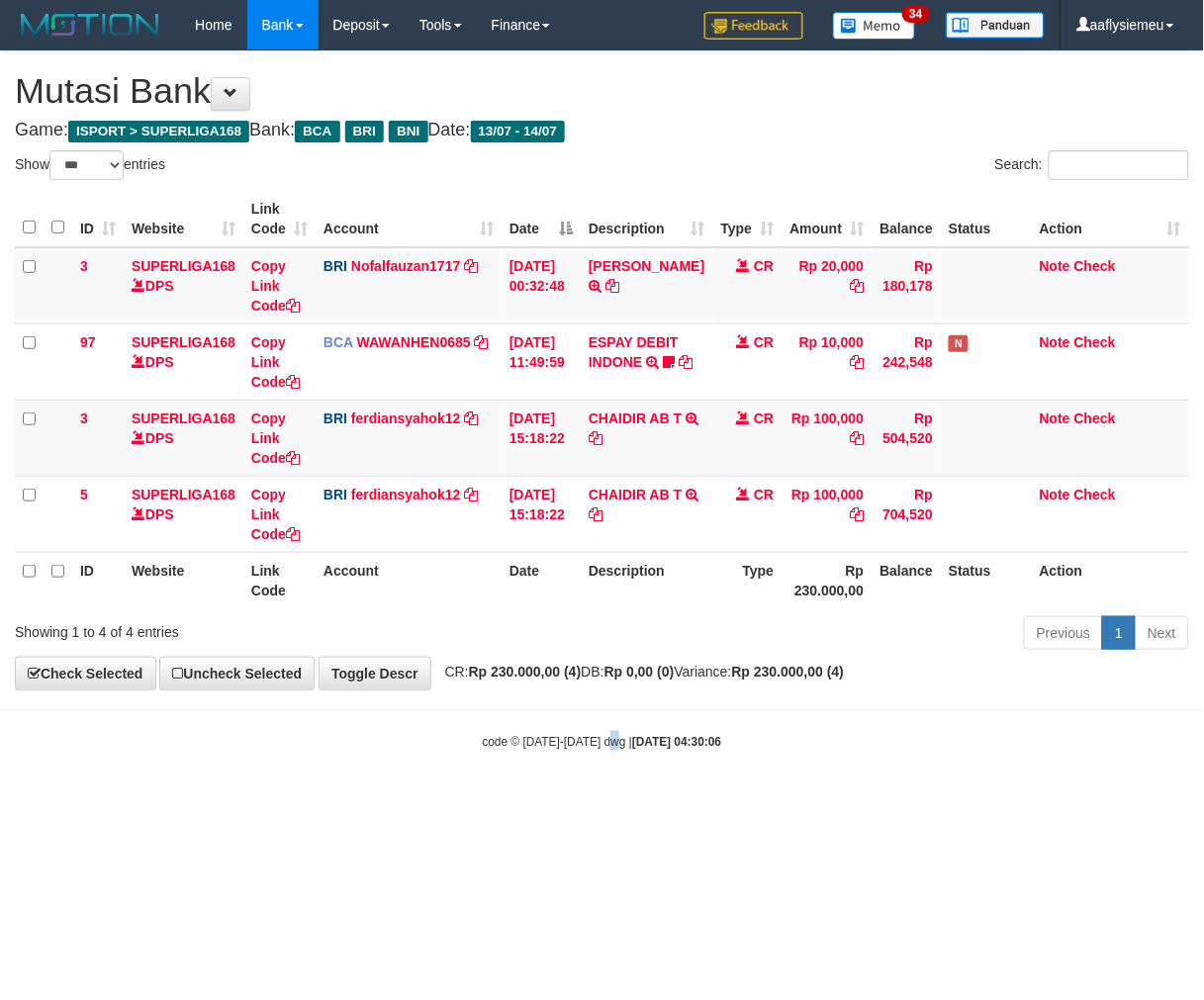 click on "code © 2012-2018 dwg |  2025/07/14 04:30:06" at bounding box center (602, 741) 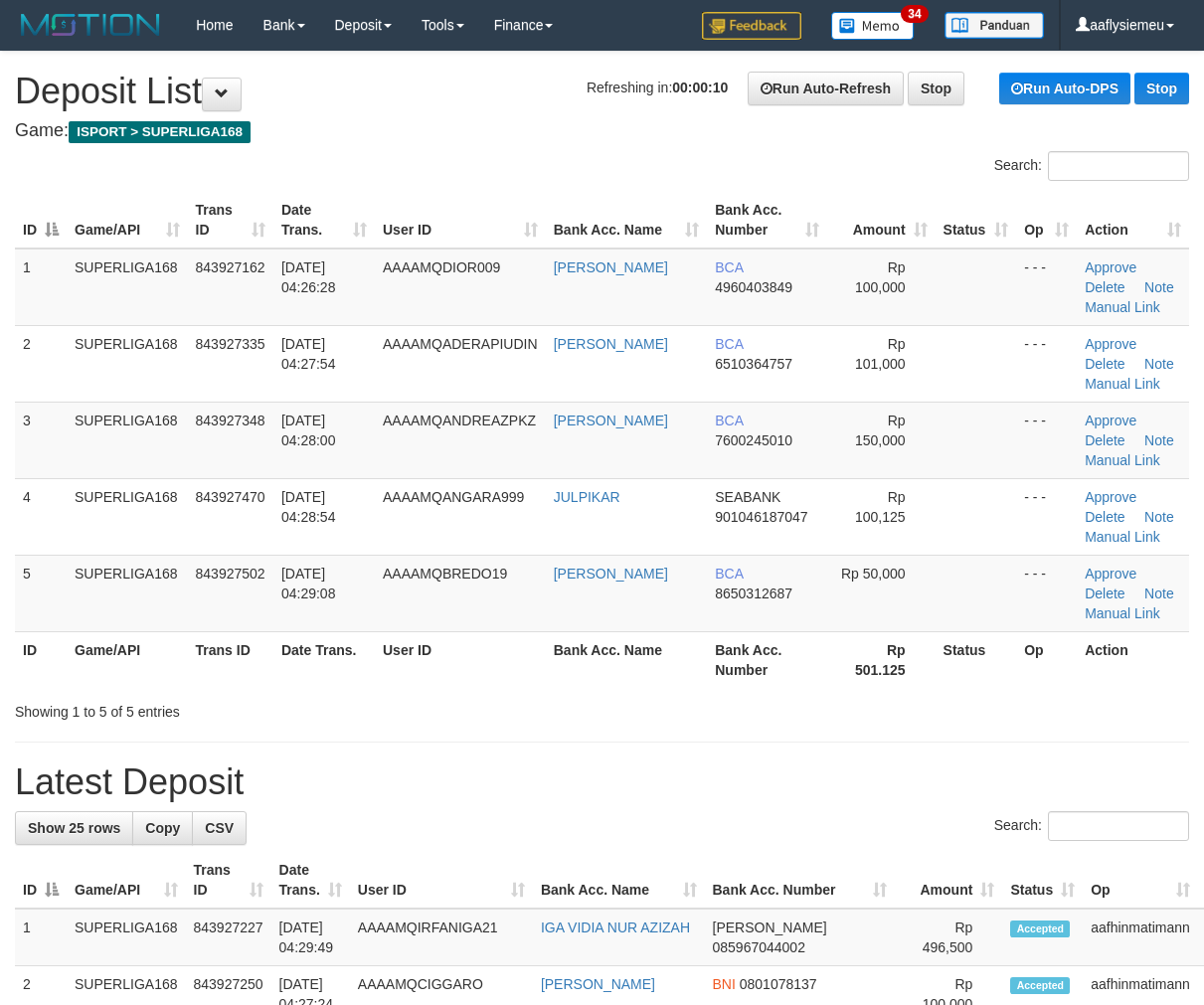 scroll, scrollTop: 0, scrollLeft: 0, axis: both 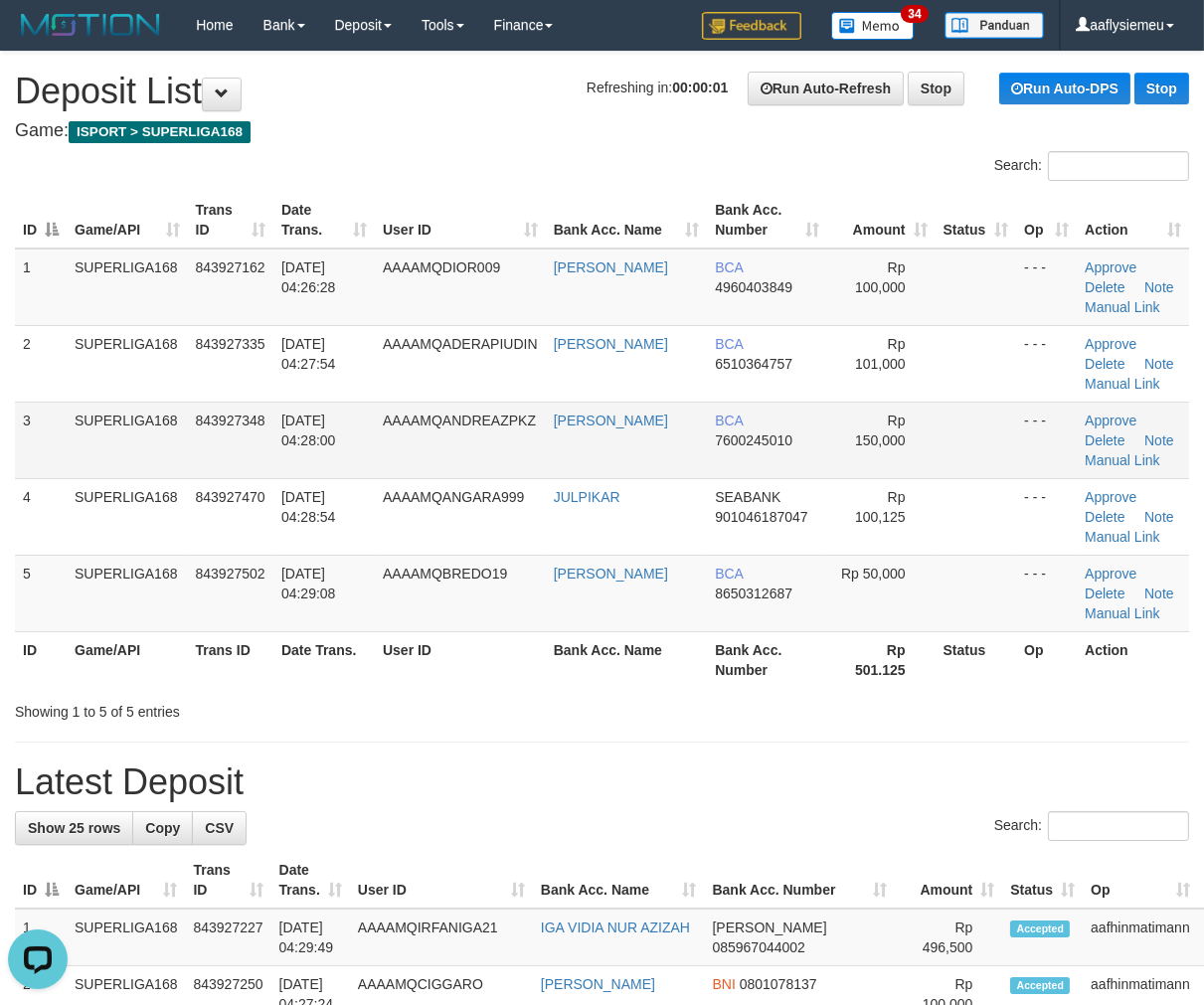 click on "1
SUPERLIGA168
843927162
[DATE] 04:26:28
AAAAMQDIOR009
[PERSON_NAME]
BCA
4960403849
Rp 100,000
- - -
Approve
[GEOGRAPHIC_DATA]
Note
Manual Link
2
SUPERLIGA168
843927335
[DATE] 04:27:54
AAAAMQADERAPIUDIN
ADE RAPIUDIN
BCA
6510364757
Rp 101,000
- - -
Approve
BCA" at bounding box center [602, 440] 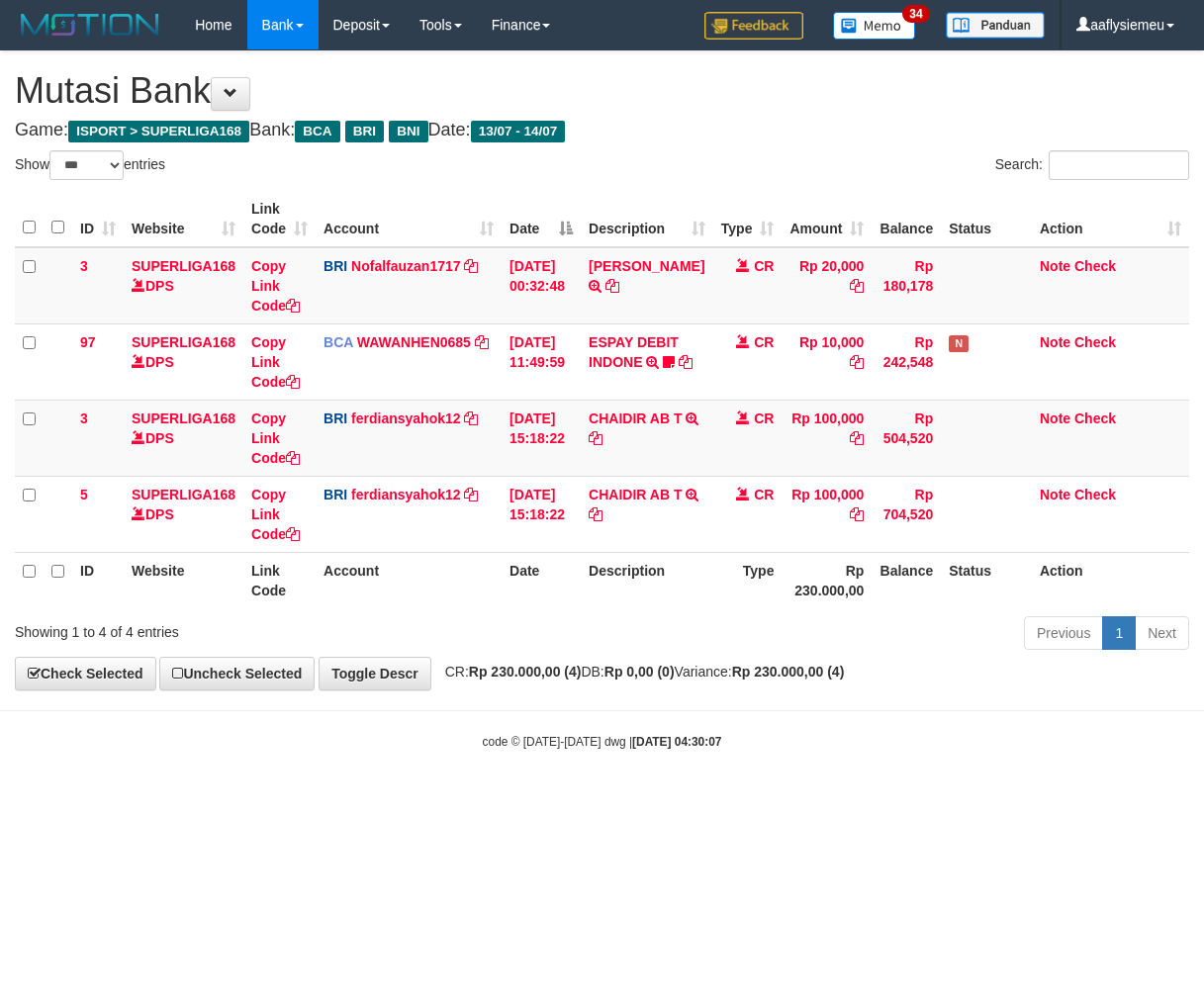 select on "***" 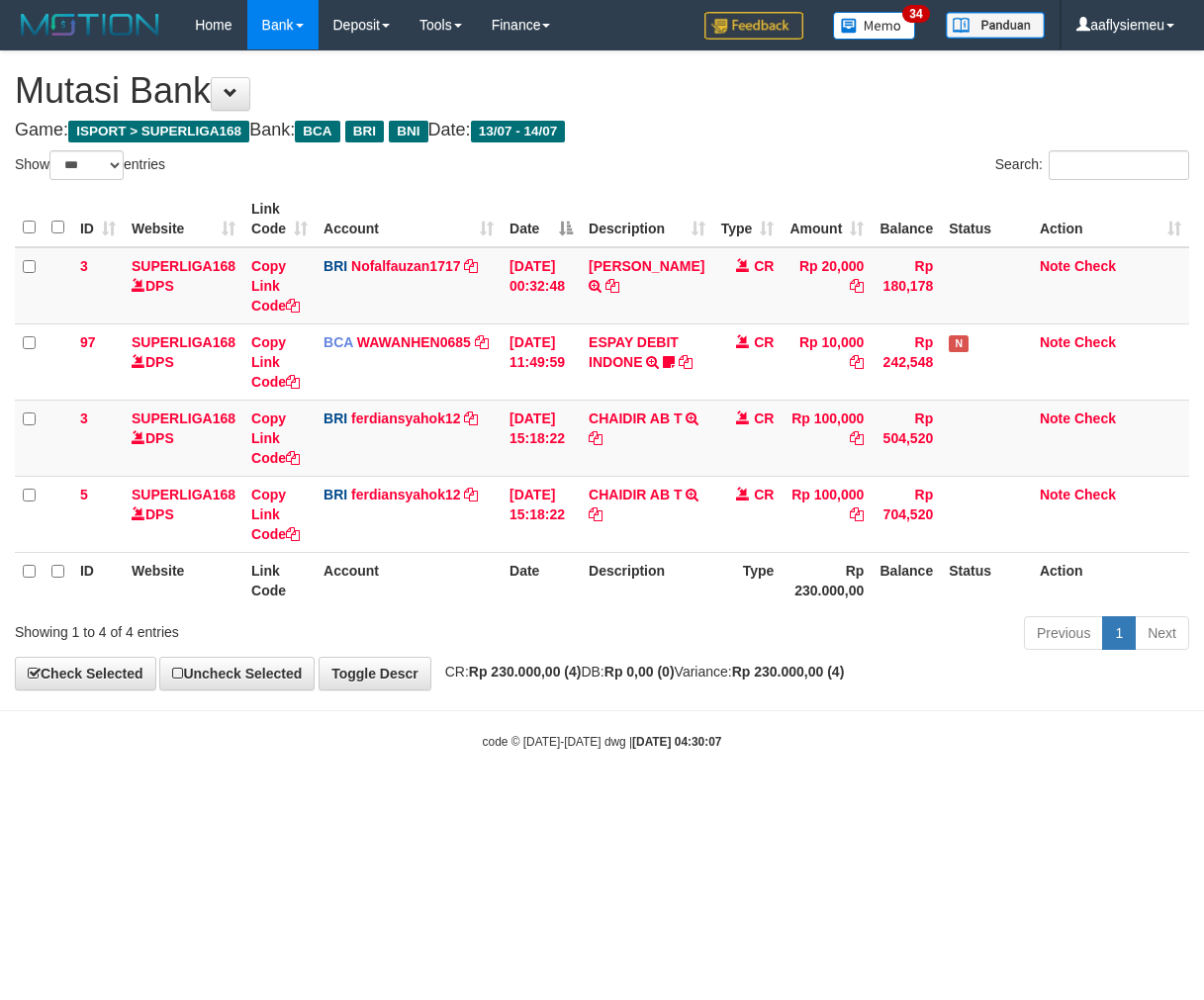 click on "code © [DATE]-[DATE] dwg |  [DATE] 04:30:07" at bounding box center (602, 741) 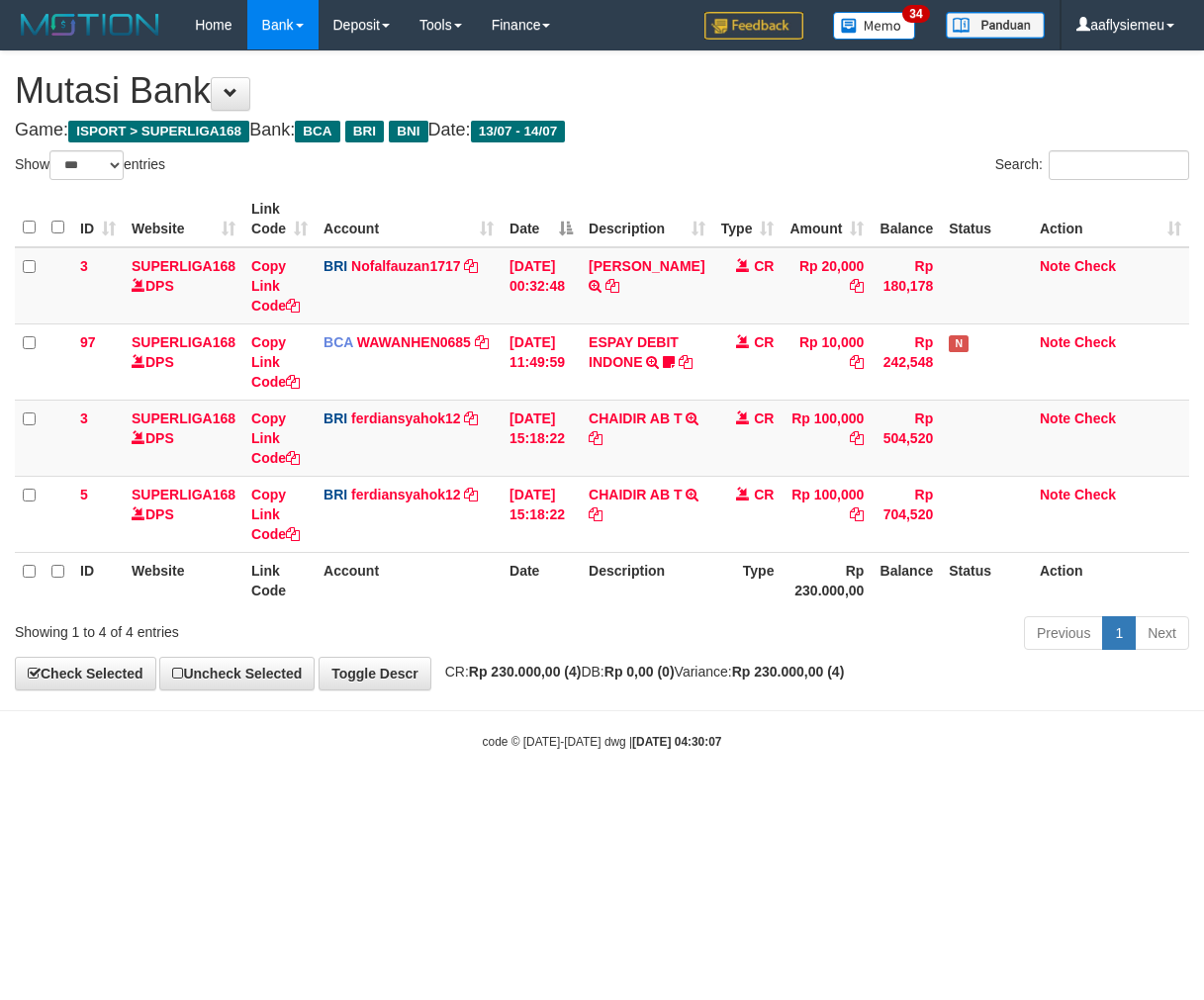 select on "***" 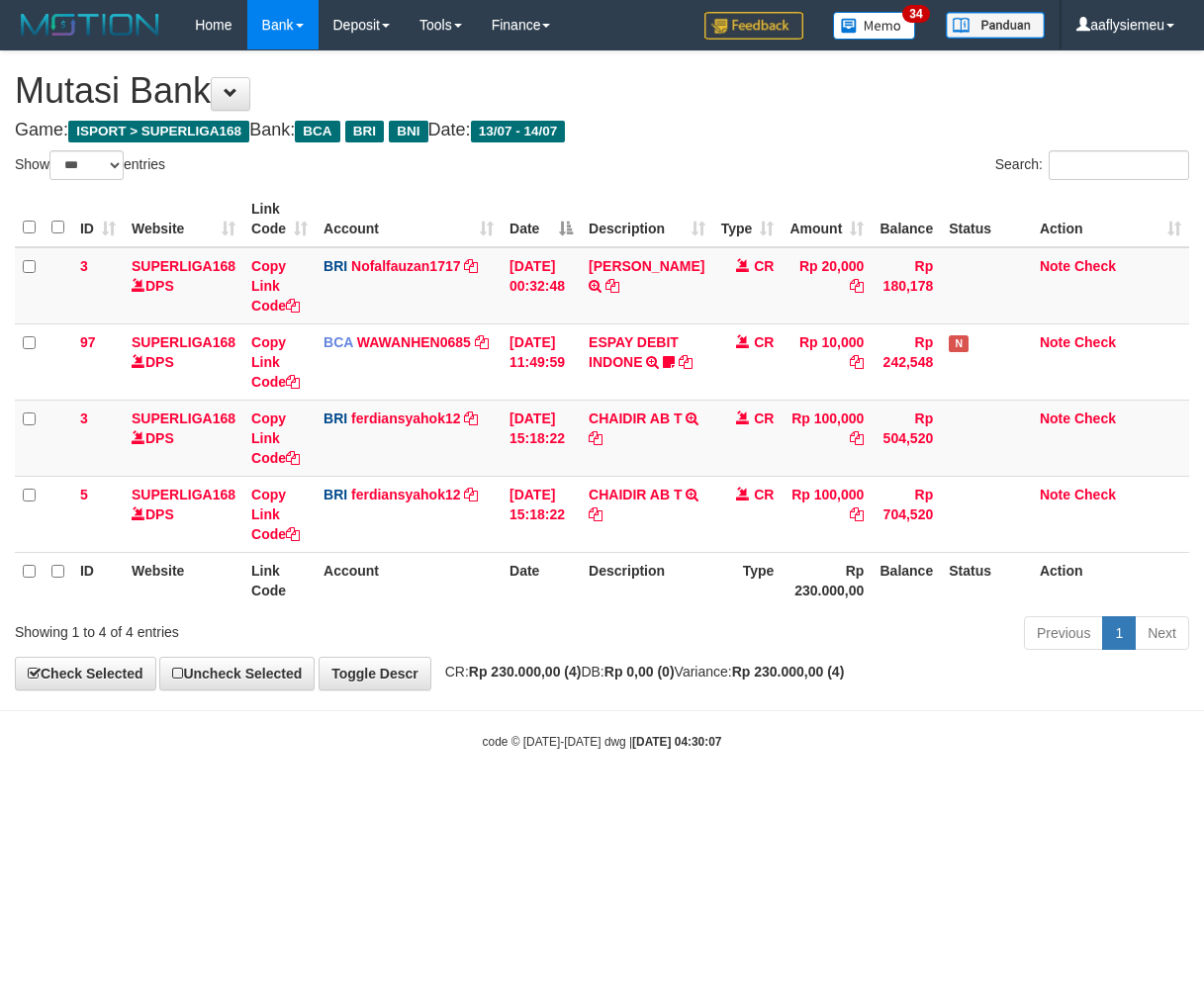 scroll, scrollTop: 0, scrollLeft: 0, axis: both 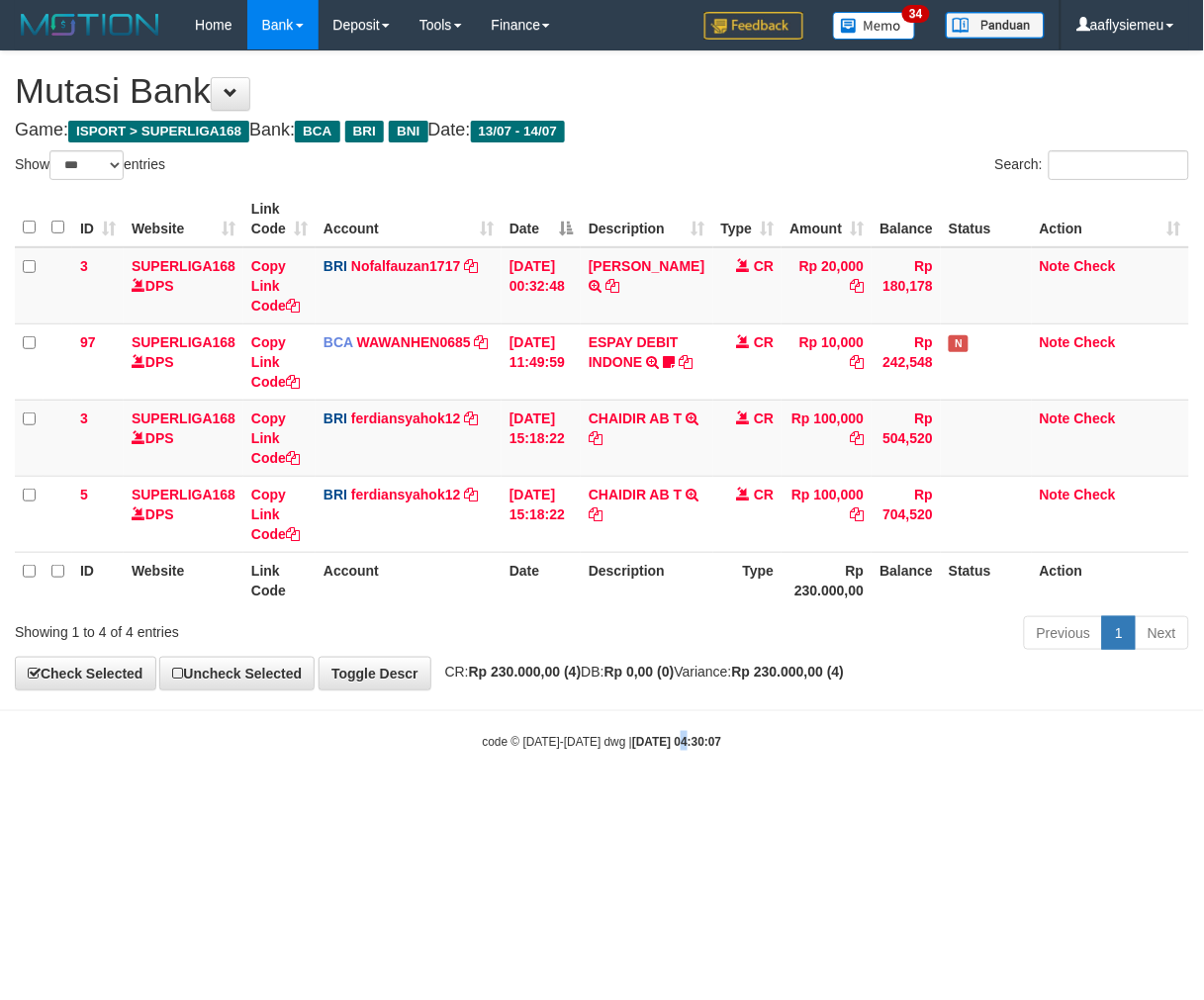 click on "Toggle navigation
Home
Bank
Account List
Load
By Website
Group
[ISPORT]													SUPERLIGA168
By Load Group (DPS)
34" at bounding box center (602, 400) 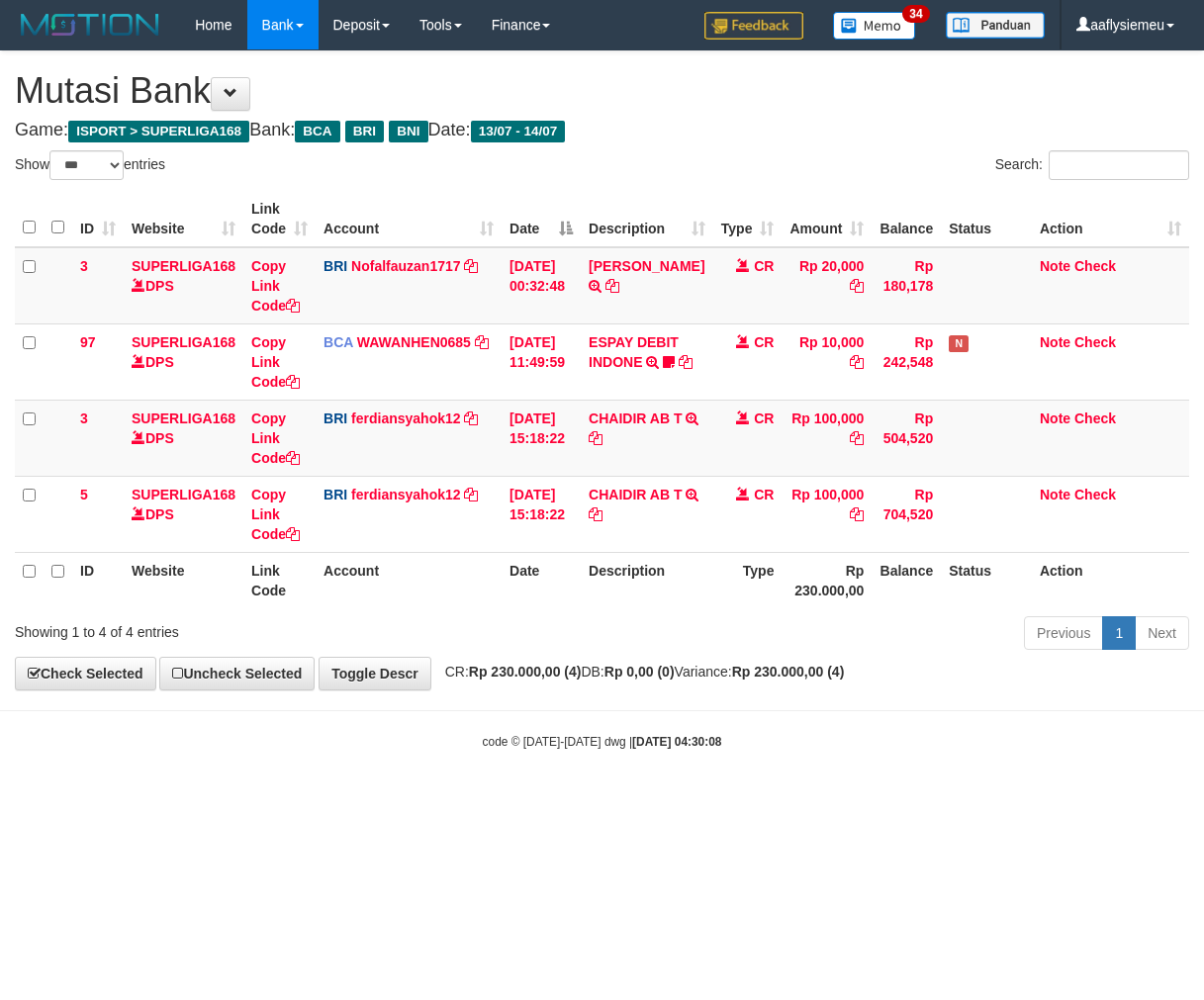 select on "***" 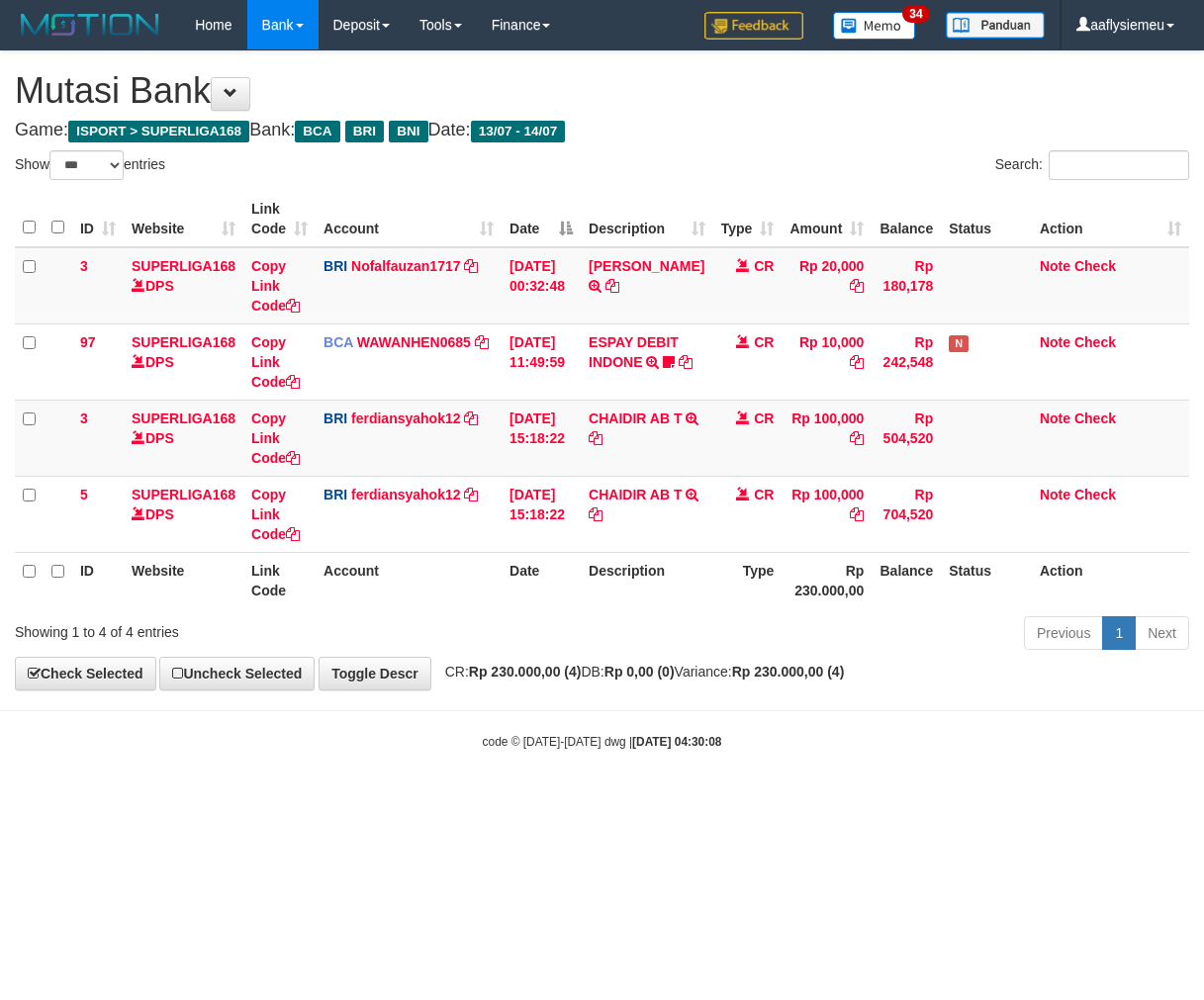 scroll, scrollTop: 0, scrollLeft: 0, axis: both 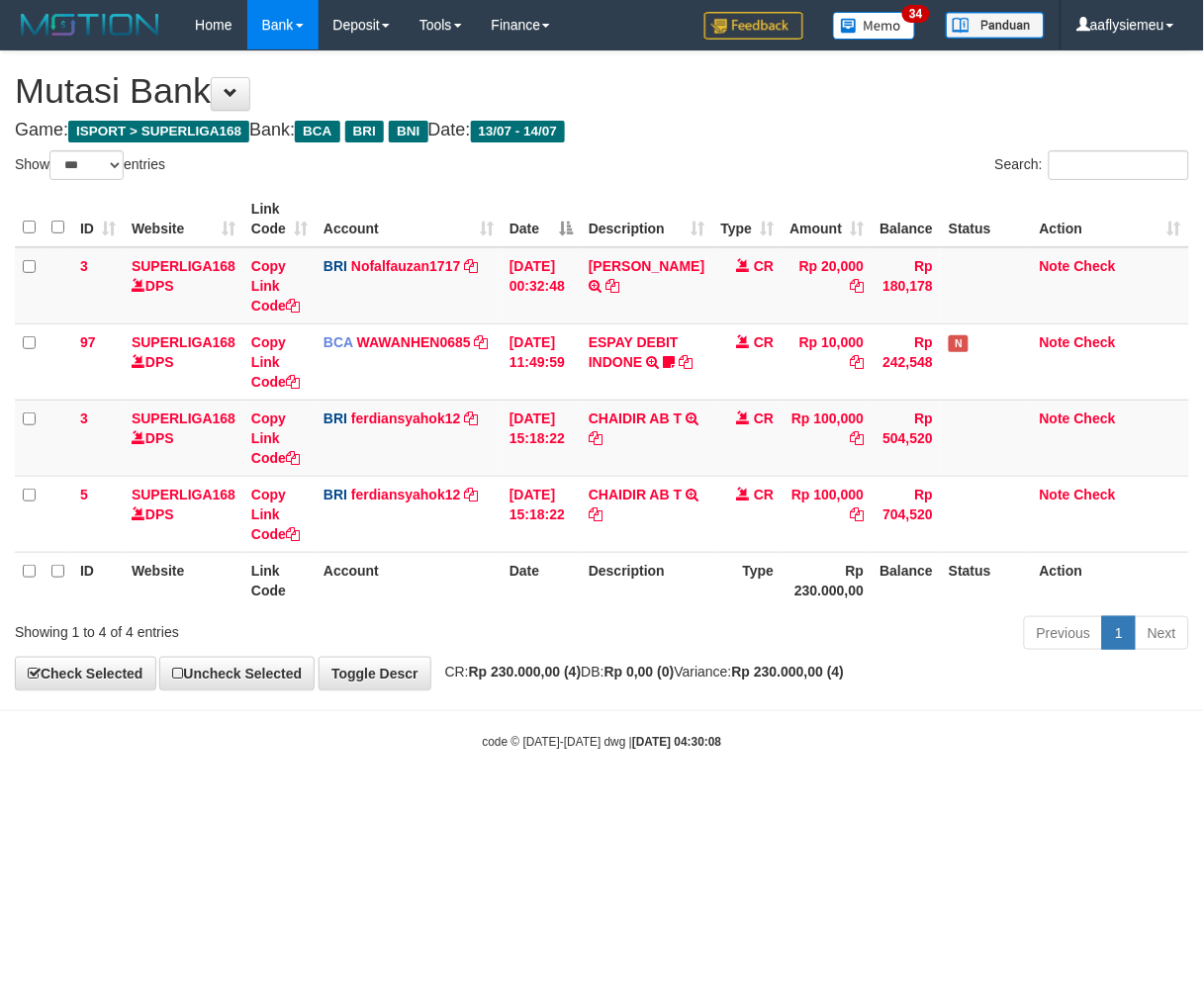 click on "Toggle navigation
Home
Bank
Account List
Load
By Website
Group
[ISPORT]													SUPERLIGA168
By Load Group (DPS)
34" at bounding box center (602, 400) 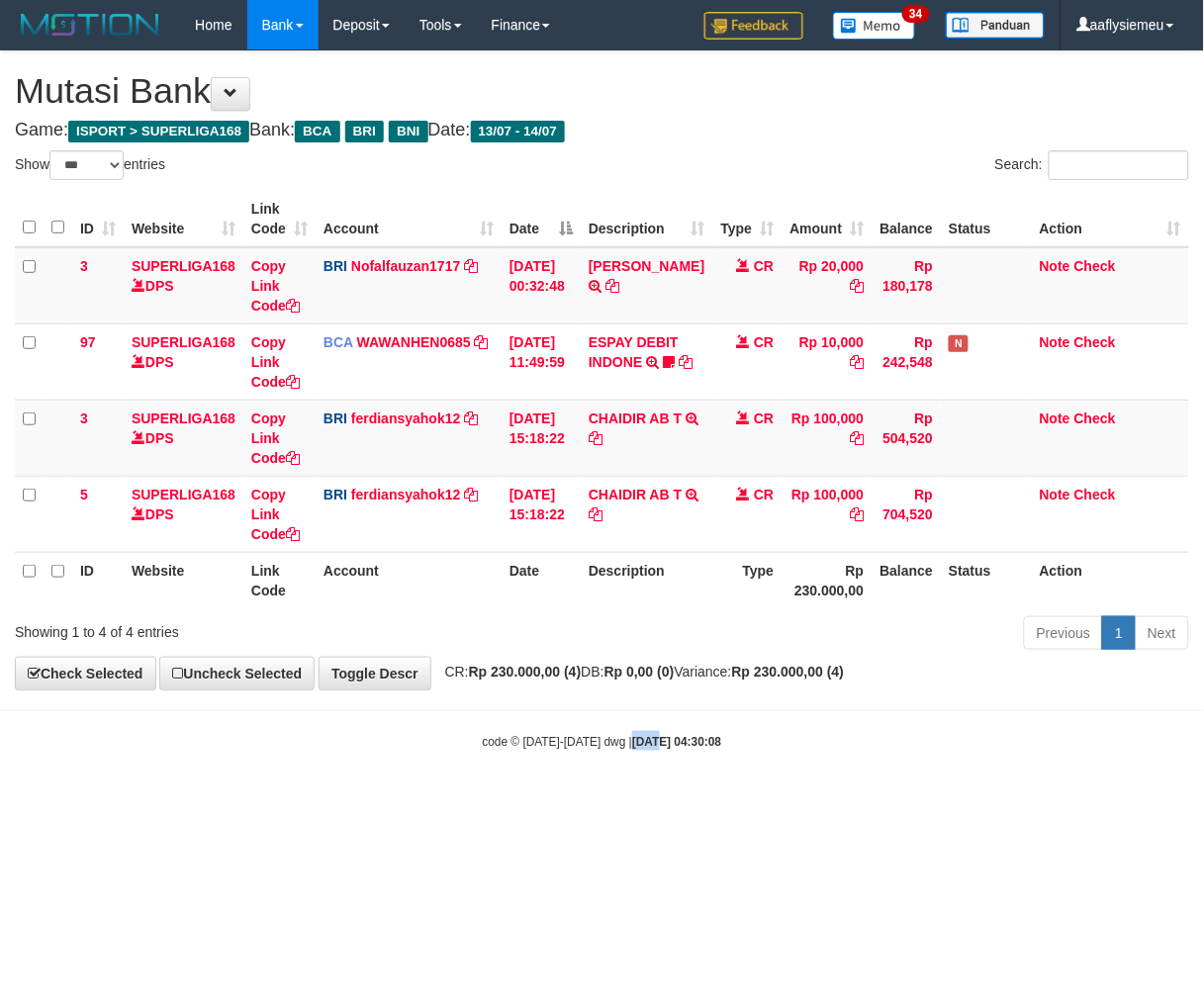 click on "Toggle navigation
Home
Bank
Account List
Load
By Website
Group
[ISPORT]													SUPERLIGA168
By Load Group (DPS)
34" at bounding box center (602, 400) 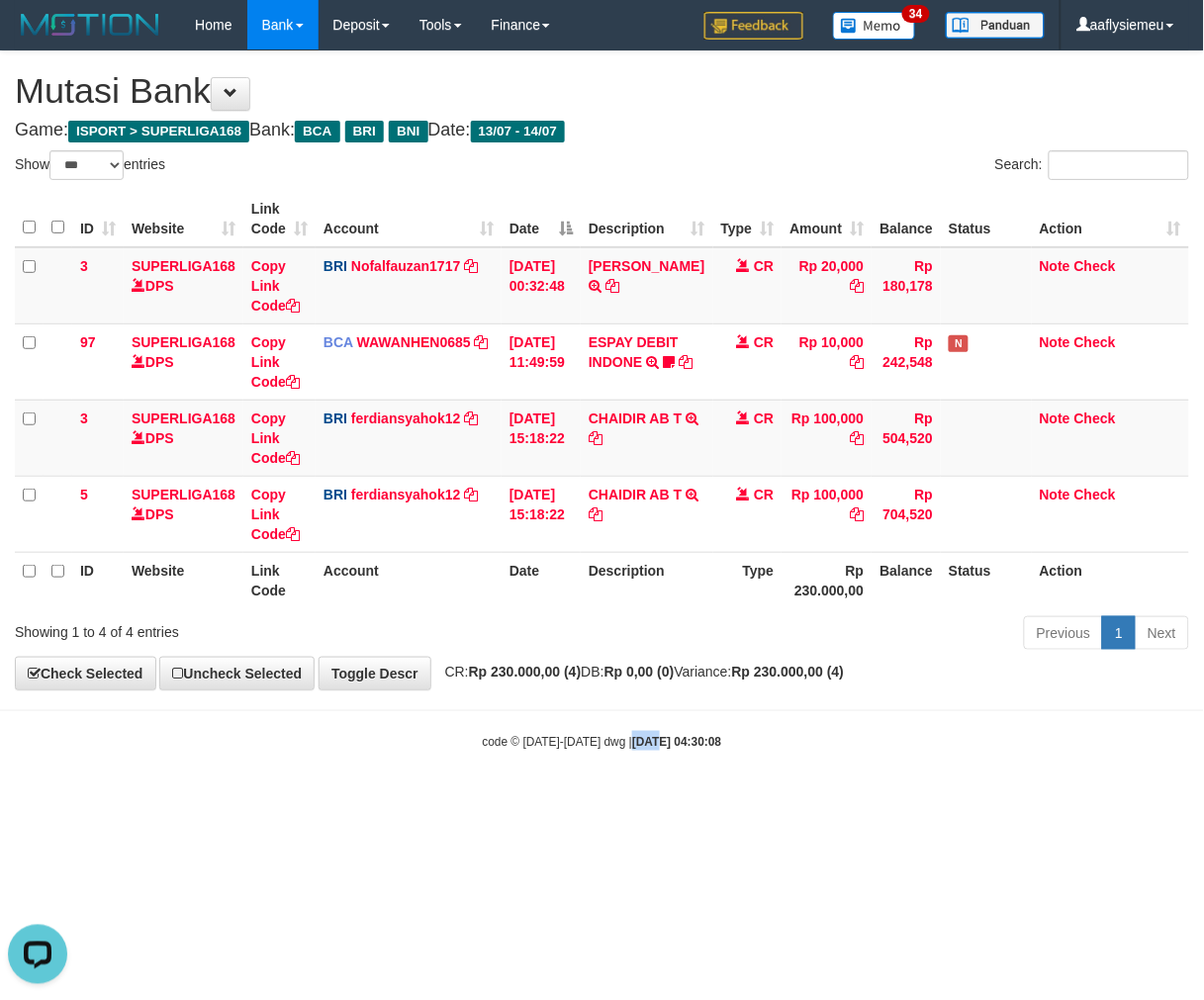 scroll, scrollTop: 0, scrollLeft: 0, axis: both 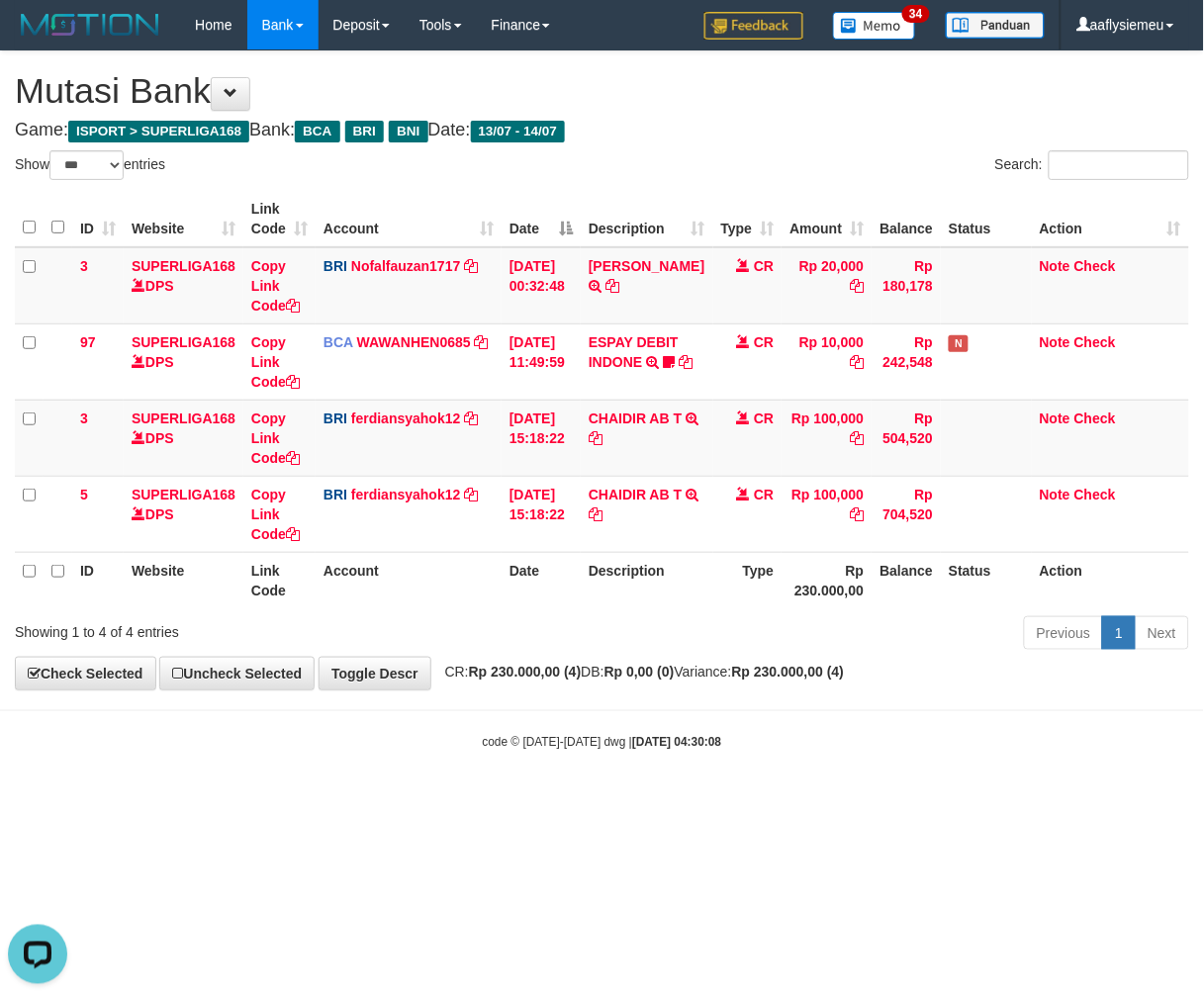 drag, startPoint x: 619, startPoint y: 710, endPoint x: 650, endPoint y: 696, distance: 34.0147 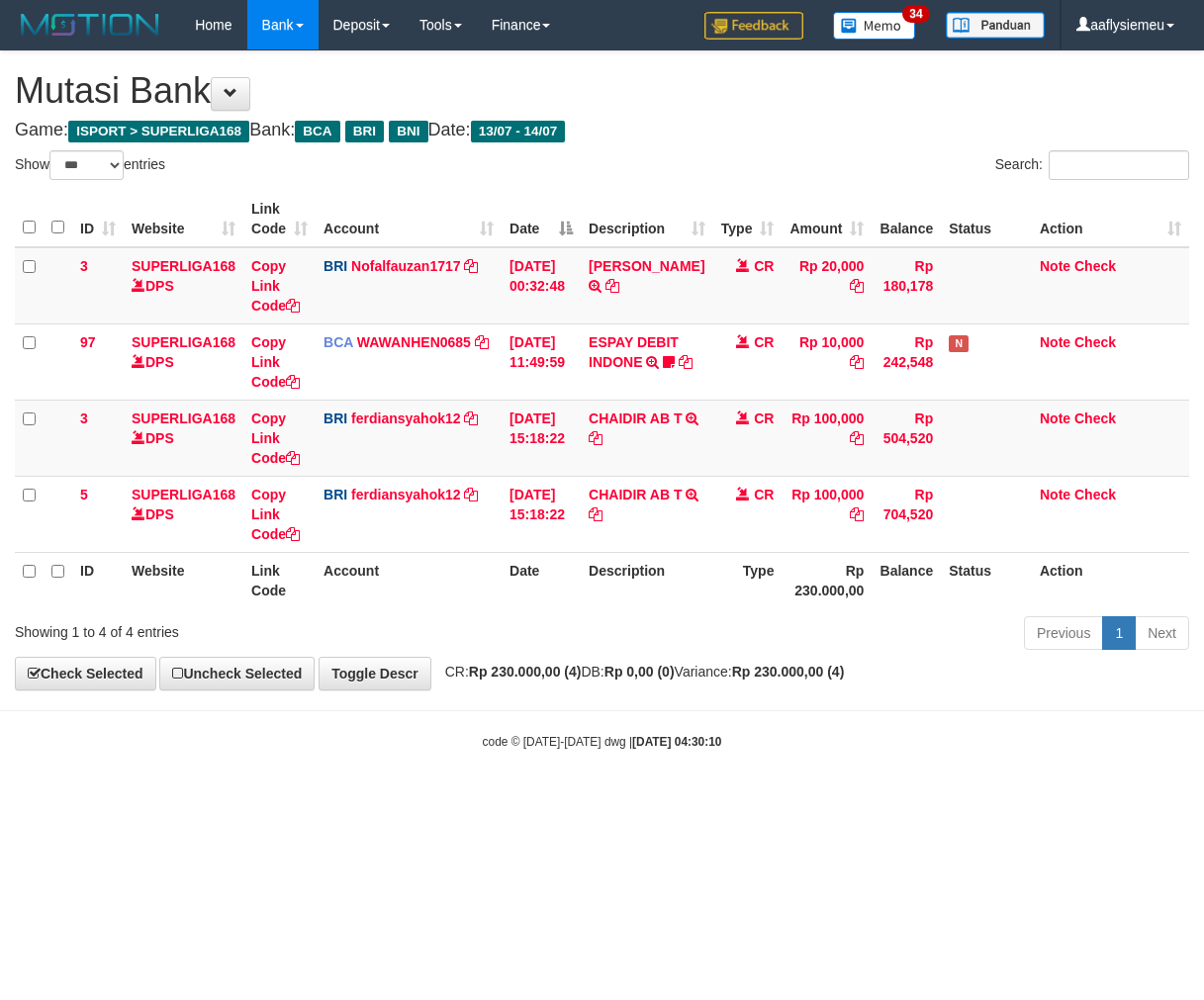 select on "***" 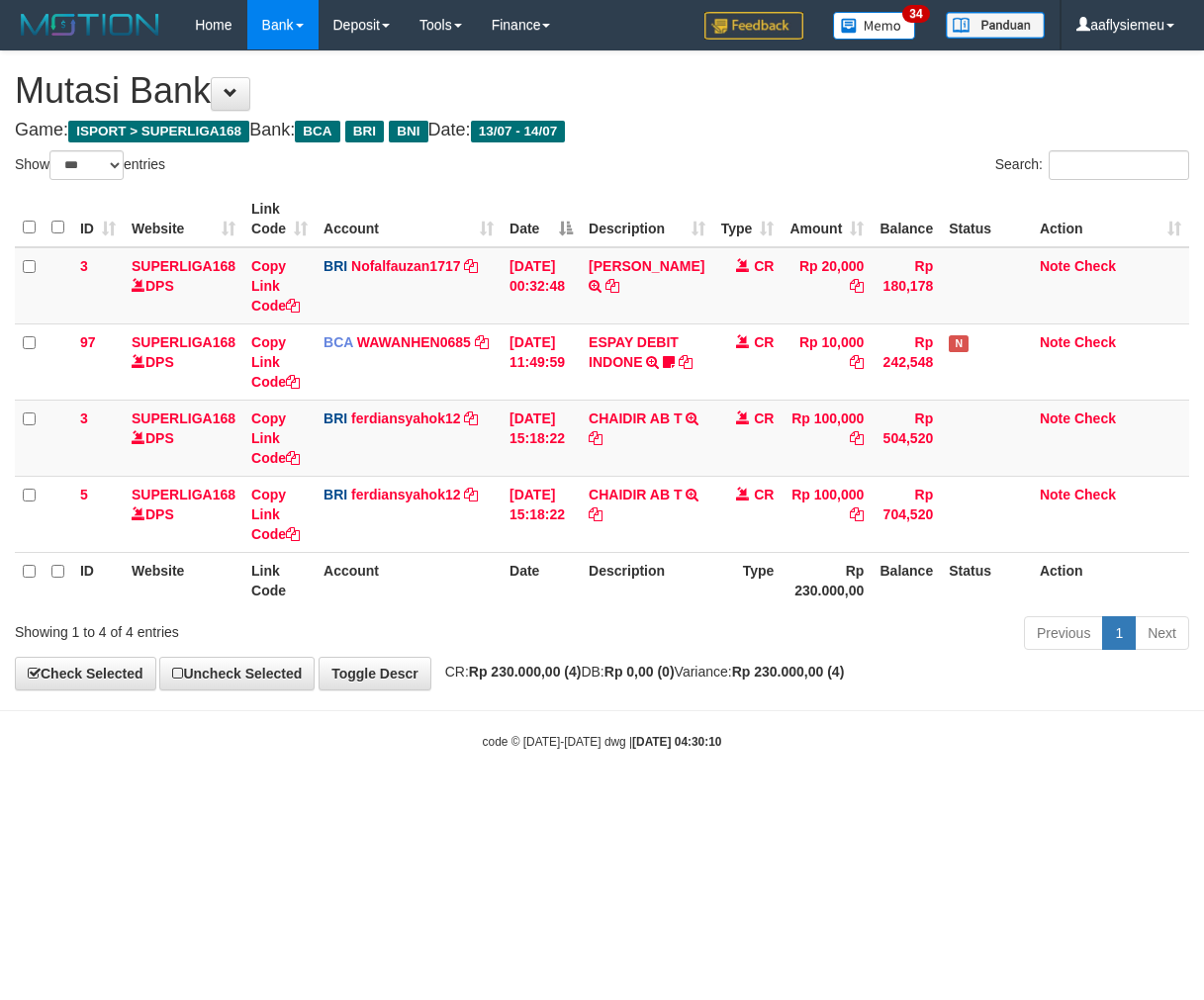 scroll, scrollTop: 0, scrollLeft: 0, axis: both 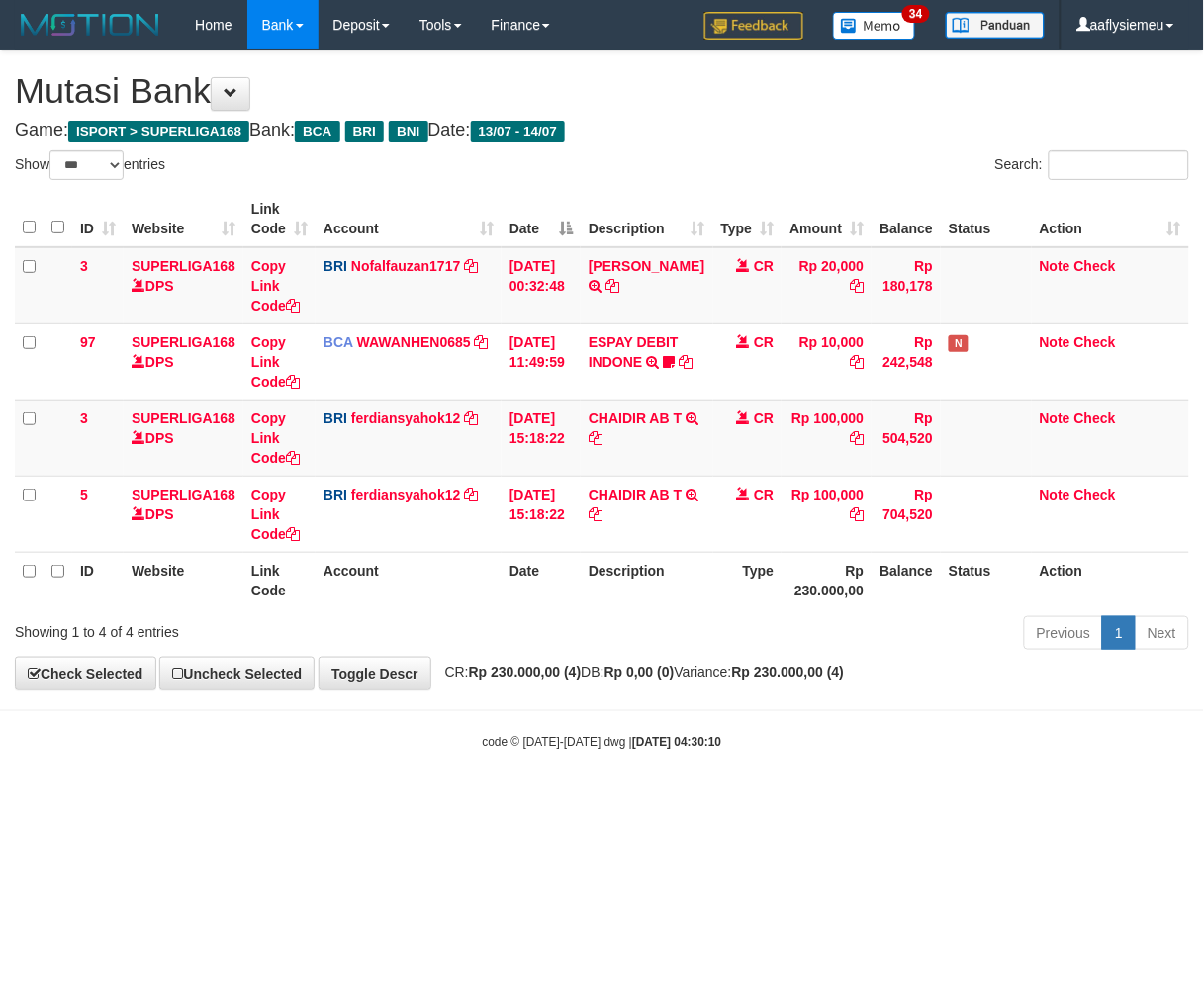 click on "**********" at bounding box center [602, 370] 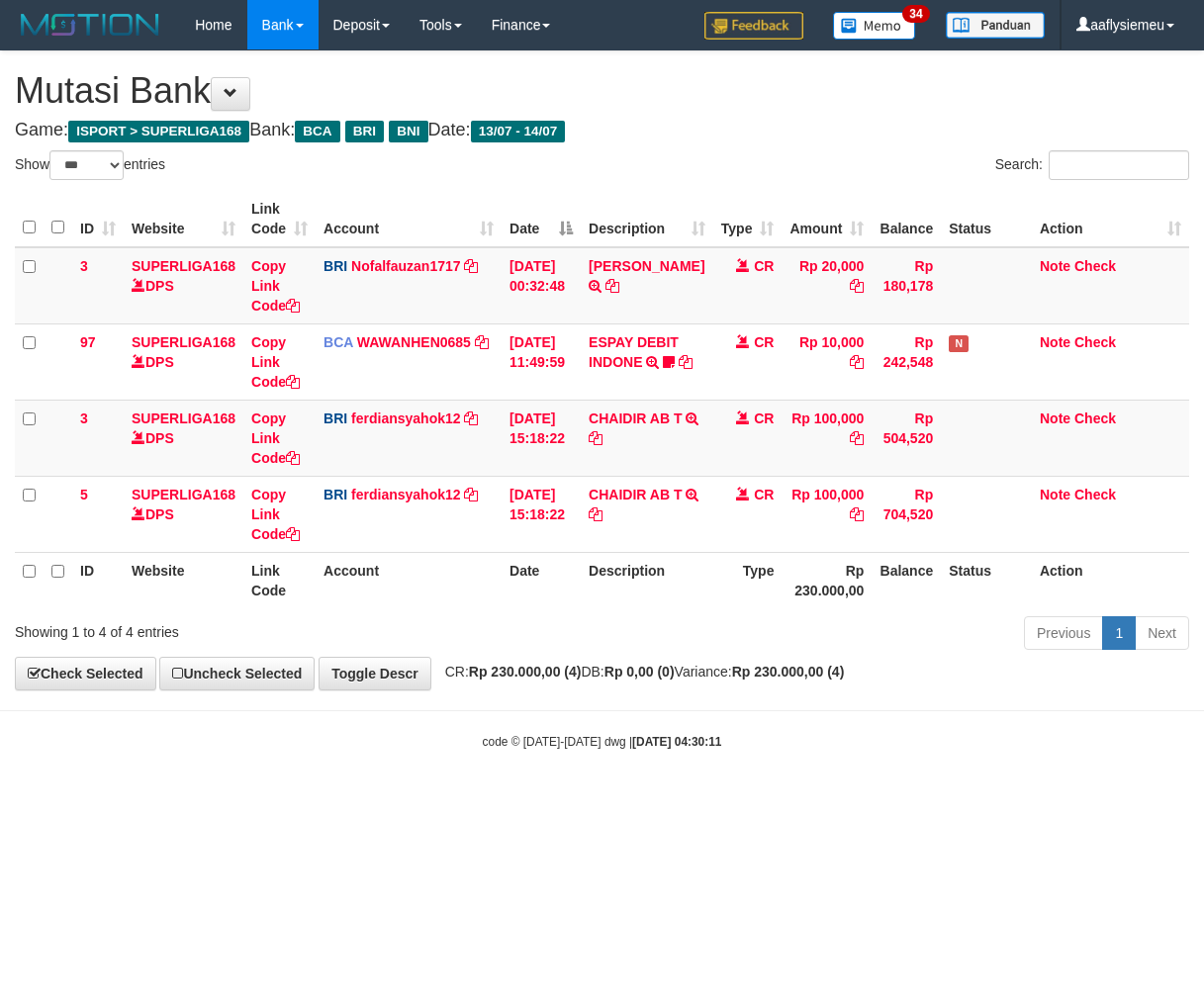 select on "***" 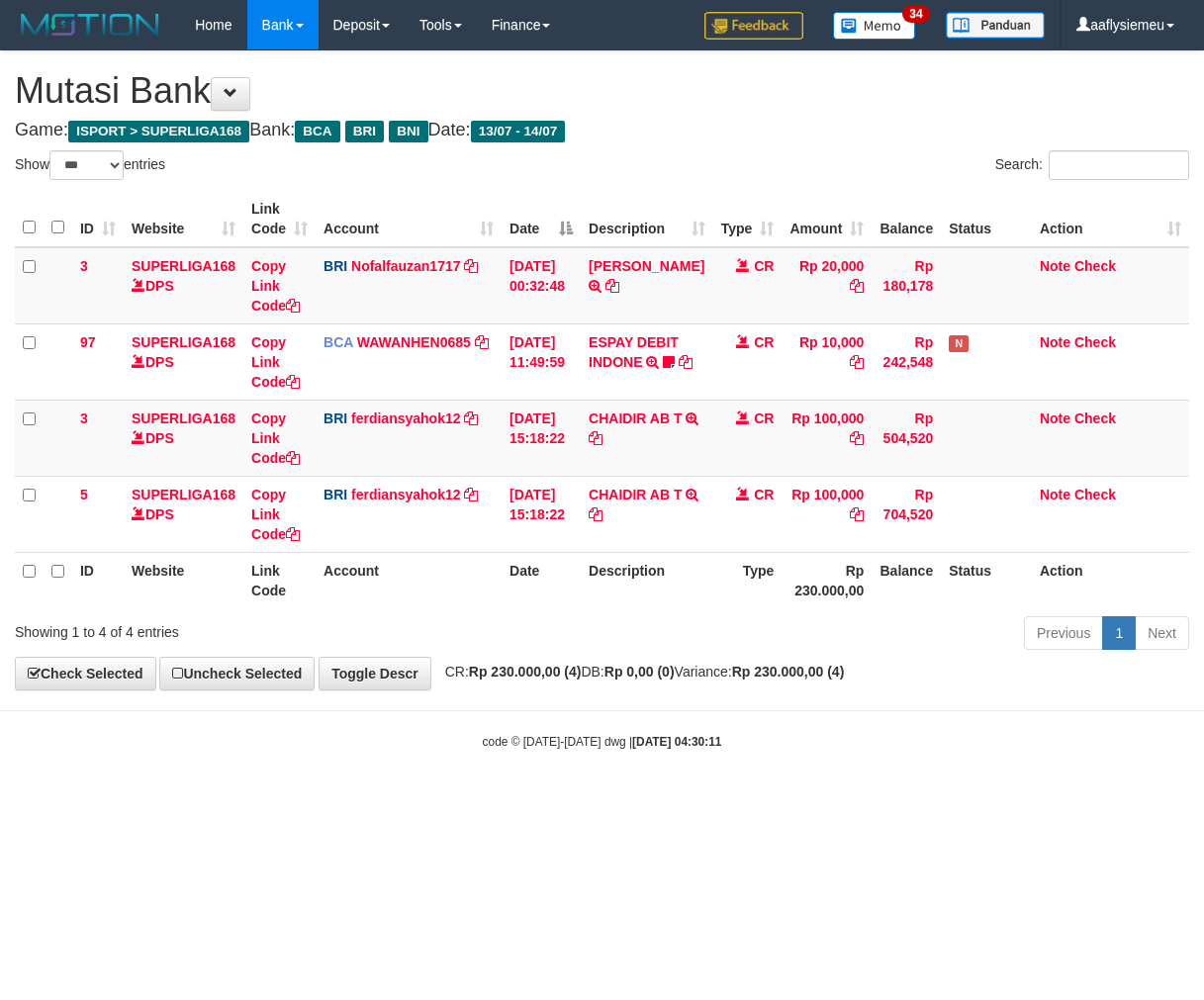 scroll, scrollTop: 0, scrollLeft: 0, axis: both 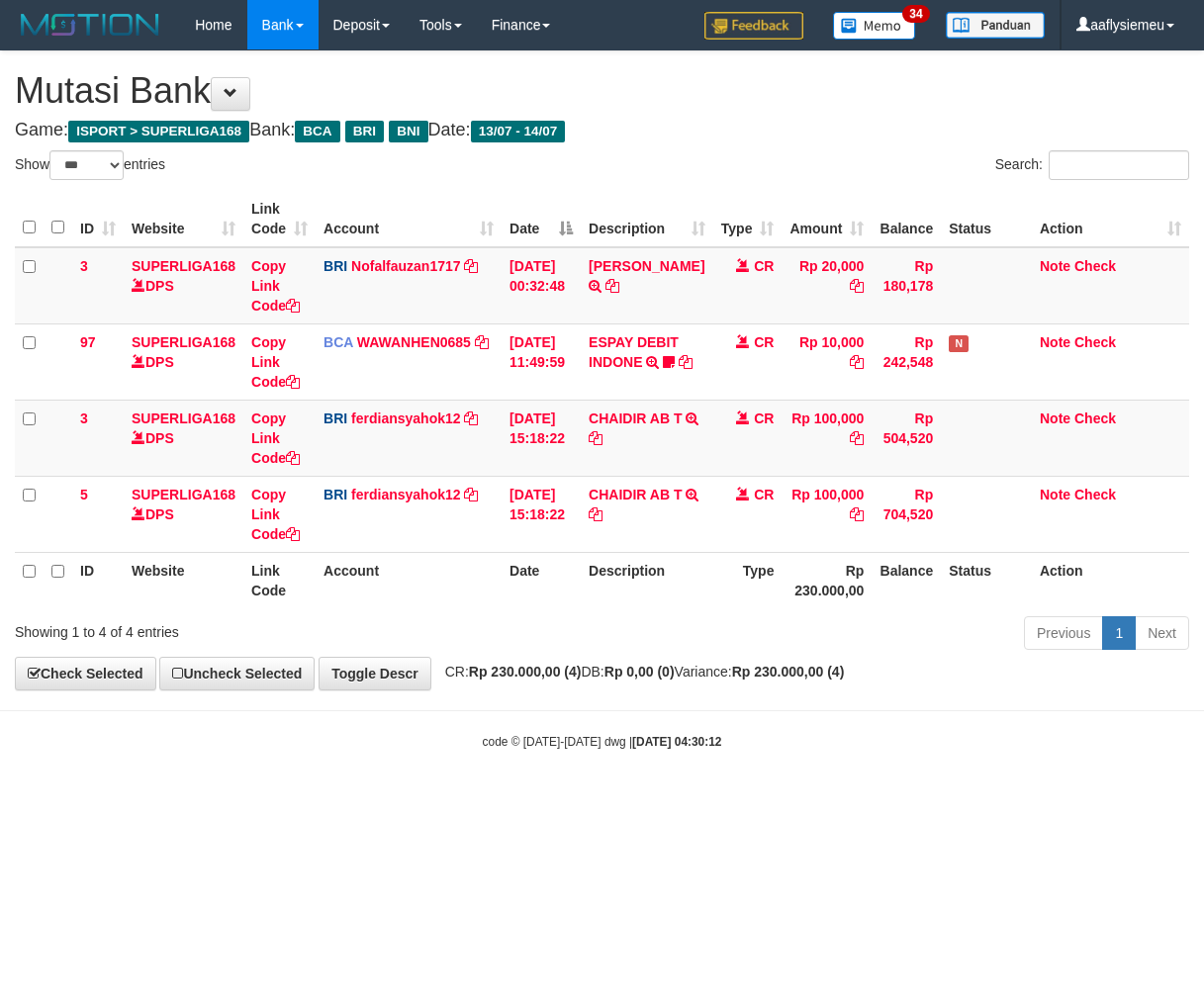 select on "***" 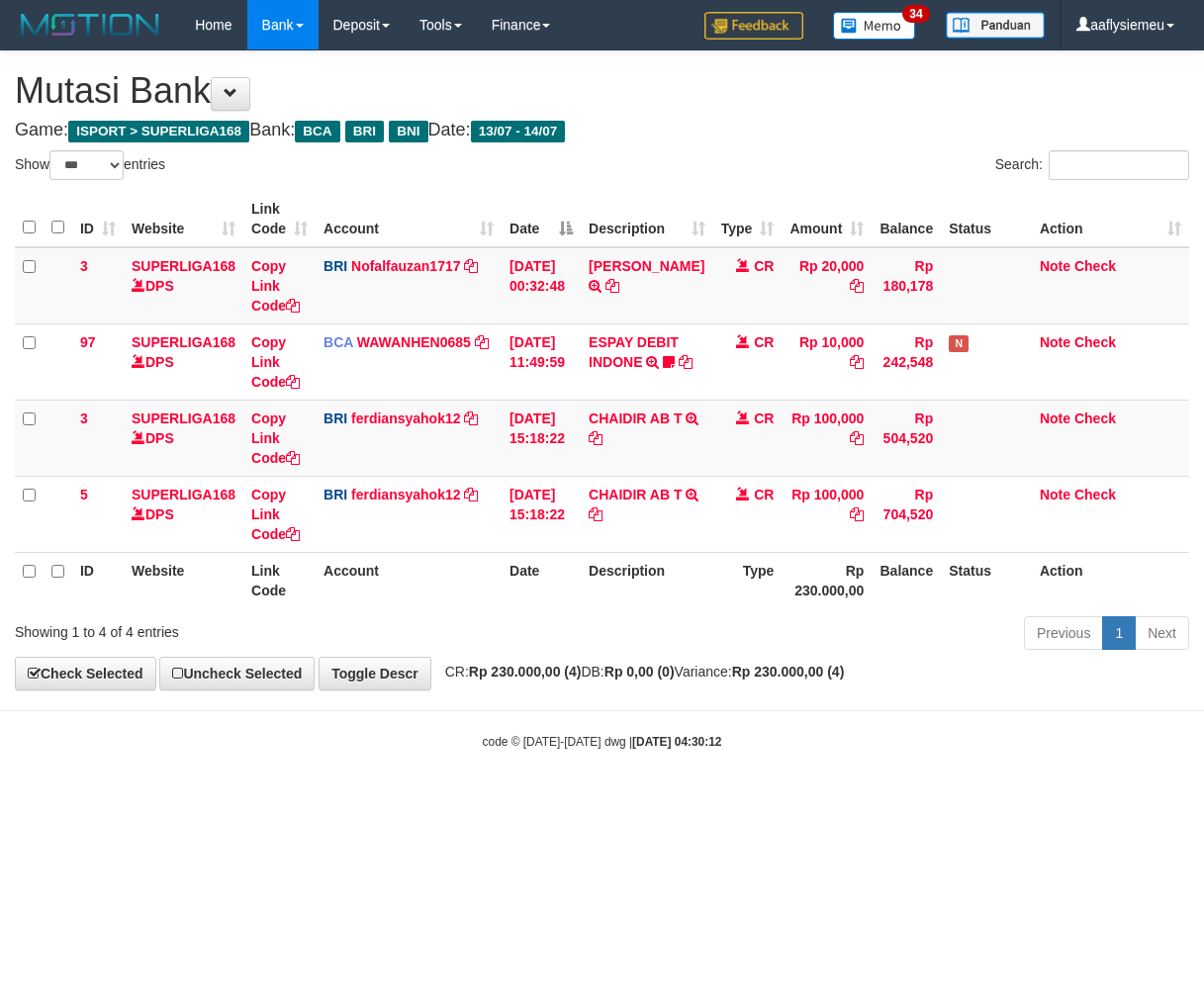 scroll, scrollTop: 0, scrollLeft: 0, axis: both 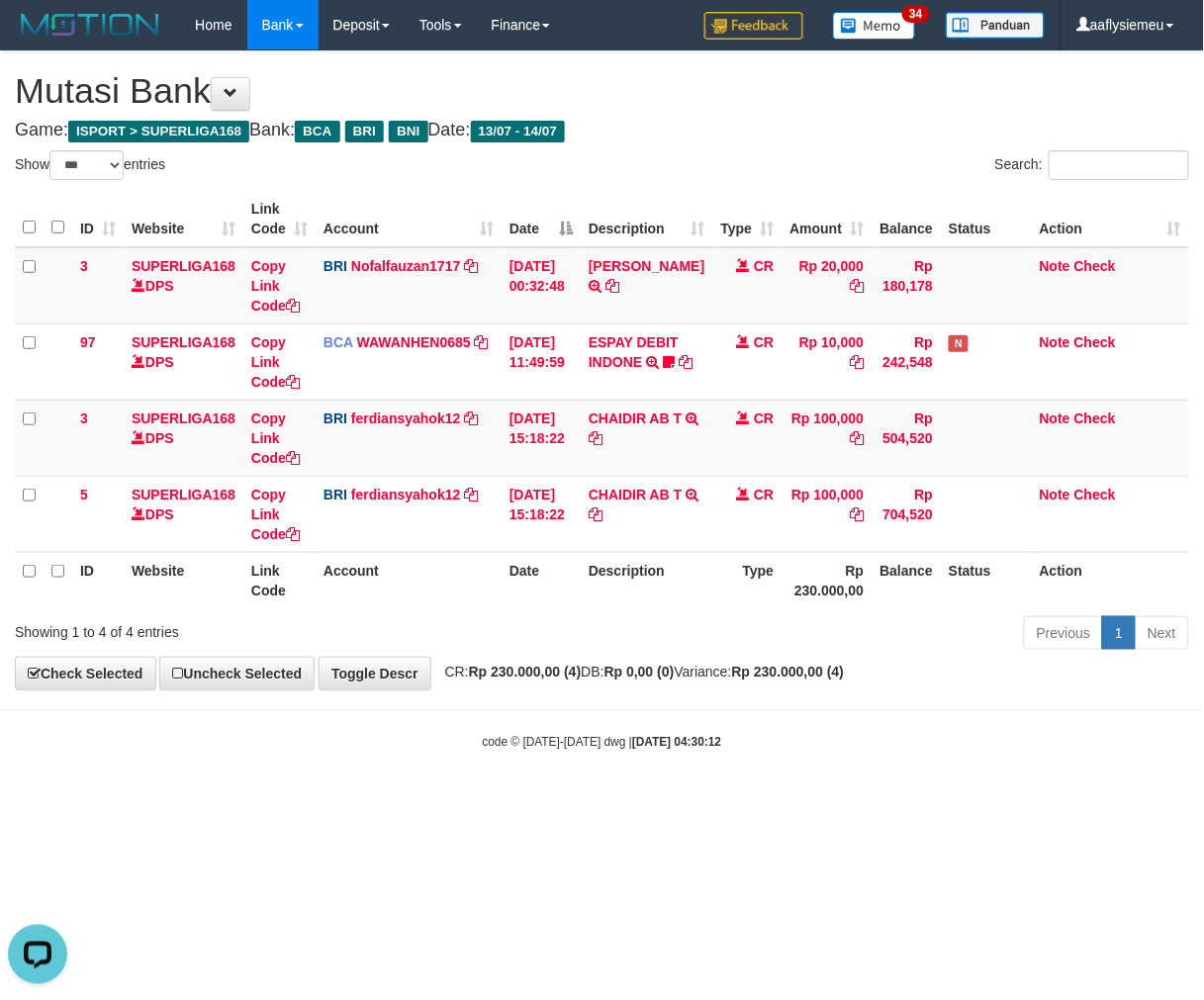 click on "**********" at bounding box center [602, 370] 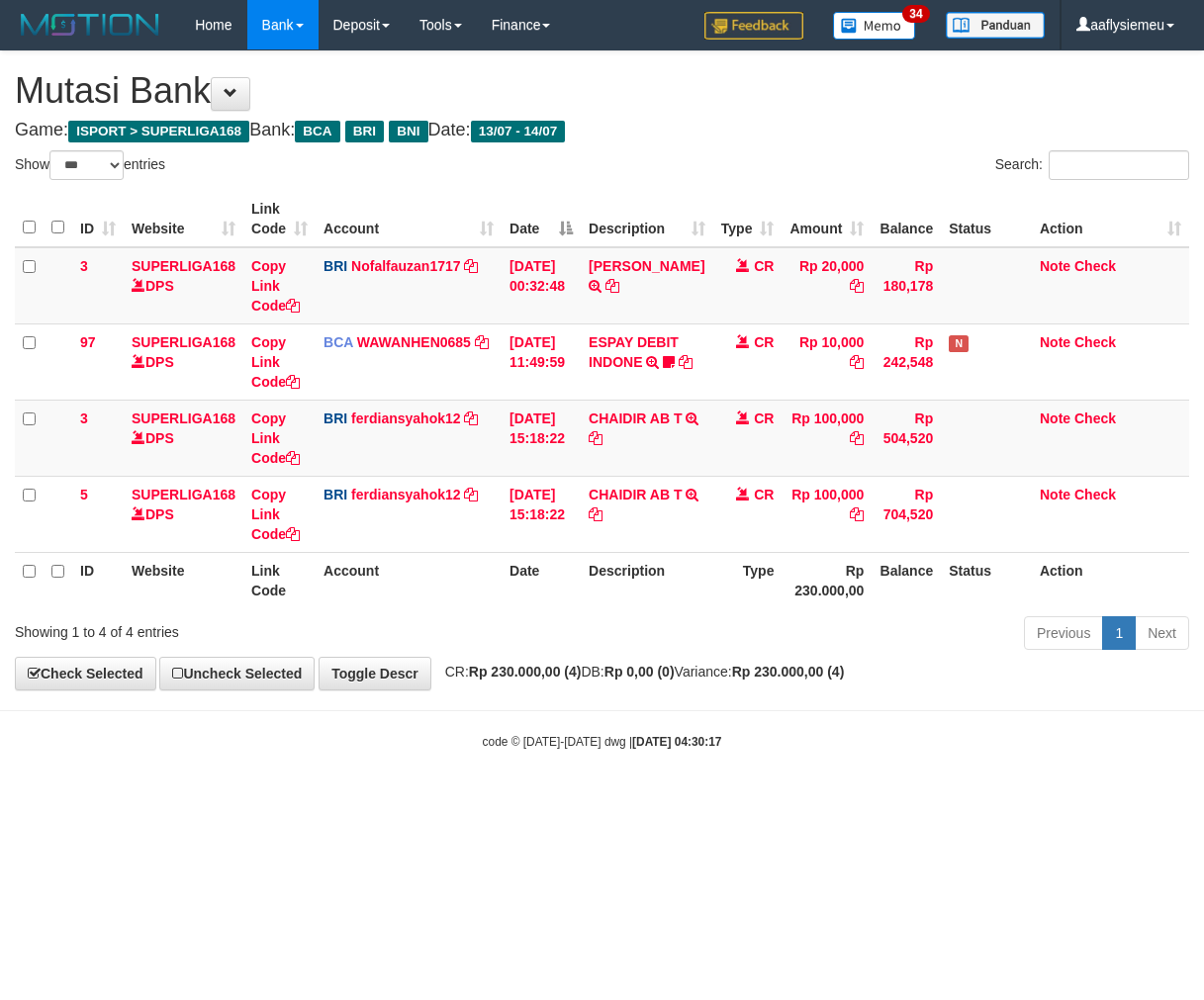 select on "***" 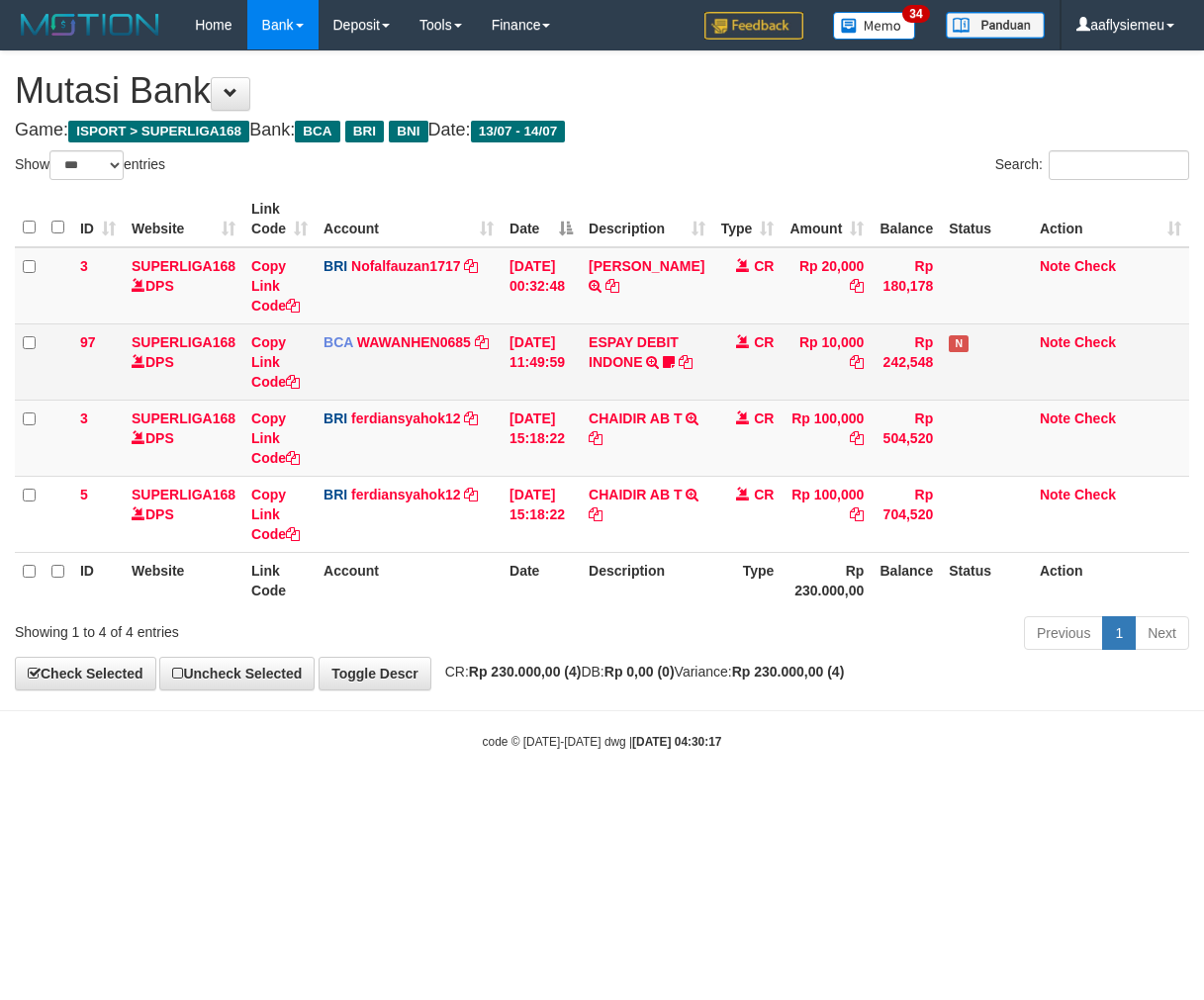 scroll, scrollTop: 0, scrollLeft: 0, axis: both 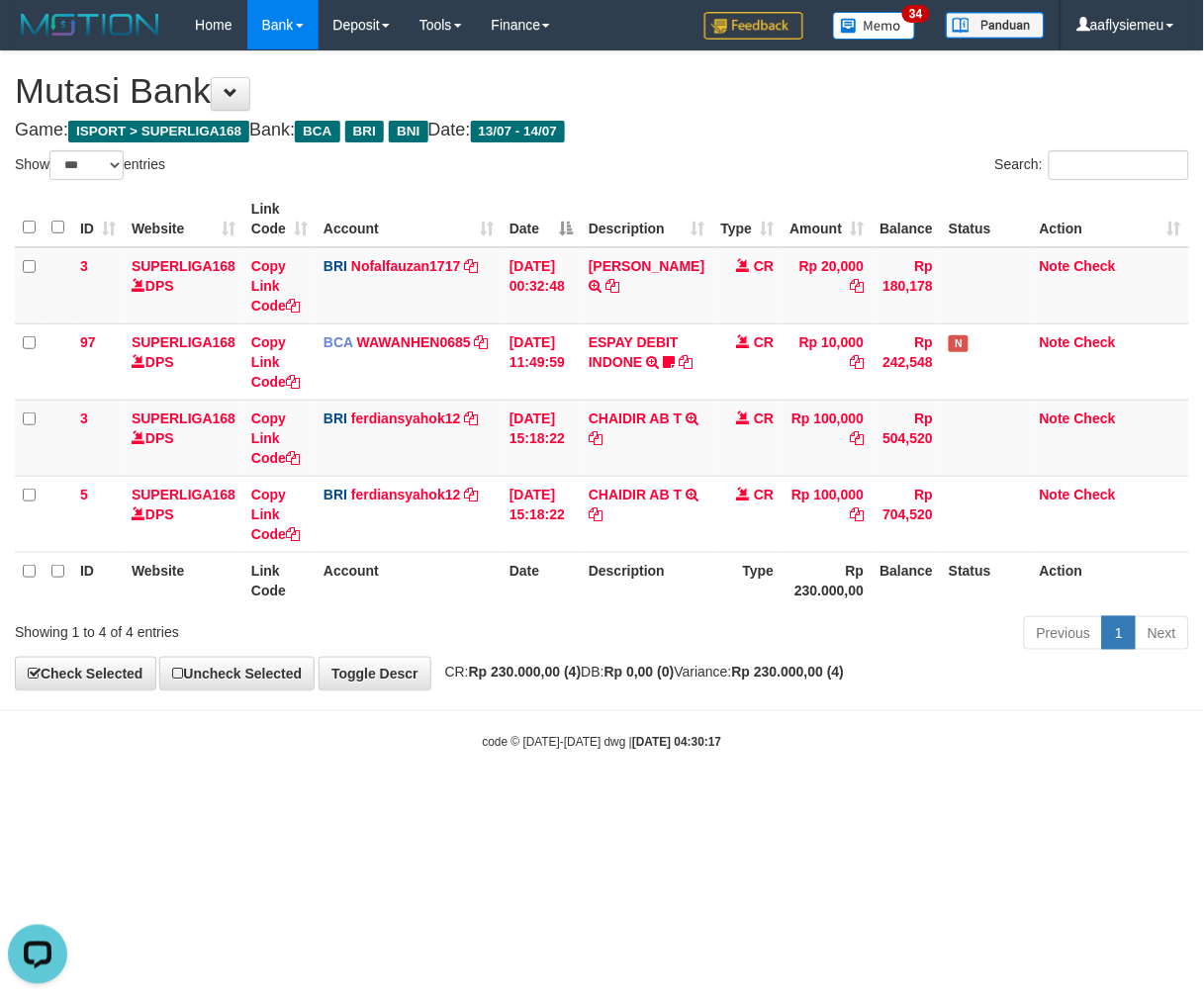 drag, startPoint x: 793, startPoint y: 131, endPoint x: 793, endPoint y: 561, distance: 430 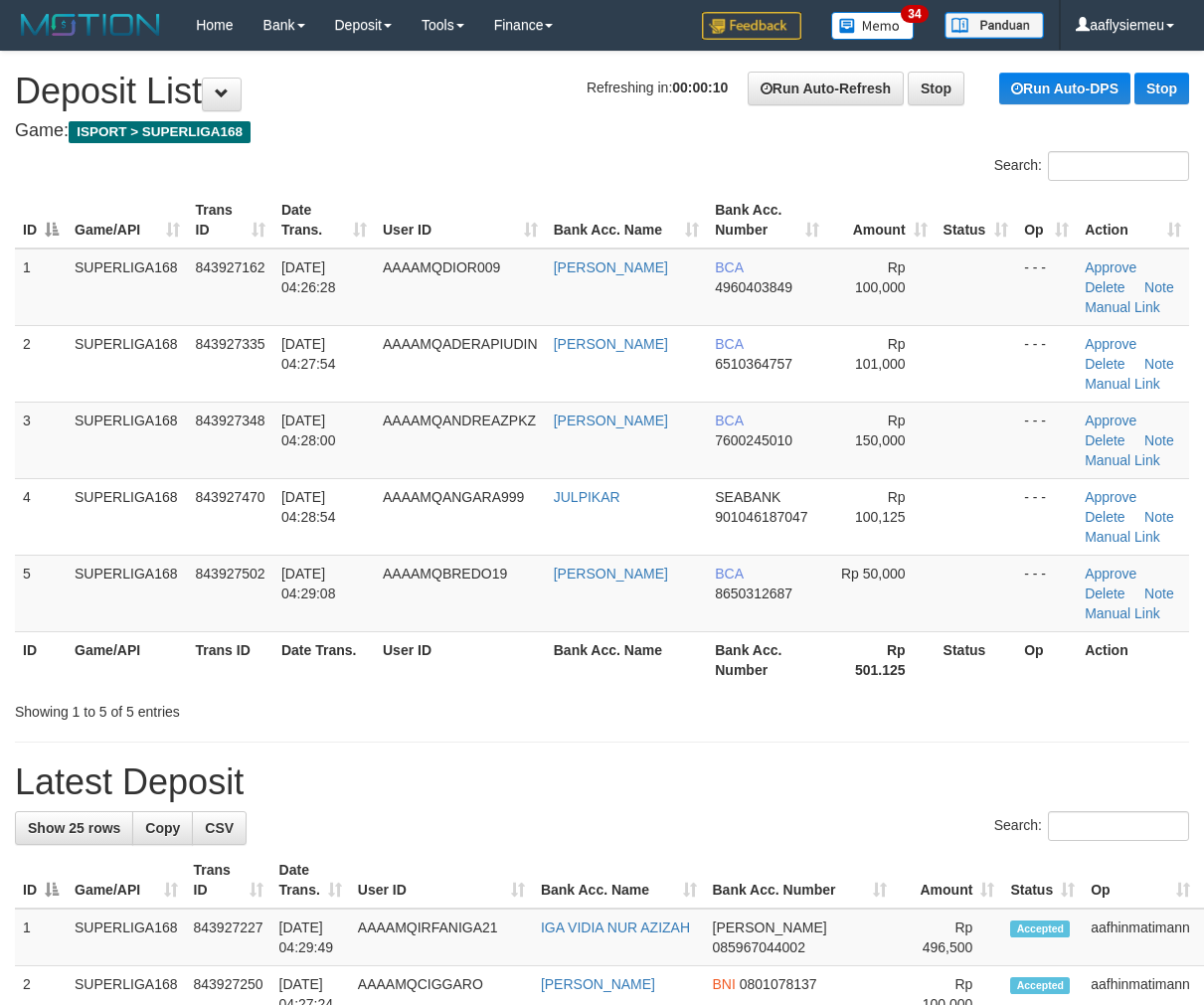 scroll, scrollTop: 0, scrollLeft: 0, axis: both 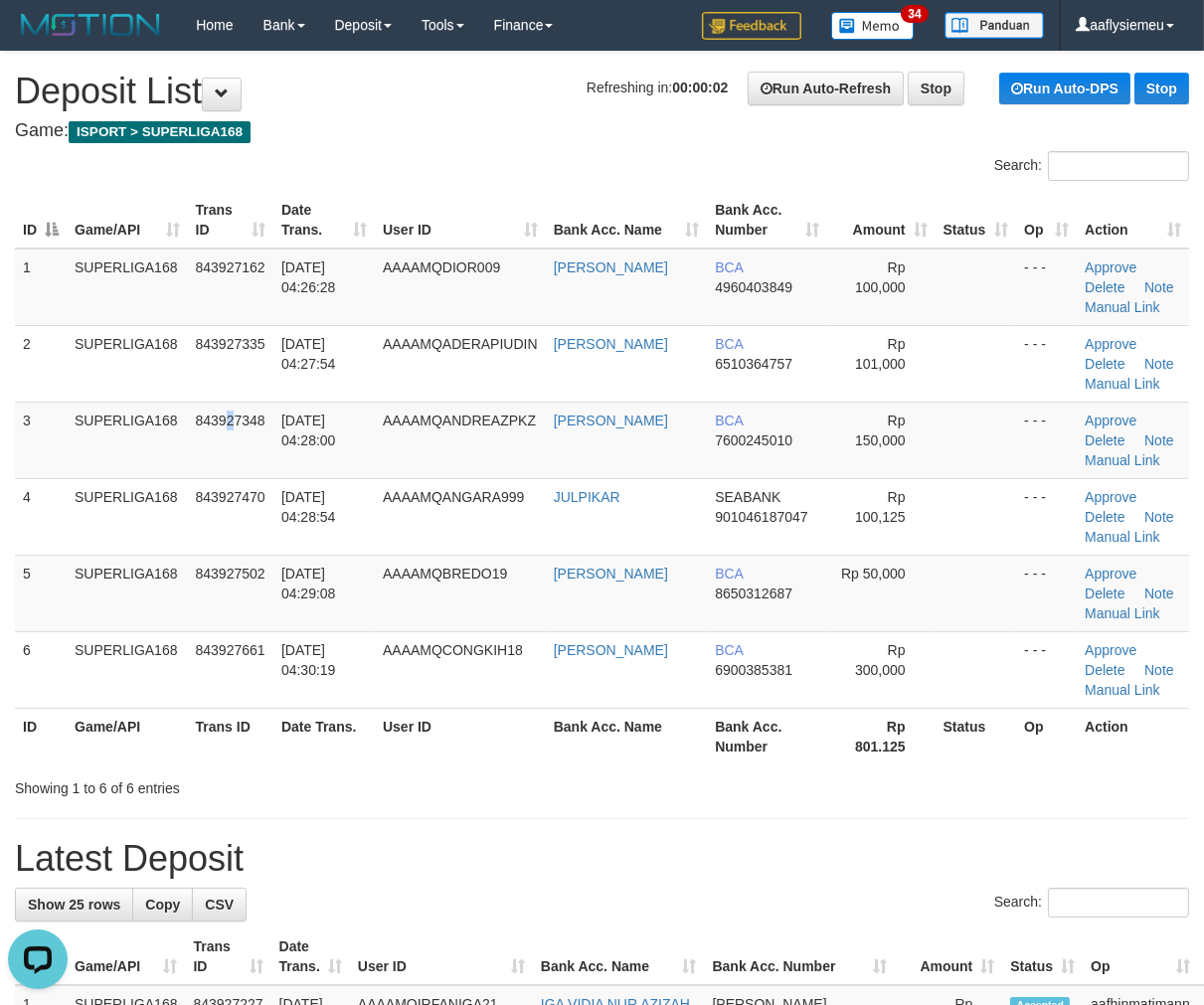 drag, startPoint x: 235, startPoint y: 470, endPoint x: 5, endPoint y: 514, distance: 234.17088 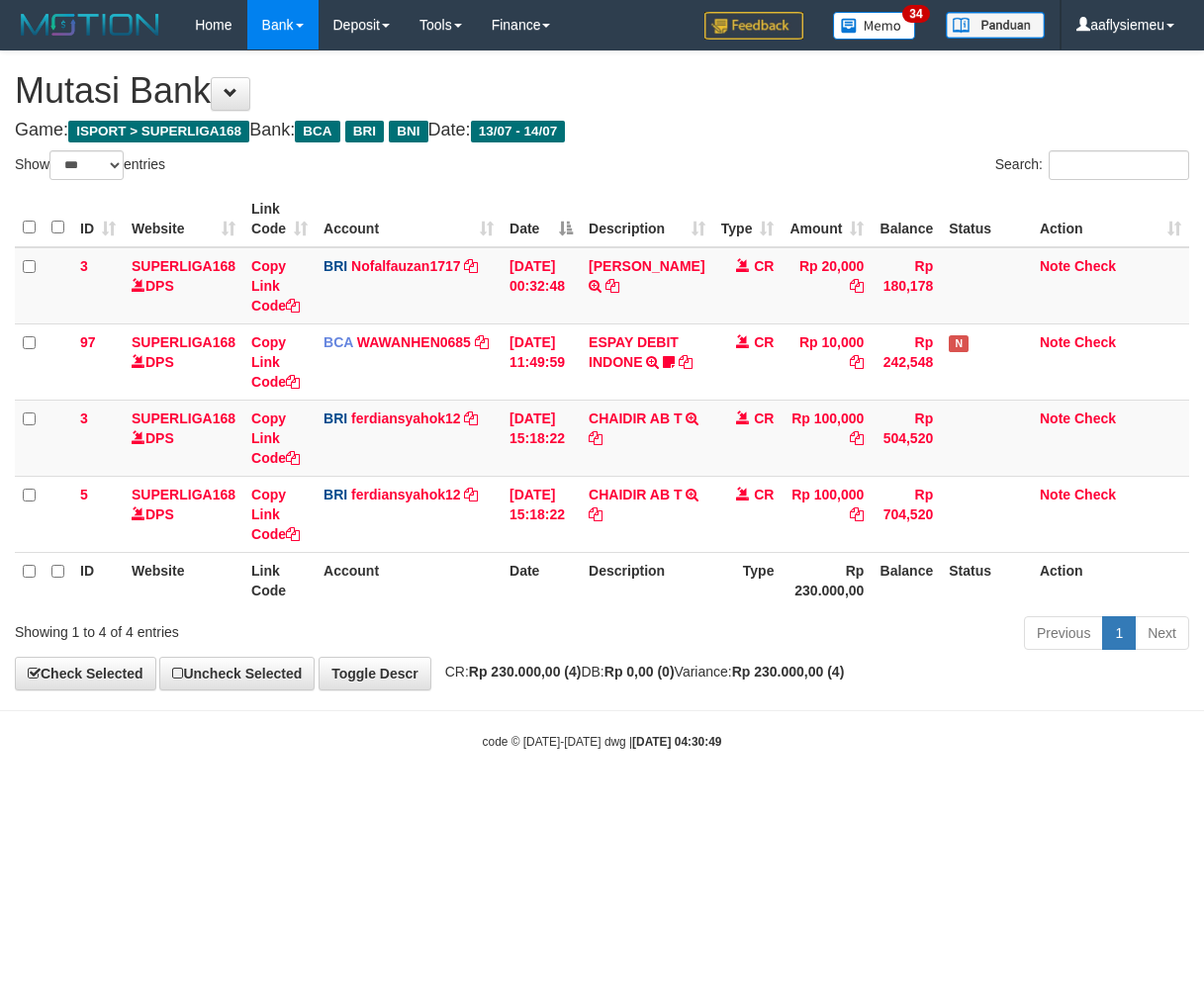 select on "***" 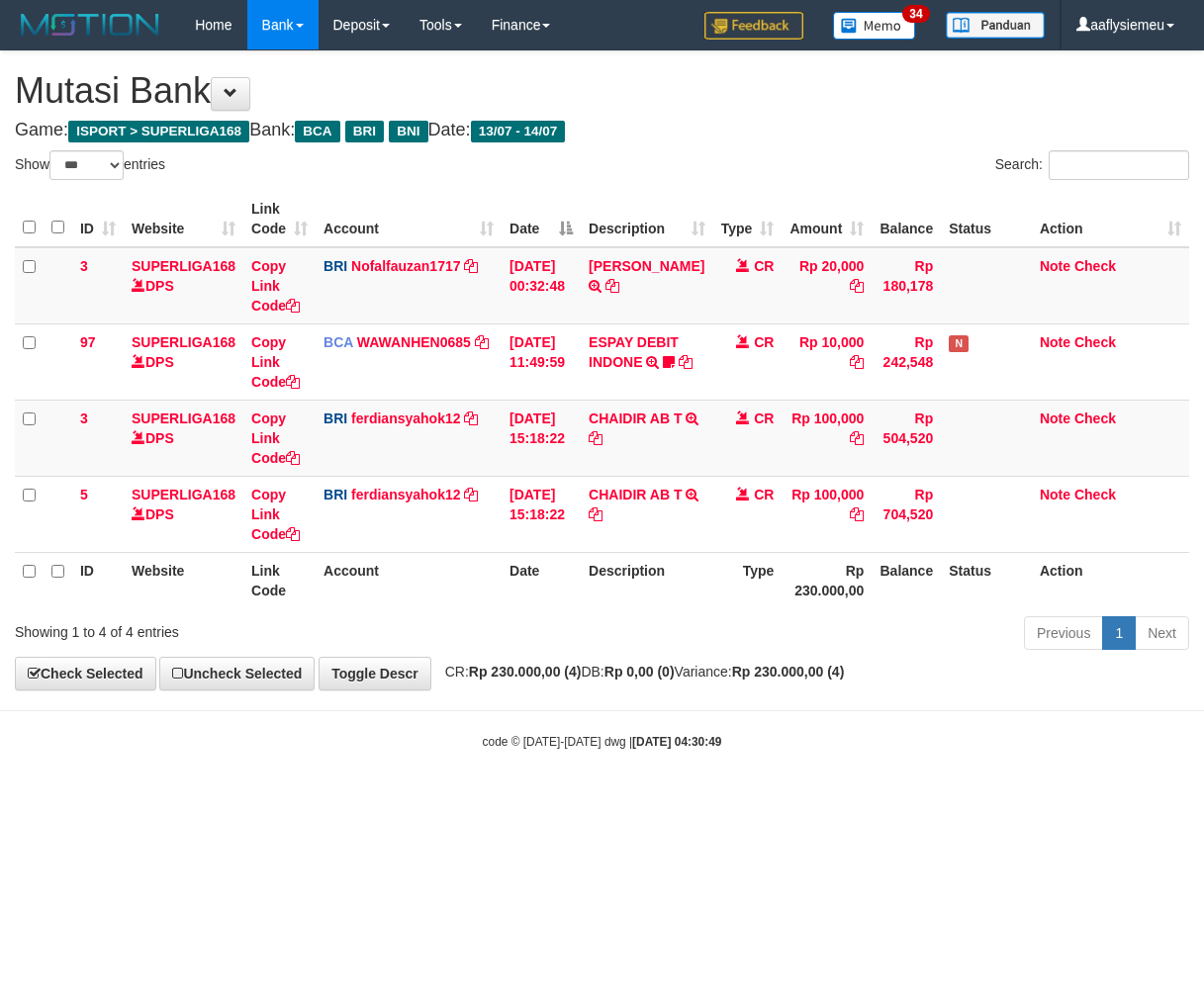 scroll, scrollTop: 0, scrollLeft: 0, axis: both 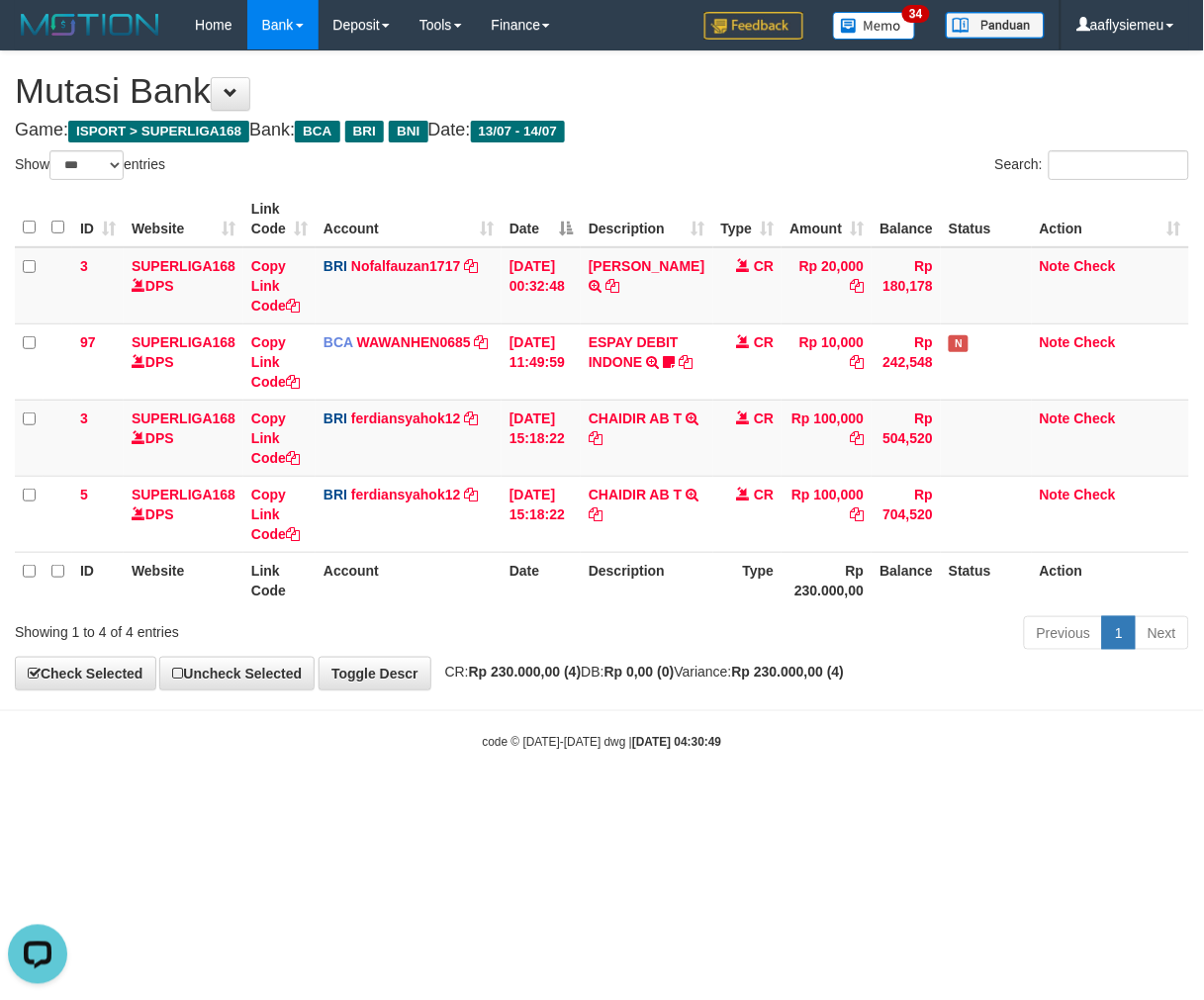 click on "Previous 1 Next" at bounding box center (853, 635) 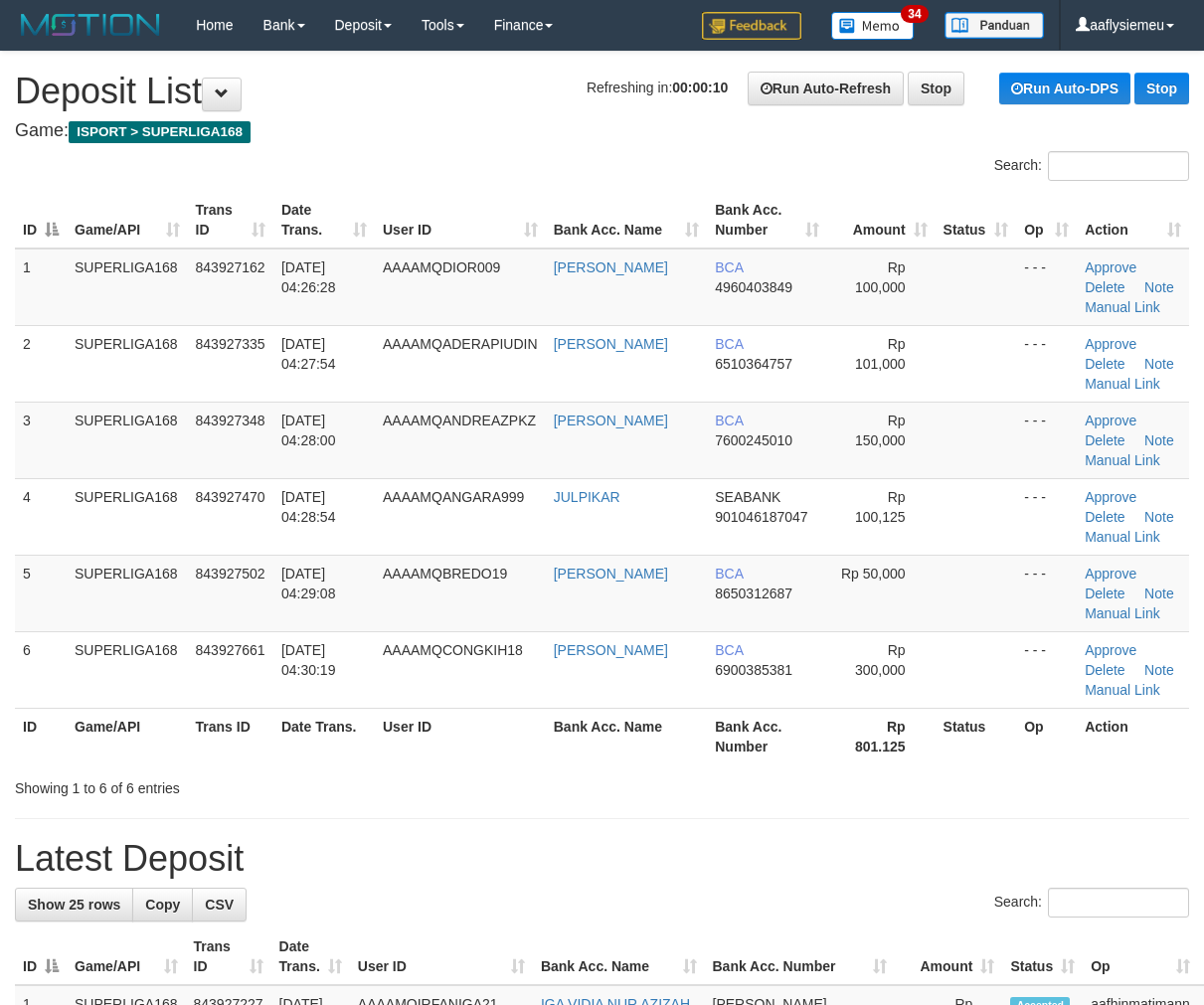 scroll, scrollTop: 0, scrollLeft: 0, axis: both 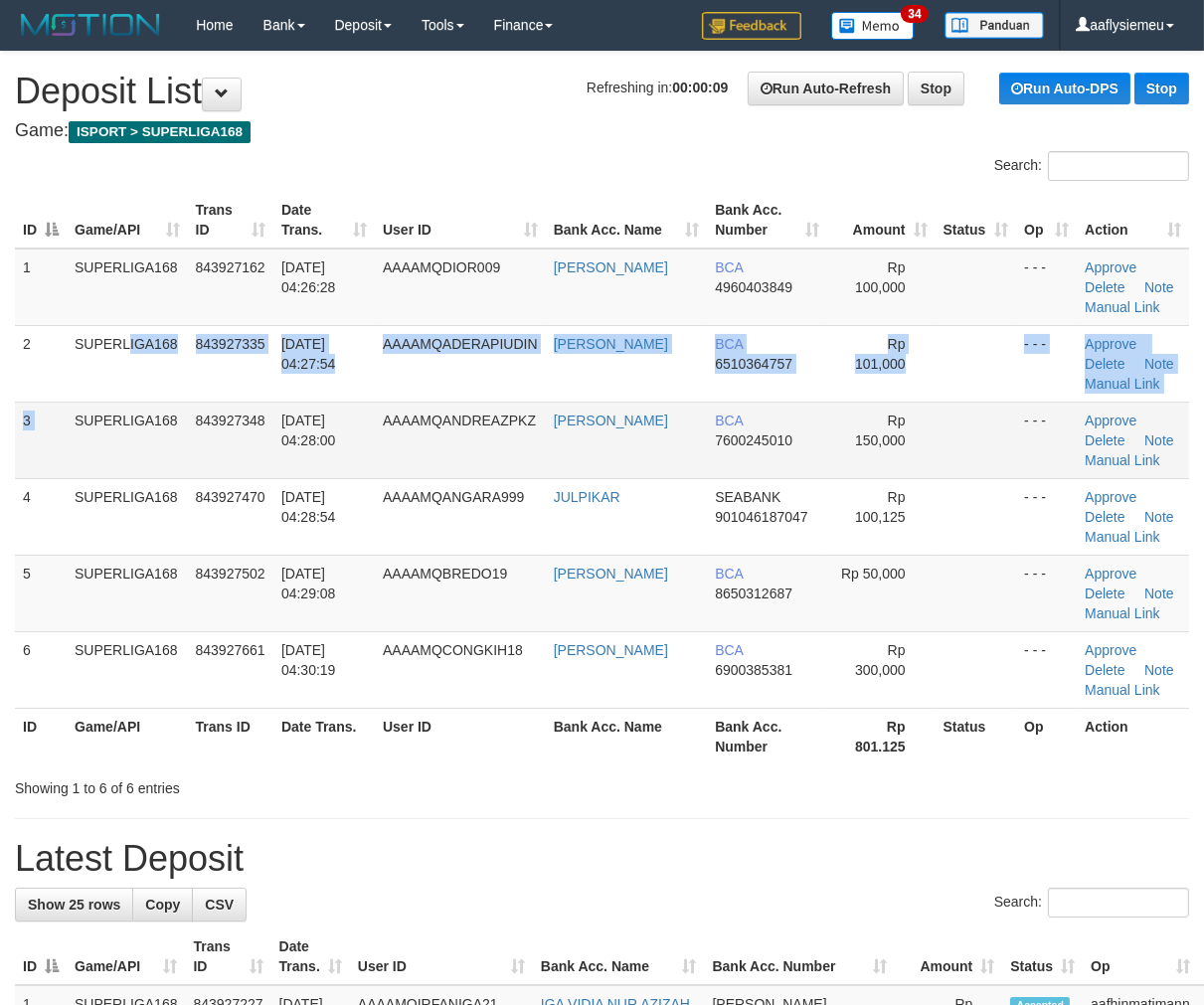 click on "SUPERLIGA168" at bounding box center [127, 439] 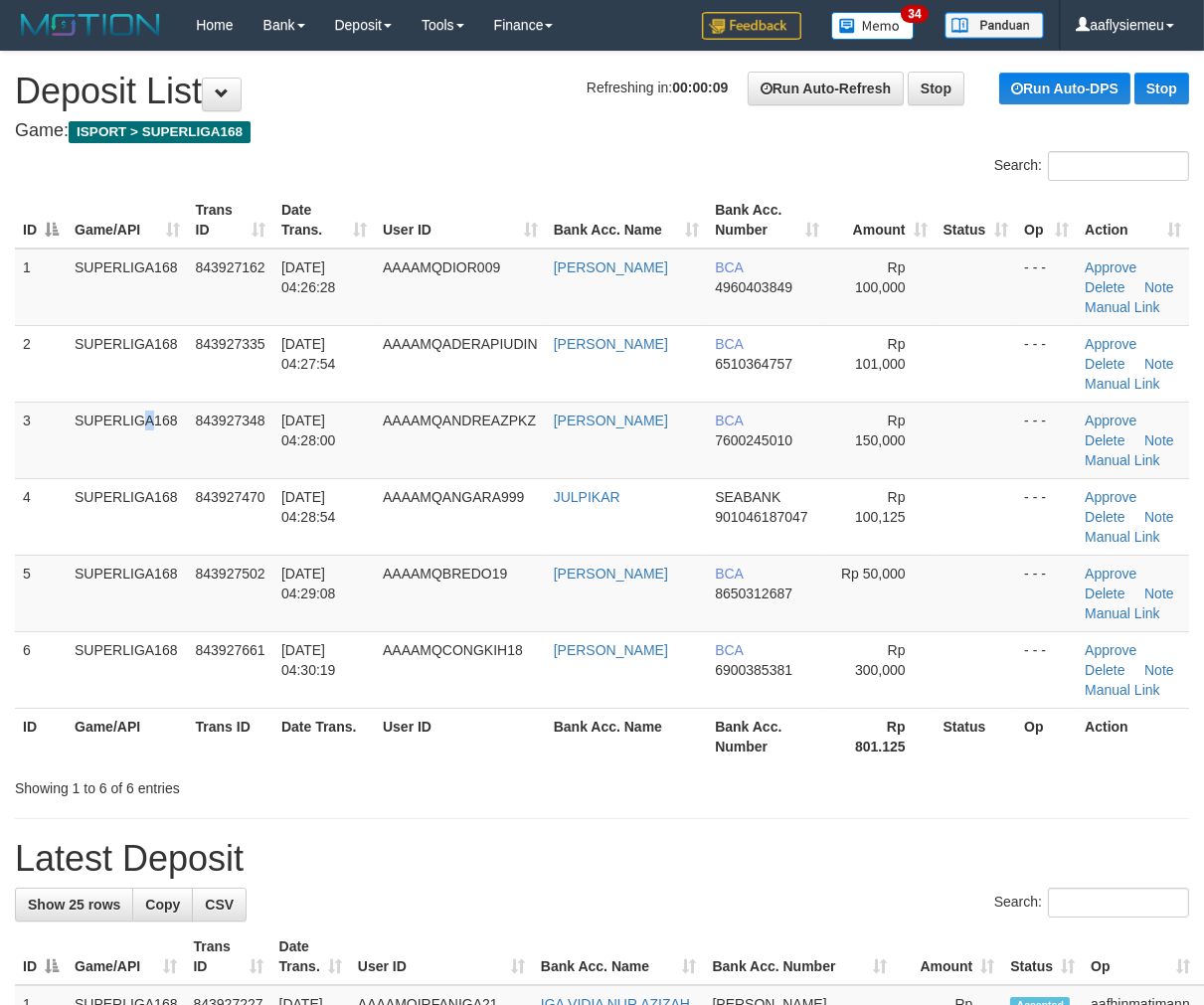 drag, startPoint x: 104, startPoint y: 434, endPoint x: 1, endPoint y: 497, distance: 120.73939 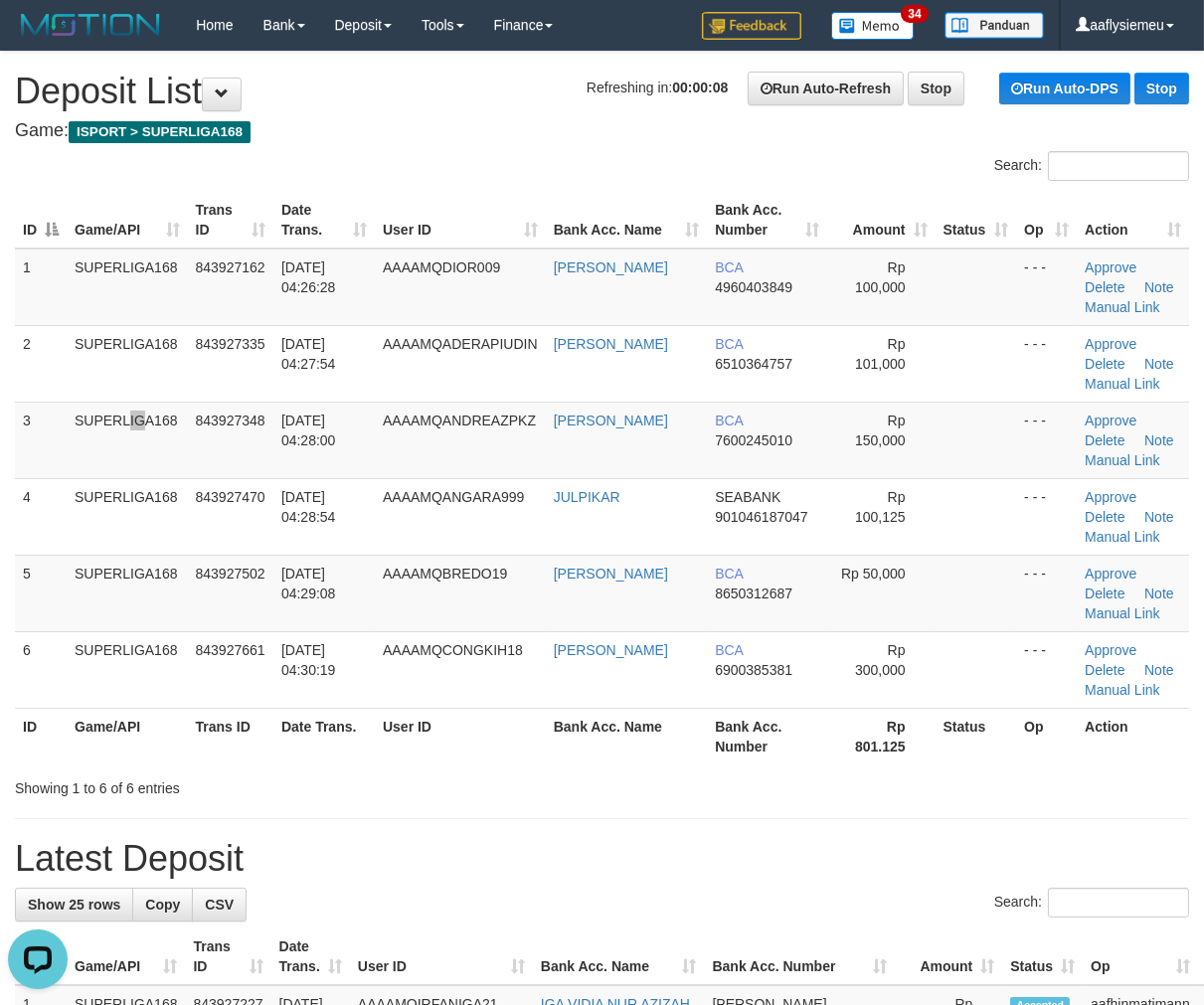 scroll, scrollTop: 0, scrollLeft: 0, axis: both 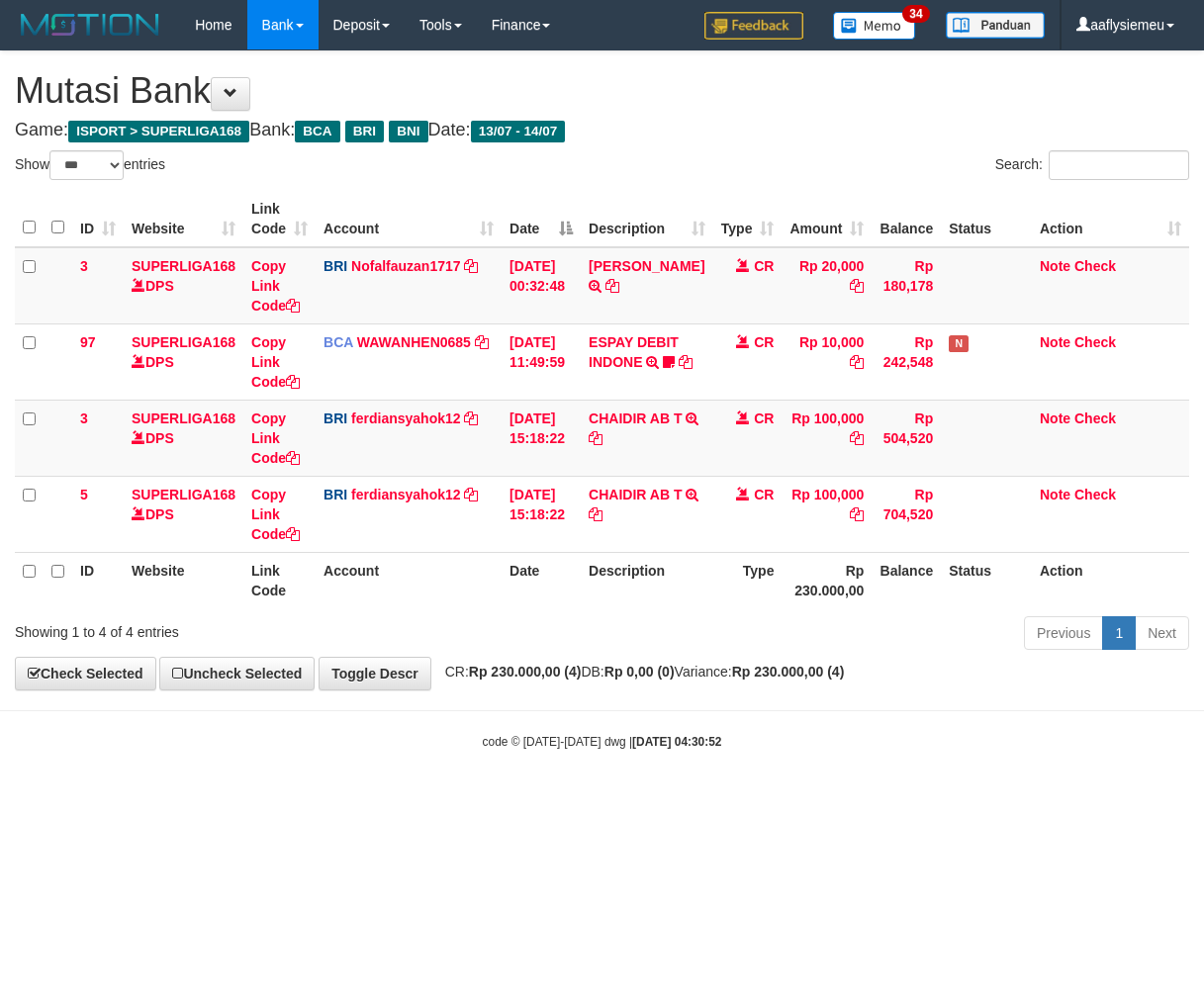 select on "***" 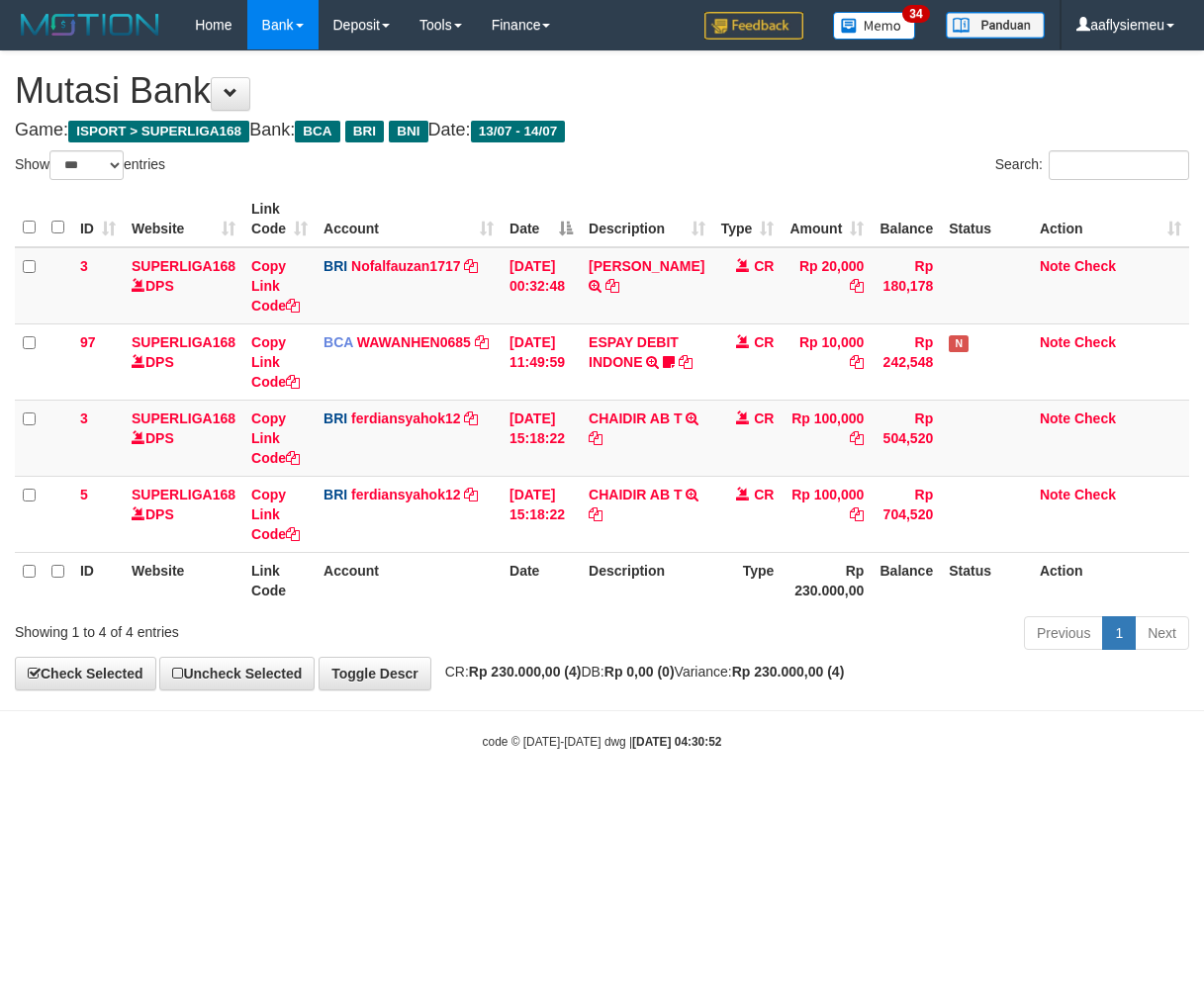 scroll, scrollTop: 0, scrollLeft: 0, axis: both 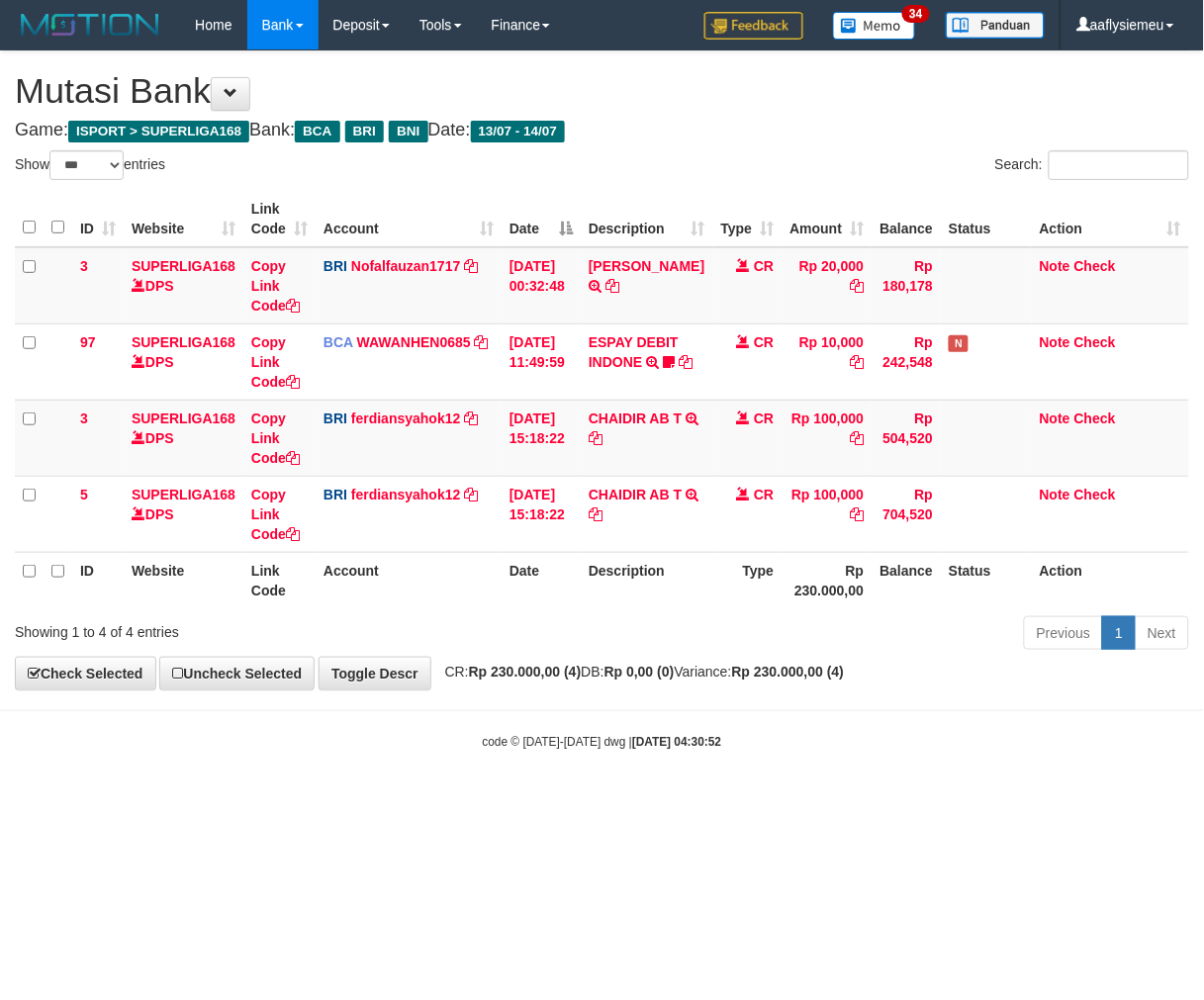 click on "Toggle navigation
Home
Bank
Account List
Load
By Website
Group
[ISPORT]													SUPERLIGA168
By Load Group (DPS)
34" at bounding box center (602, 400) 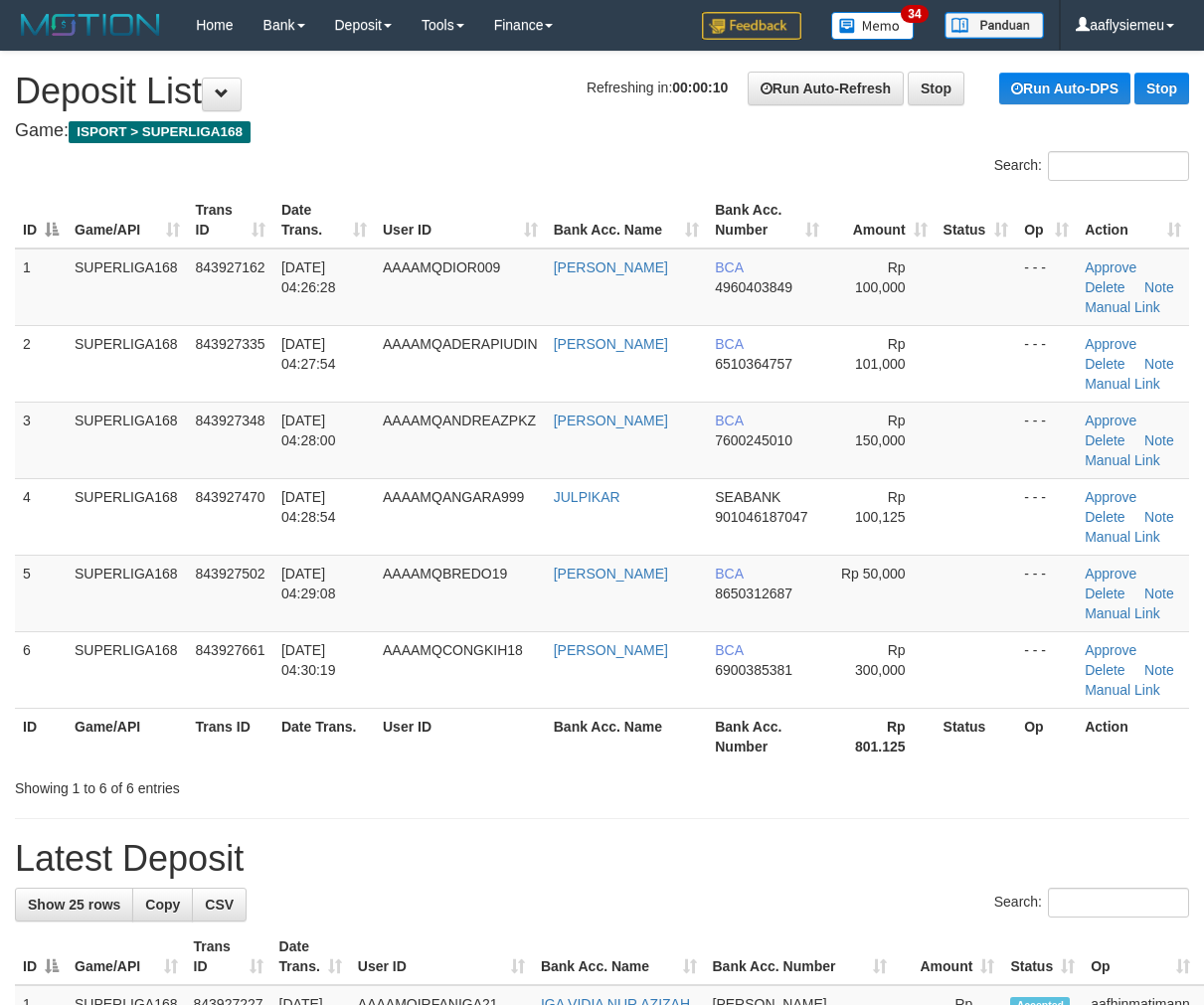 scroll, scrollTop: 0, scrollLeft: 0, axis: both 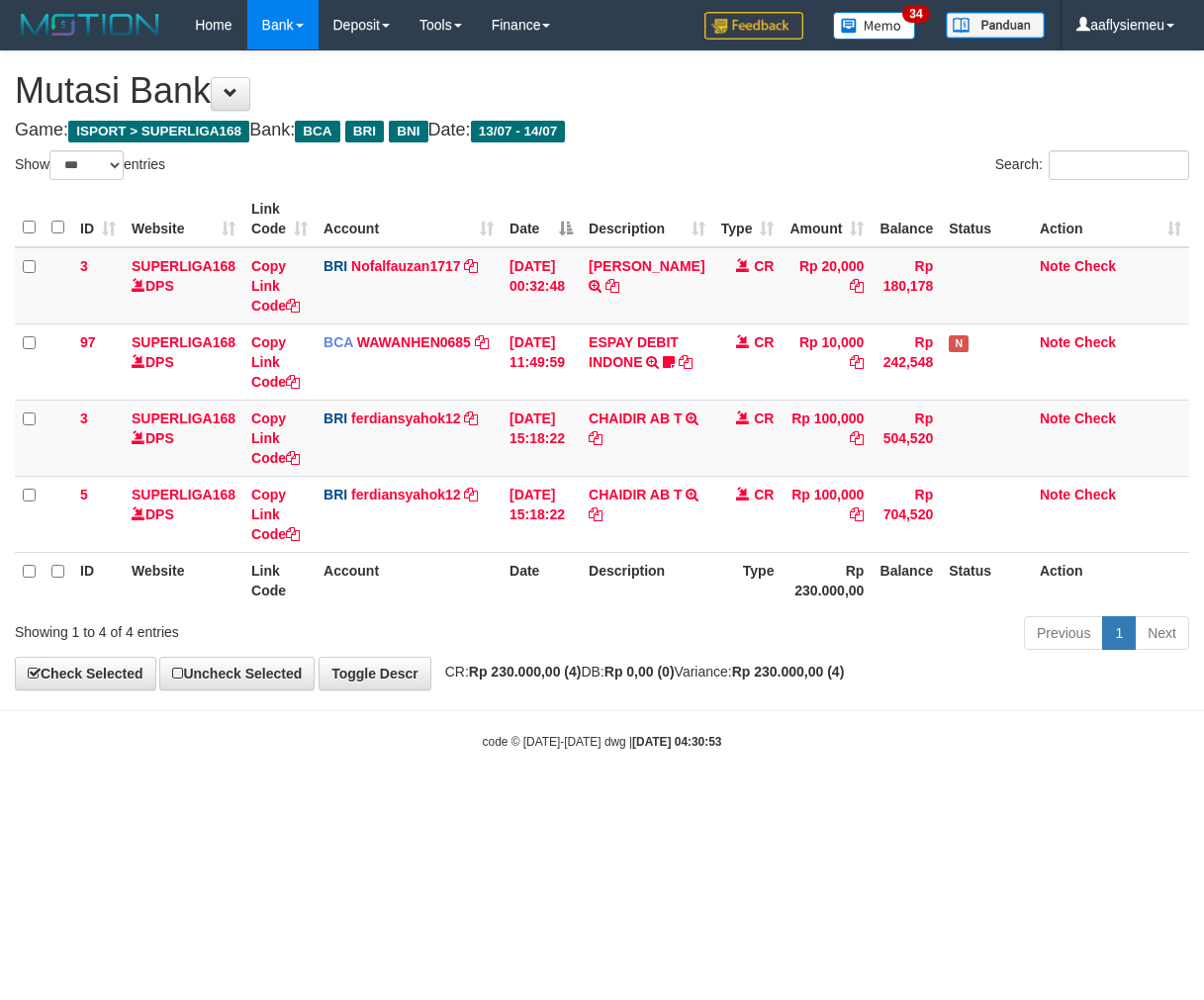 select on "***" 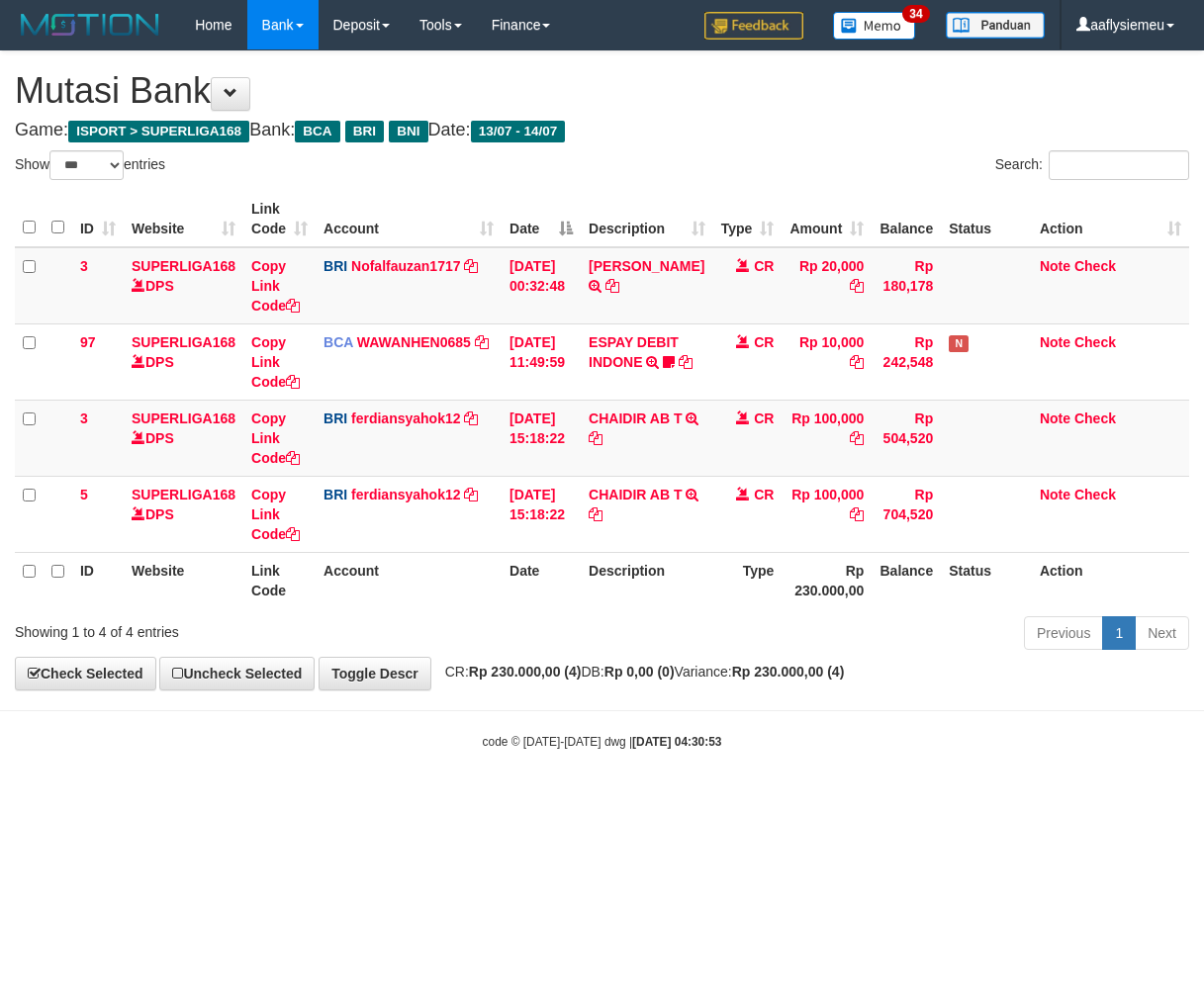 scroll, scrollTop: 0, scrollLeft: 0, axis: both 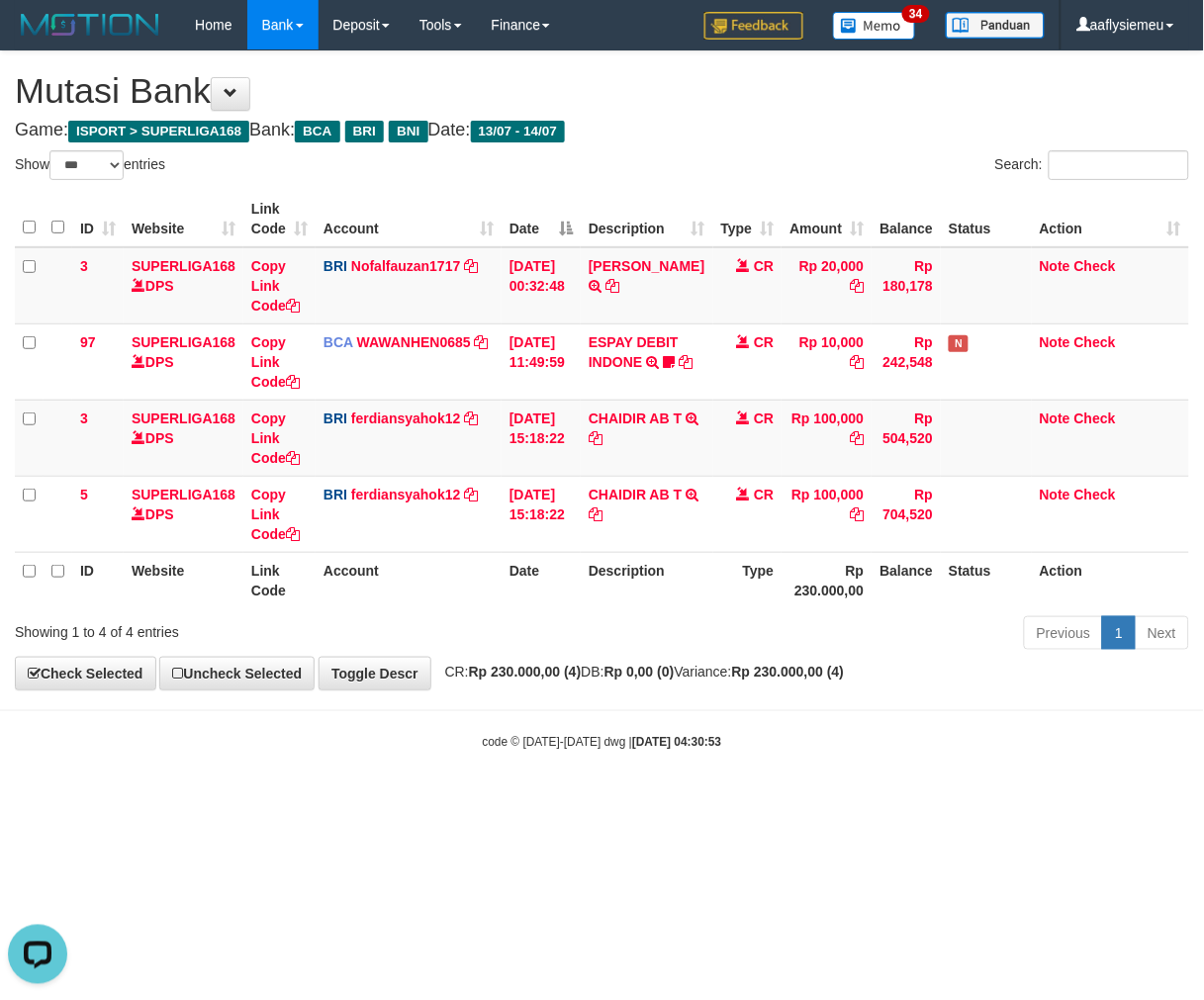 click on "Mutasi Bank" at bounding box center (602, 91) 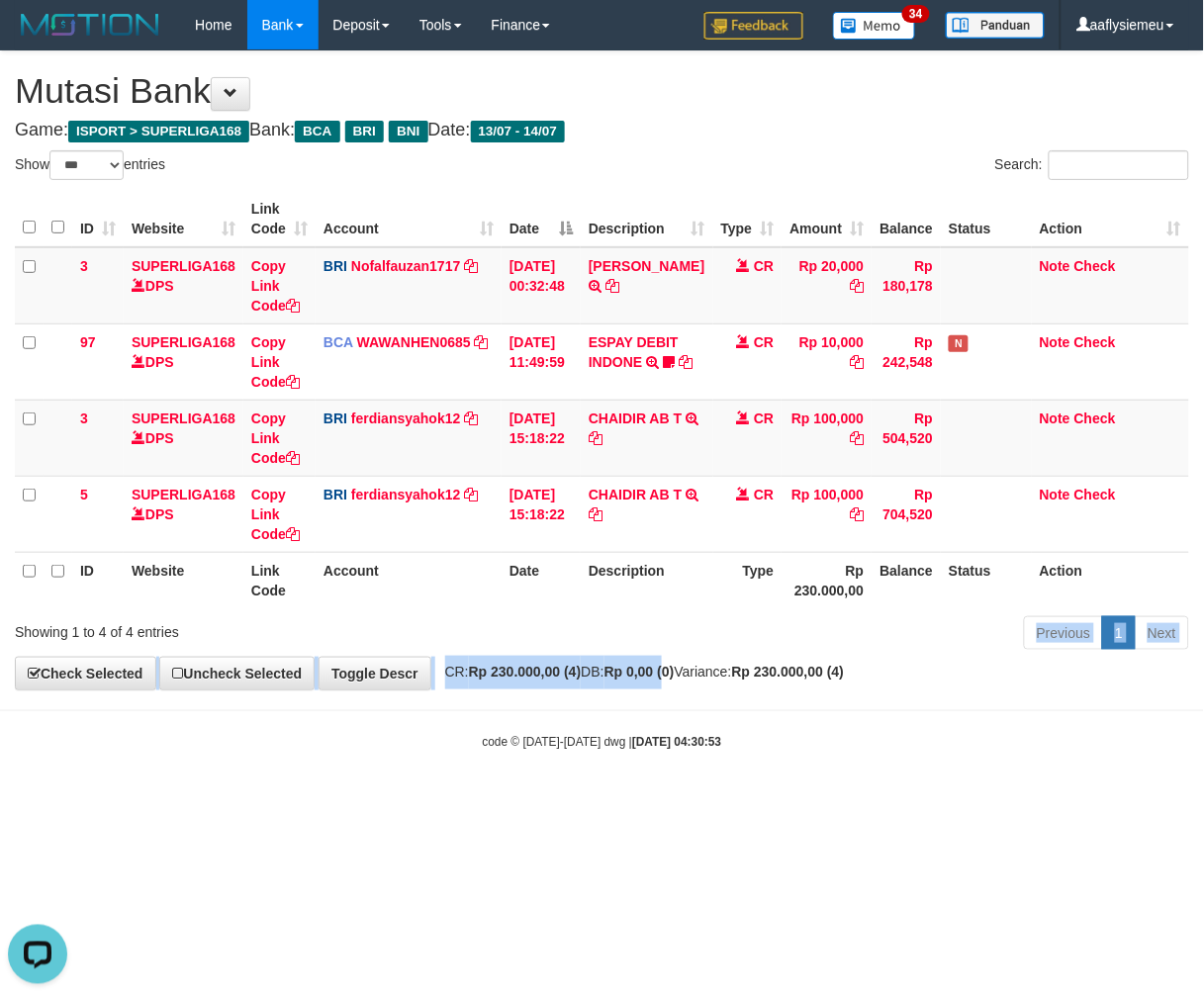 drag, startPoint x: 696, startPoint y: 665, endPoint x: 707, endPoint y: 665, distance: 11 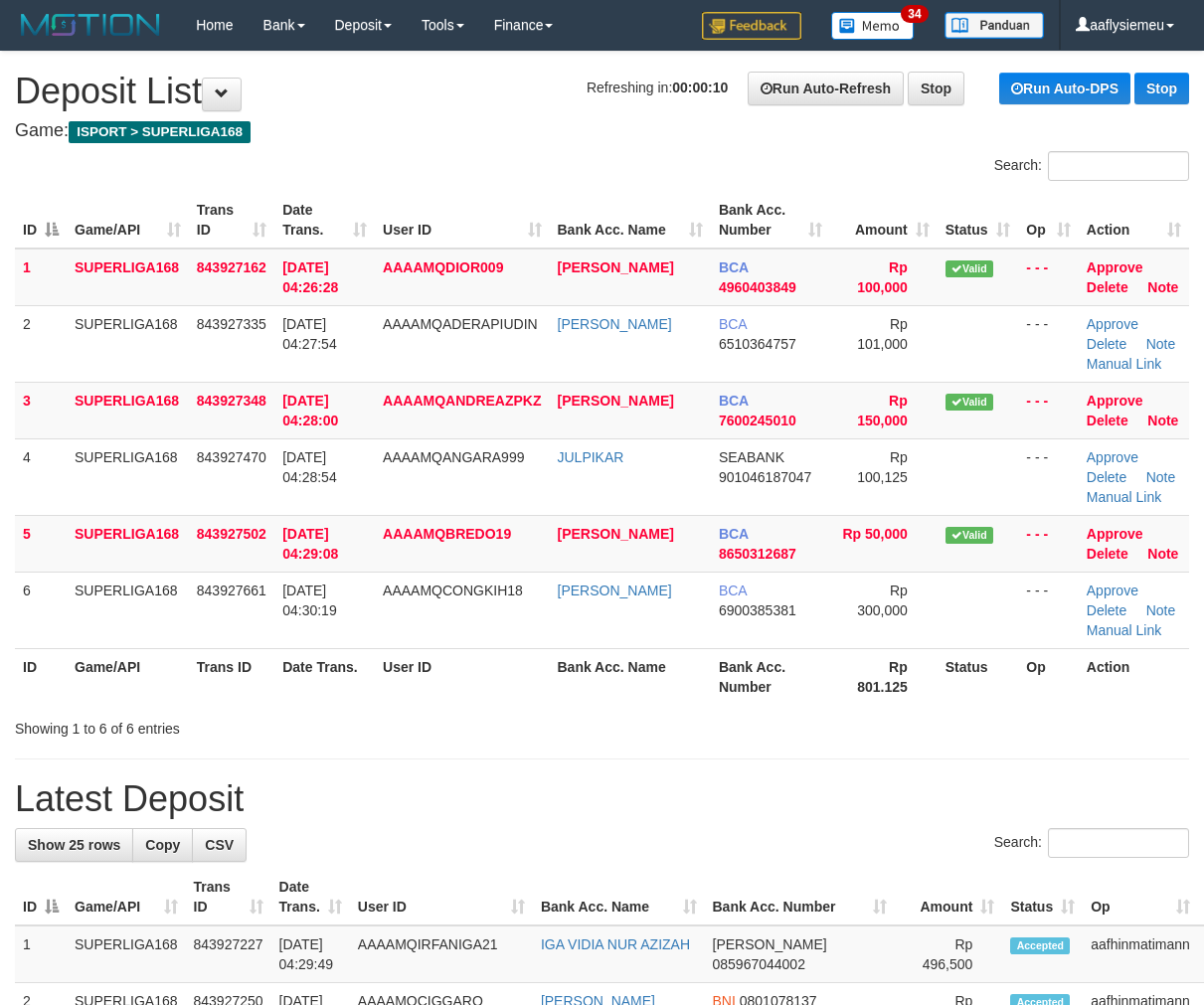 scroll, scrollTop: 0, scrollLeft: 0, axis: both 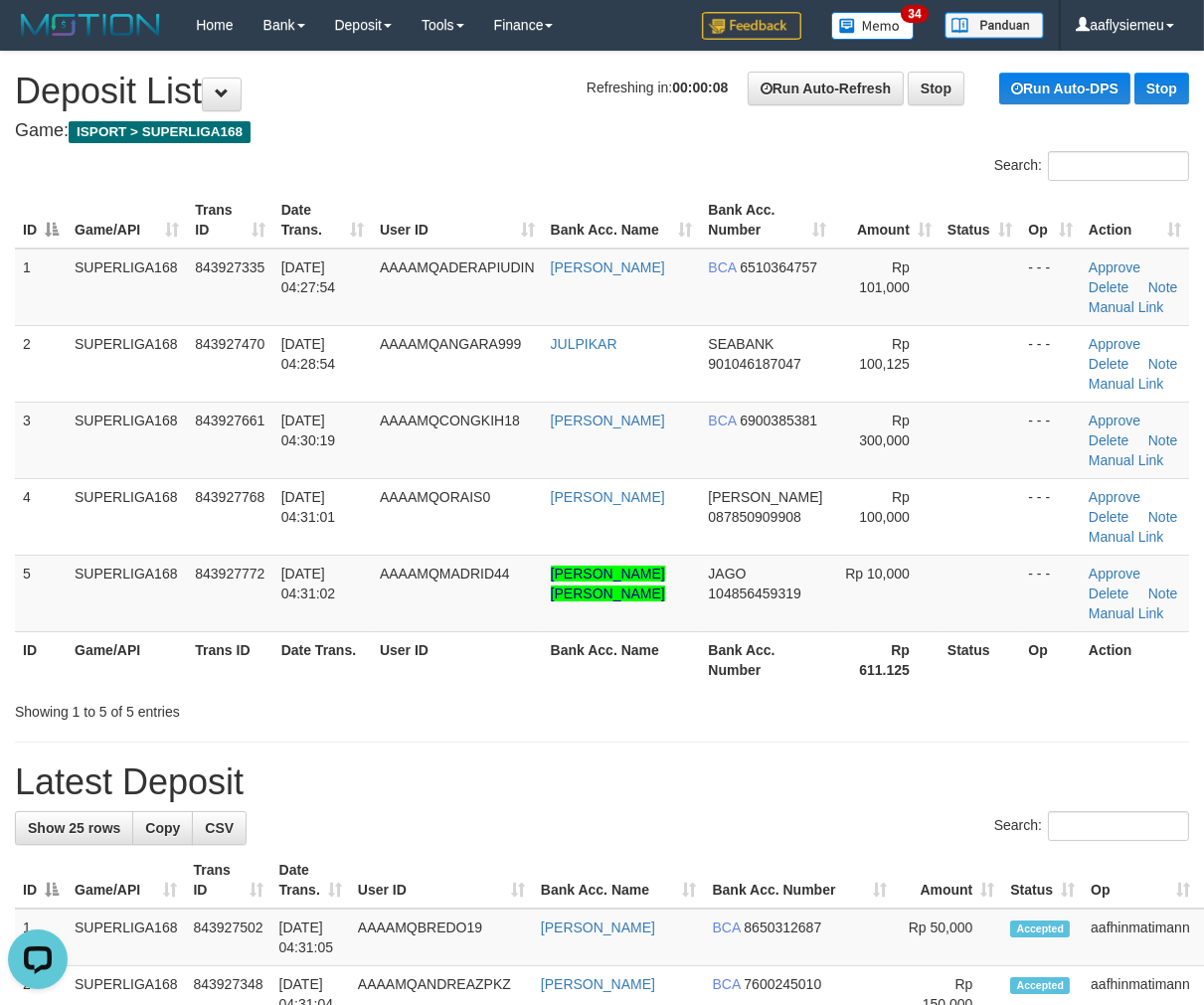 drag, startPoint x: 100, startPoint y: 508, endPoint x: 0, endPoint y: 542, distance: 105.62197 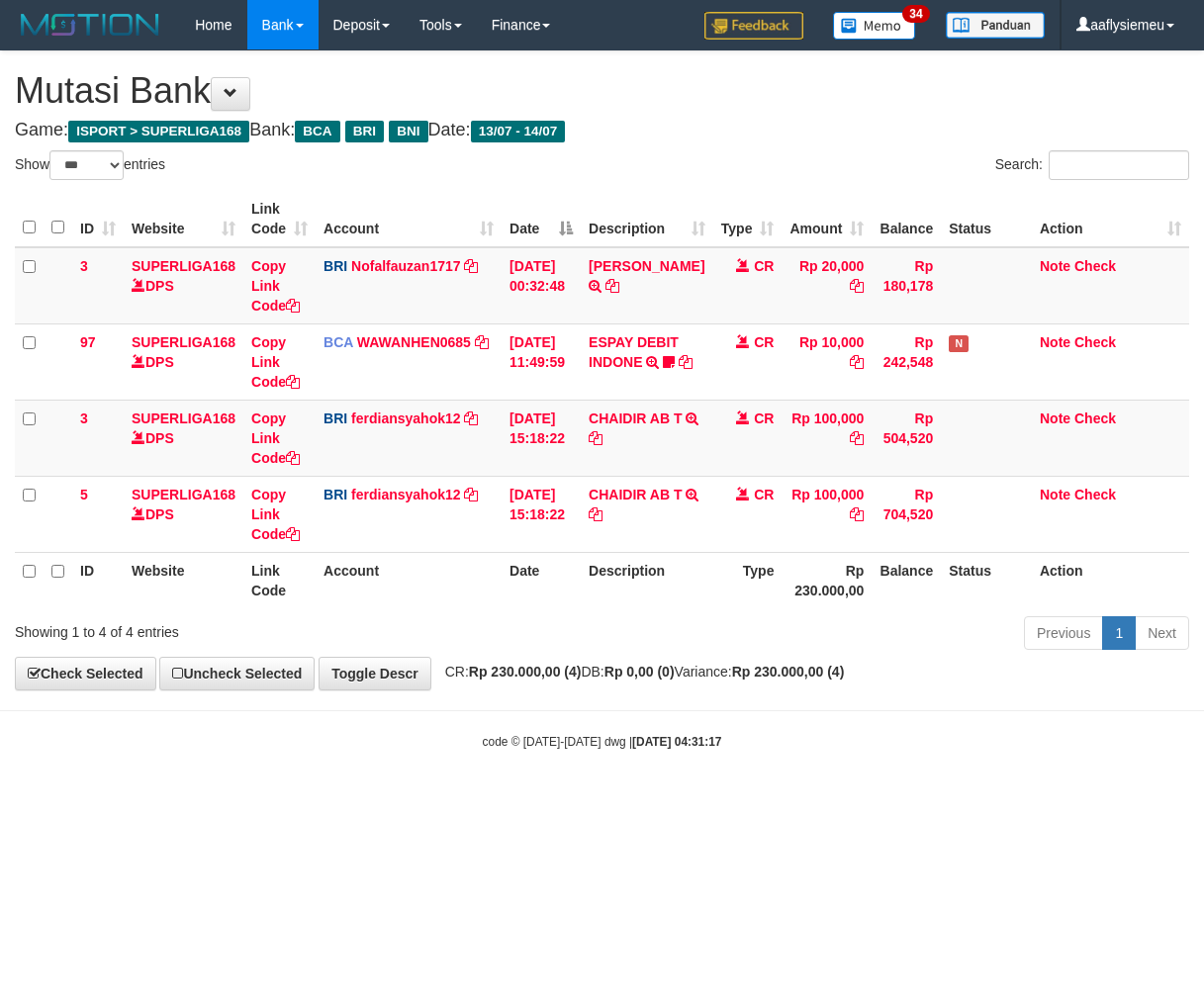 select on "***" 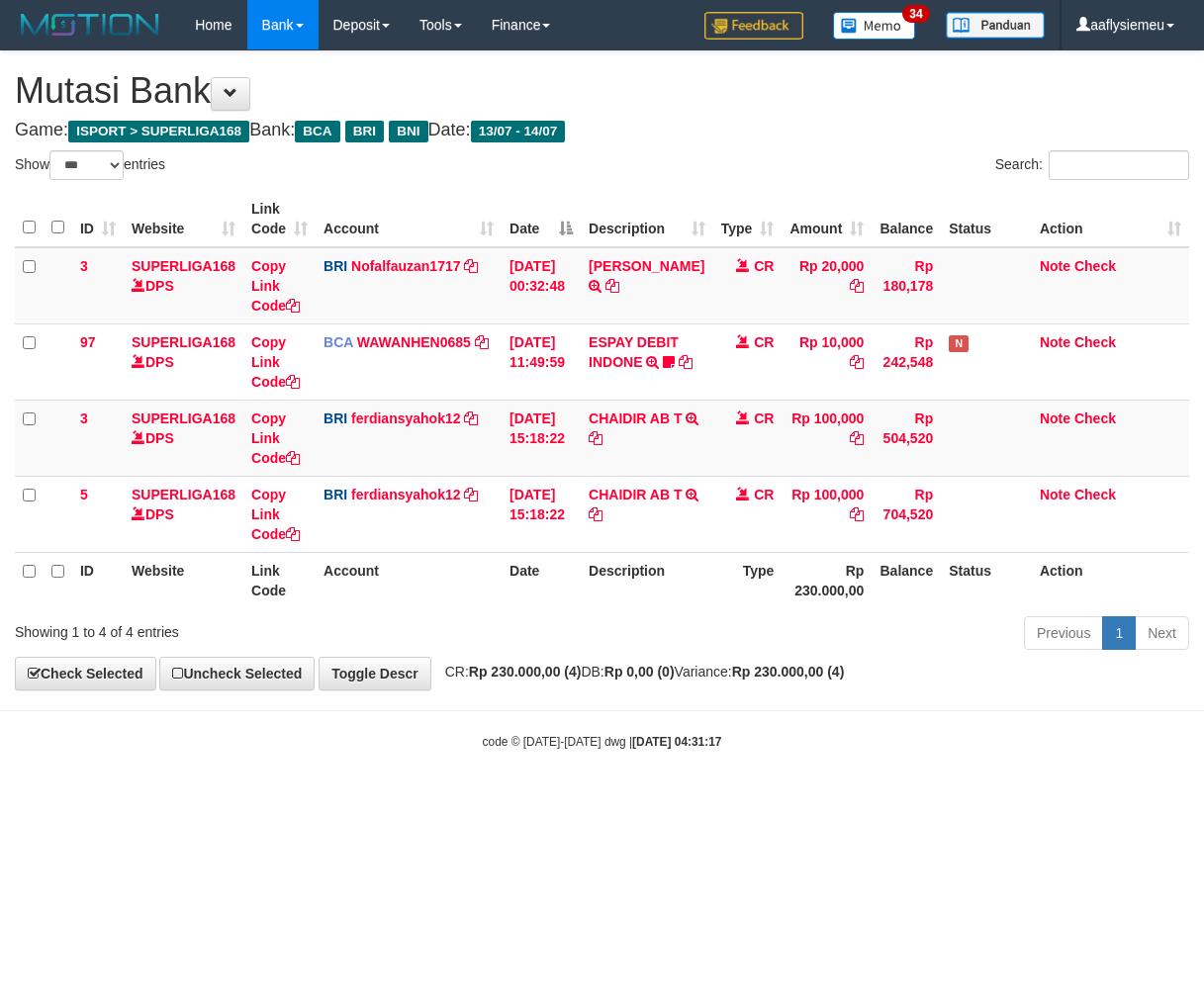 click on "Toggle navigation
Home
Bank
Account List
Load
By Website
Group
[ISPORT]													SUPERLIGA168
By Load Group (DPS)
34" at bounding box center [602, 400] 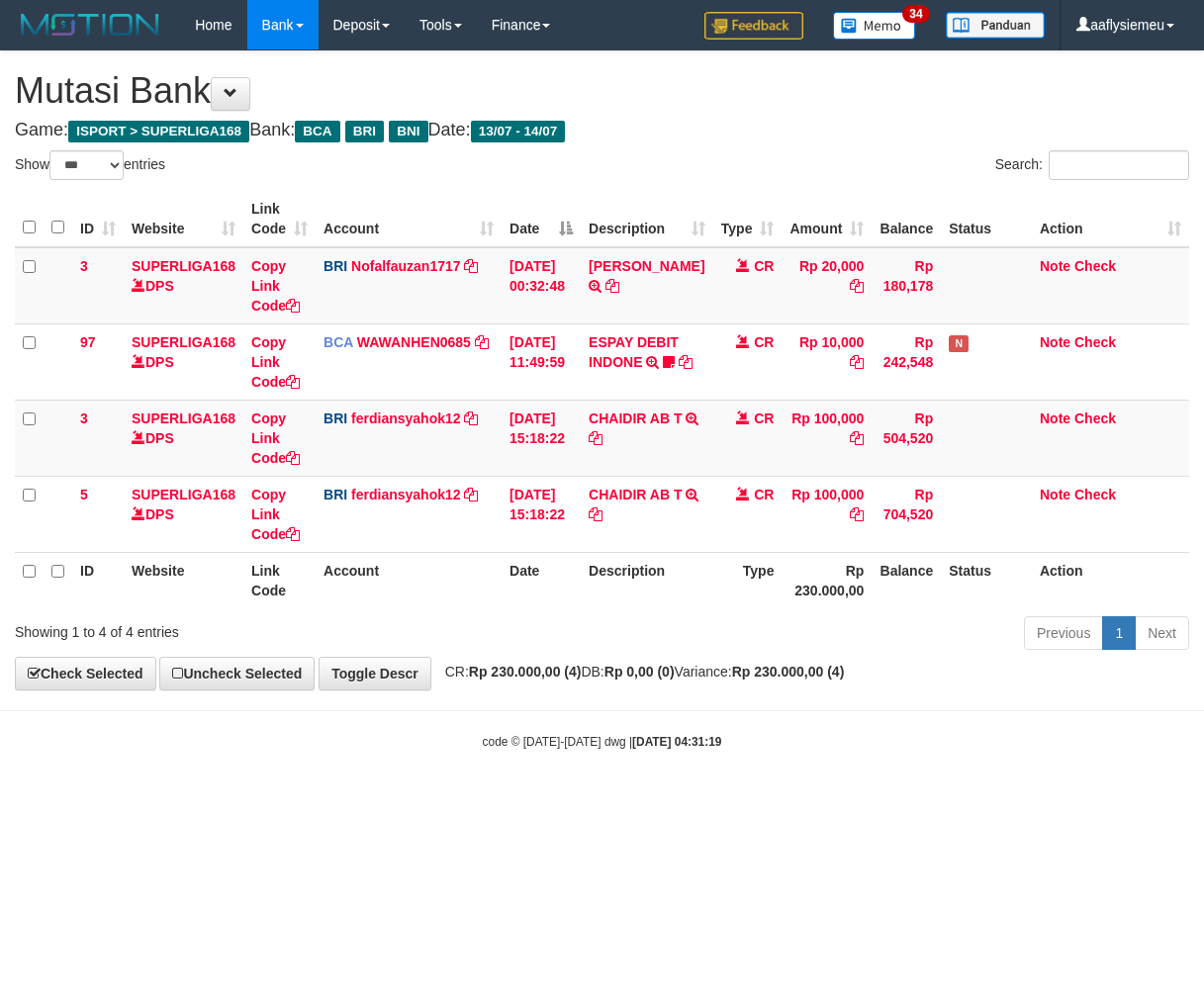 select on "***" 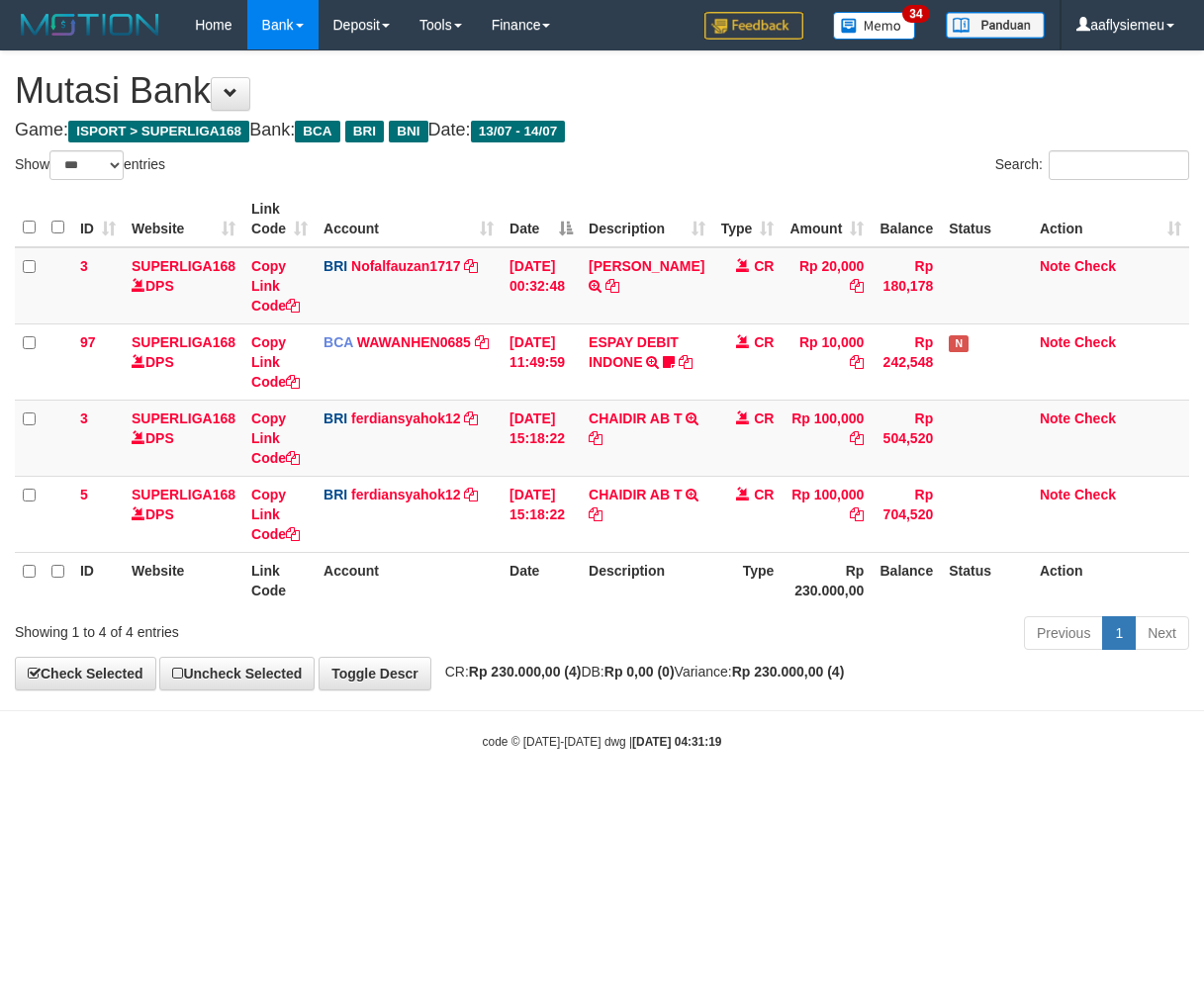 scroll, scrollTop: 0, scrollLeft: 0, axis: both 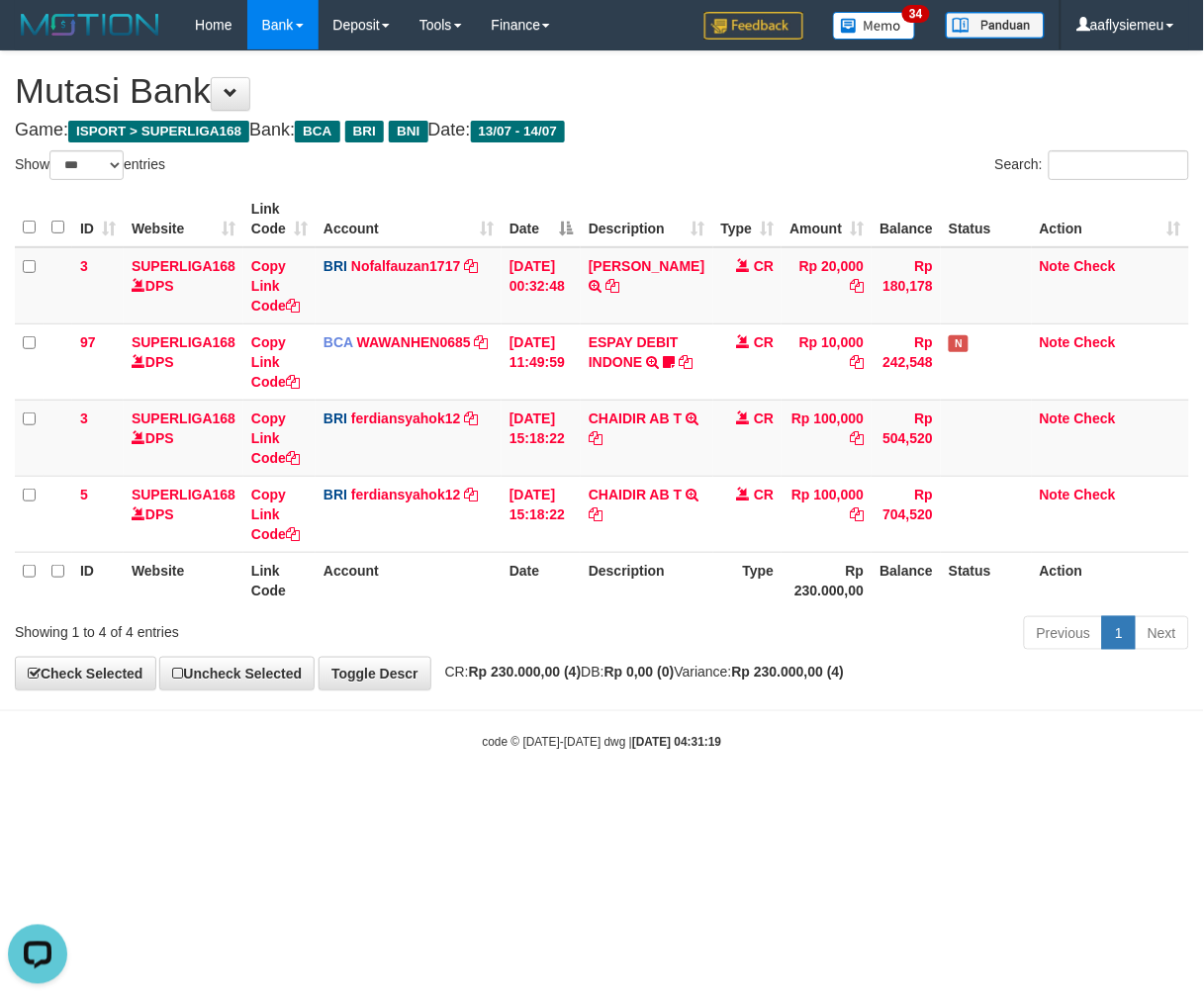 click on "Game:   ISPORT > SUPERLIGA168    		Bank:   BCA   BRI   BNI    		Date:  13/07 - 14/07" at bounding box center [602, 131] 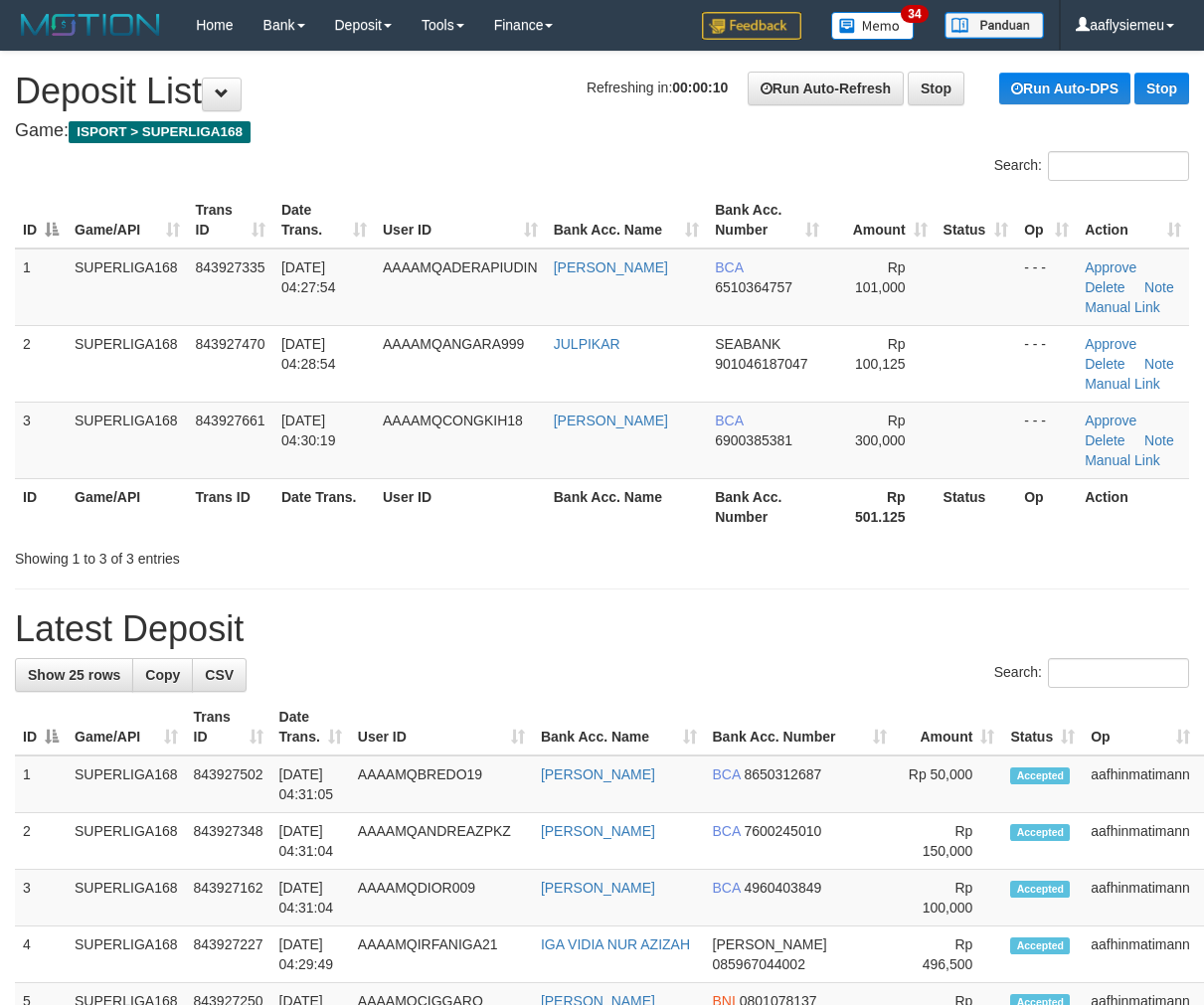 scroll, scrollTop: 0, scrollLeft: 0, axis: both 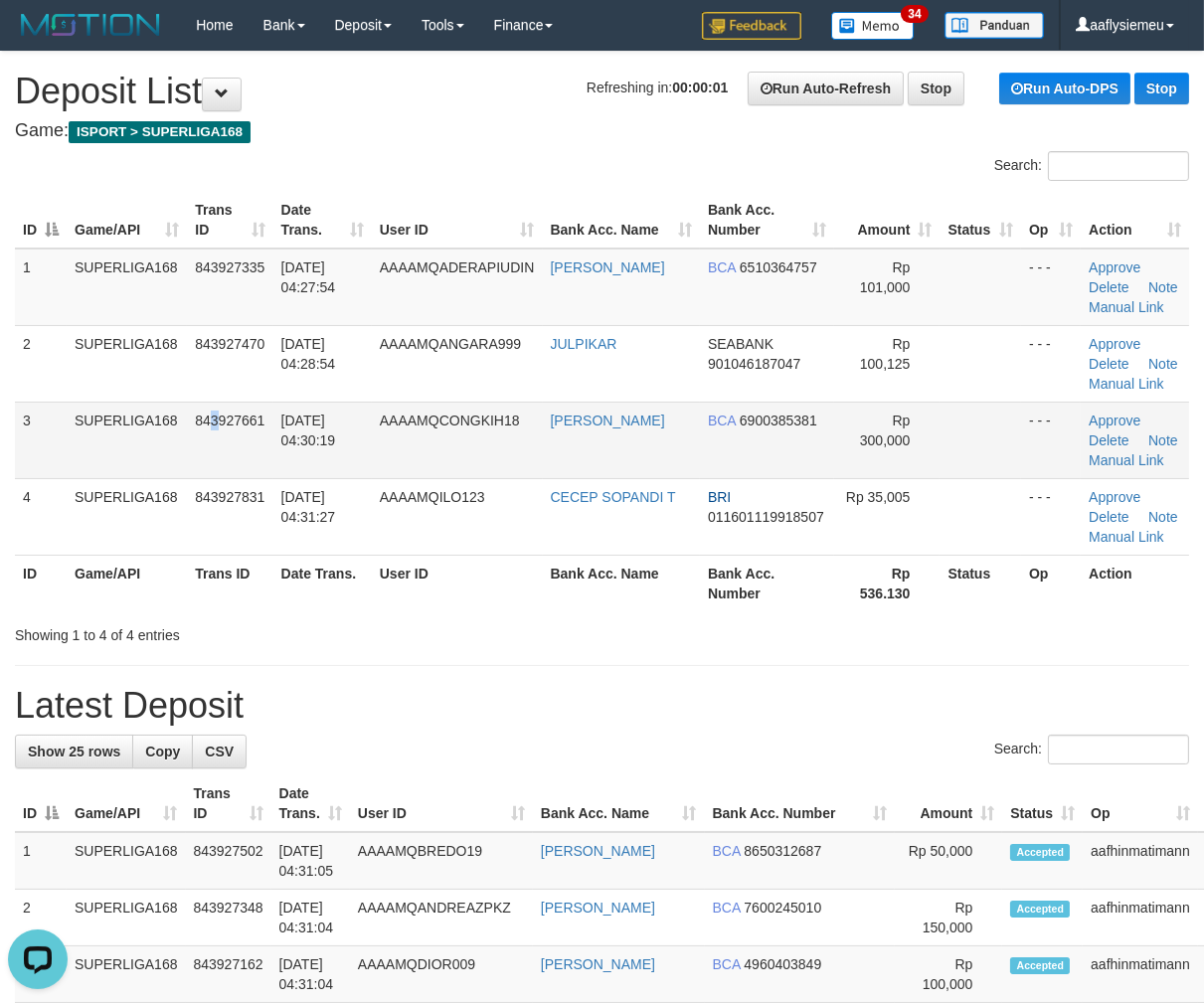 click on "843927661" at bounding box center [230, 439] 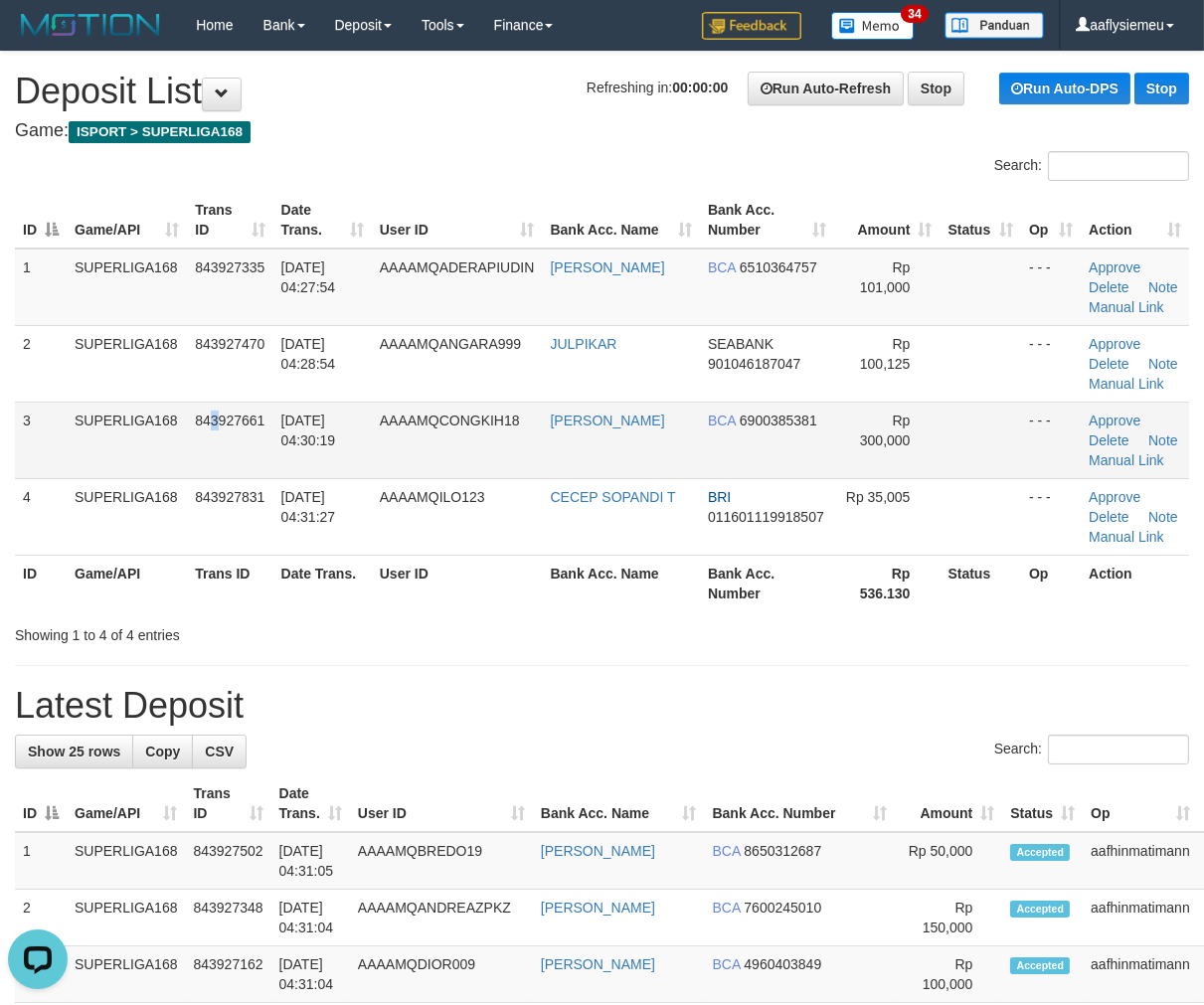 click on "843927661" at bounding box center (230, 439) 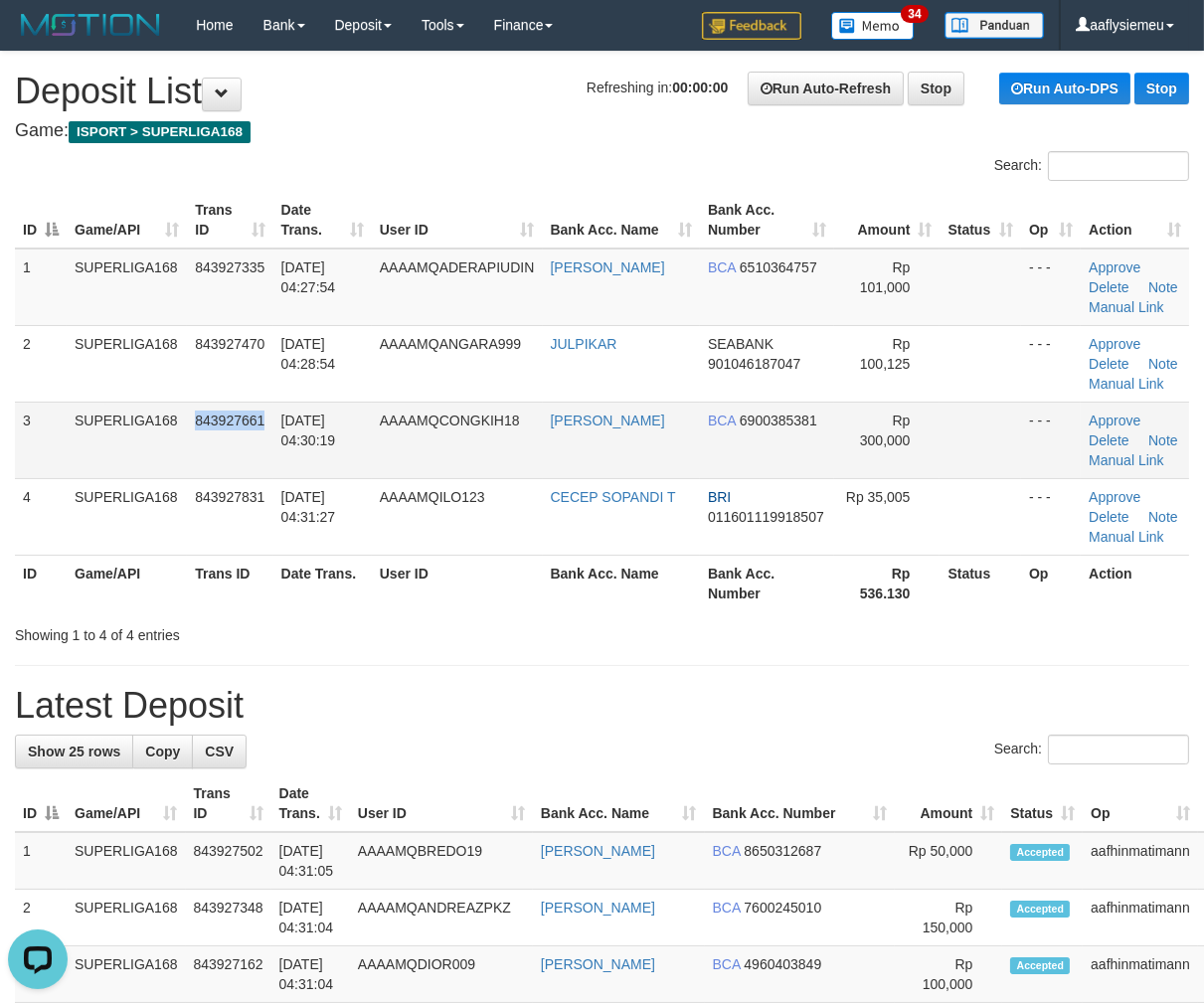click on "843927661" at bounding box center (230, 439) 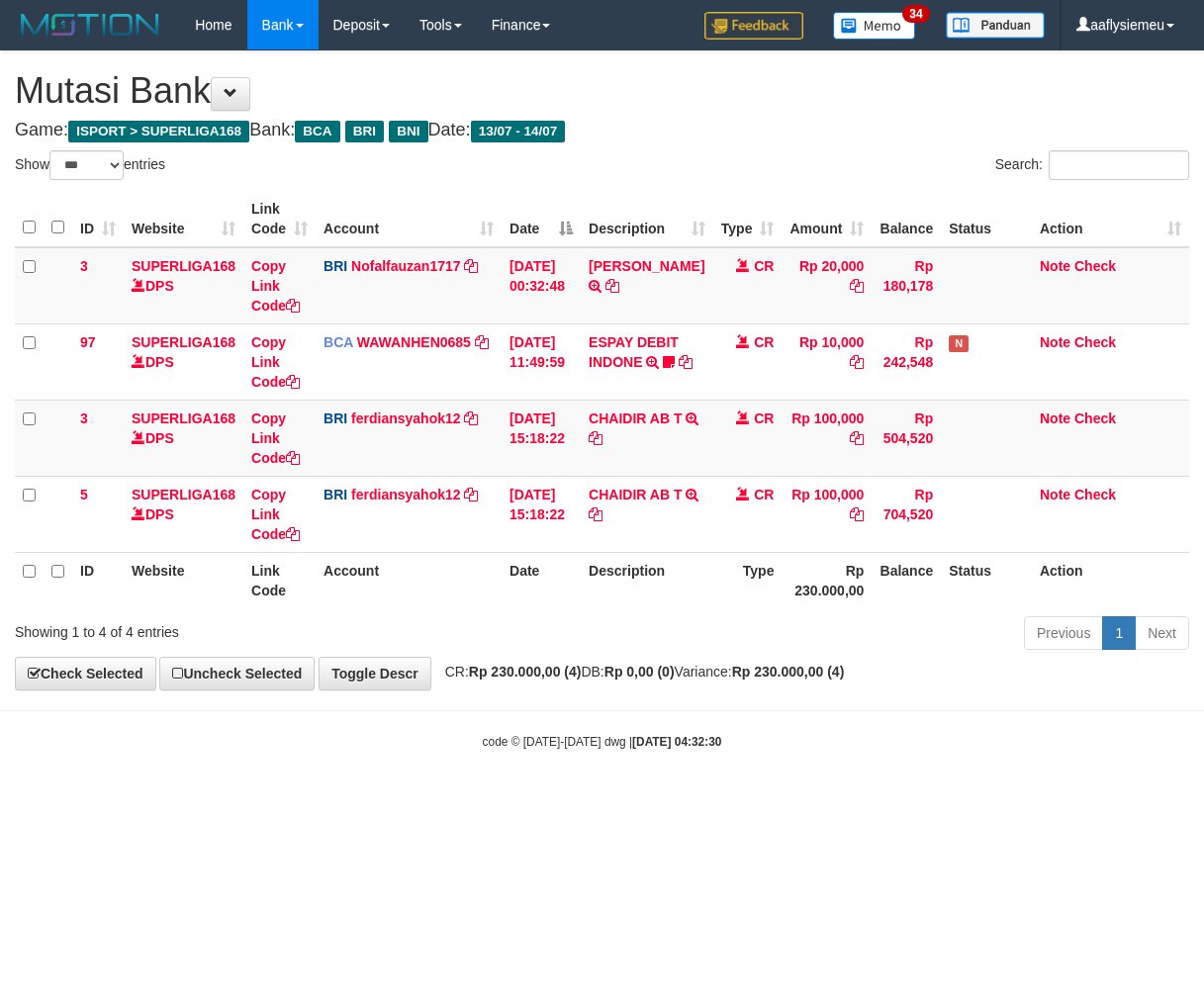 select on "***" 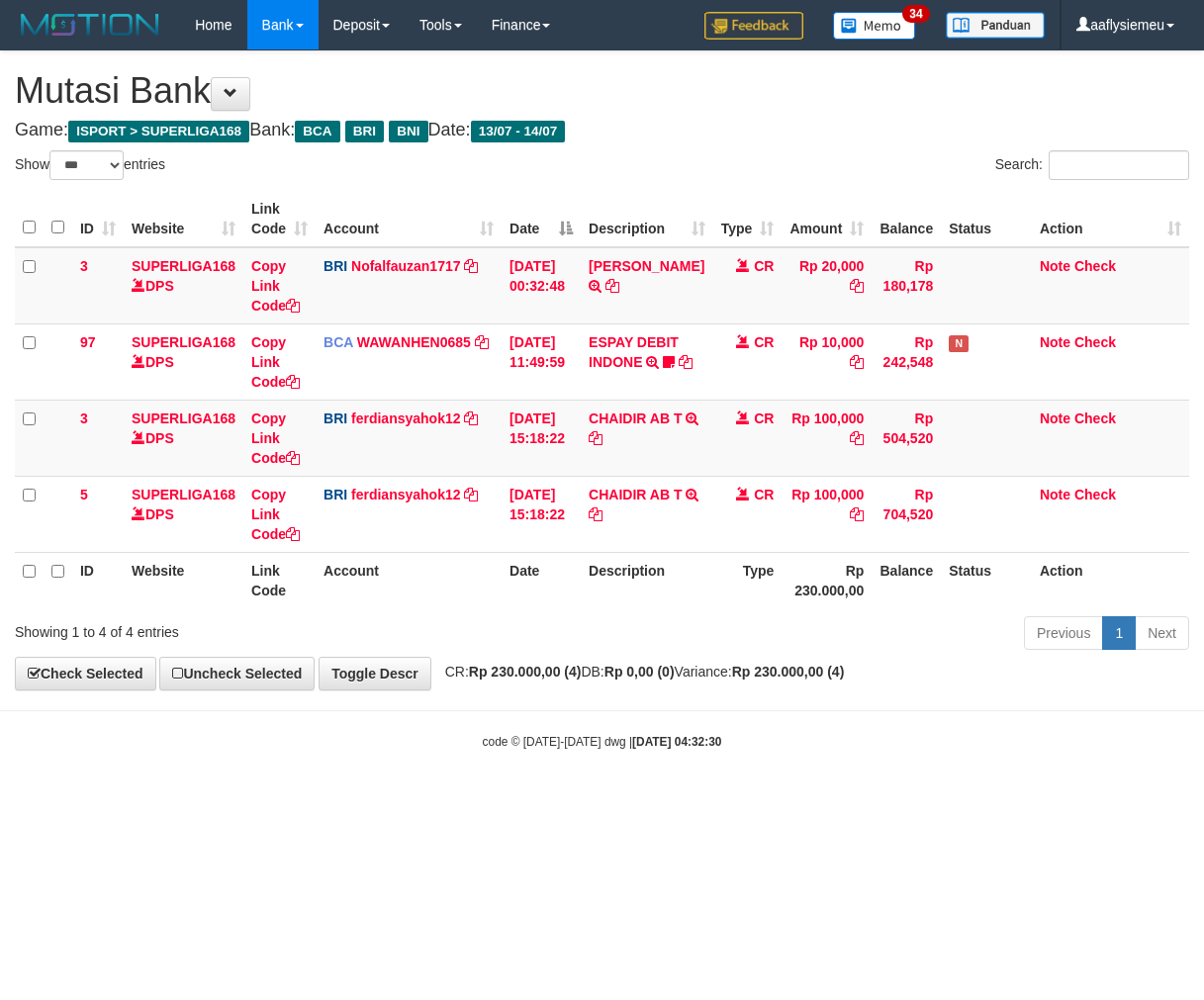 scroll, scrollTop: 0, scrollLeft: 0, axis: both 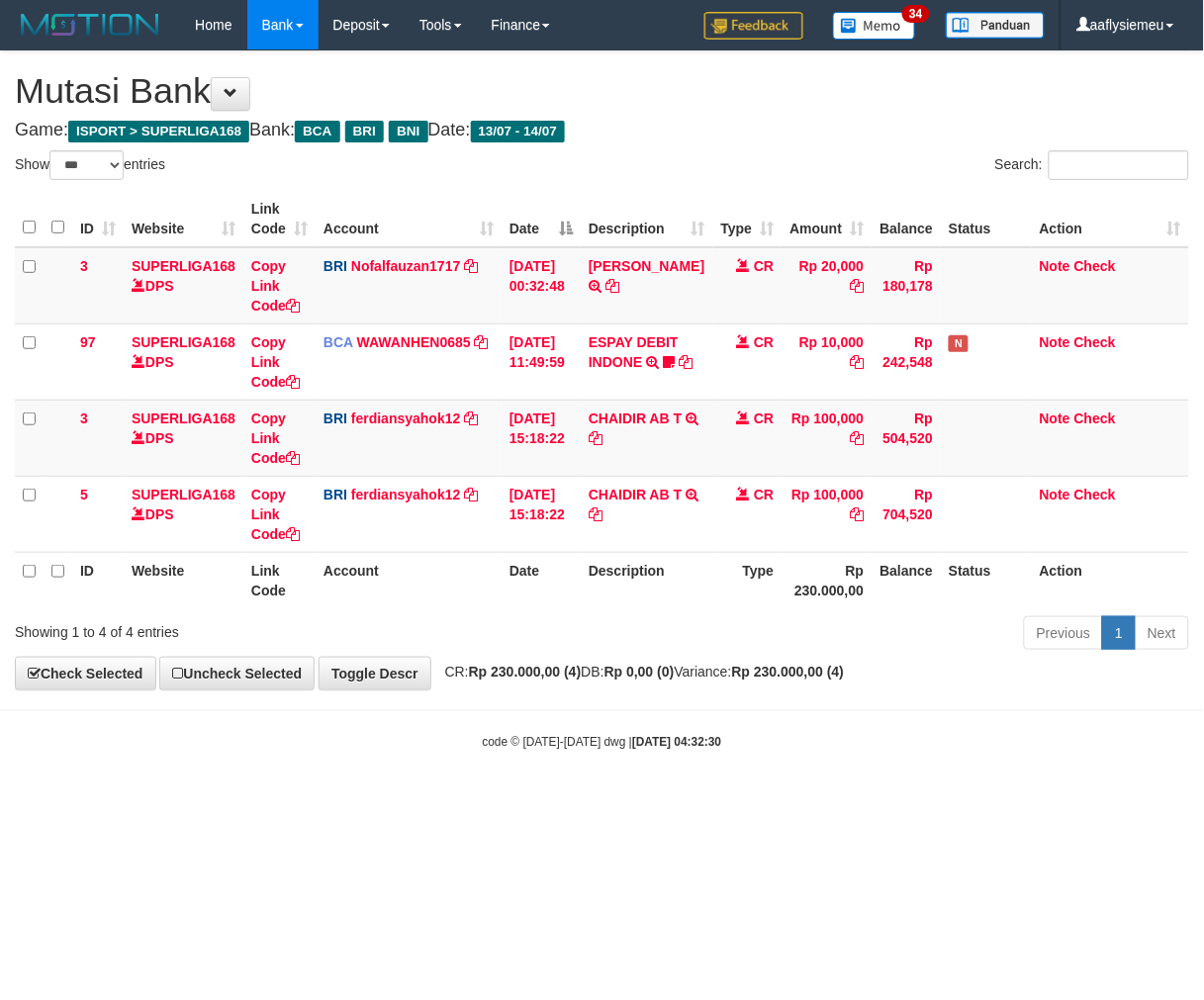 click on "Toggle navigation
Home
Bank
Account List
Load
By Website
Group
[ISPORT]													SUPERLIGA168
By Load Group (DPS)" at bounding box center [602, 400] 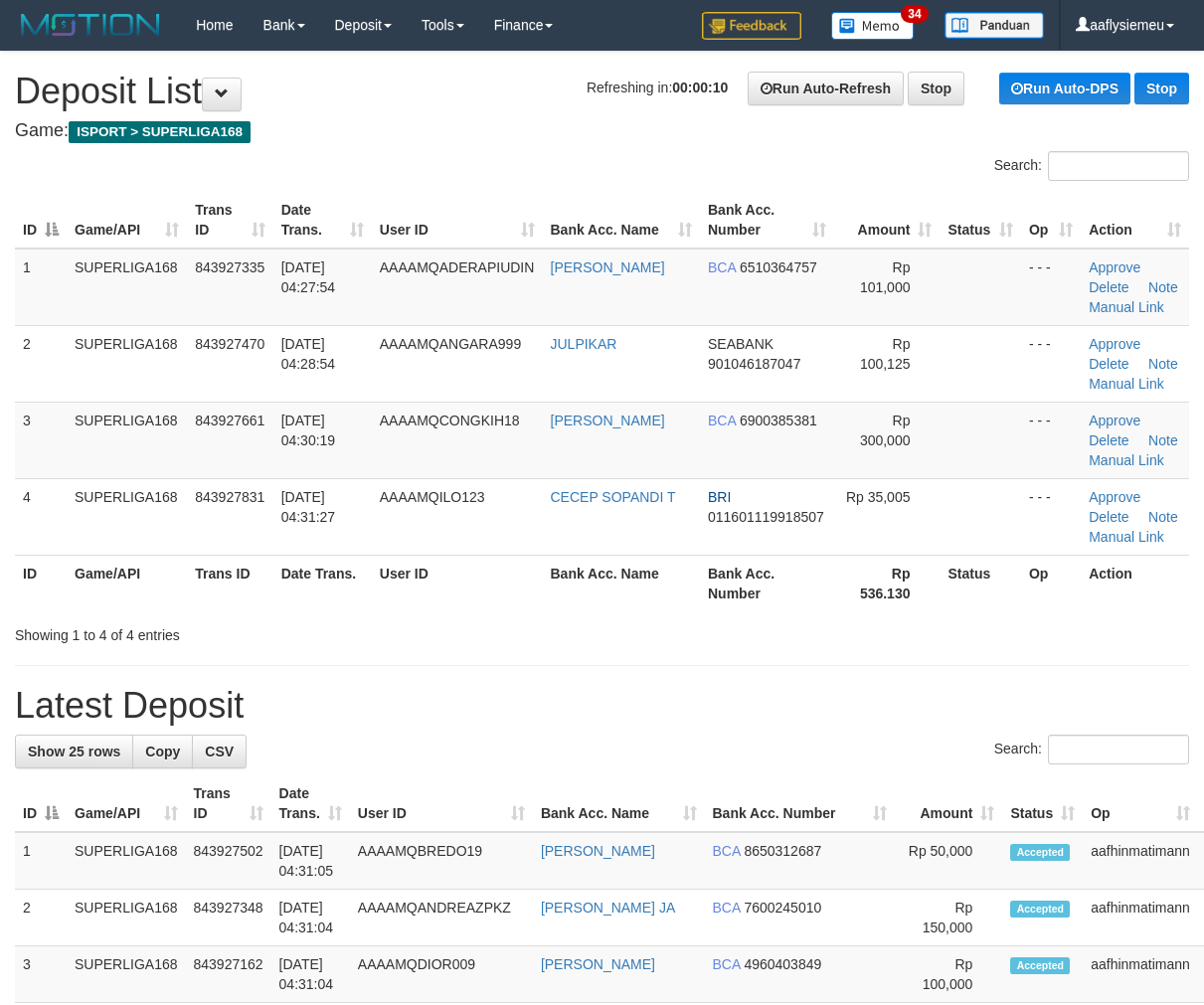 scroll, scrollTop: 0, scrollLeft: 0, axis: both 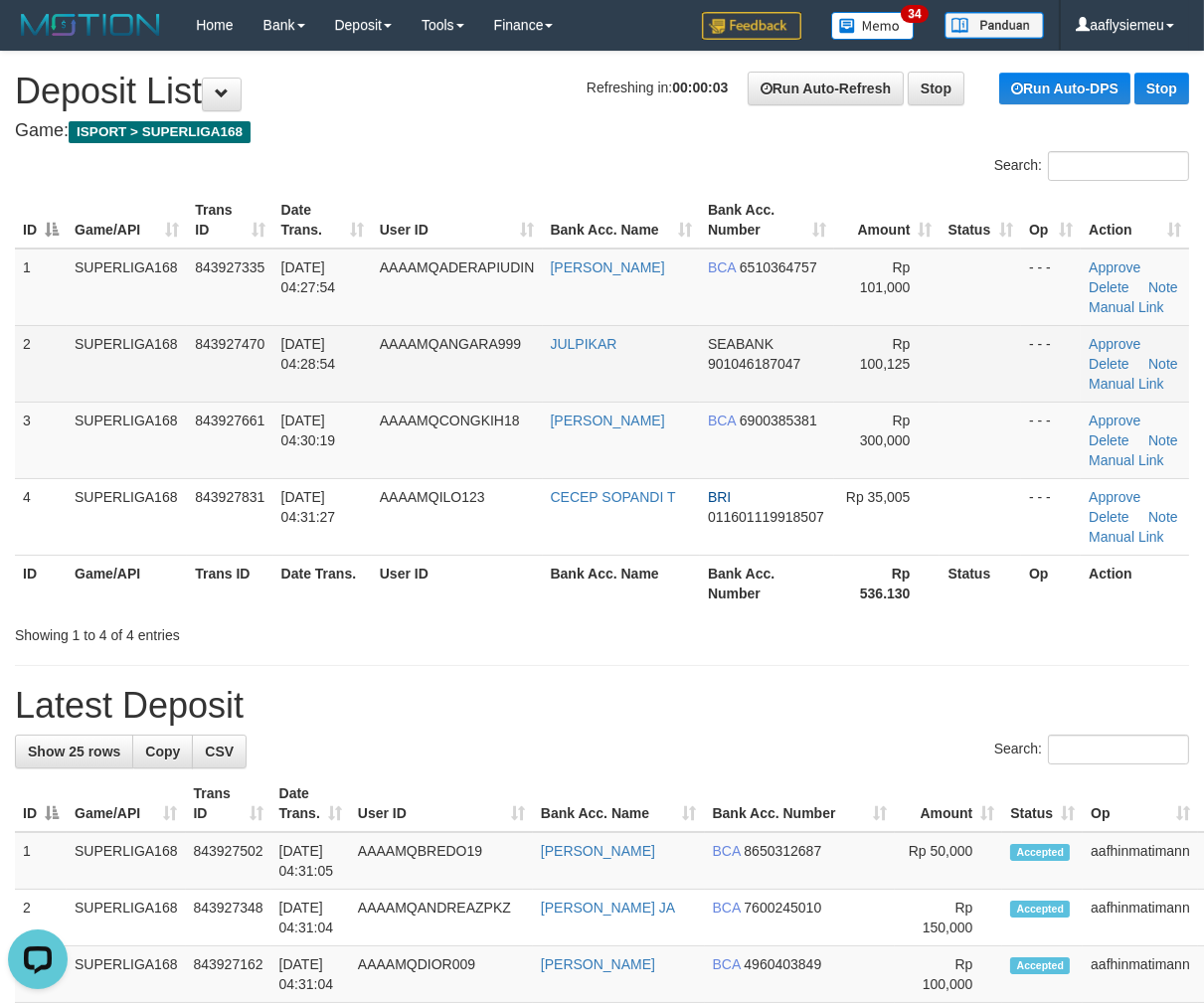 click on "14/07/2025 04:28:54" at bounding box center (322, 363) 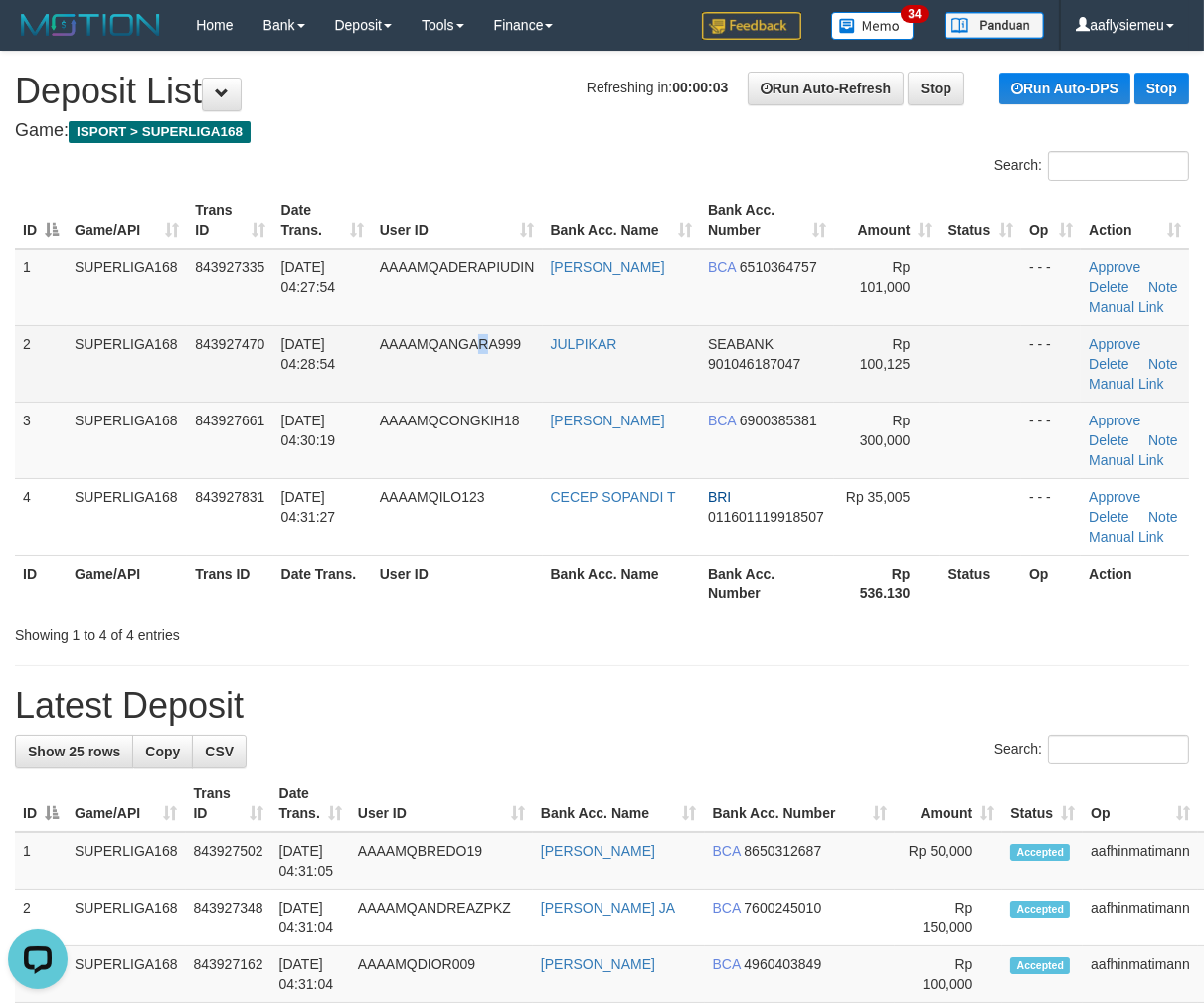 click on "AAAAMQANGARA999" at bounding box center (457, 363) 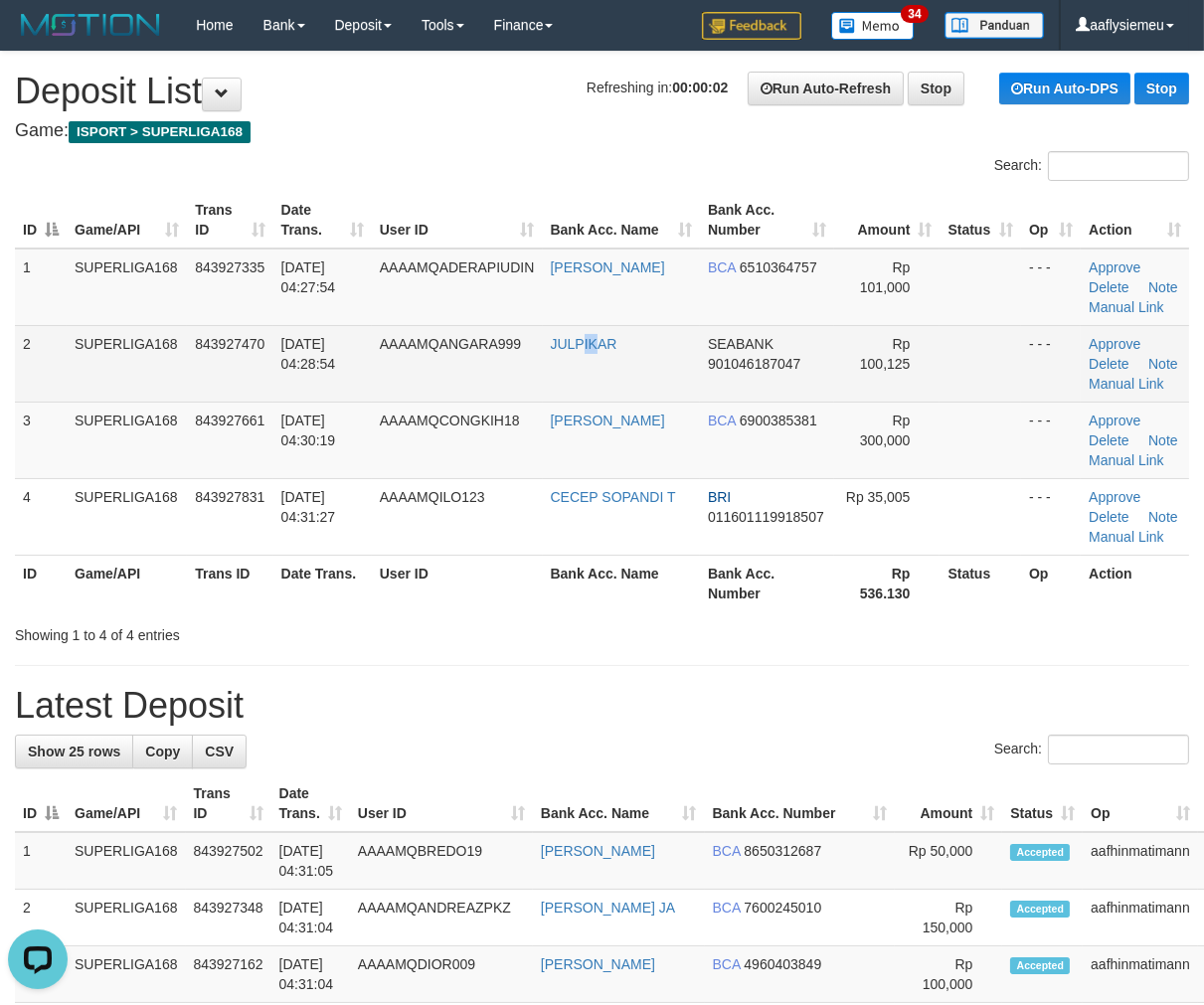 click on "JULPIKAR" at bounding box center [621, 363] 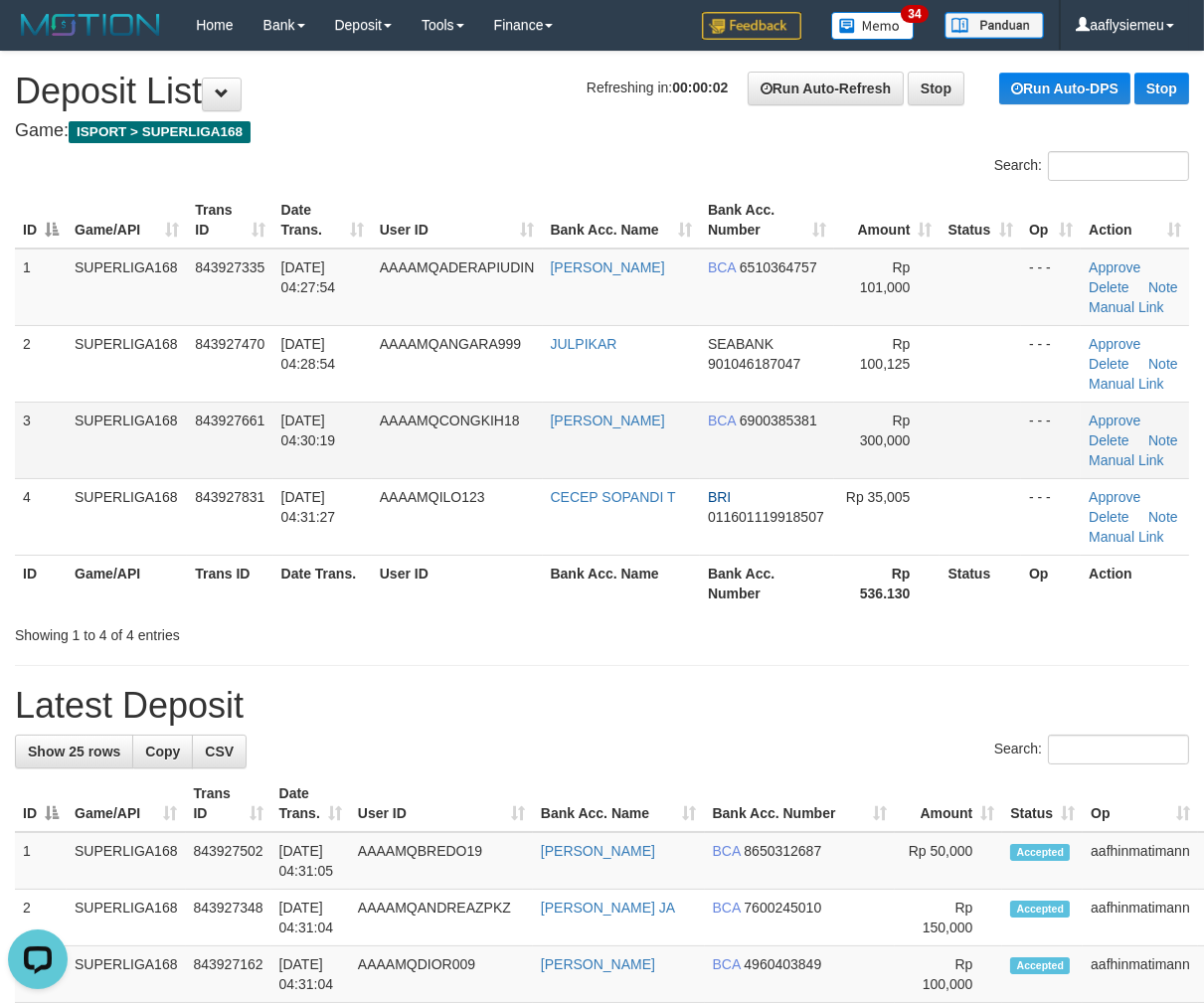drag, startPoint x: 372, startPoint y: 381, endPoint x: 294, endPoint y: 414, distance: 84.693565 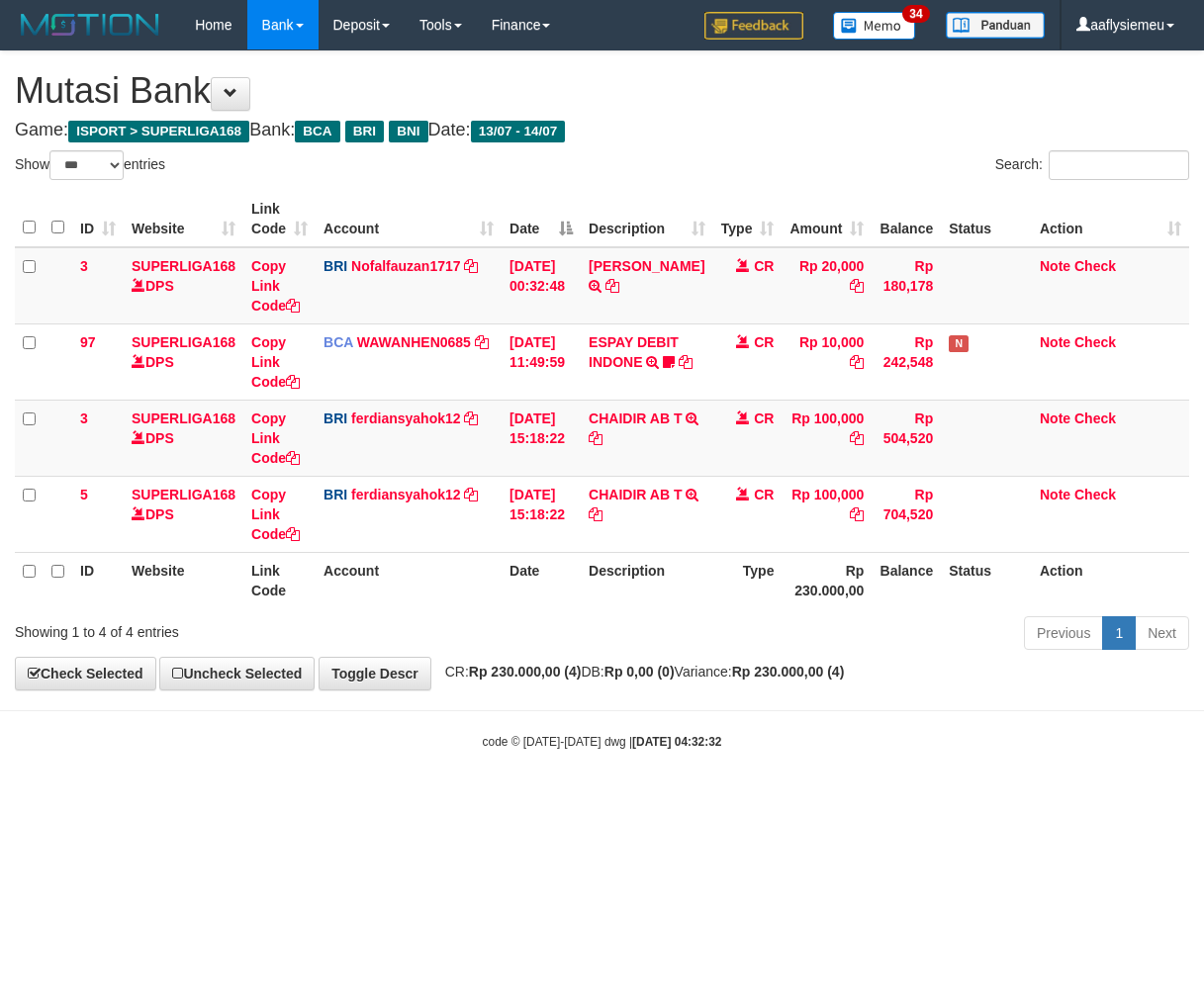 select on "***" 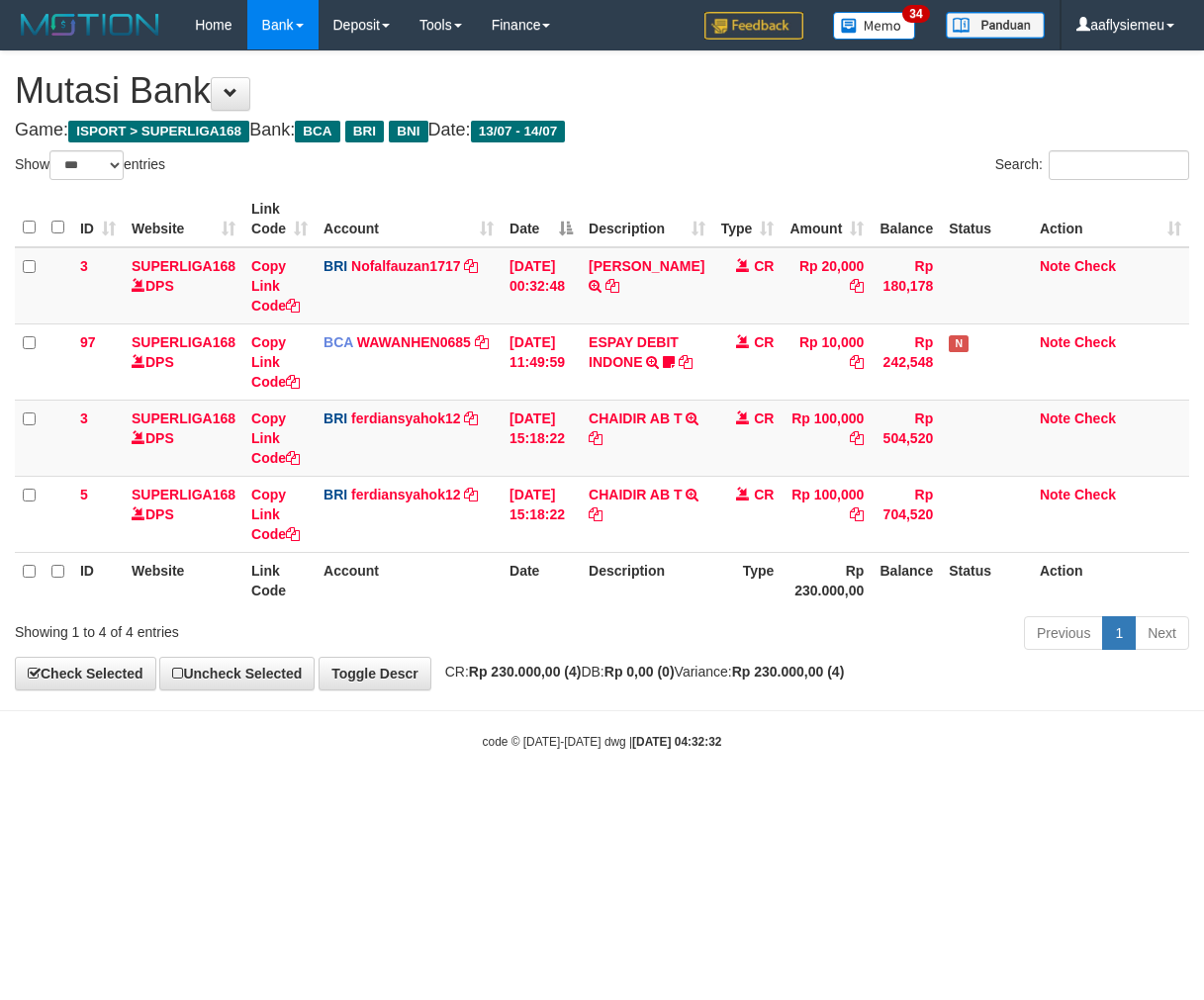 scroll, scrollTop: 0, scrollLeft: 0, axis: both 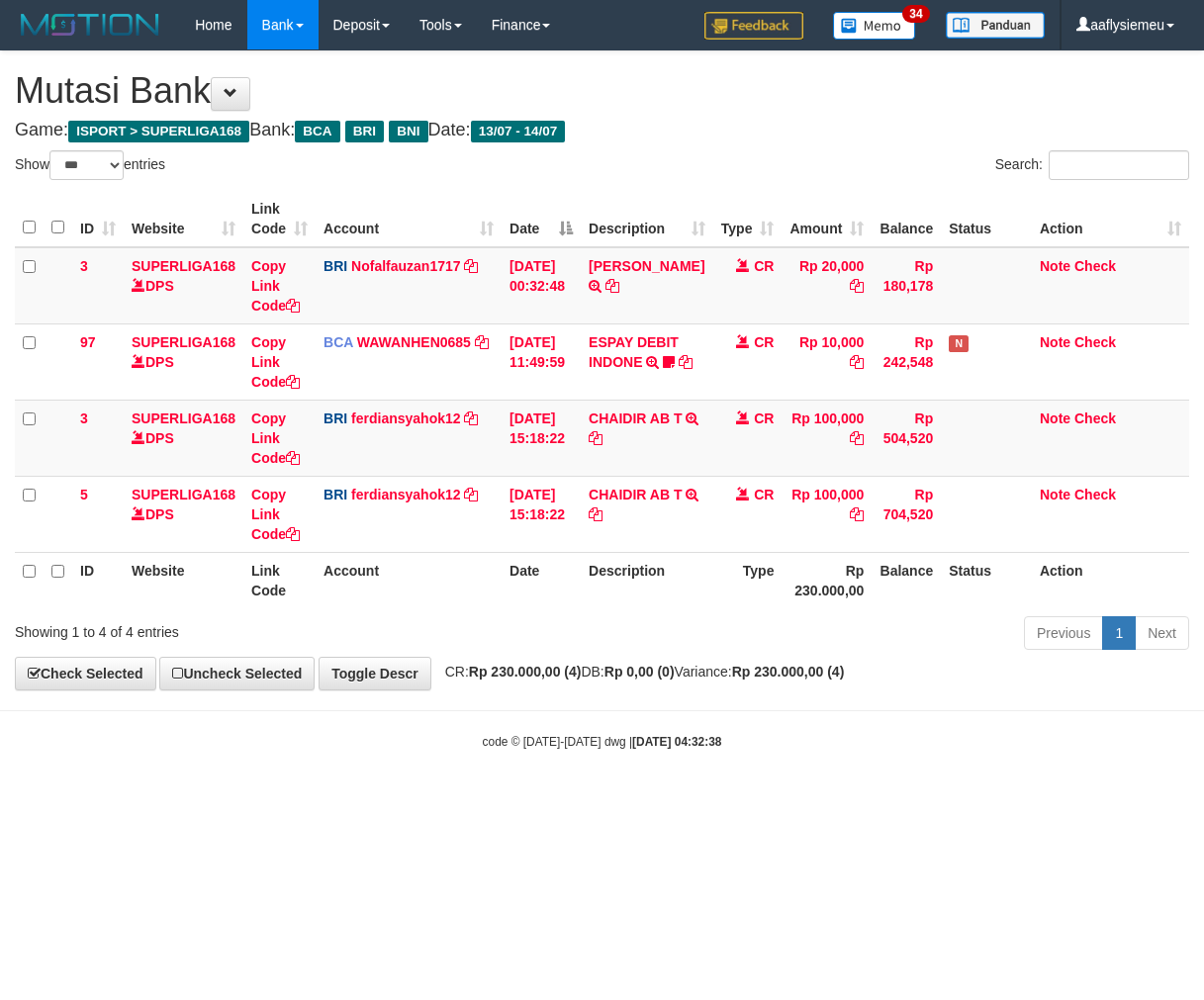select on "***" 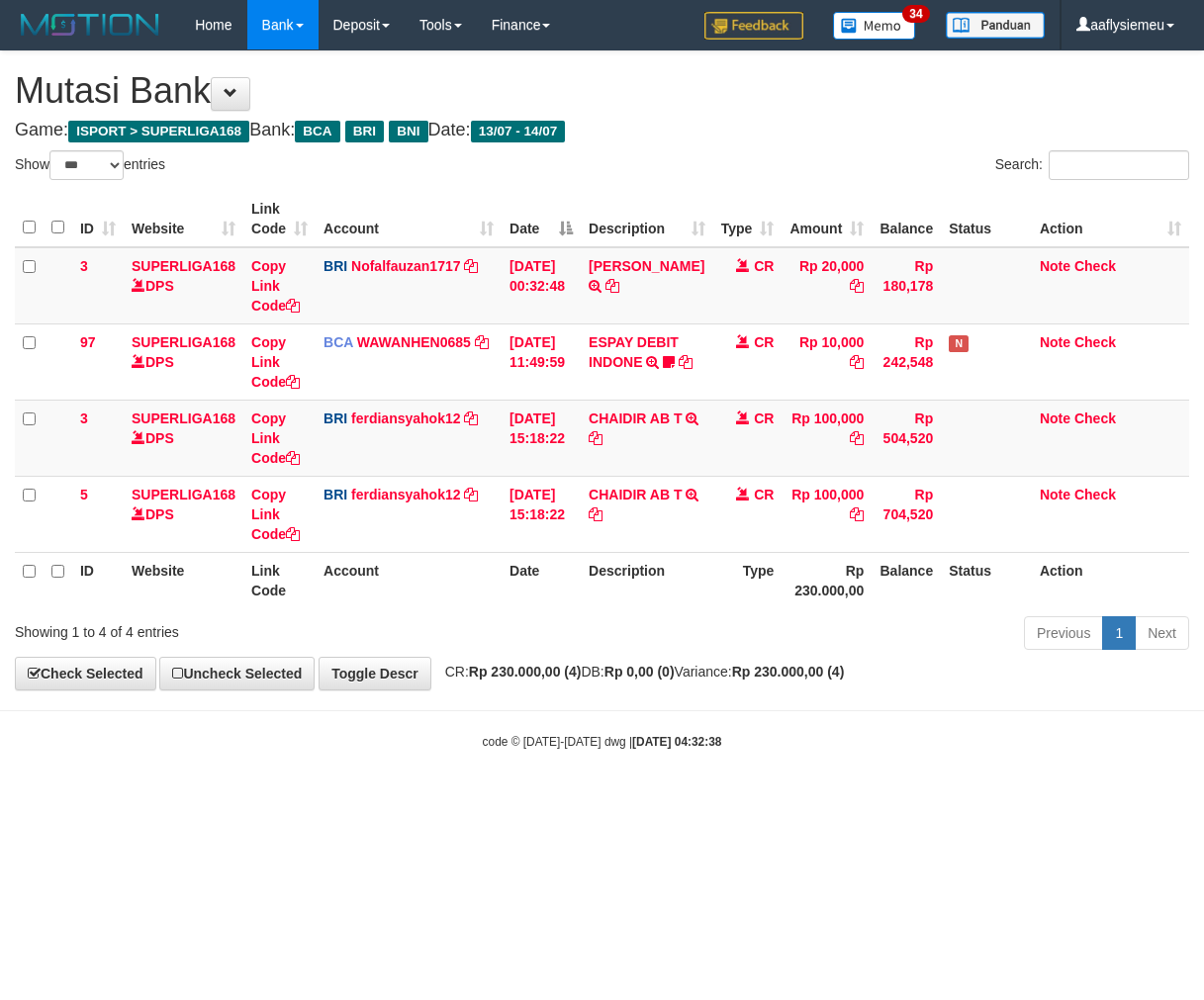 scroll, scrollTop: 0, scrollLeft: 0, axis: both 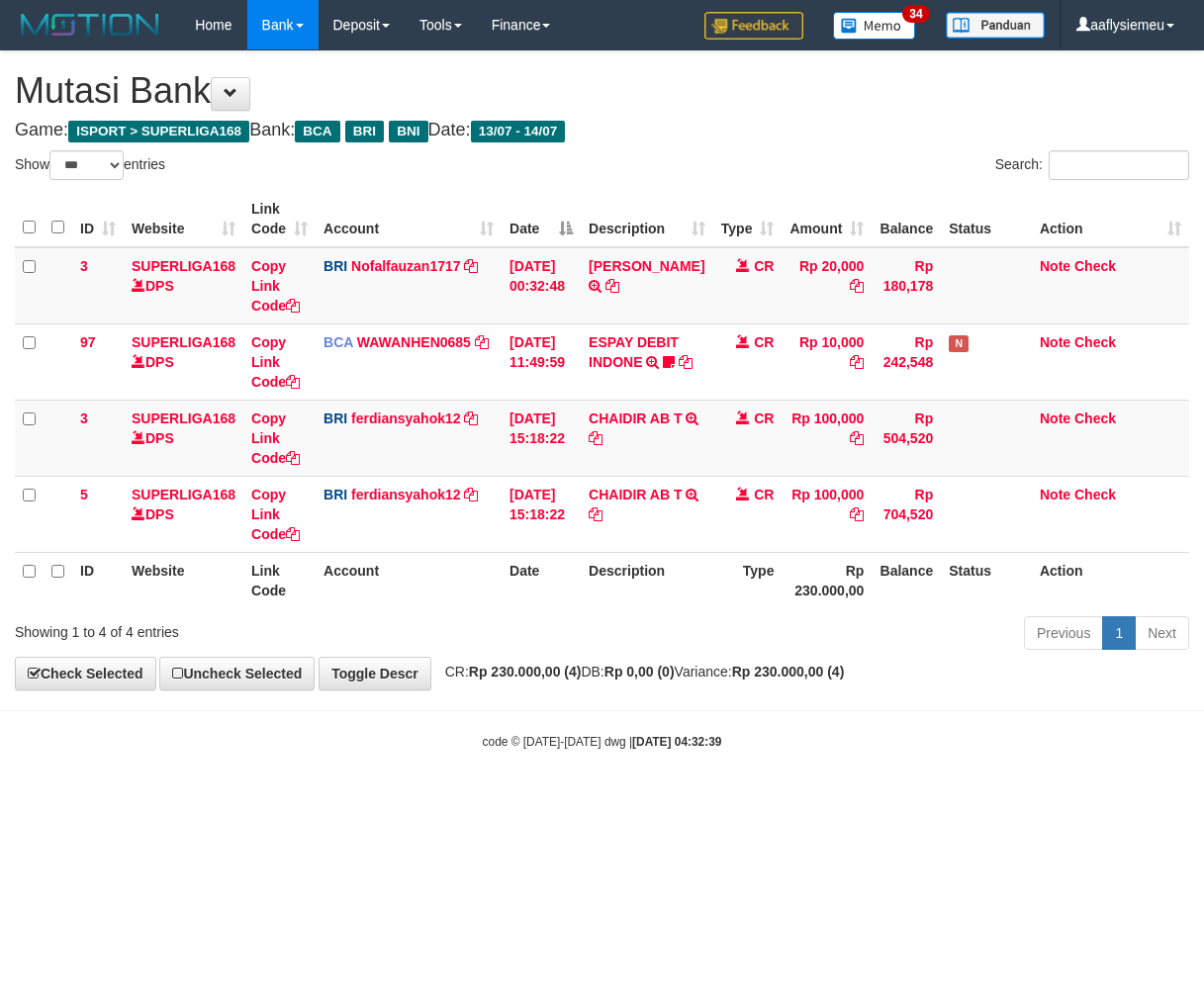 select on "***" 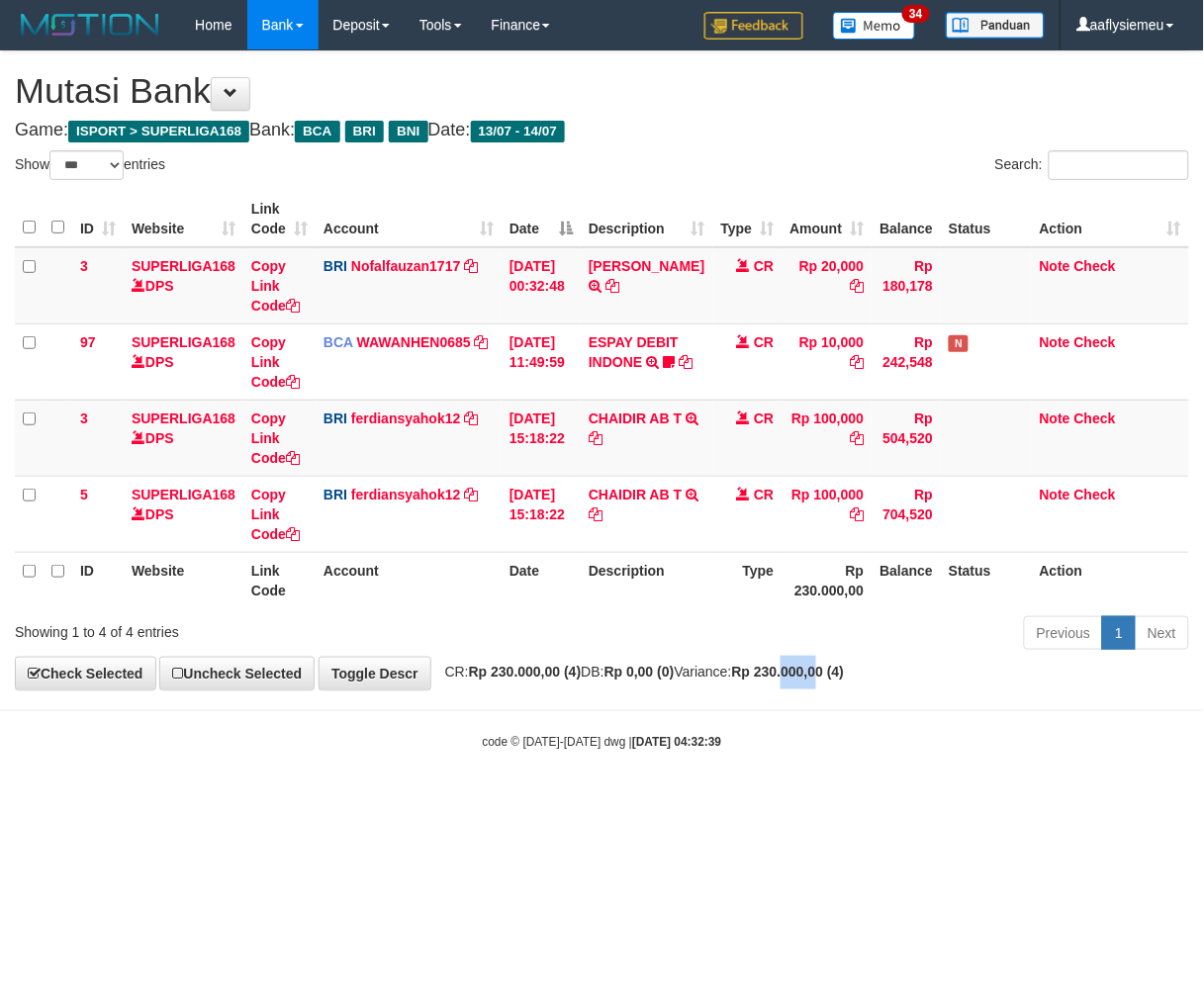 click on "**********" at bounding box center (602, 370) 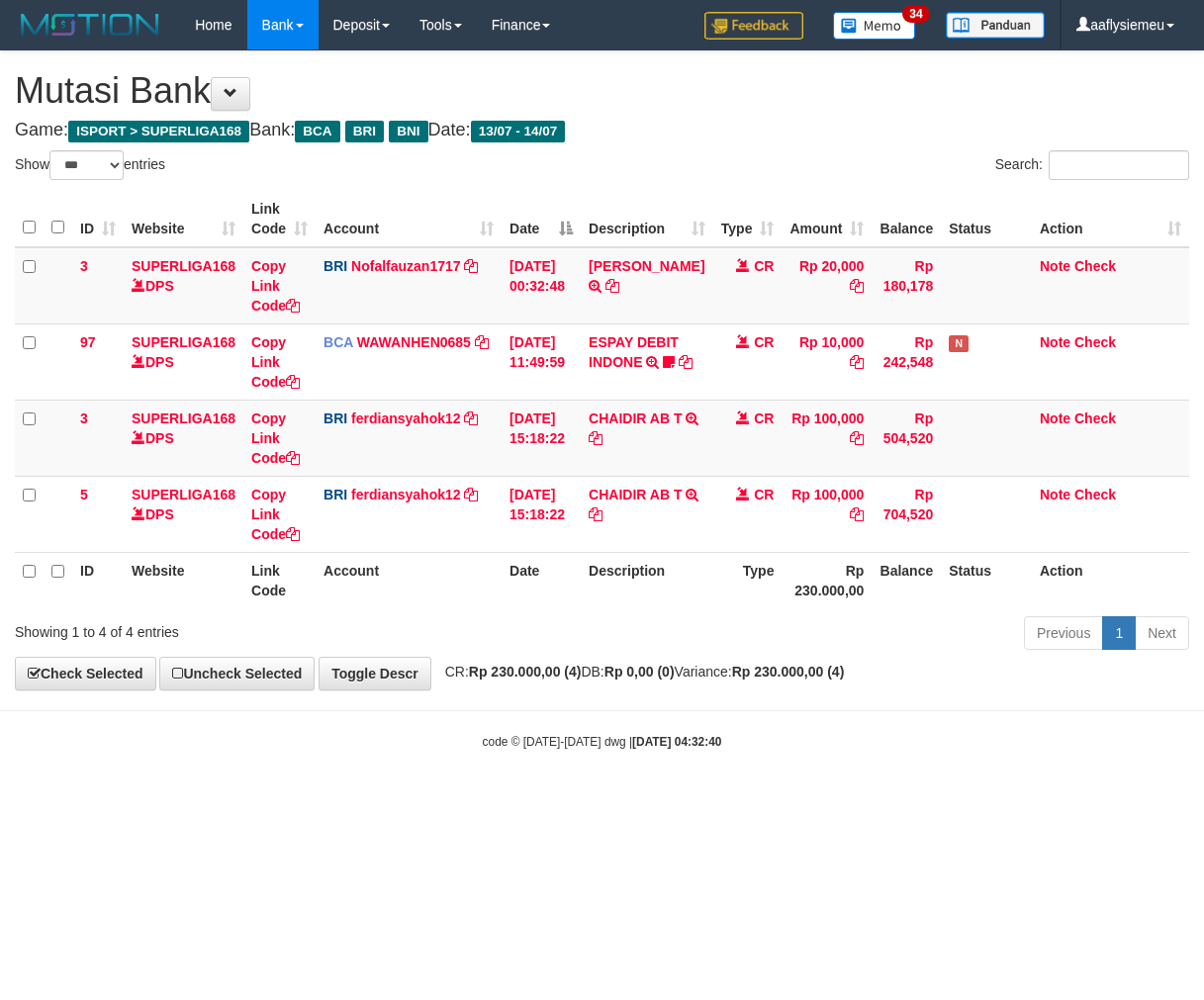 select on "***" 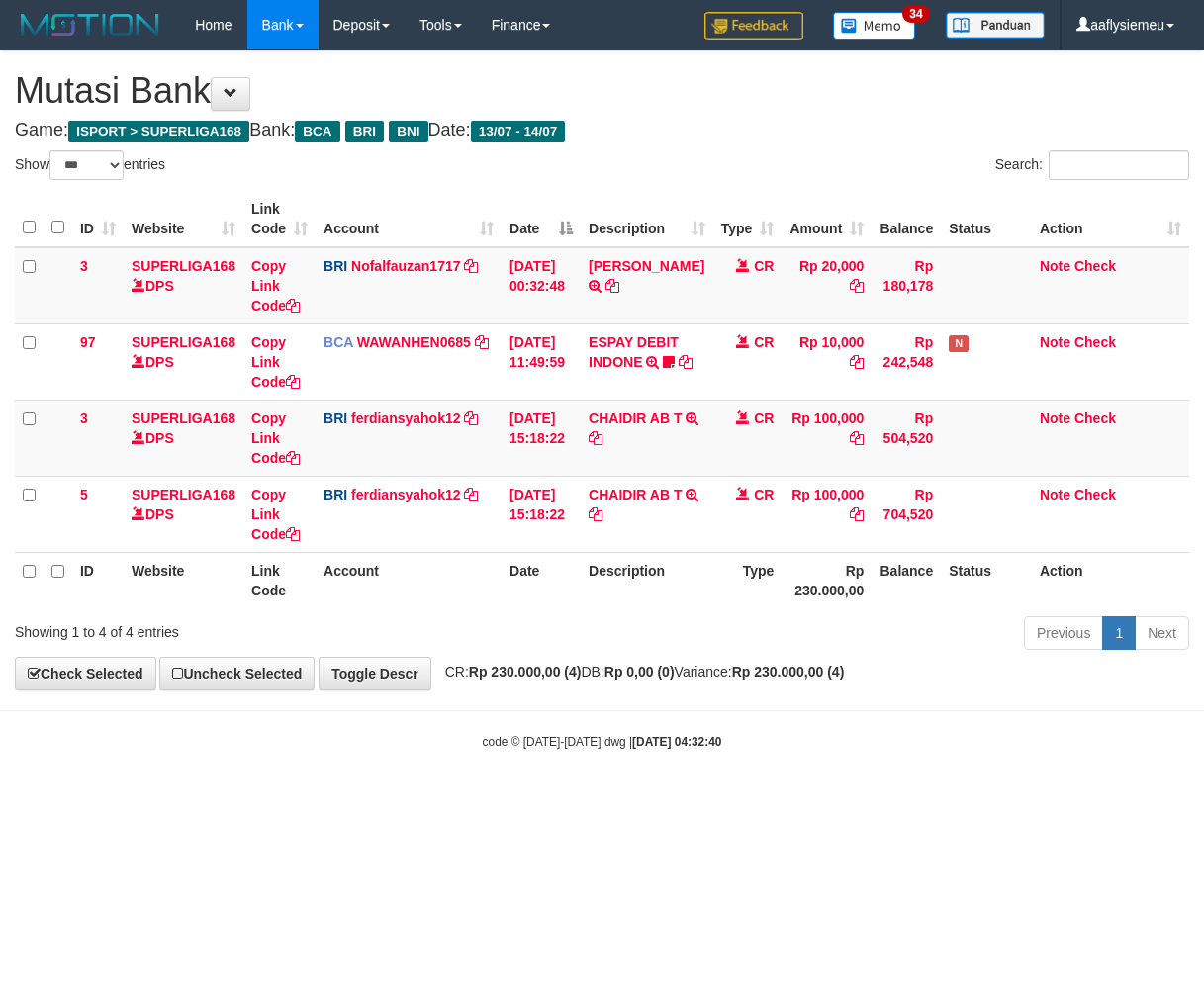 scroll, scrollTop: 0, scrollLeft: 0, axis: both 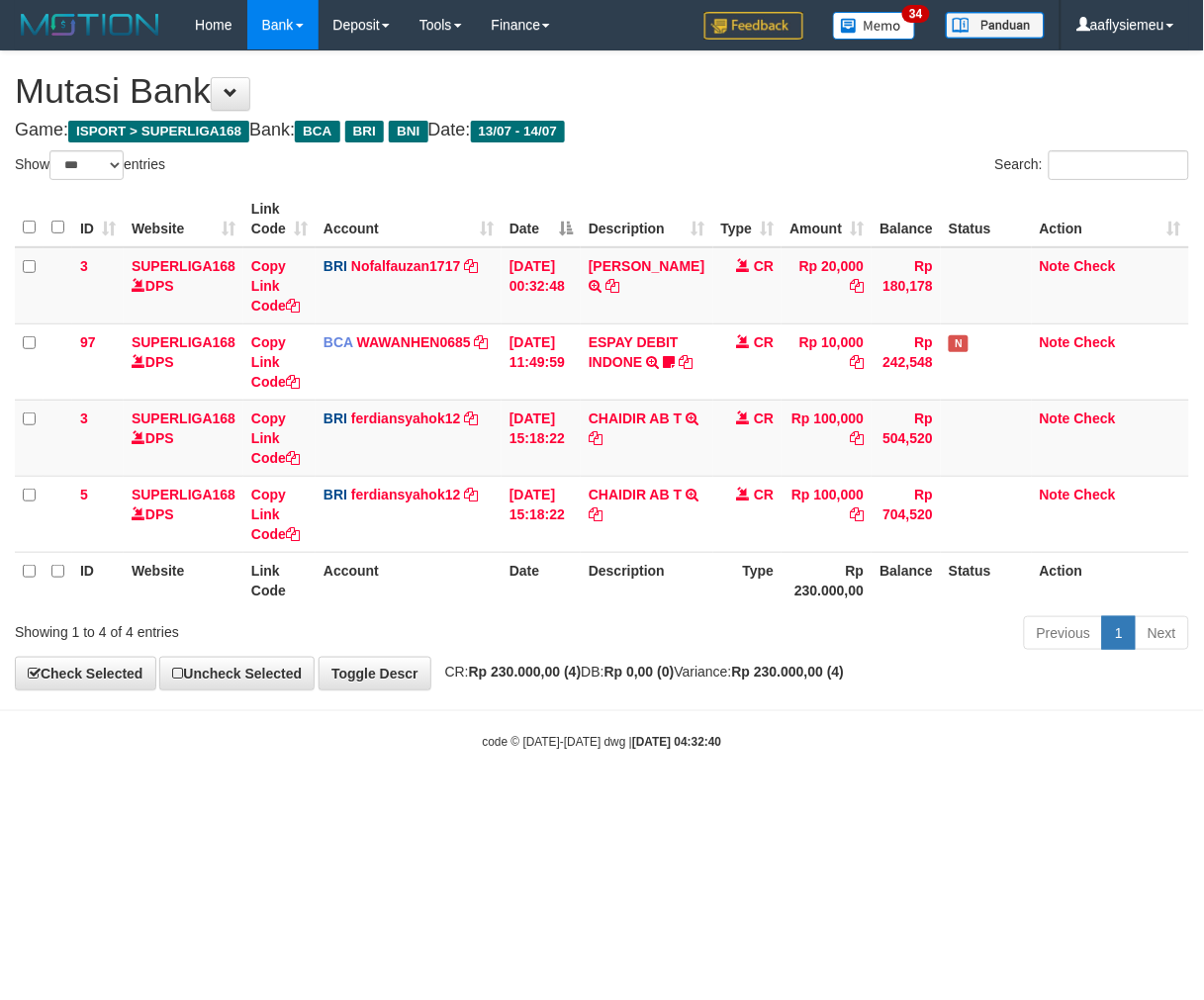 click on "Show  ** ** ** ***  entries Search:
ID Website Link Code Account Date Description Type Amount Balance Status Action
3
SUPERLIGA168    DPS
Copy Link Code
BRI
Nofalfauzan1717
DPS
[PERSON_NAME] ZANURIAH
mutasi_20250713_2213 | 3
mutasi_20250713_2213 | 3
[DATE] 00:32:48
[PERSON_NAME]         TRANSFER NBMB [PERSON_NAME] TO [PERSON_NAME] ZANURIAH
CR
Rp 20,000
Rp 180,178
Note
Check
97
SUPERLIGA168    DPS
Copy Link Code
BCA
WAWANHEN0685
DPS" at bounding box center (602, 404) 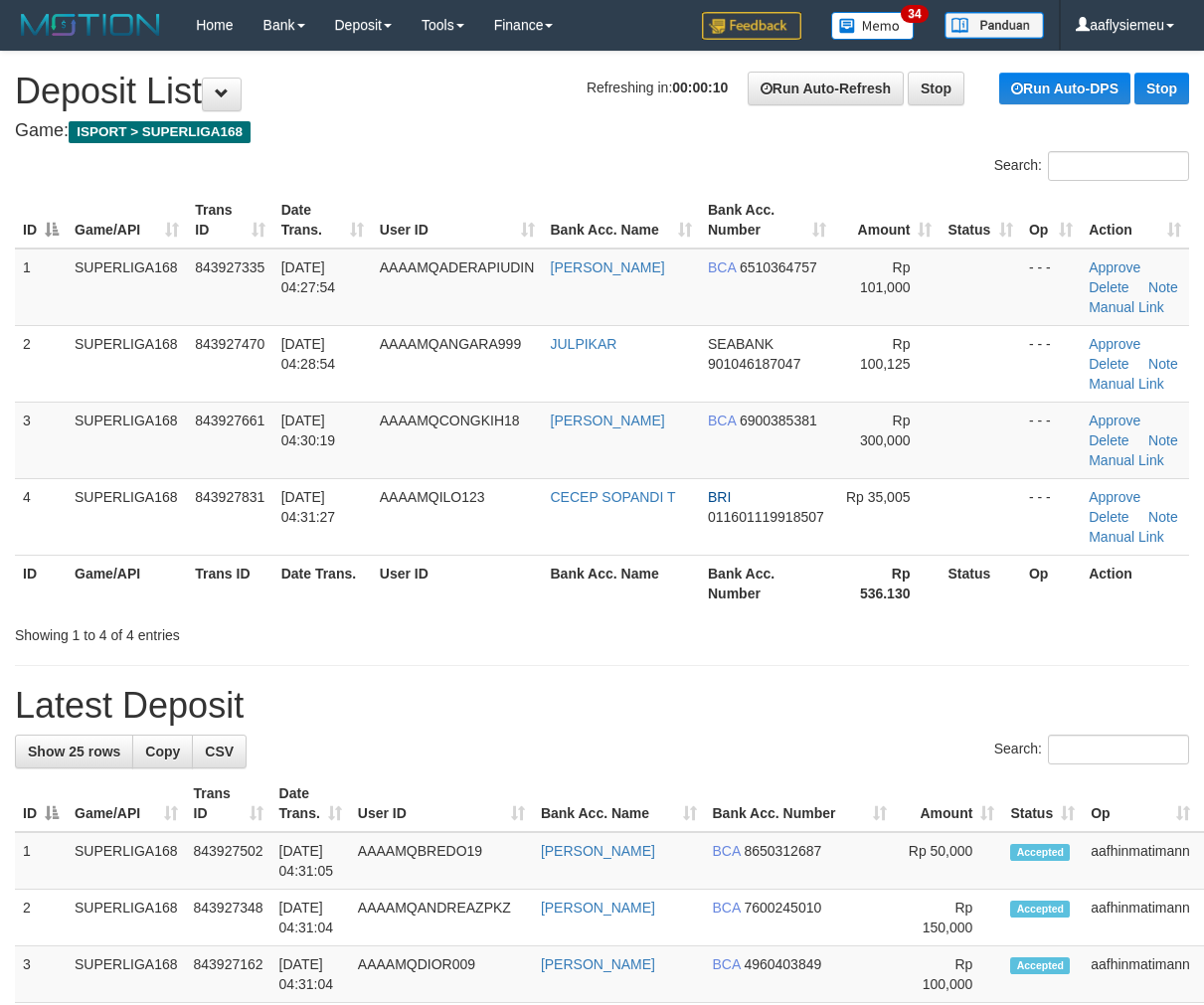 scroll, scrollTop: 0, scrollLeft: 0, axis: both 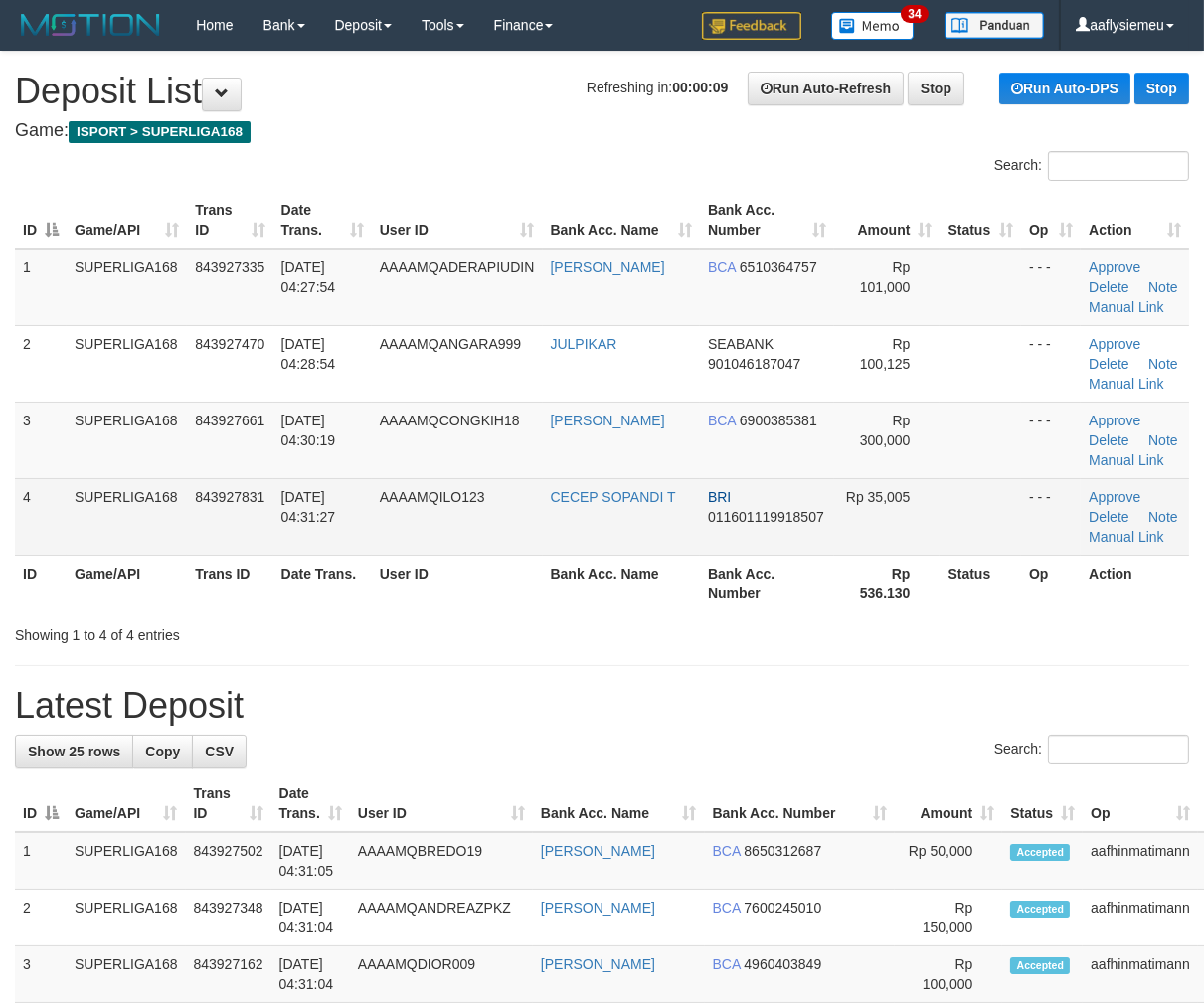 click on "843927831" at bounding box center [230, 497] 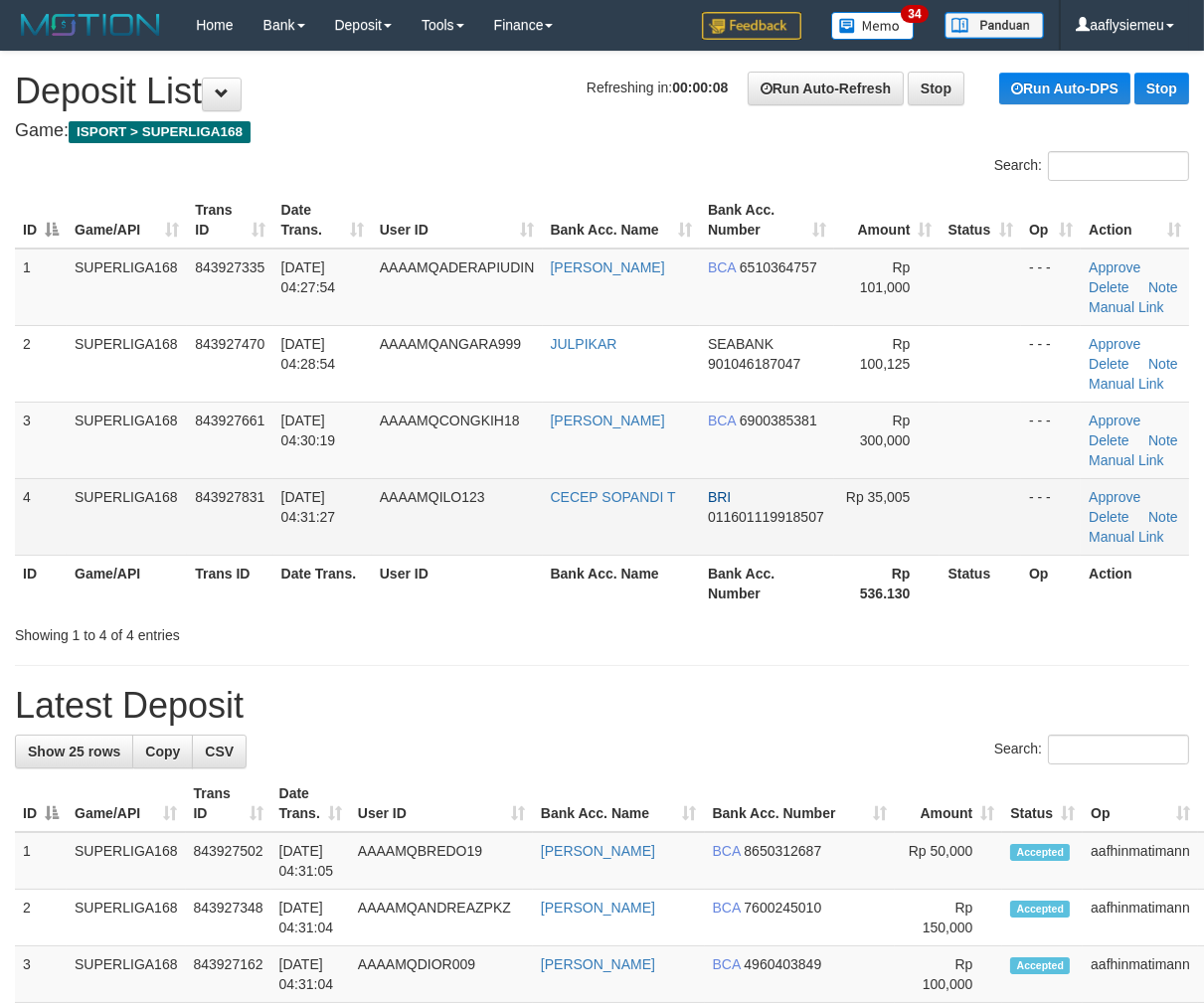 click on "1
SUPERLIGA168
843927335
14/07/2025 04:27:54
AAAAMQADERAPIUDIN
ADE RAPIUDIN
BCA
6510364757
Rp 101,000
- - -
Approve
Delete
Note
Manual Link
2
SUPERLIGA168
843927470
14/07/2025 04:28:54
AAAAMQANGARA999
JULPIKAR
SEABANK
901046187047
Rp 100,125
- - -
Approve
BCA" at bounding box center [602, 402] 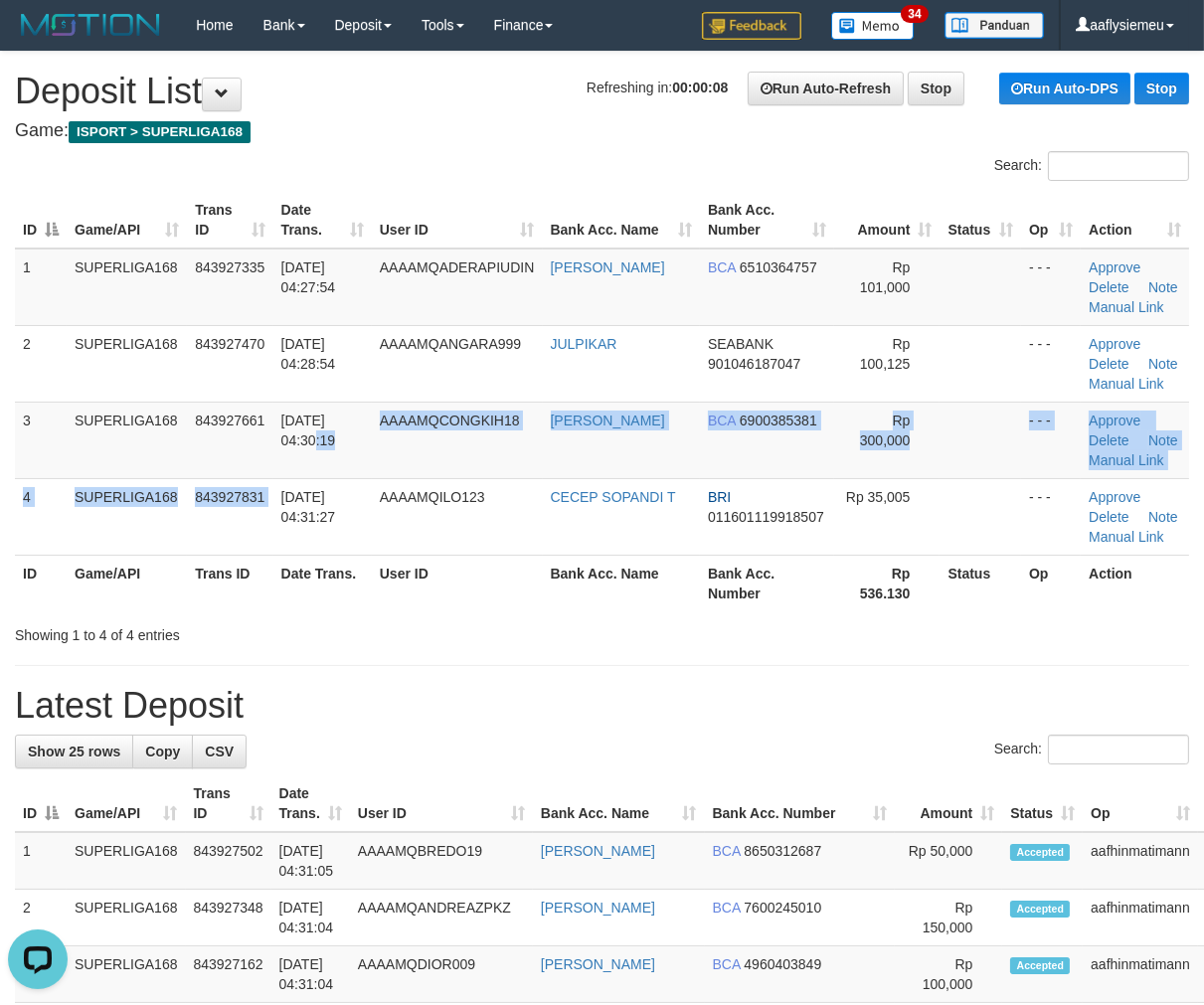 scroll, scrollTop: 0, scrollLeft: 0, axis: both 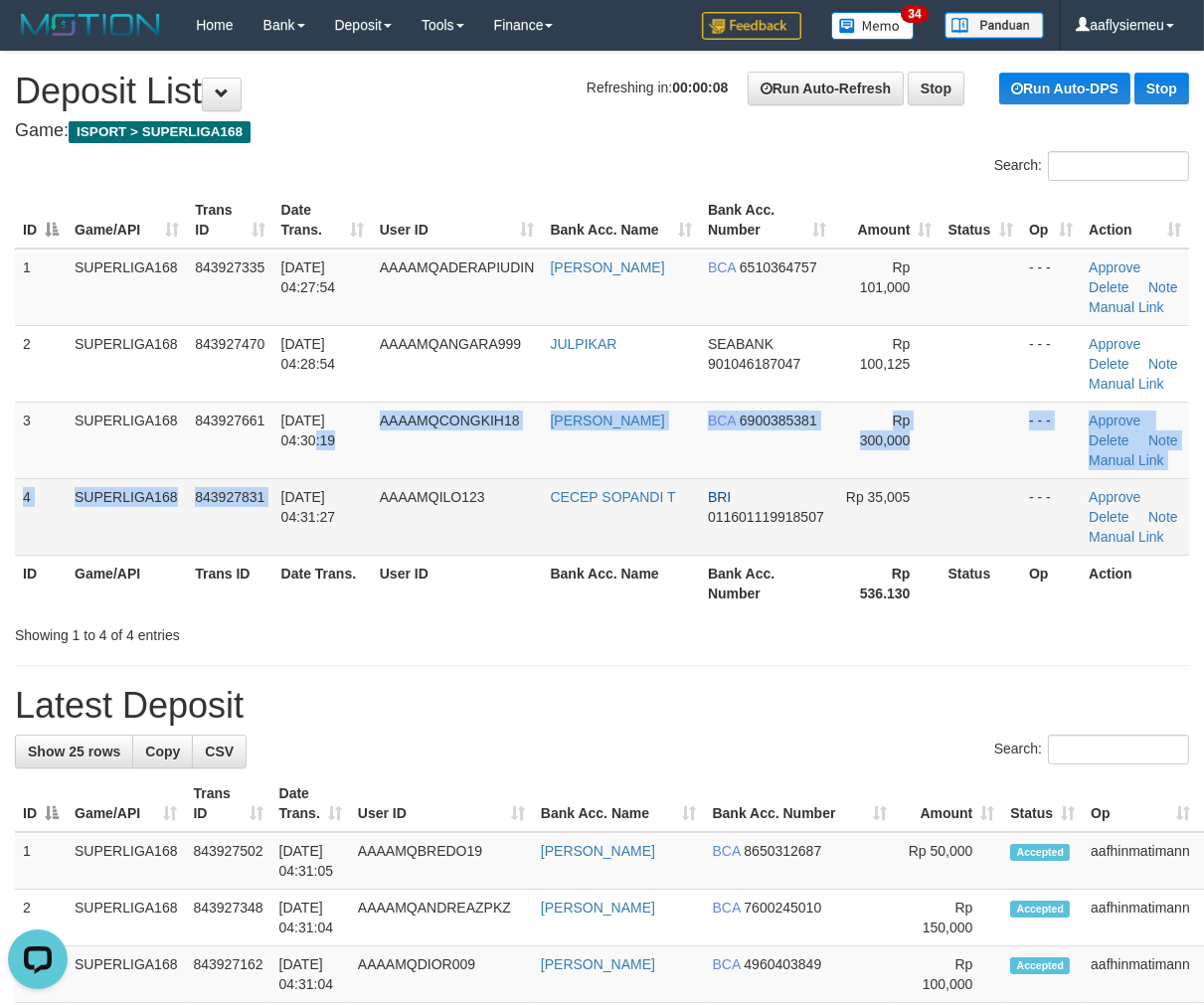 click on "SUPERLIGA168" at bounding box center (126, 516) 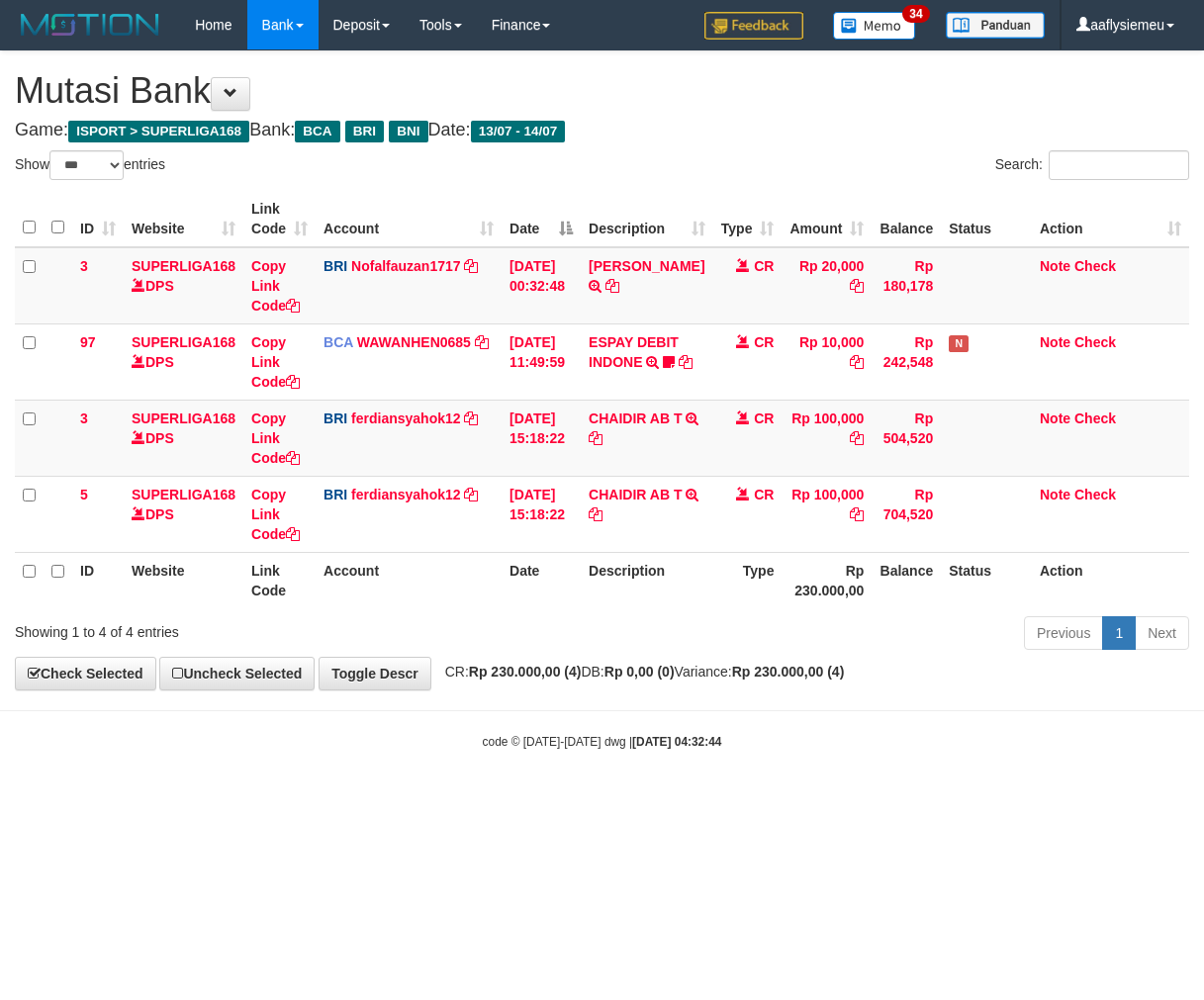 select on "***" 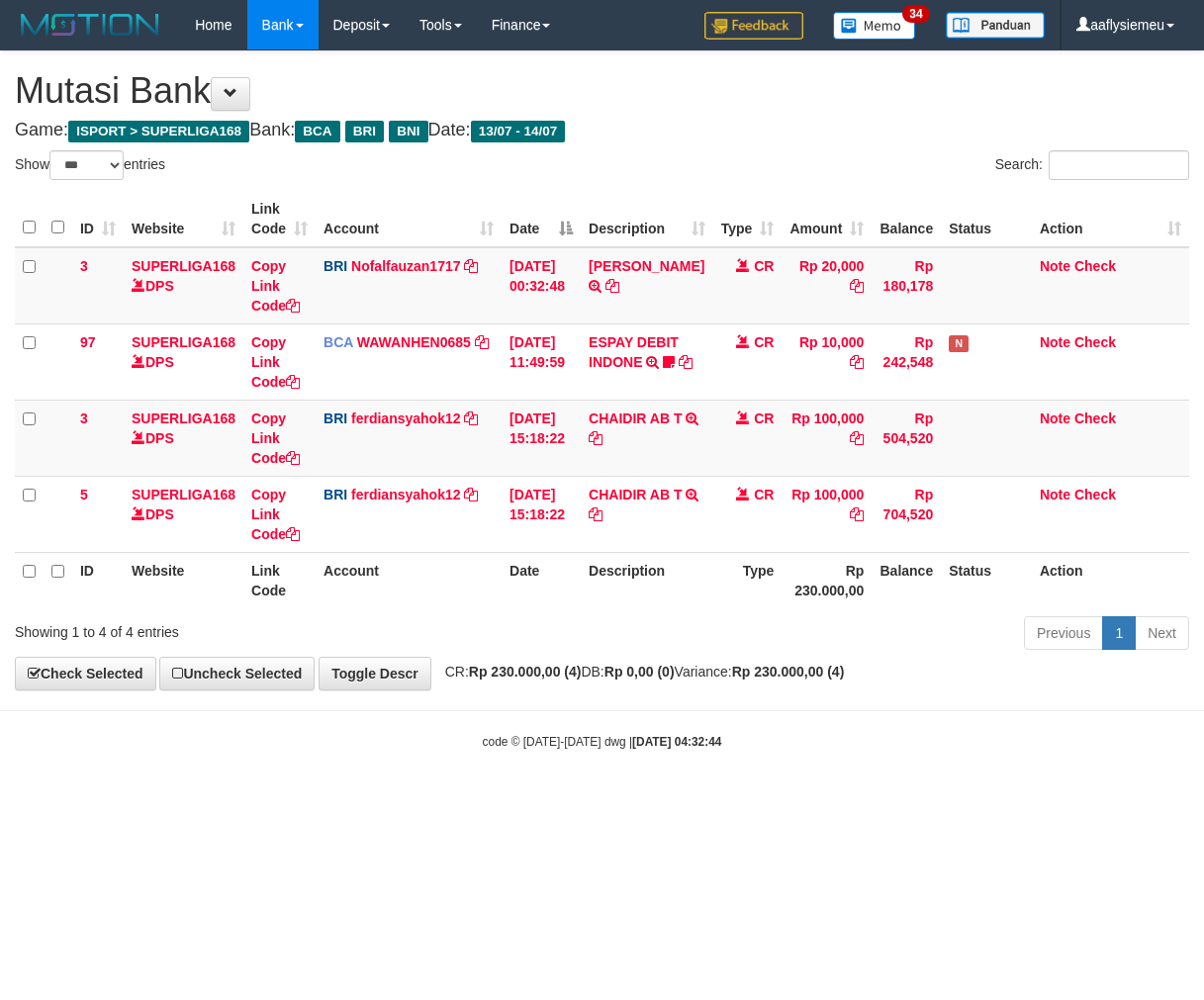 scroll, scrollTop: 0, scrollLeft: 0, axis: both 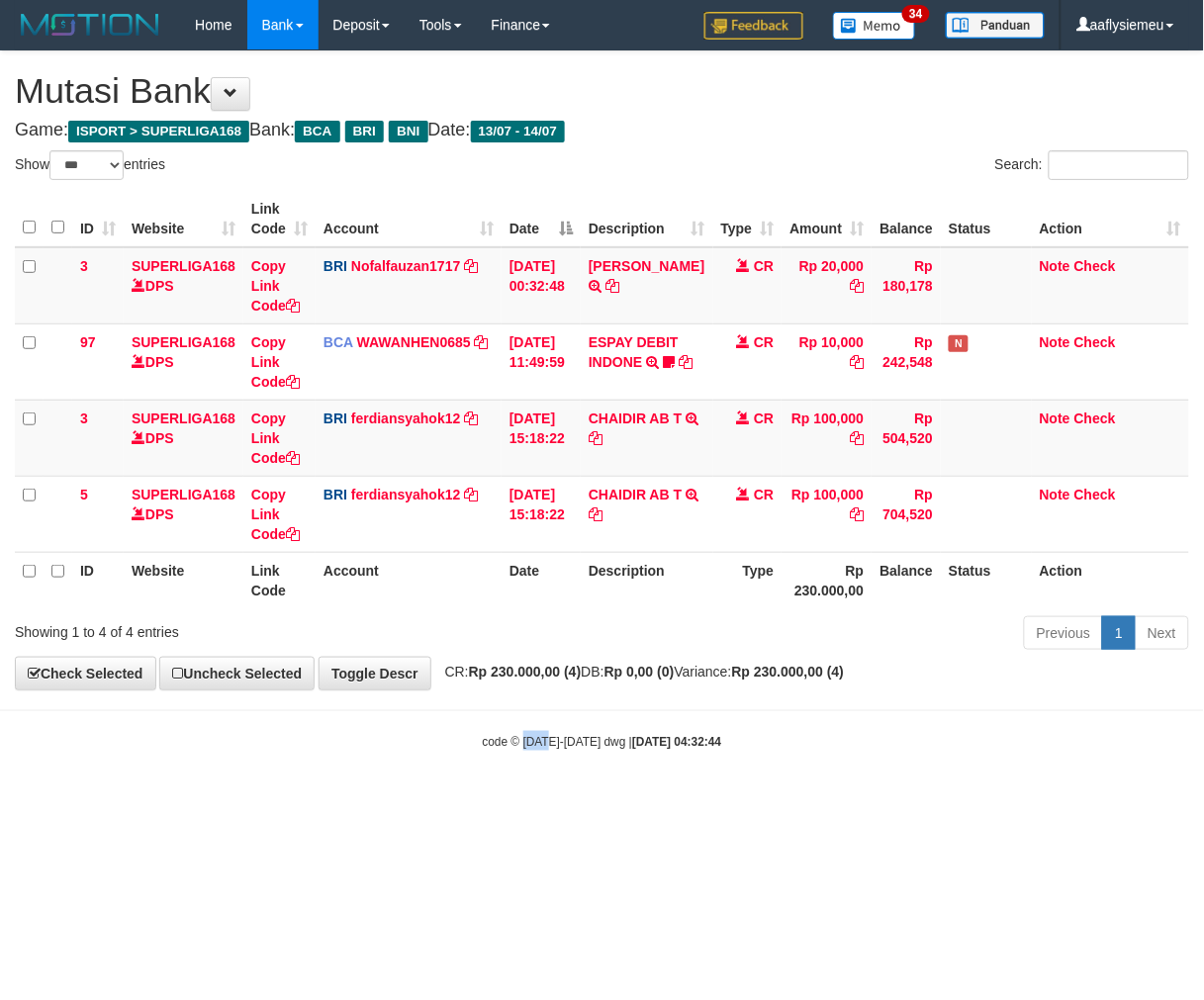 click on "Toggle navigation
Home
Bank
Account List
Load
By Website
Group
[ISPORT]													SUPERLIGA168
By Load Group (DPS)
34" at bounding box center [602, 400] 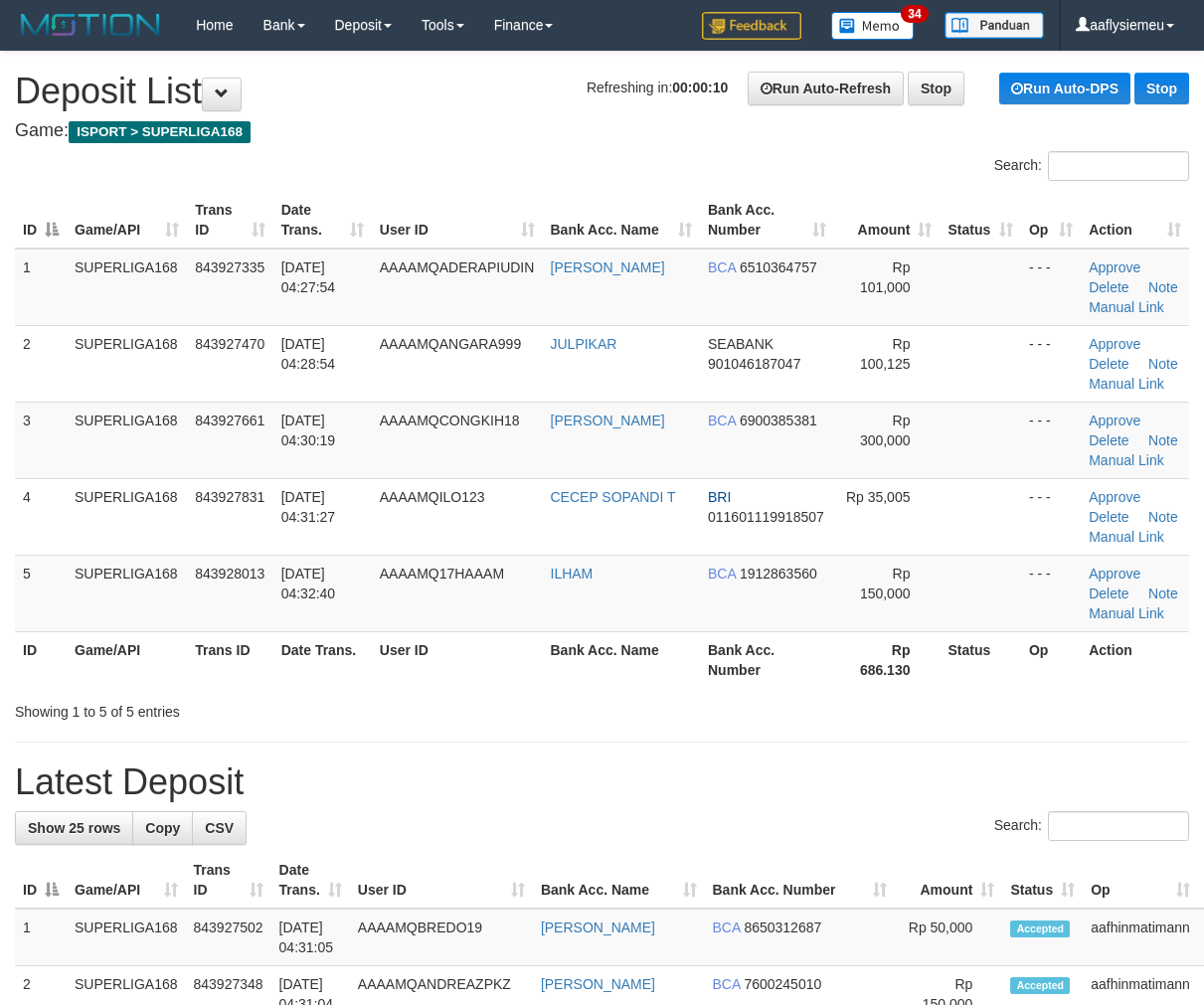 scroll, scrollTop: 0, scrollLeft: 0, axis: both 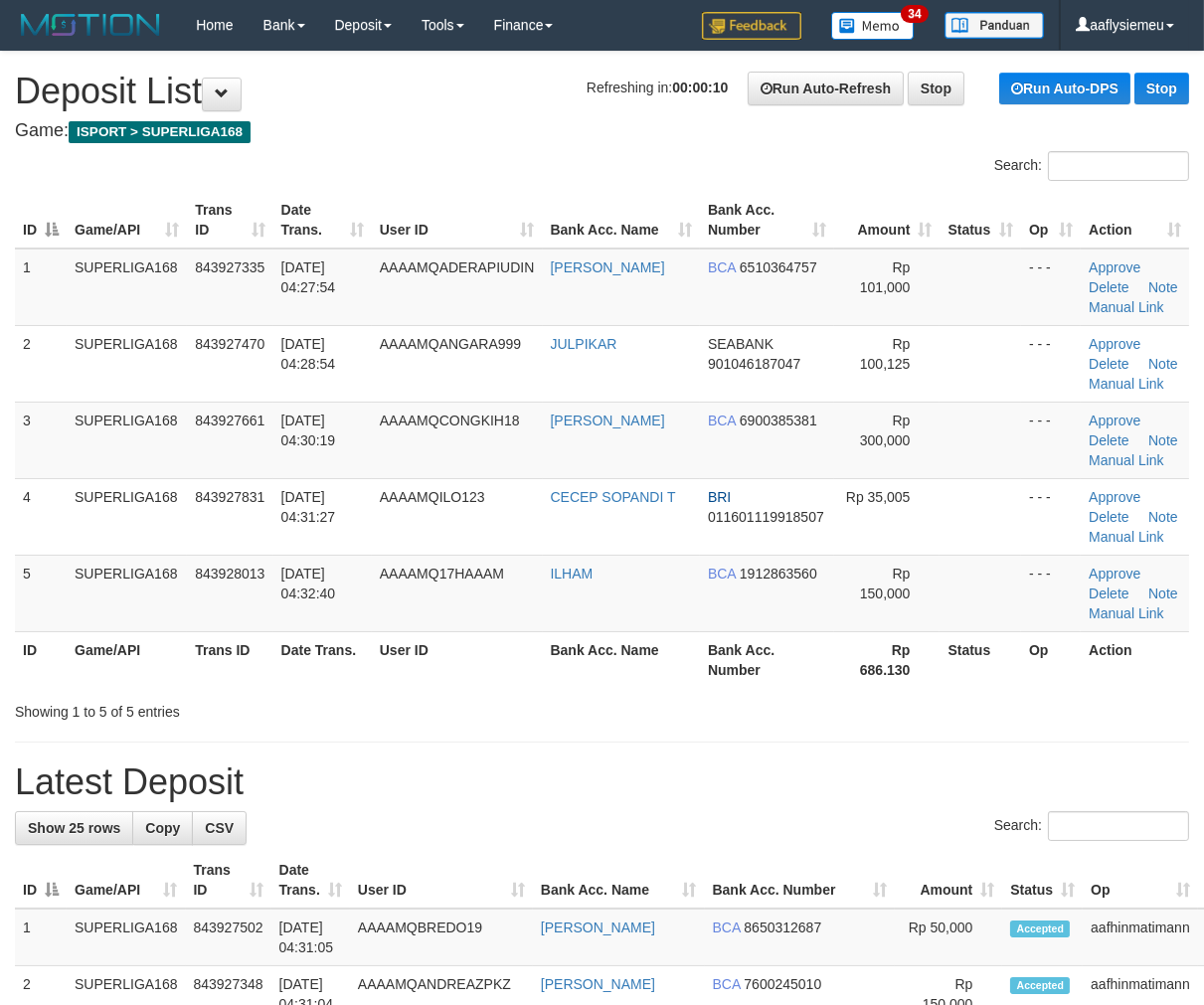 drag, startPoint x: 147, startPoint y: 500, endPoint x: 1, endPoint y: 559, distance: 157.47063 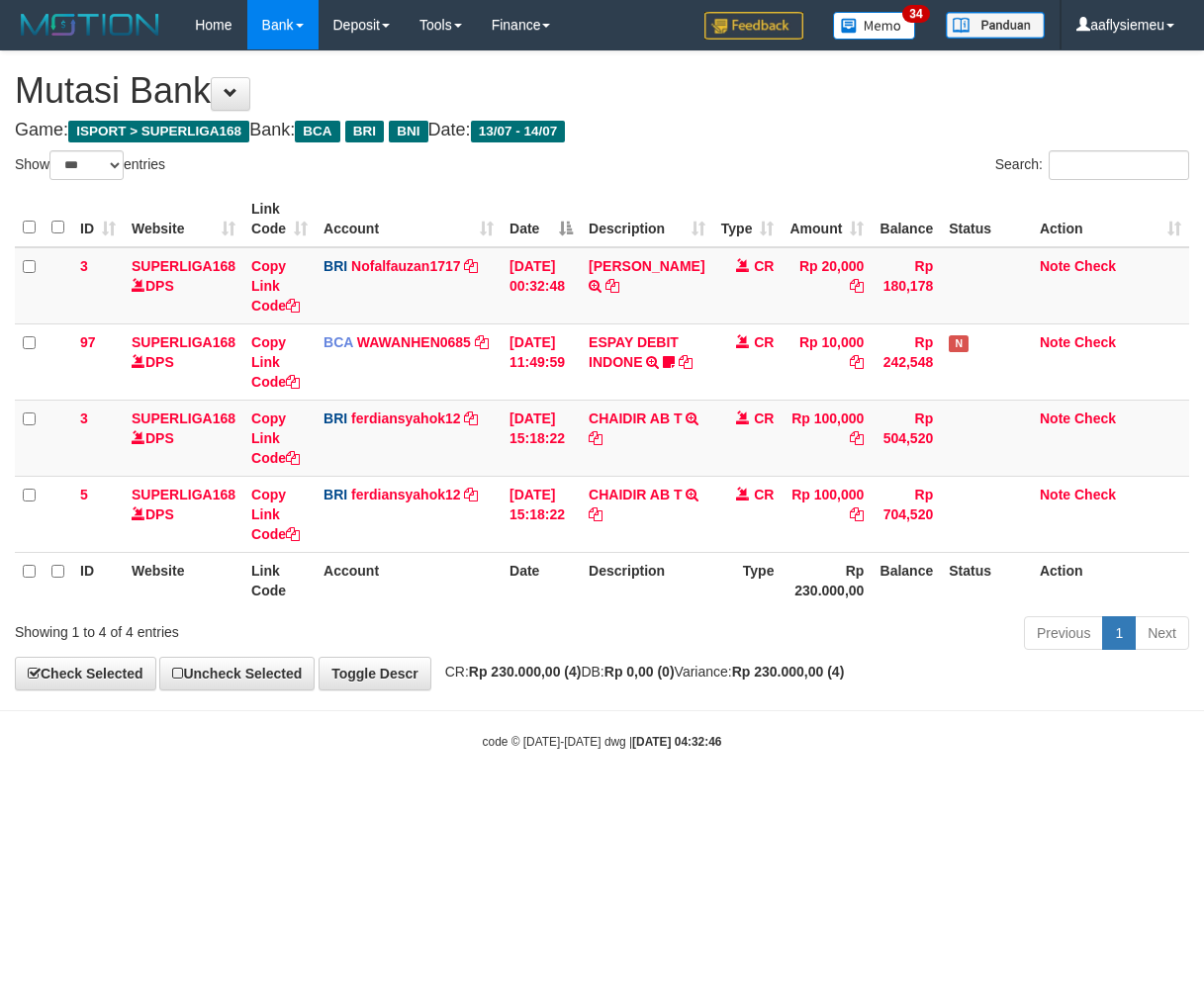 select on "***" 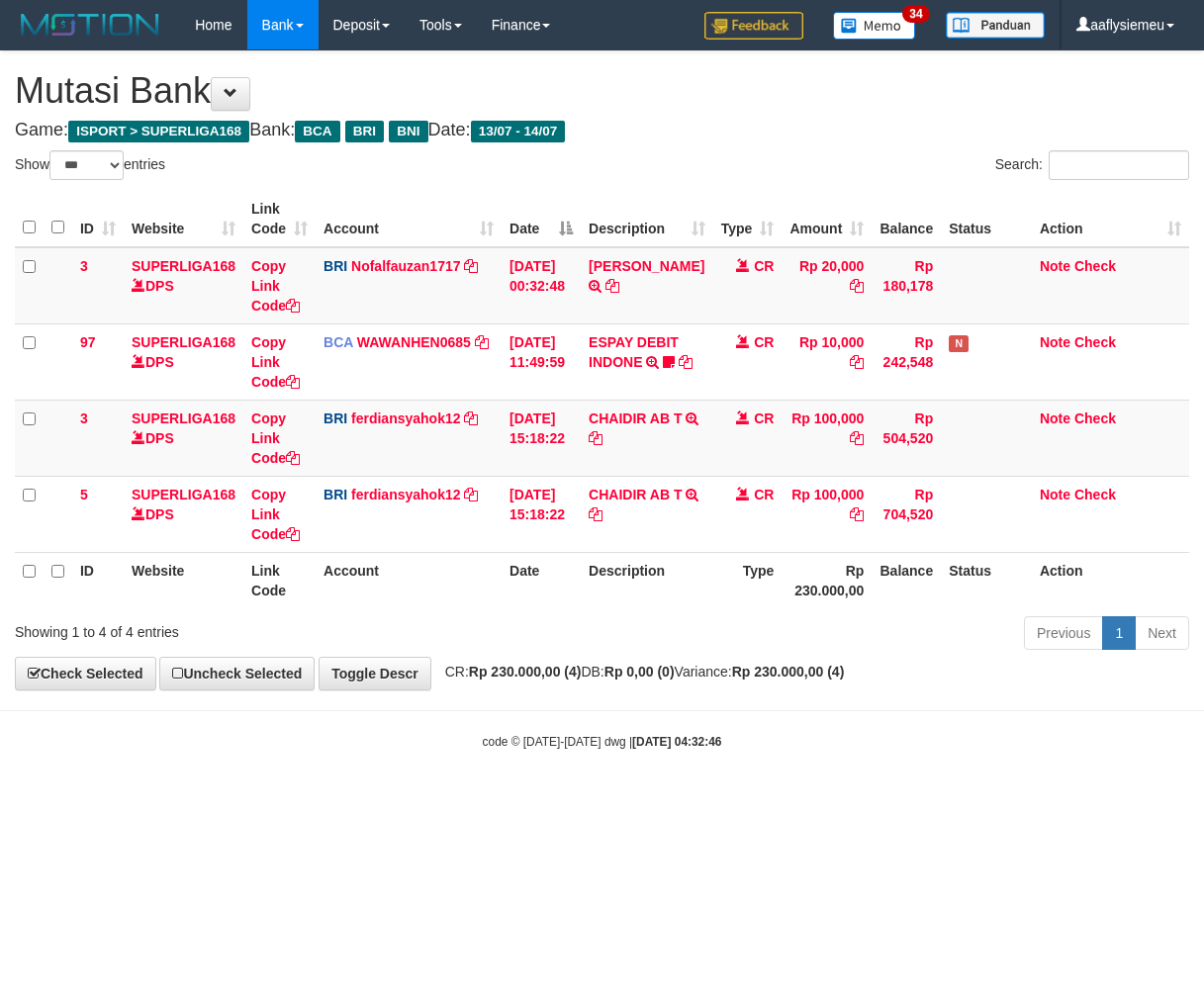 scroll, scrollTop: 0, scrollLeft: 0, axis: both 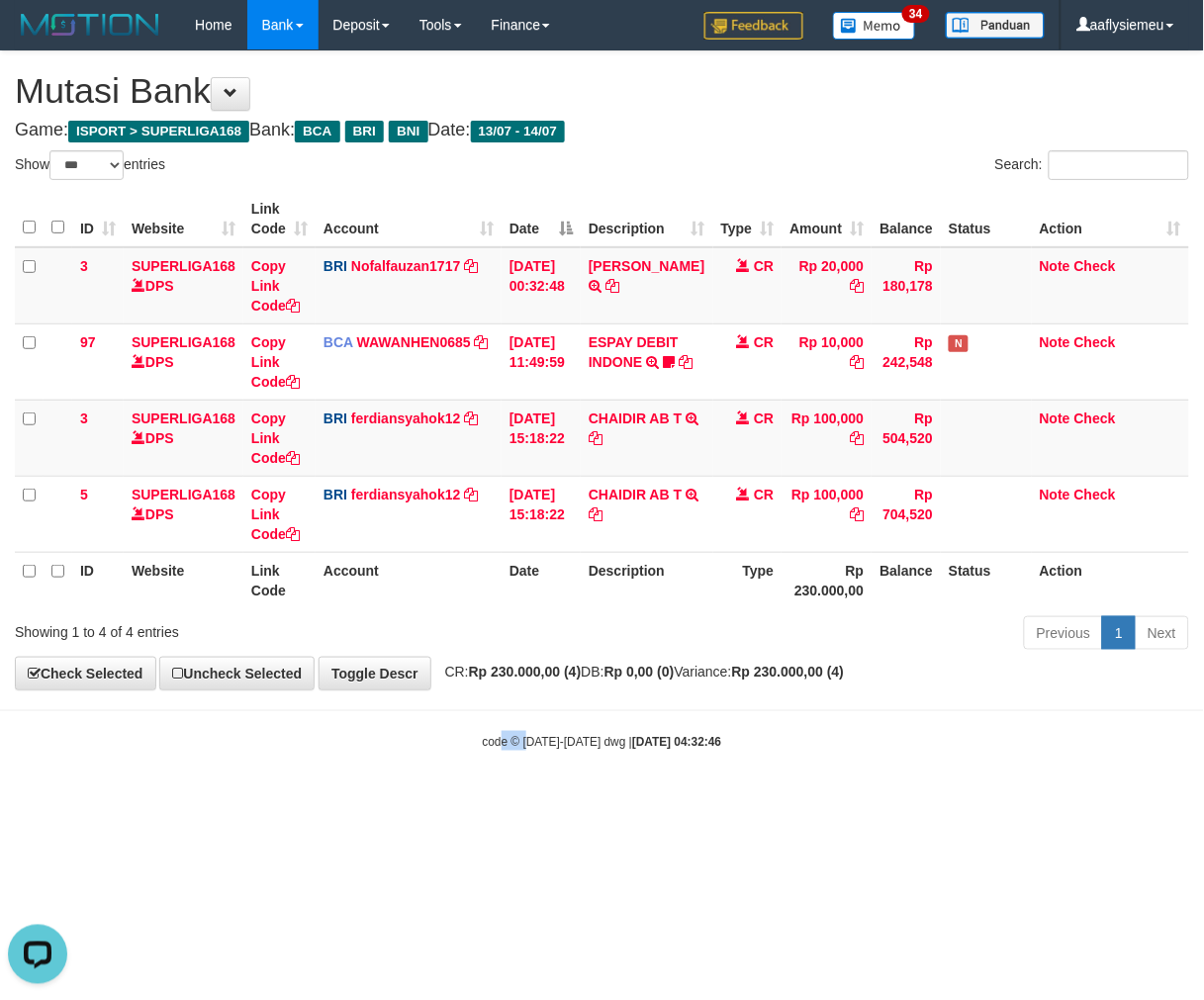 click on "Toggle navigation
Home
Bank
Account List
Load
By Website
Group
[ISPORT]													SUPERLIGA168
By Load Group (DPS)
34" at bounding box center [602, 400] 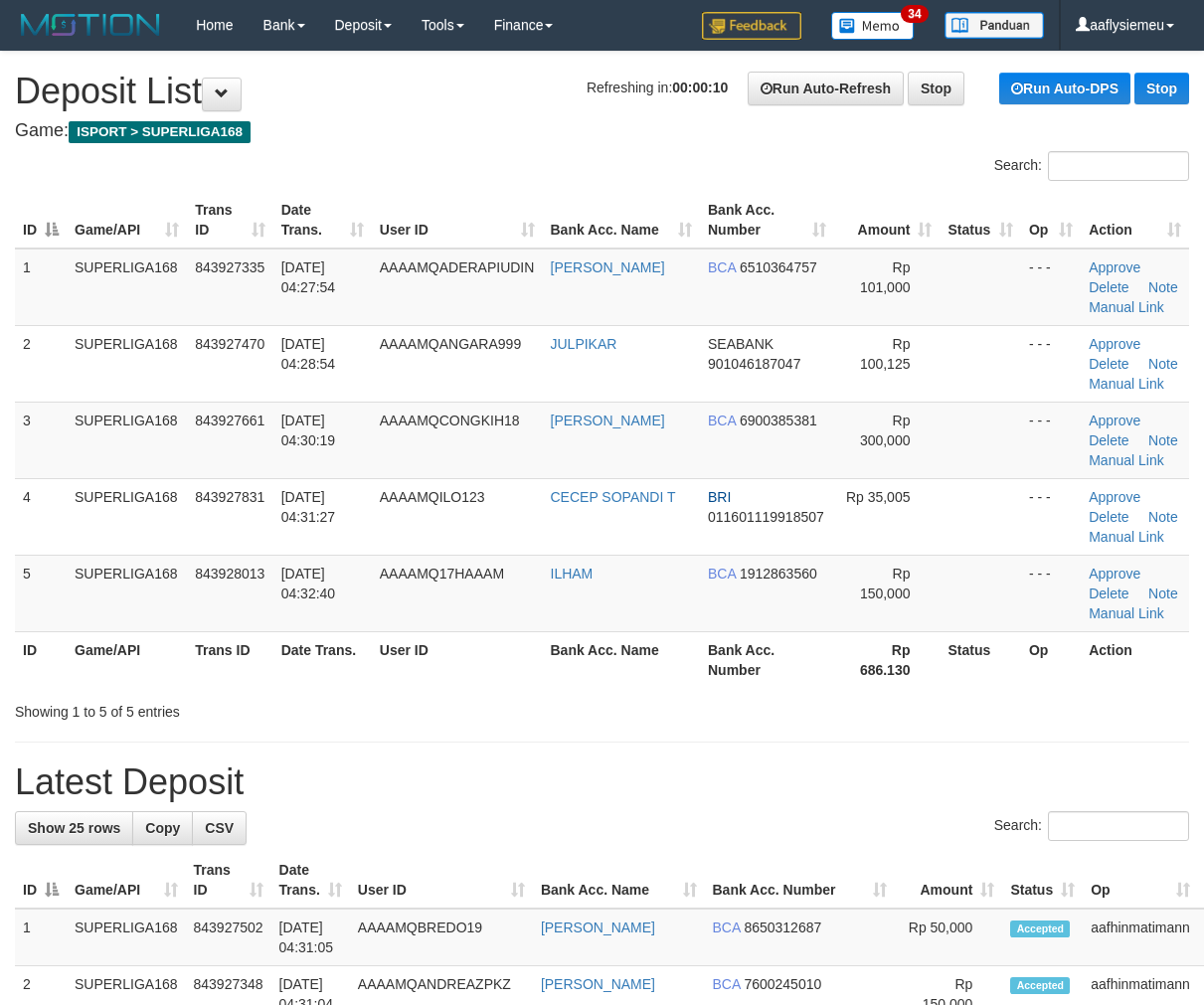scroll, scrollTop: 0, scrollLeft: 0, axis: both 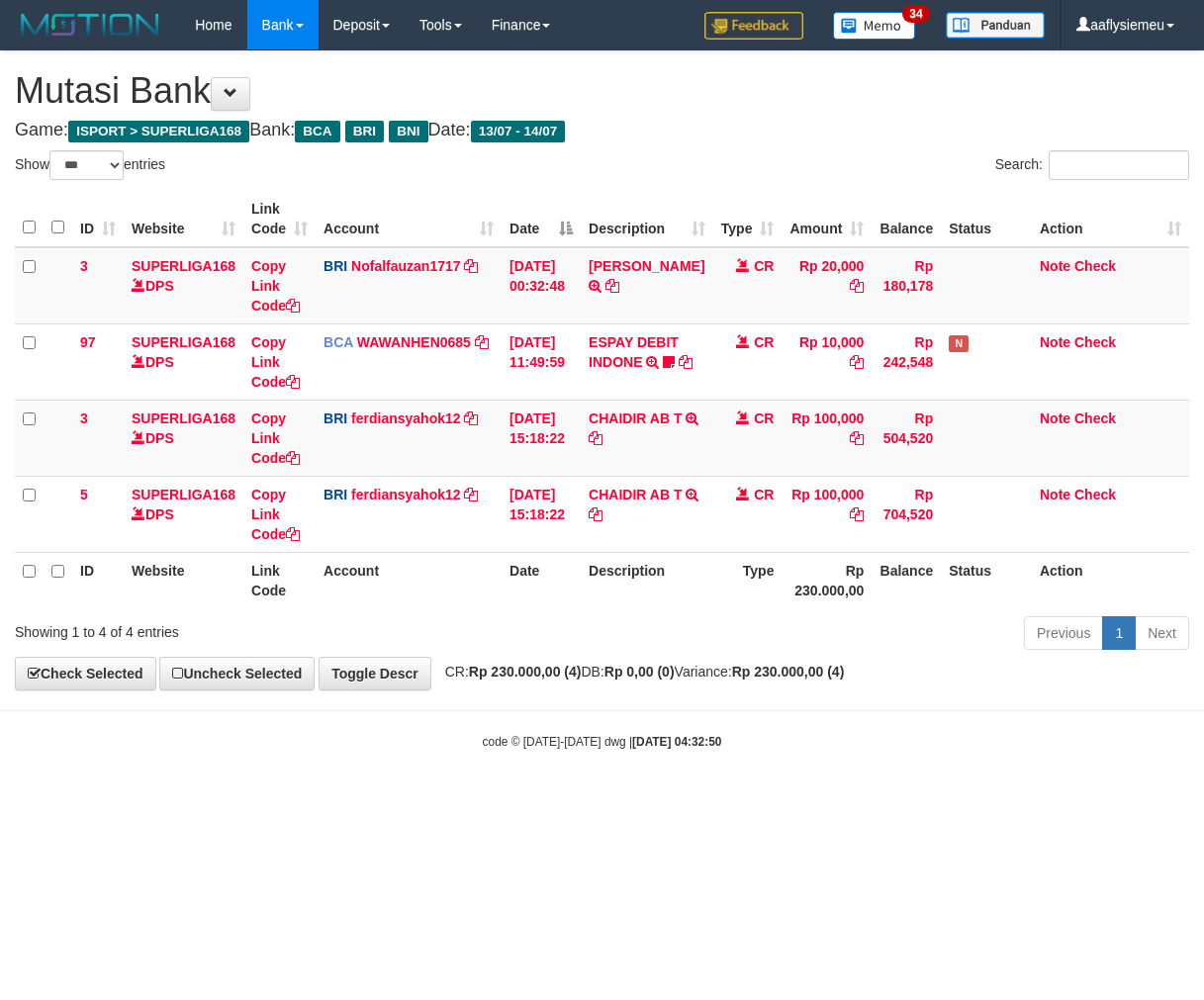 select on "***" 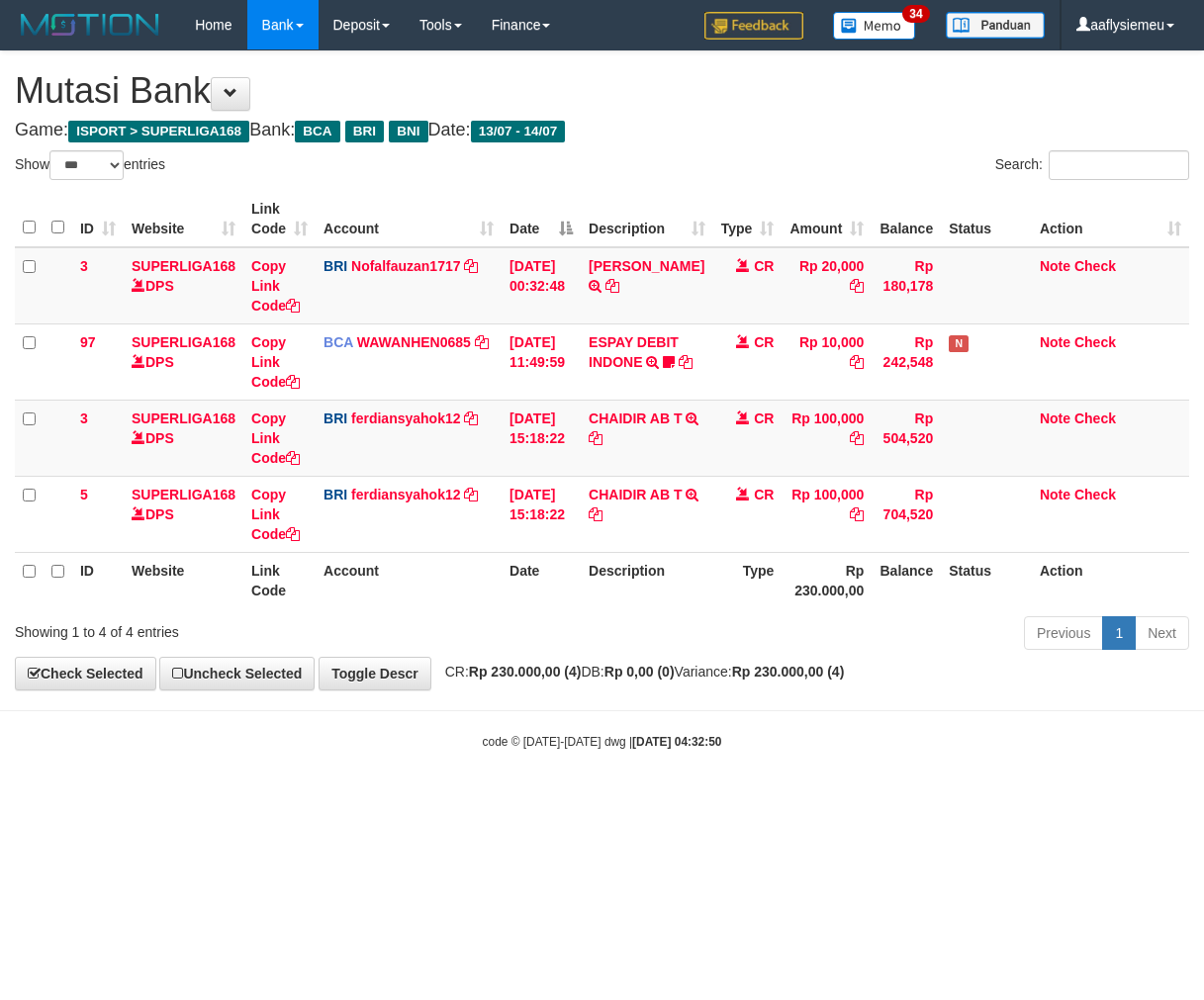 scroll, scrollTop: 0, scrollLeft: 0, axis: both 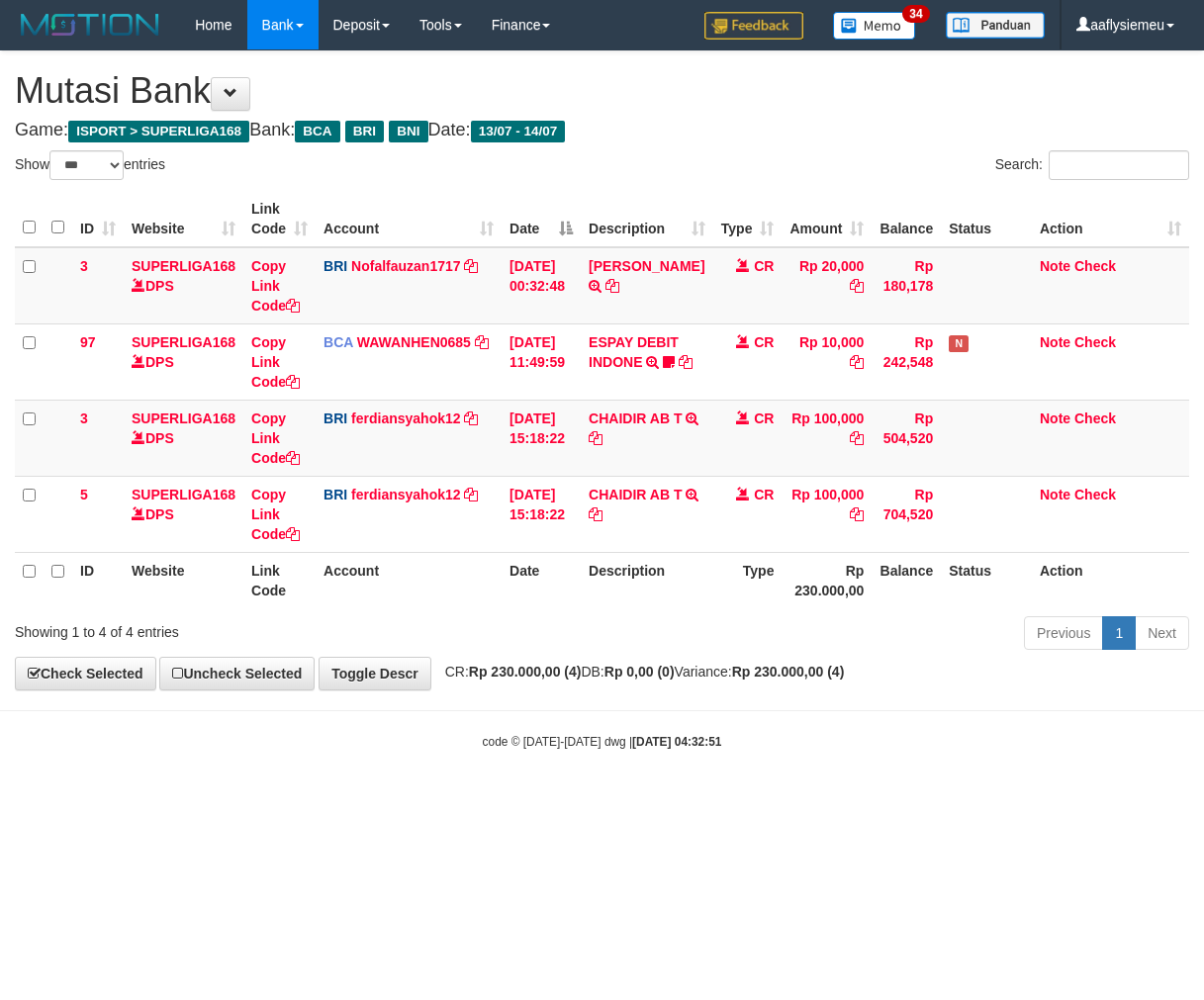 select on "***" 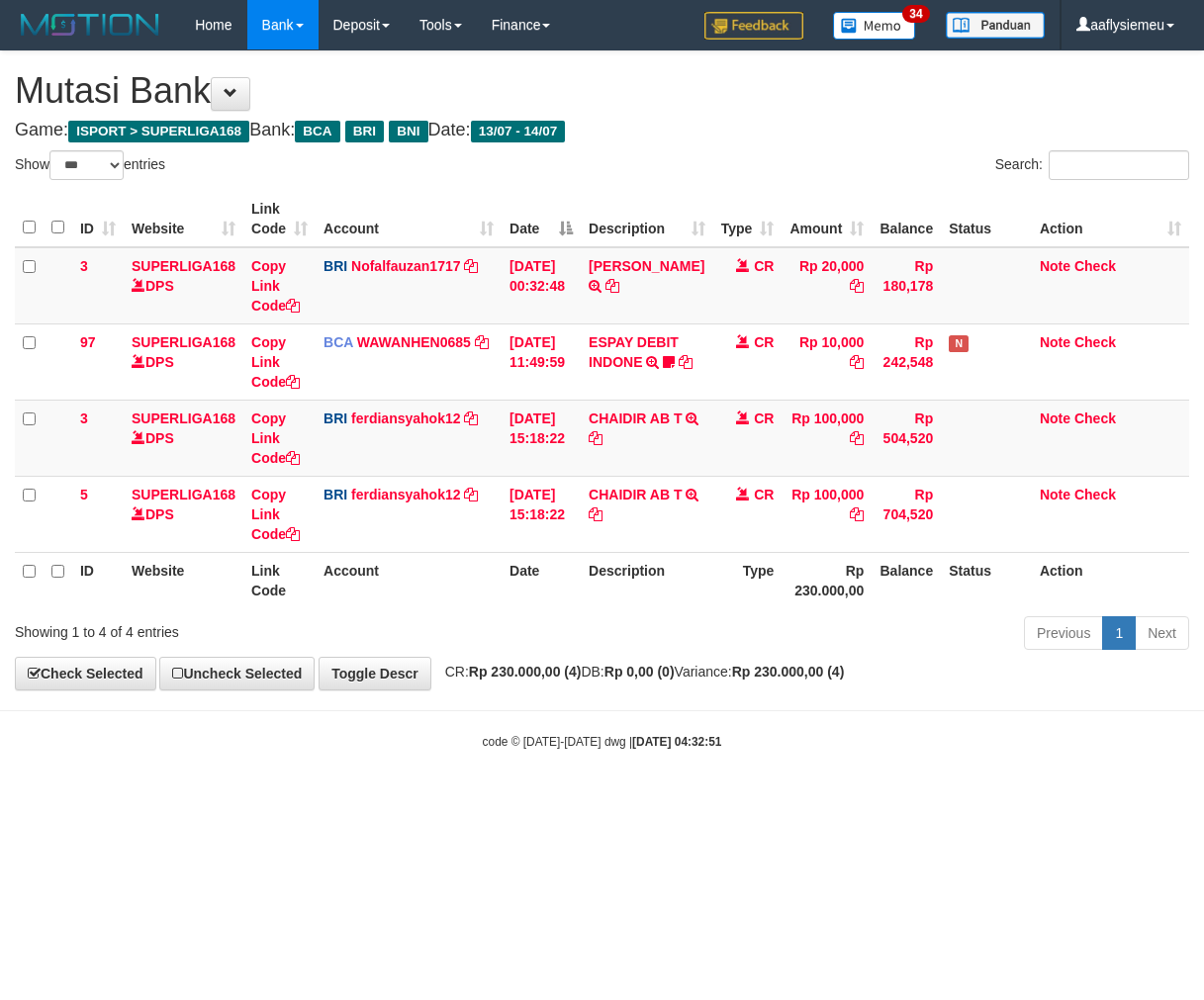 scroll, scrollTop: 0, scrollLeft: 0, axis: both 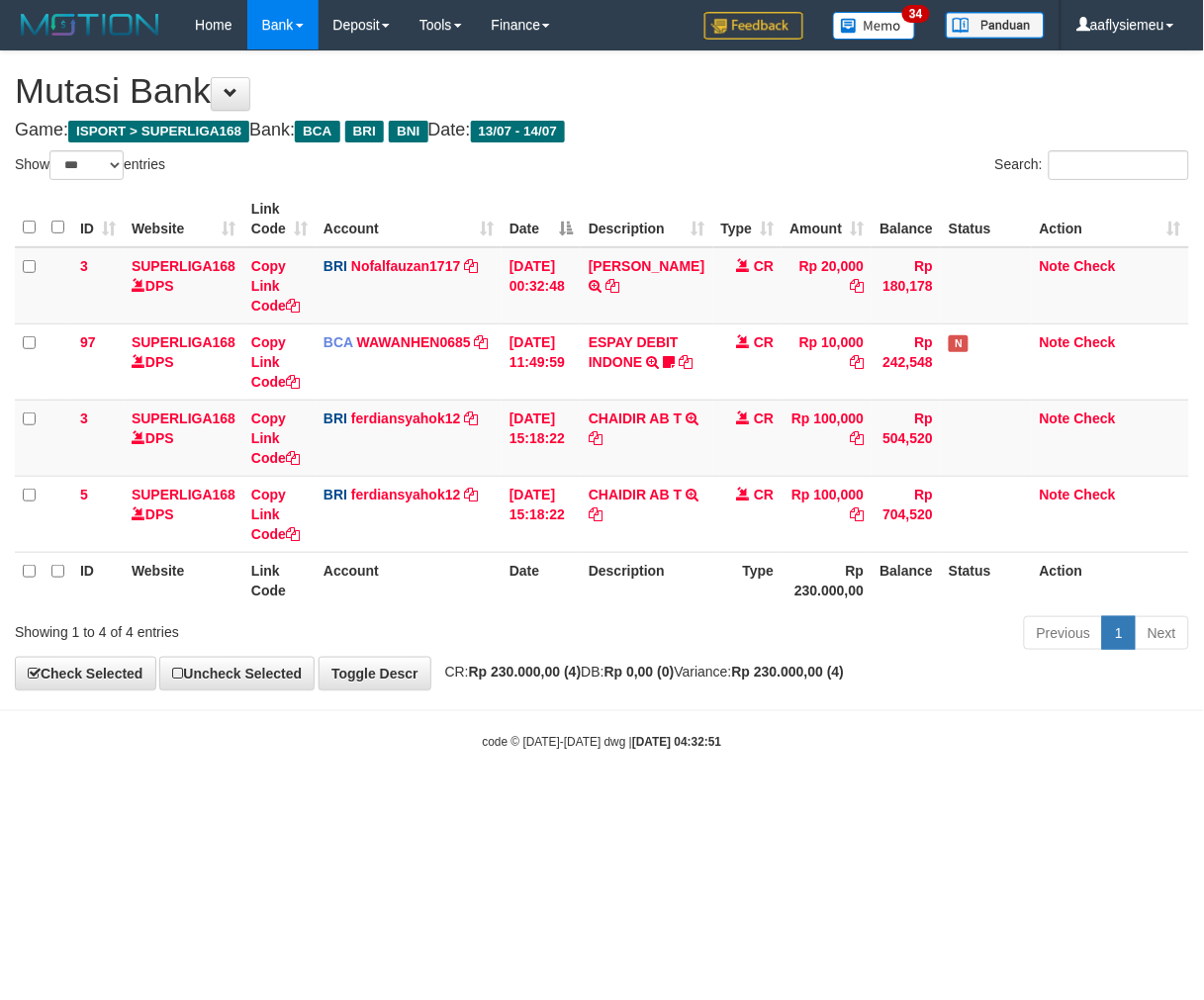 click on "Toggle navigation
Home
Bank
Account List
Load
By Website
Group
[ISPORT]													SUPERLIGA168
By Load Group (DPS)
34" at bounding box center [602, 400] 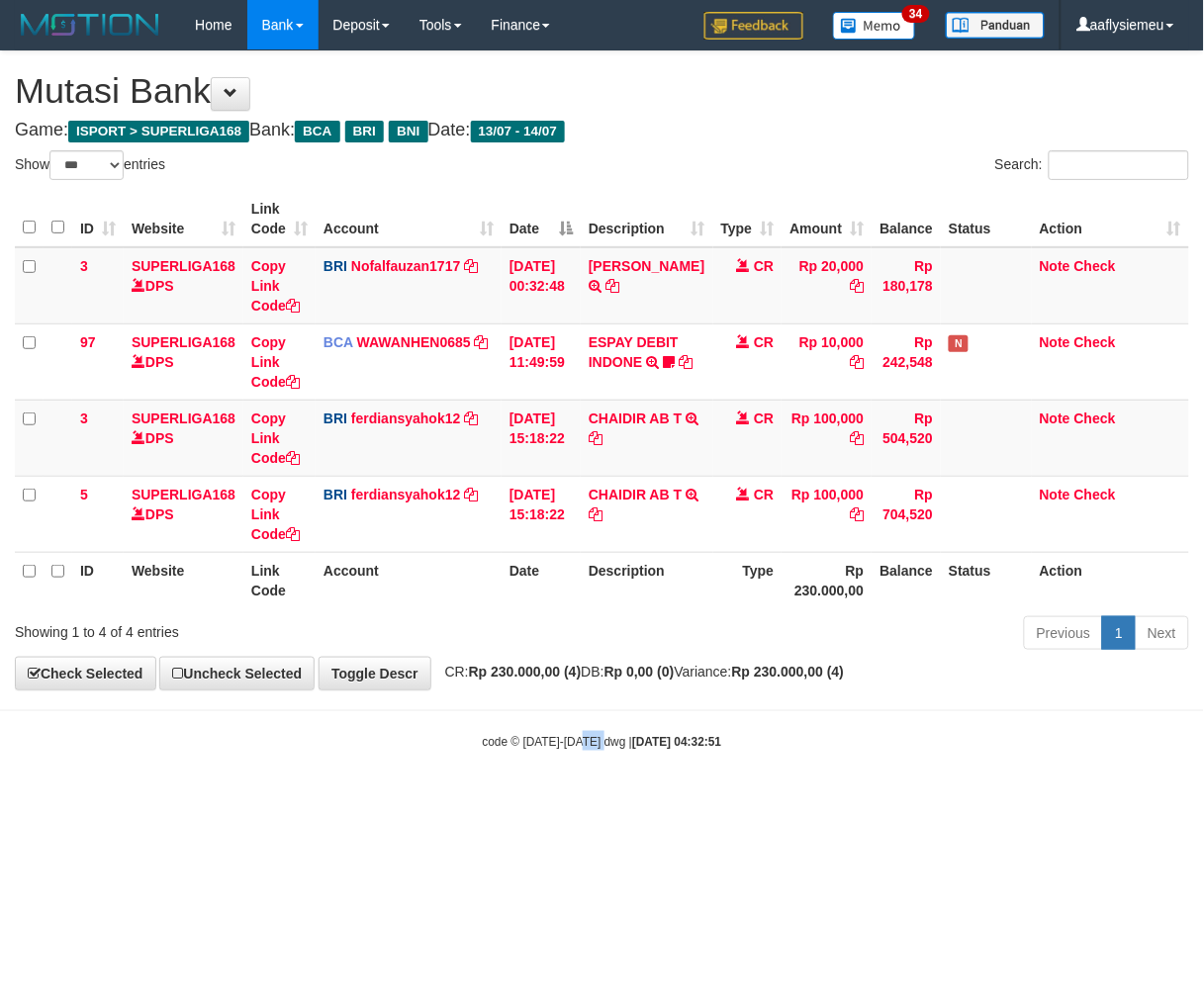 click on "code © 2012-2018 dwg |  2025/07/14 04:32:51" at bounding box center (602, 742) 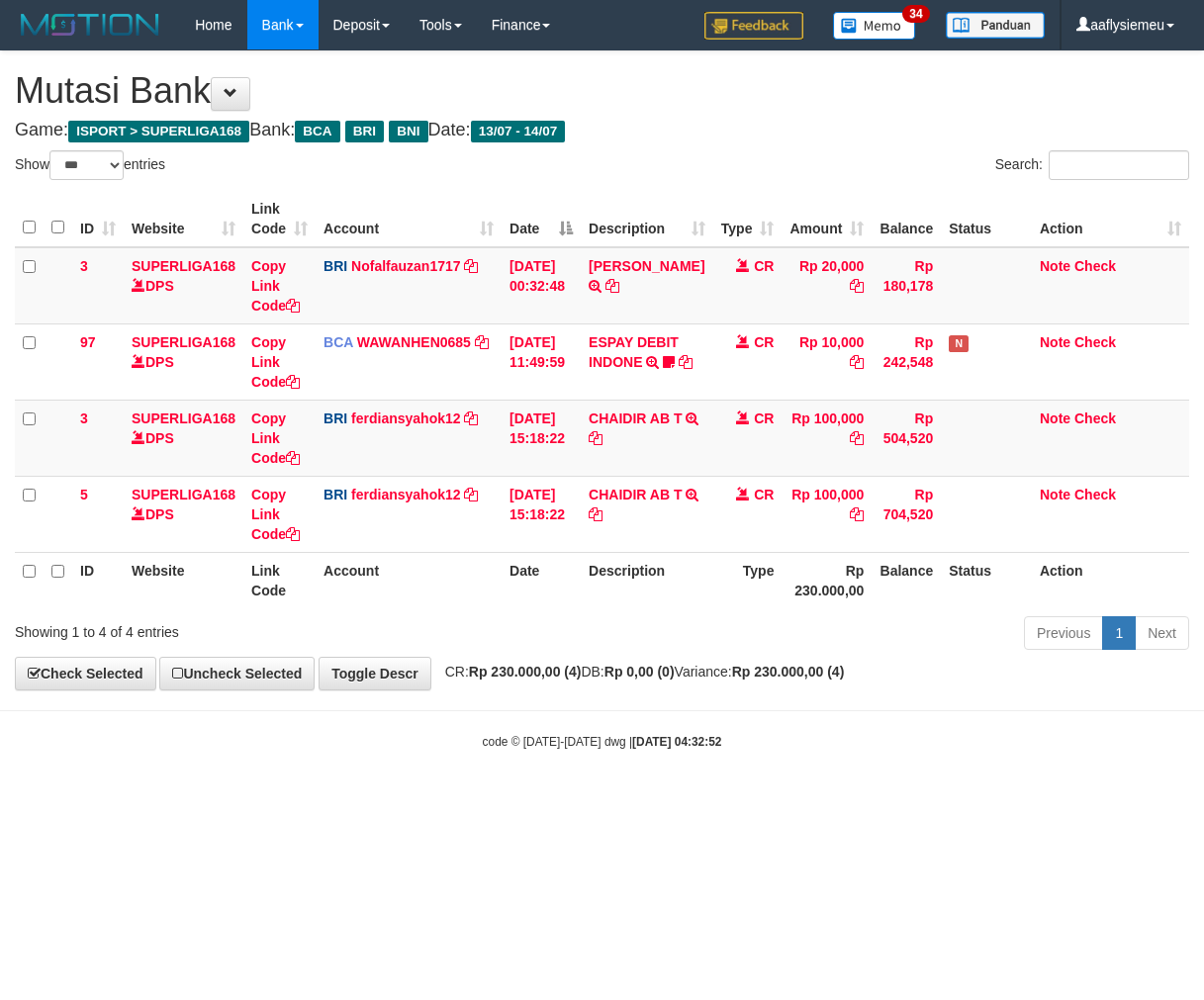 select on "***" 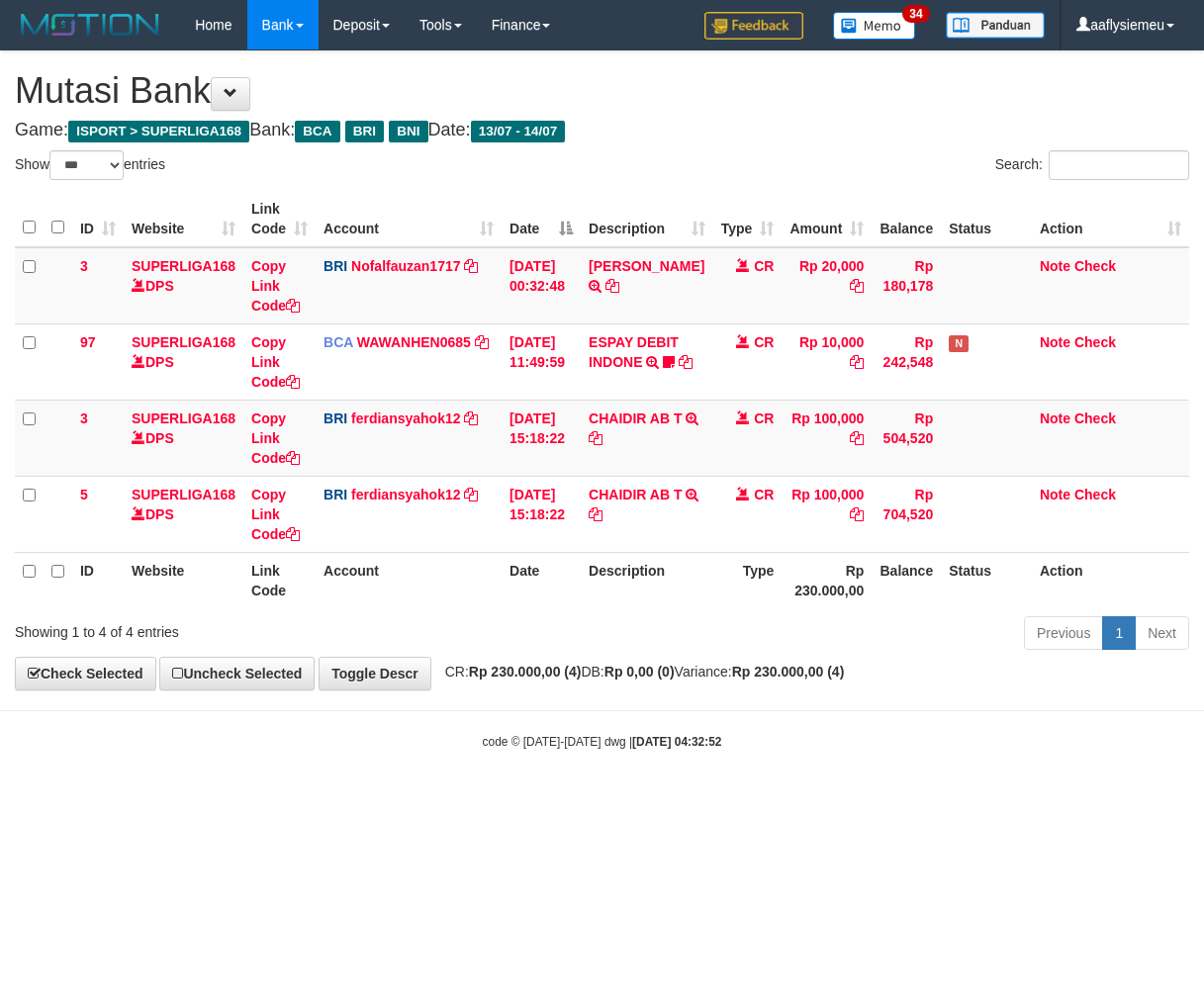 scroll, scrollTop: 0, scrollLeft: 0, axis: both 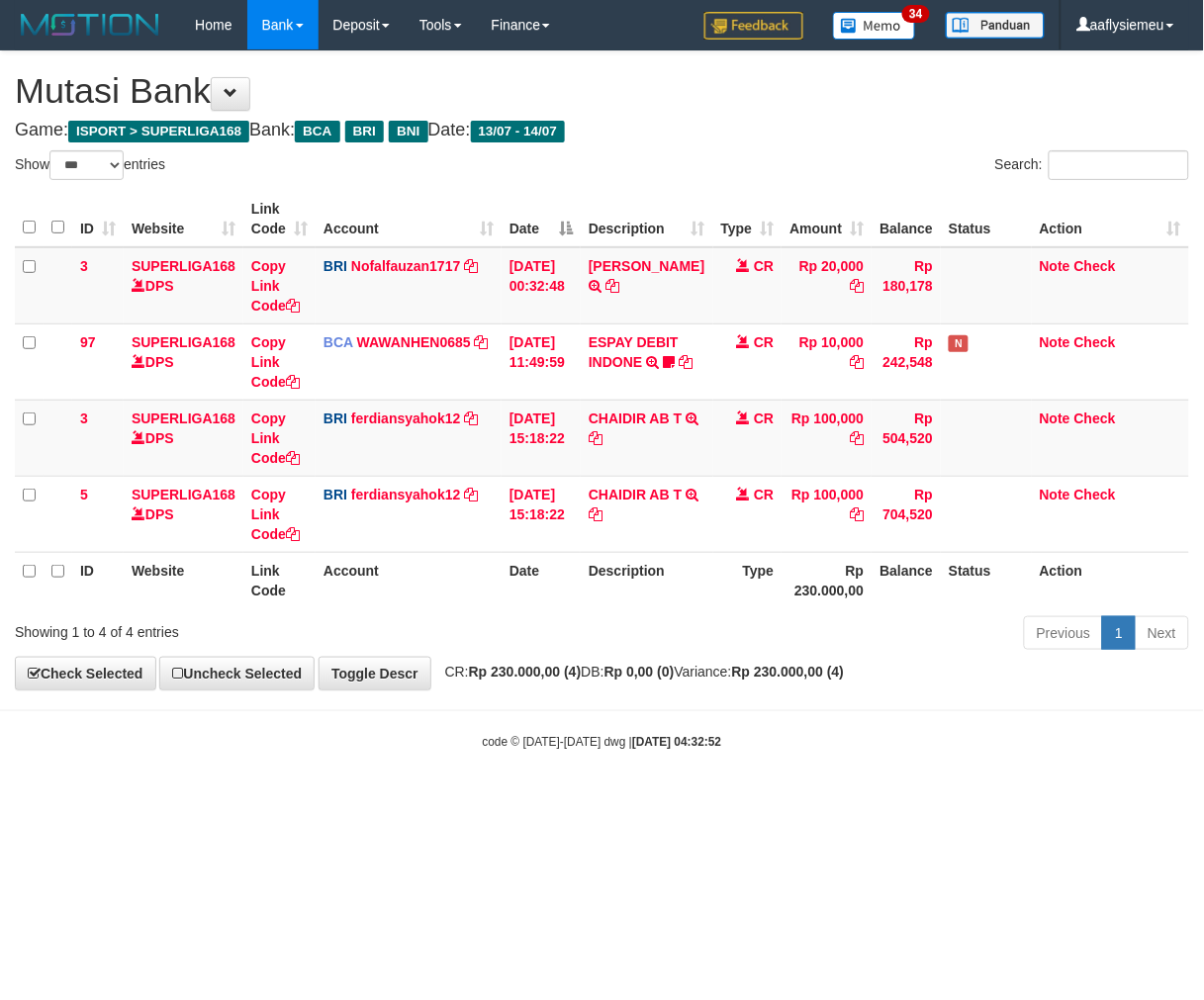 drag, startPoint x: 0, startPoint y: 0, endPoint x: 588, endPoint y: 747, distance: 950.65924 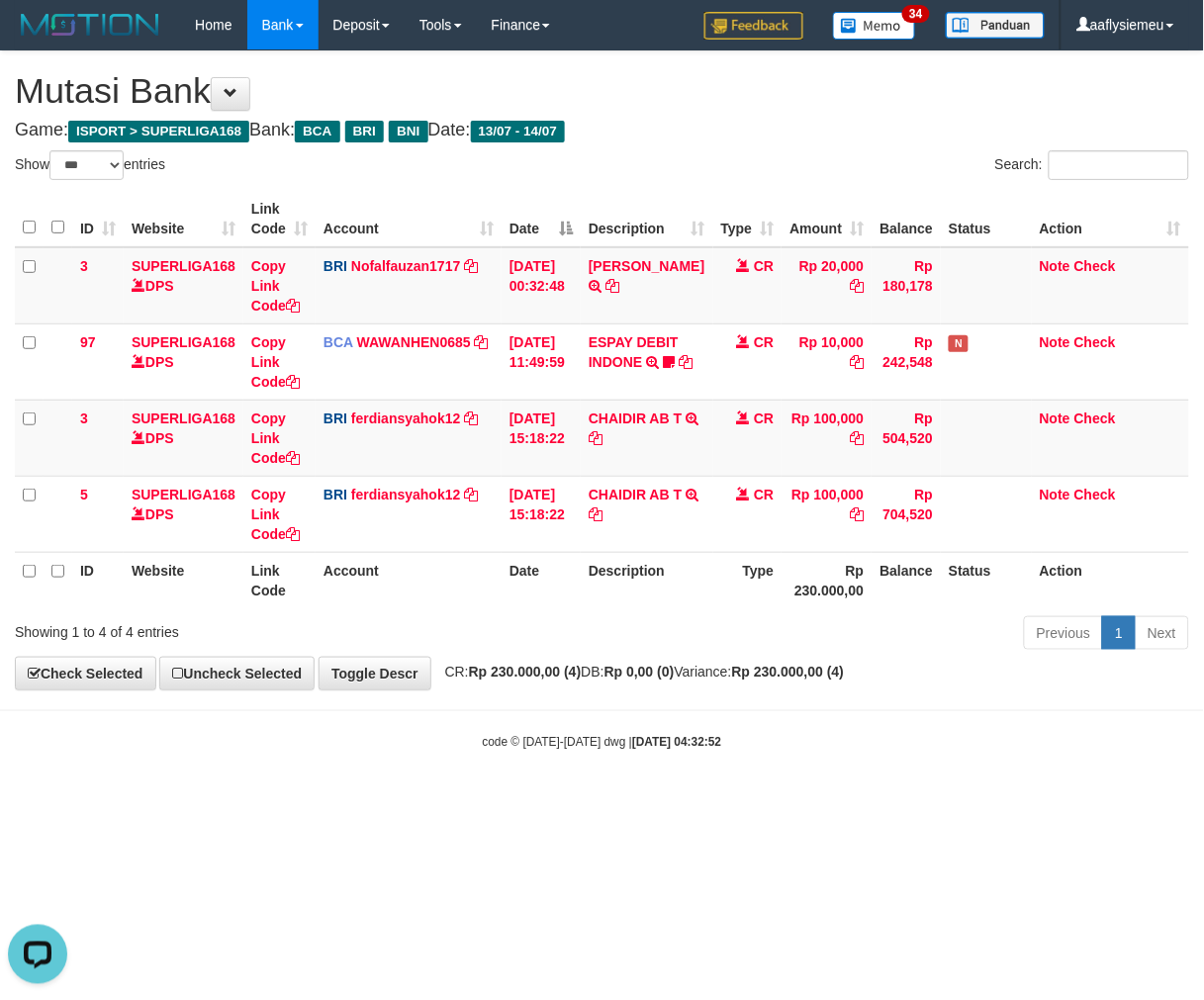 scroll, scrollTop: 0, scrollLeft: 0, axis: both 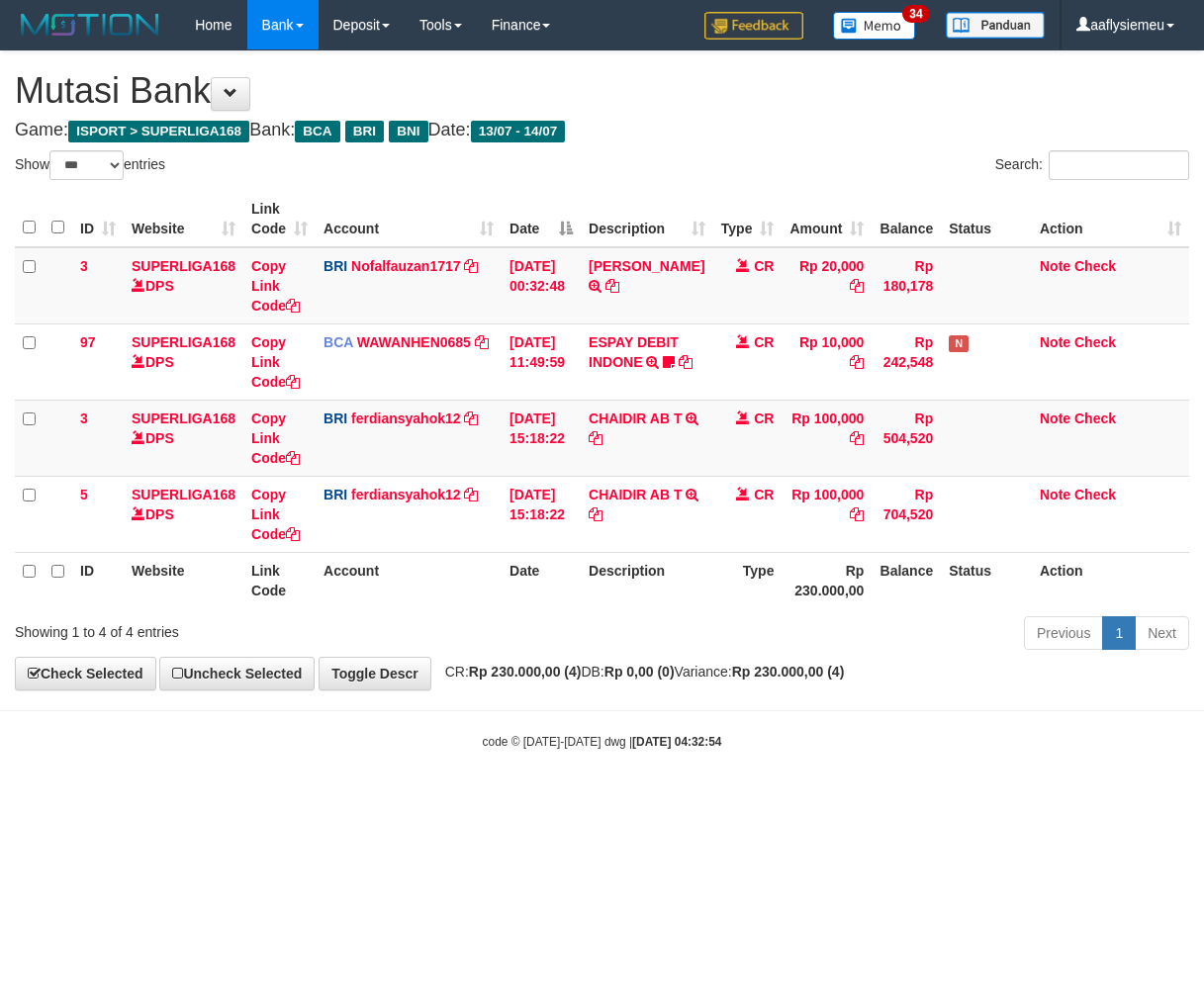 select on "***" 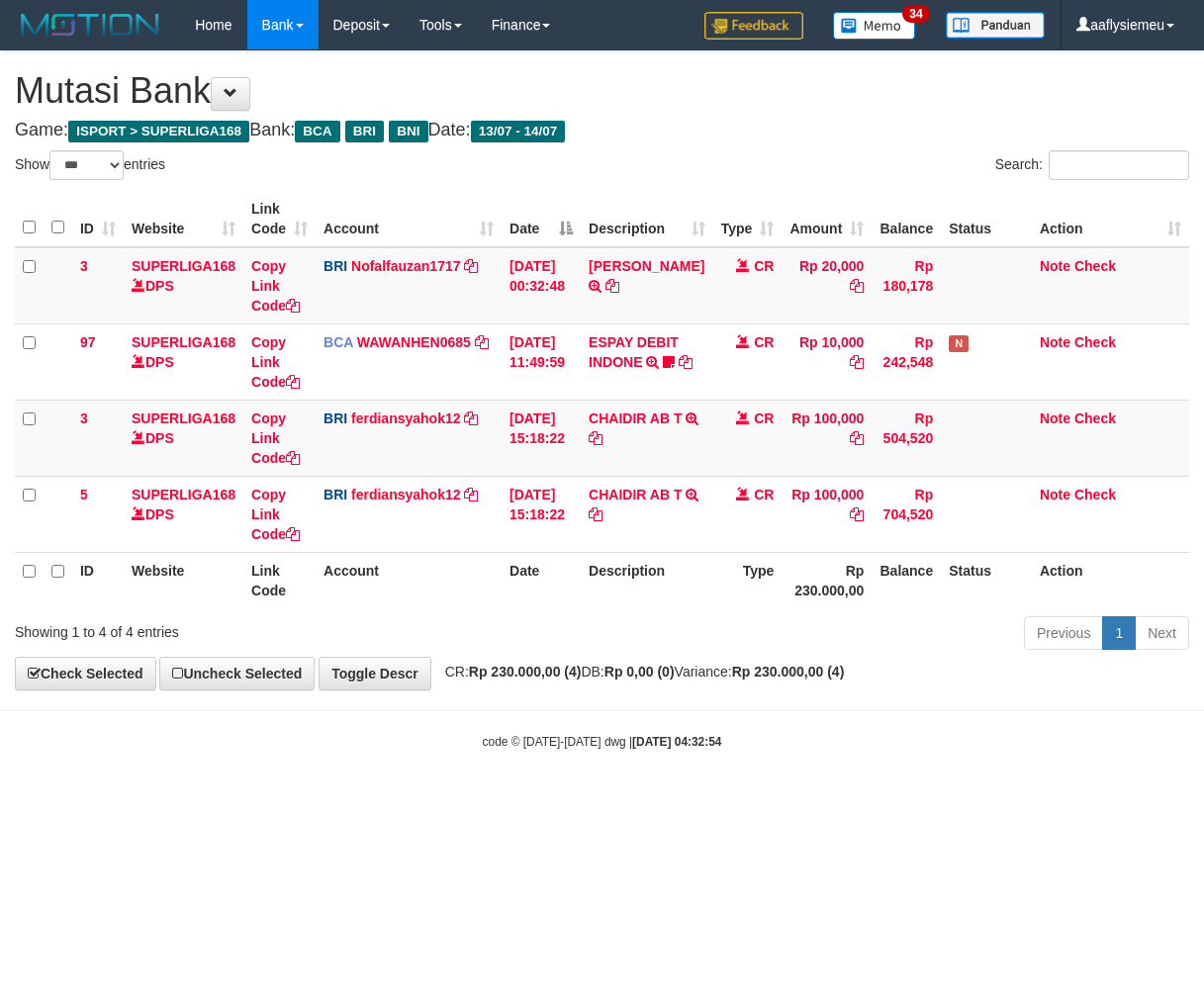 scroll, scrollTop: 0, scrollLeft: 0, axis: both 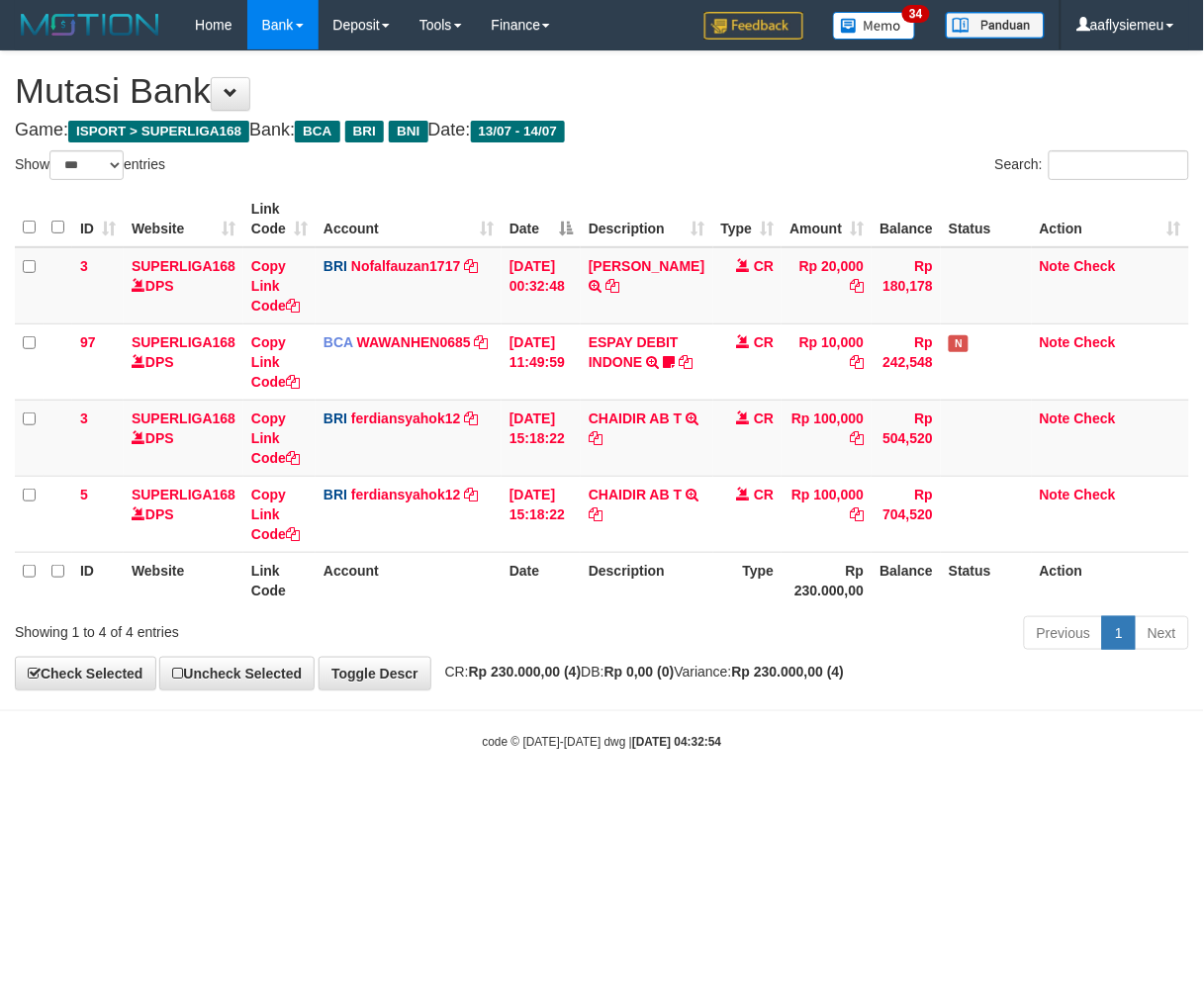 click on "CR:  Rp 230.000,00 (4)      DB:  Rp 0,00 (0)      Variance:  Rp 230.000,00 (4)" at bounding box center [640, 672] 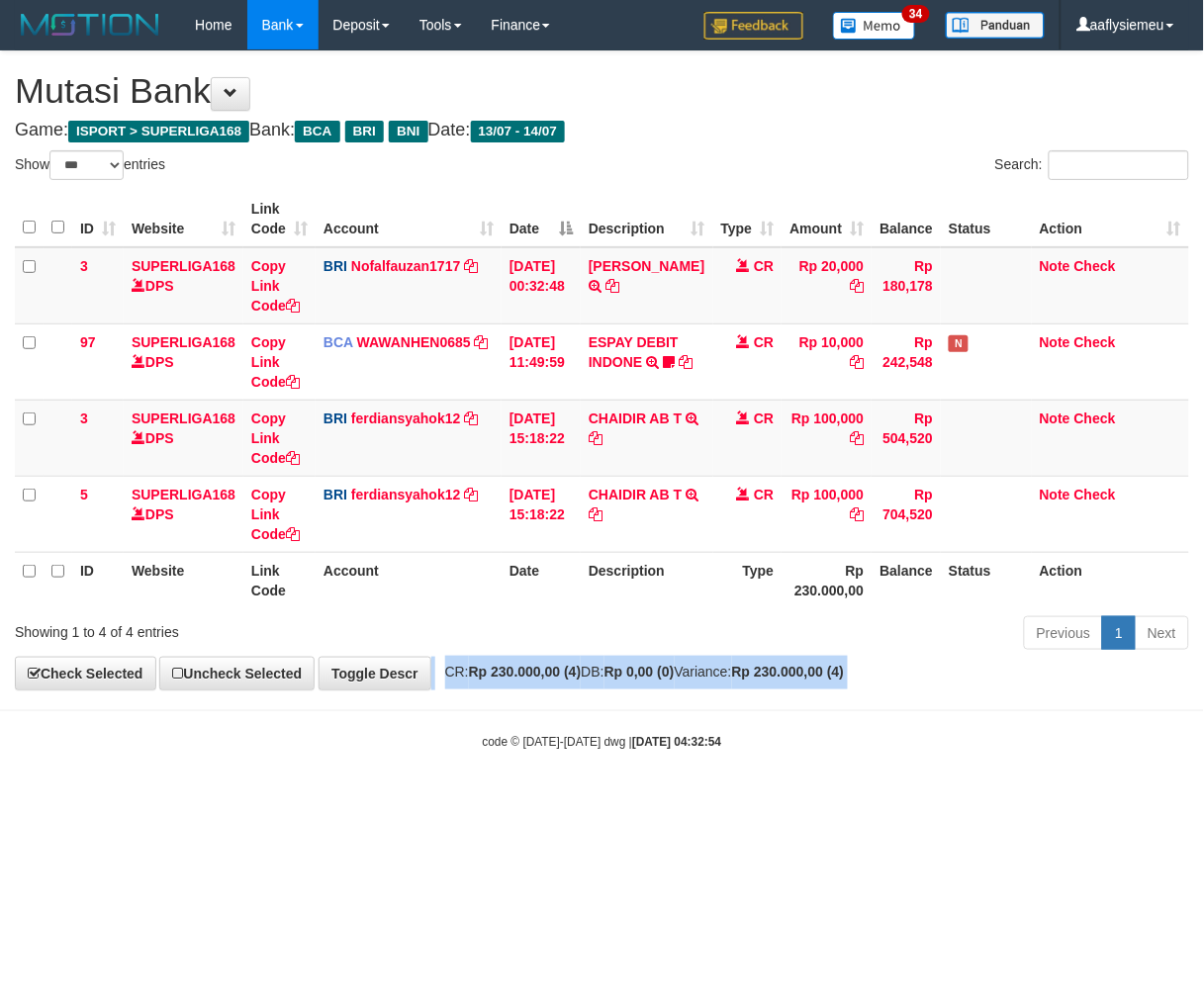 click on "CR:  Rp 230.000,00 (4)      DB:  Rp 0,00 (0)      Variance:  Rp 230.000,00 (4)" at bounding box center (640, 672) 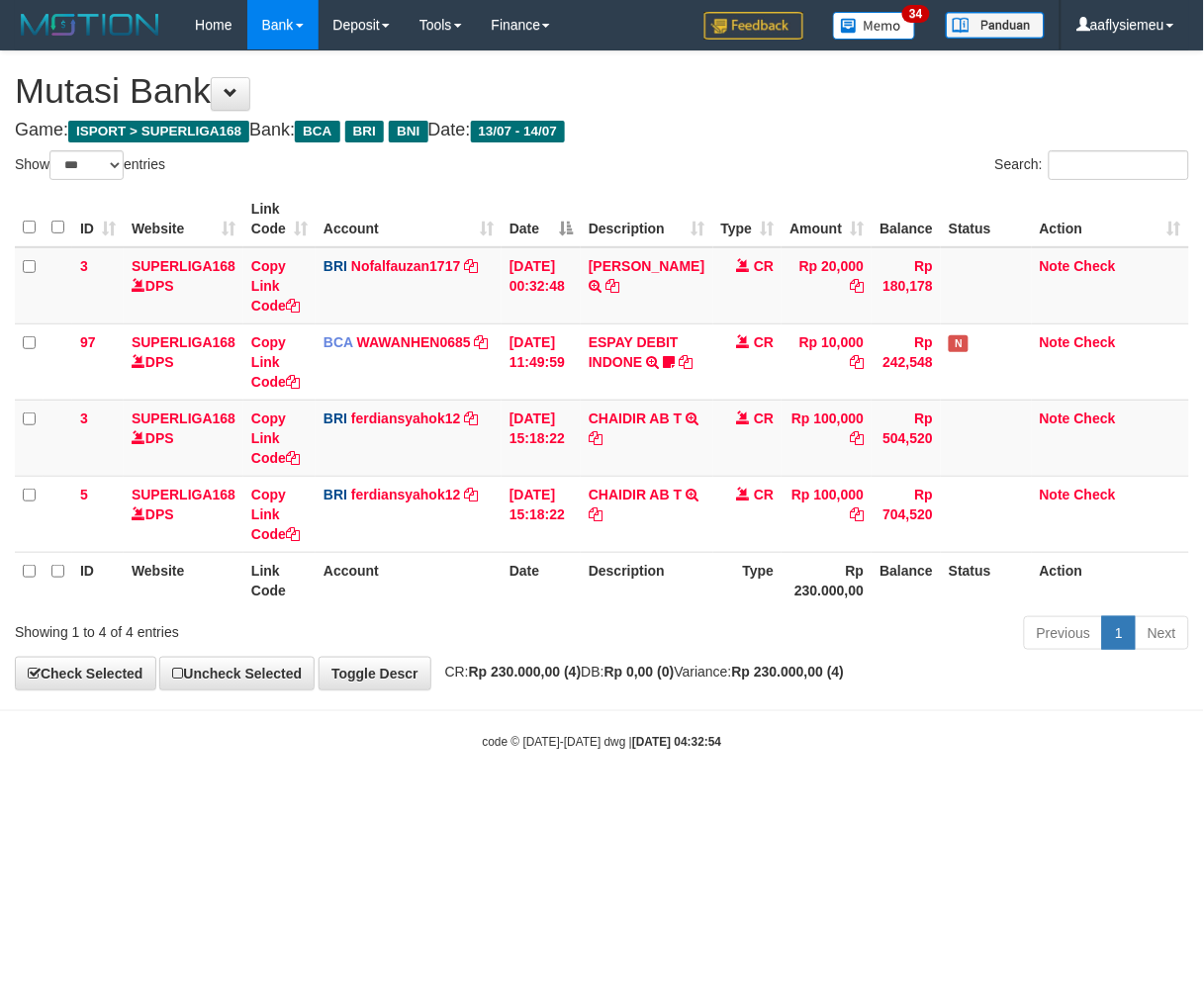 click on "Toggle navigation
Home
Bank
Account List
Load
By Website
Group
[ISPORT]													SUPERLIGA168
By Load Group (DPS)
34" at bounding box center (602, 400) 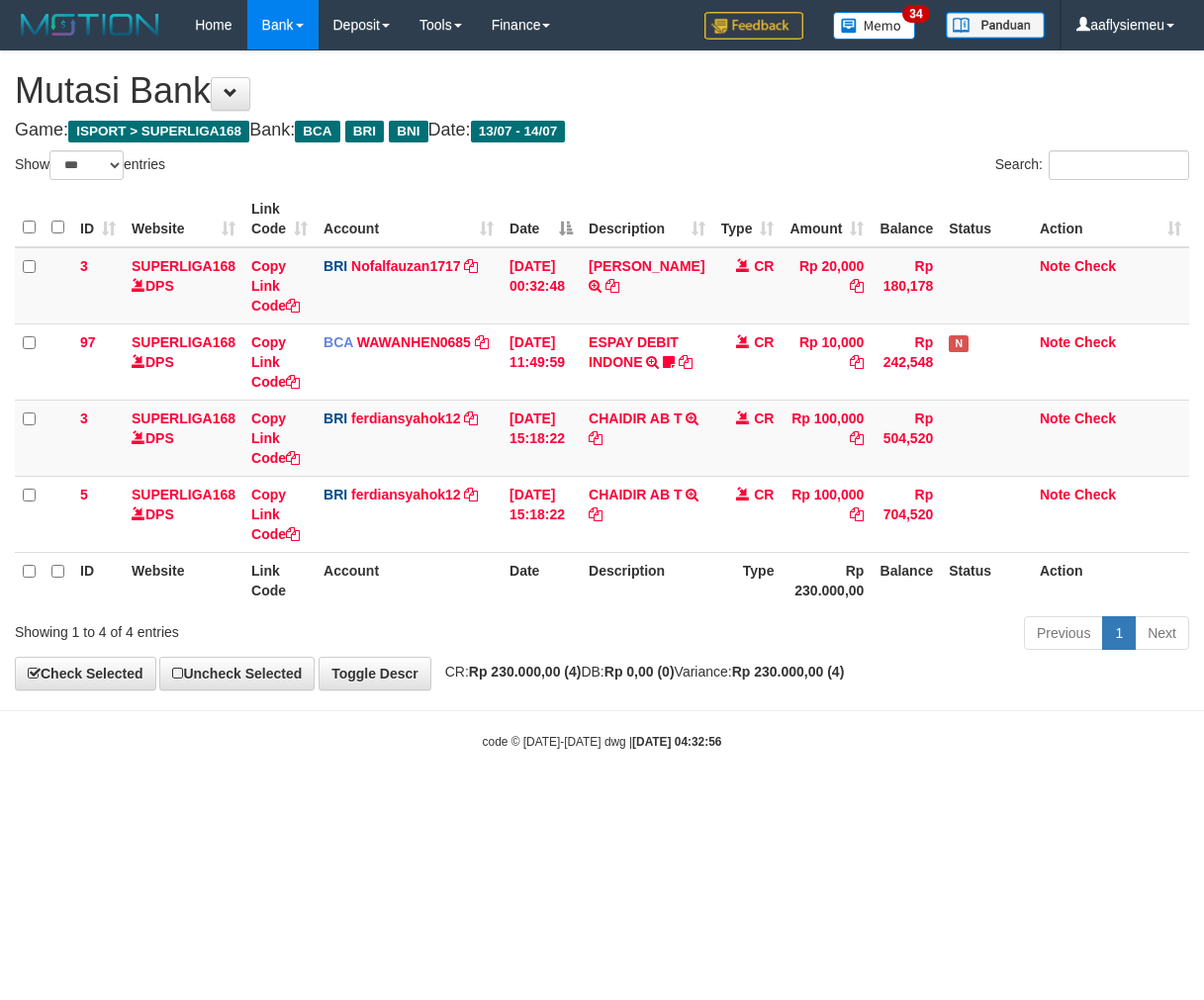 select on "***" 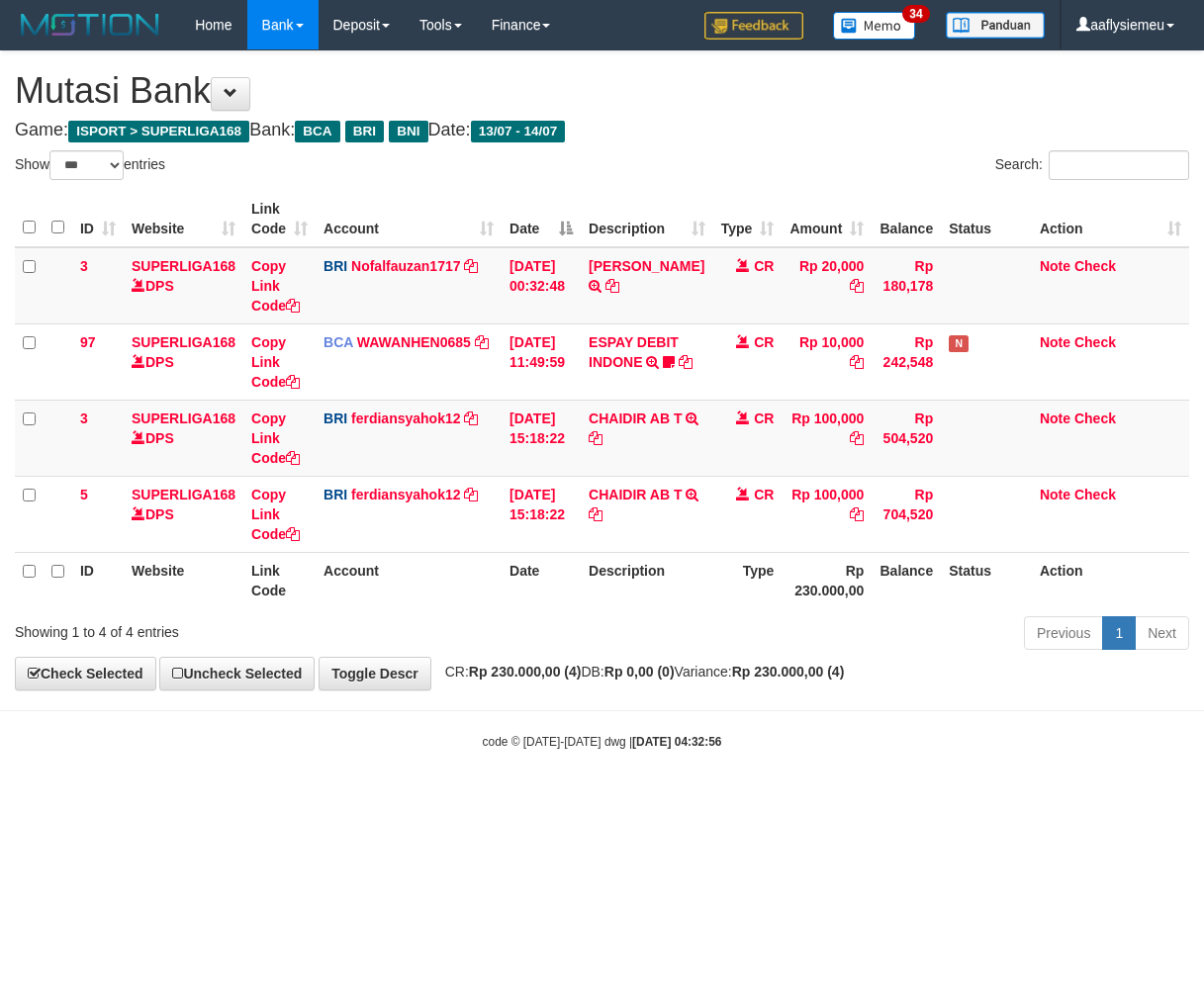 scroll, scrollTop: 0, scrollLeft: 0, axis: both 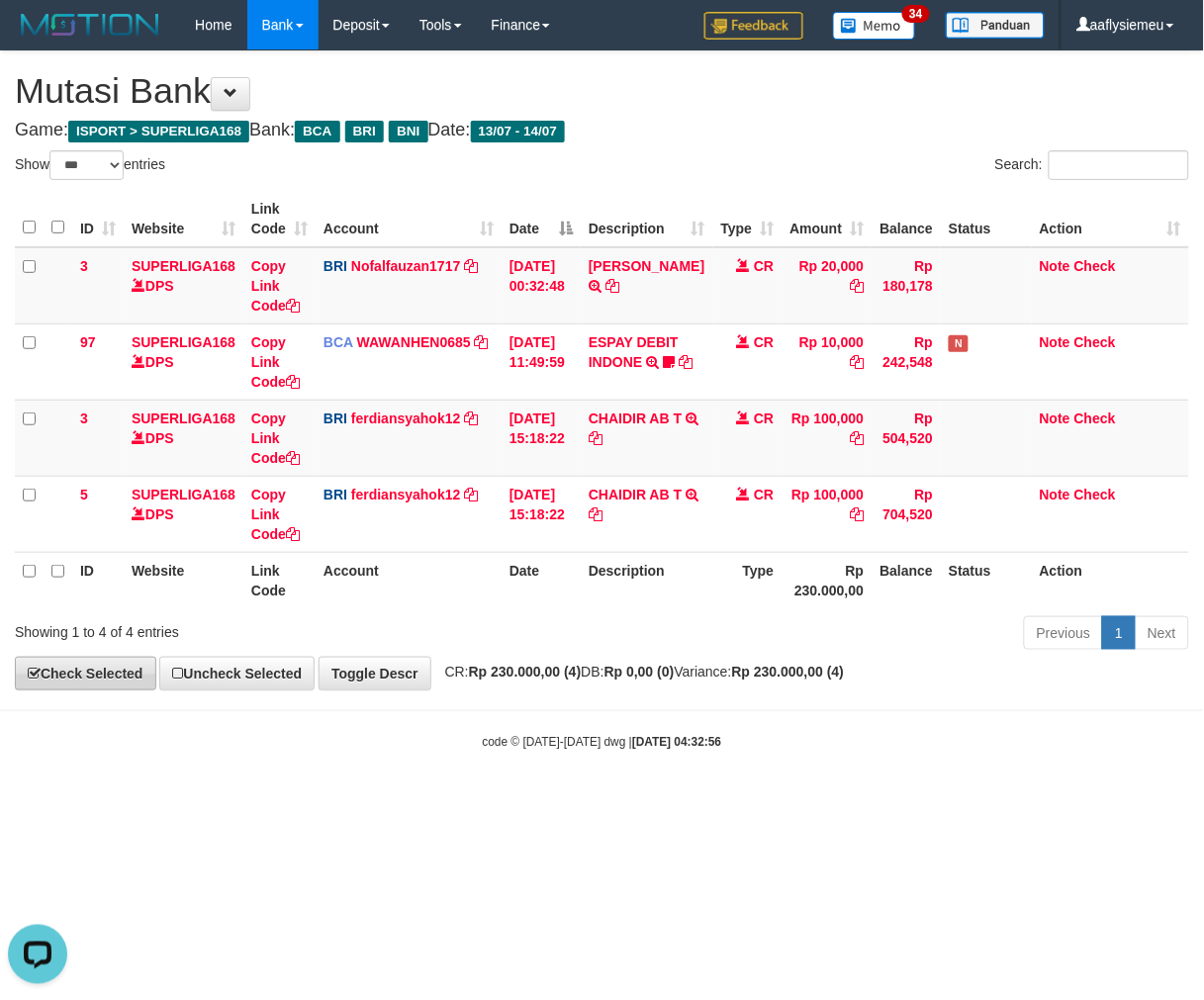 drag, startPoint x: 429, startPoint y: 694, endPoint x: 148, endPoint y: 661, distance: 282.93109 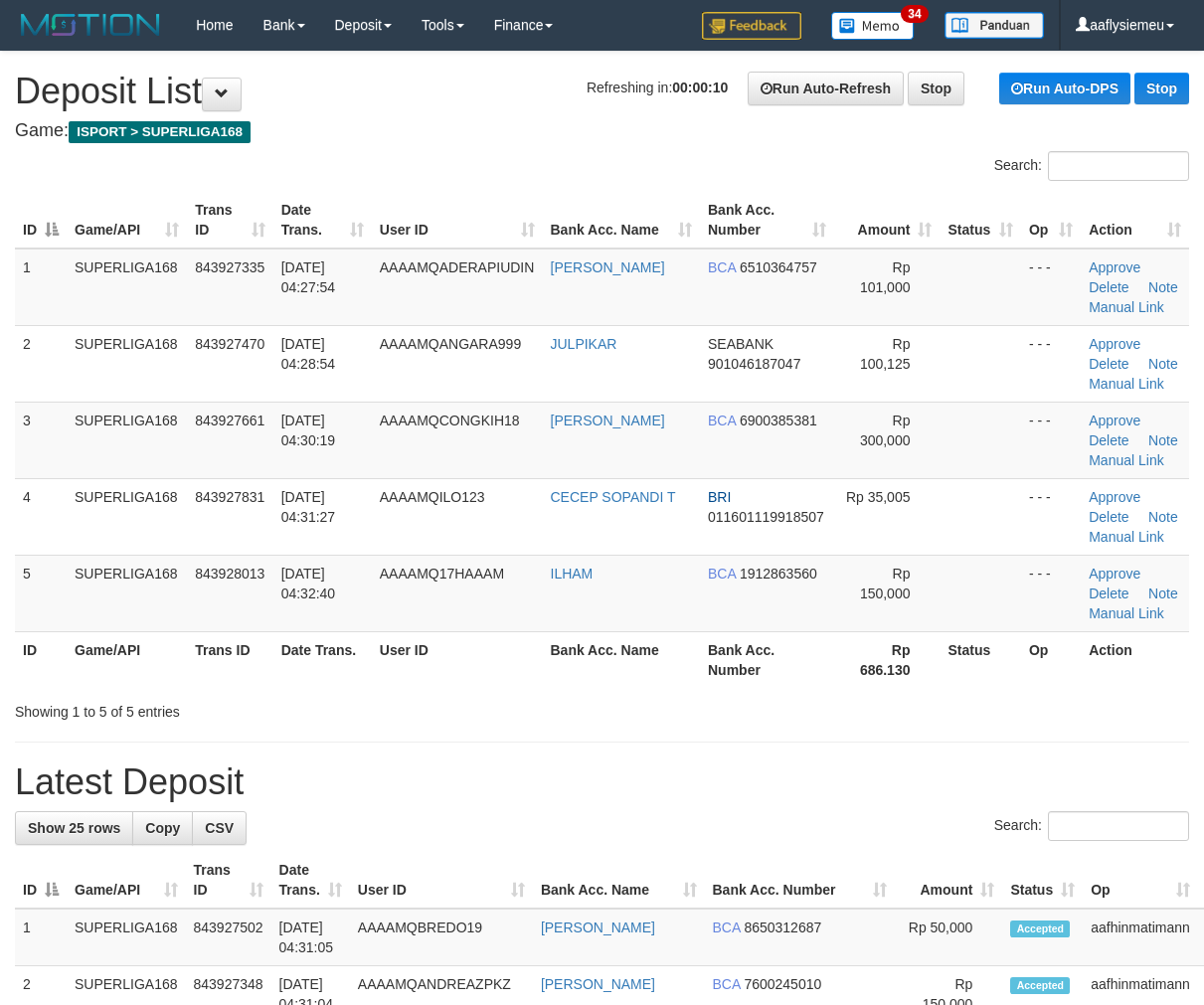 scroll, scrollTop: 0, scrollLeft: 0, axis: both 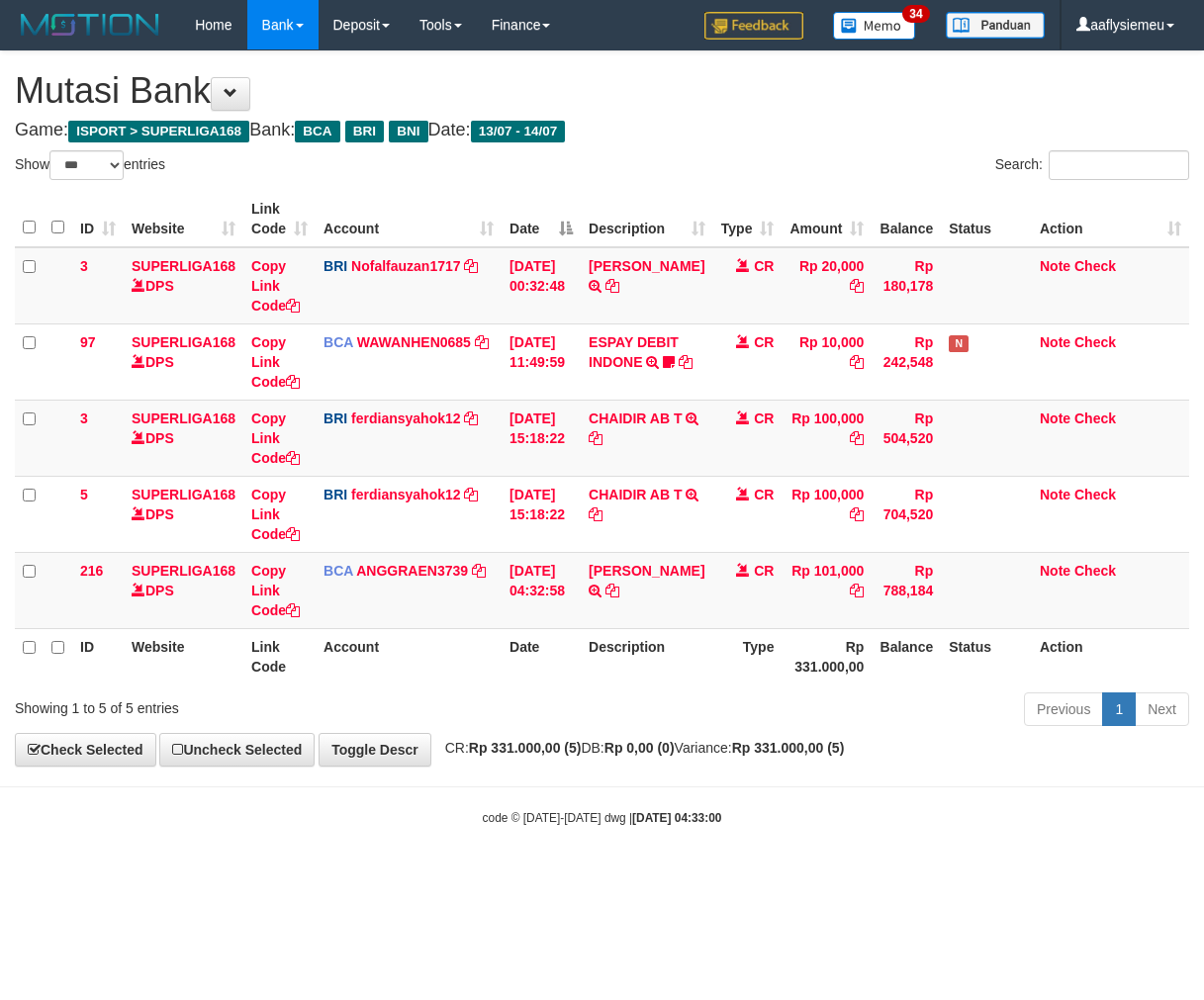 select on "***" 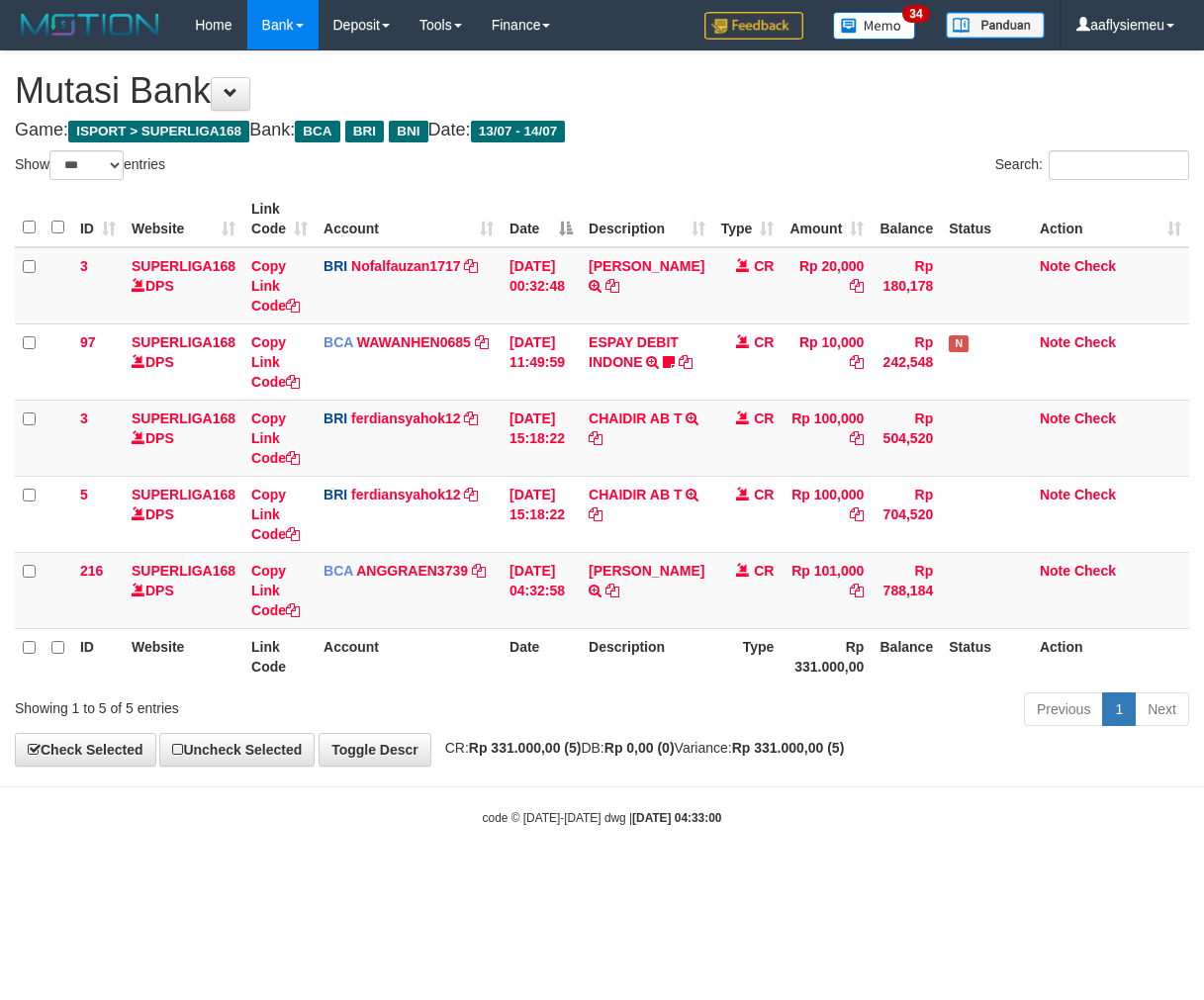 scroll, scrollTop: 0, scrollLeft: 0, axis: both 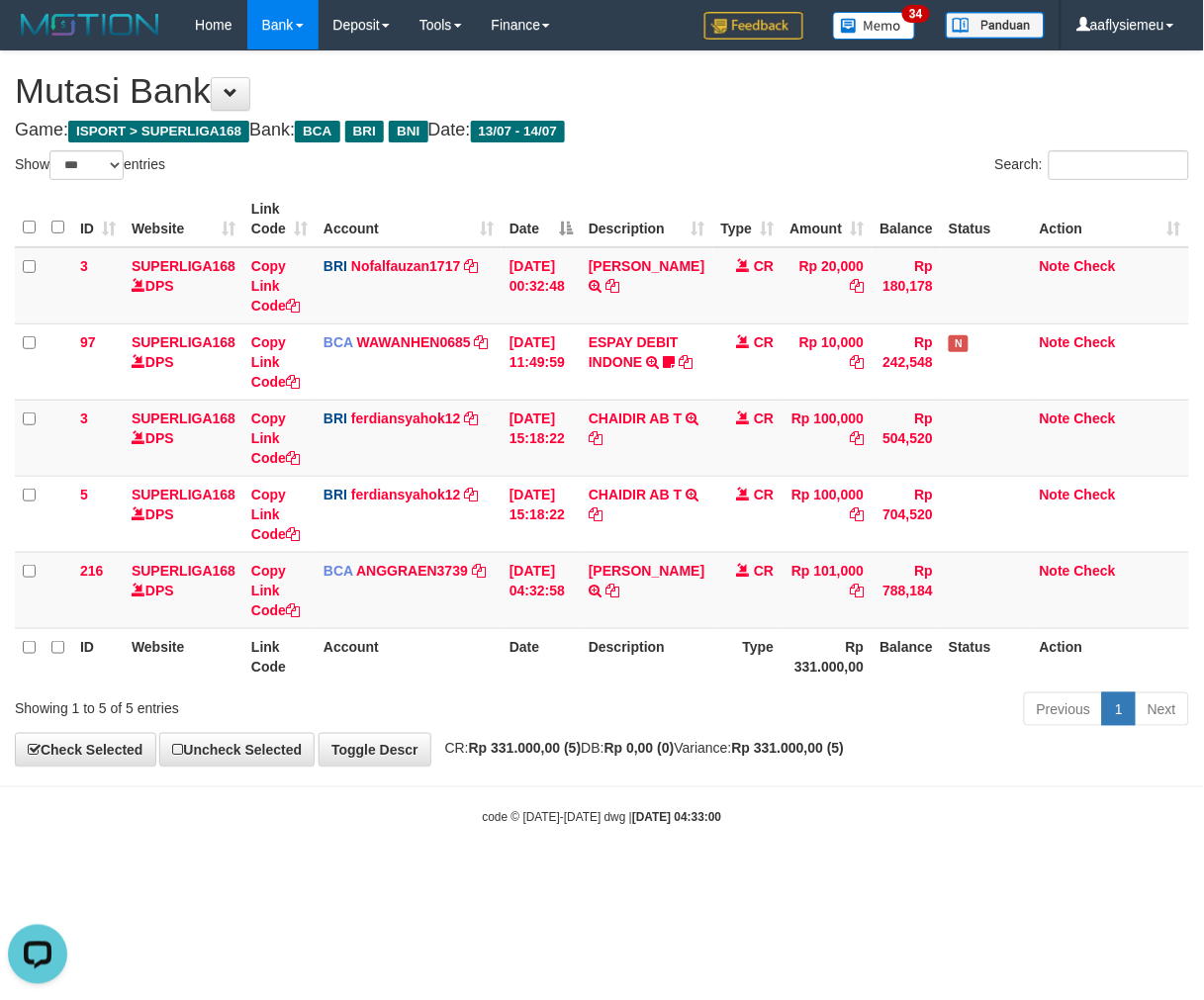 drag, startPoint x: 557, startPoint y: 712, endPoint x: 569, endPoint y: 710, distance: 12.165525 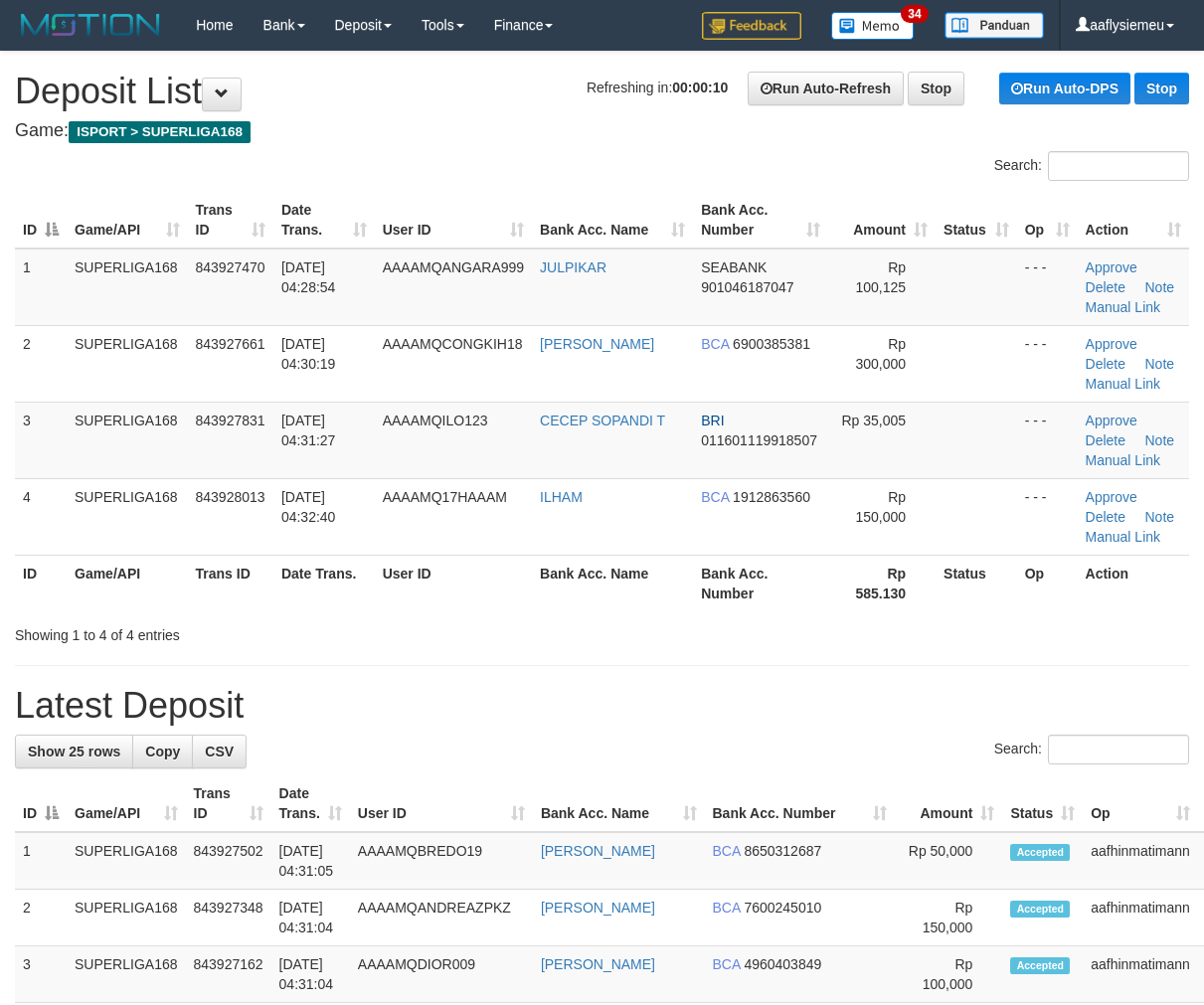 scroll, scrollTop: 0, scrollLeft: 0, axis: both 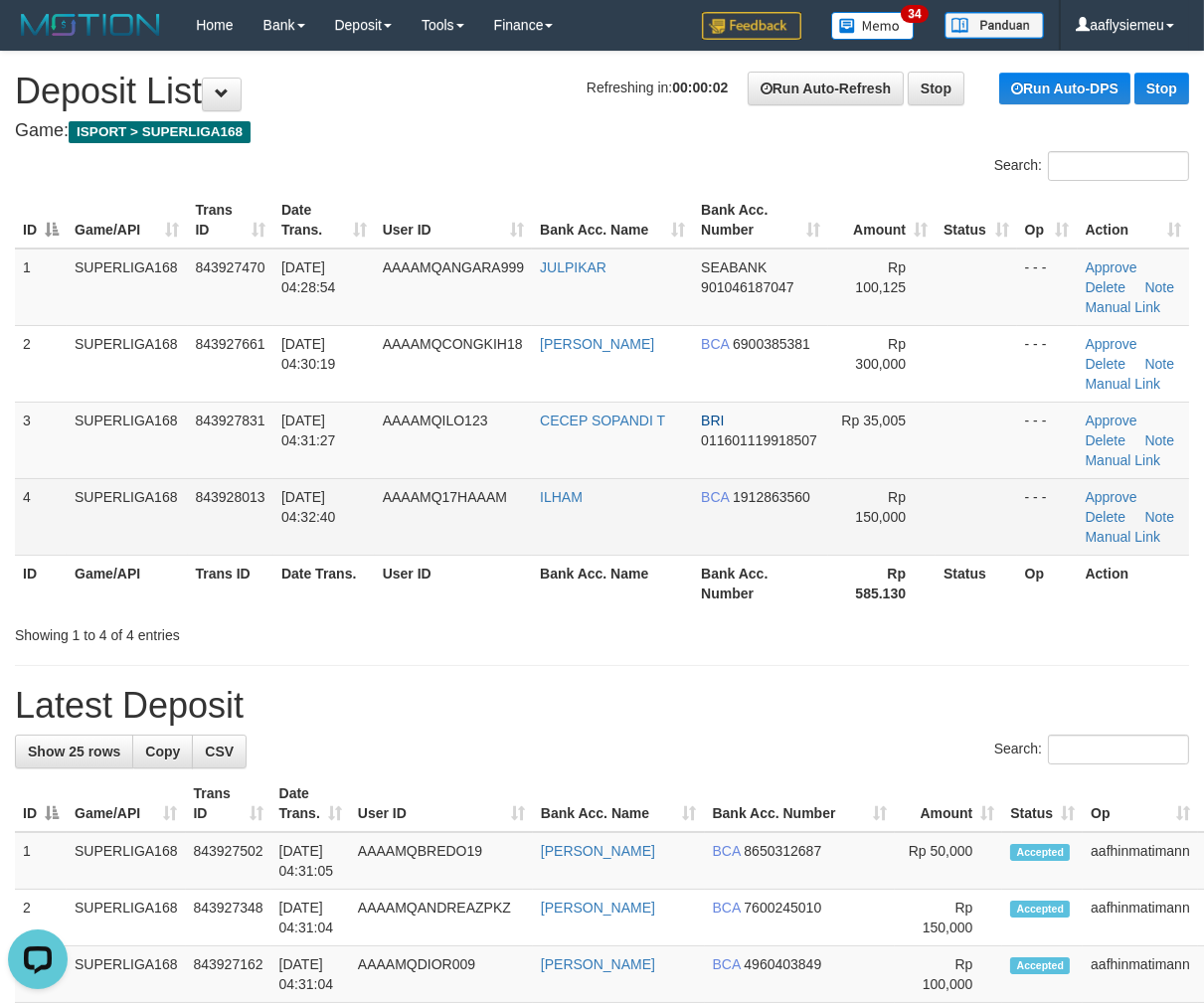 drag, startPoint x: 67, startPoint y: 532, endPoint x: 0, endPoint y: 574, distance: 79.07591 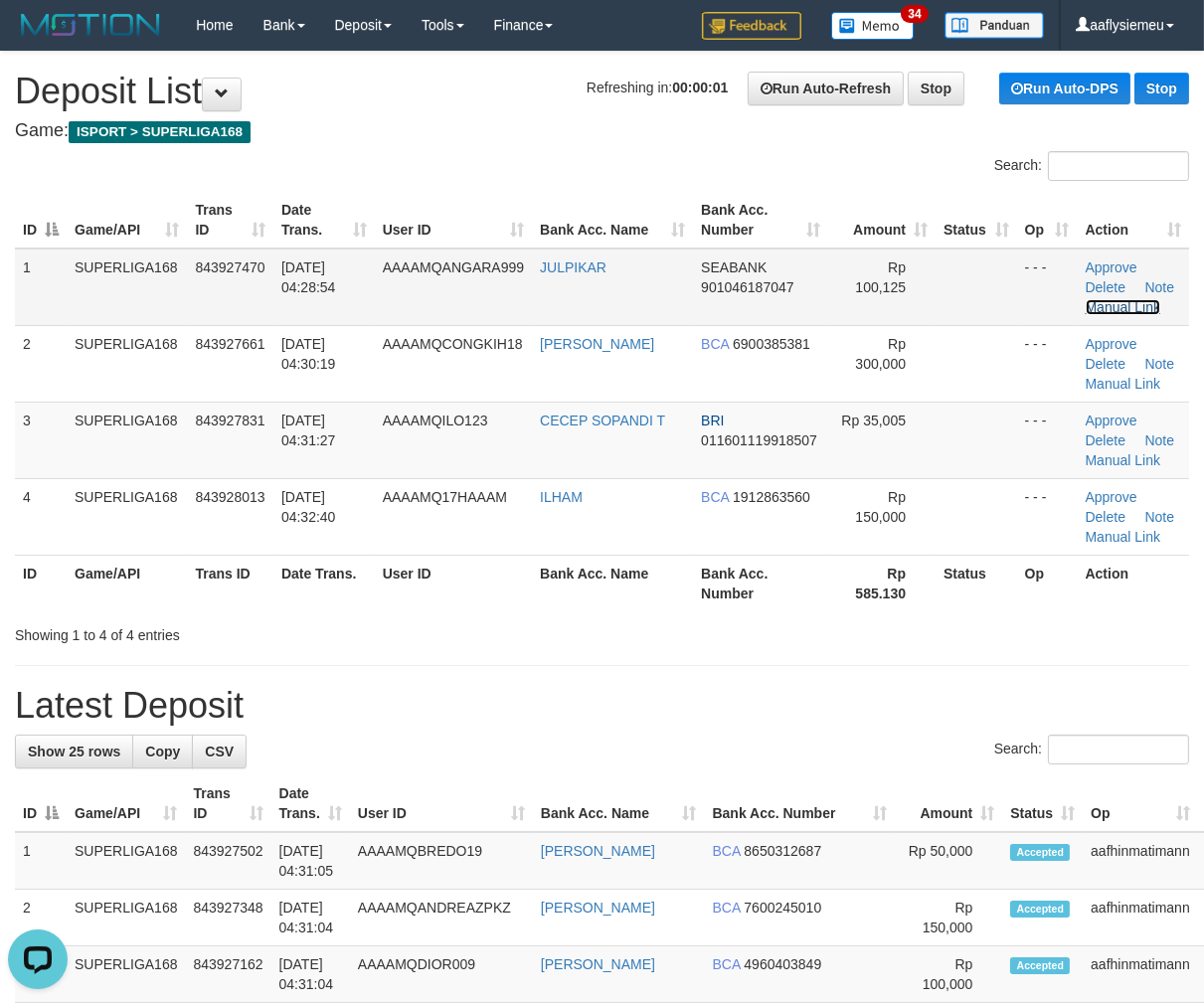 click on "Manual Link" at bounding box center [1123, 307] 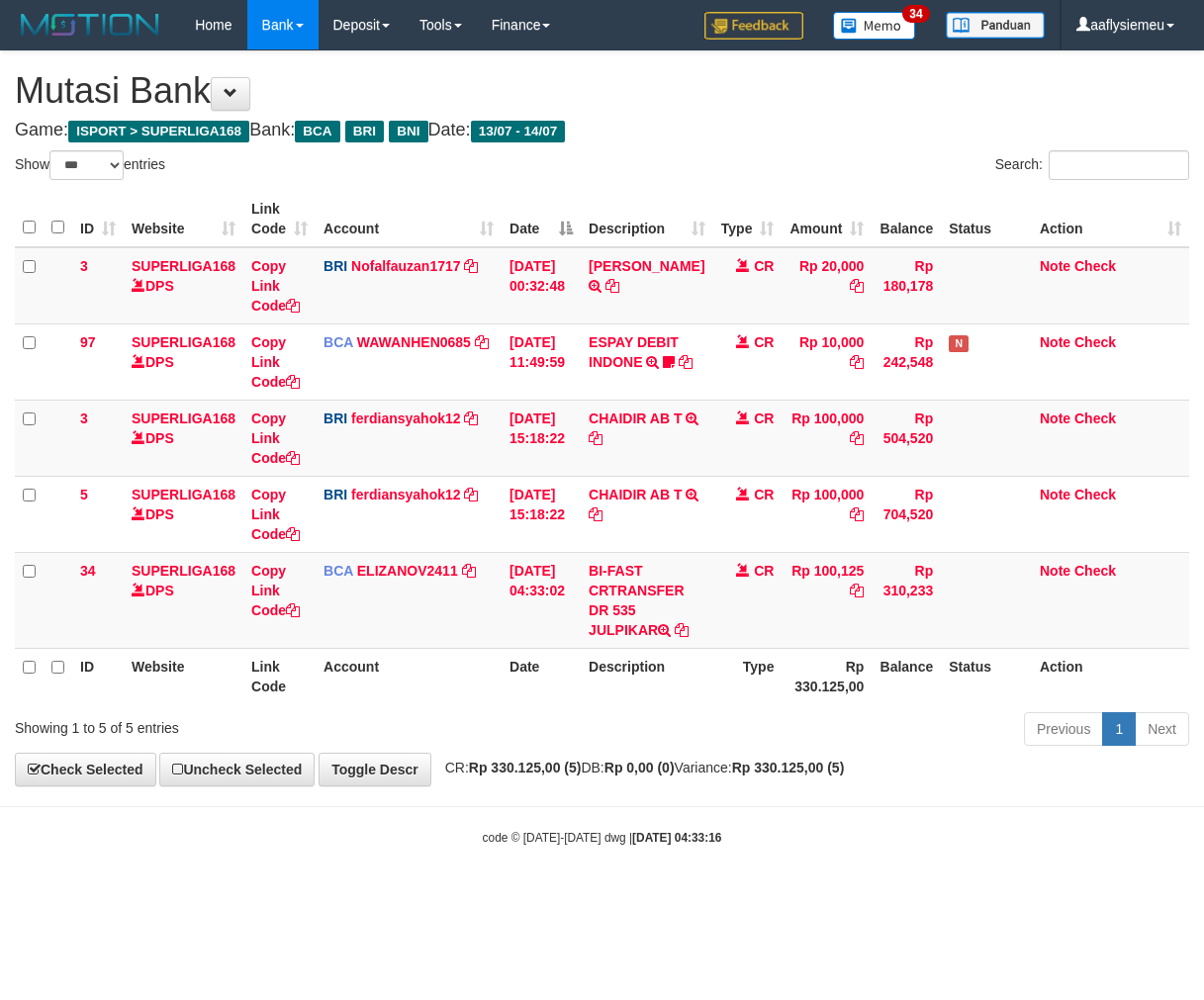 select on "***" 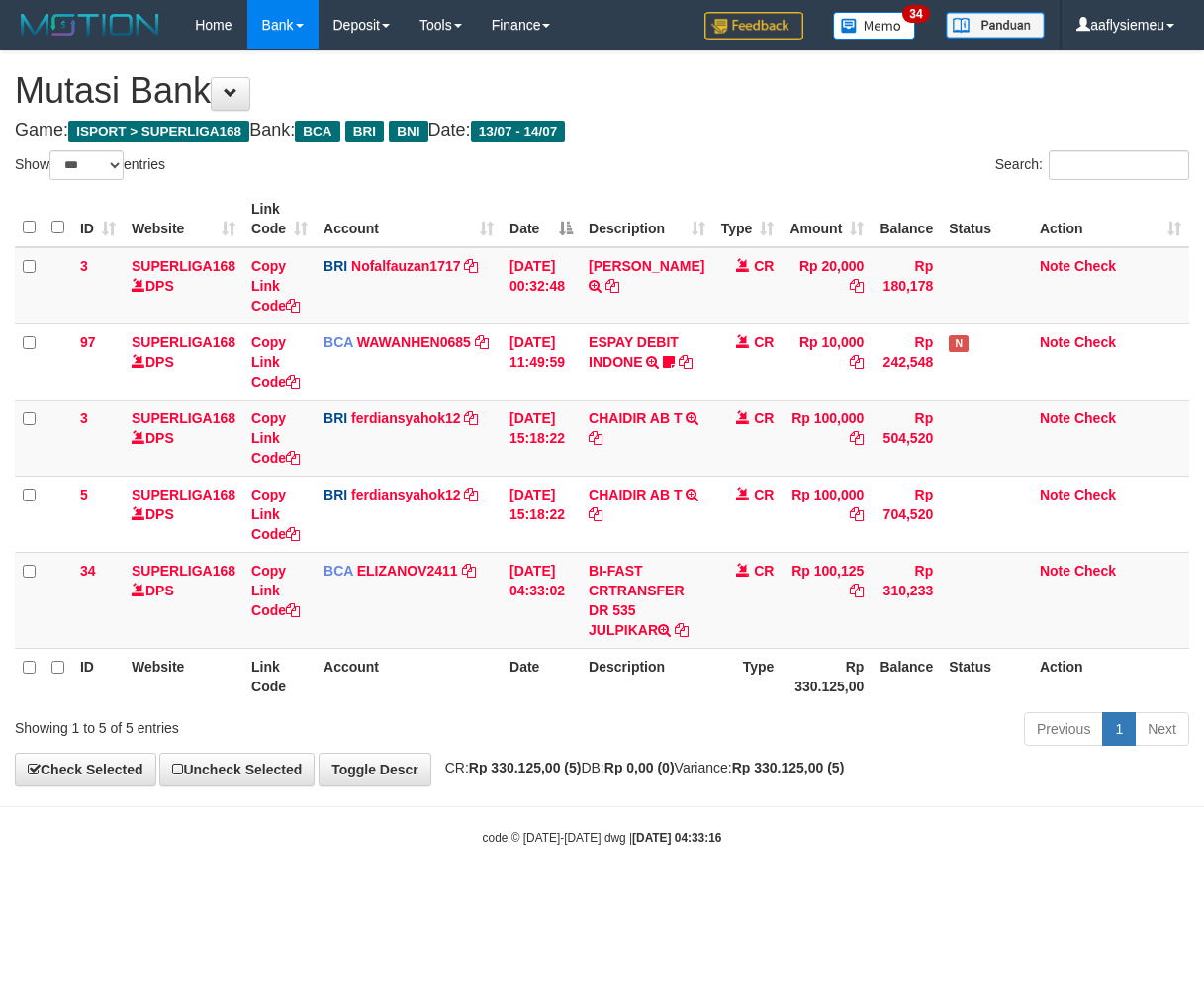 scroll, scrollTop: 0, scrollLeft: 0, axis: both 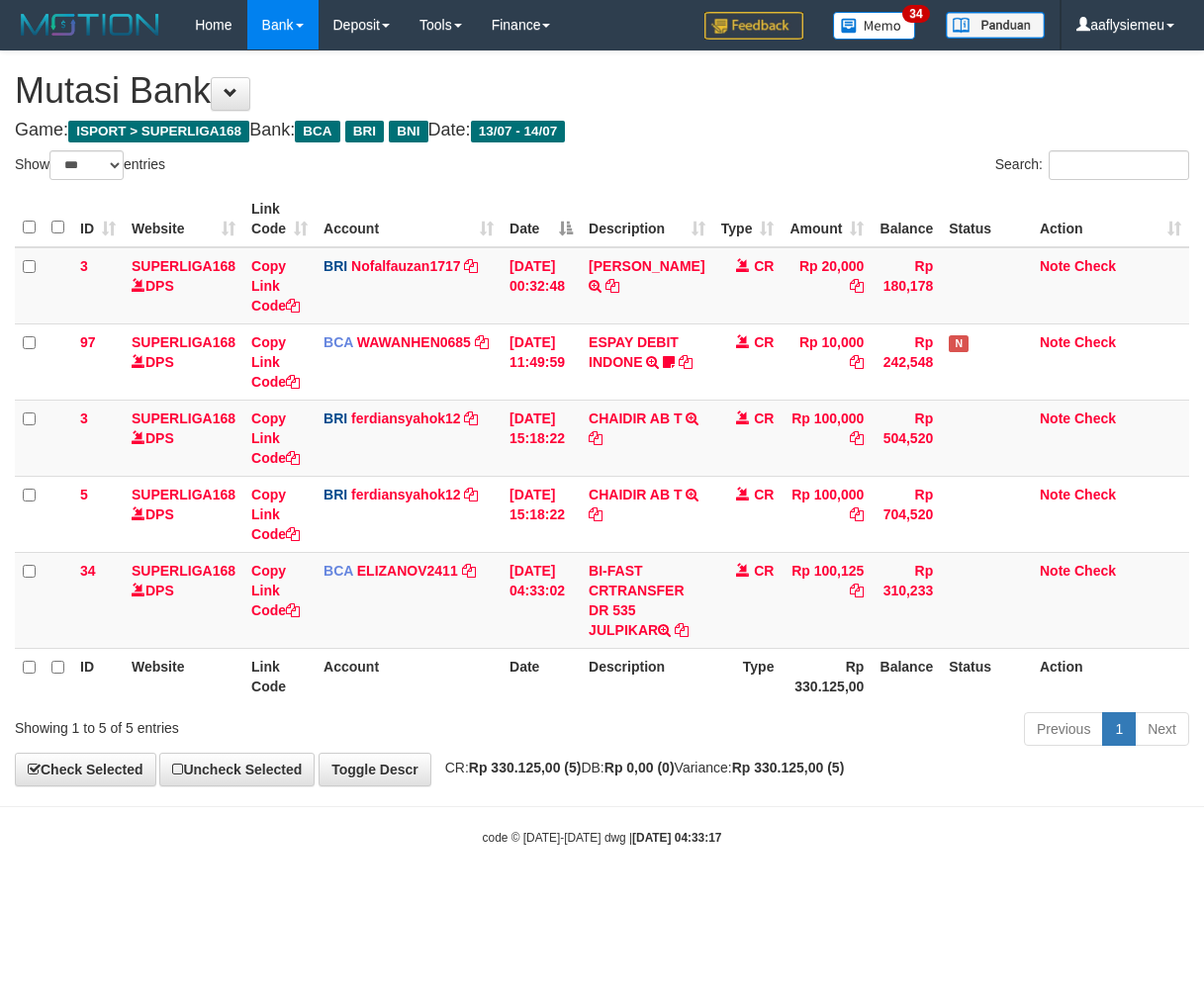 select on "***" 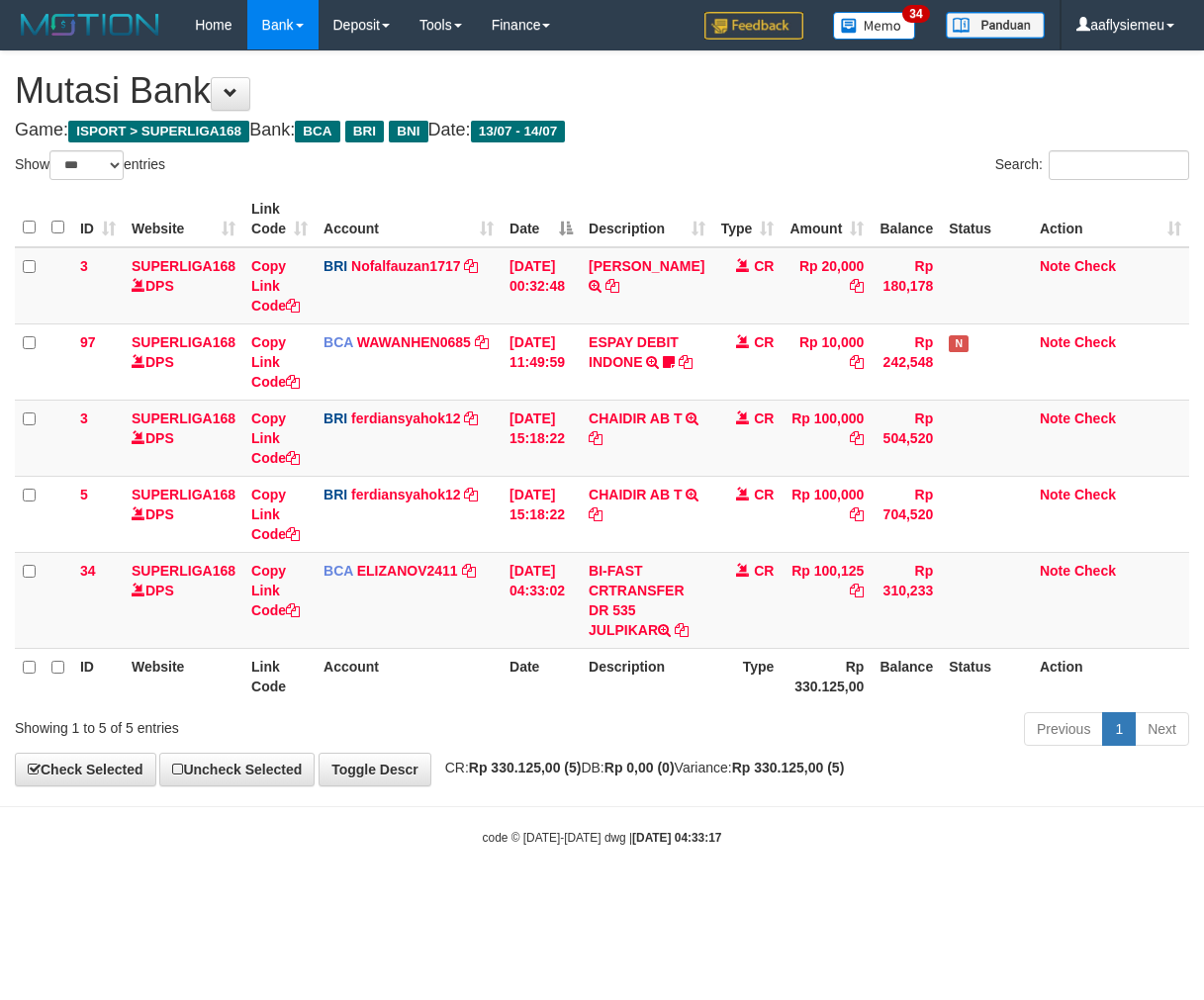 scroll, scrollTop: 0, scrollLeft: 0, axis: both 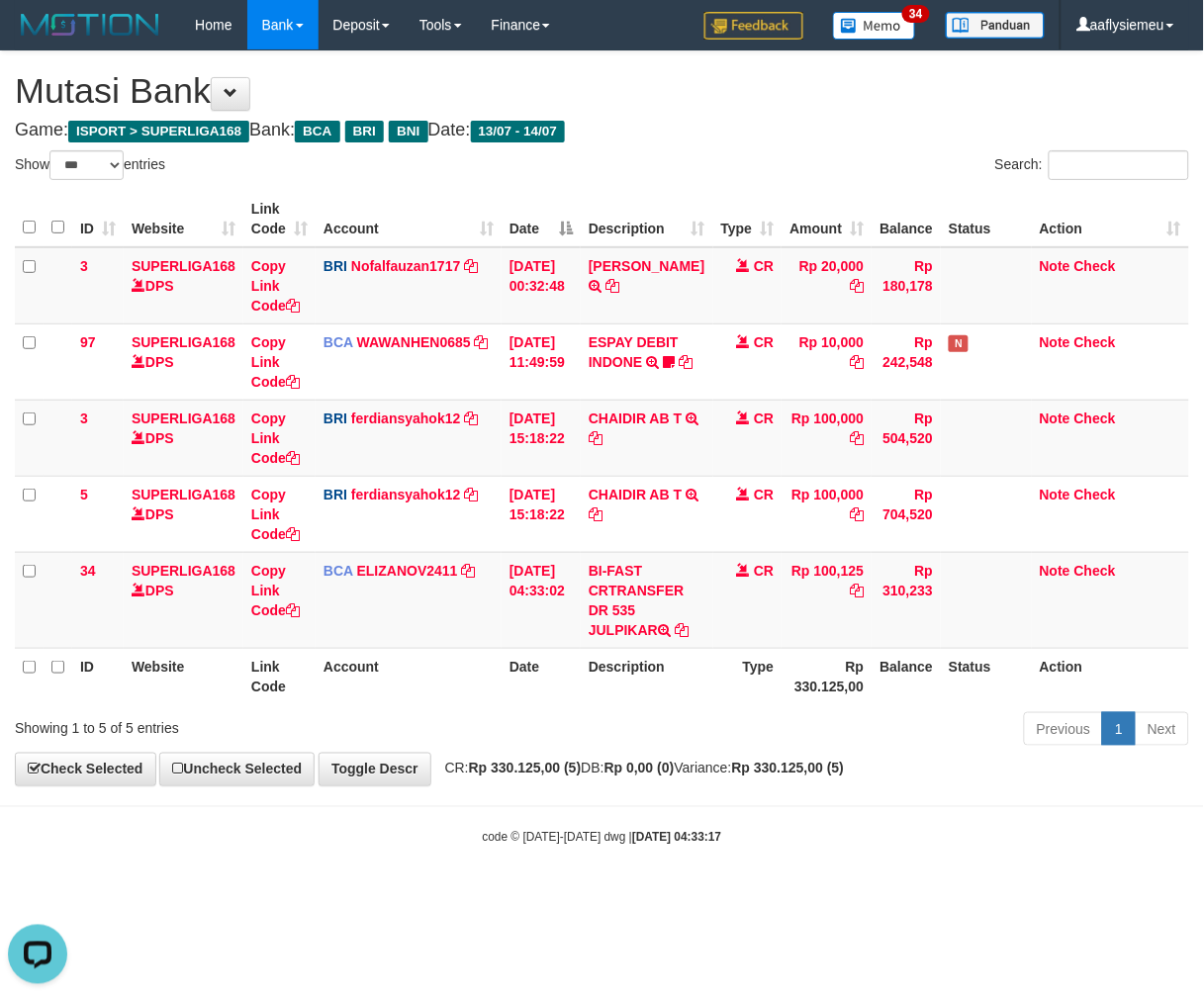 drag, startPoint x: 744, startPoint y: 736, endPoint x: 842, endPoint y: 720, distance: 99.29753 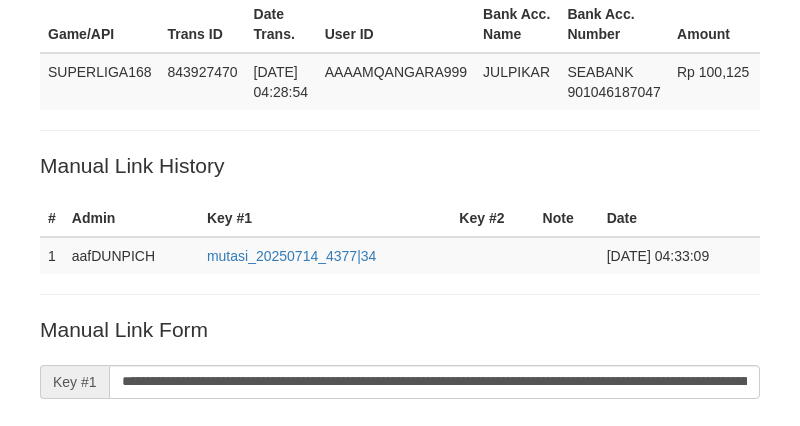 scroll, scrollTop: 91, scrollLeft: 0, axis: vertical 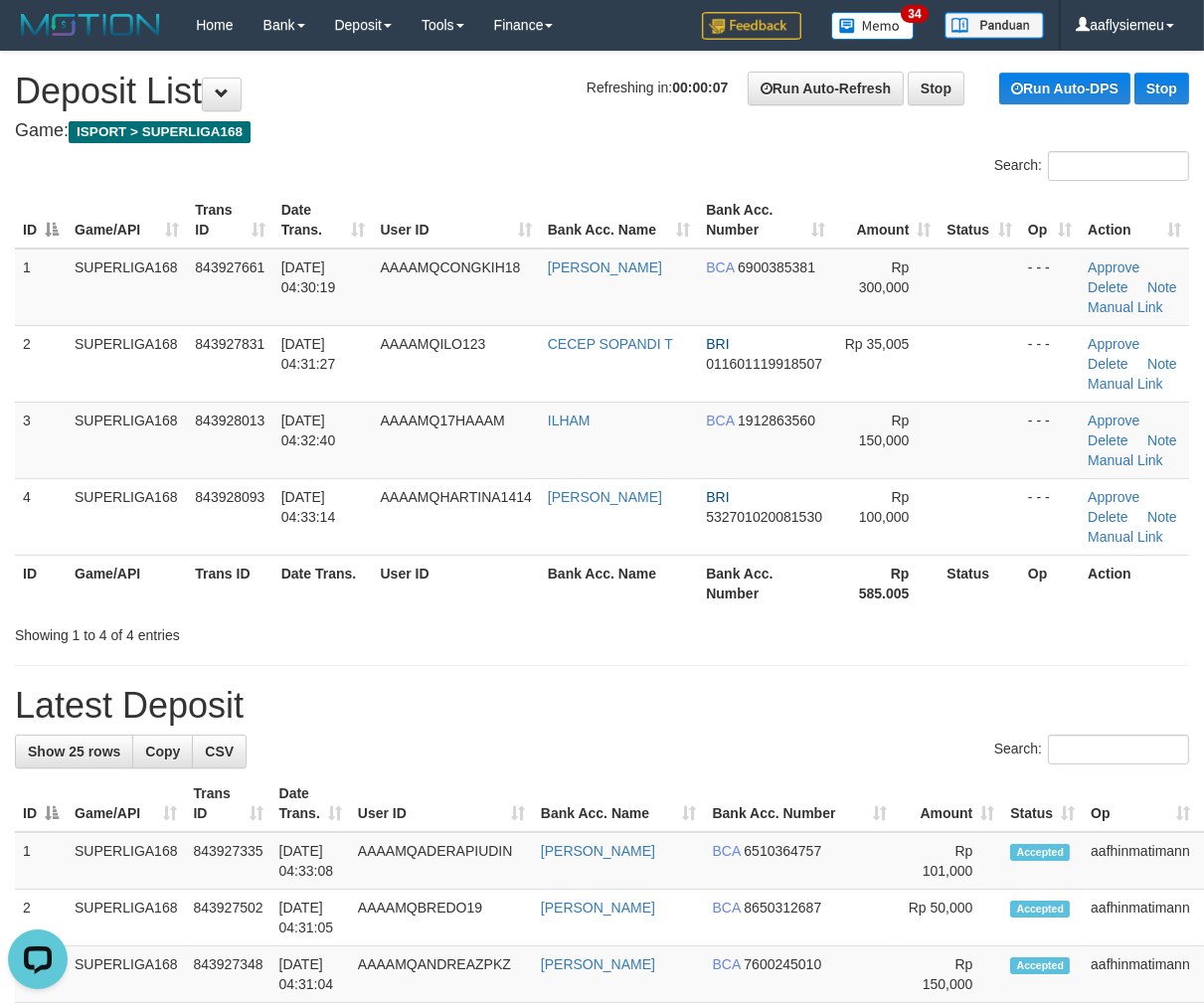 drag, startPoint x: 467, startPoint y: 346, endPoint x: 2, endPoint y: 493, distance: 487.68227 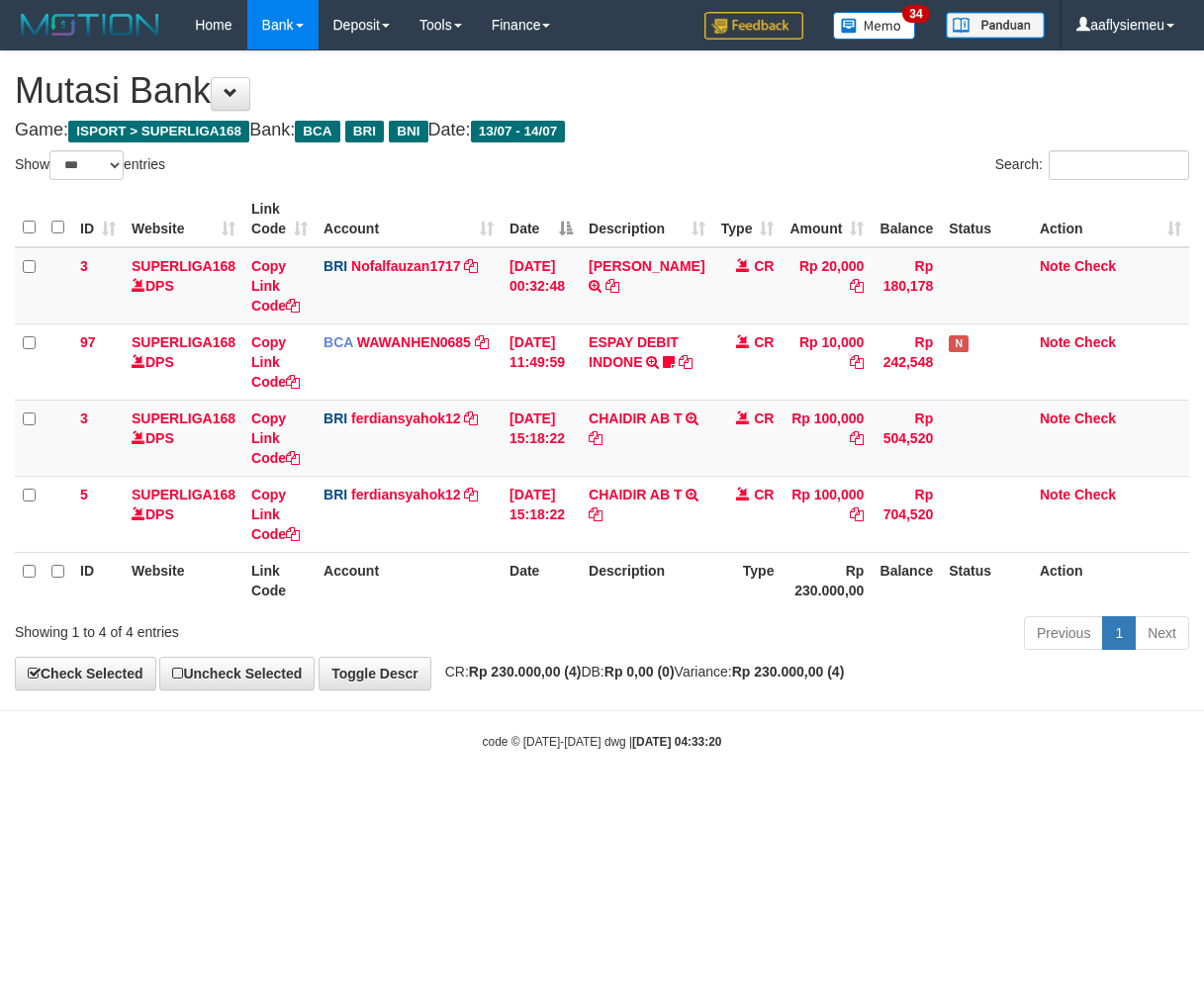 select on "***" 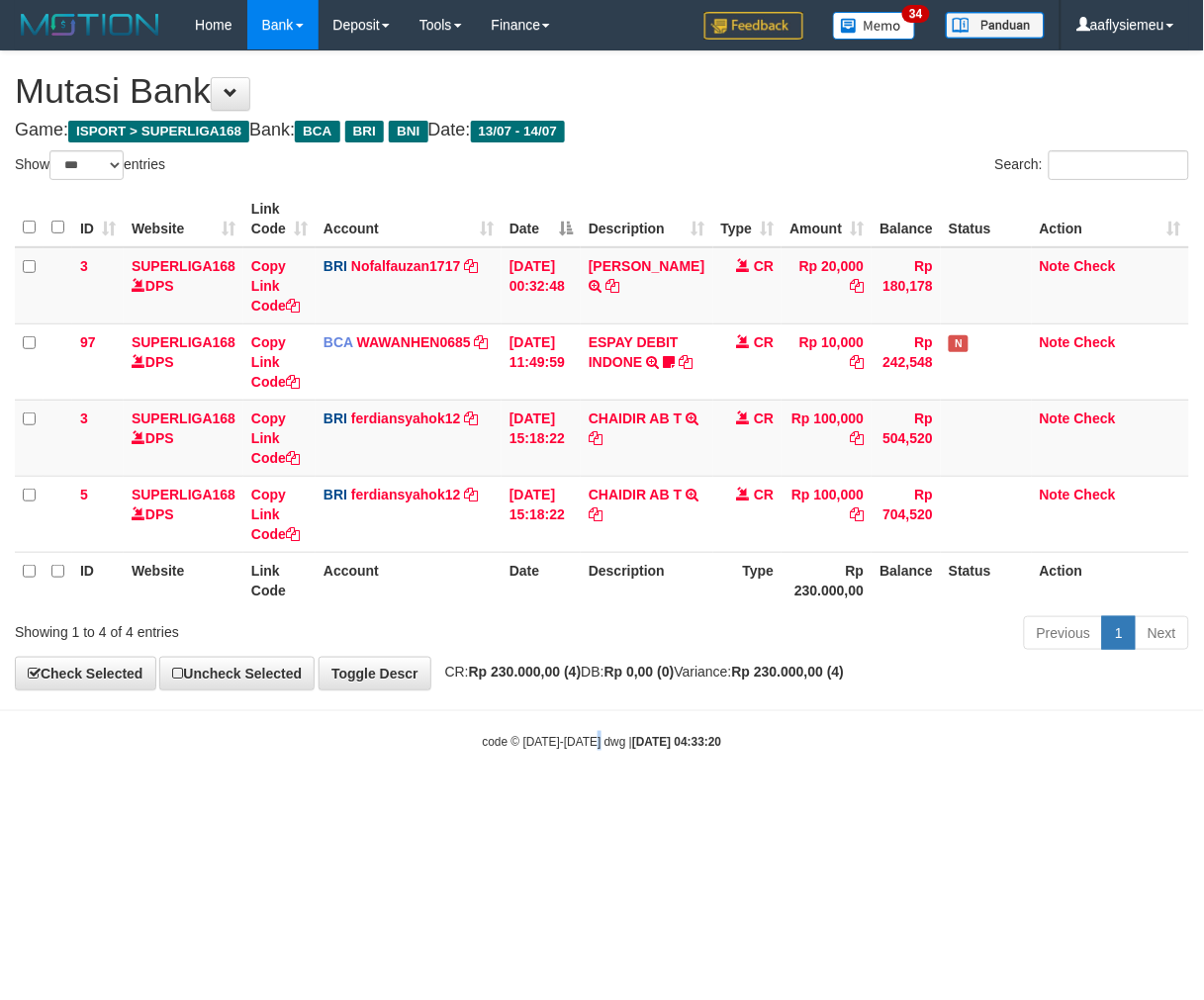 click on "Toggle navigation
Home
Bank
Account List
Load
By Website
Group
[ISPORT]													SUPERLIGA168
By Load Group (DPS)" at bounding box center (602, 400) 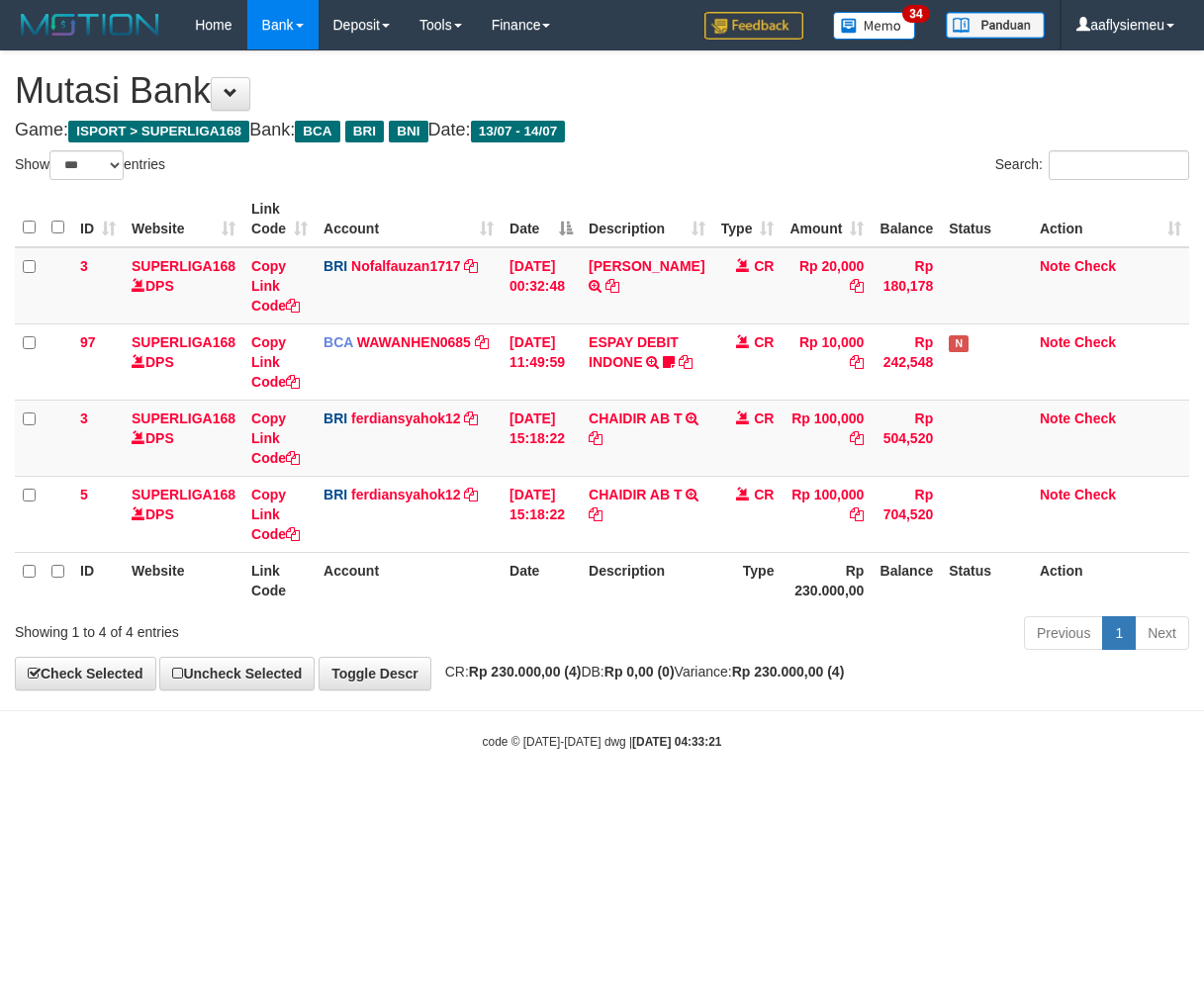 select on "***" 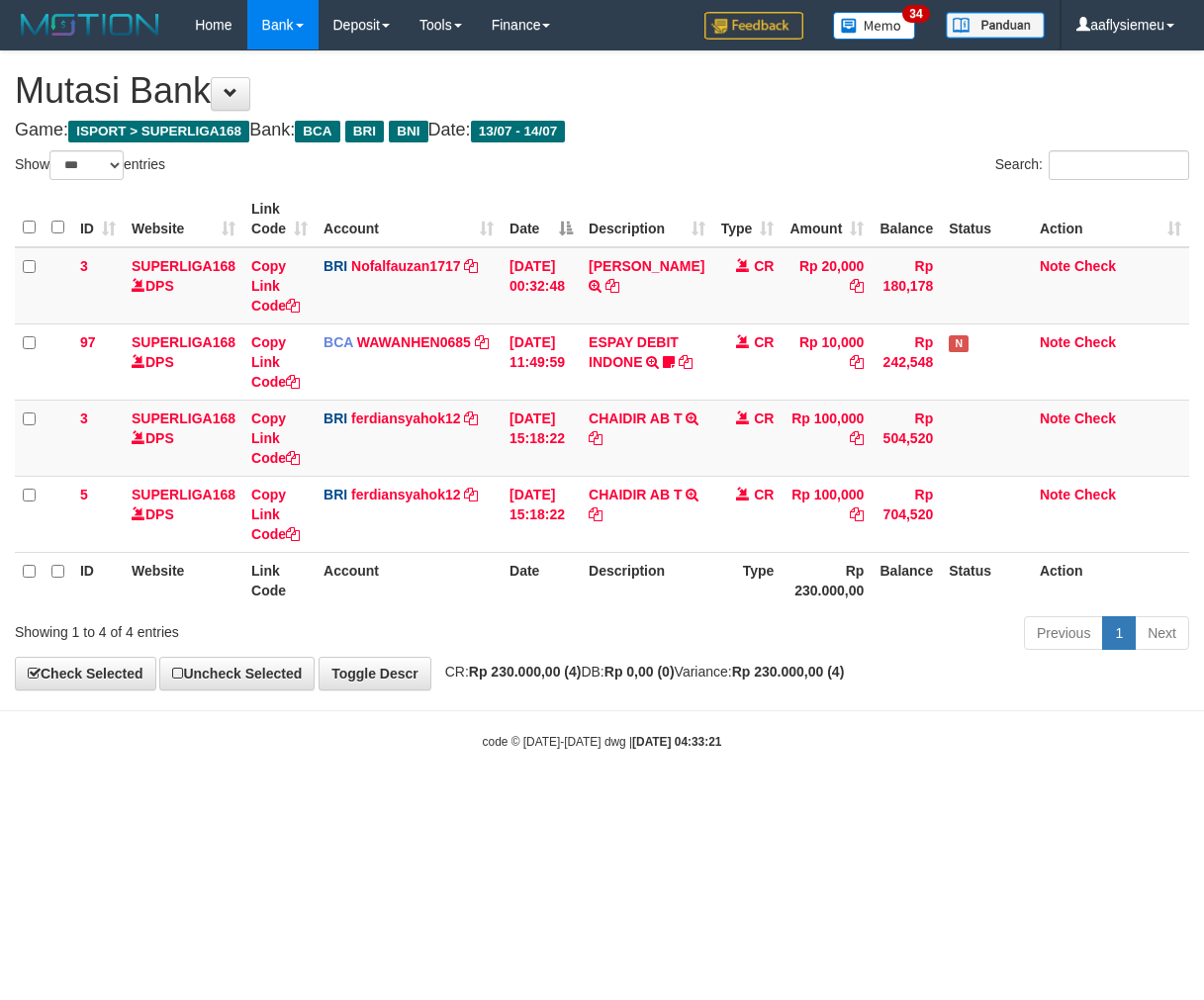 scroll, scrollTop: 0, scrollLeft: 0, axis: both 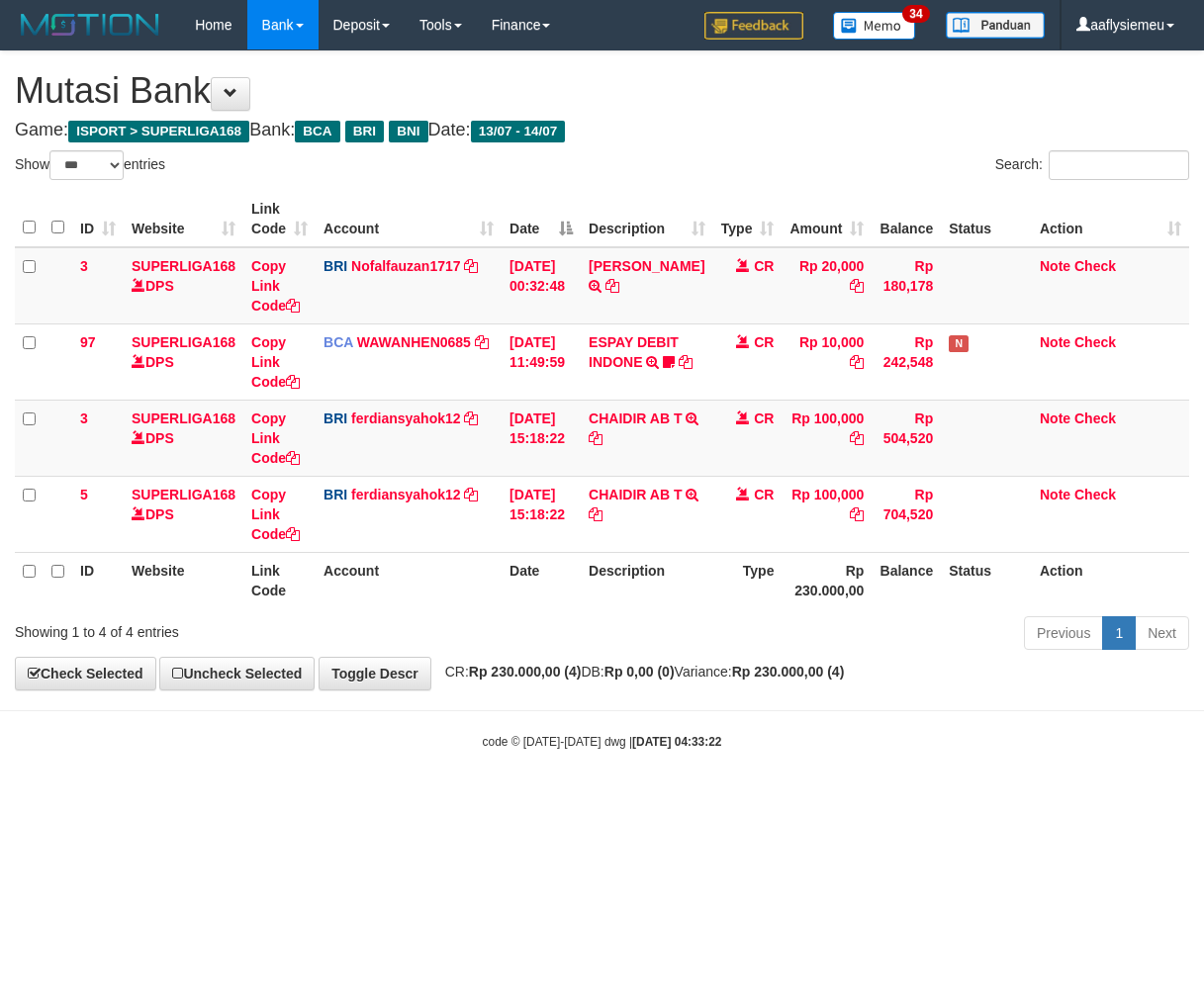 select on "***" 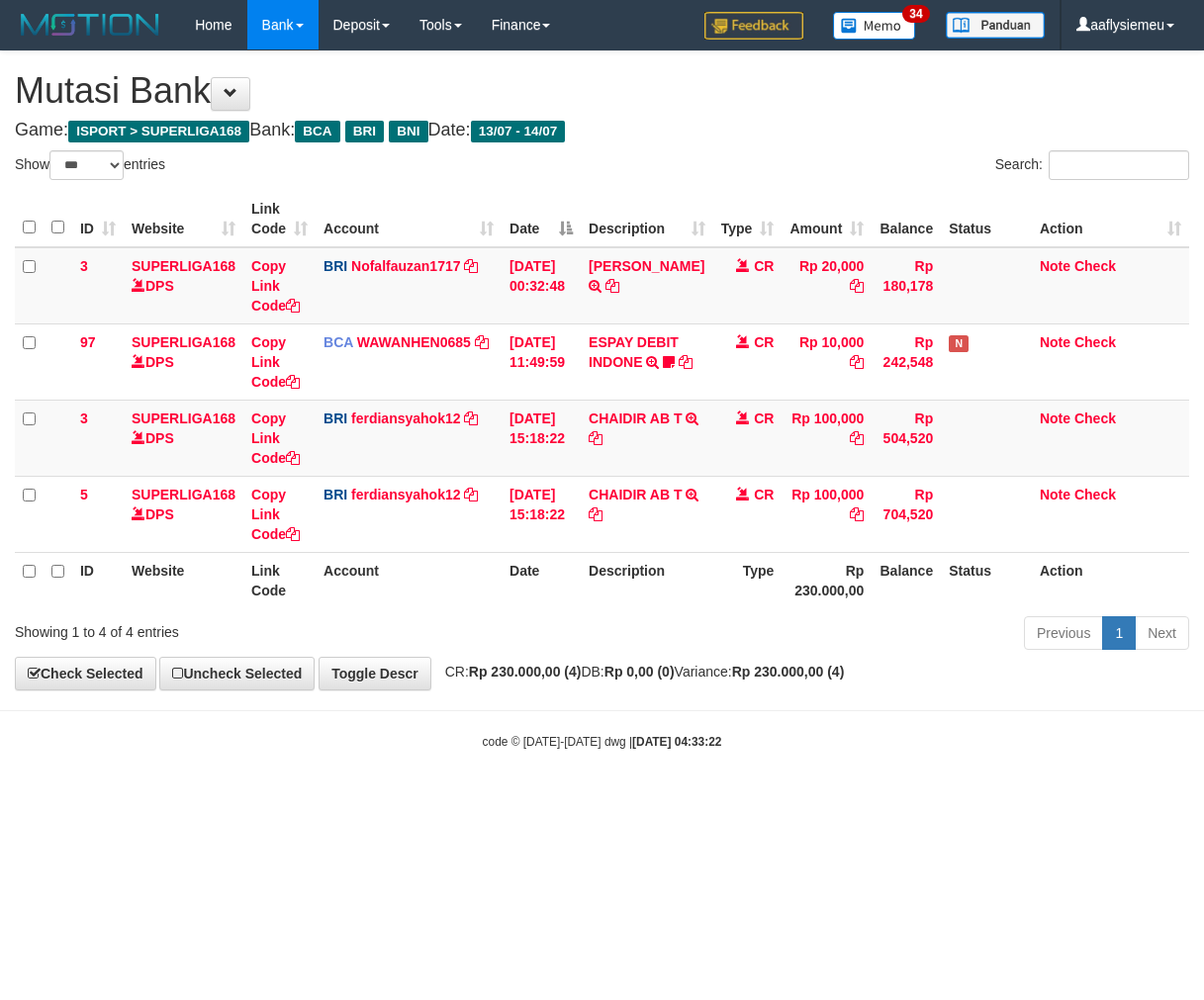 scroll, scrollTop: 0, scrollLeft: 0, axis: both 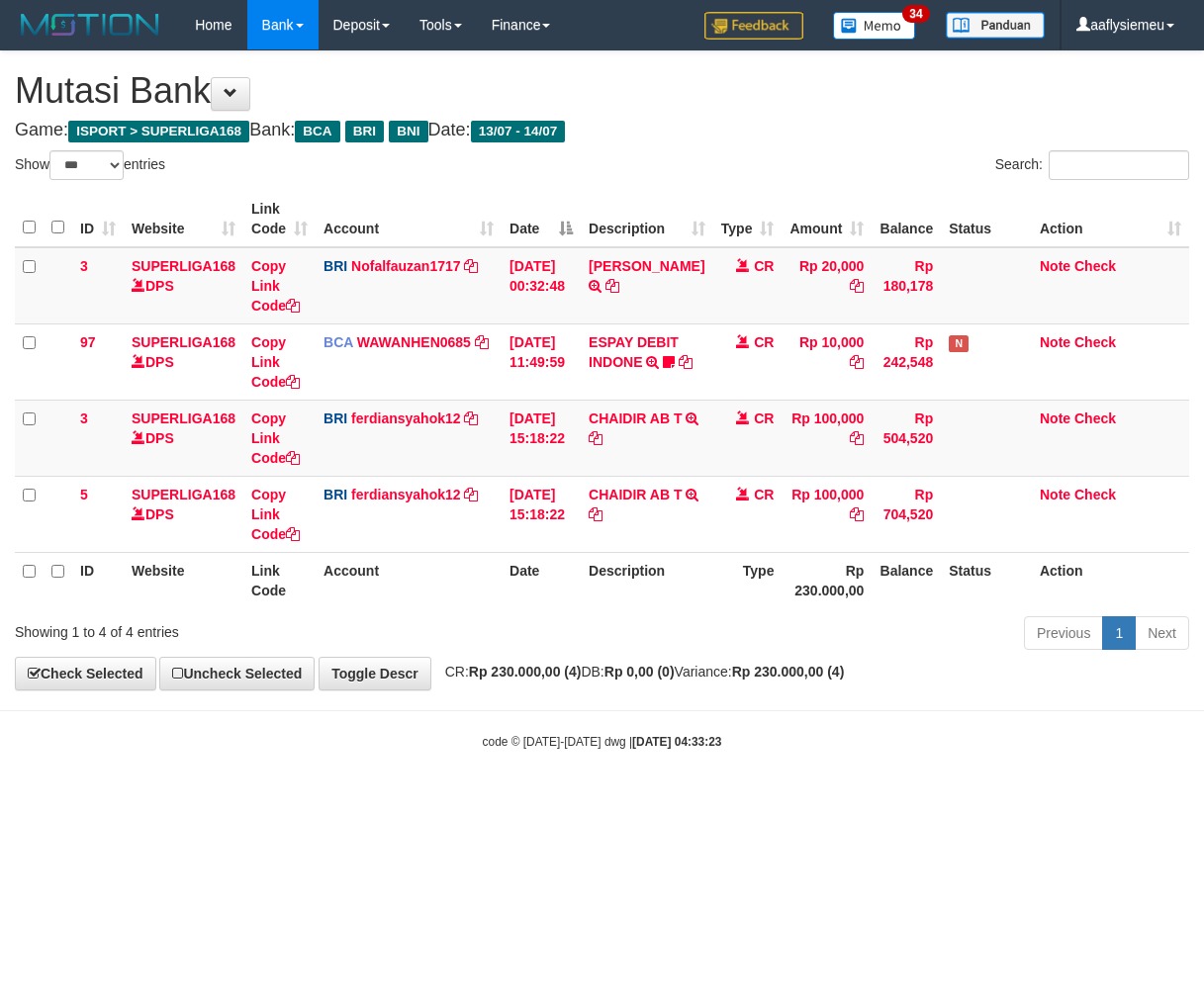 select on "***" 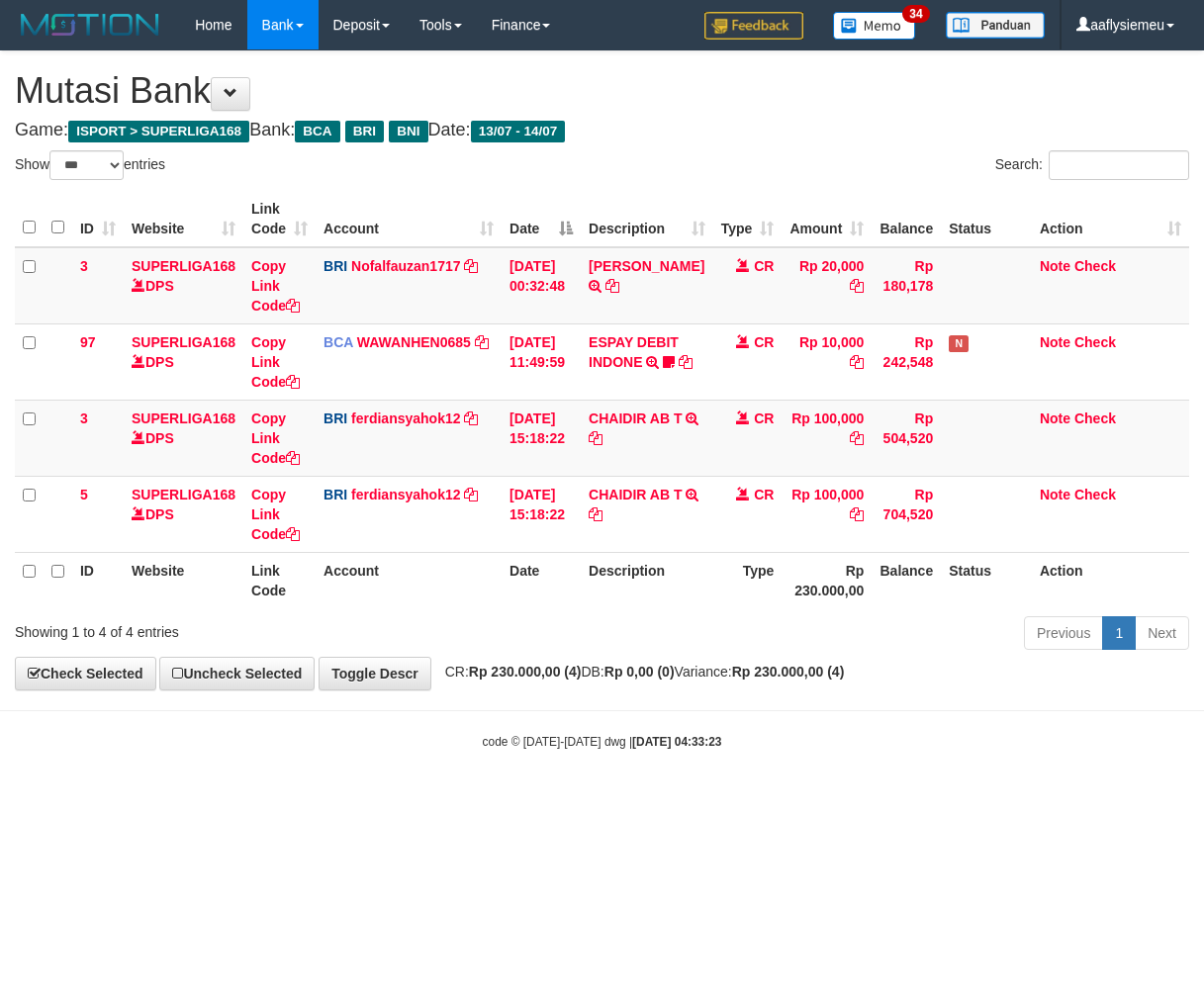 scroll, scrollTop: 0, scrollLeft: 0, axis: both 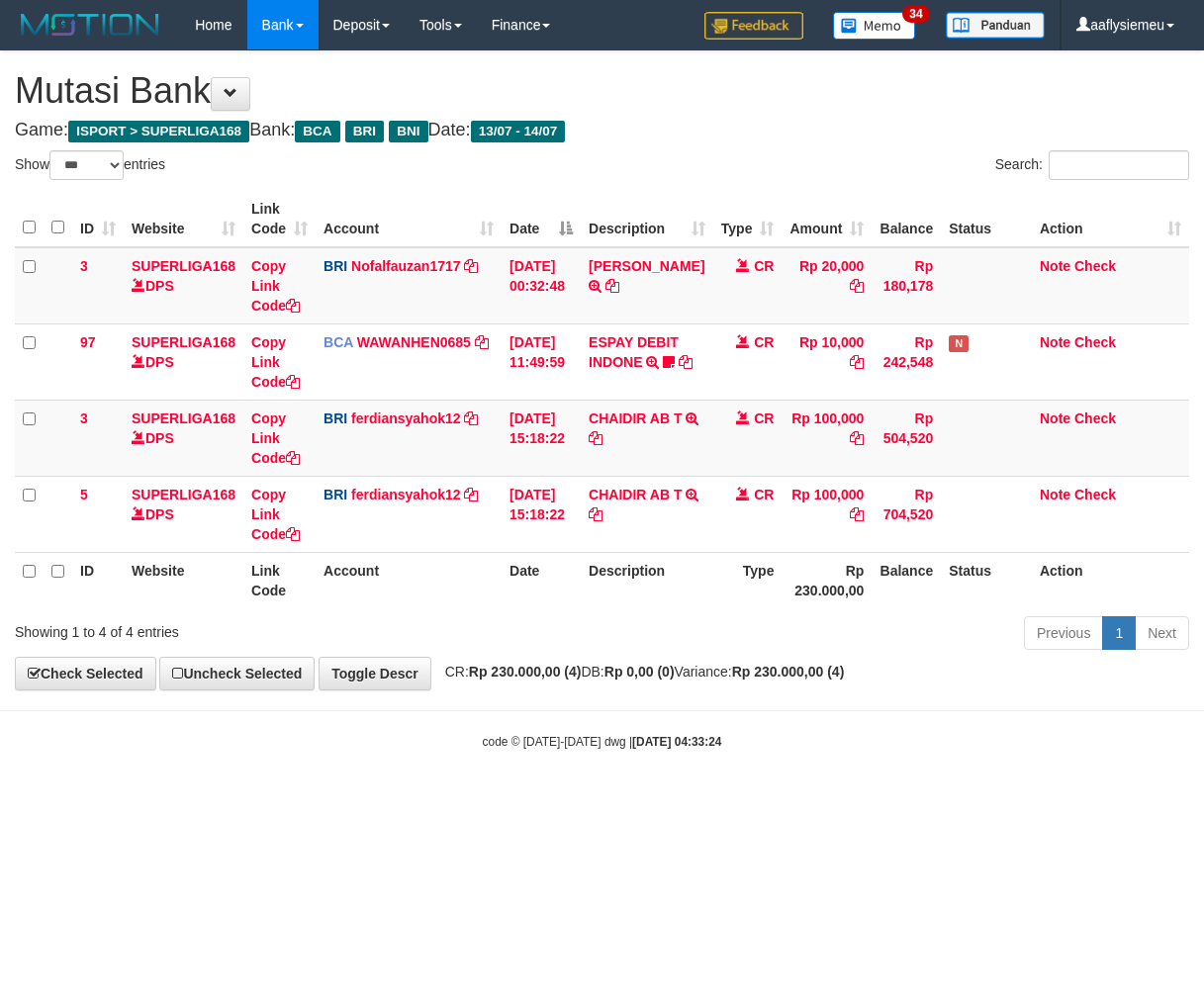 select on "***" 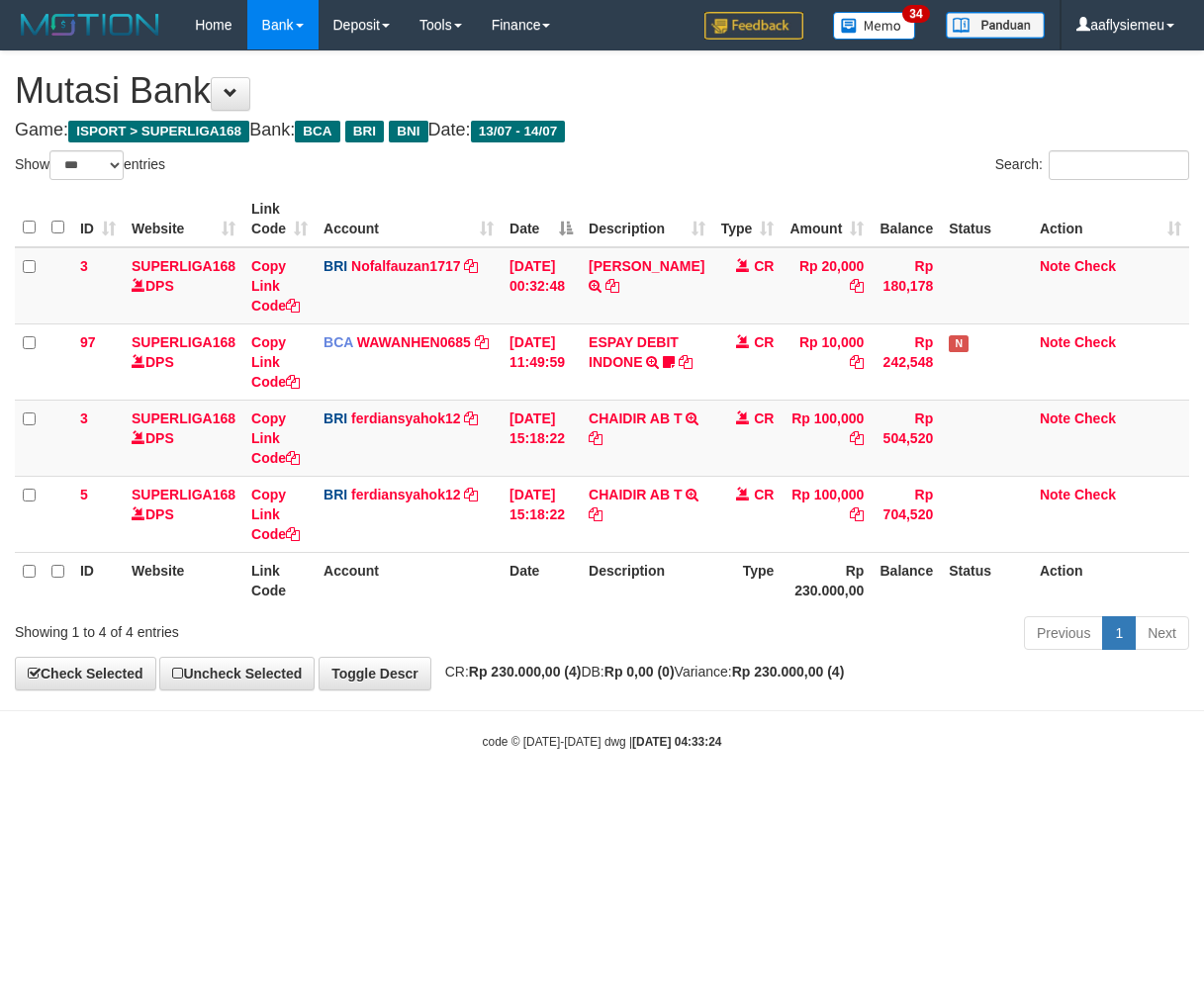 scroll, scrollTop: 0, scrollLeft: 0, axis: both 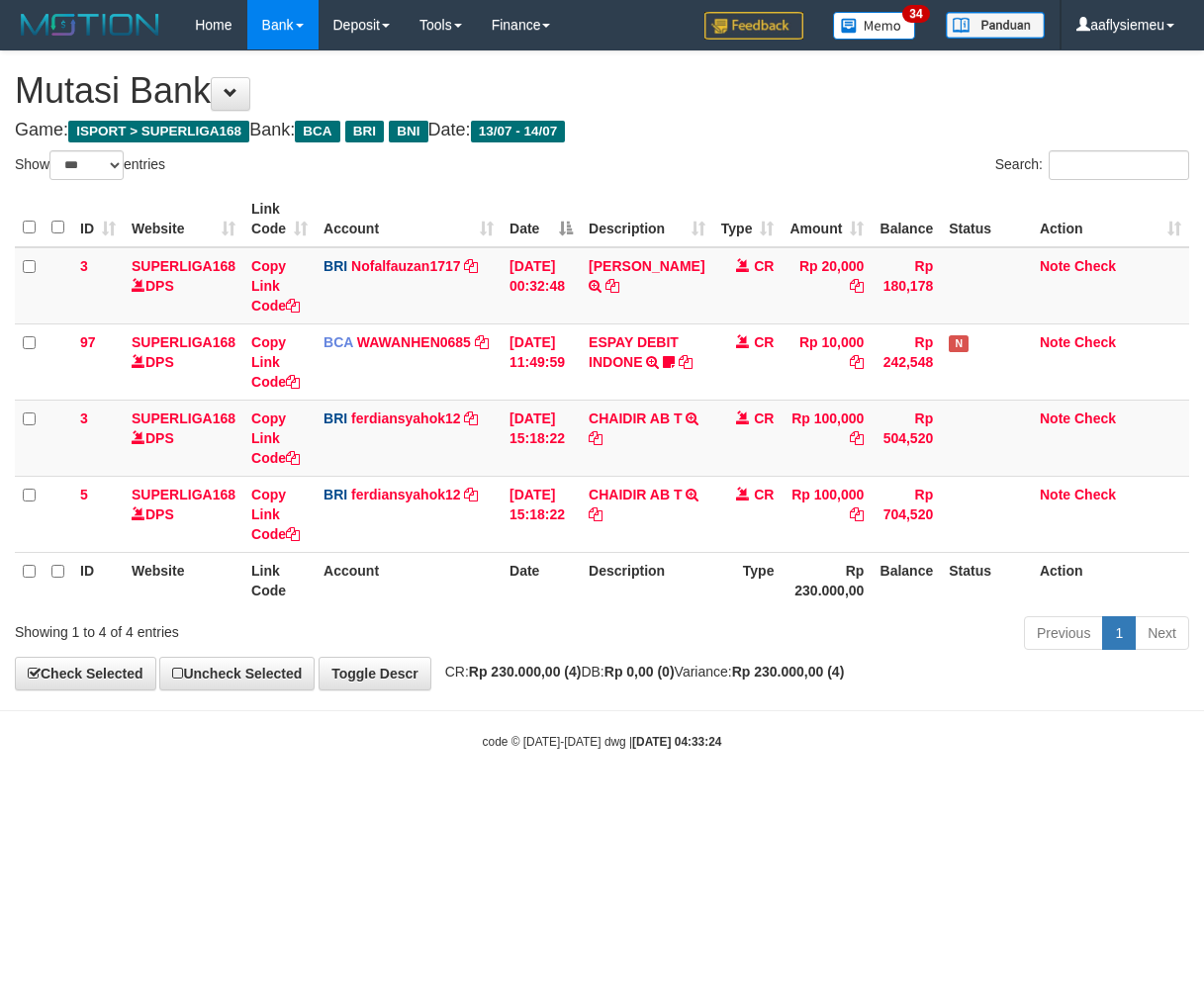 select on "***" 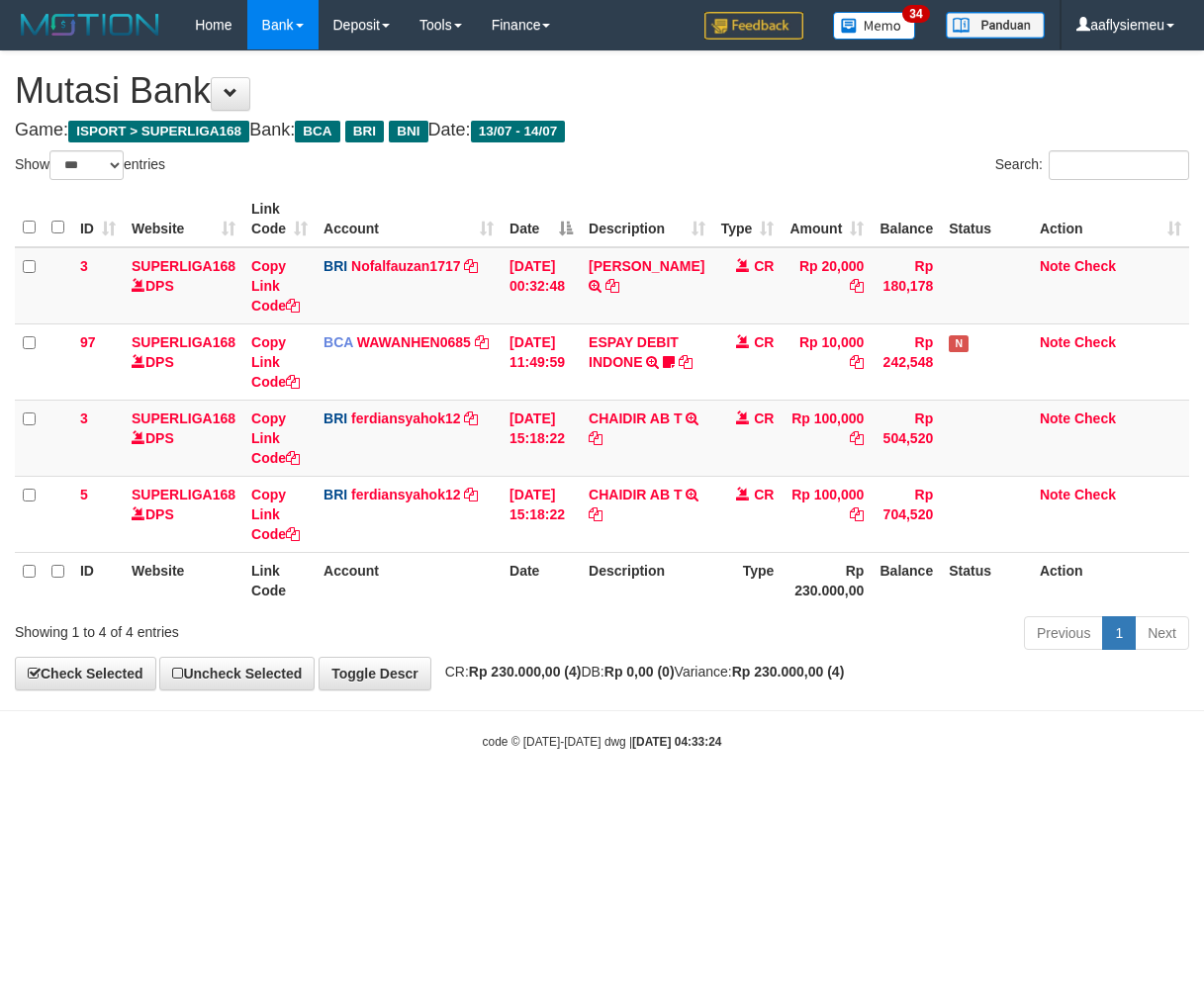 scroll, scrollTop: 0, scrollLeft: 0, axis: both 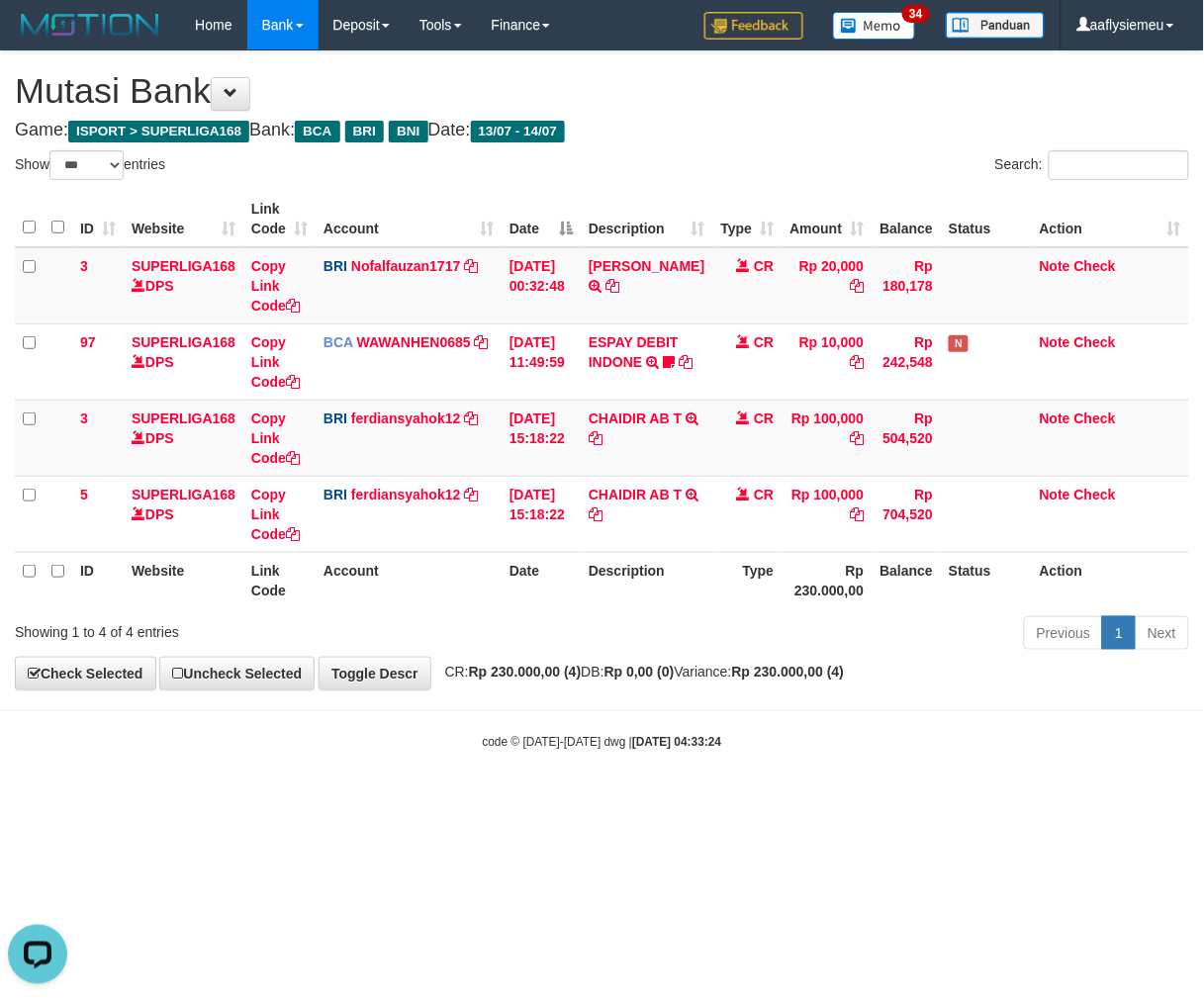 drag, startPoint x: 679, startPoint y: 133, endPoint x: 667, endPoint y: 212, distance: 79.906 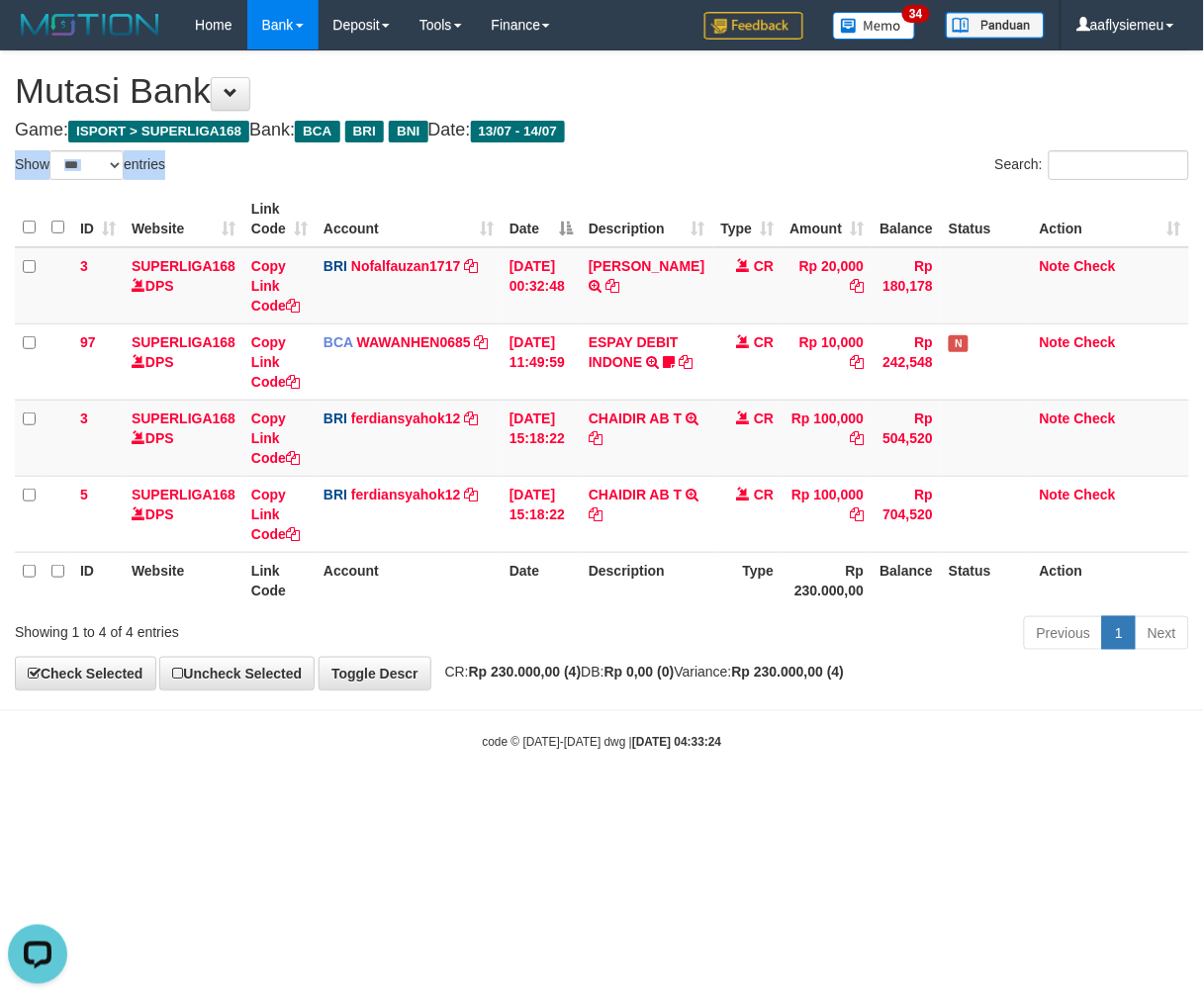 click on "Toggle navigation
Home
Bank
Account List
Load
By Website
Group
[ISPORT]													SUPERLIGA168
By Load Group (DPS)" at bounding box center [602, 400] 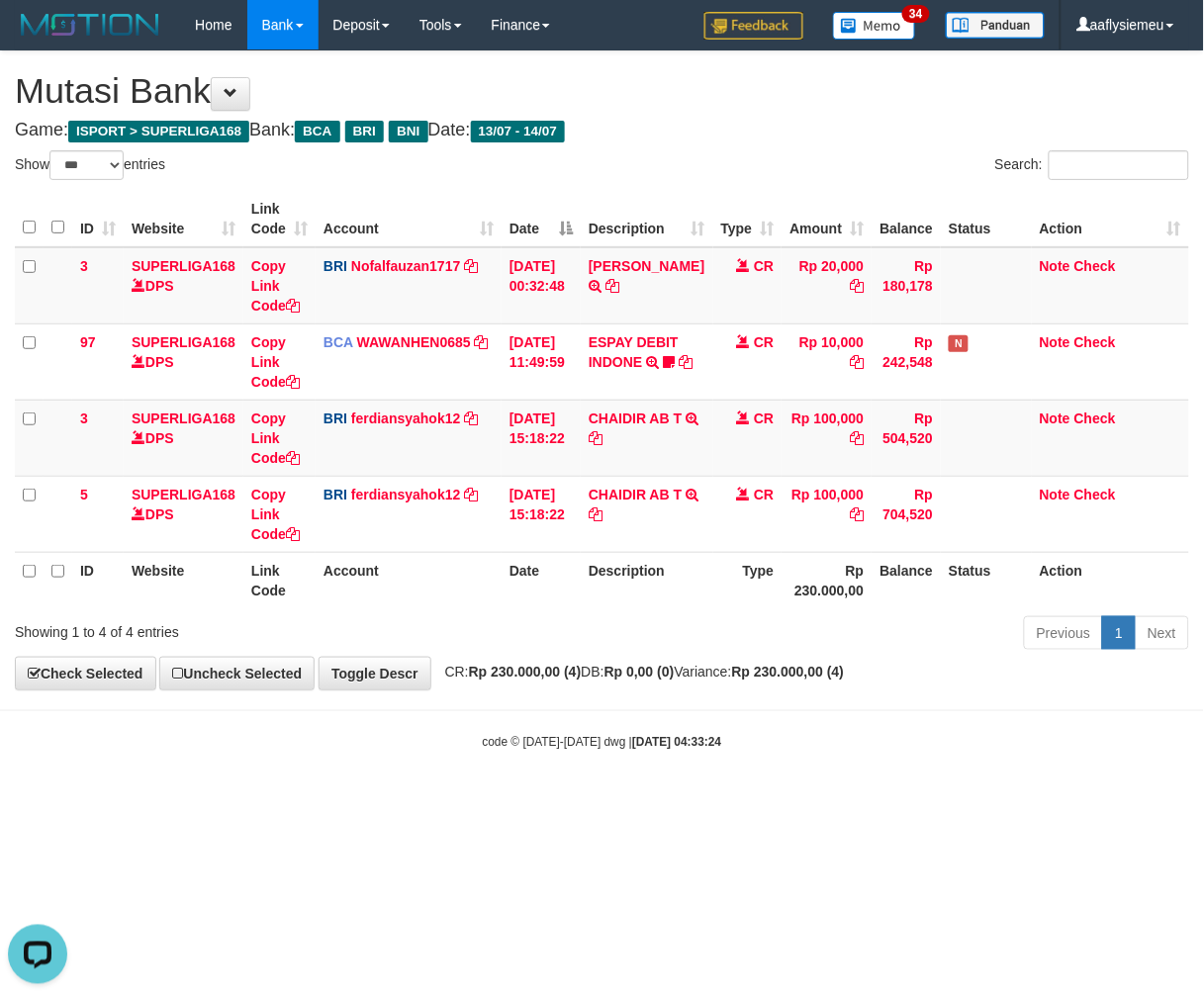 click on "Toggle navigation
Home
Bank
Account List
Load
By Website
Group
[ISPORT]													SUPERLIGA168
By Load Group (DPS)" at bounding box center (602, 400) 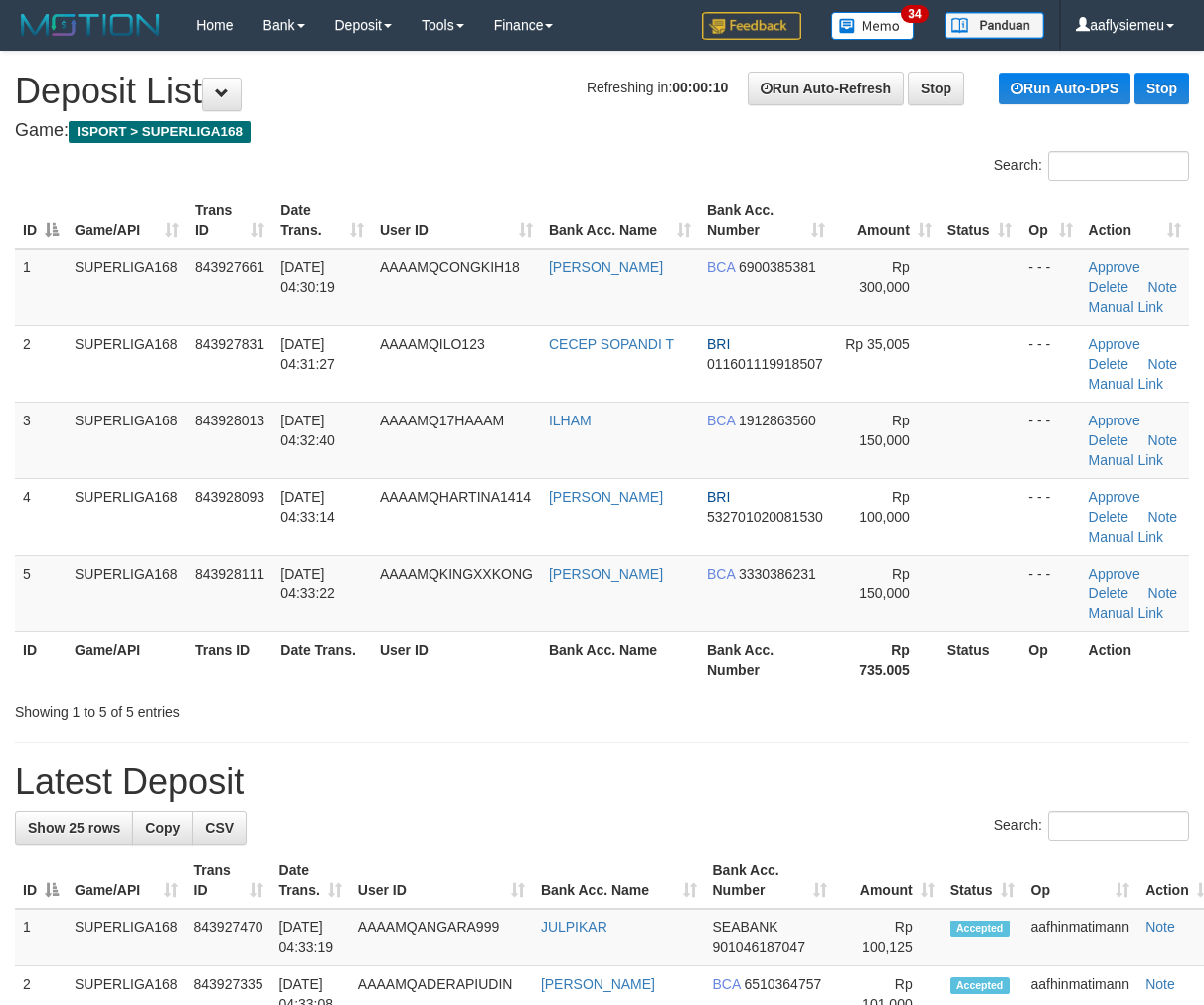 scroll, scrollTop: 0, scrollLeft: 0, axis: both 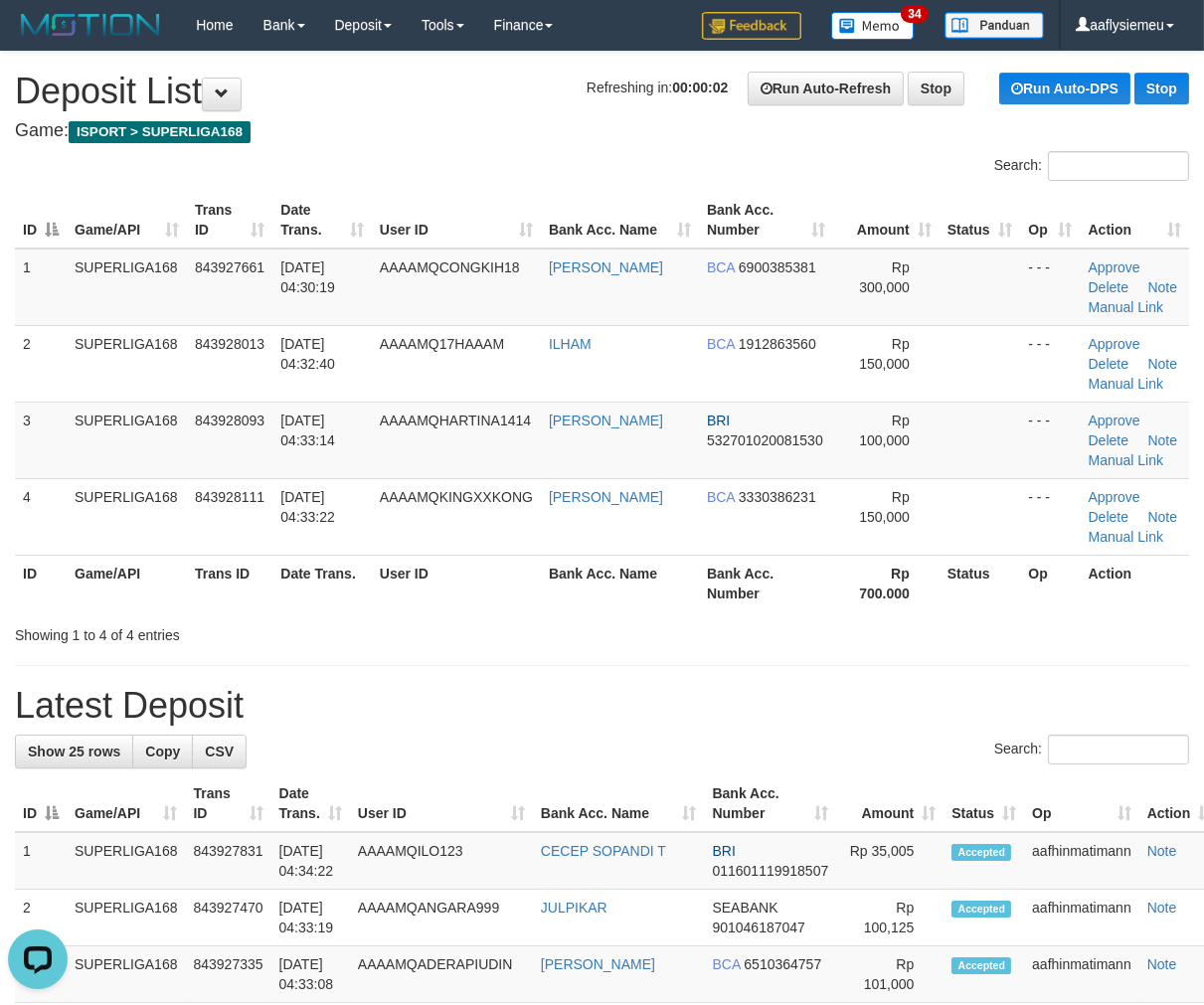drag, startPoint x: 61, startPoint y: 410, endPoint x: 0, endPoint y: 444, distance: 69.835521 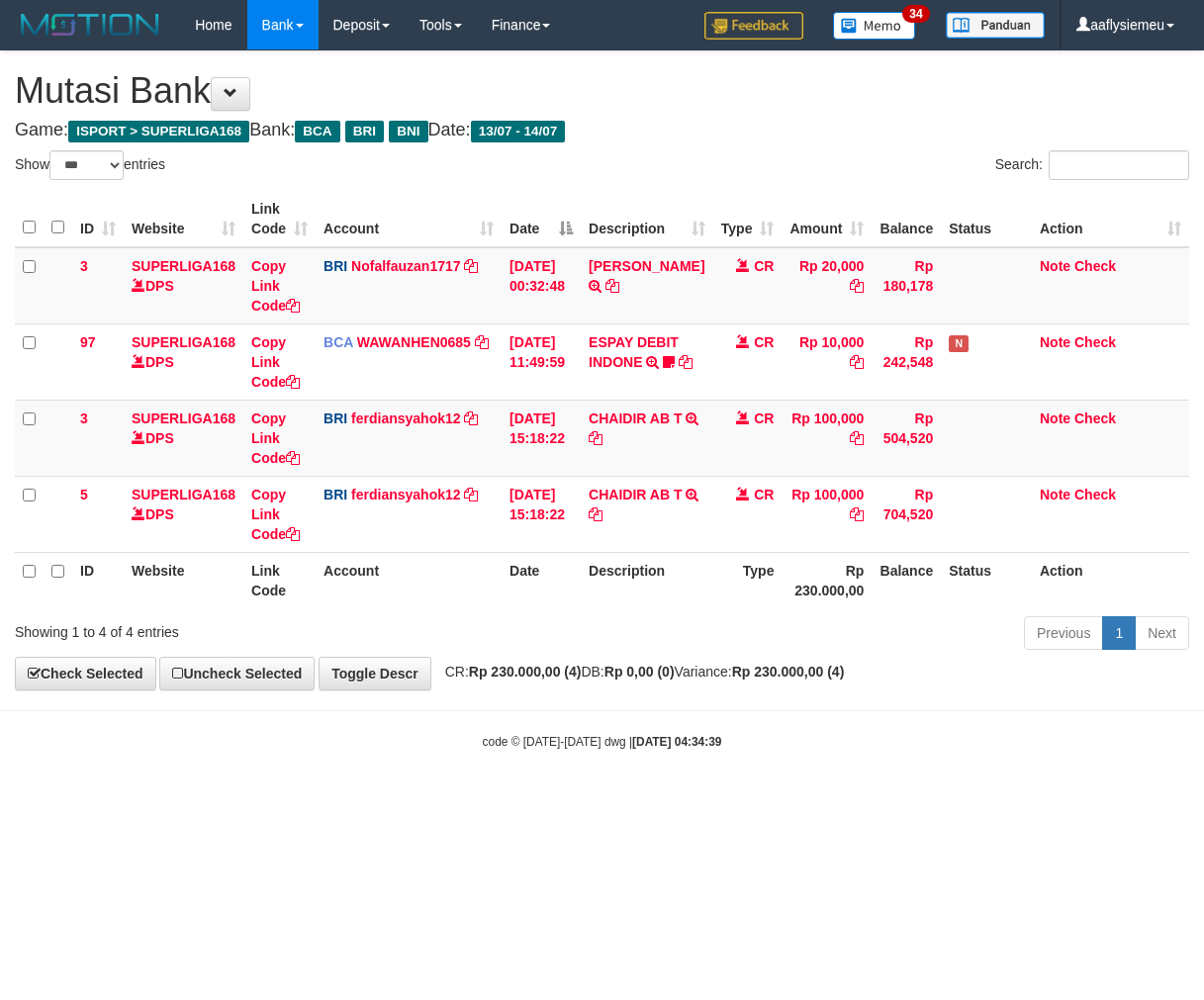 select on "***" 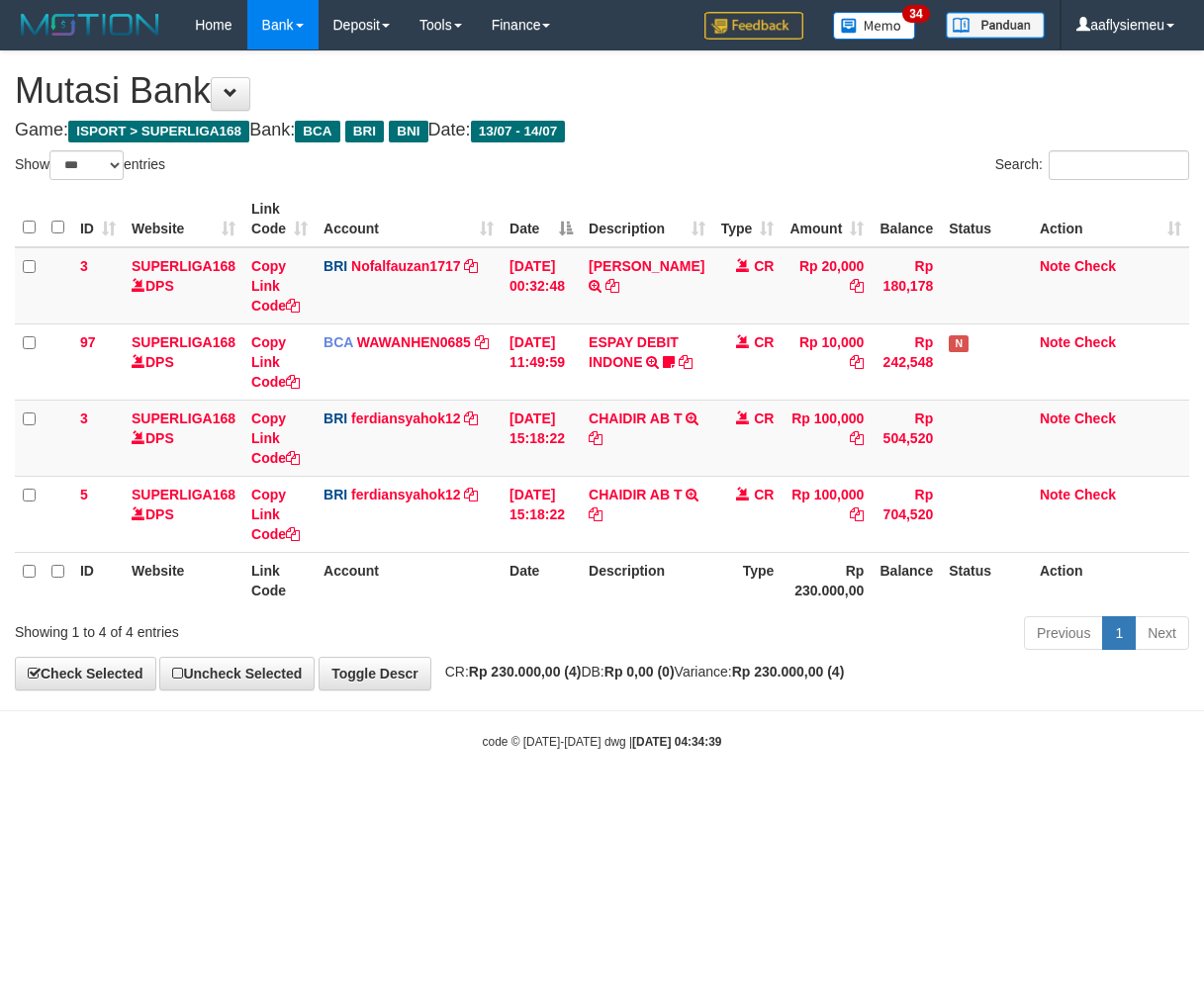 scroll, scrollTop: 0, scrollLeft: 0, axis: both 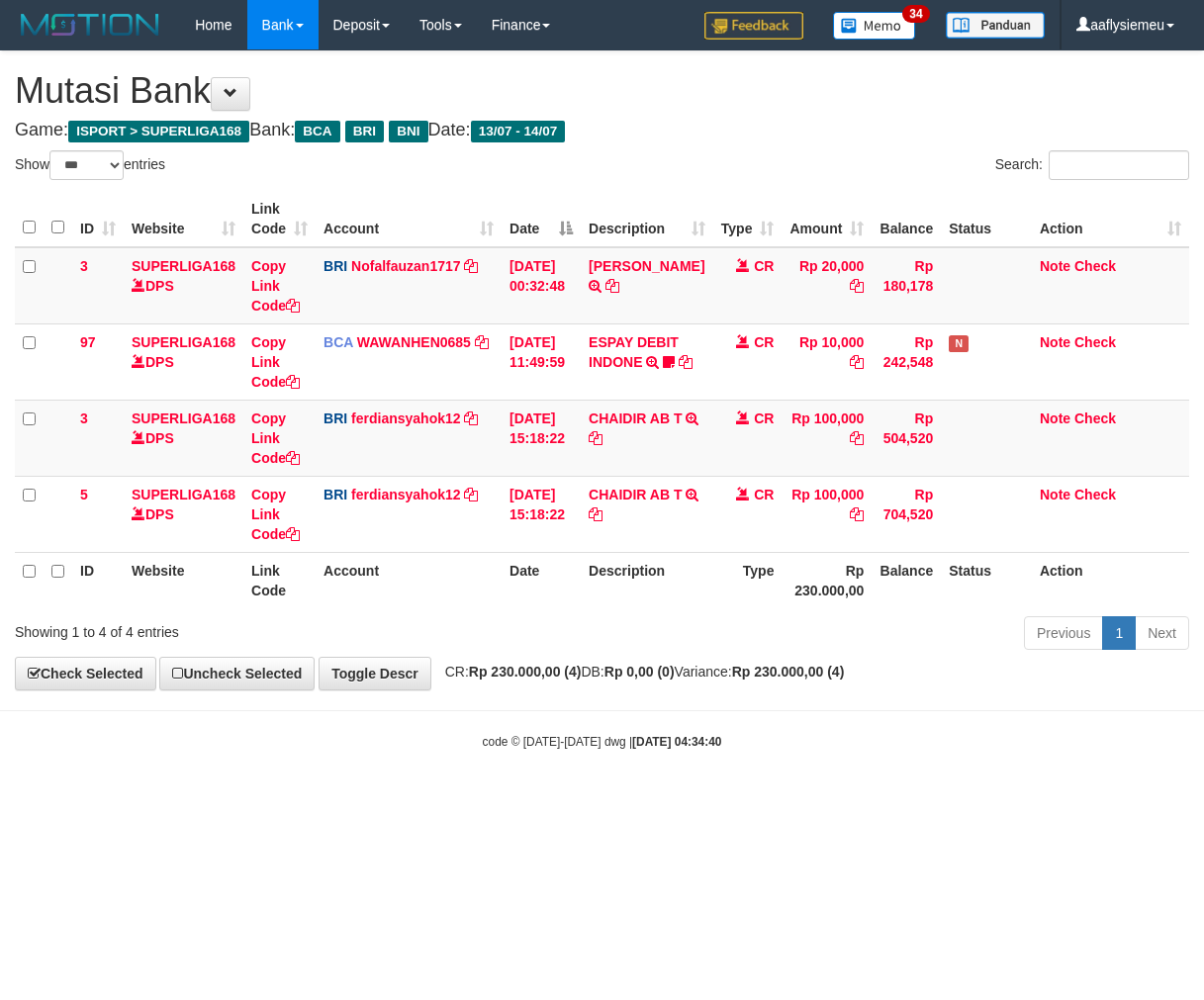 select on "***" 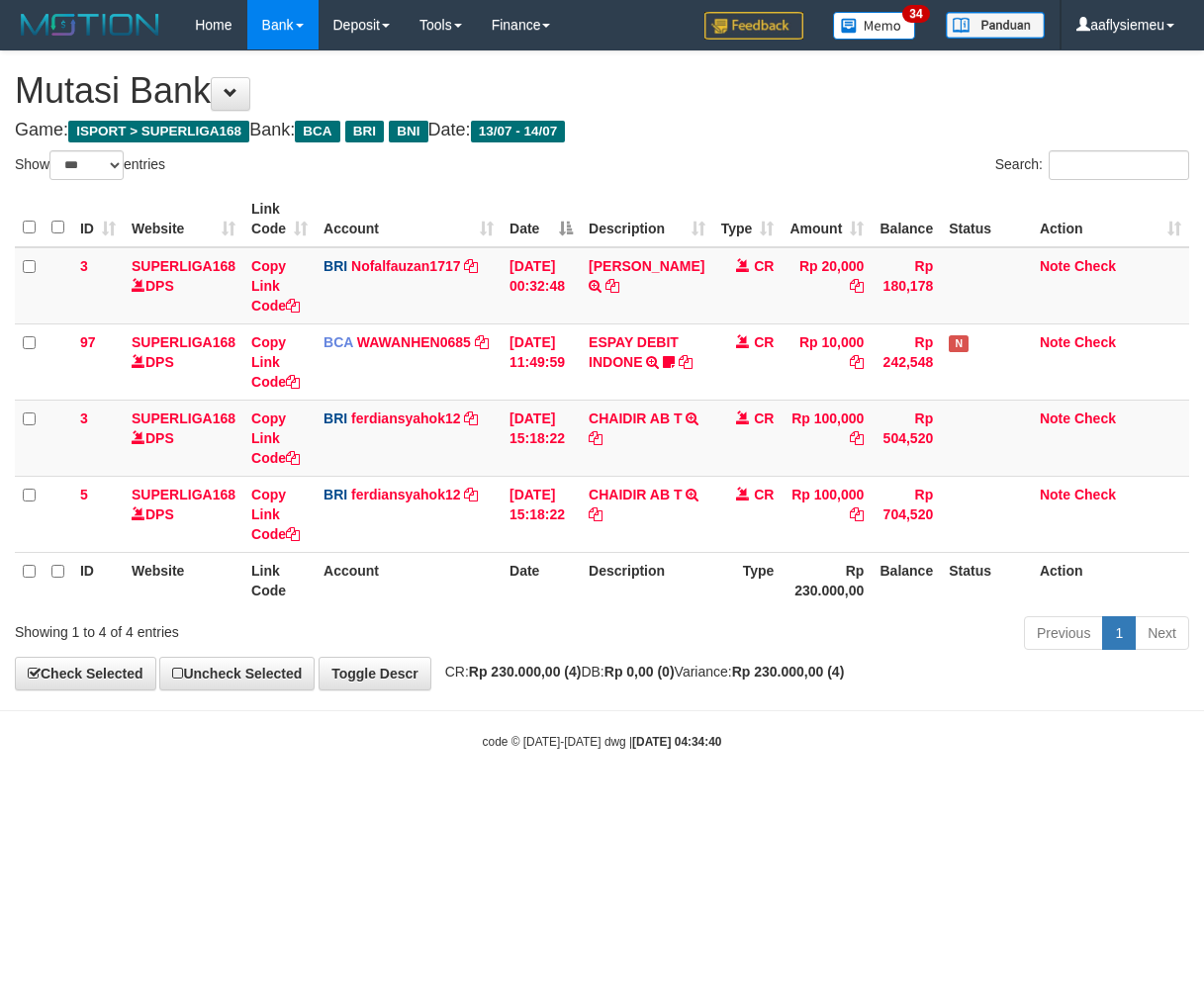 scroll, scrollTop: 0, scrollLeft: 0, axis: both 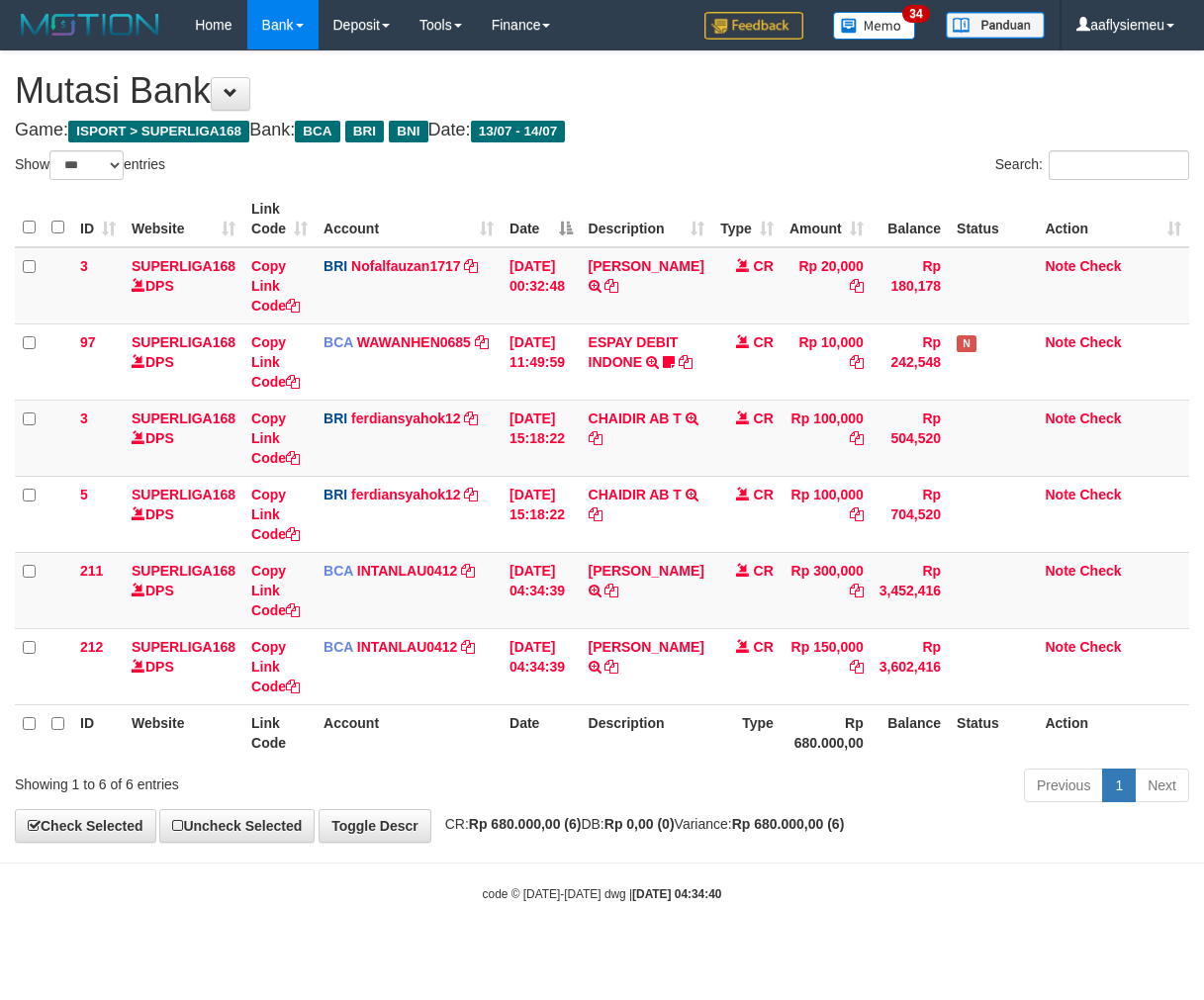 select on "***" 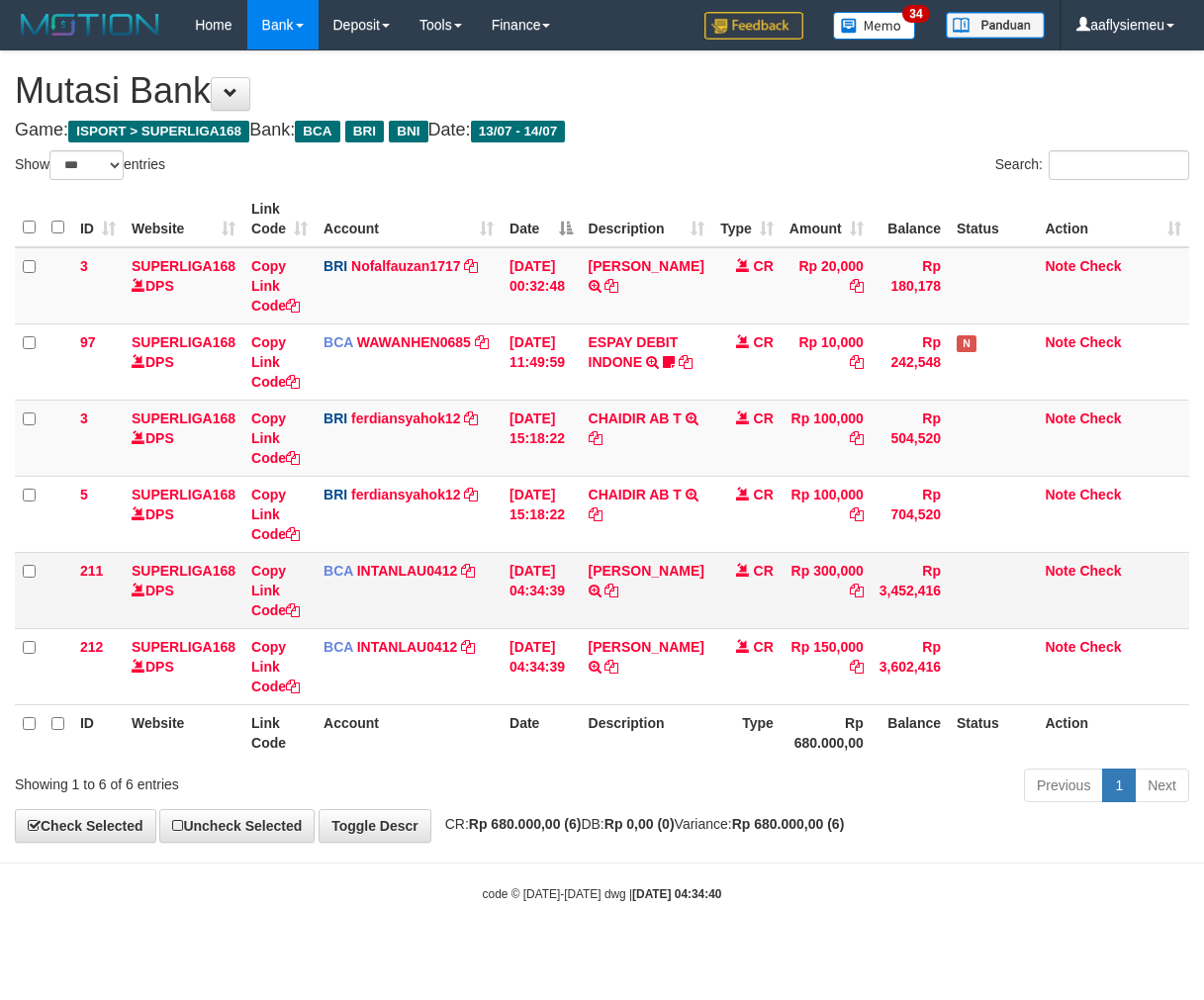 scroll, scrollTop: 0, scrollLeft: 0, axis: both 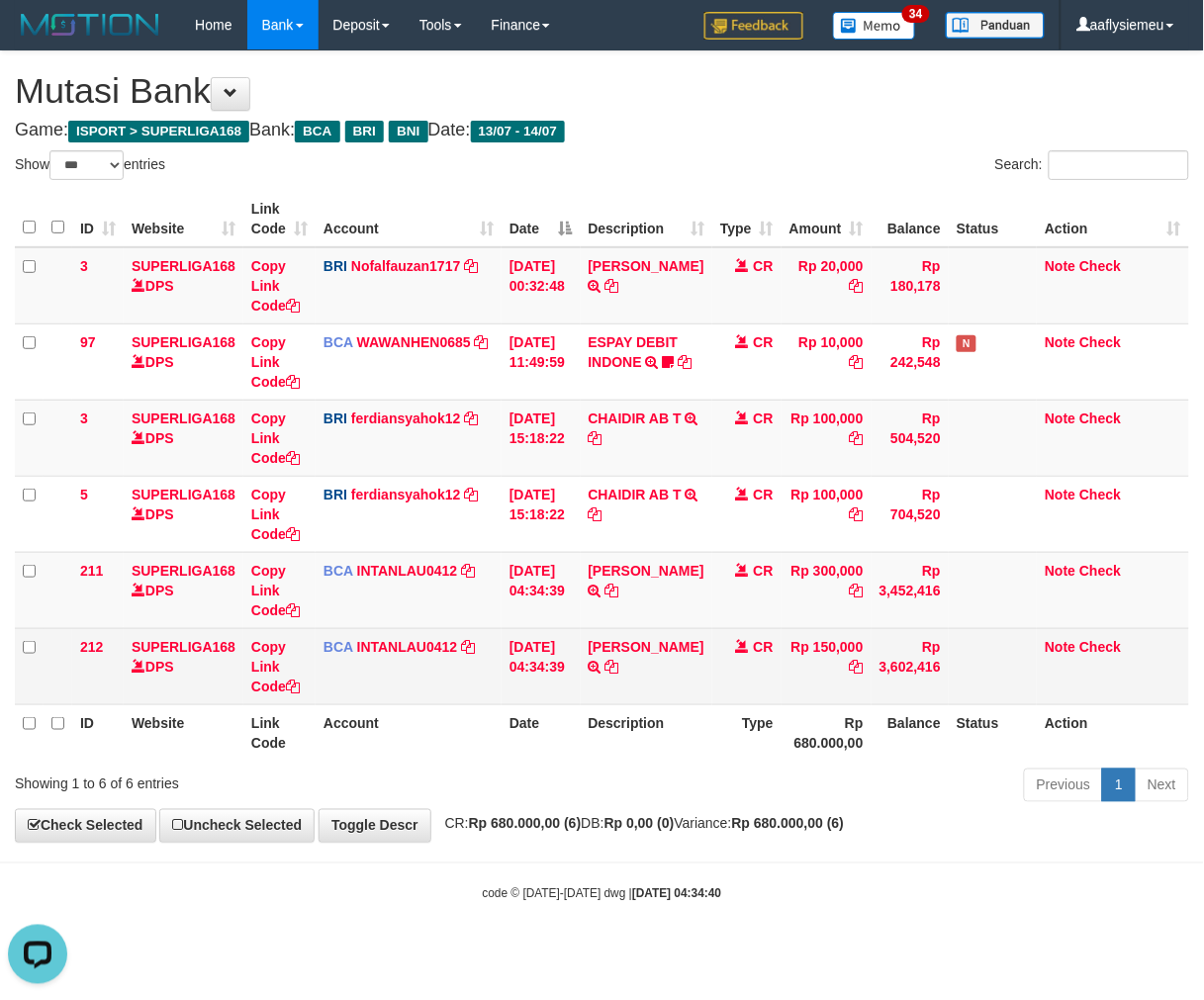 drag, startPoint x: 531, startPoint y: 702, endPoint x: 804, endPoint y: 639, distance: 280.17495 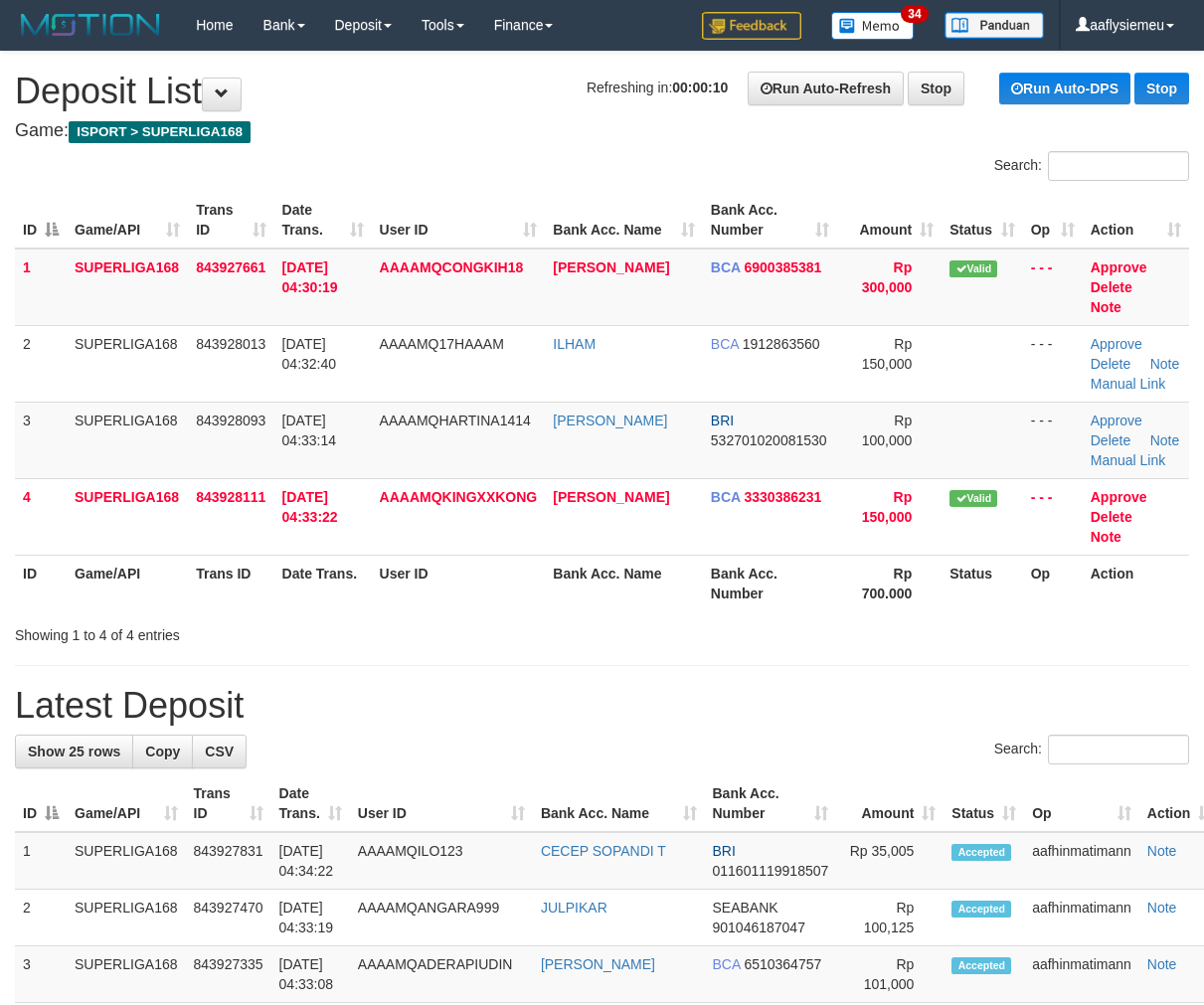 scroll, scrollTop: 0, scrollLeft: 0, axis: both 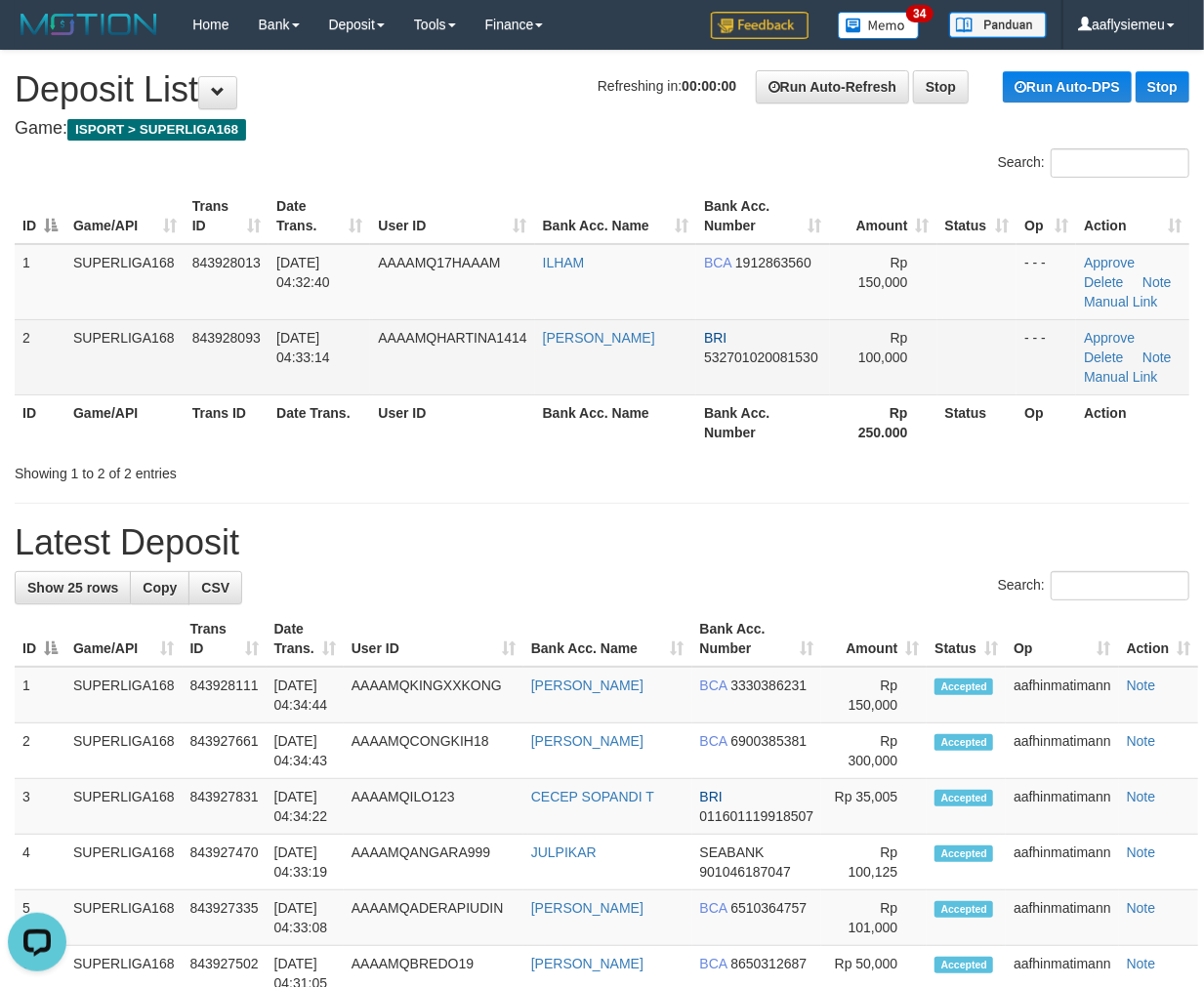 click on "2
SUPERLIGA168
843928093
14/07/2025 04:33:14
AAAAMQHARTINA1414
AGUSTINA SINAG
BRI
532701020081530
Rp 100,000
- - -
Approve
Delete
Note
Manual Link" at bounding box center (602, 356) 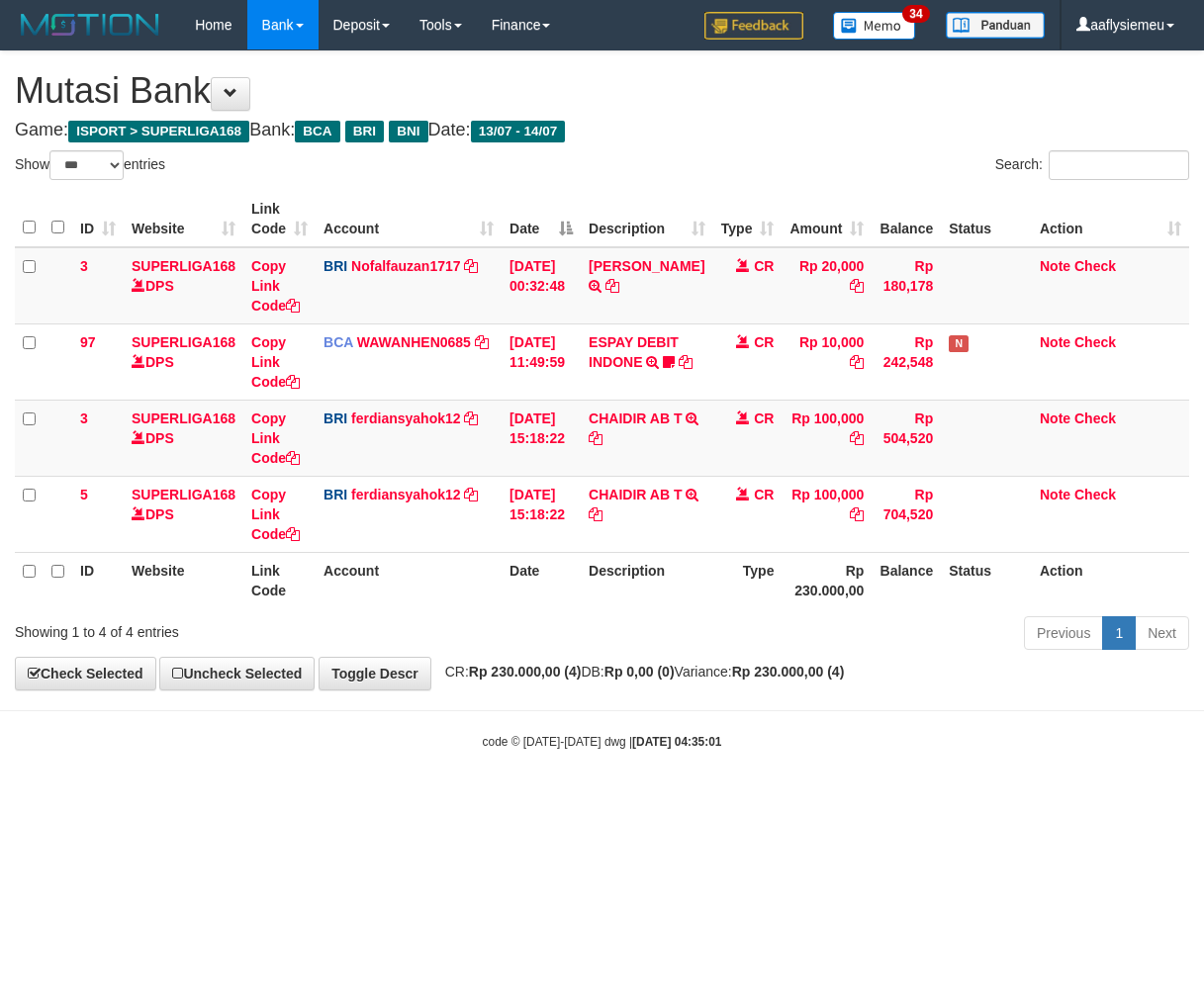 select on "***" 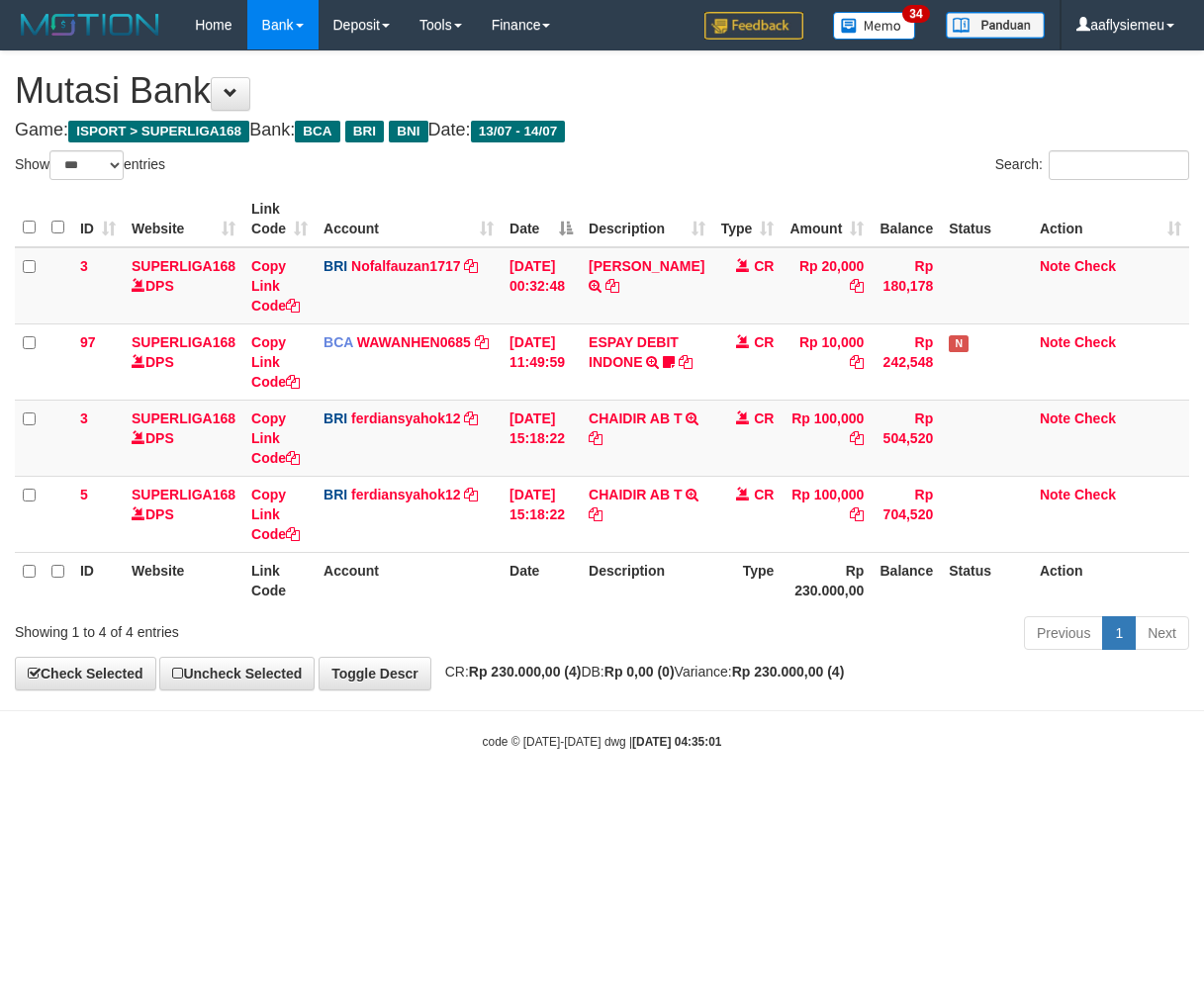 scroll, scrollTop: 0, scrollLeft: 0, axis: both 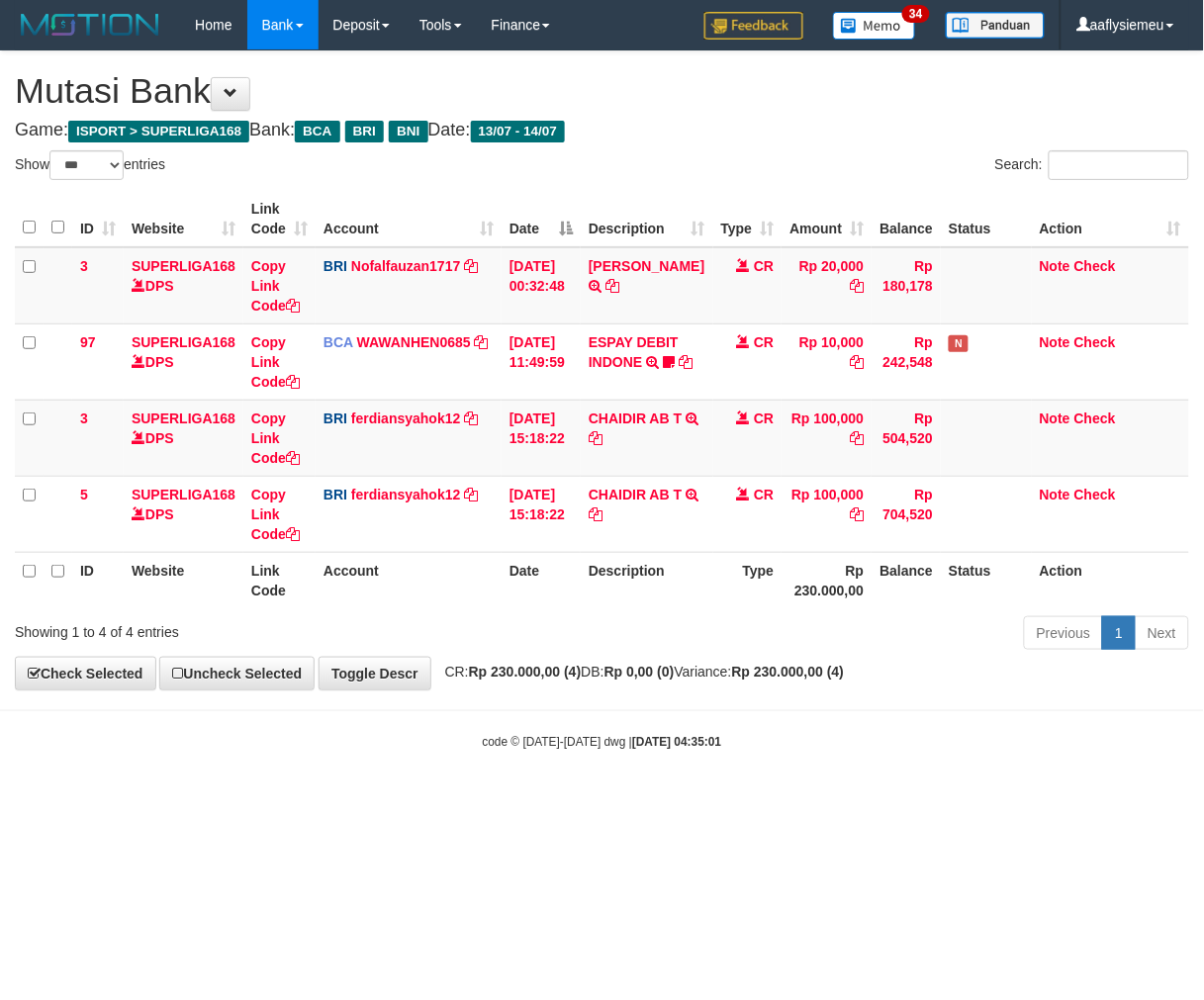 drag, startPoint x: 507, startPoint y: 684, endPoint x: 565, endPoint y: 651, distance: 66.7308 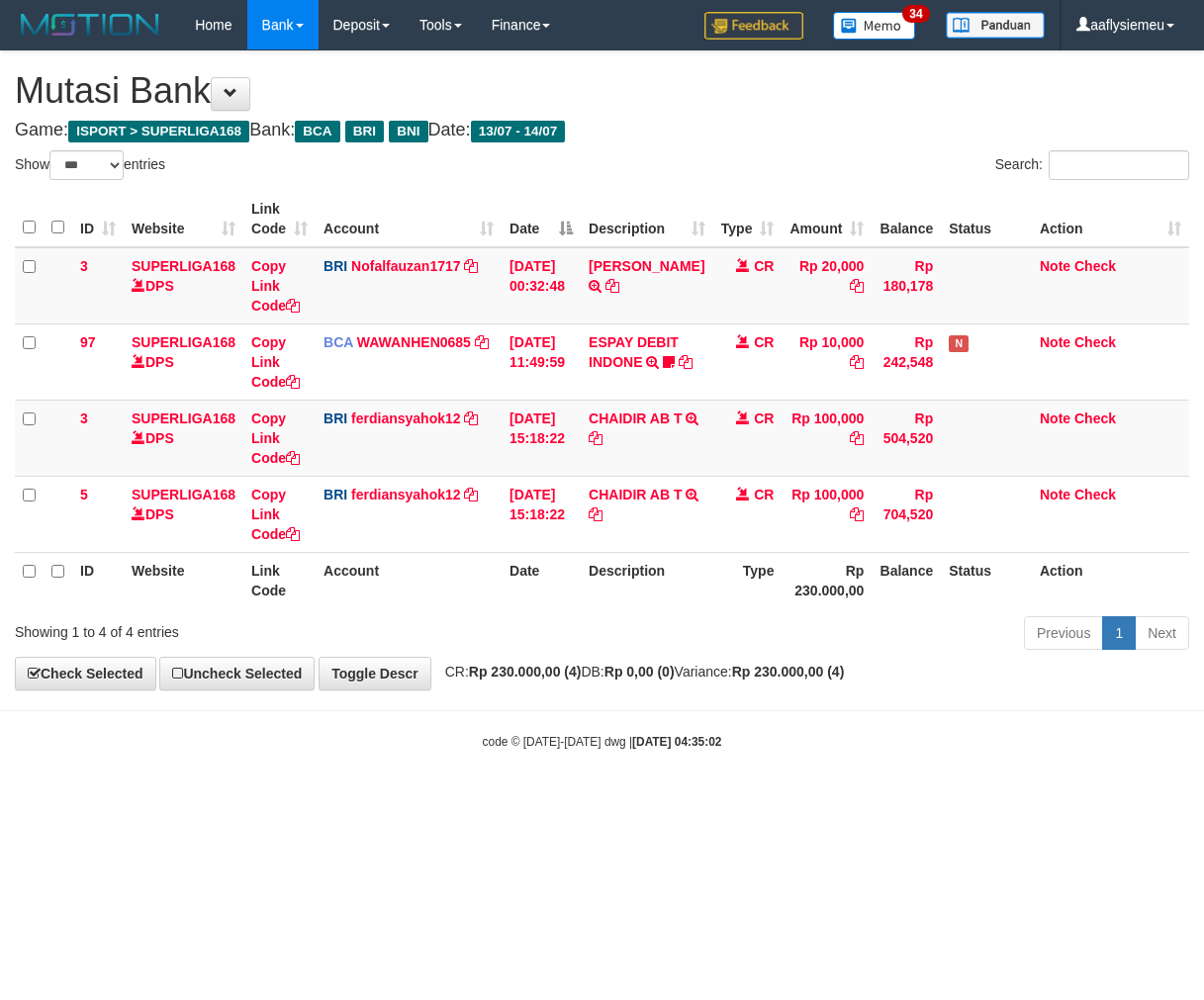 select on "***" 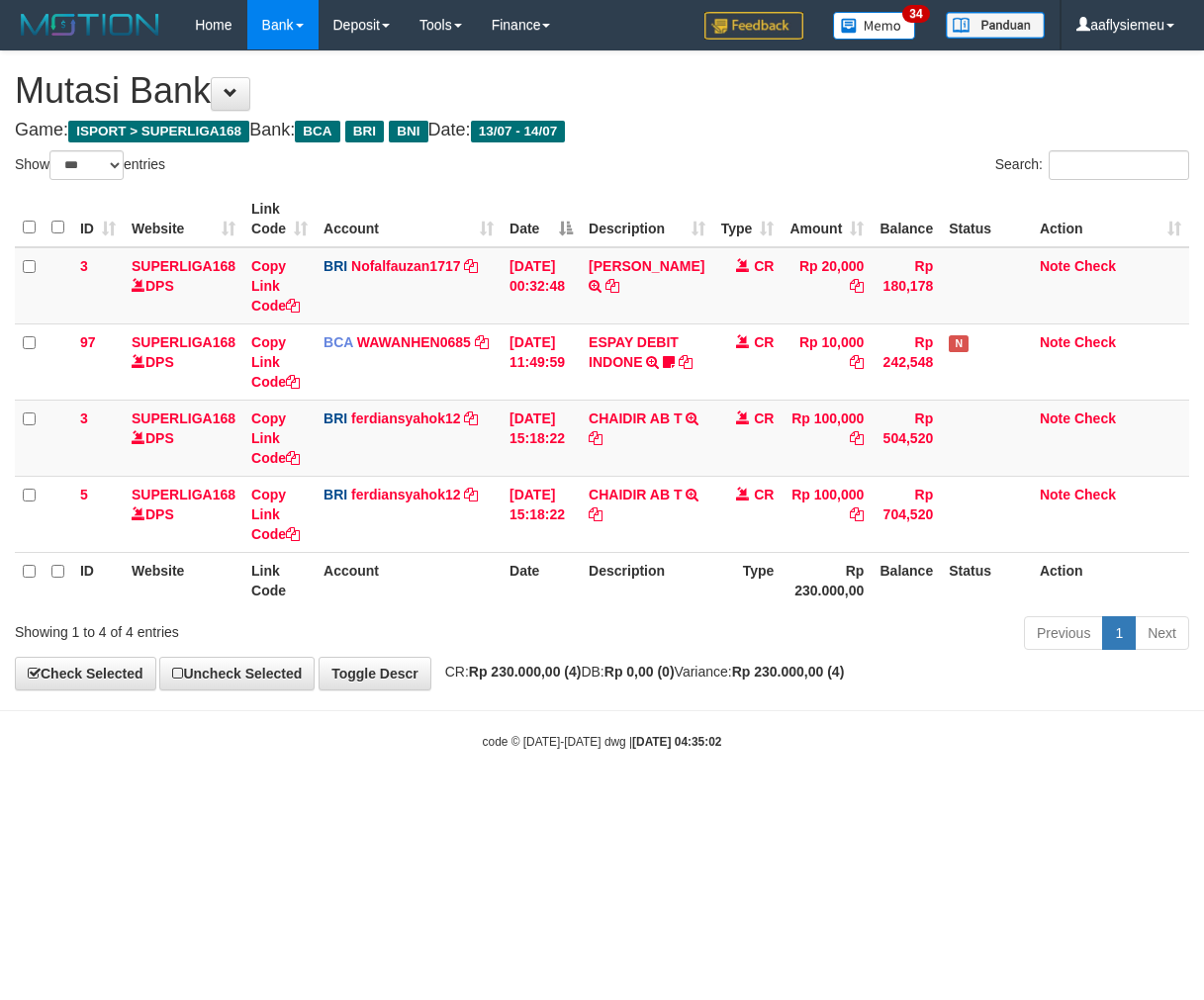 scroll, scrollTop: 0, scrollLeft: 0, axis: both 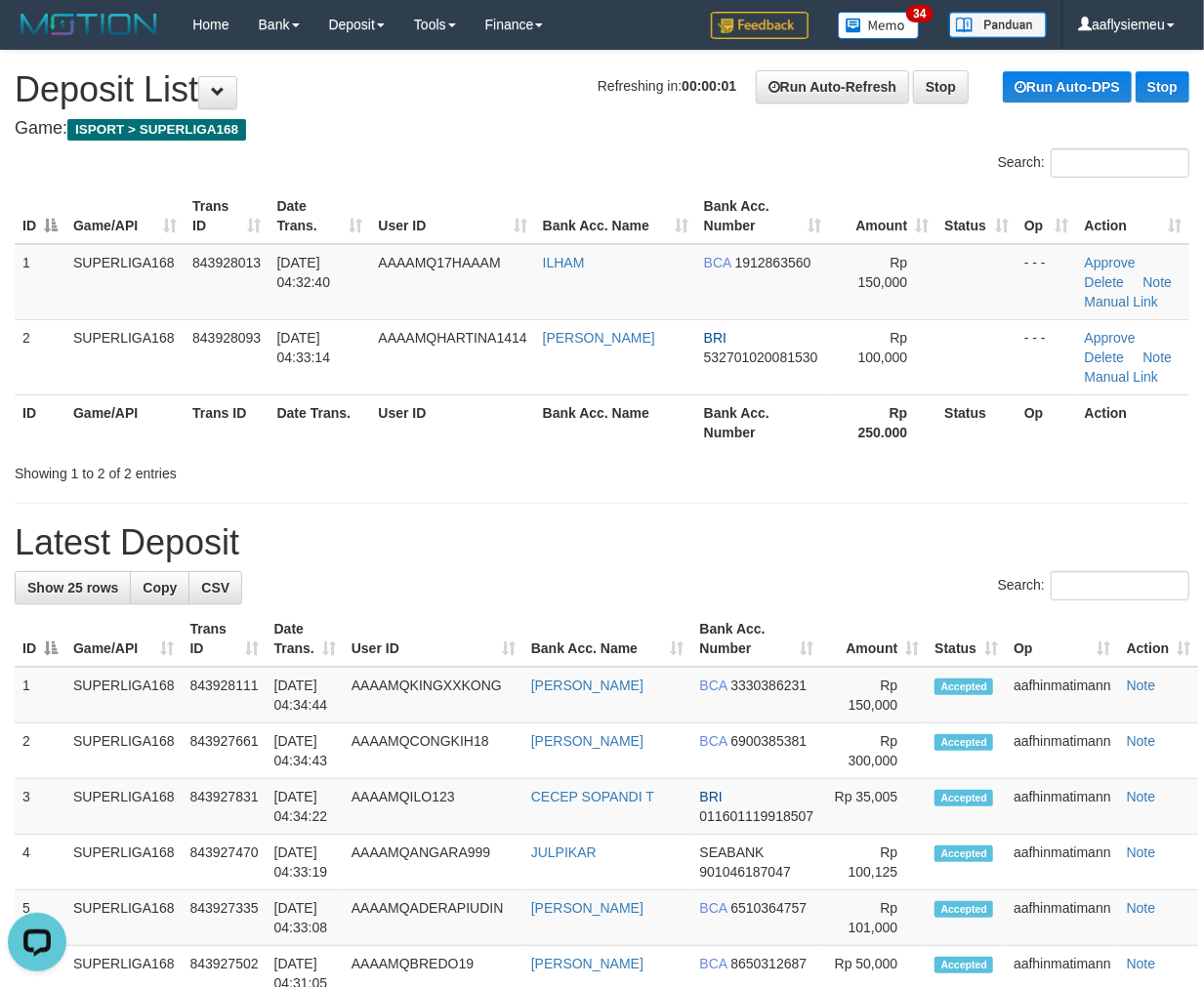 drag, startPoint x: 320, startPoint y: 426, endPoint x: 1, endPoint y: 563, distance: 347.1743 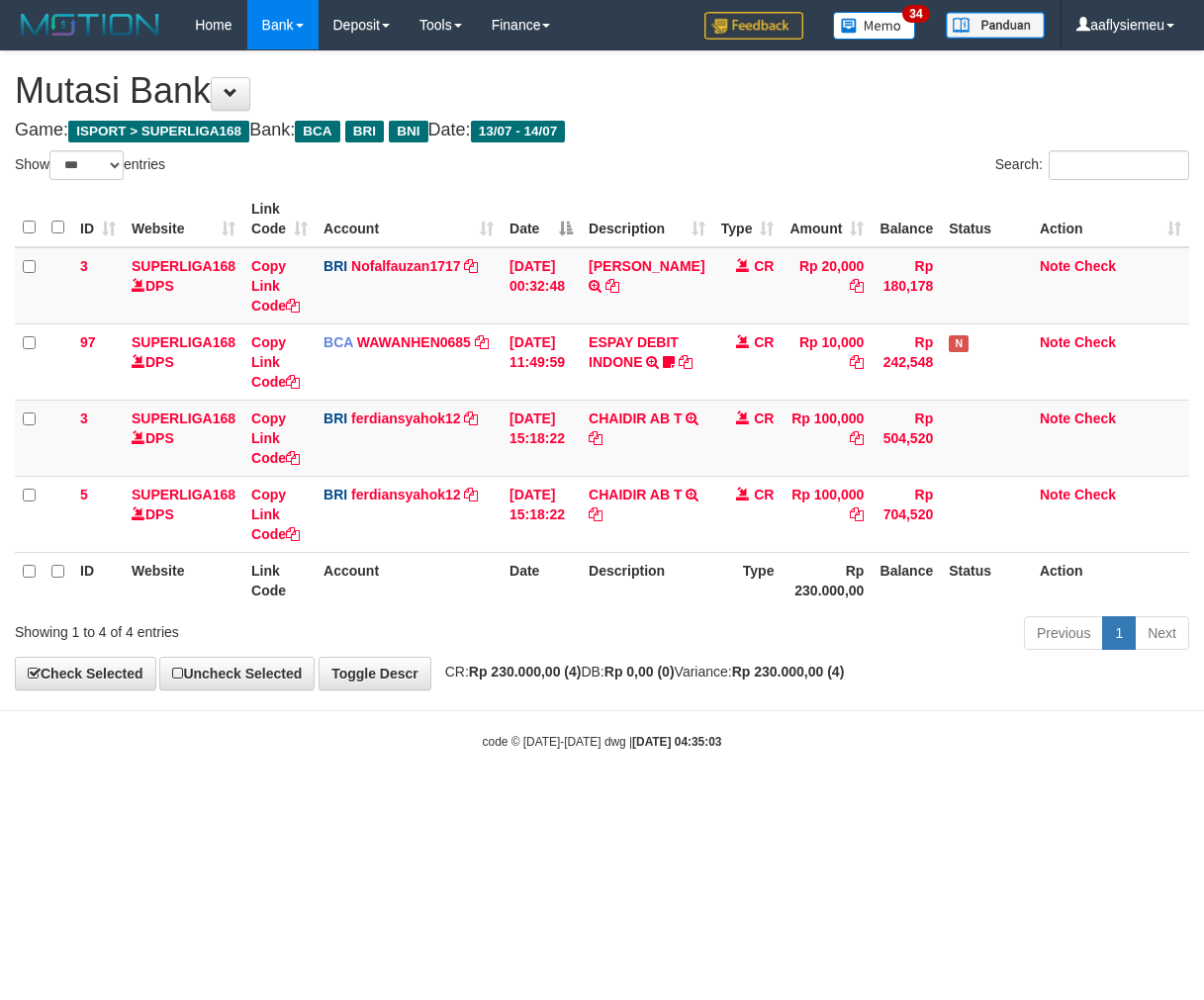 select on "***" 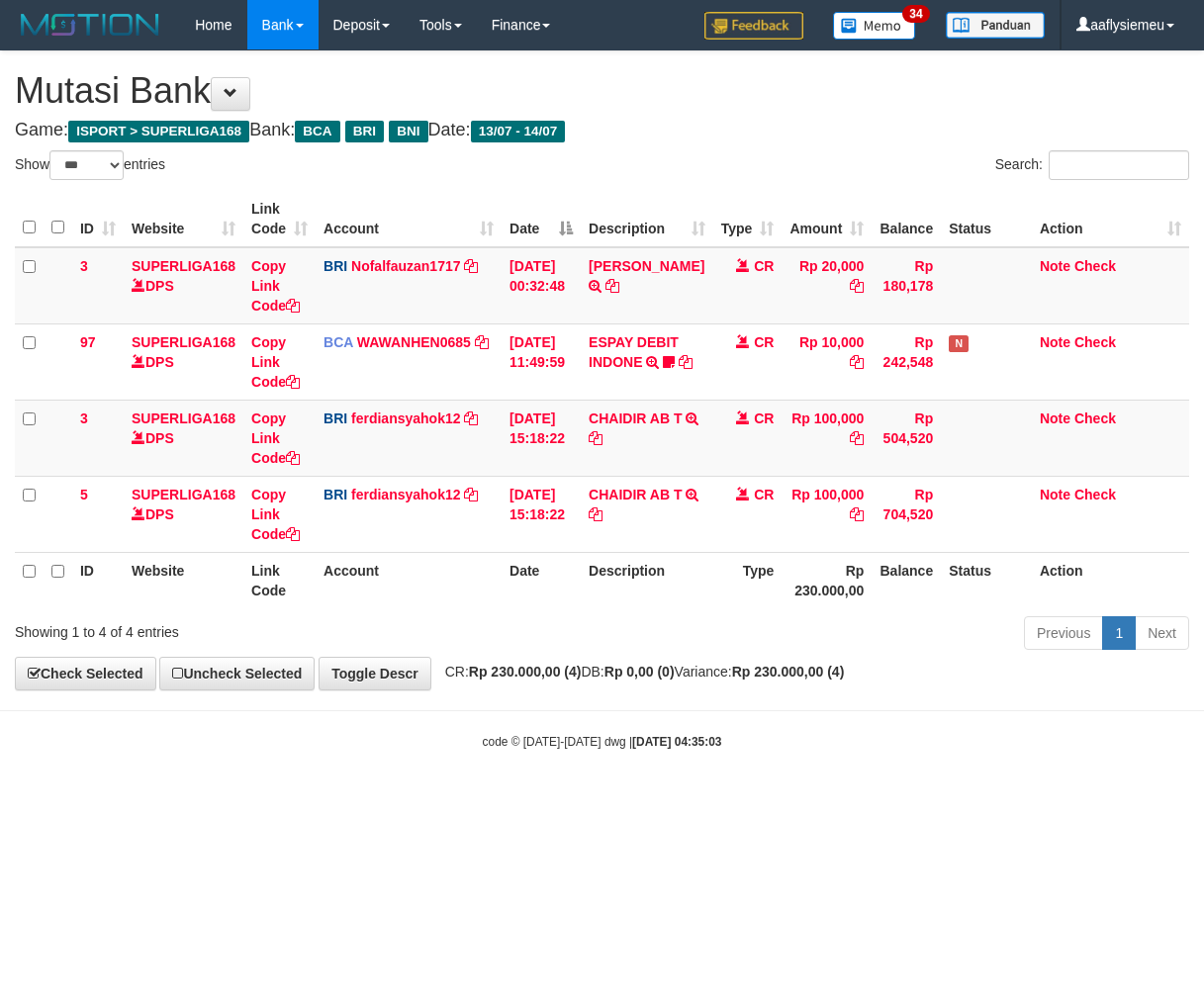 scroll, scrollTop: 0, scrollLeft: 0, axis: both 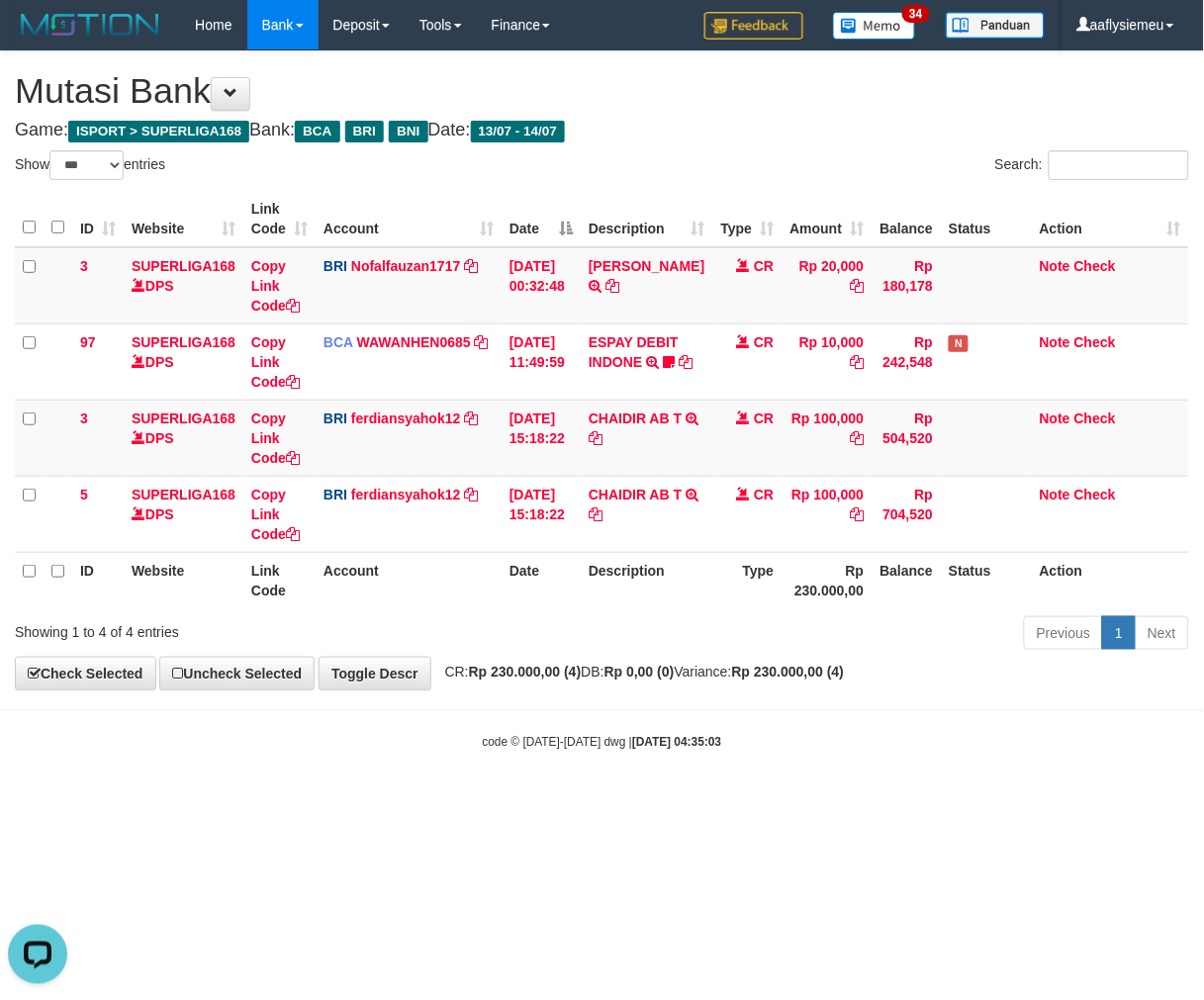 click on "**********" at bounding box center (602, 370) 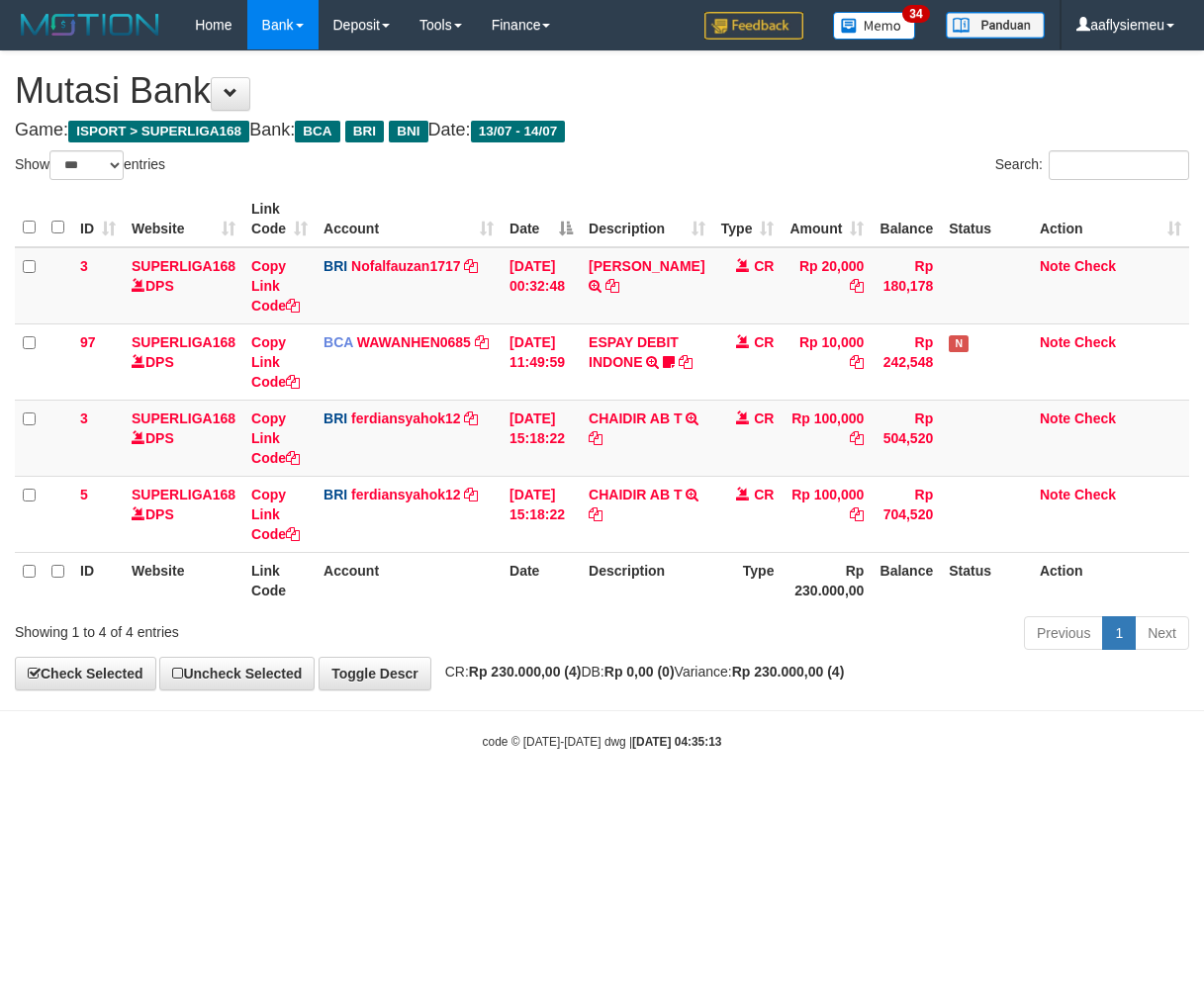 select on "***" 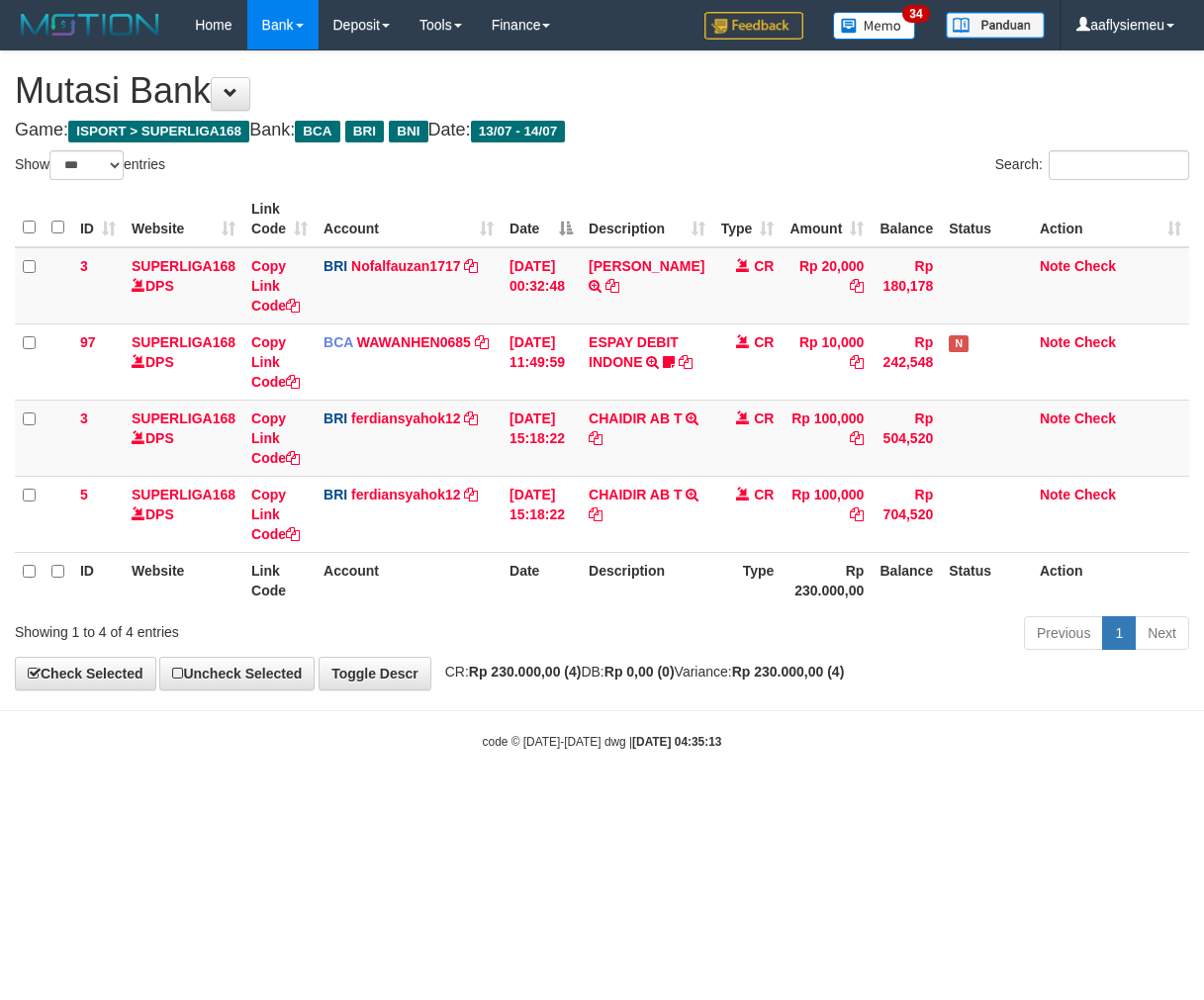scroll, scrollTop: 0, scrollLeft: 0, axis: both 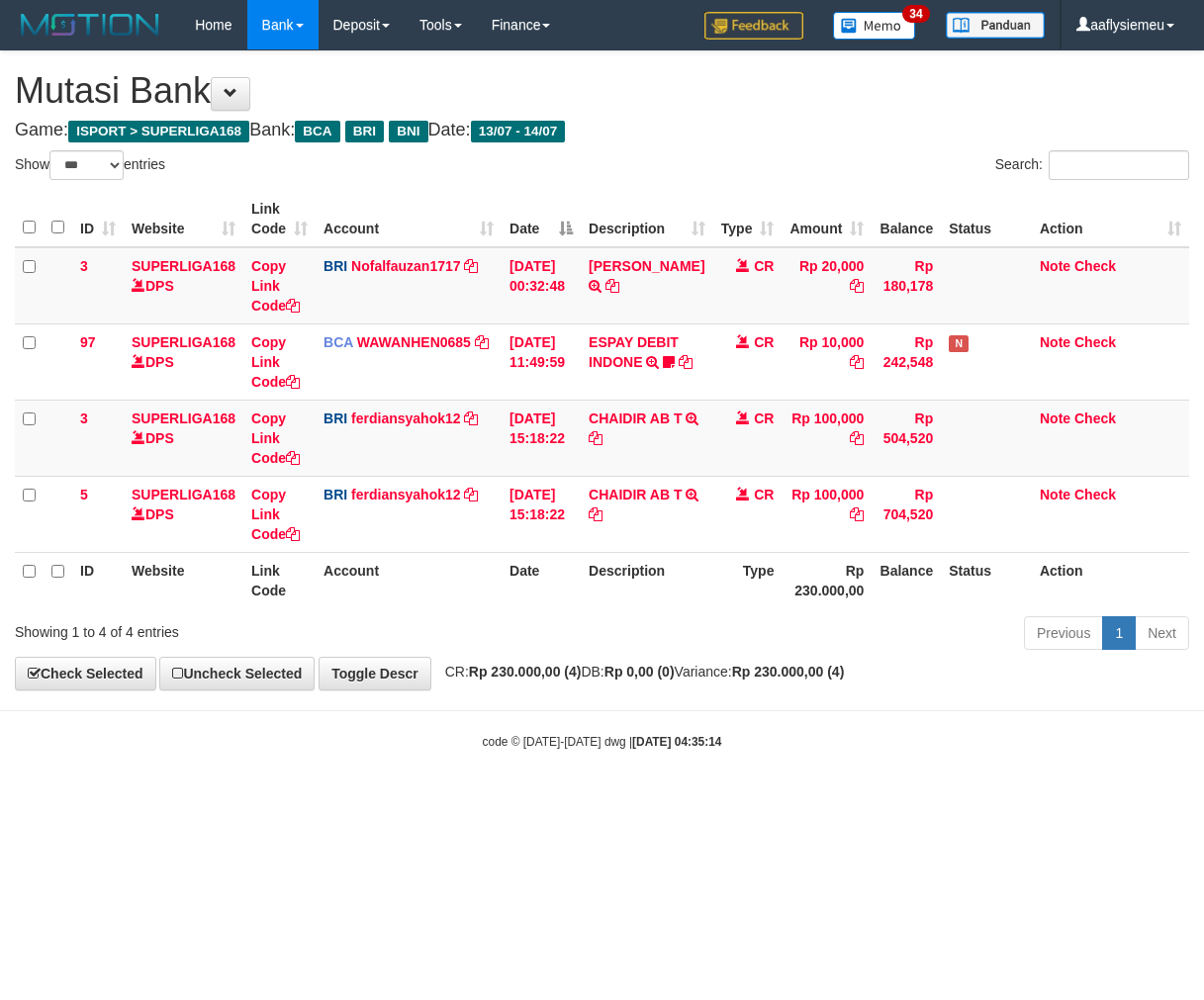 select on "***" 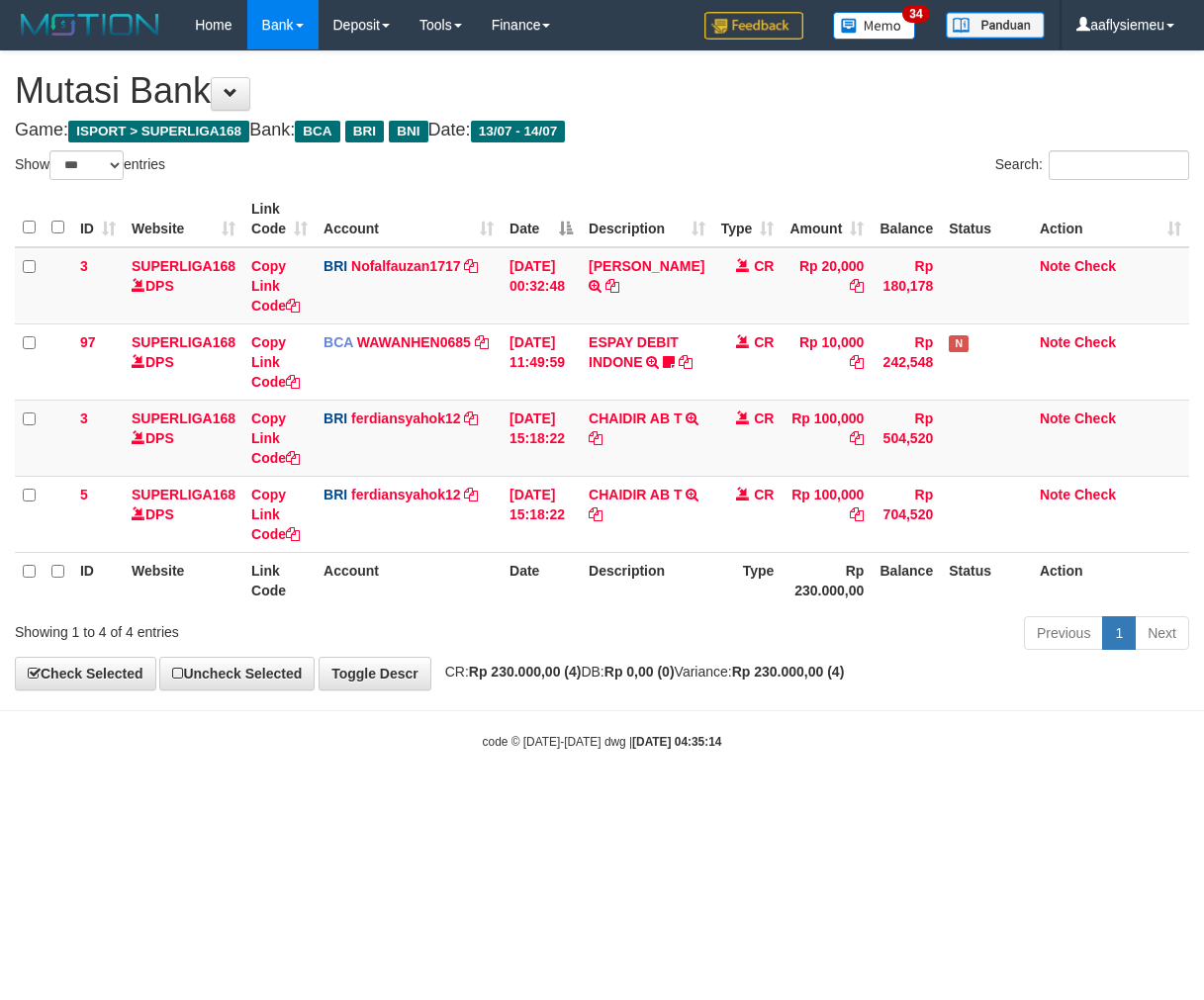 scroll, scrollTop: 0, scrollLeft: 0, axis: both 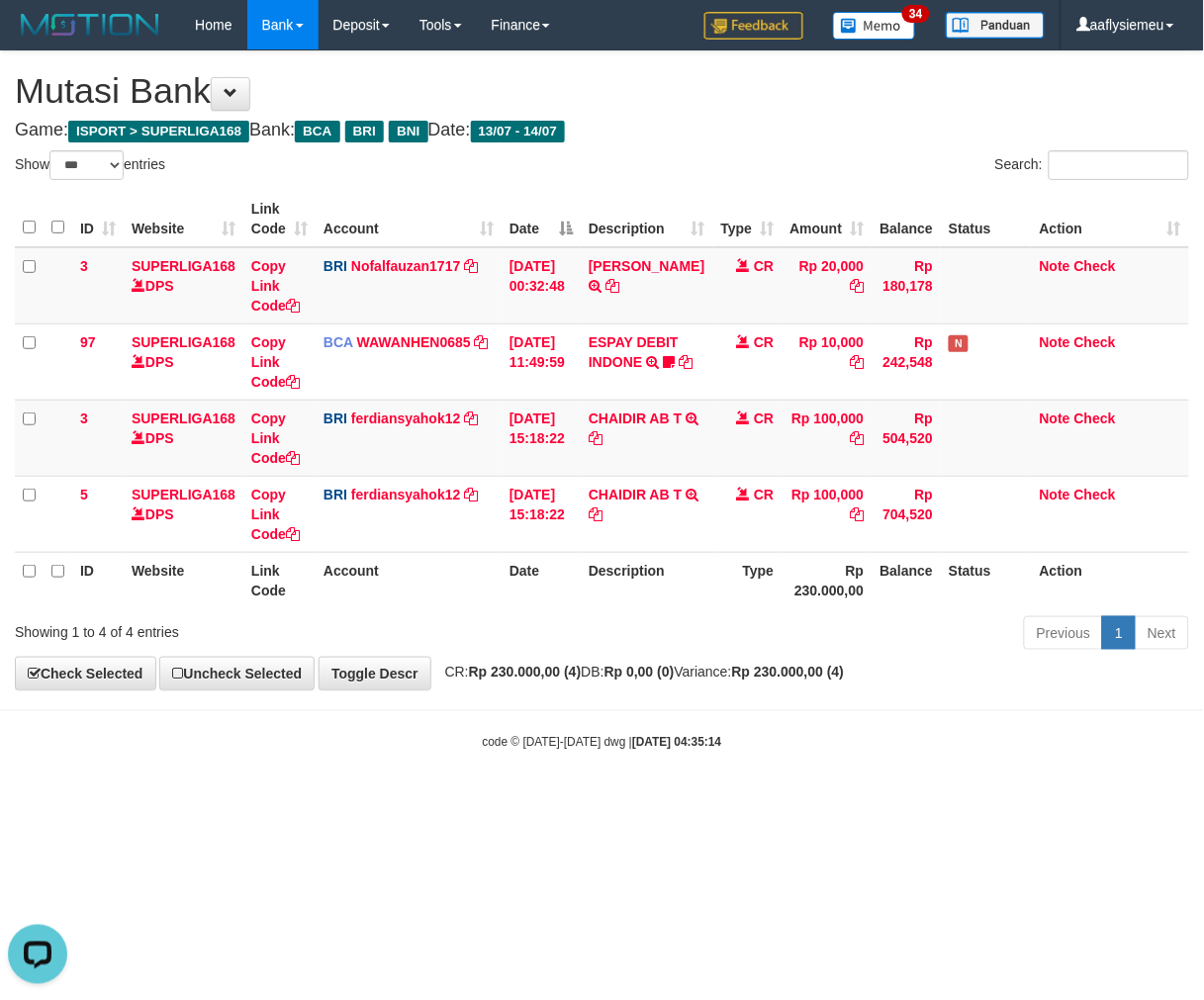 click on "Mutasi Bank" at bounding box center [602, 91] 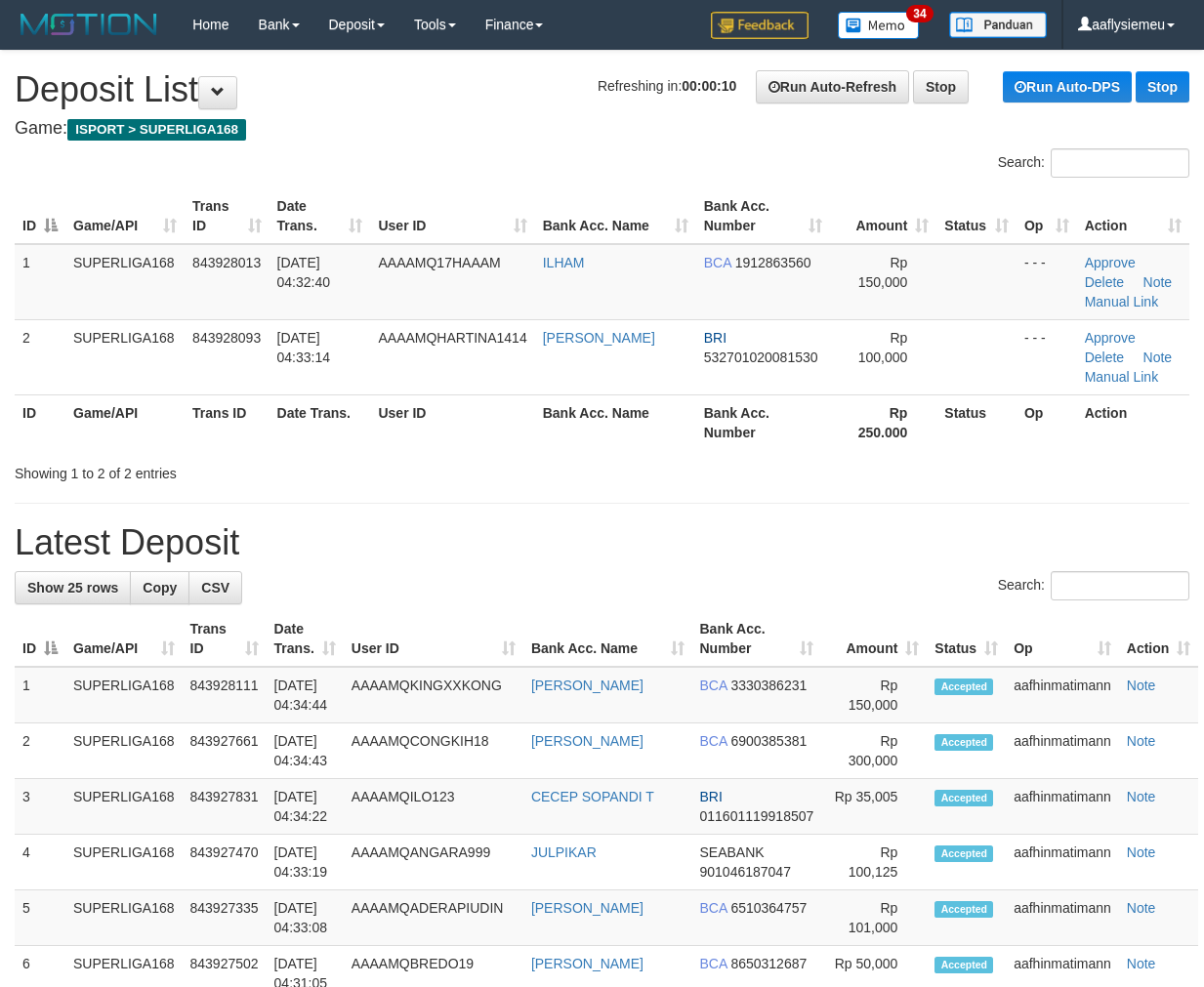 scroll, scrollTop: 0, scrollLeft: 0, axis: both 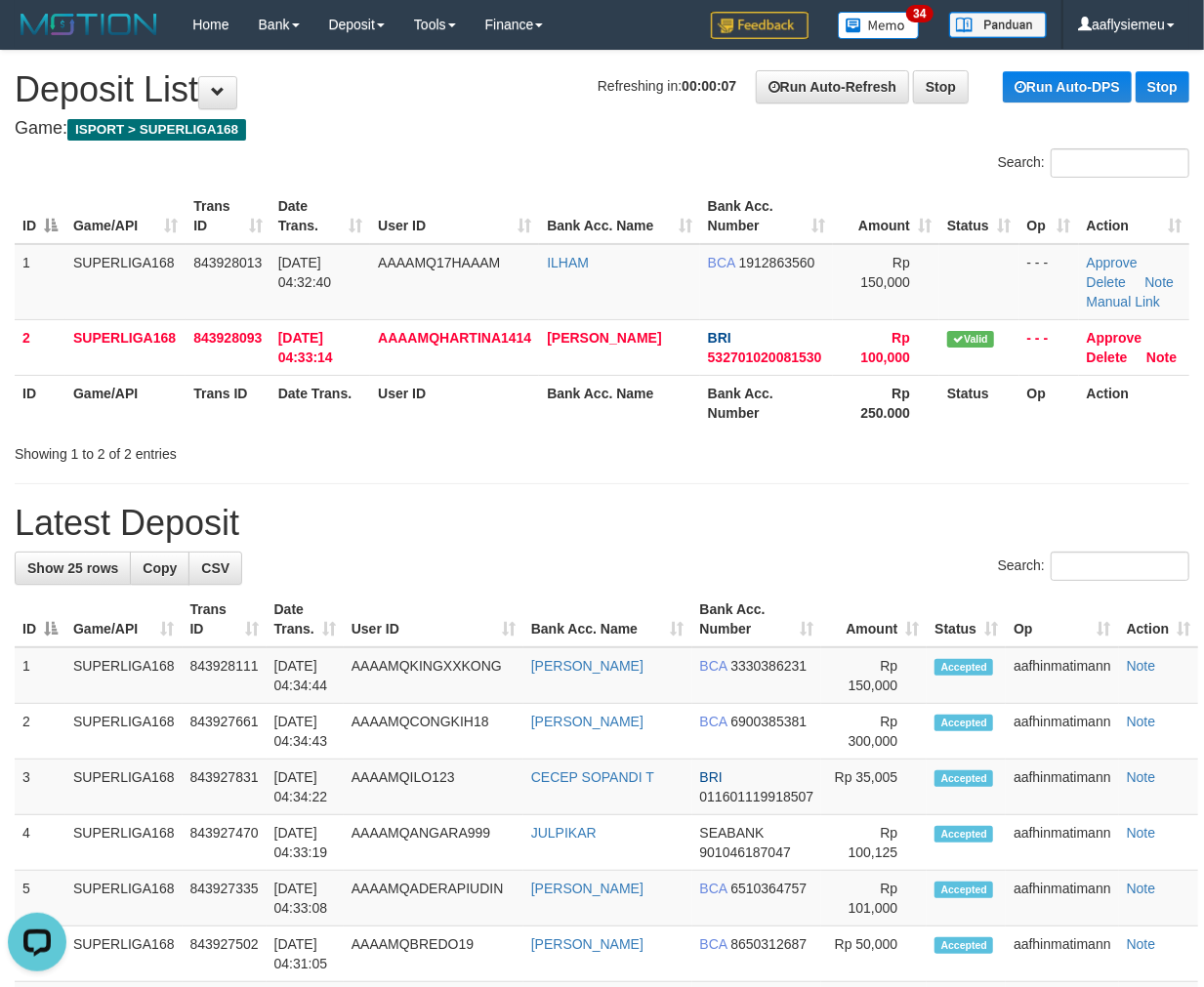 drag, startPoint x: 134, startPoint y: 582, endPoint x: 10, endPoint y: 600, distance: 125.29964 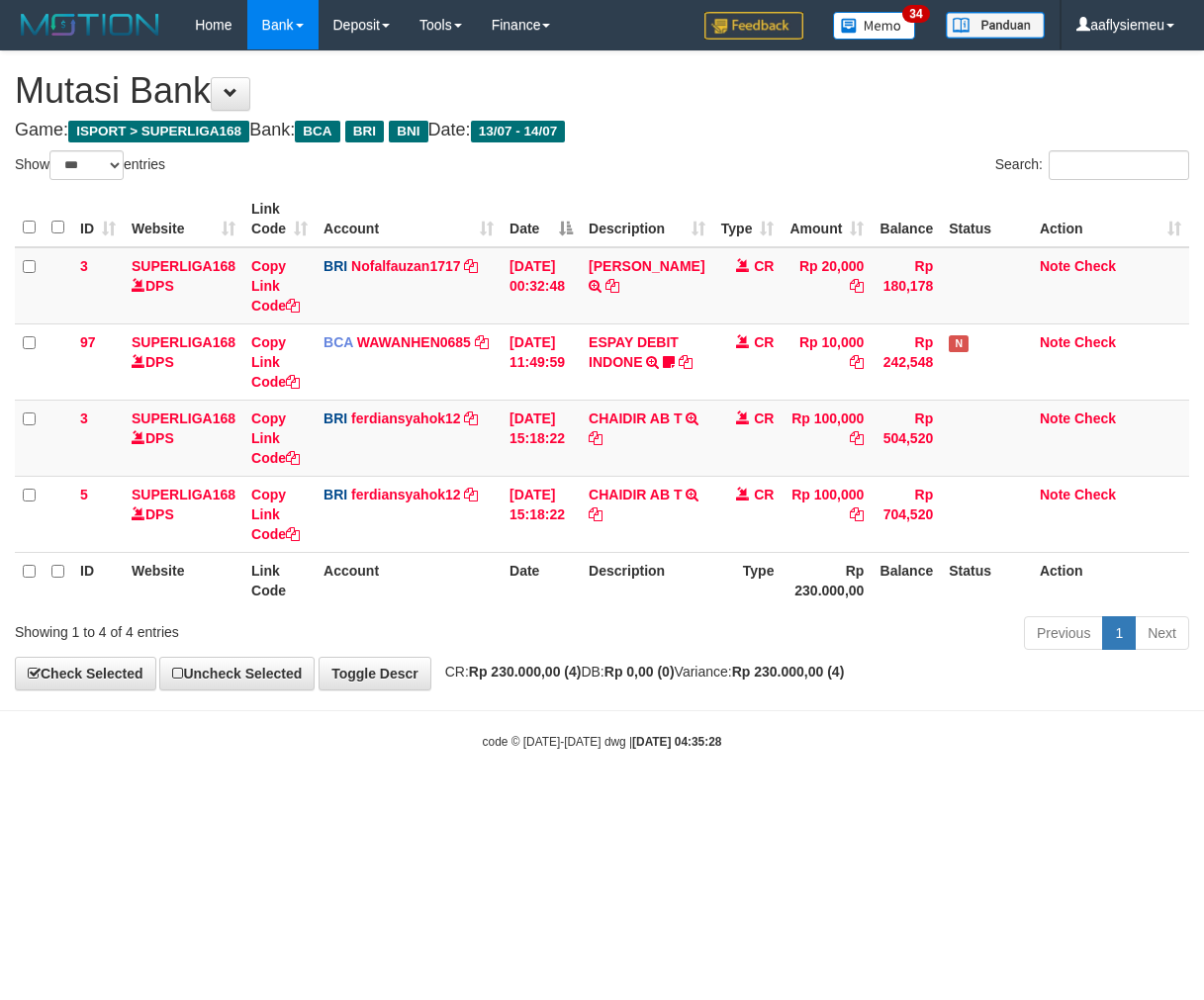 select on "***" 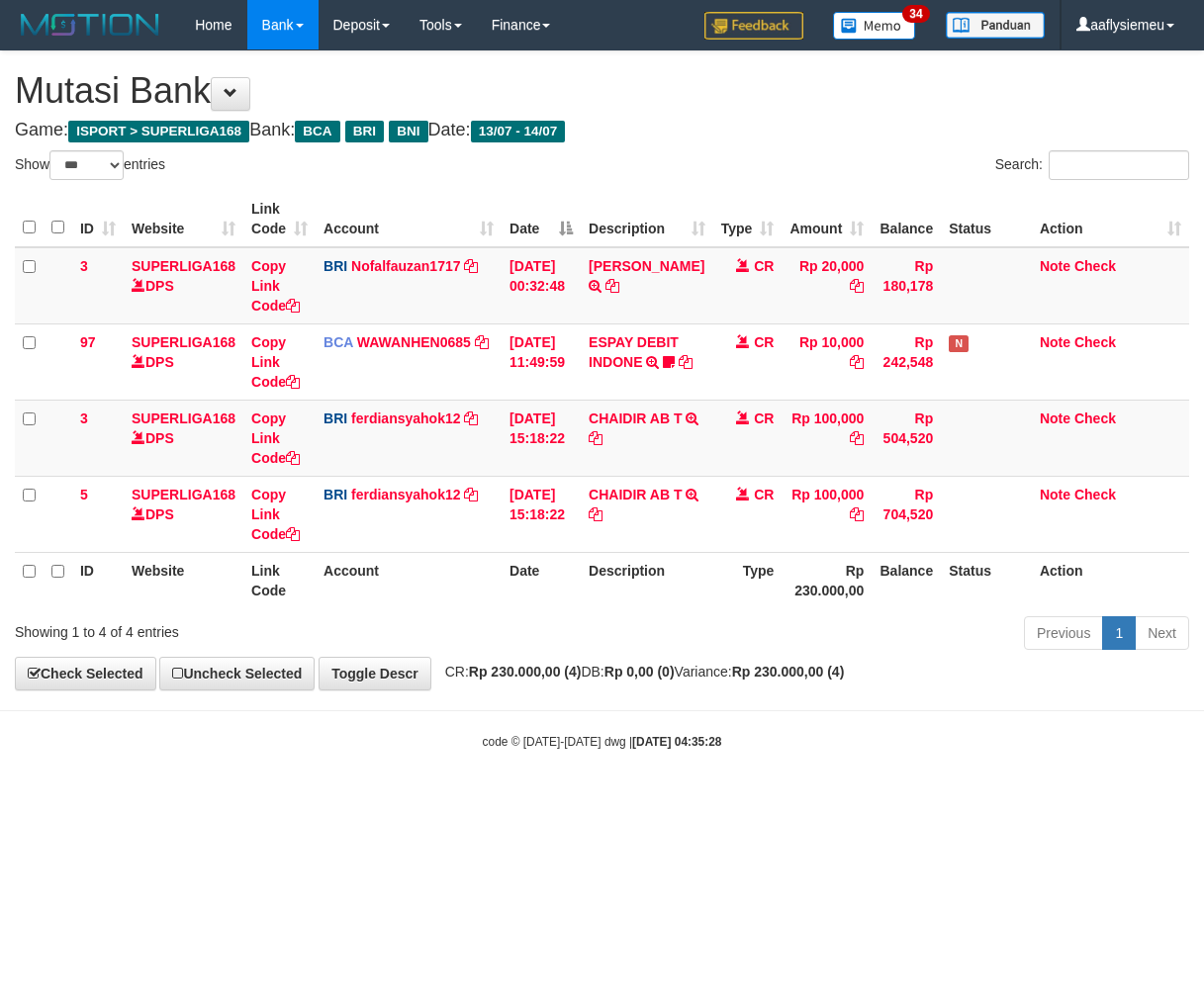 click on "Toggle navigation
Home
Bank
Account List
Load
By Website
Group
[ISPORT]													SUPERLIGA168
By Load Group (DPS)
34" at bounding box center [602, 400] 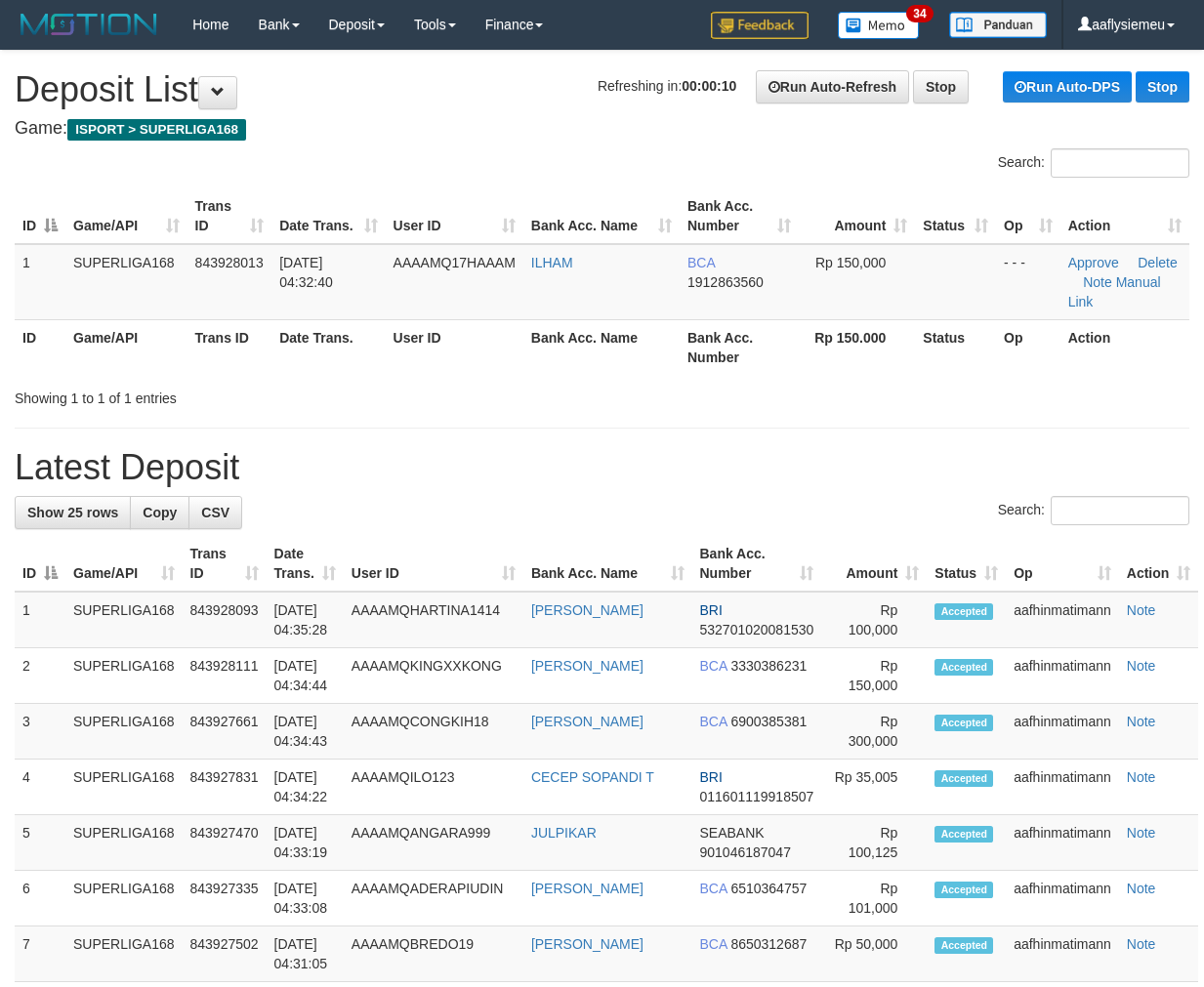 scroll, scrollTop: 0, scrollLeft: 0, axis: both 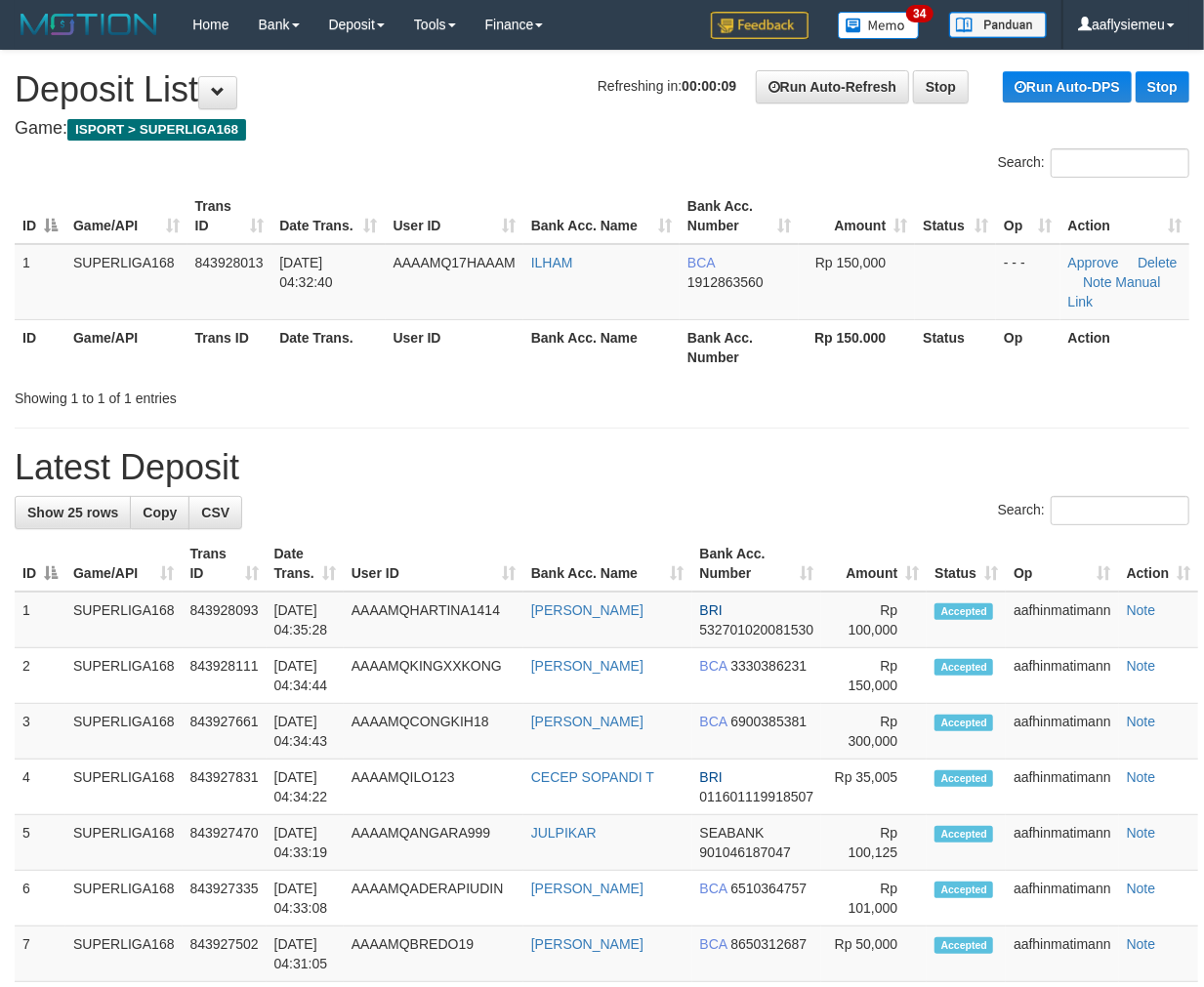 click on "Bank Acc. Name" at bounding box center (602, 347) 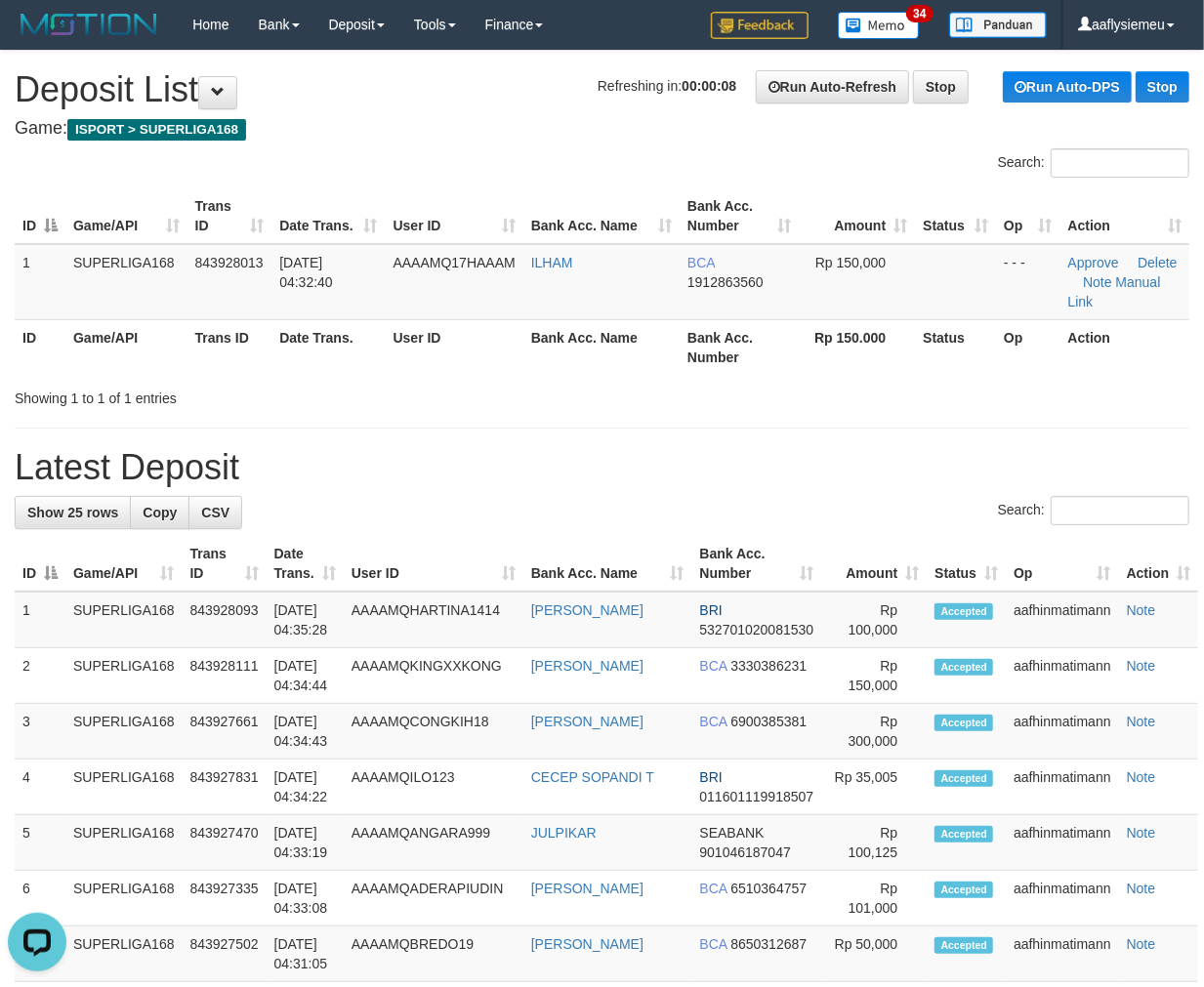 scroll, scrollTop: 0, scrollLeft: 0, axis: both 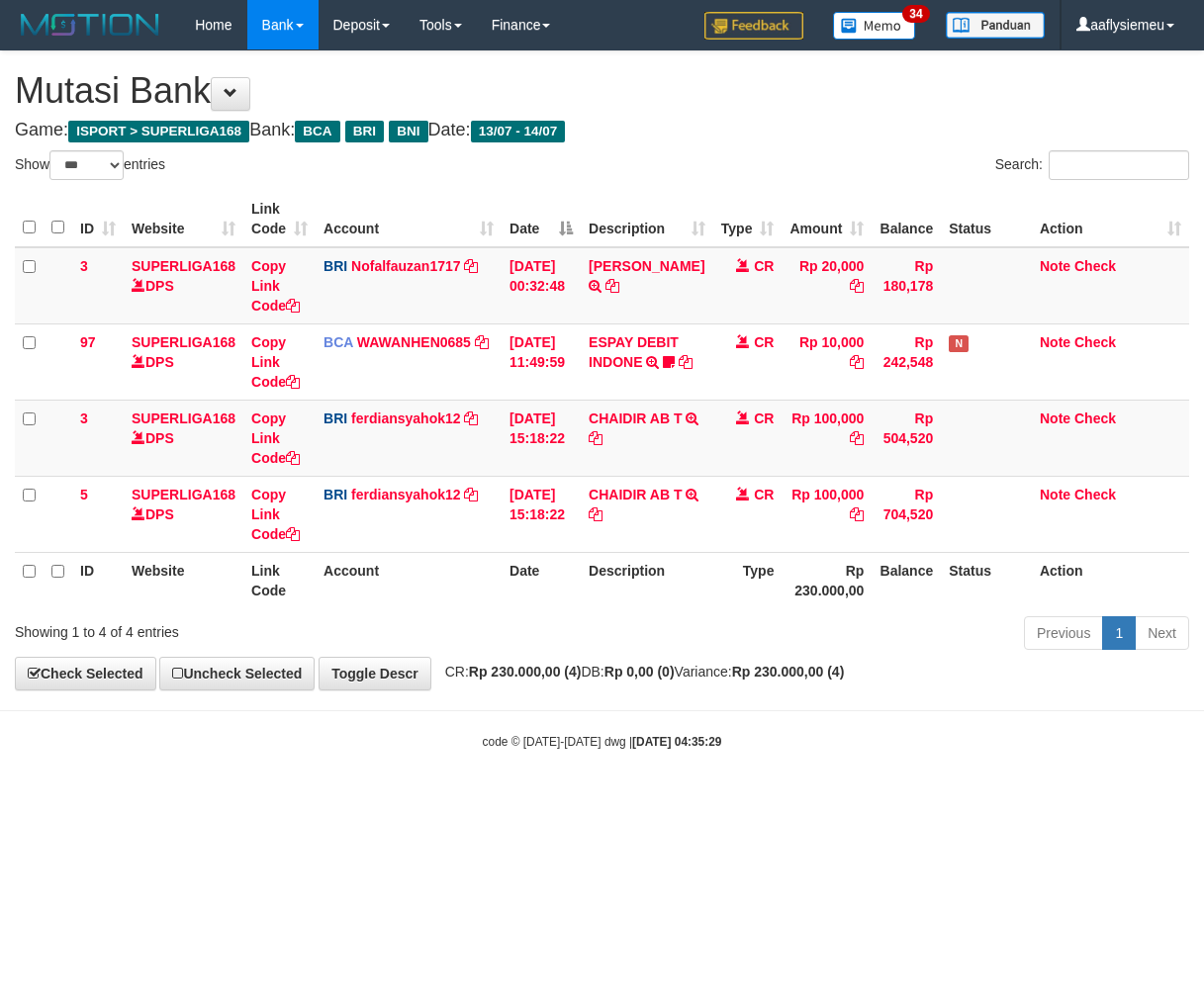 select on "***" 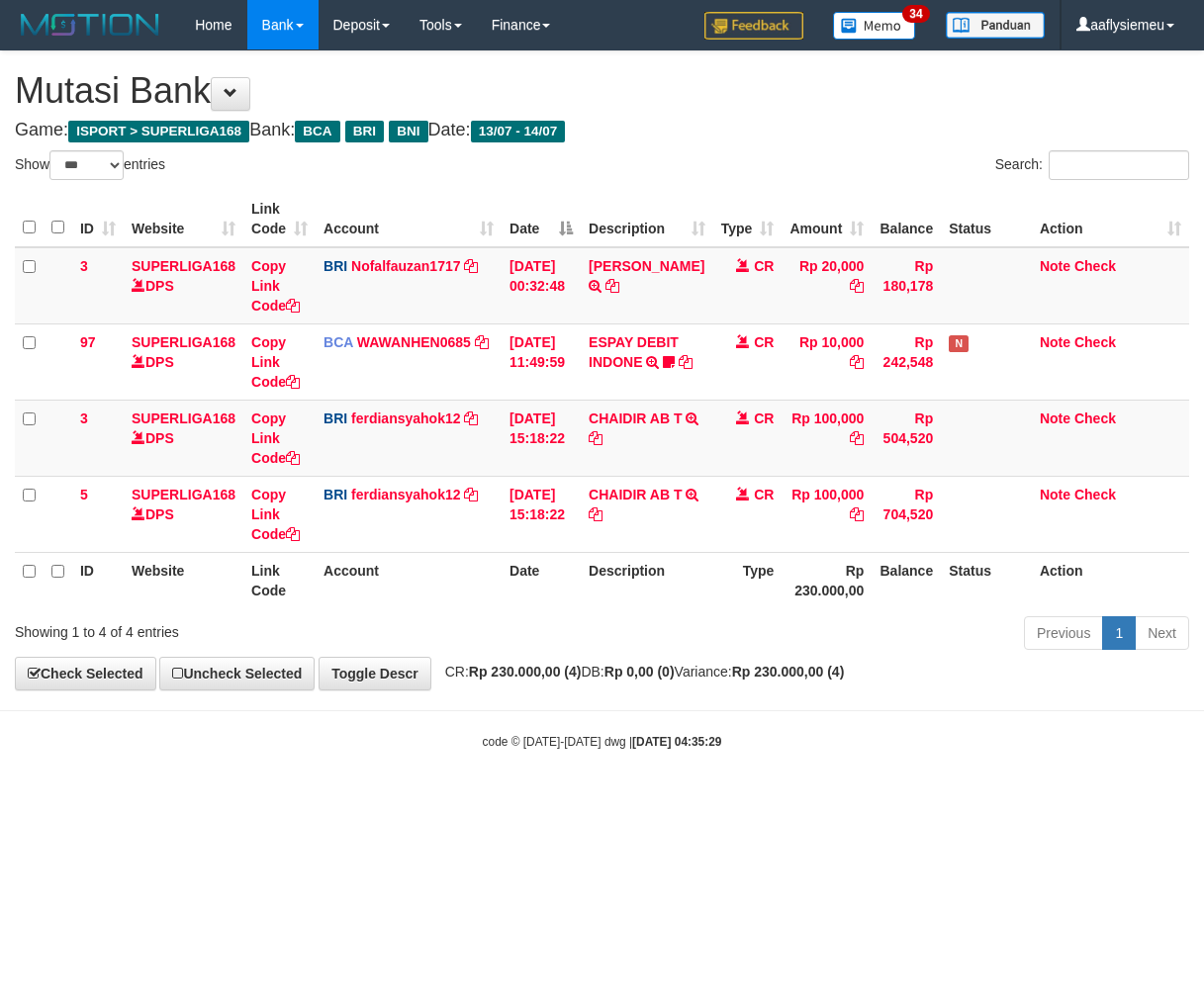 scroll, scrollTop: 0, scrollLeft: 0, axis: both 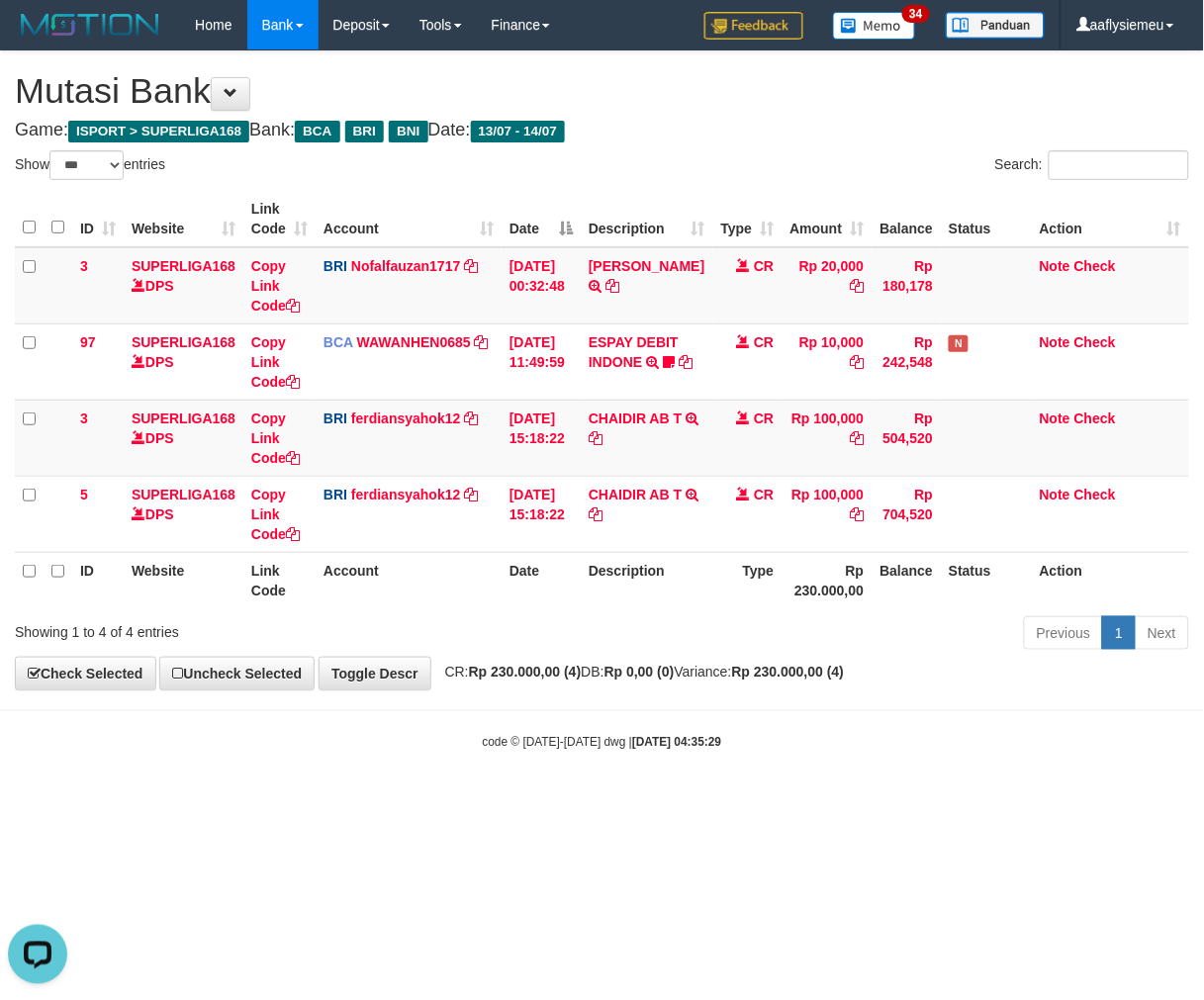 drag, startPoint x: 651, startPoint y: 650, endPoint x: 1198, endPoint y: 667, distance: 547.2641 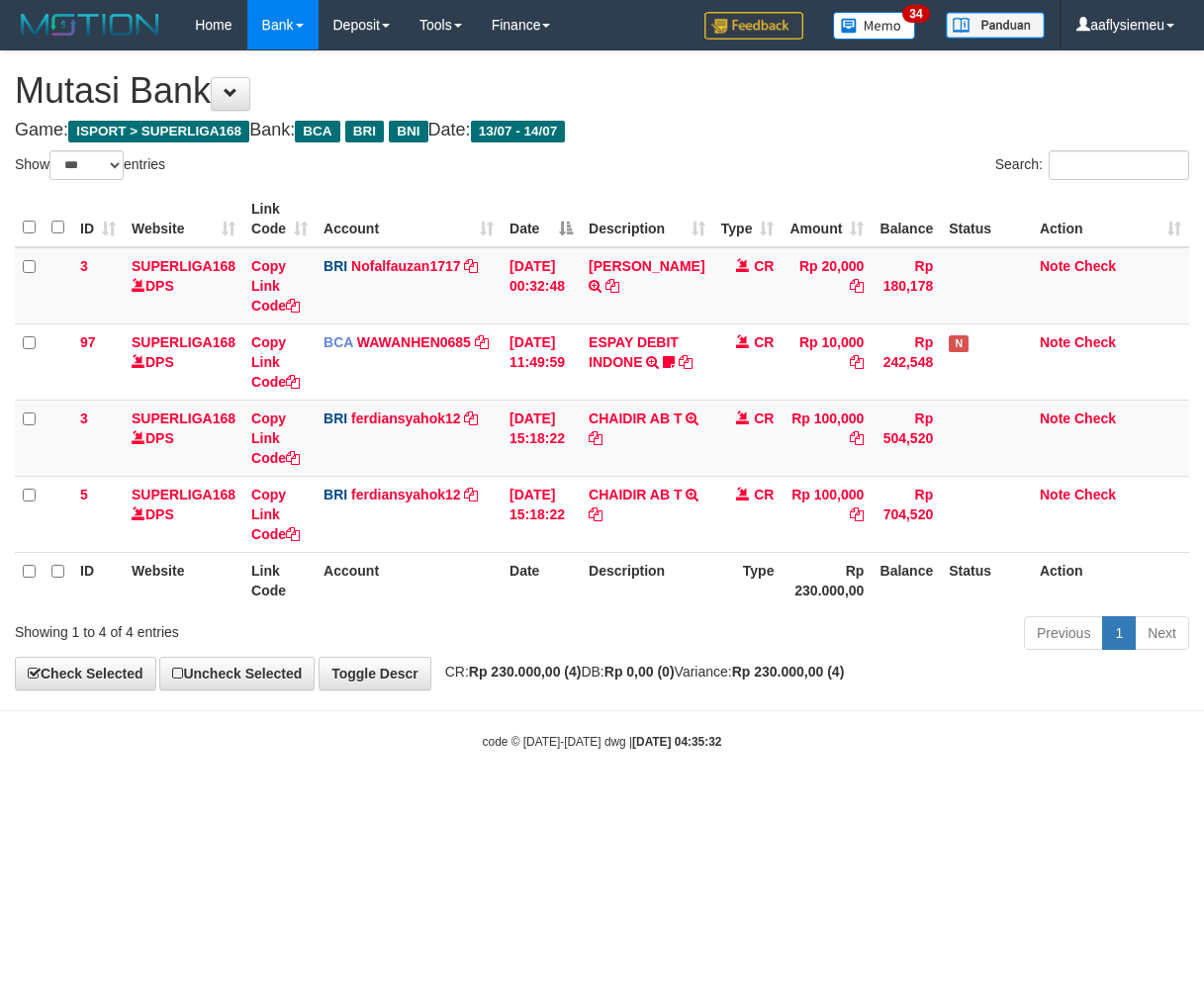 select on "***" 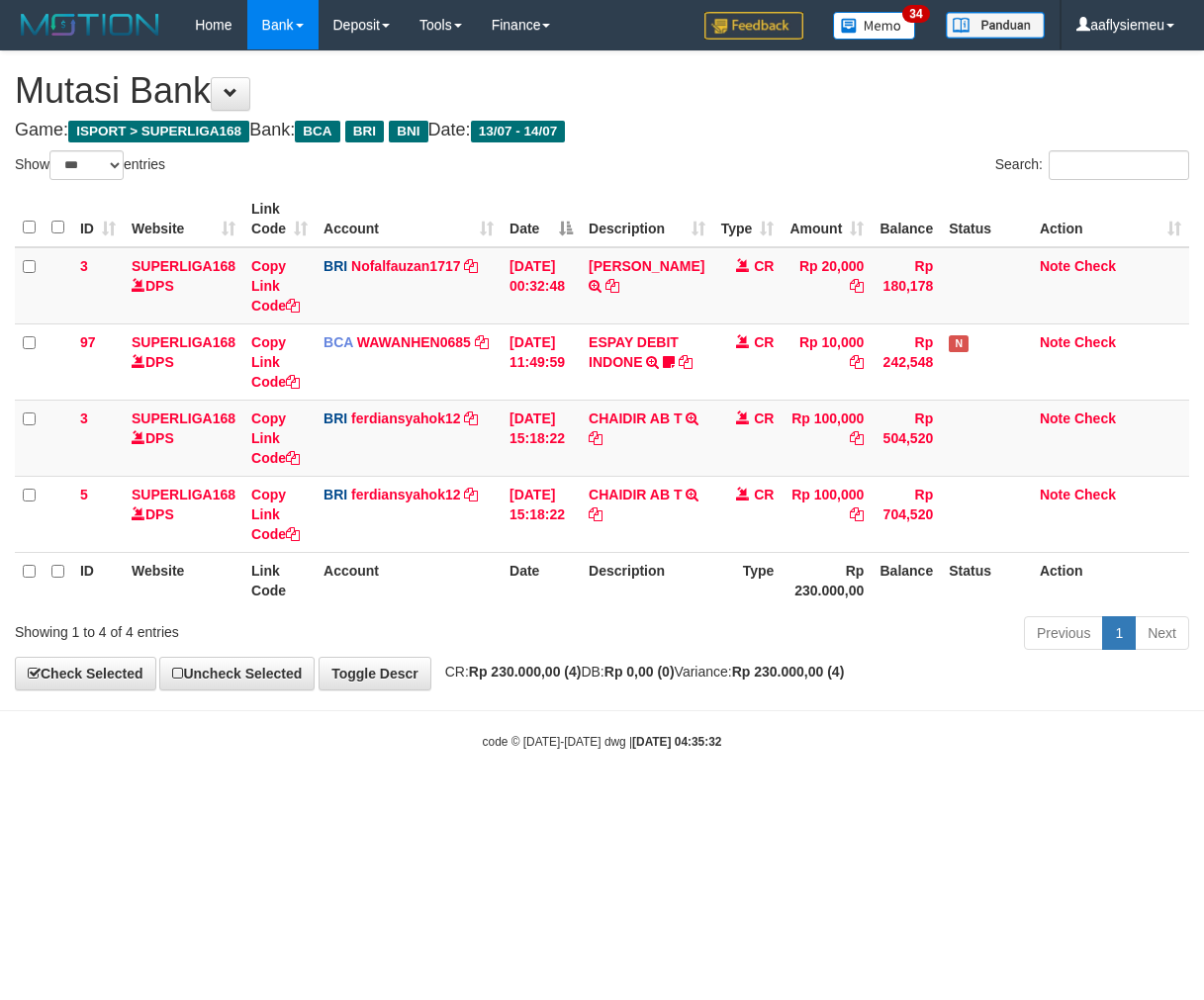 scroll, scrollTop: 0, scrollLeft: 0, axis: both 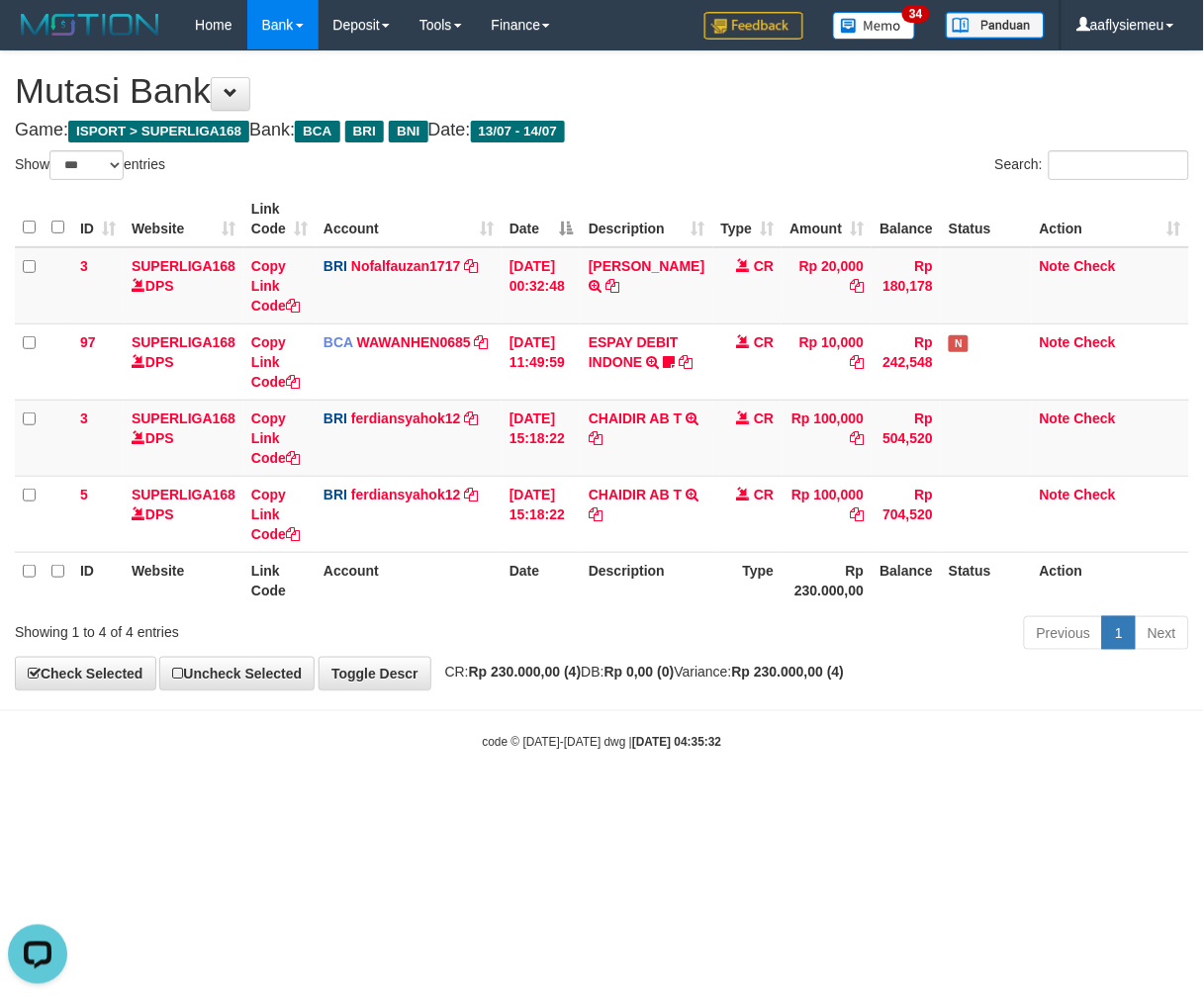 click on "Toggle navigation
Home
Bank
Account List
Load
By Website
Group
[ISPORT]													SUPERLIGA168
By Load Group (DPS)
34" at bounding box center (602, 400) 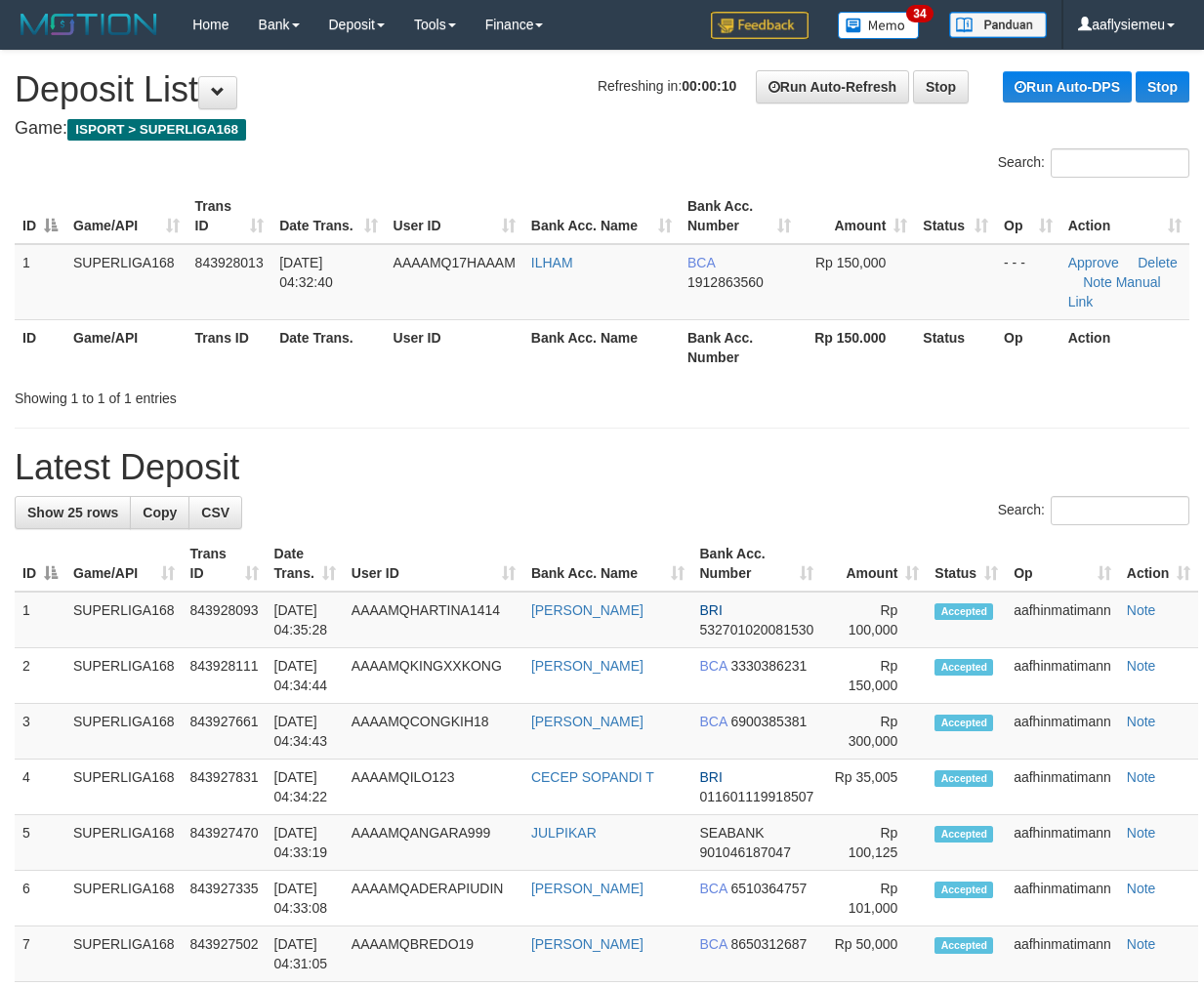 scroll, scrollTop: 0, scrollLeft: 0, axis: both 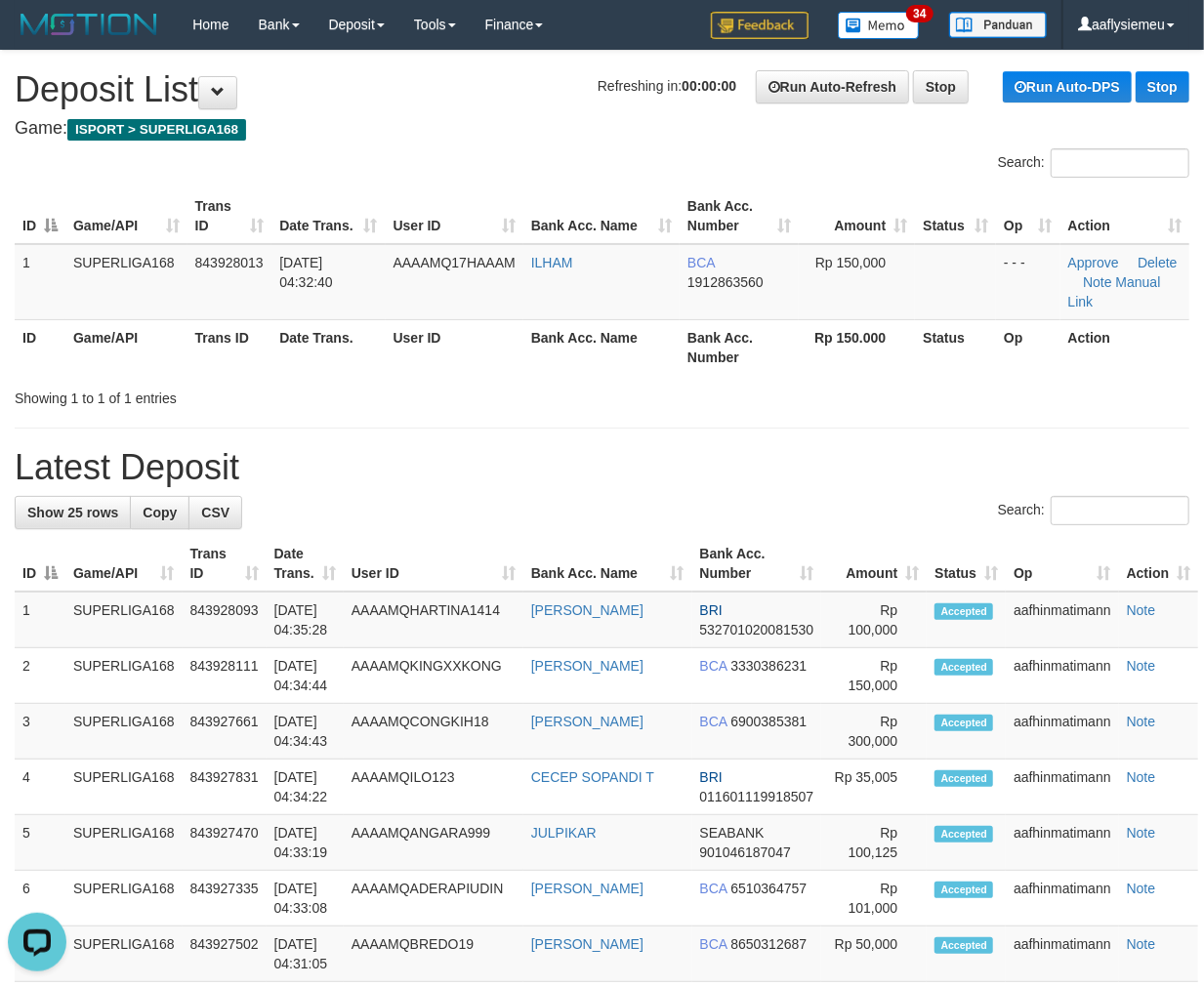 click on "**********" at bounding box center (602, 1082) 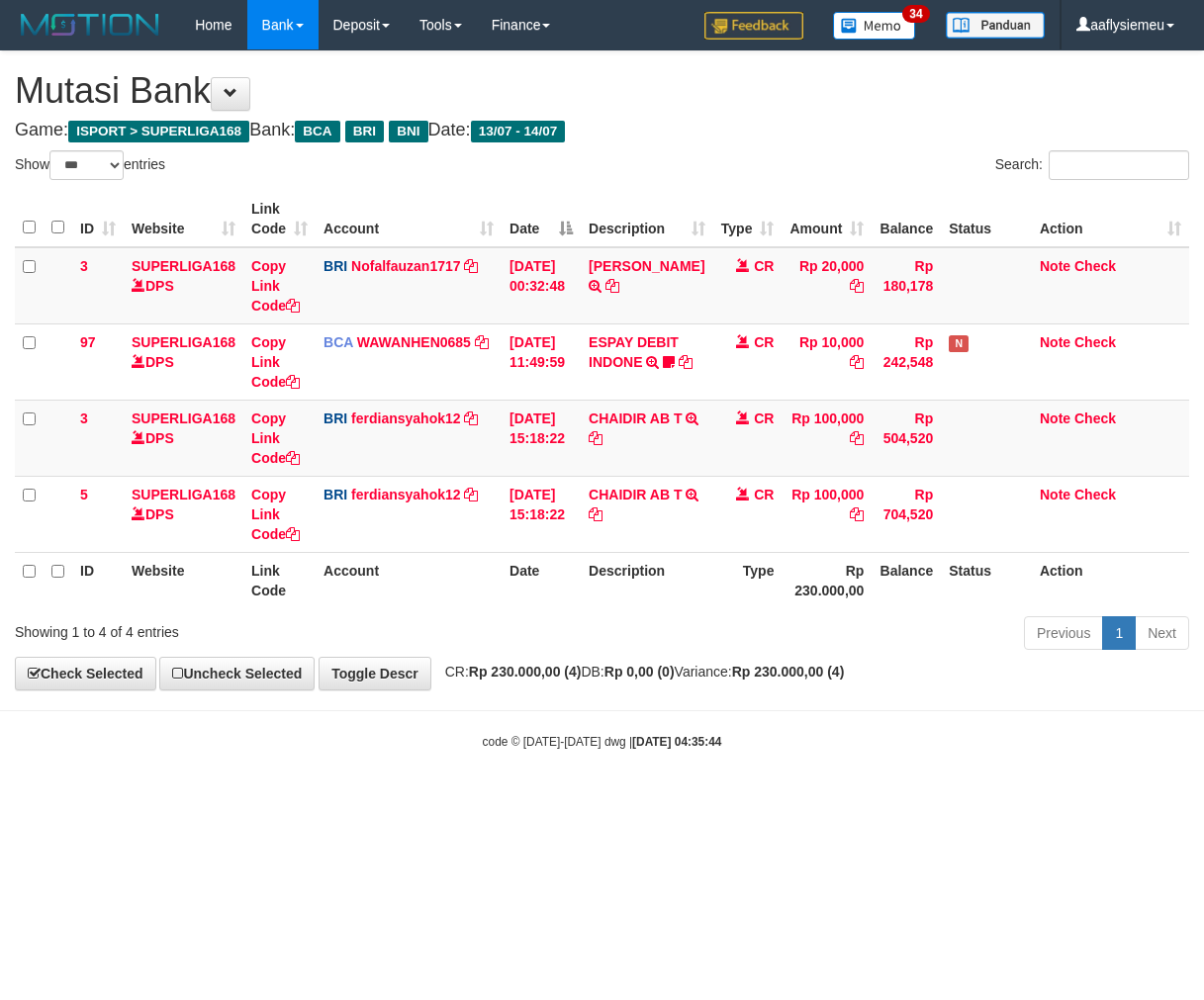 select on "***" 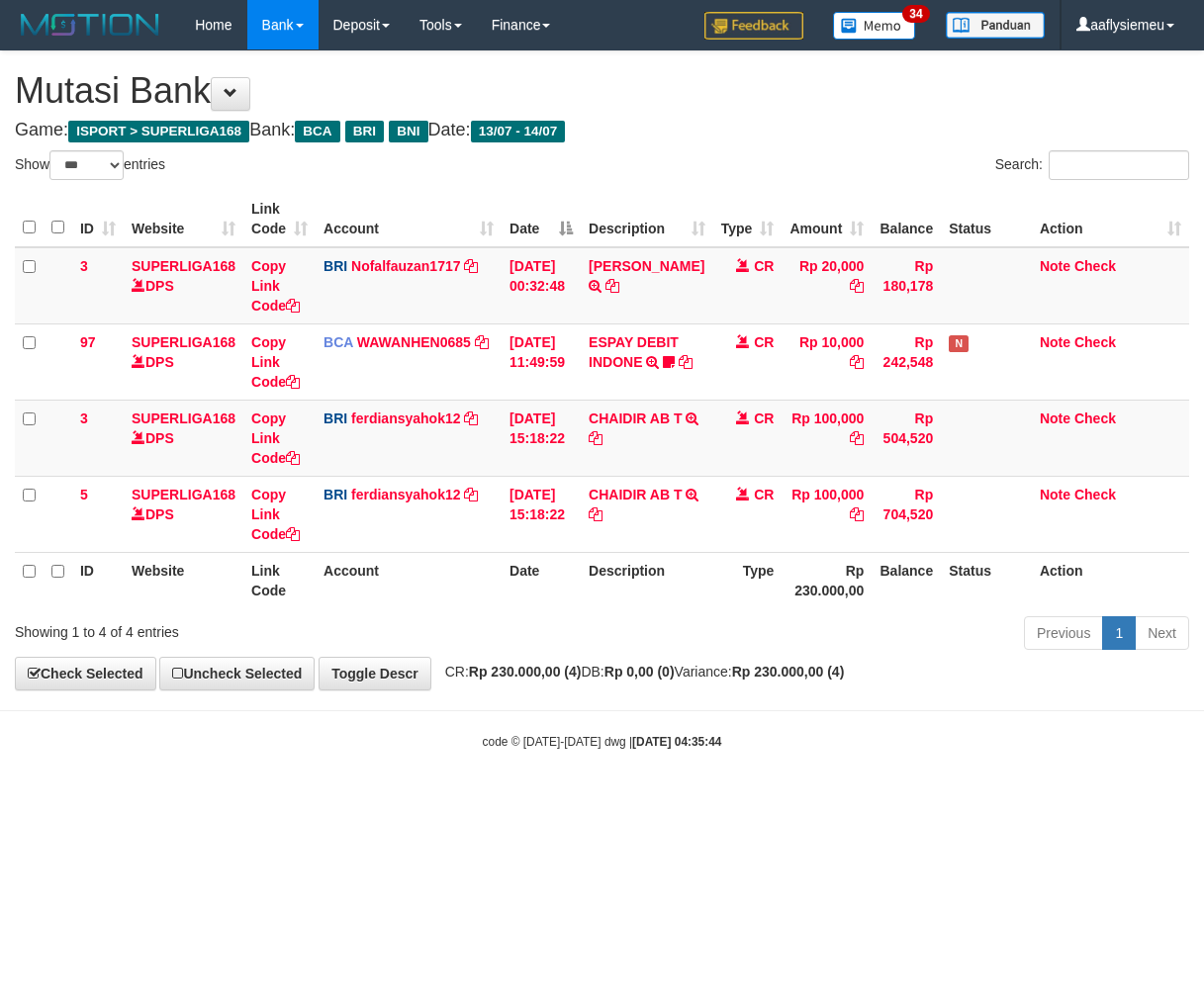 scroll, scrollTop: 0, scrollLeft: 0, axis: both 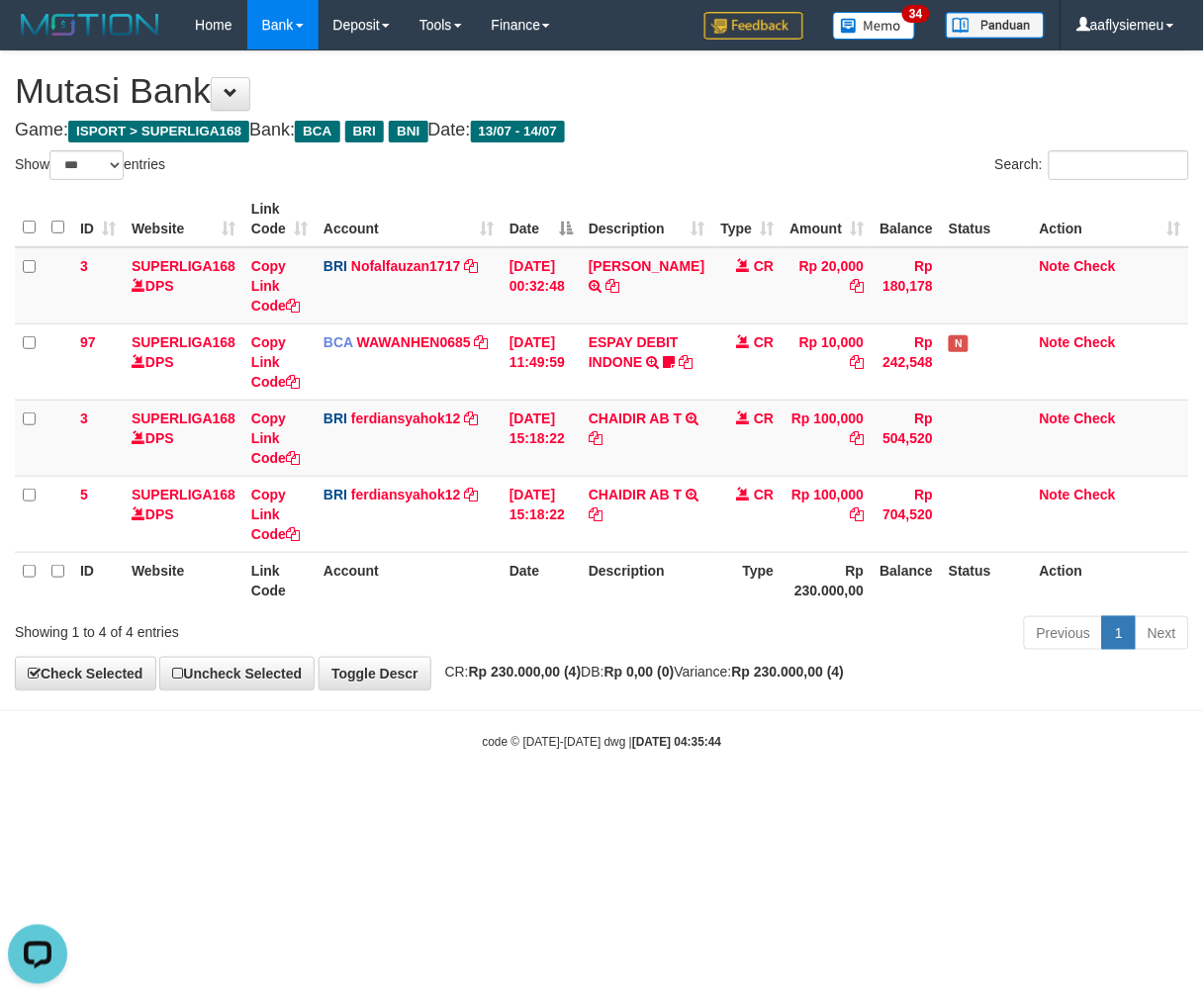 drag, startPoint x: 437, startPoint y: 648, endPoint x: 427, endPoint y: 654, distance: 11.661904 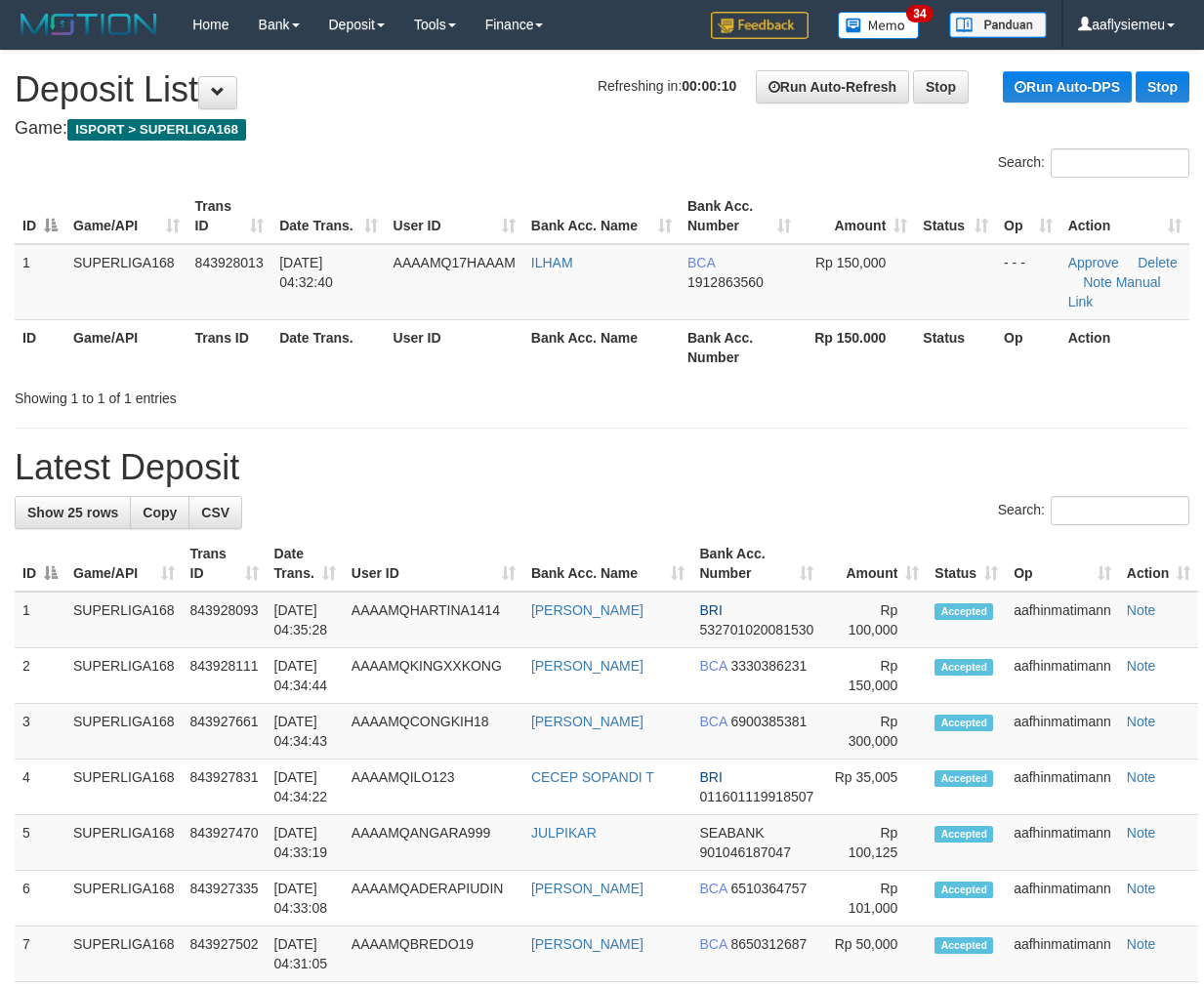 scroll, scrollTop: 0, scrollLeft: 0, axis: both 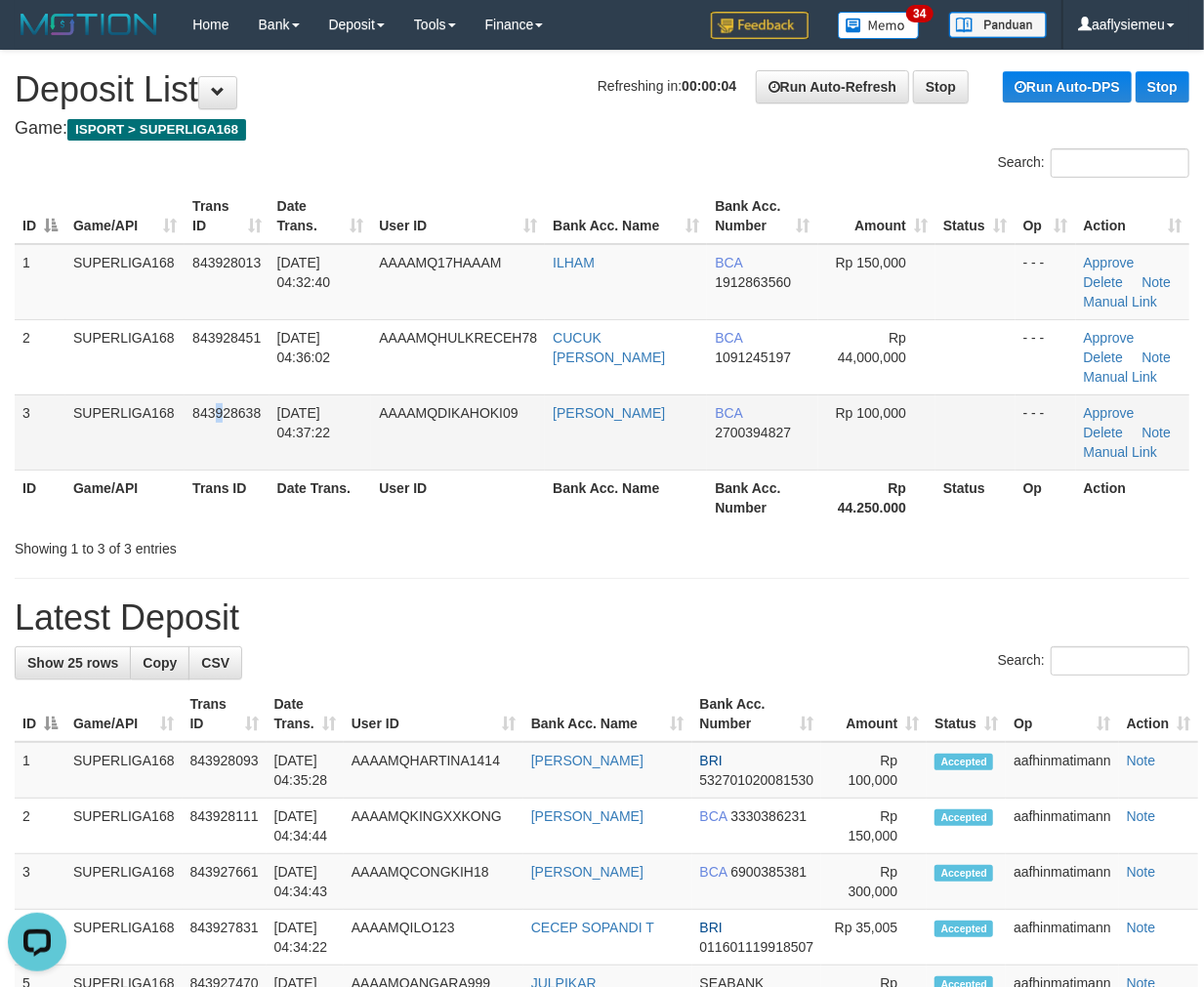 click on "843928638" at bounding box center [227, 432] 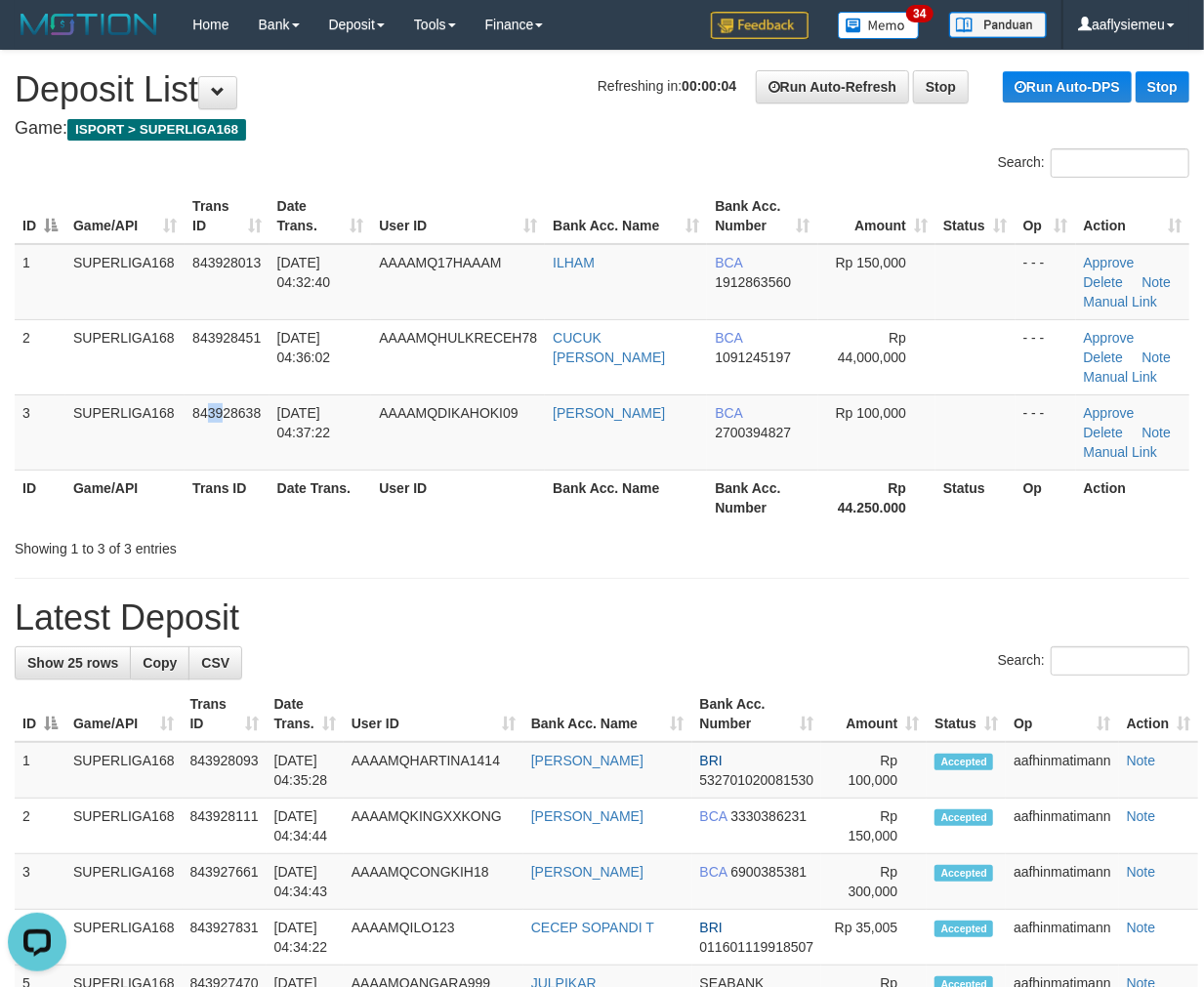 drag, startPoint x: 356, startPoint y: 450, endPoint x: 179, endPoint y: 501, distance: 184.20098 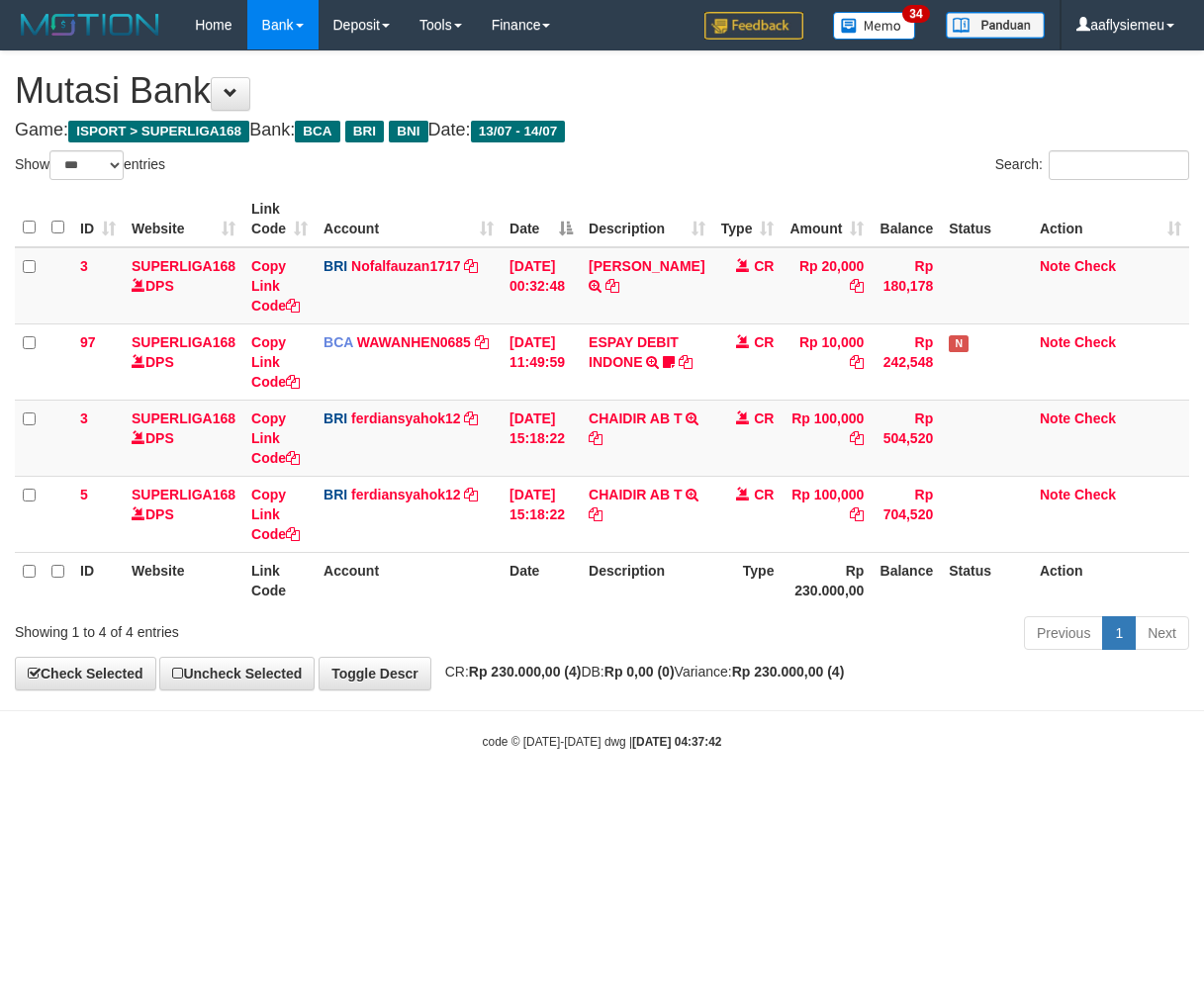 select on "***" 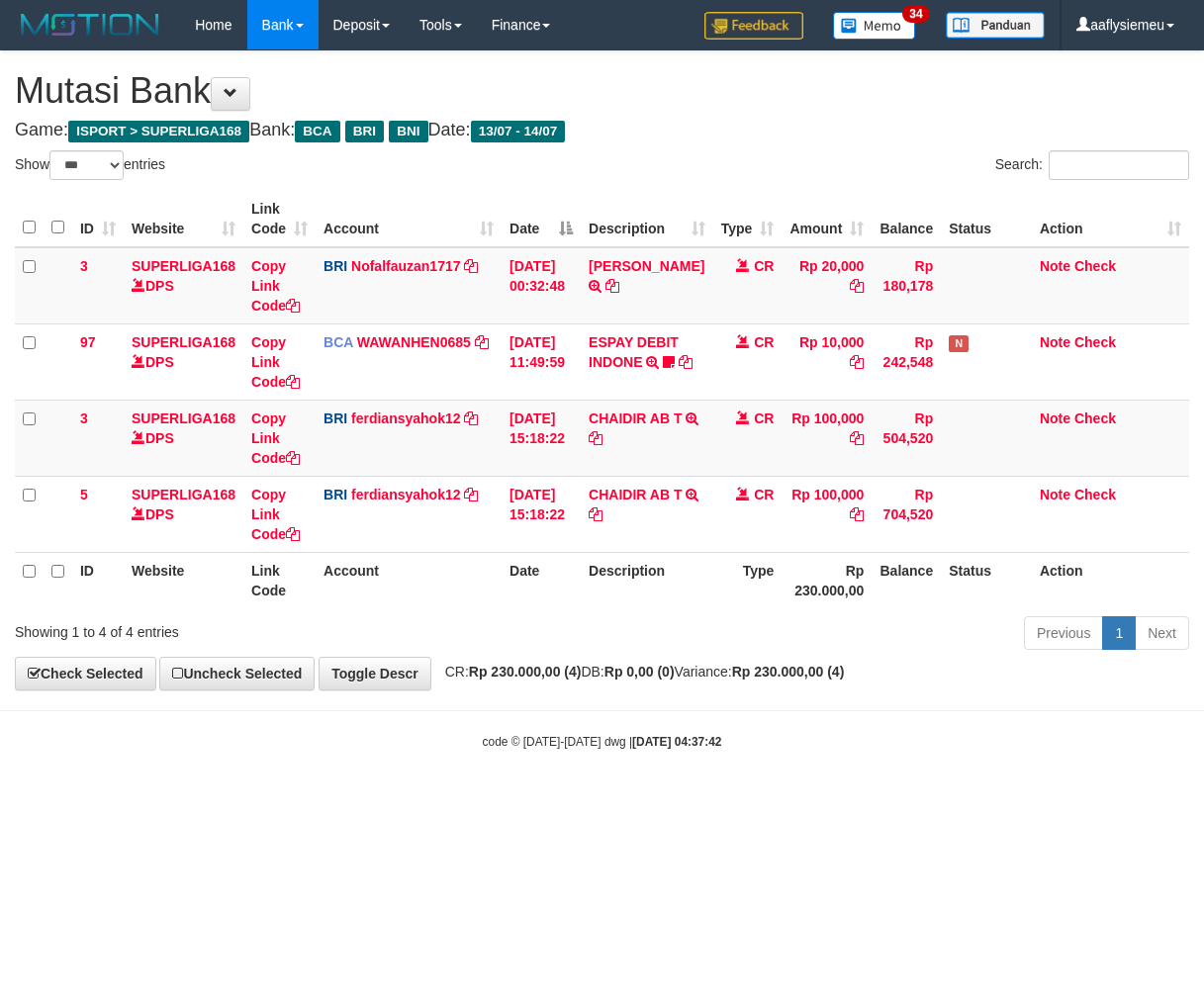 scroll, scrollTop: 0, scrollLeft: 0, axis: both 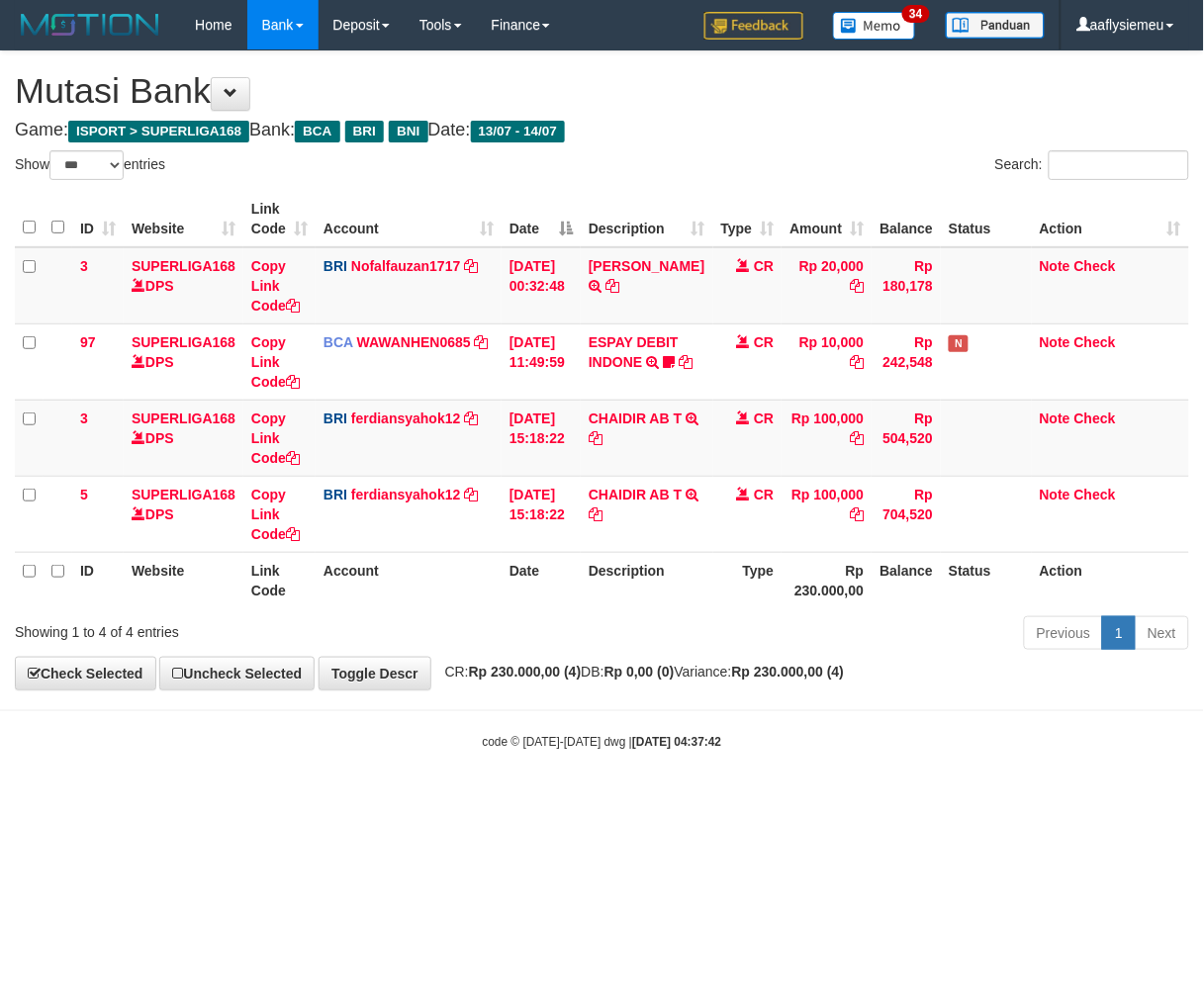 click on "**********" at bounding box center (602, 370) 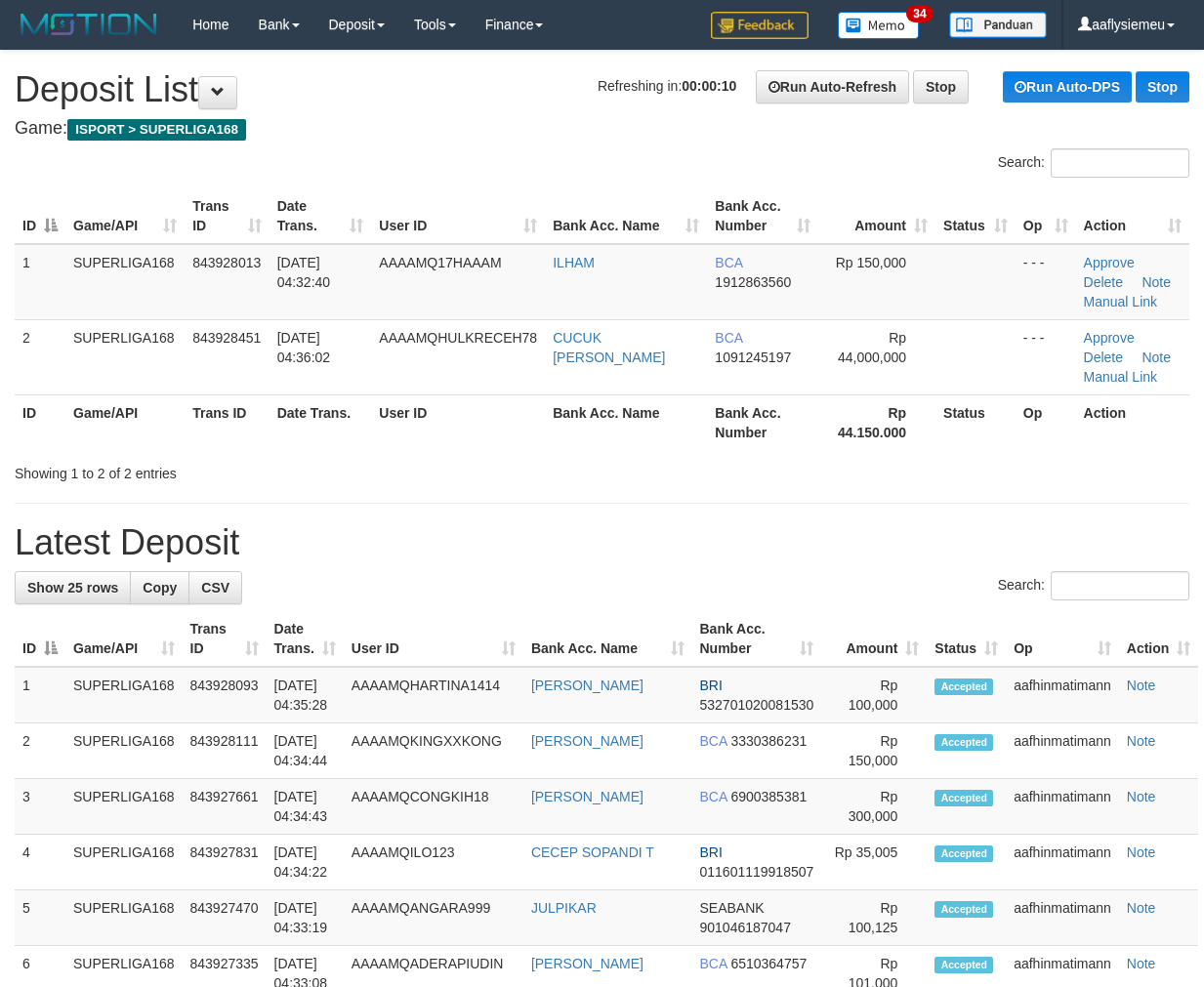 scroll, scrollTop: 0, scrollLeft: 0, axis: both 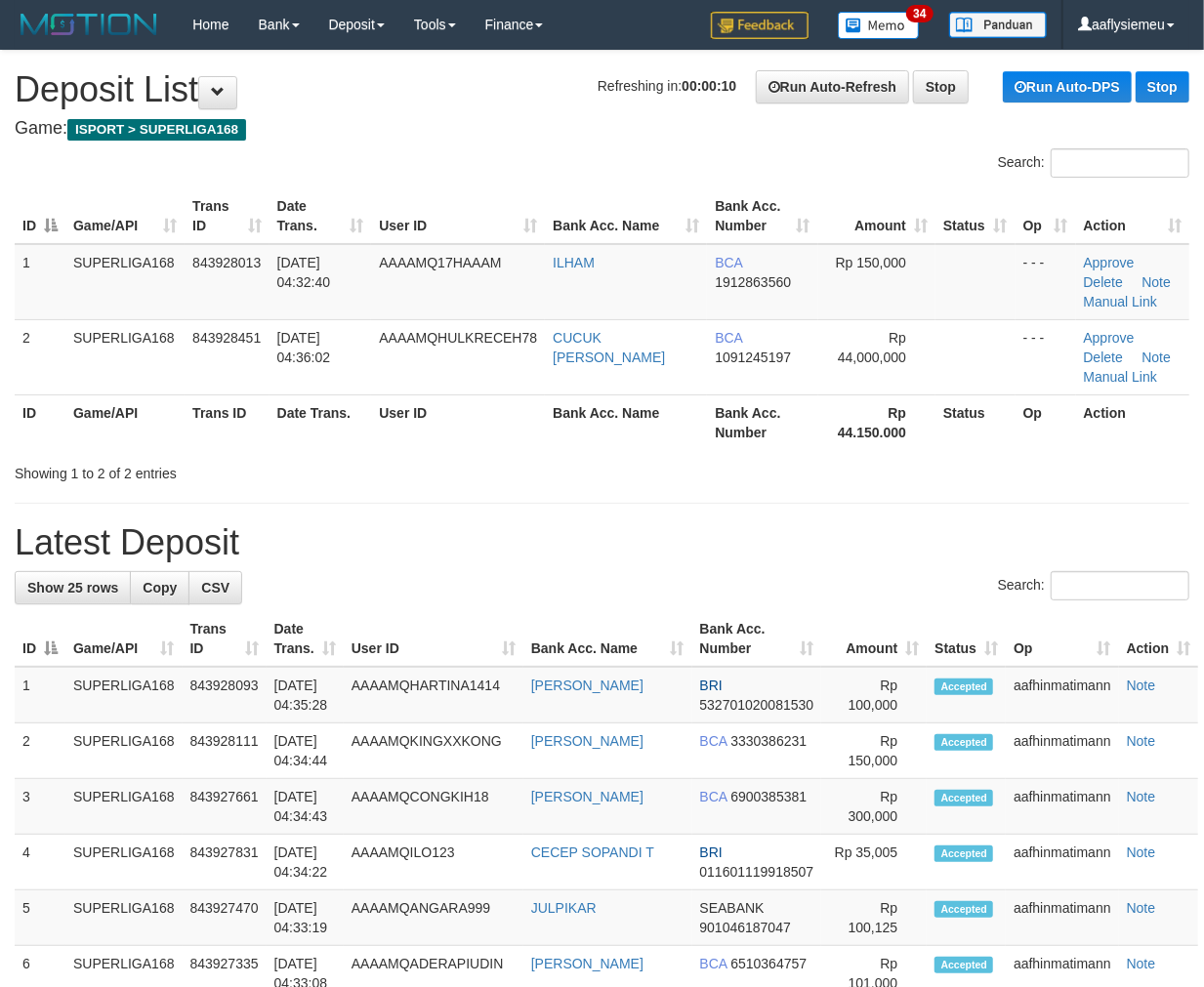 drag, startPoint x: 274, startPoint y: 459, endPoint x: 190, endPoint y: 486, distance: 88.23265 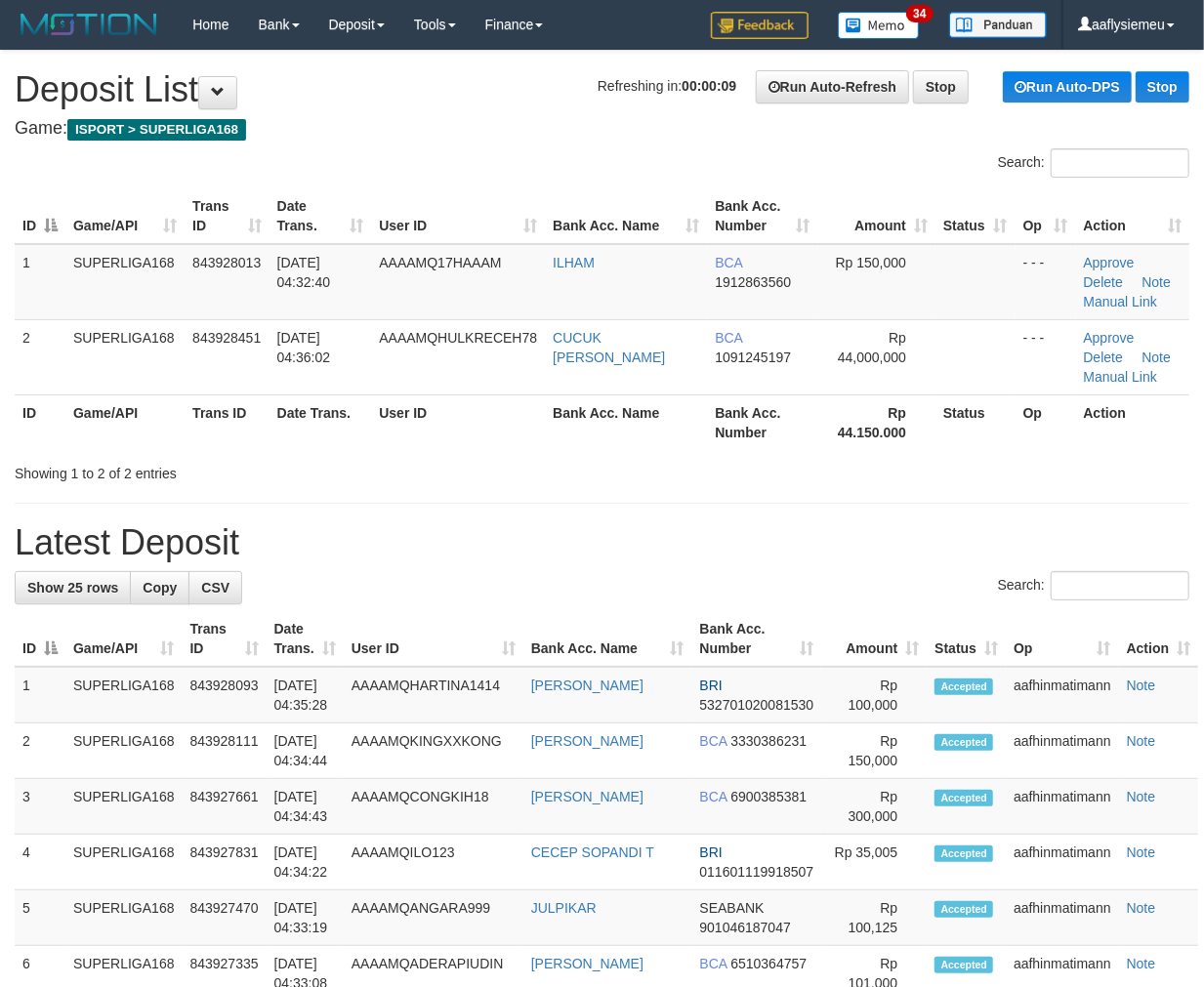 click on "**********" at bounding box center [602, 1120] 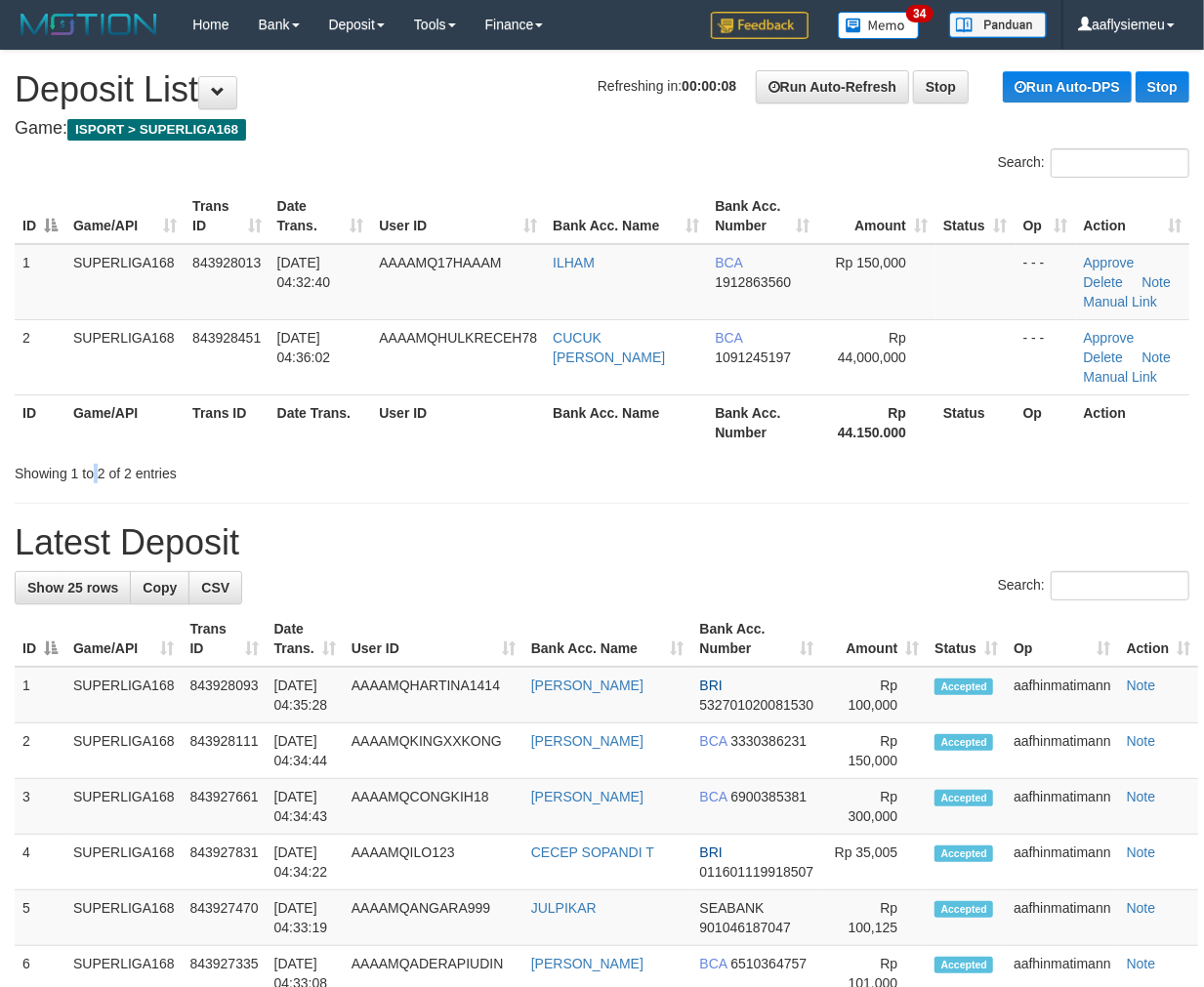 click on "**********" at bounding box center (602, 1120) 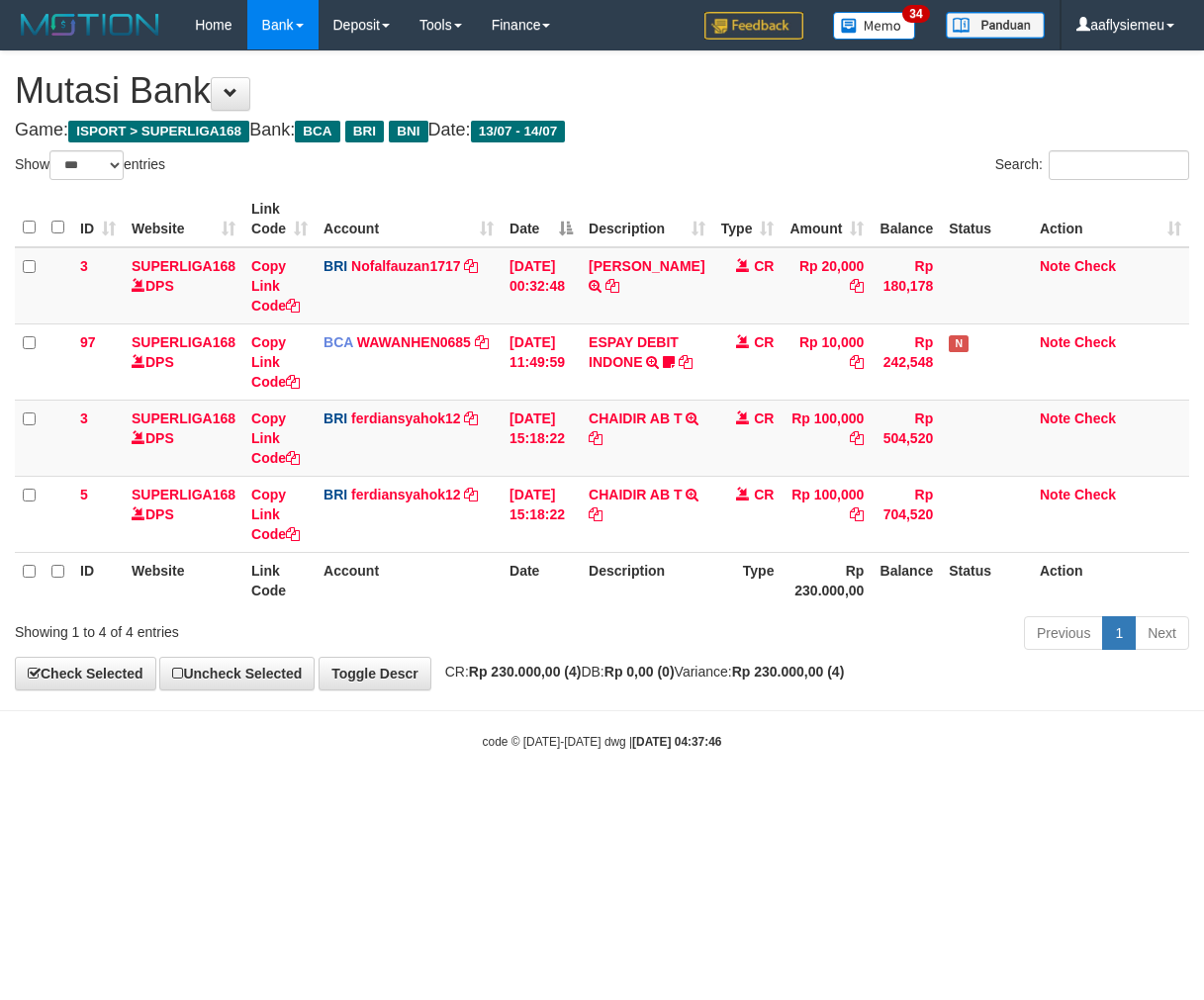 select on "***" 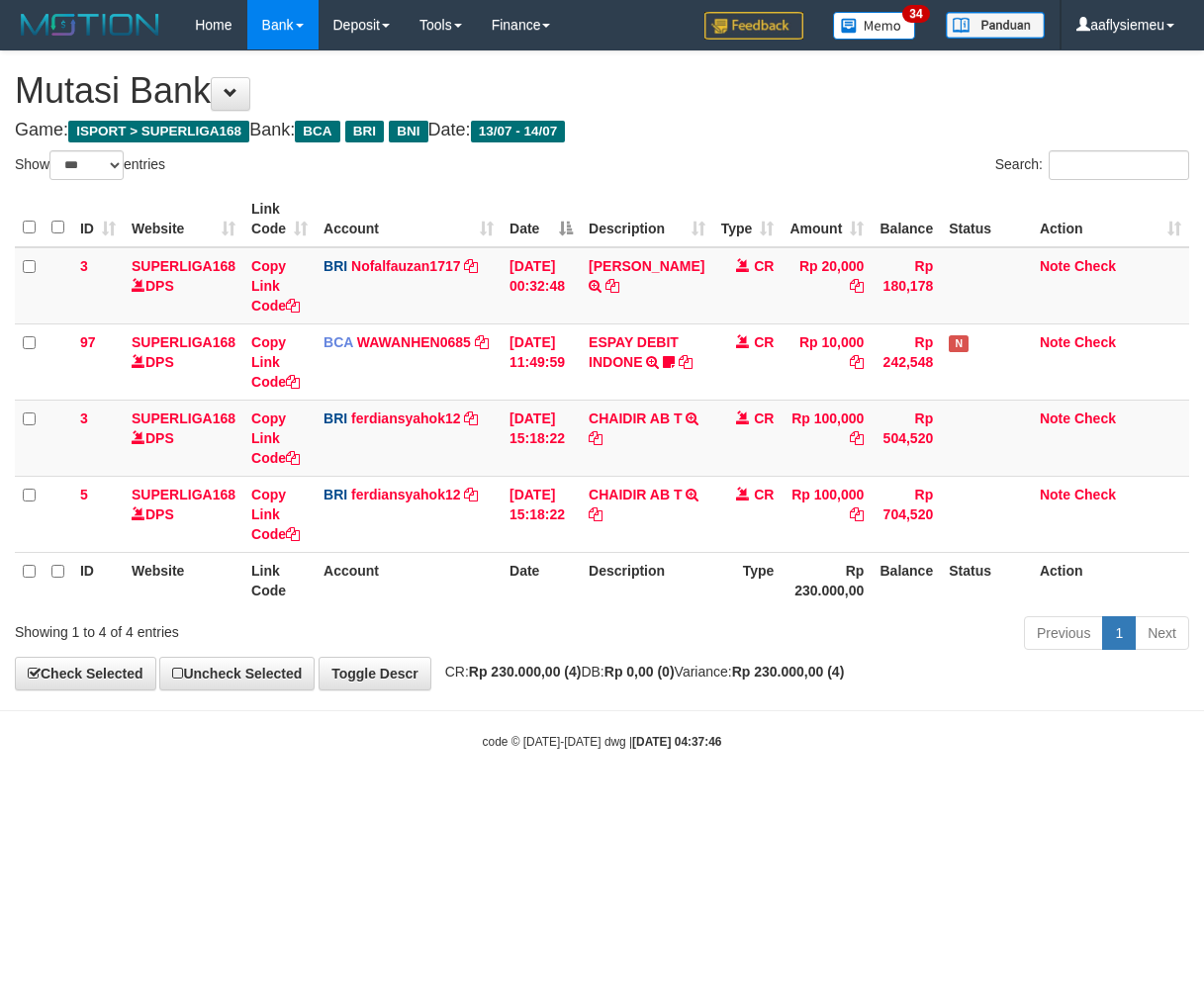 scroll, scrollTop: 0, scrollLeft: 0, axis: both 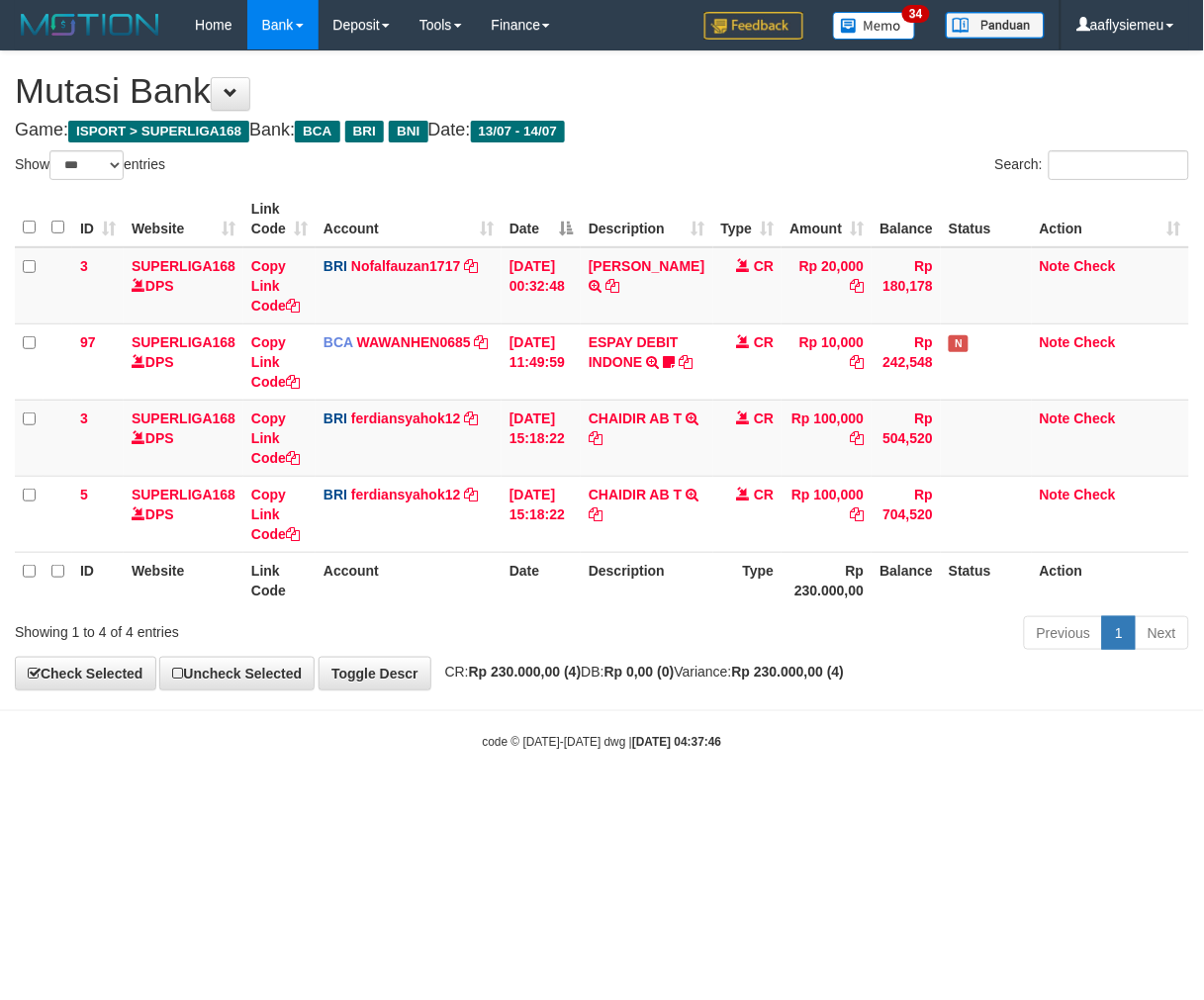 click on "Toggle navigation
Home
Bank
Account List
Load
By Website
Group
[ISPORT]													SUPERLIGA168
By Load Group (DPS)
34" at bounding box center (602, 400) 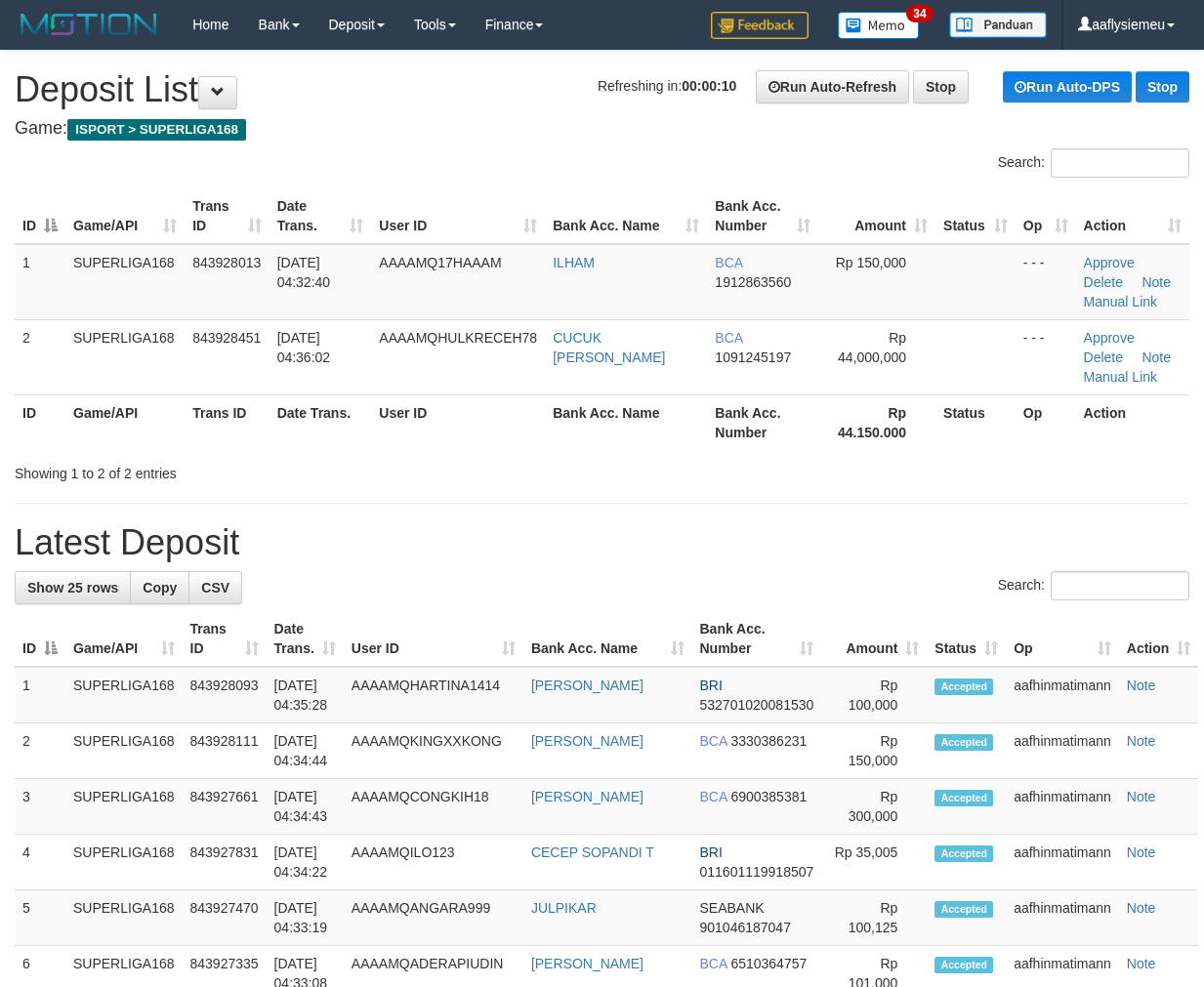 scroll, scrollTop: 0, scrollLeft: 0, axis: both 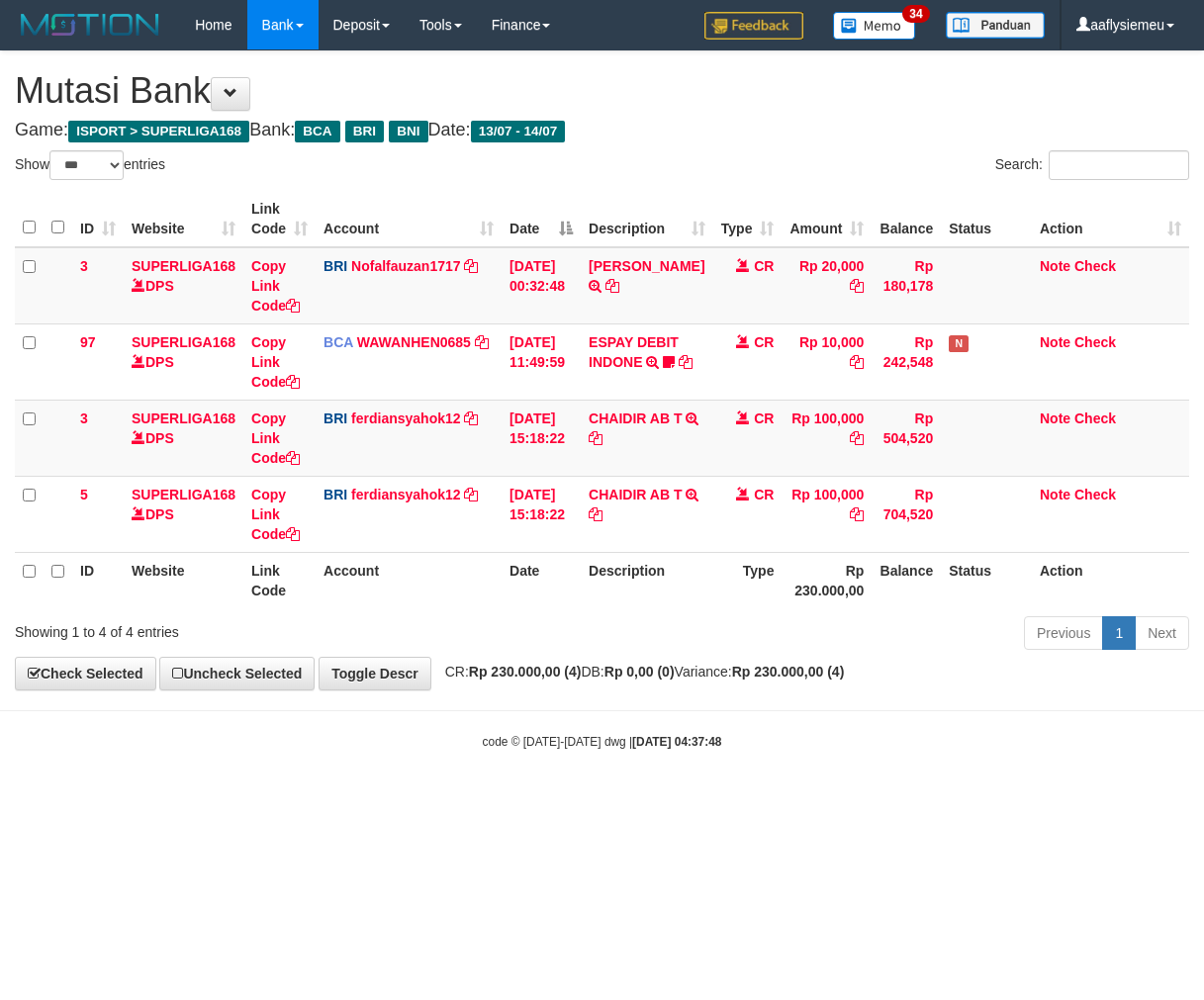 select on "***" 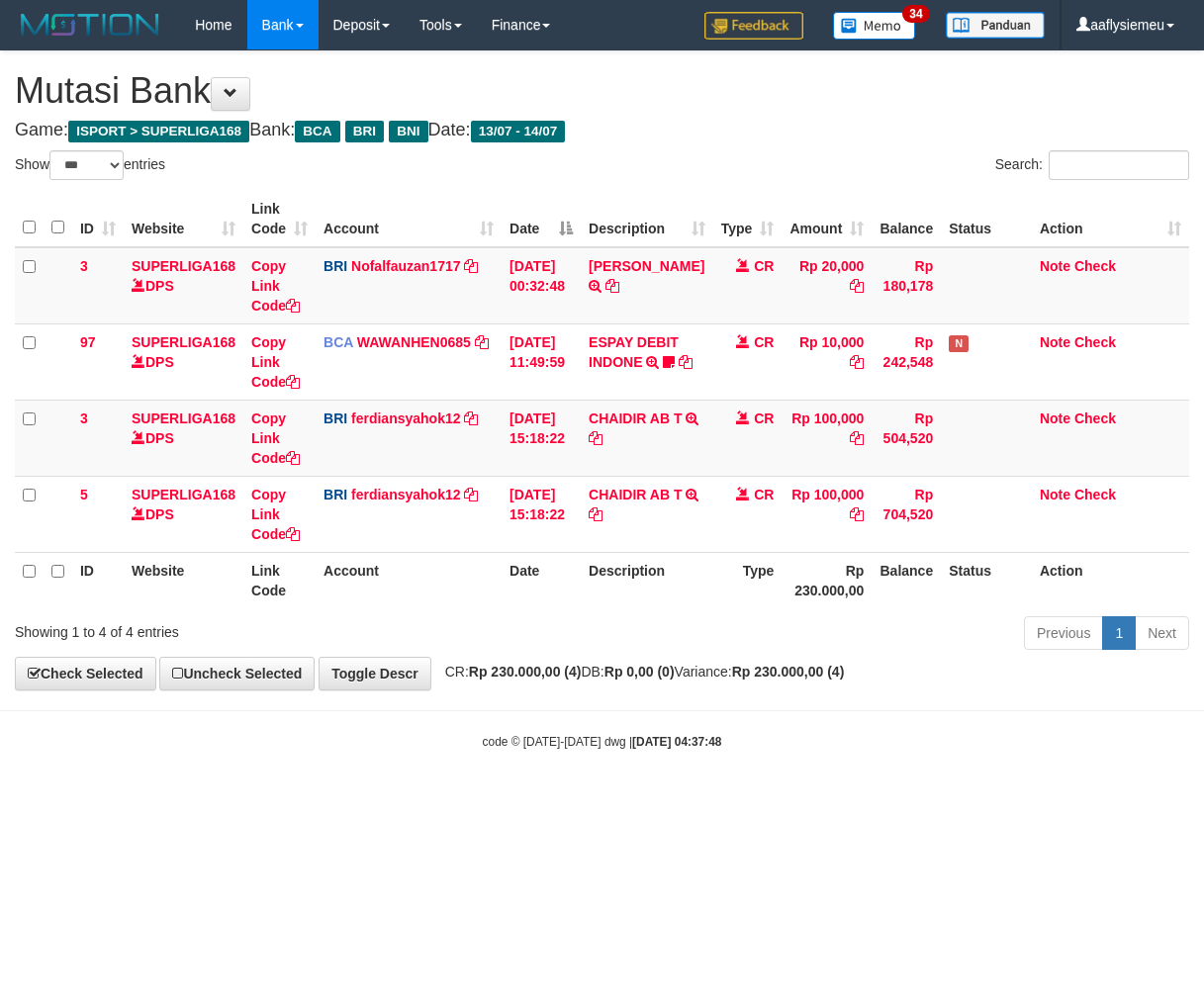 scroll, scrollTop: 0, scrollLeft: 0, axis: both 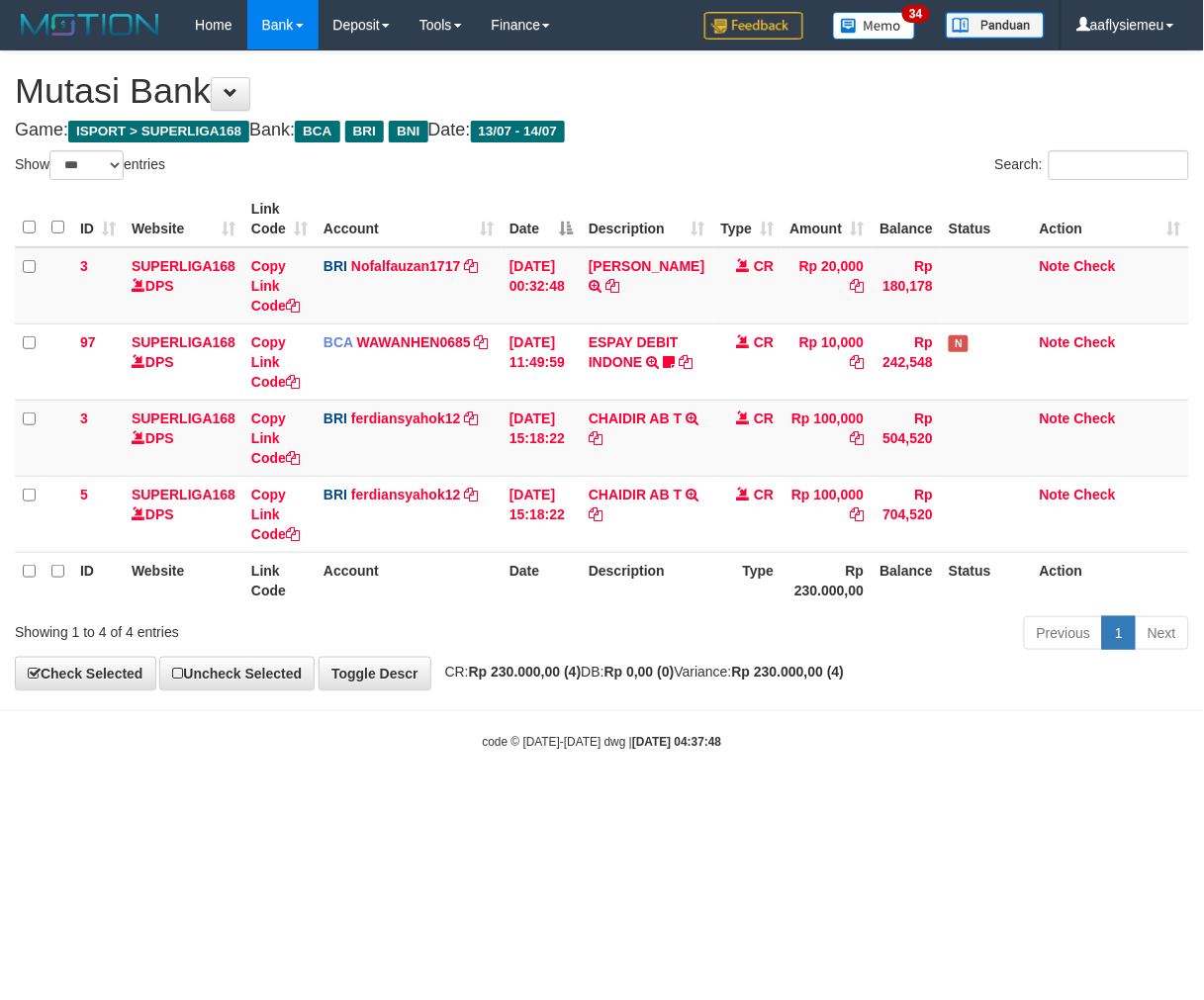 drag, startPoint x: 485, startPoint y: 746, endPoint x: 188, endPoint y: 784, distance: 299.42111 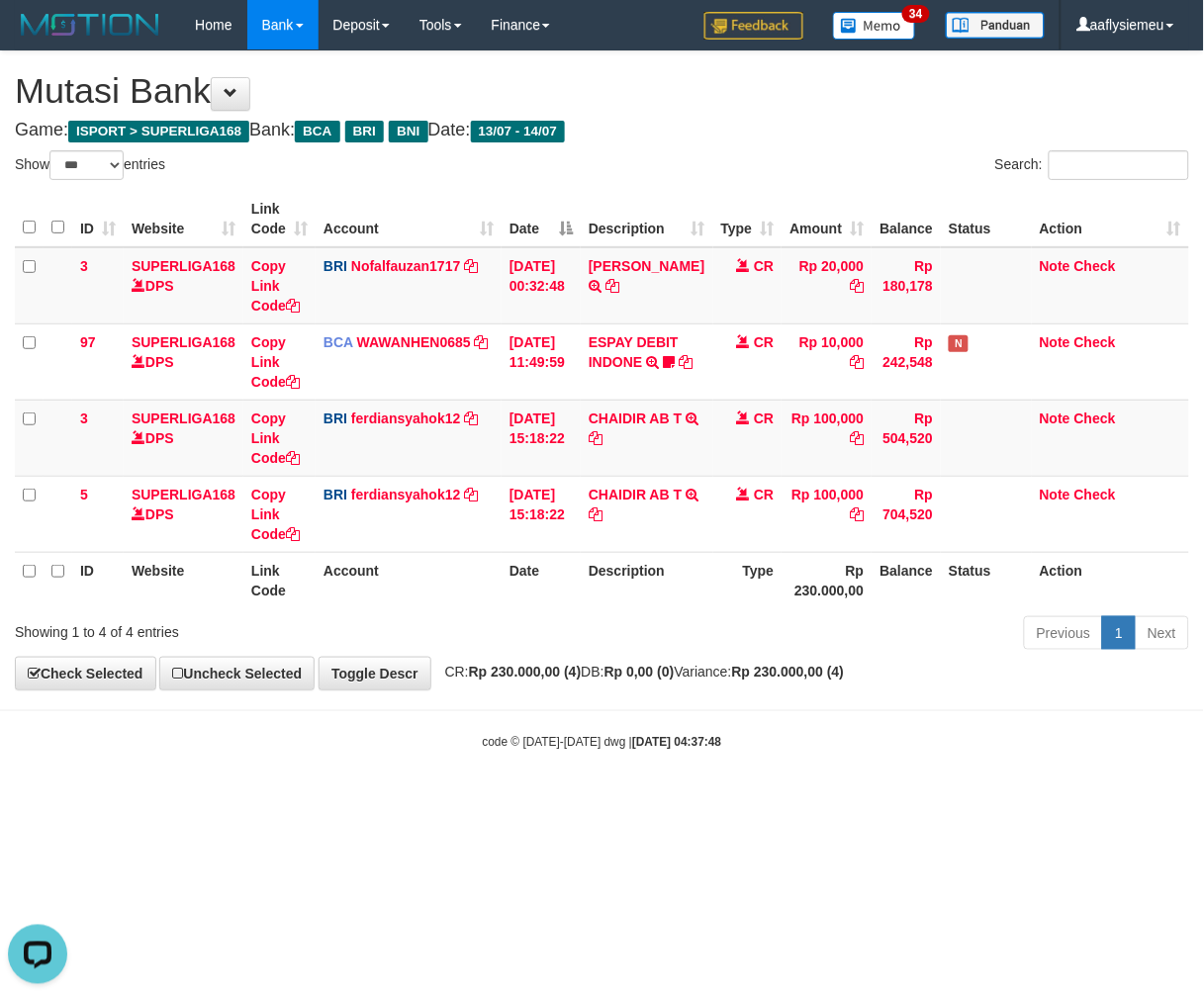 scroll, scrollTop: 0, scrollLeft: 0, axis: both 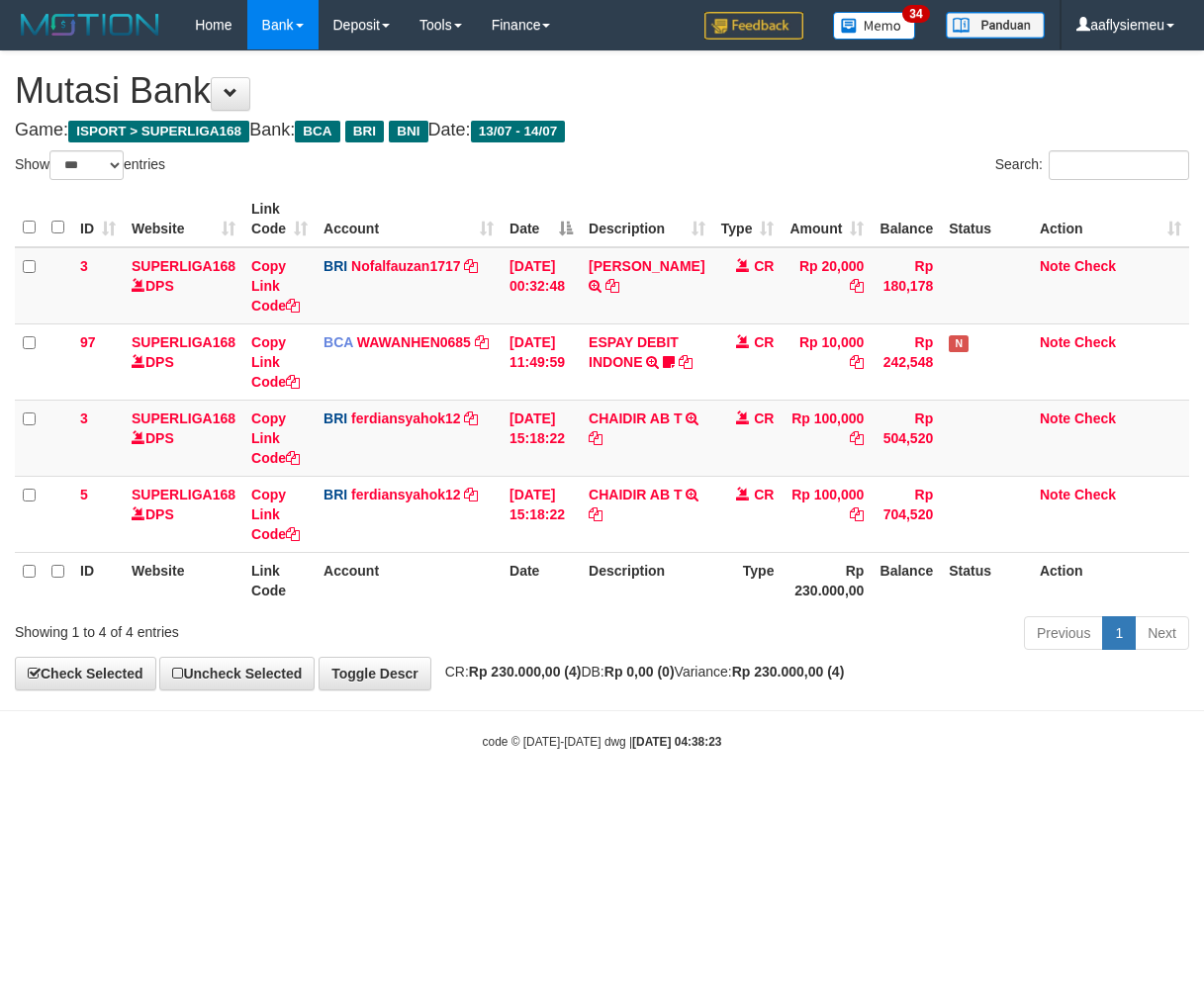 select on "***" 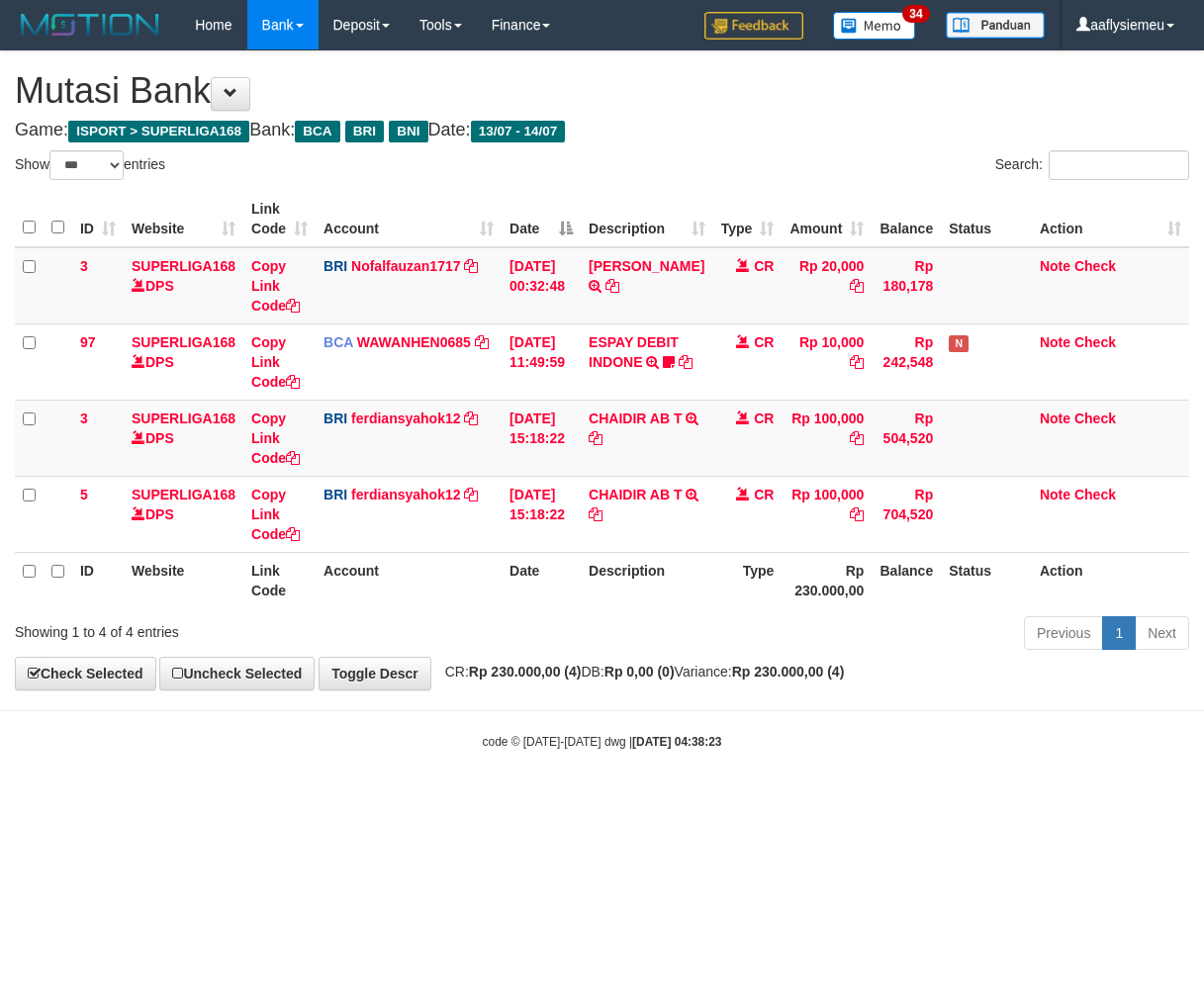 scroll, scrollTop: 0, scrollLeft: 0, axis: both 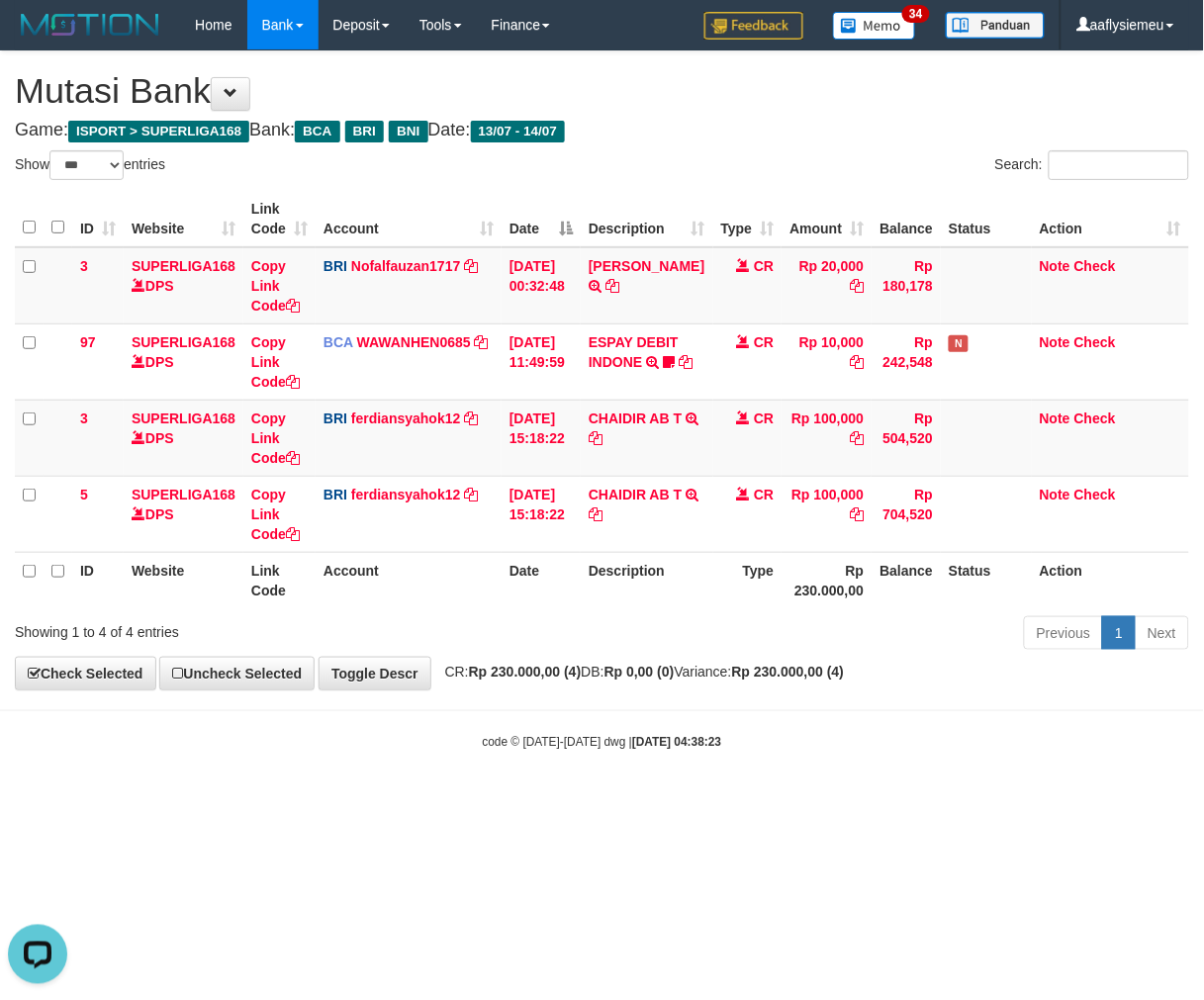 drag, startPoint x: 732, startPoint y: 722, endPoint x: 782, endPoint y: 718, distance: 50.159745 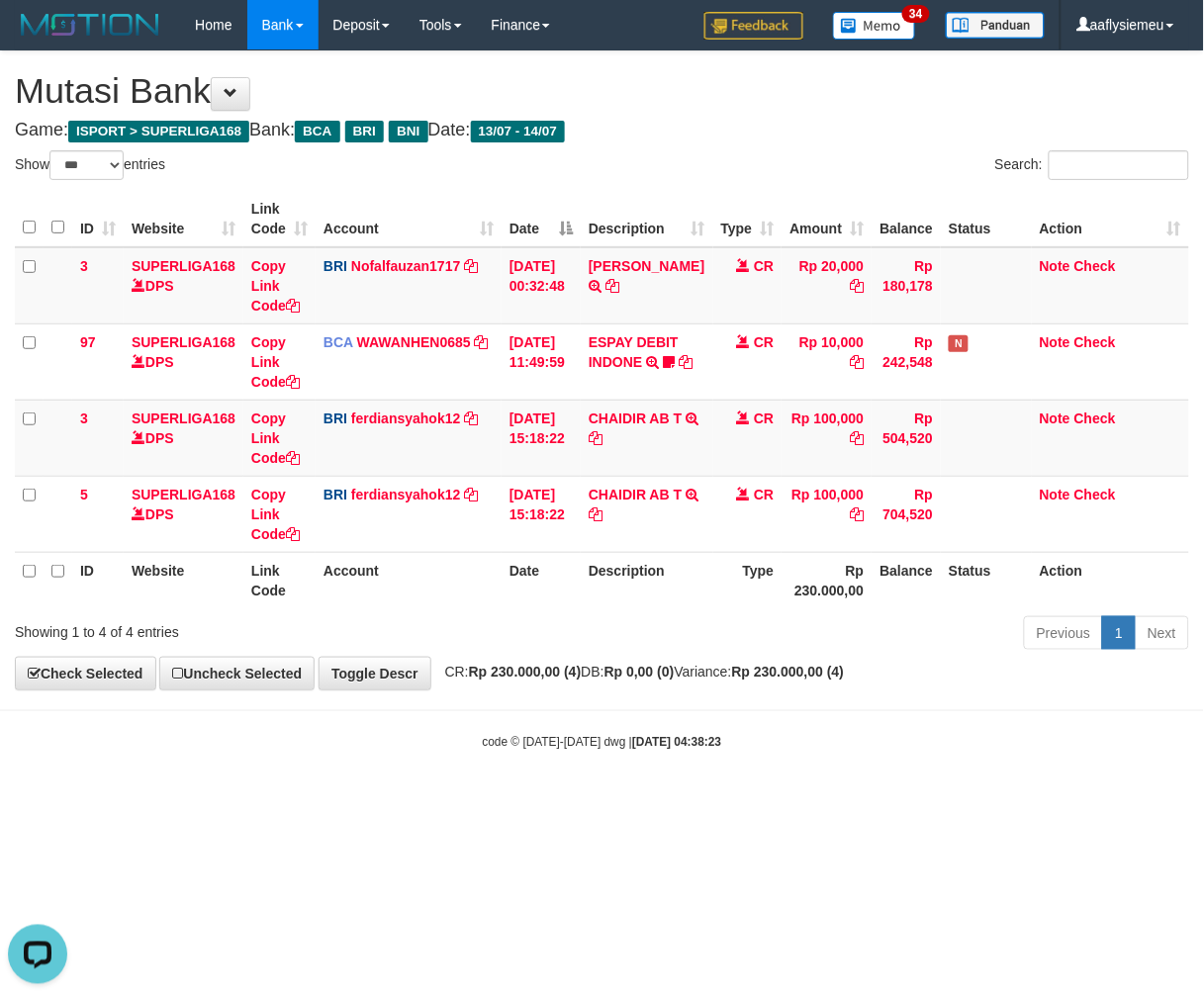 click on "Toggle navigation
Home
Bank
Account List
Load
By Website
Group
[ISPORT]													SUPERLIGA168
By Load Group (DPS)
34" at bounding box center (602, 400) 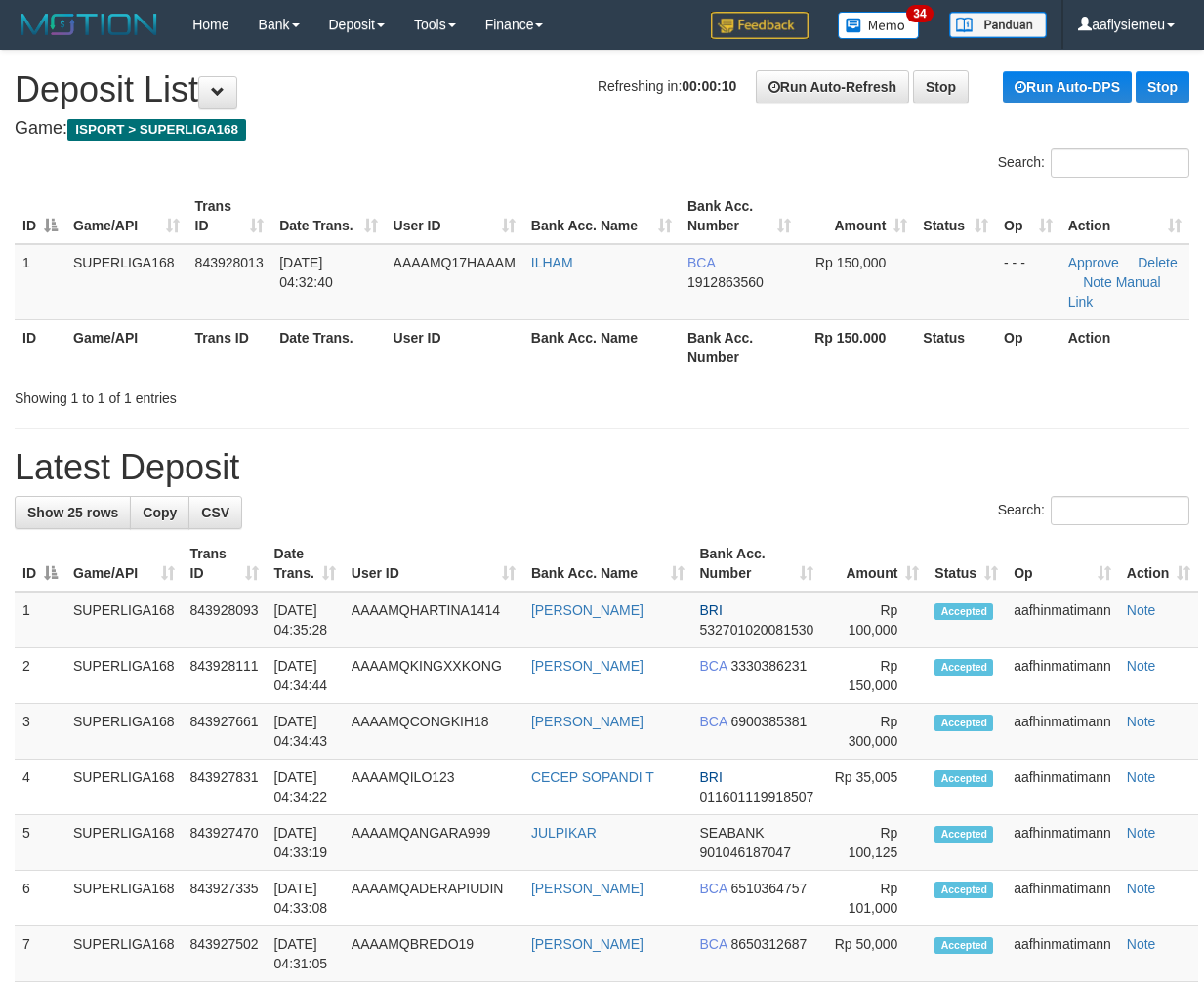 scroll, scrollTop: 0, scrollLeft: 0, axis: both 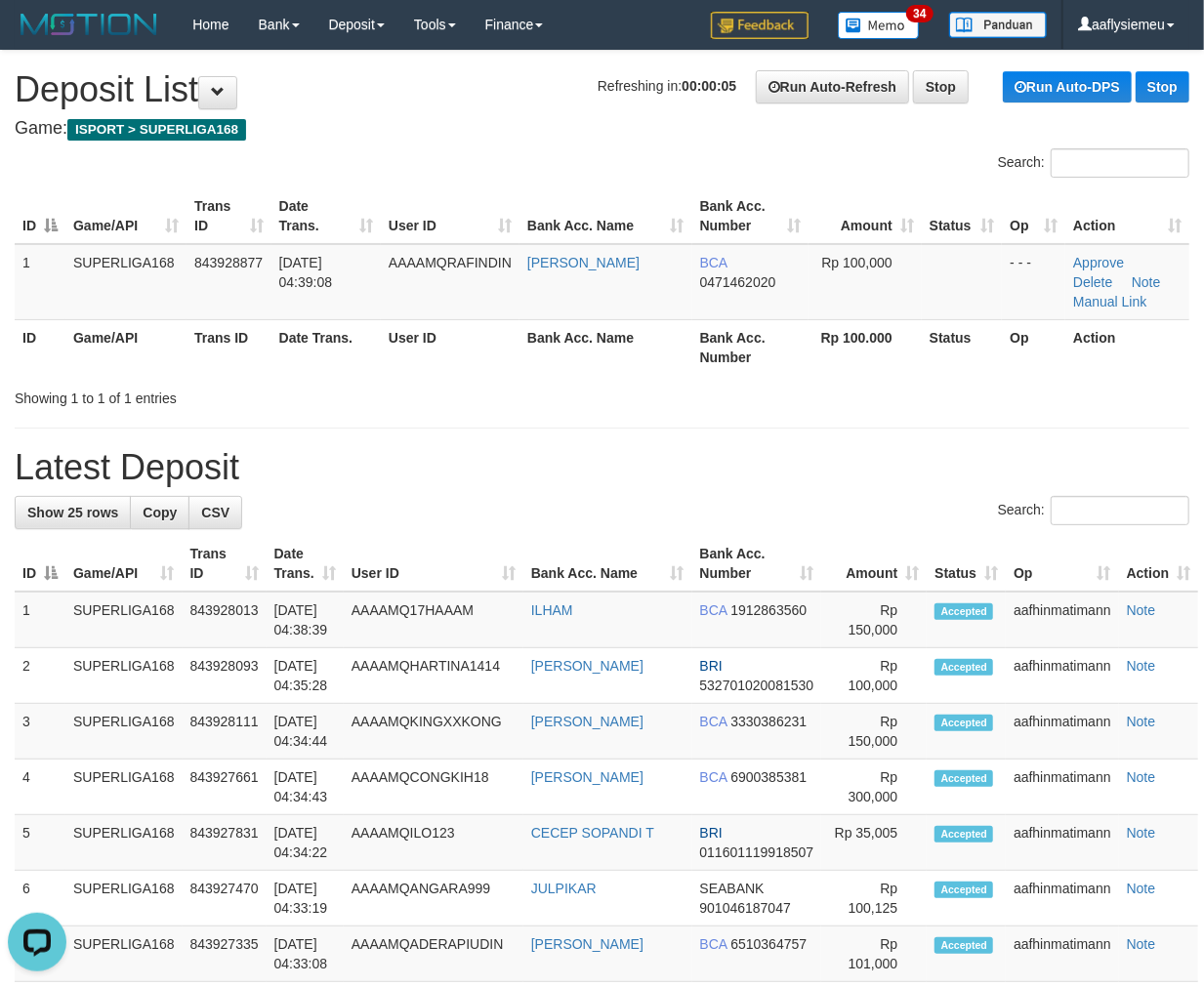 click on "Showing 1 to 1 of 1 entries" at bounding box center (251, 394) 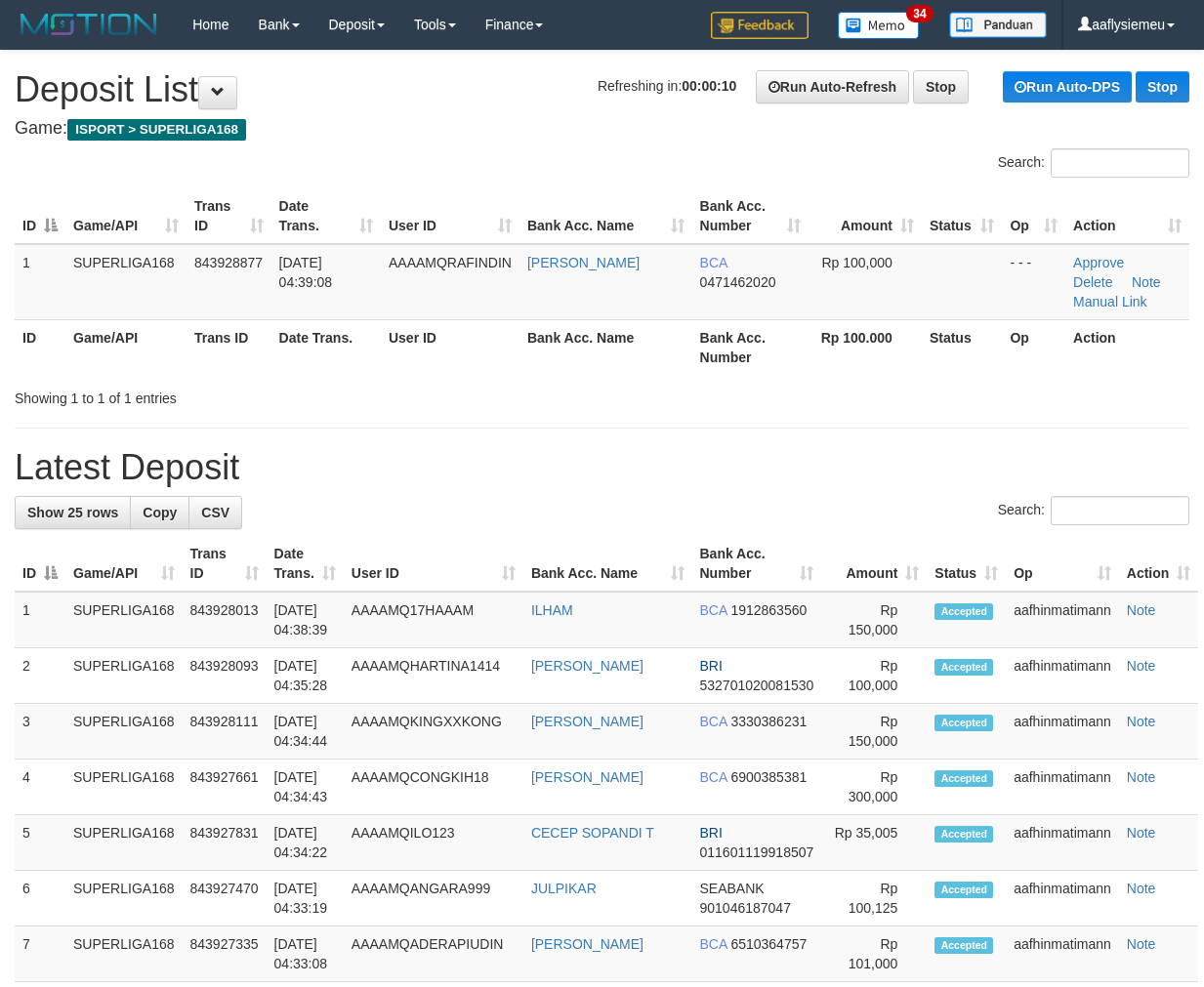 scroll, scrollTop: 0, scrollLeft: 0, axis: both 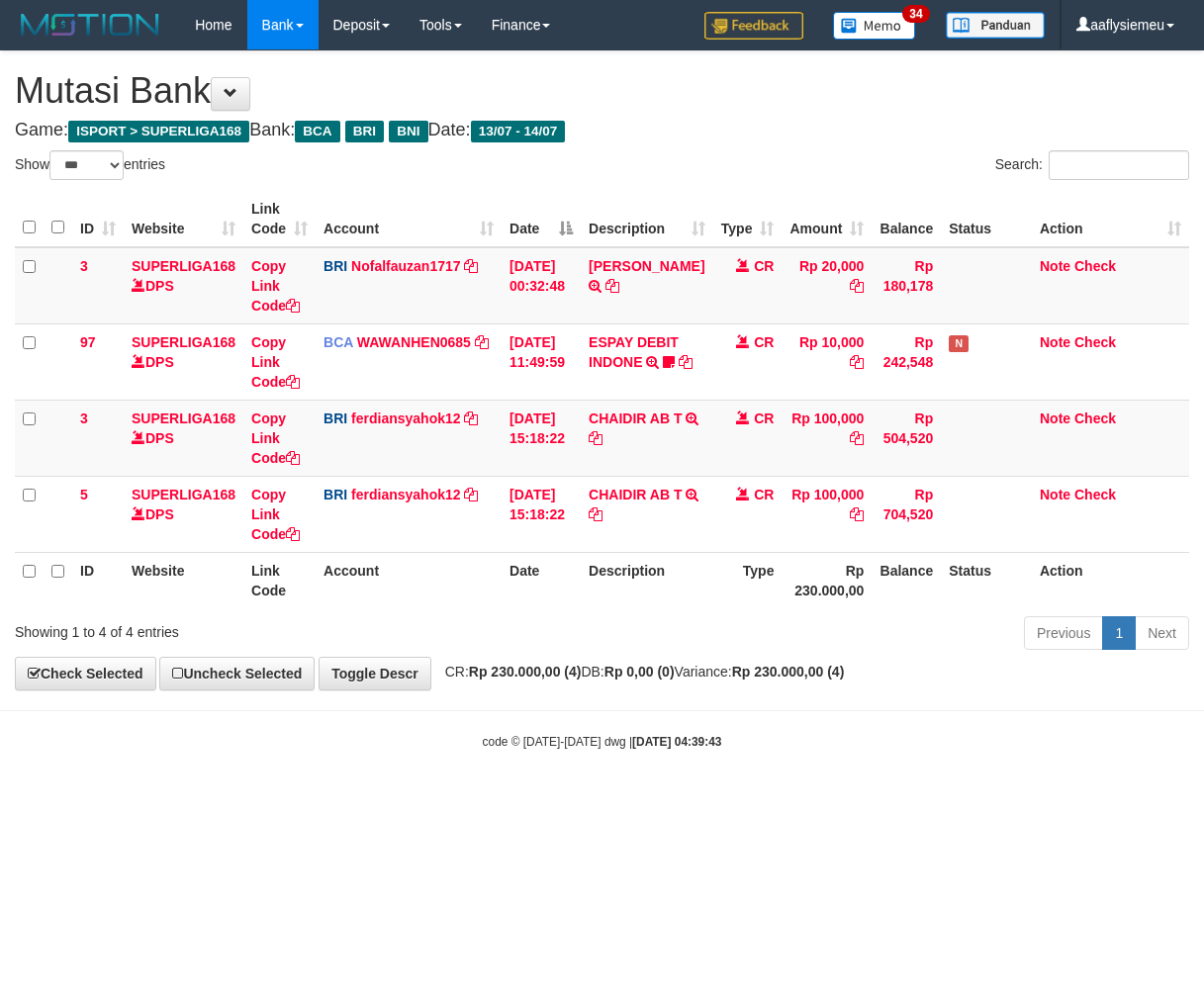 select on "***" 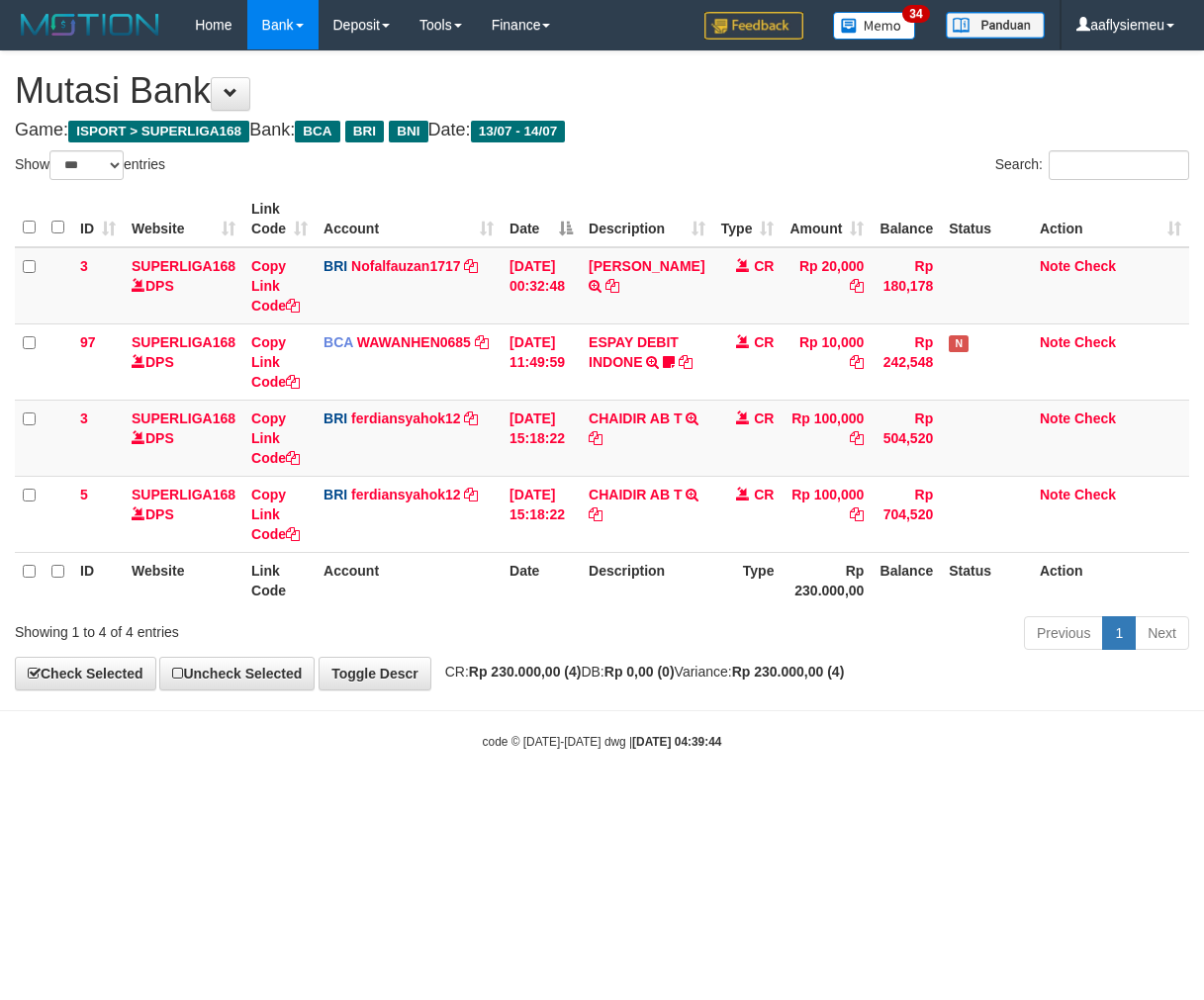 select on "***" 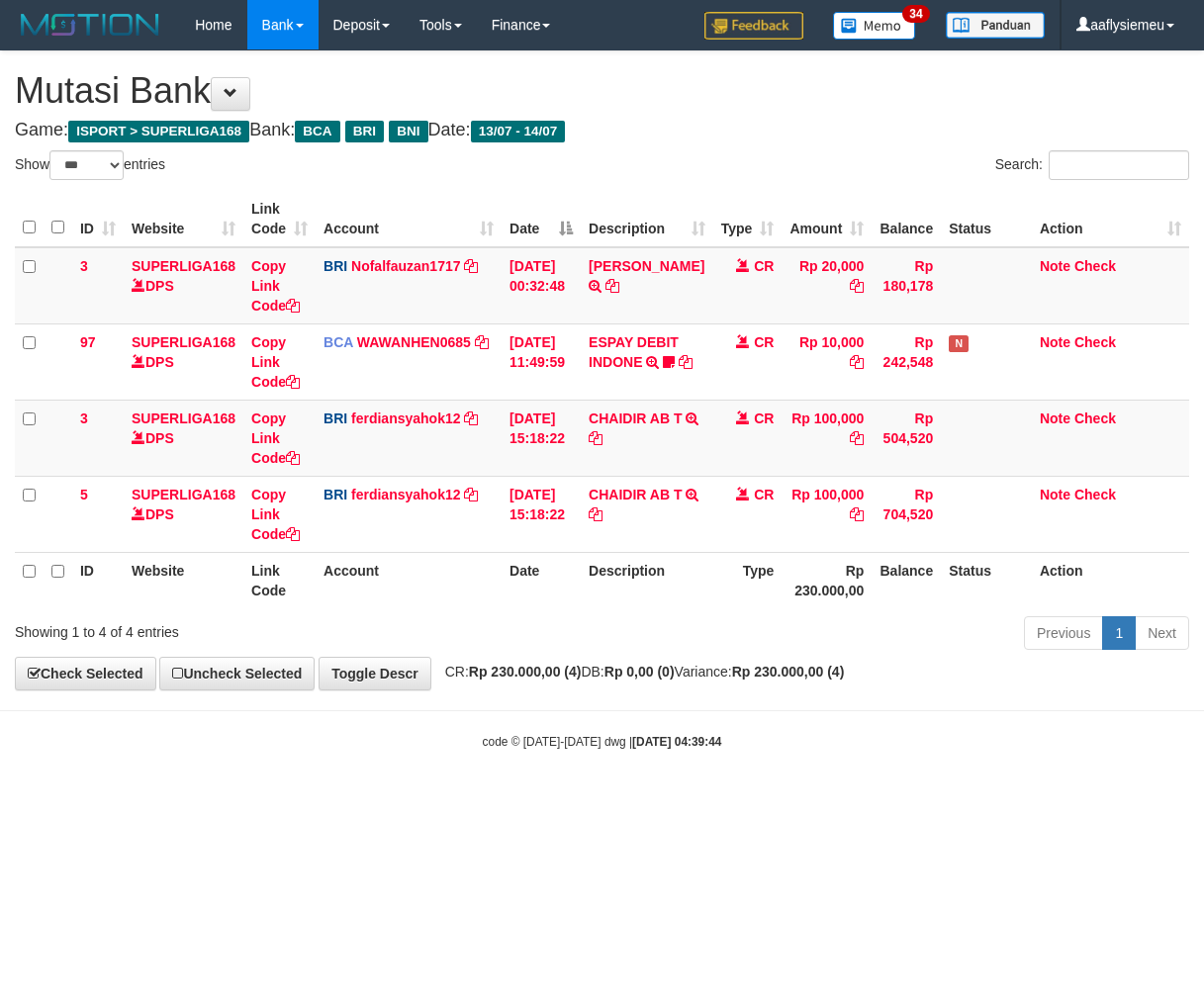 scroll, scrollTop: 0, scrollLeft: 0, axis: both 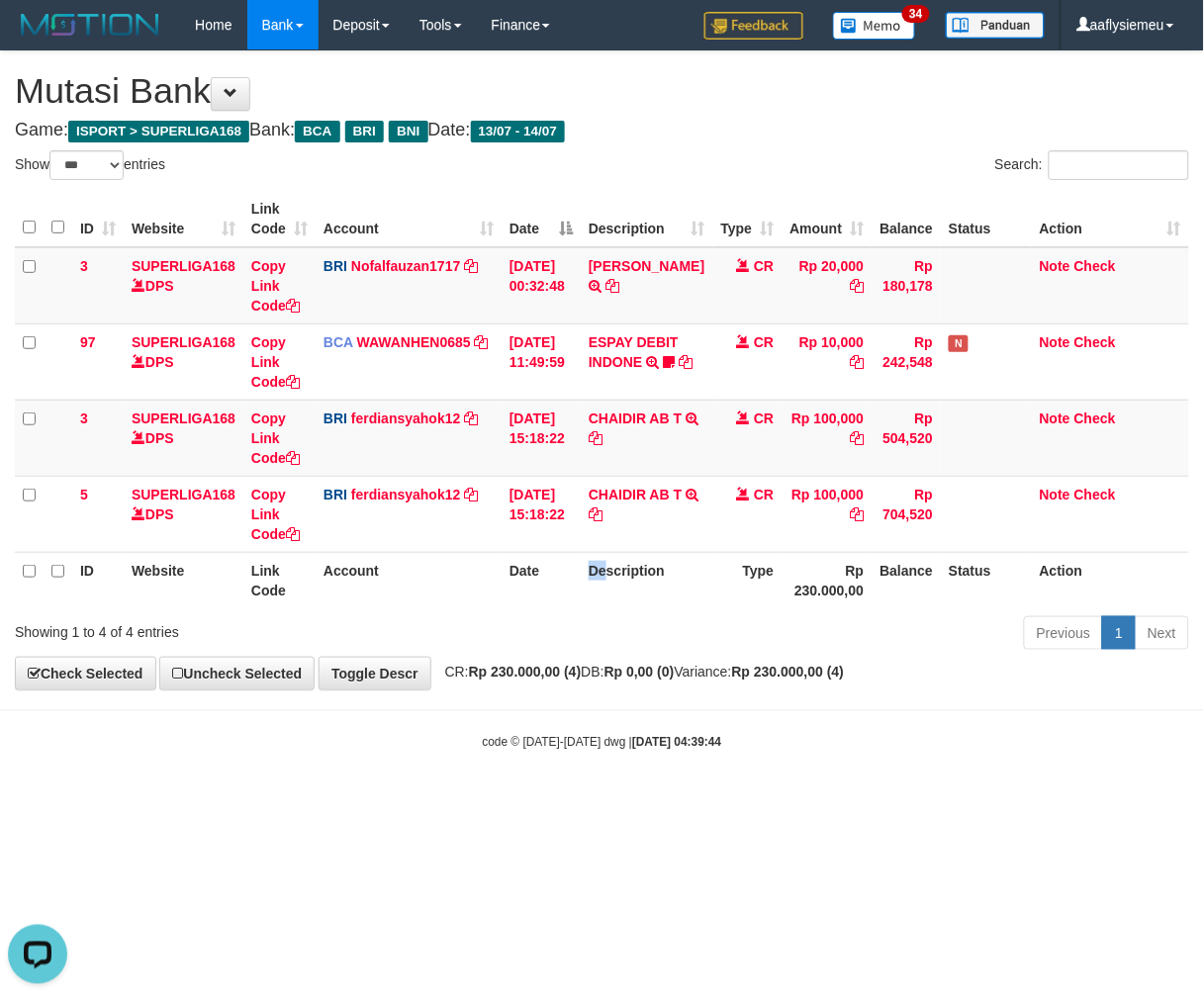drag, startPoint x: 607, startPoint y: 594, endPoint x: 1199, endPoint y: 501, distance: 599.2604 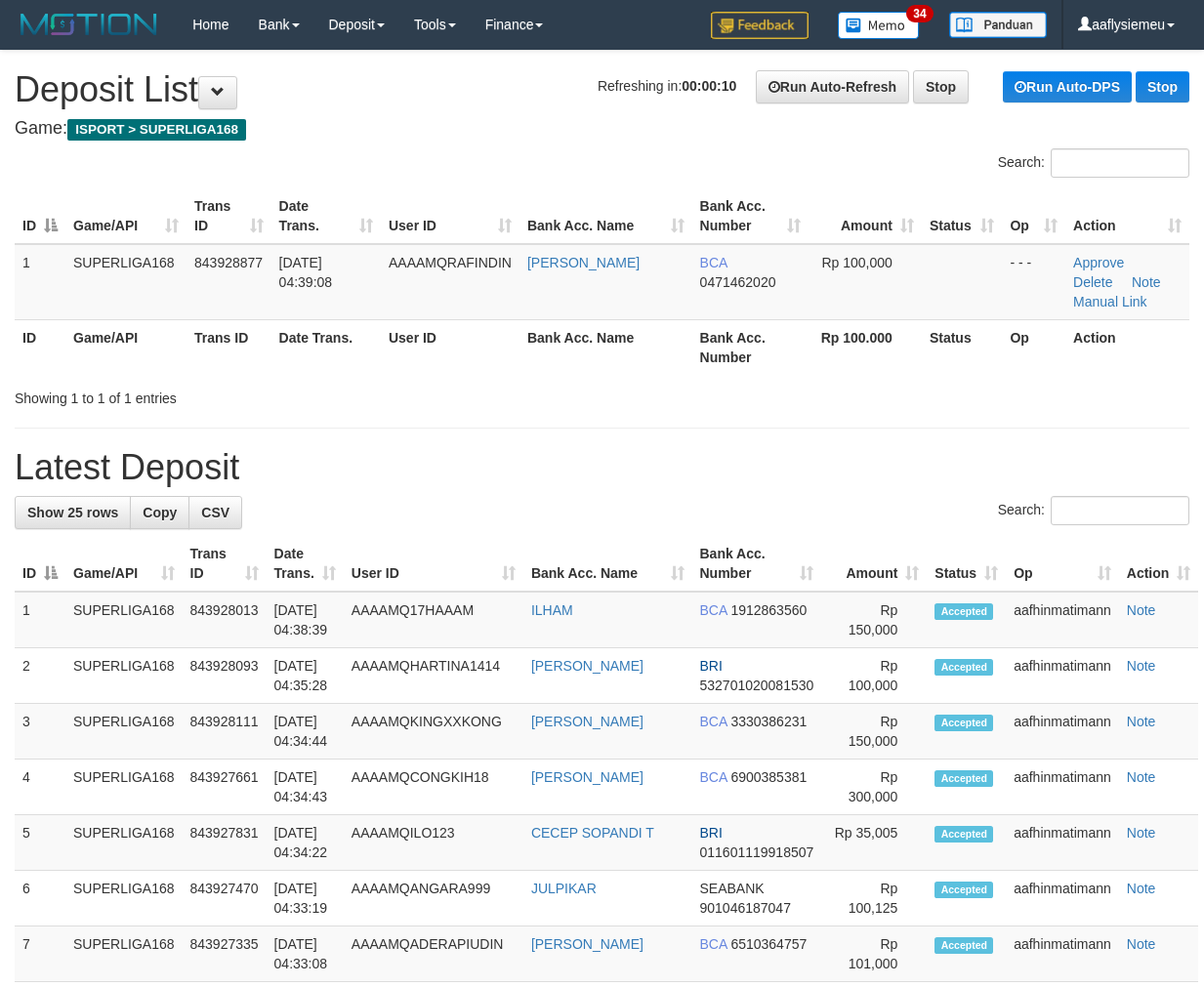 scroll, scrollTop: 0, scrollLeft: 0, axis: both 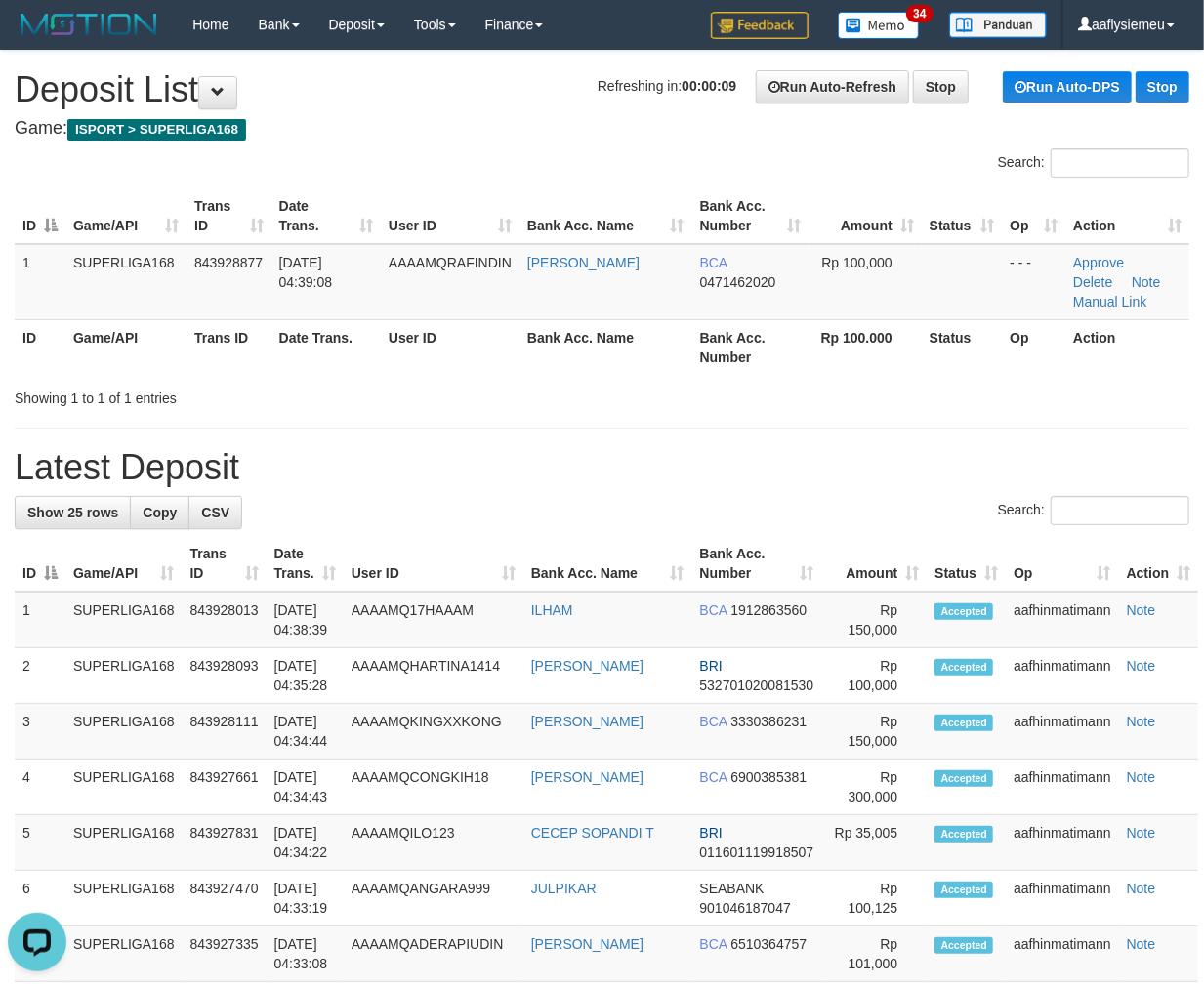 click on "Game/API" at bounding box center (126, 347) 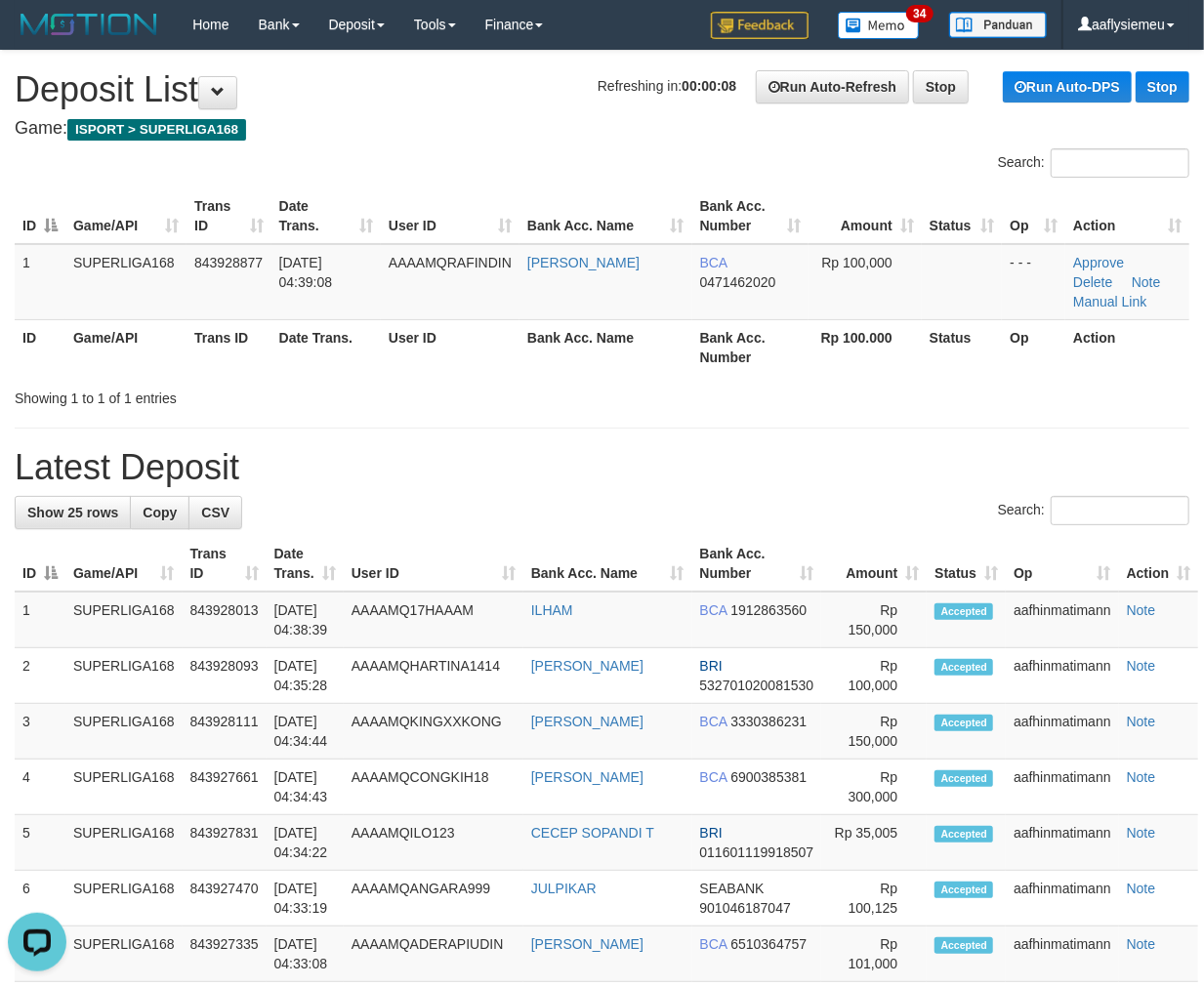 drag, startPoint x: 184, startPoint y: 361, endPoint x: 135, endPoint y: 388, distance: 55.9464 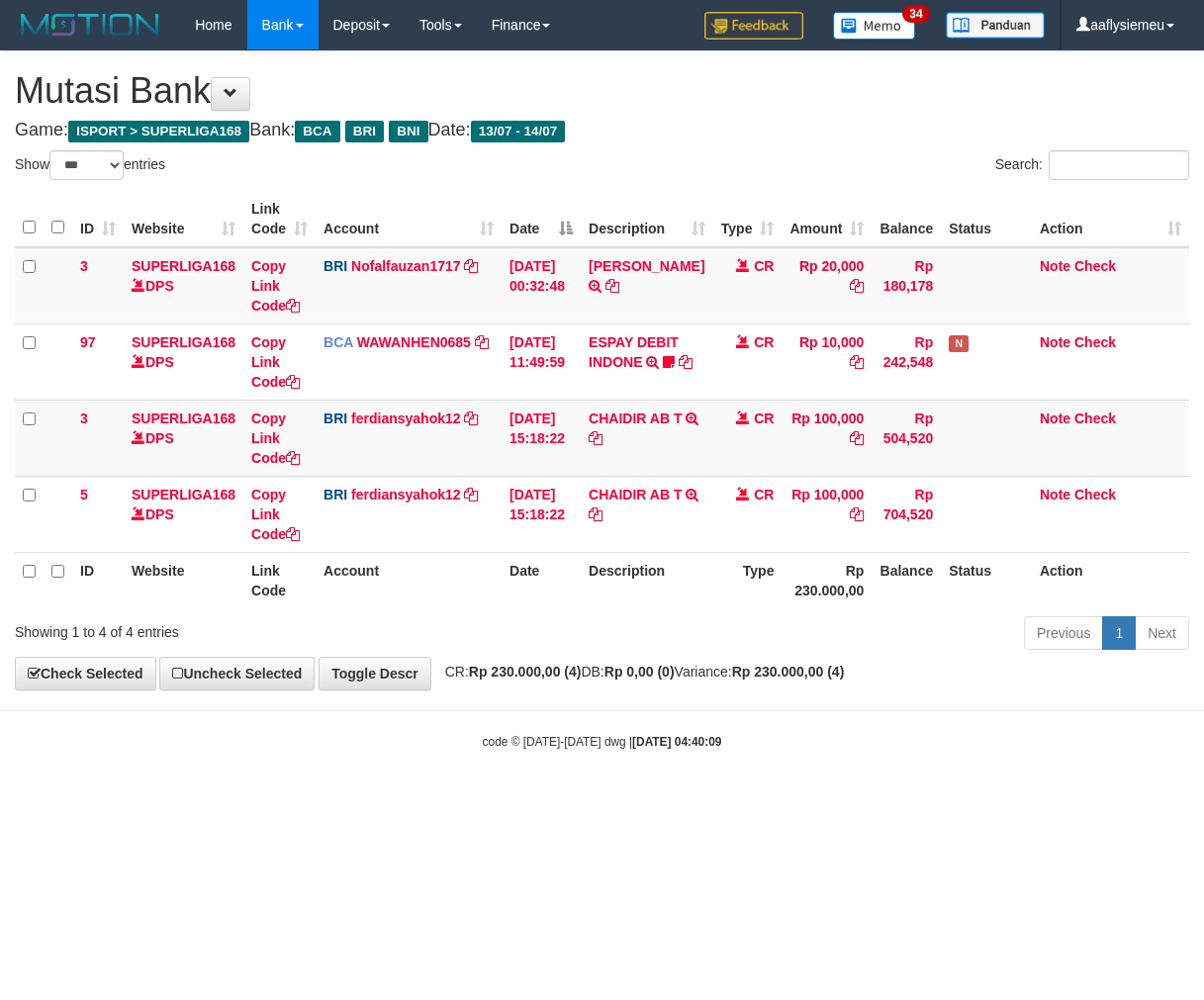 select on "***" 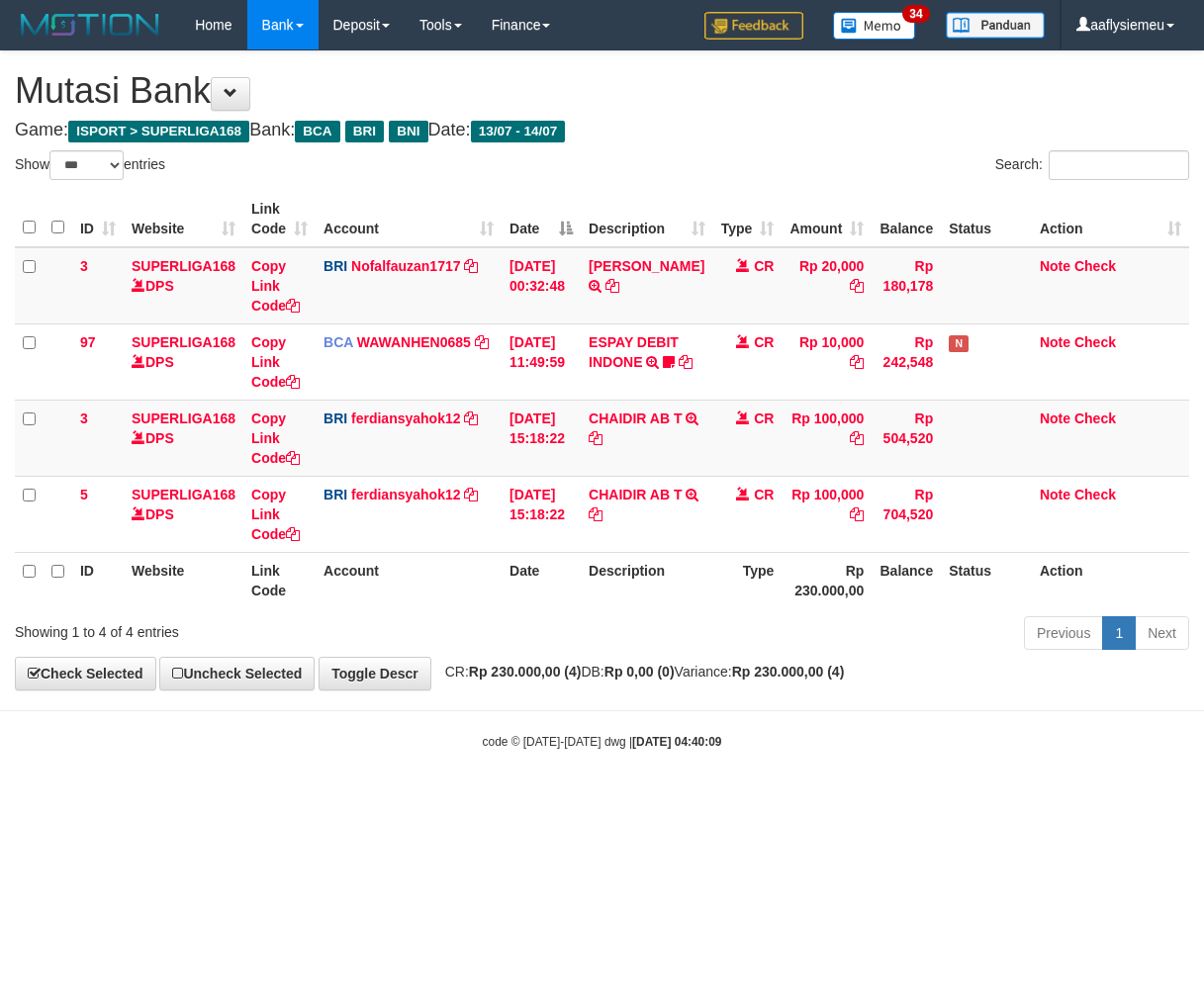 scroll, scrollTop: 0, scrollLeft: 0, axis: both 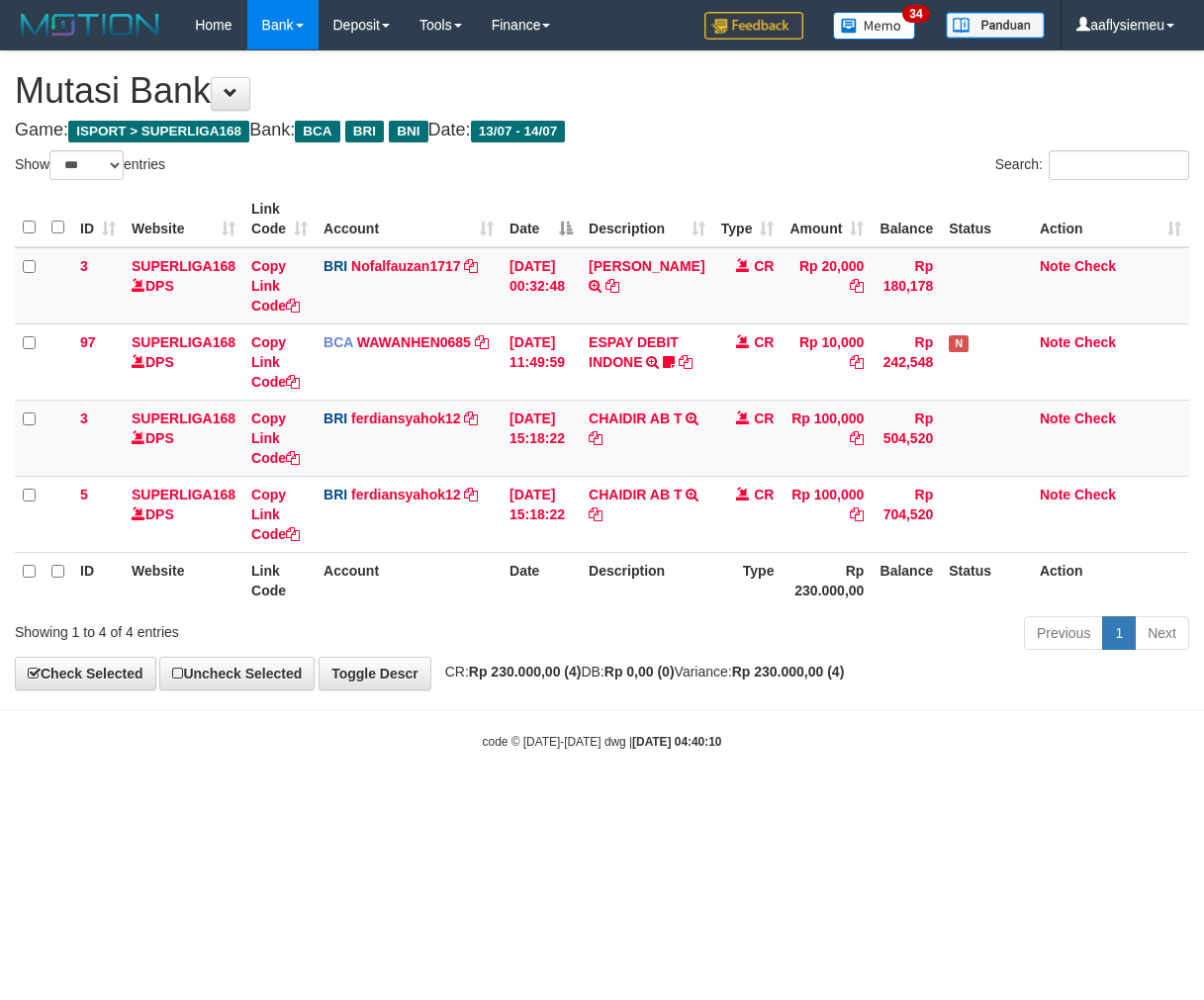 select on "***" 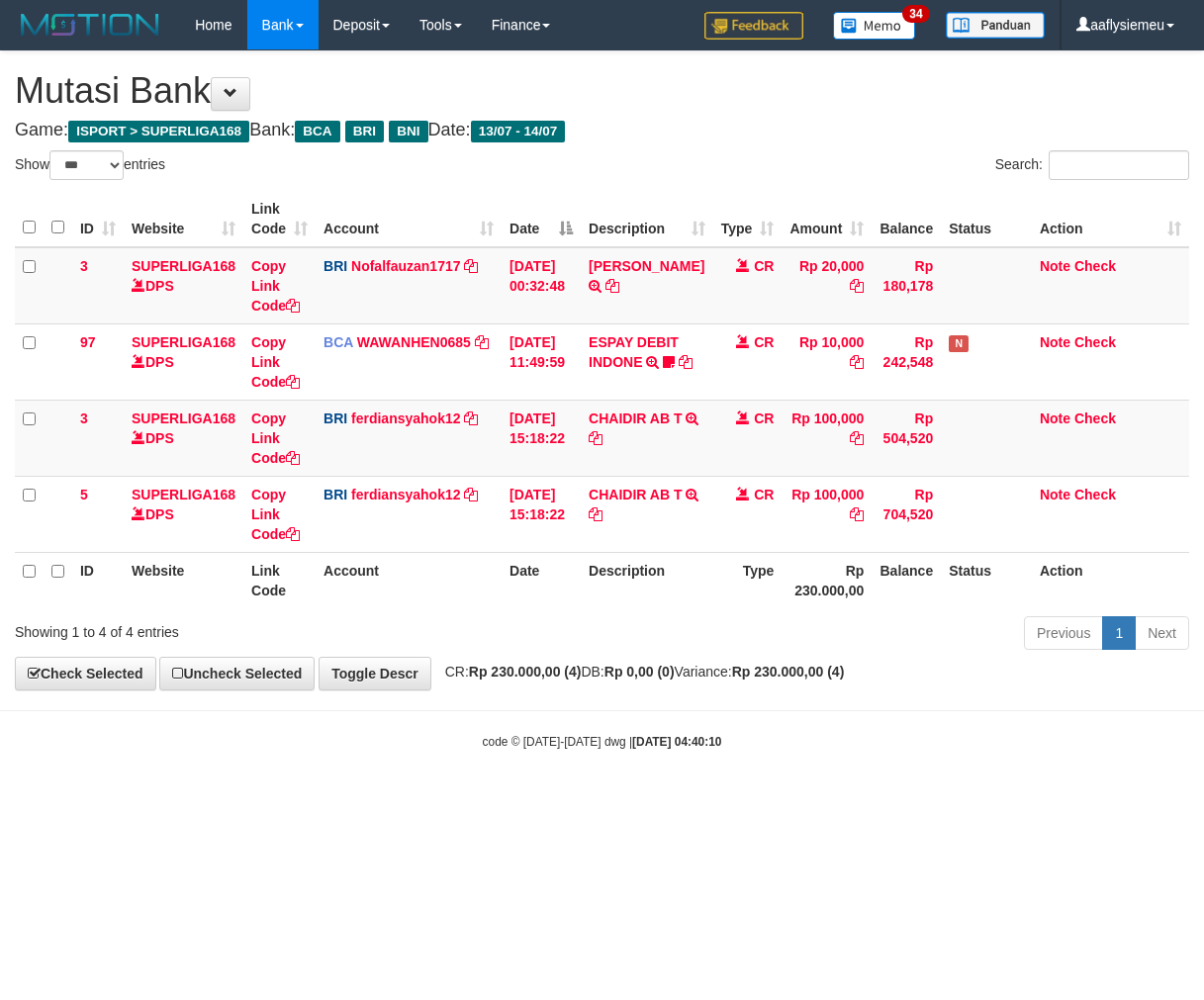 scroll, scrollTop: 0, scrollLeft: 0, axis: both 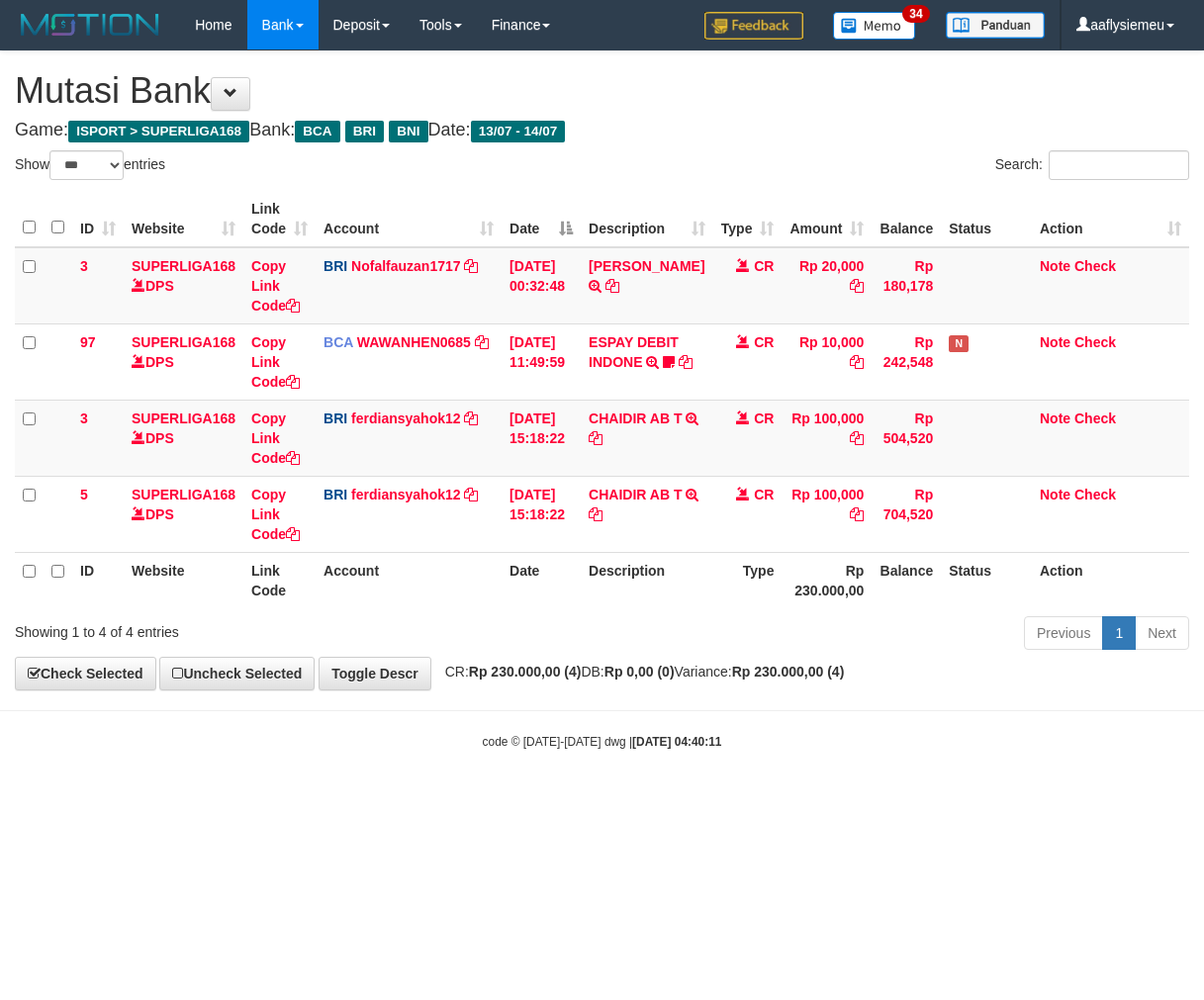 select on "***" 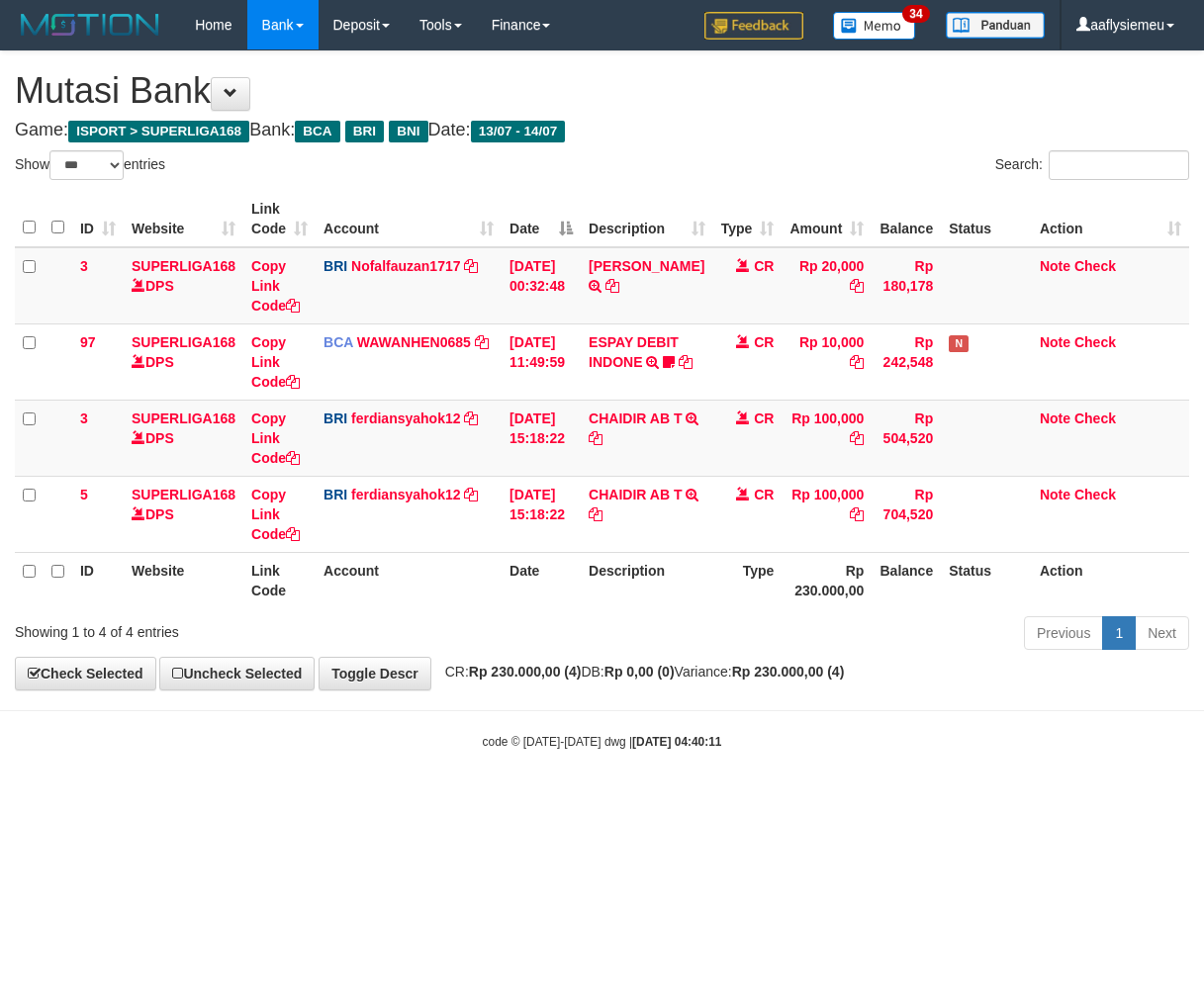 scroll, scrollTop: 0, scrollLeft: 0, axis: both 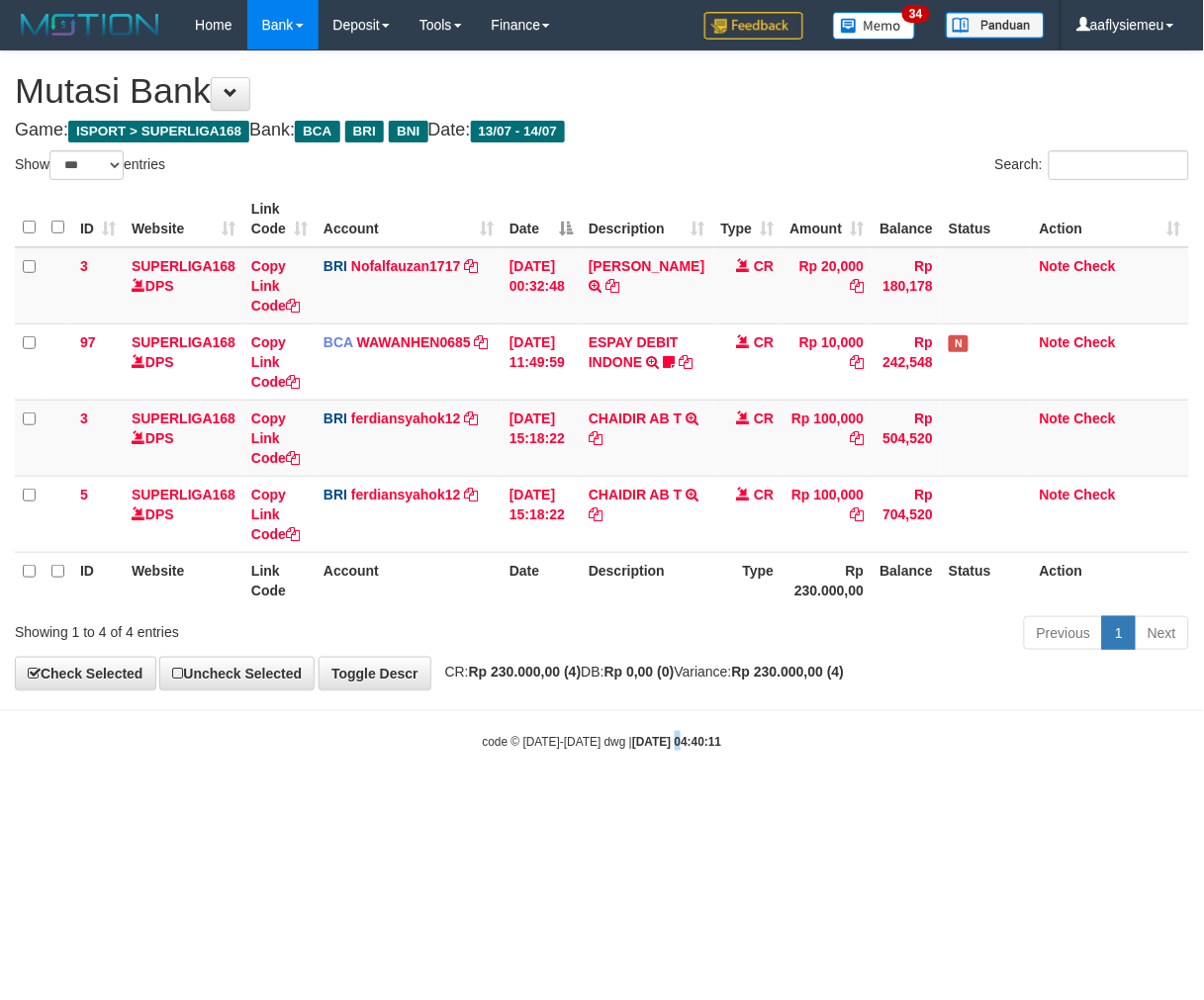 click on "Toggle navigation
Home
Bank
Account List
Load
By Website
Group
[ISPORT]													SUPERLIGA168
By Load Group (DPS)" at bounding box center (602, 400) 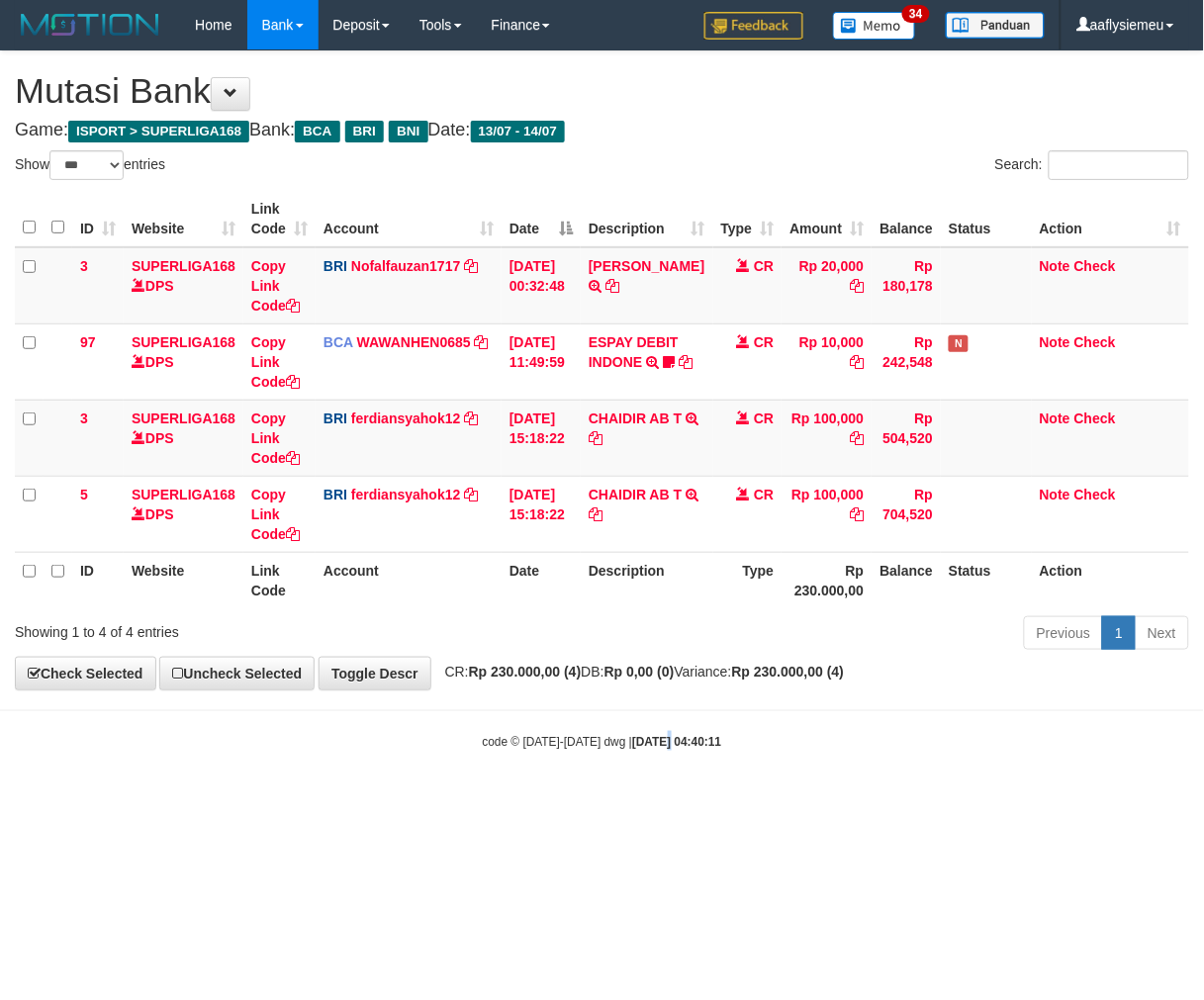 click on "Toggle navigation
Home
Bank
Account List
Load
By Website
Group
[ISPORT]													SUPERLIGA168
By Load Group (DPS)" at bounding box center [602, 400] 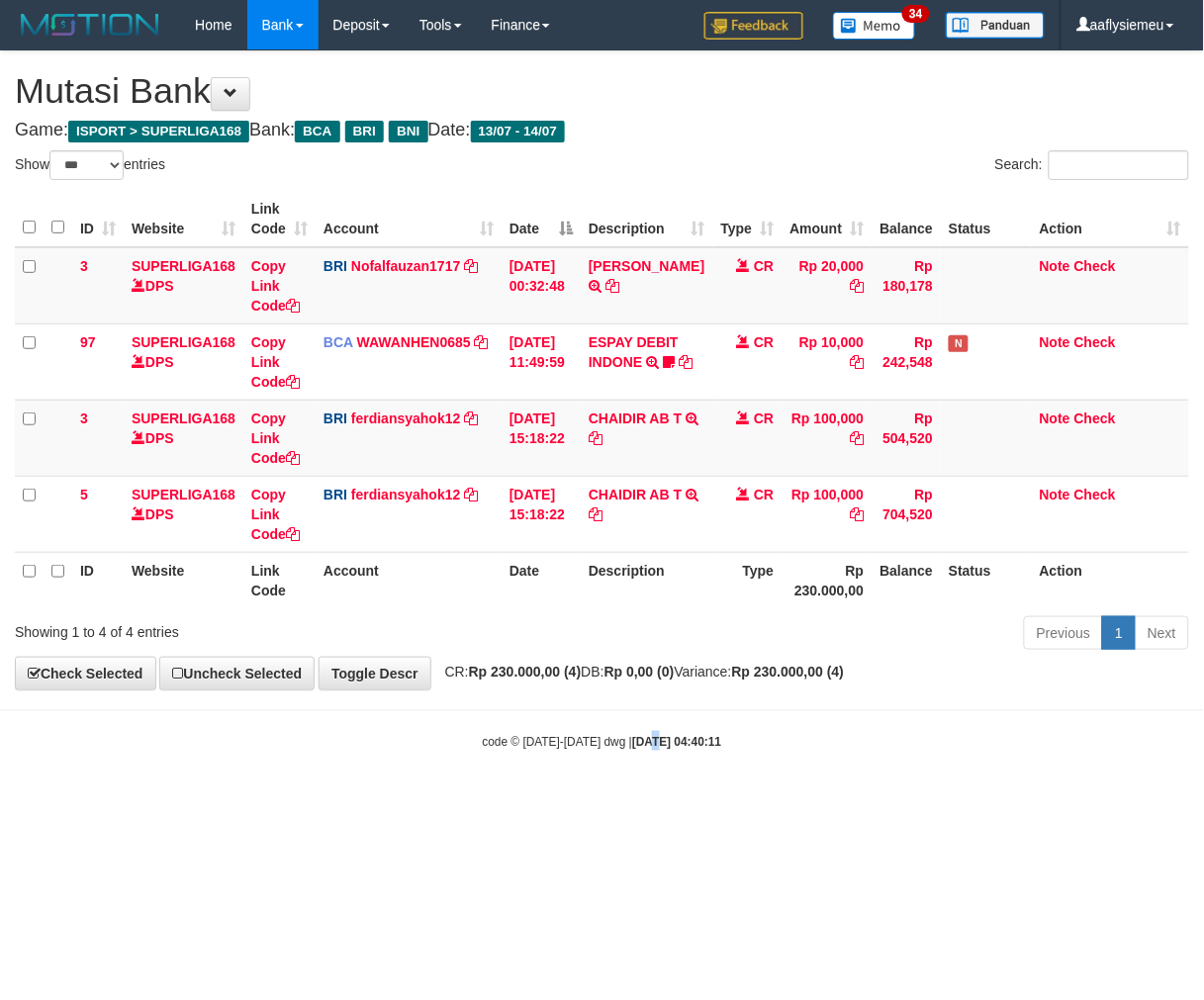 click on "Toggle navigation
Home
Bank
Account List
Load
By Website
Group
[ISPORT]													SUPERLIGA168
By Load Group (DPS)" at bounding box center (602, 400) 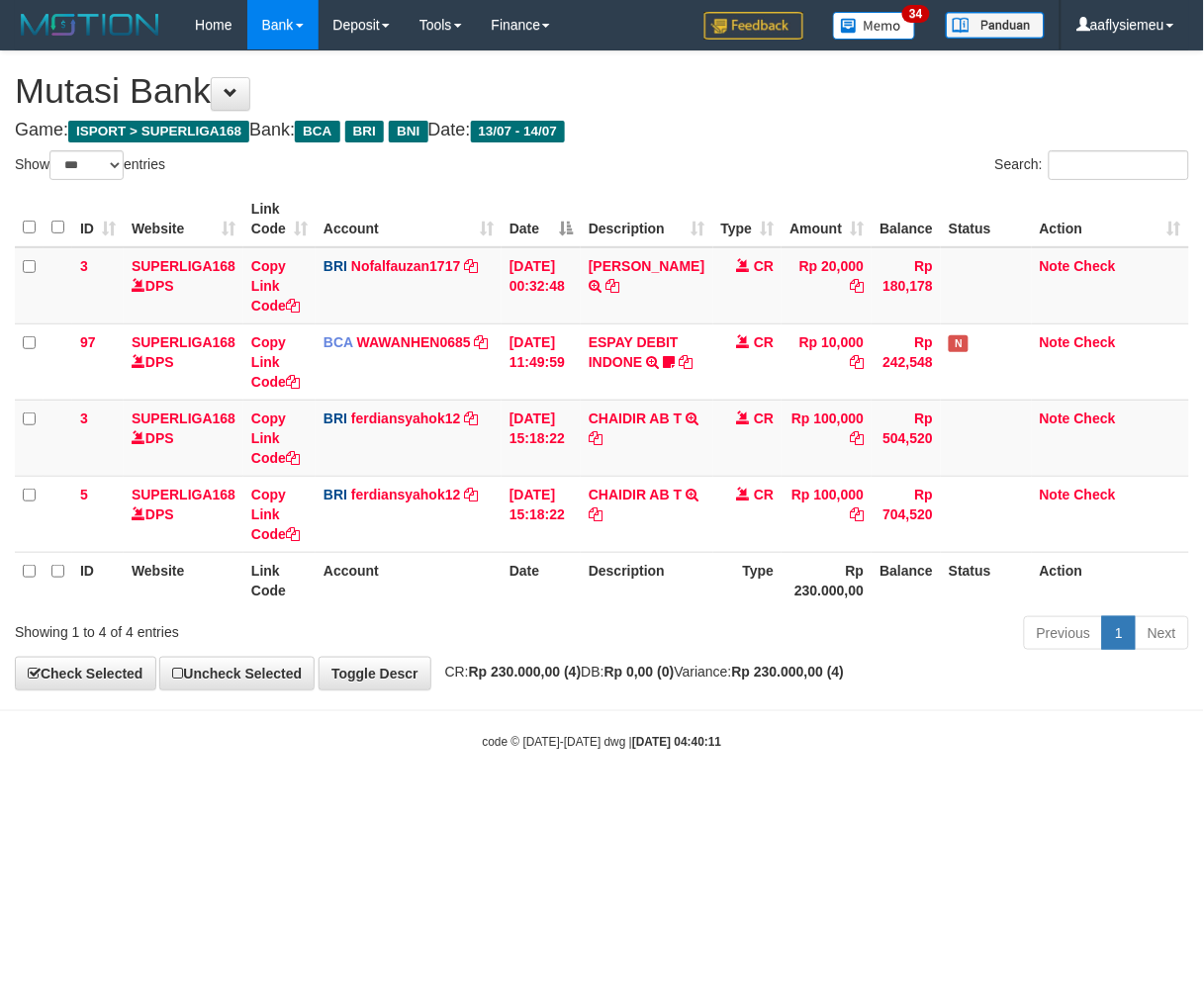 drag, startPoint x: 620, startPoint y: 842, endPoint x: 665, endPoint y: 813, distance: 53.535035 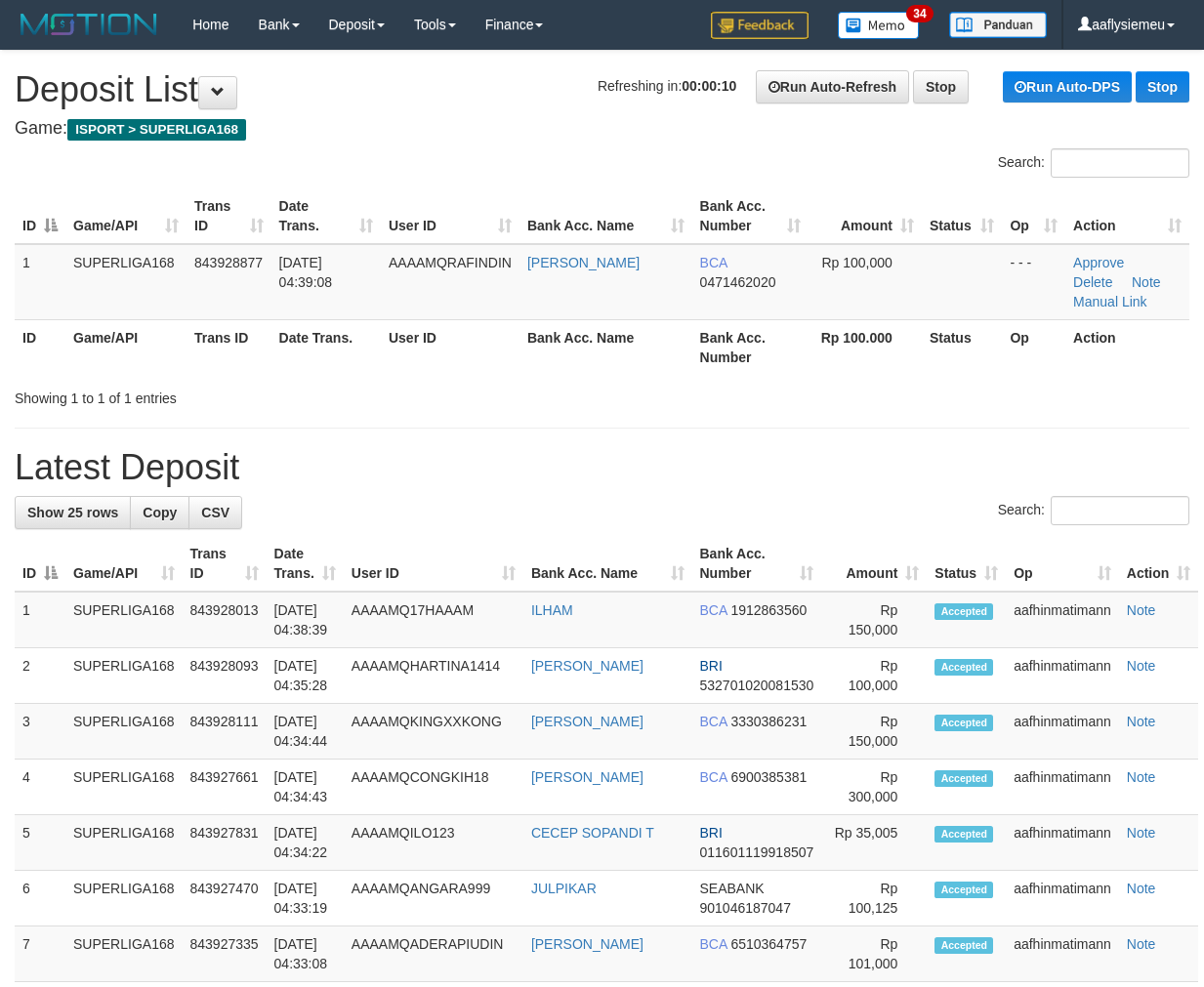 scroll, scrollTop: 0, scrollLeft: 0, axis: both 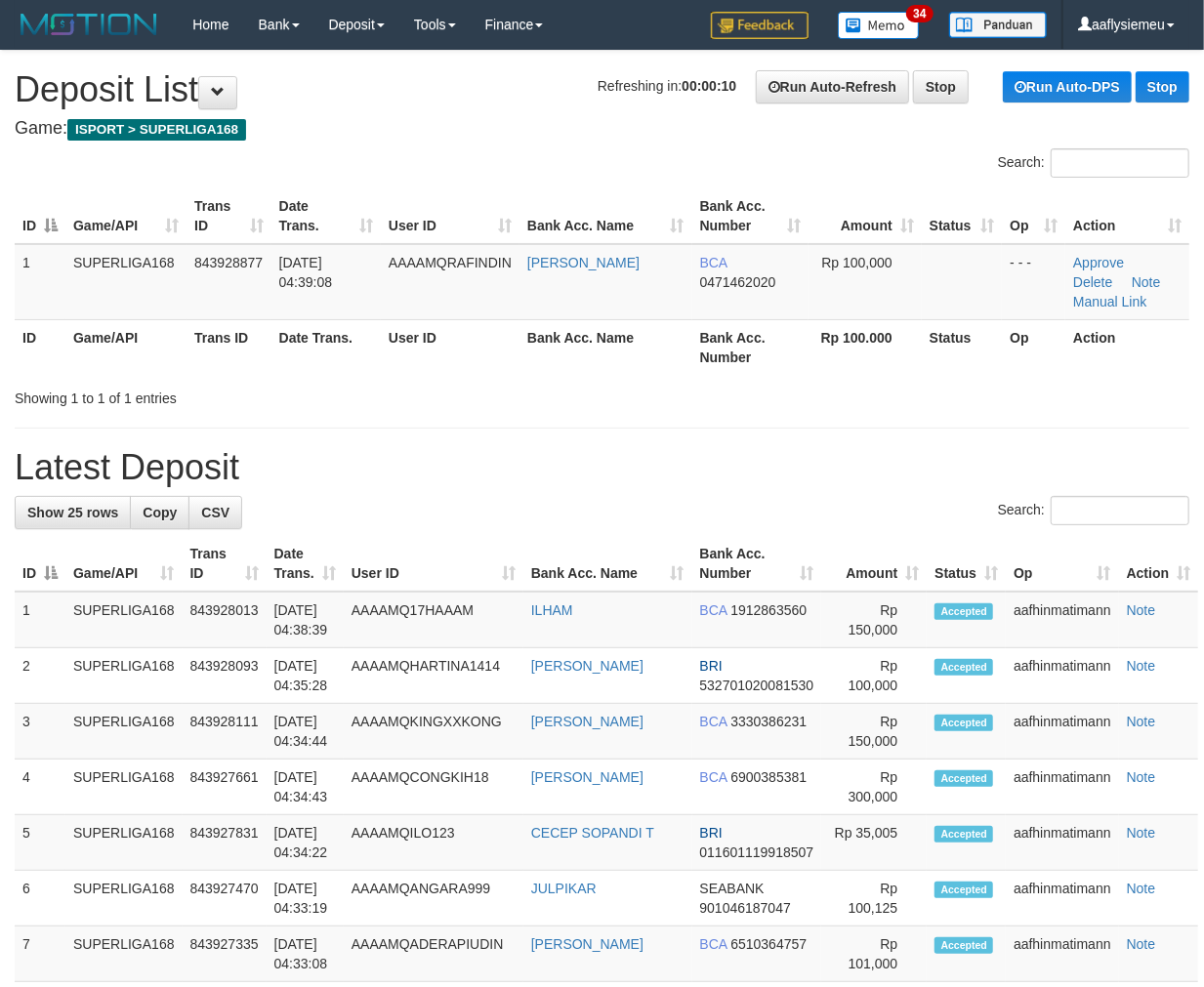 click on "Latest Deposit" at bounding box center (602, 468) 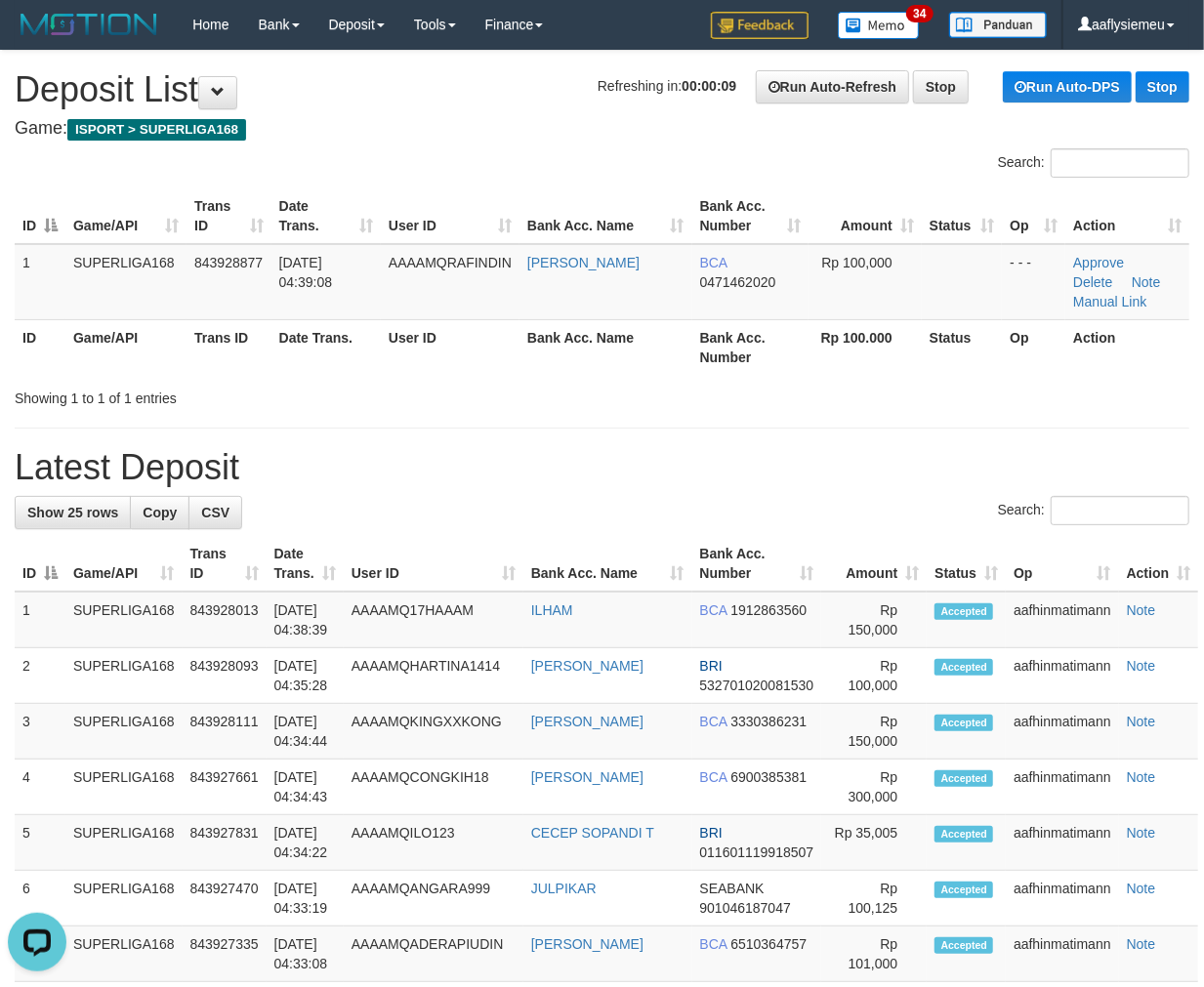 scroll, scrollTop: 0, scrollLeft: 0, axis: both 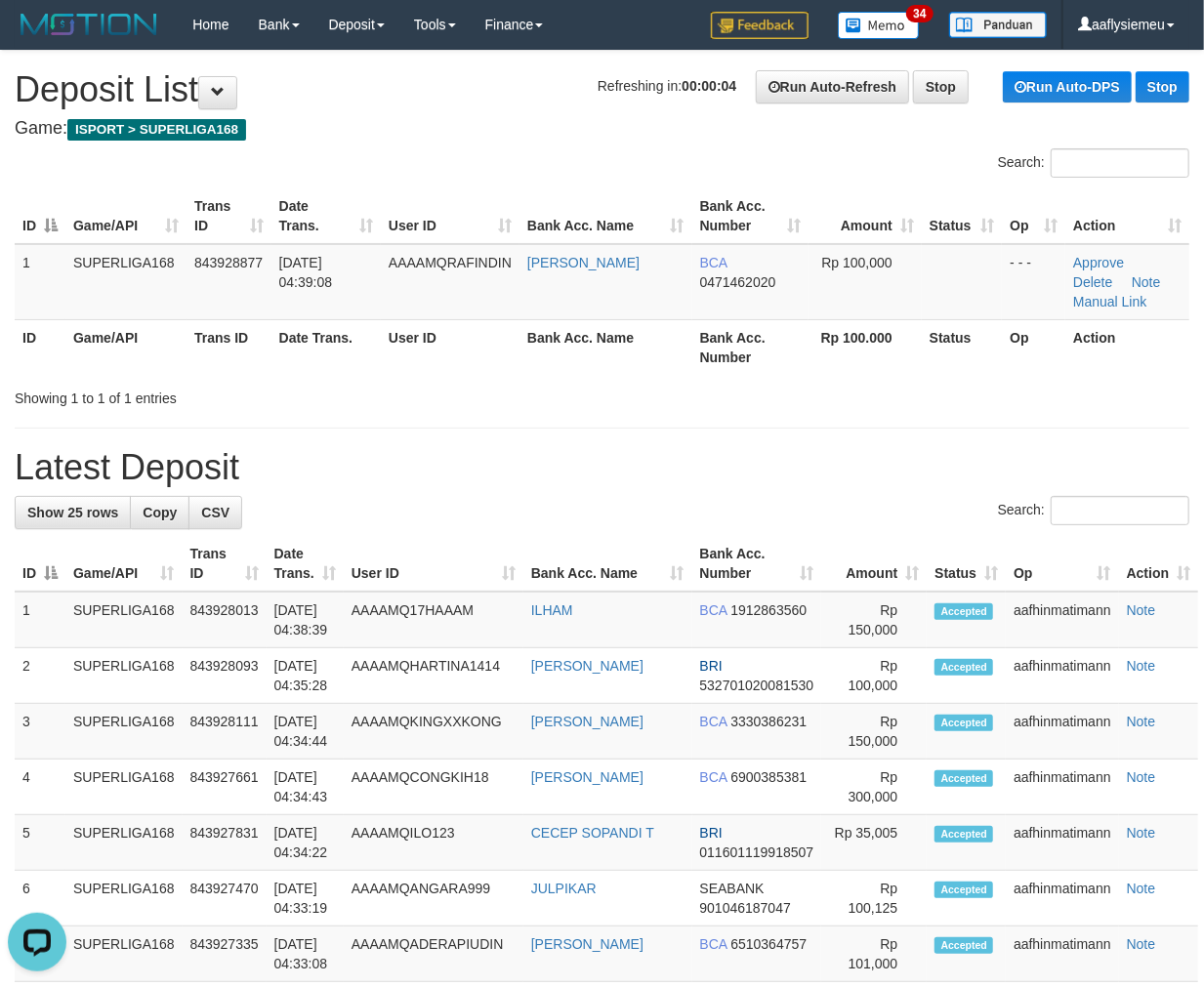 drag, startPoint x: 191, startPoint y: 339, endPoint x: 4, endPoint y: 437, distance: 211.12319 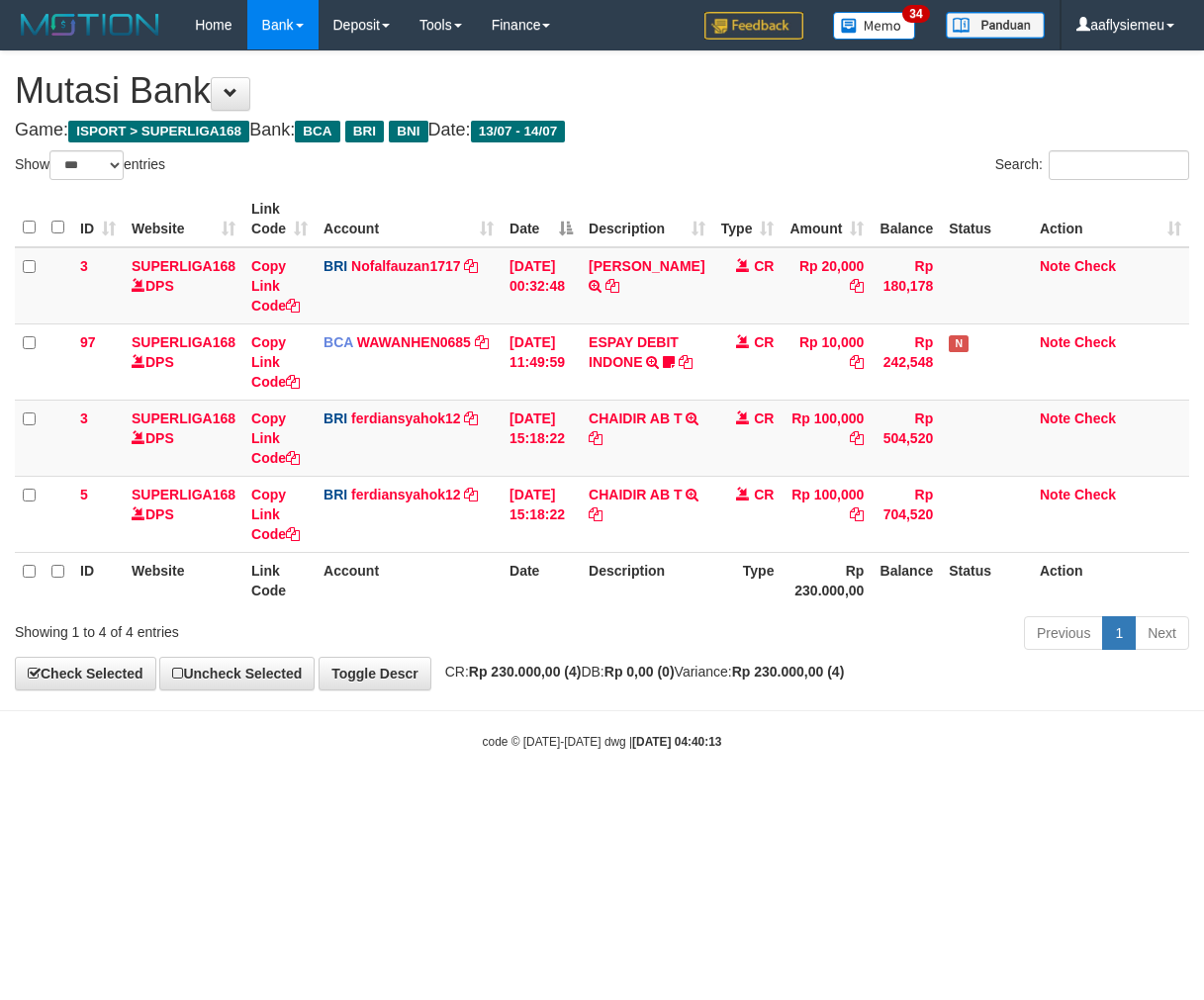 select on "***" 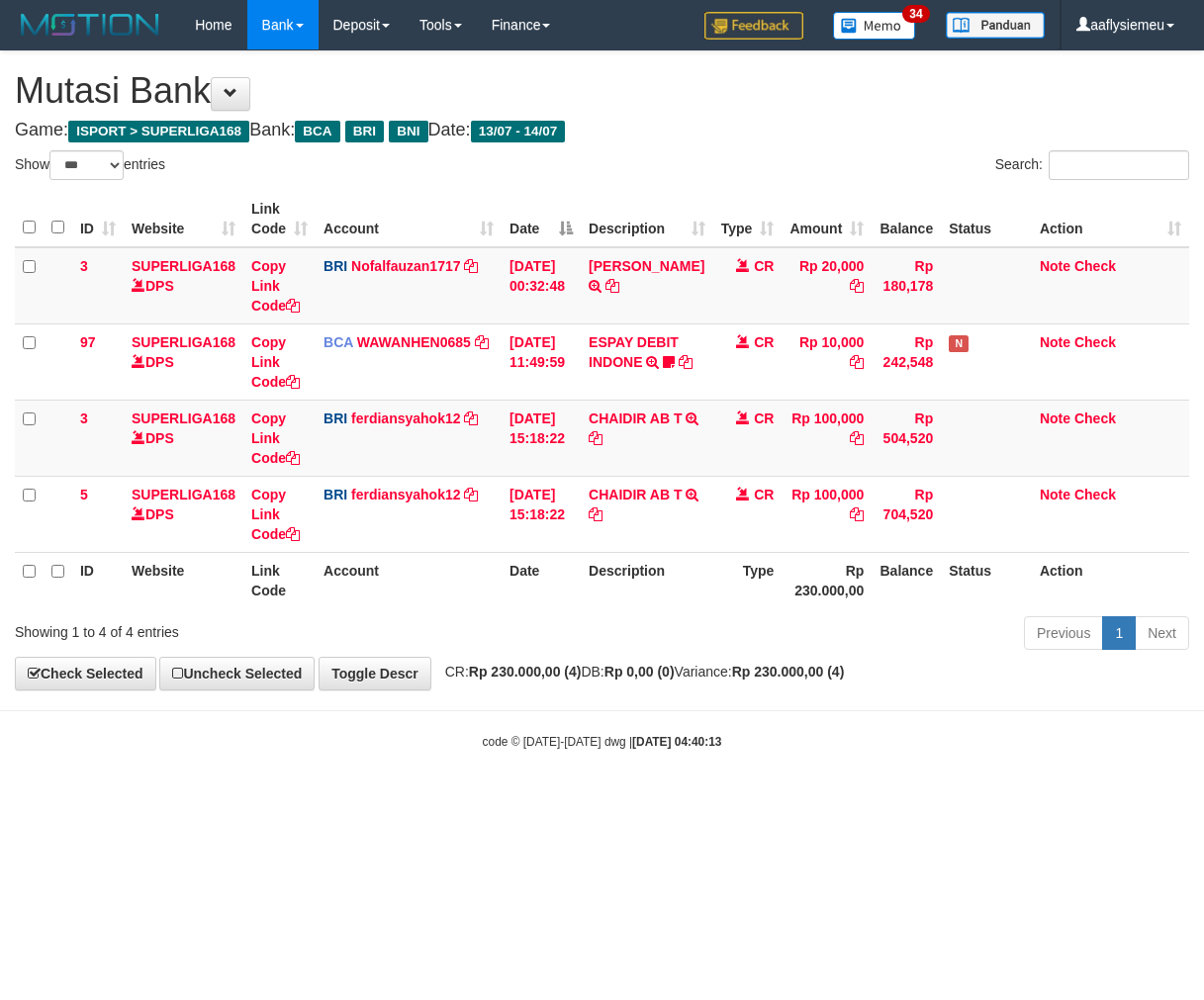 scroll, scrollTop: 0, scrollLeft: 0, axis: both 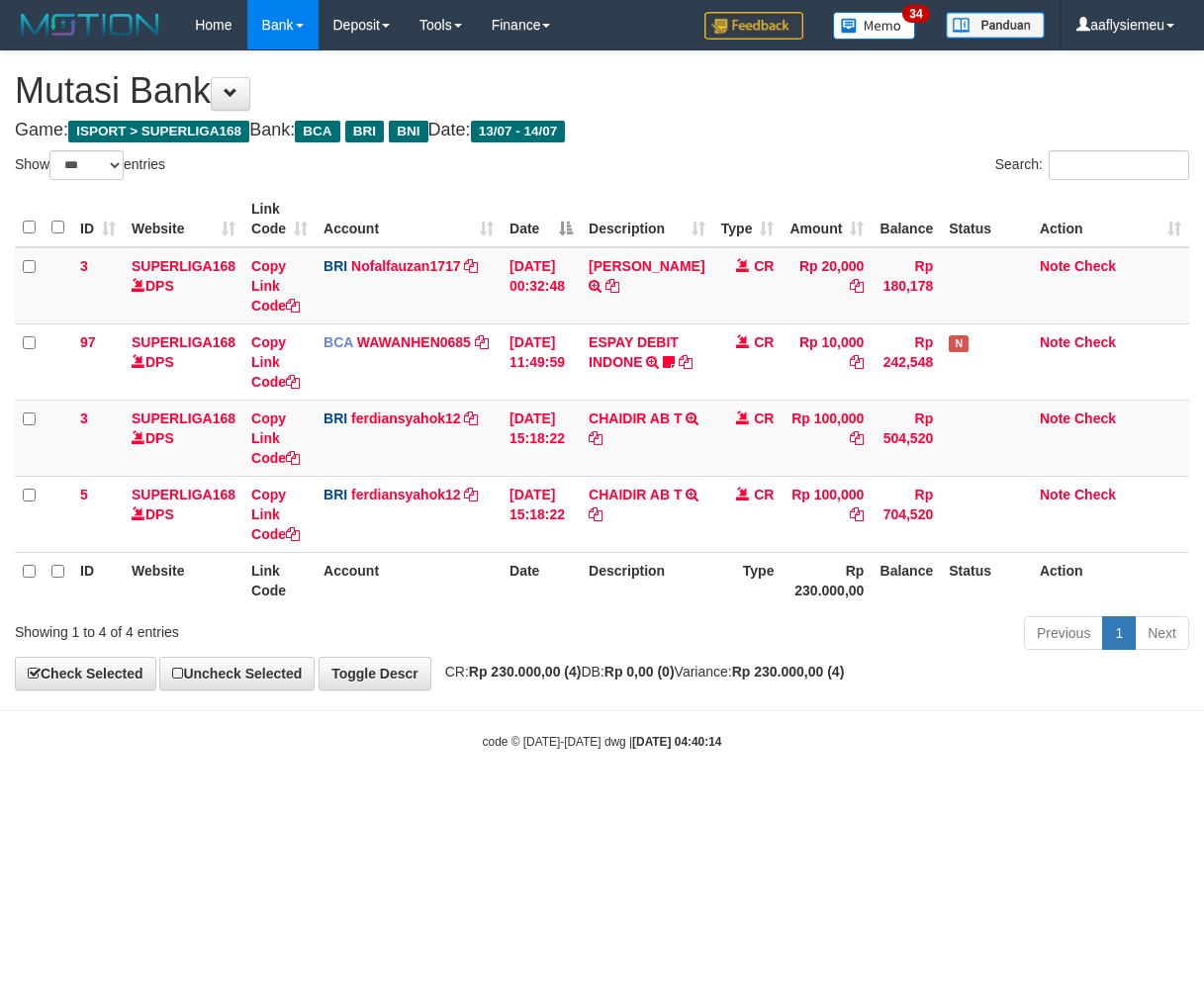 select on "***" 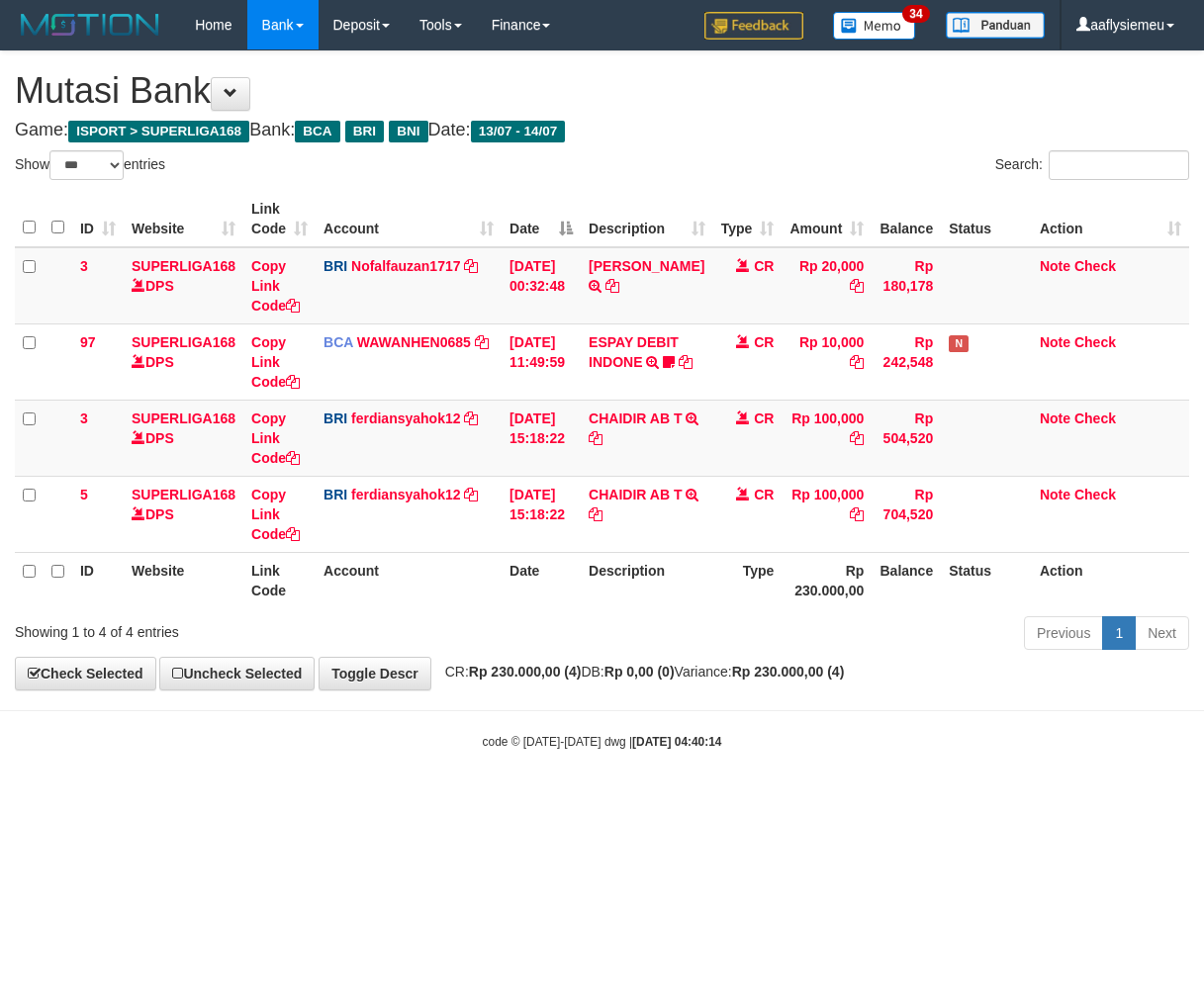 scroll, scrollTop: 0, scrollLeft: 0, axis: both 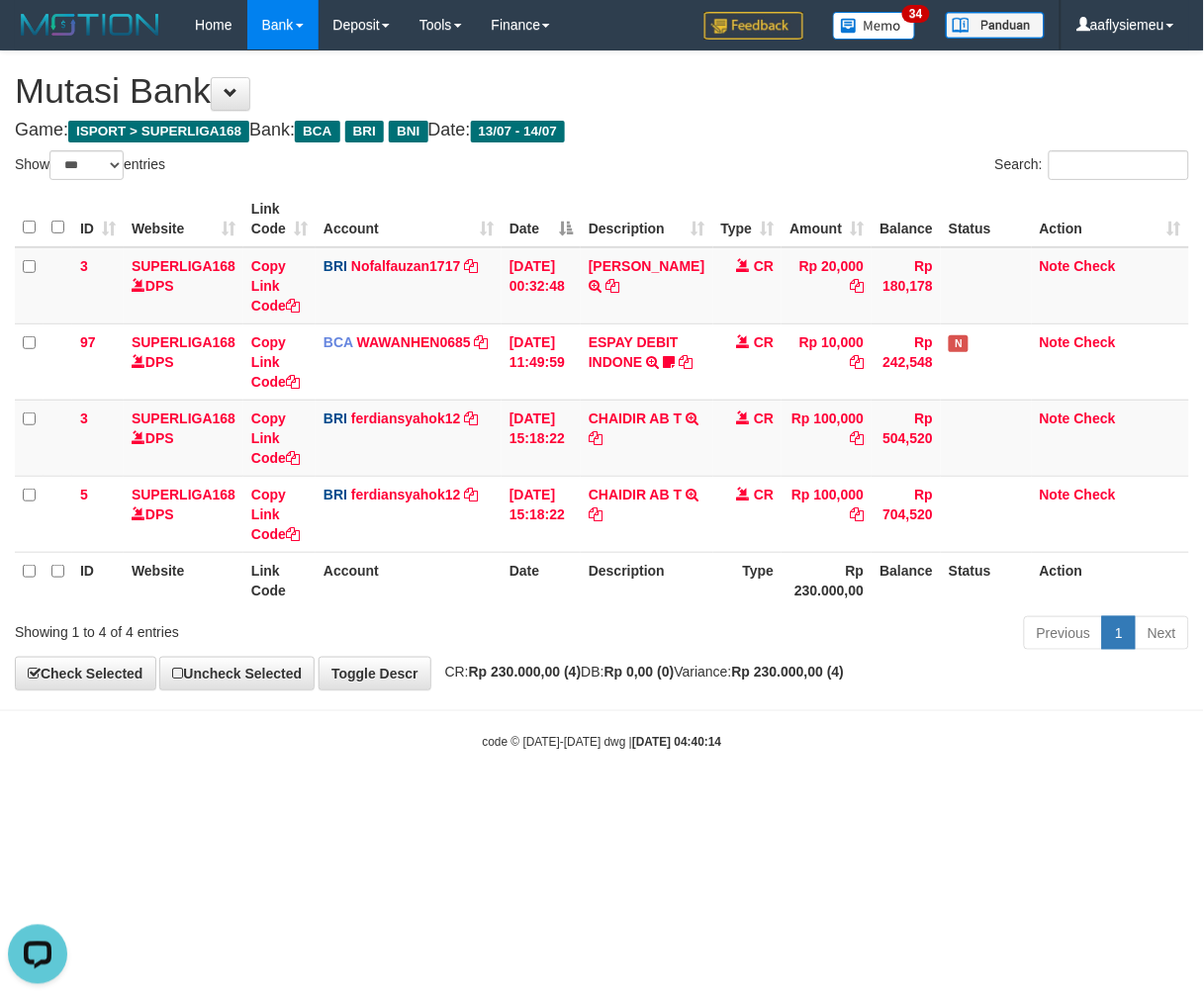 click on "Account" at bounding box center (409, 580) 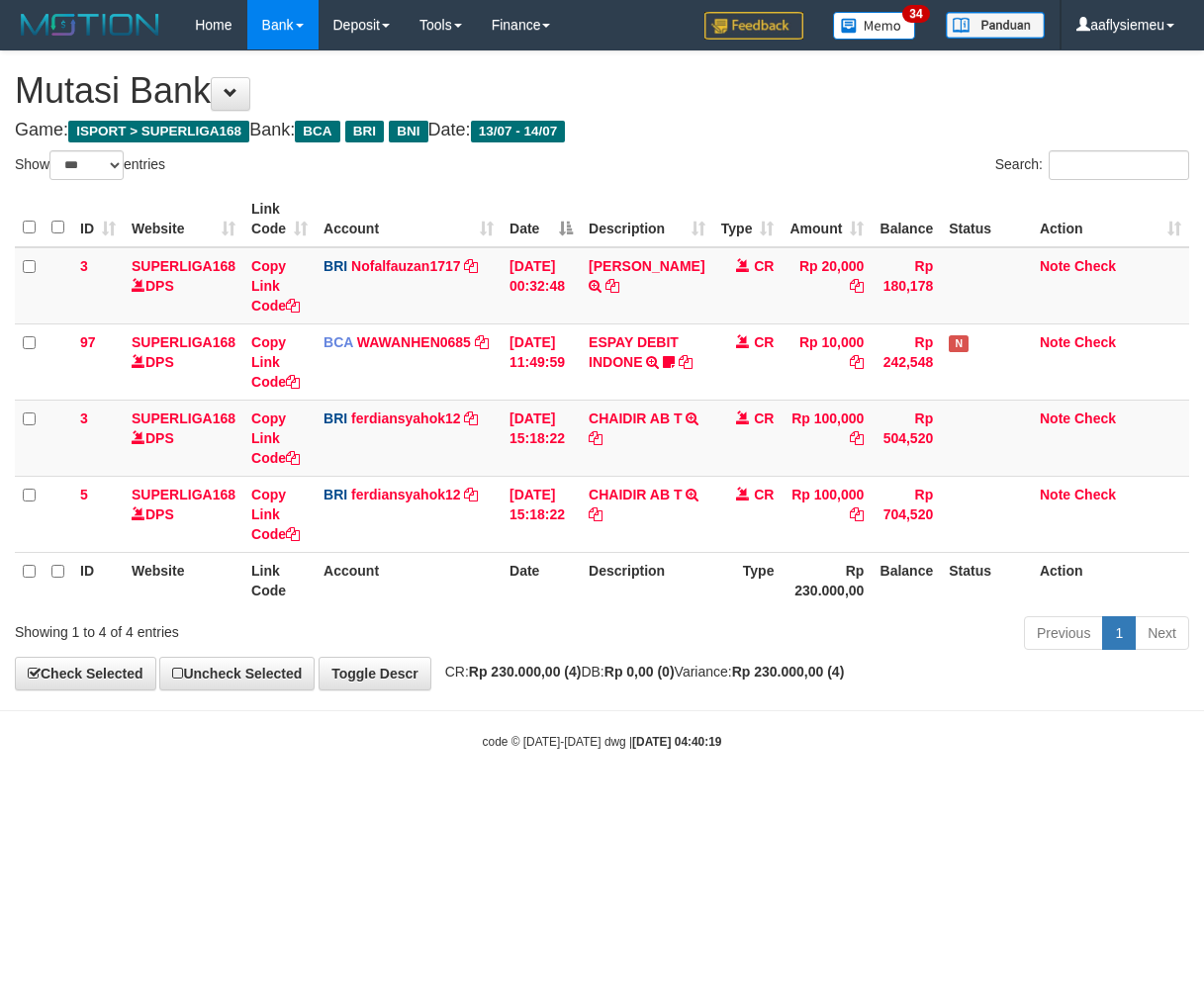 select on "***" 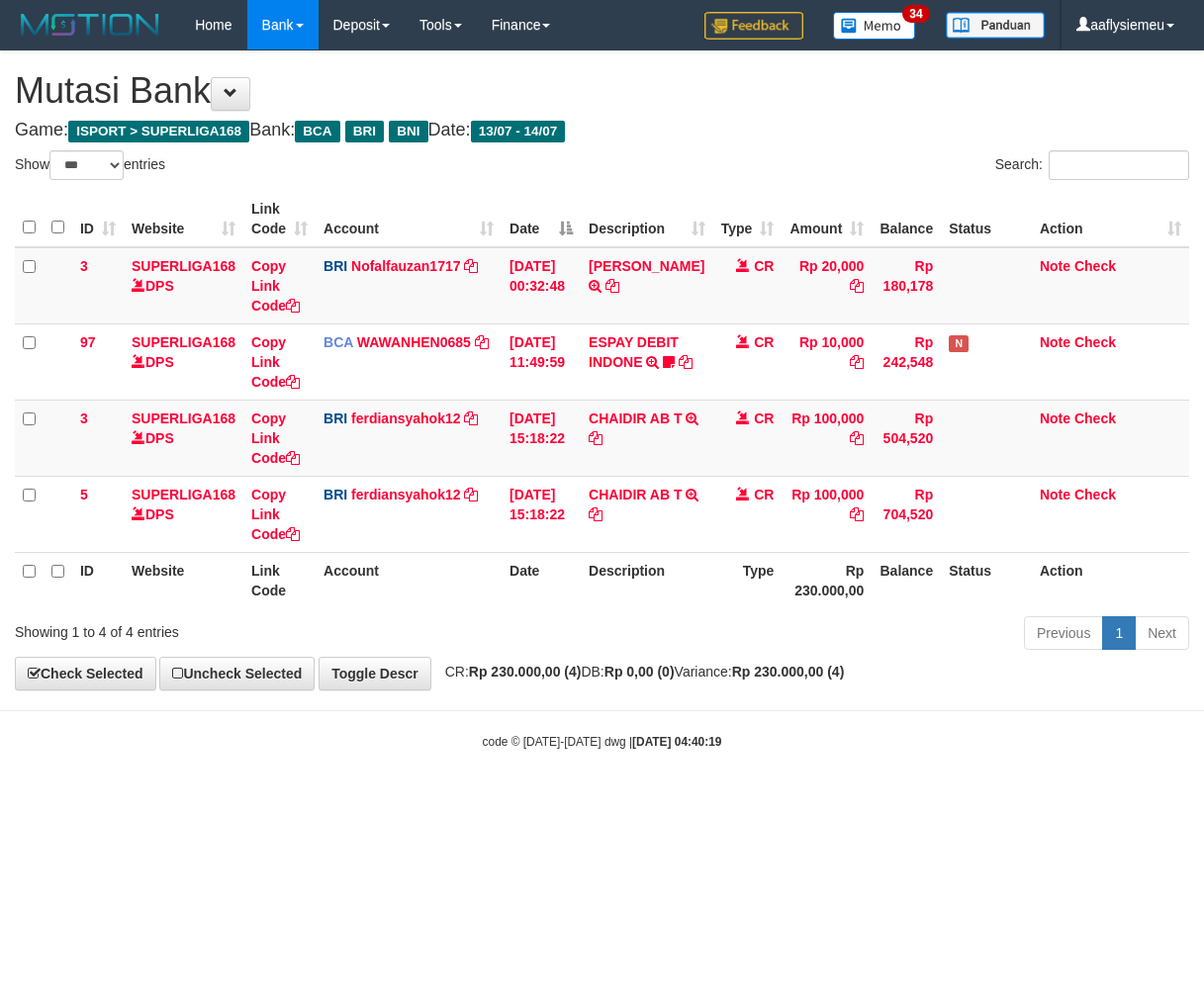 scroll, scrollTop: 0, scrollLeft: 0, axis: both 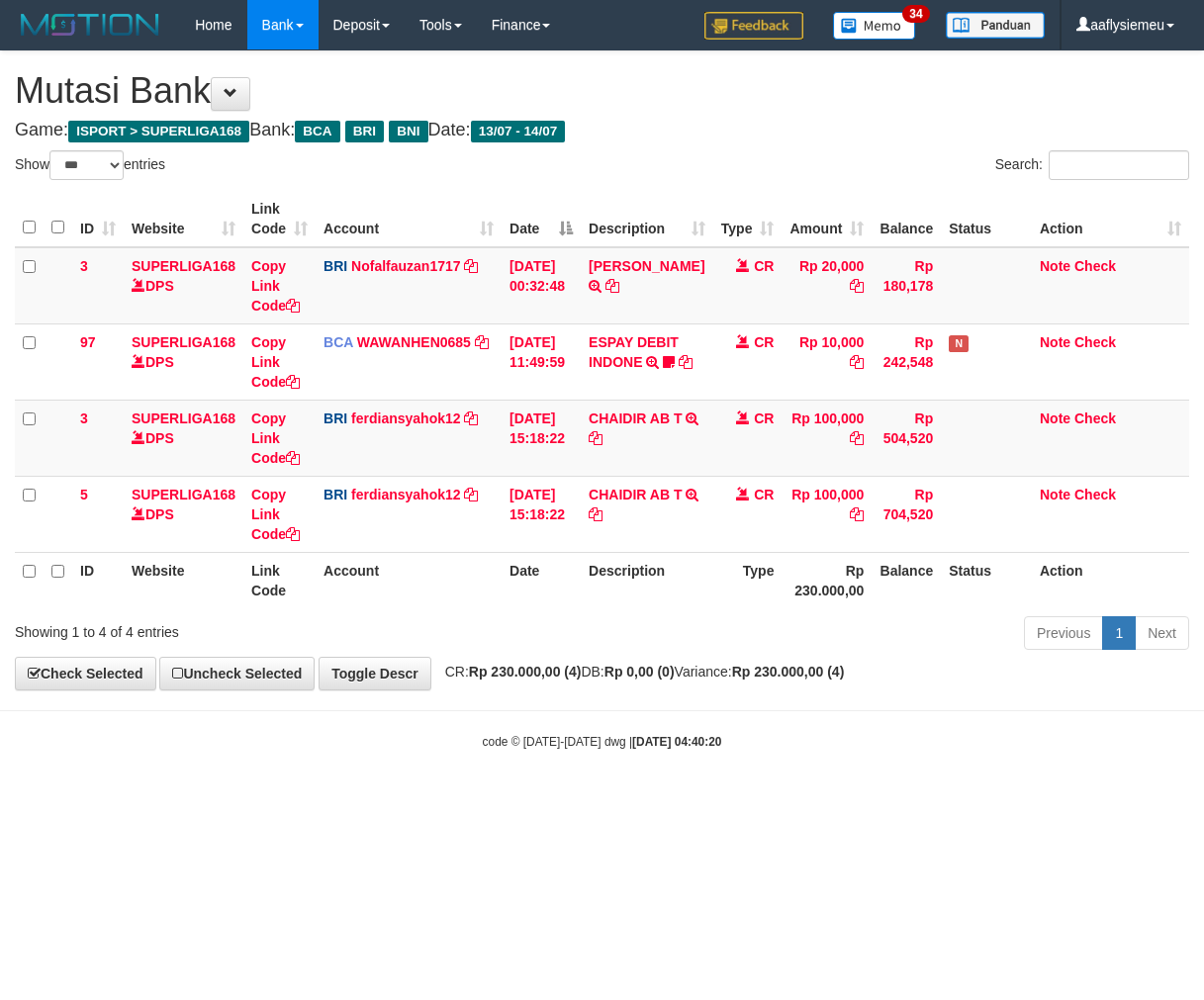 select on "***" 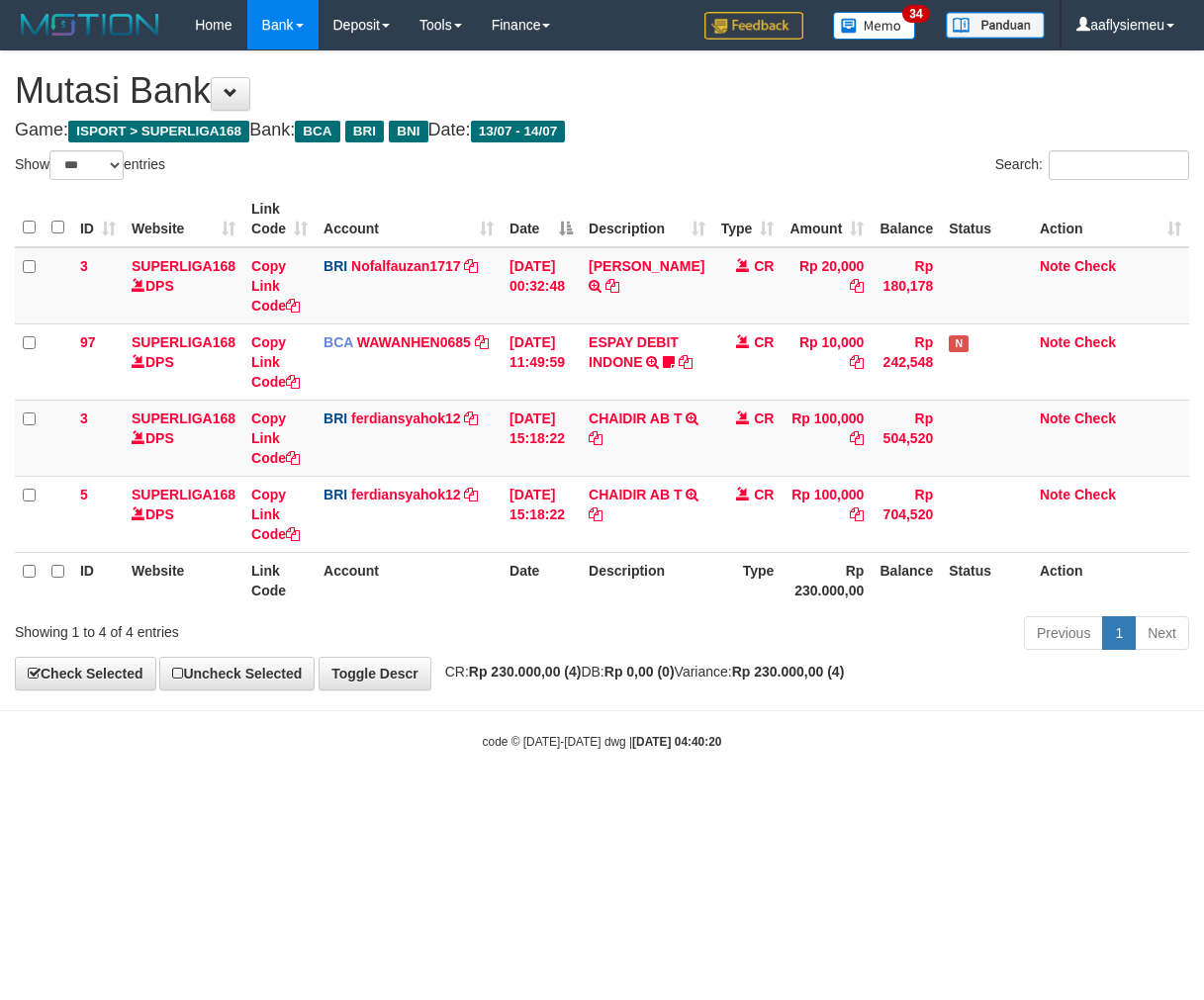 scroll, scrollTop: 0, scrollLeft: 0, axis: both 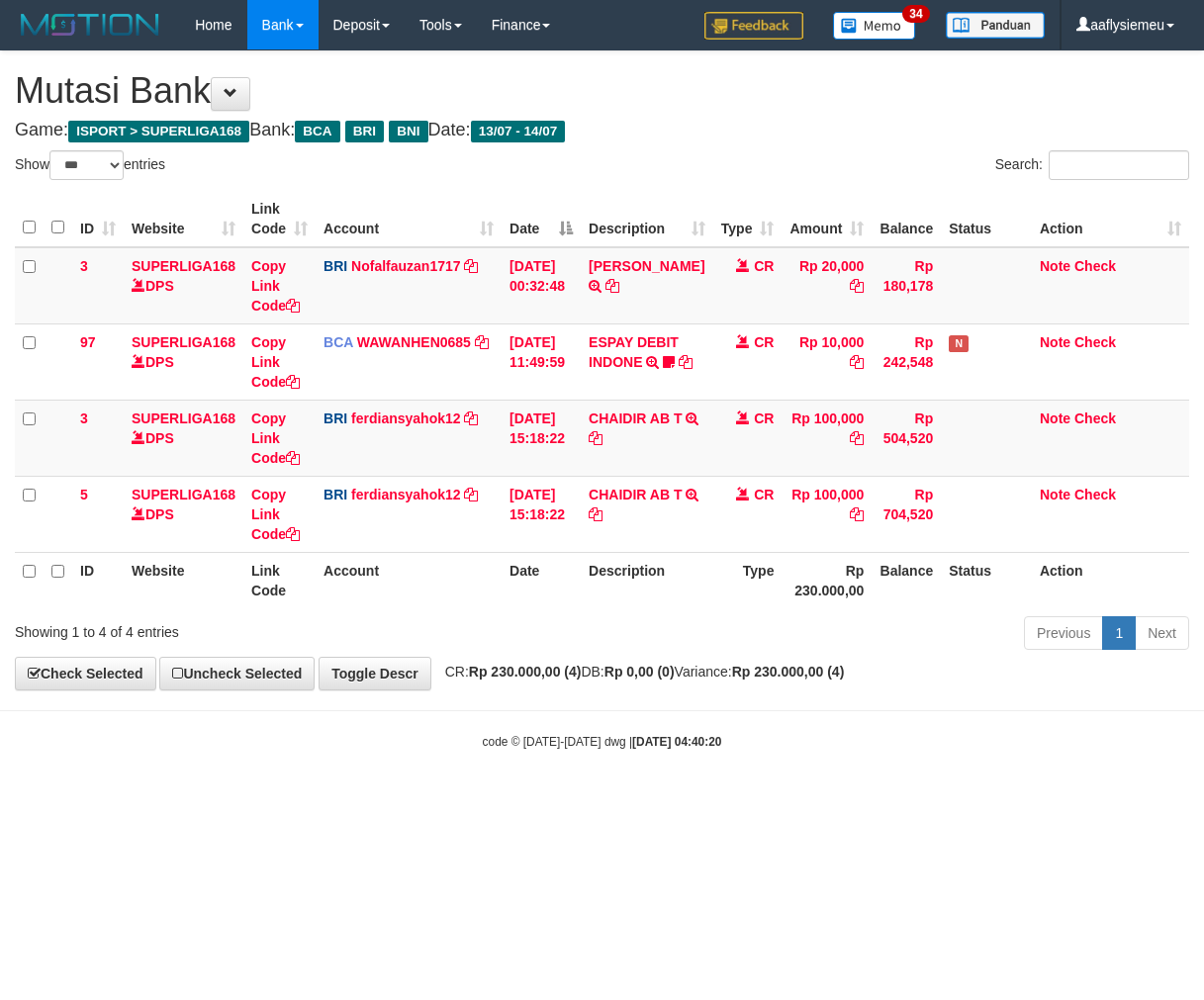 select on "***" 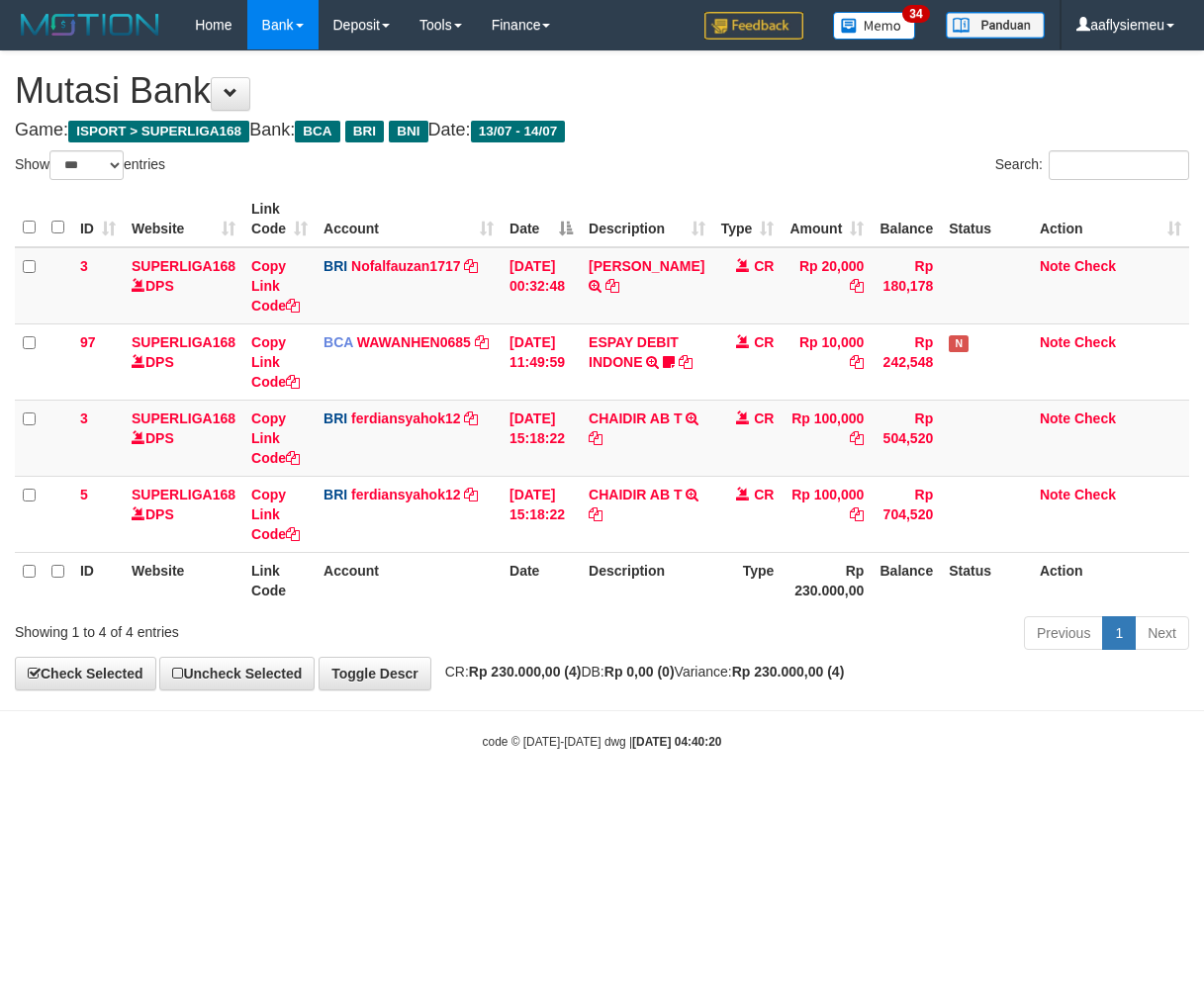 scroll, scrollTop: 0, scrollLeft: 0, axis: both 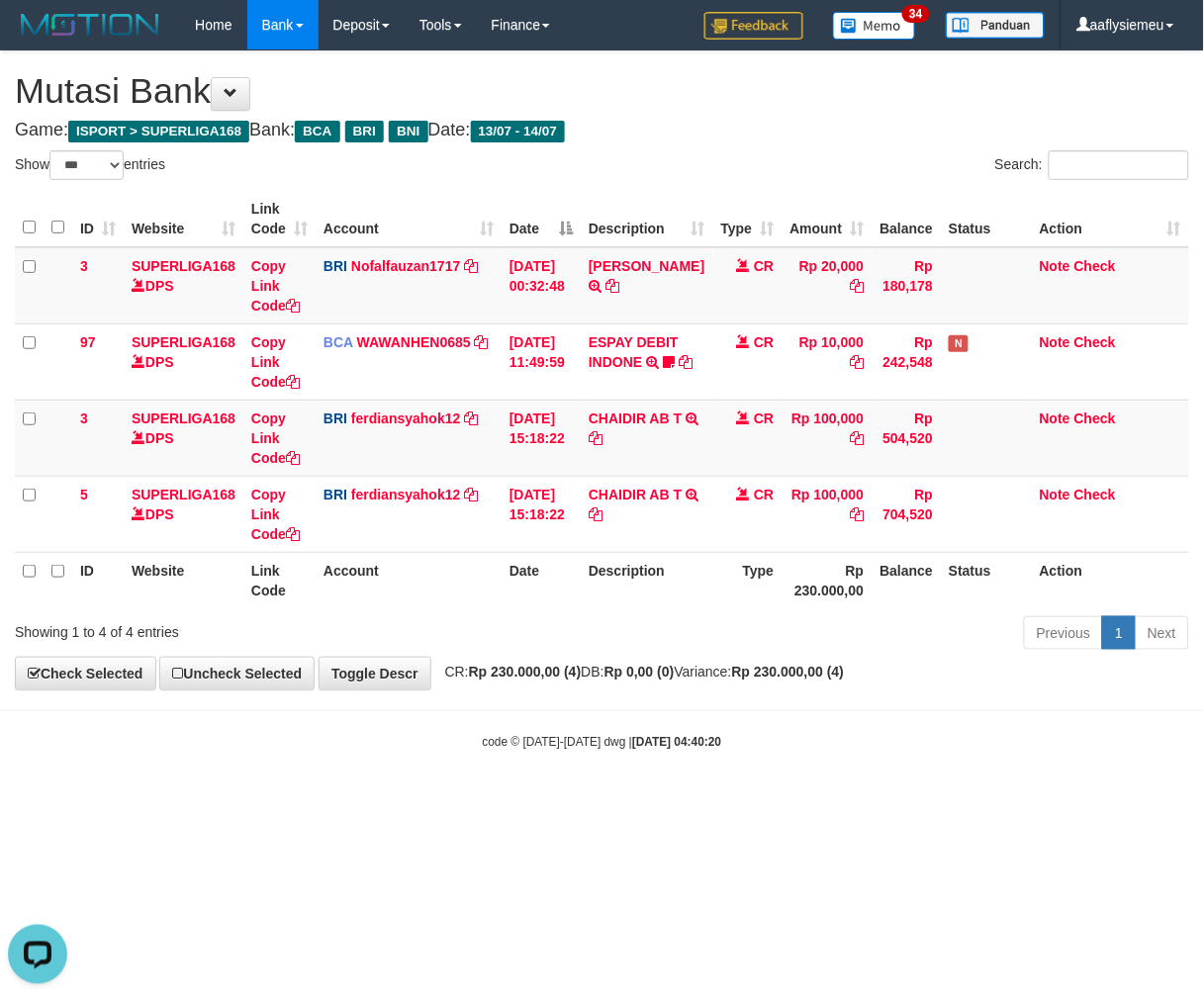drag, startPoint x: 556, startPoint y: 816, endPoint x: 527, endPoint y: 797, distance: 34.669872 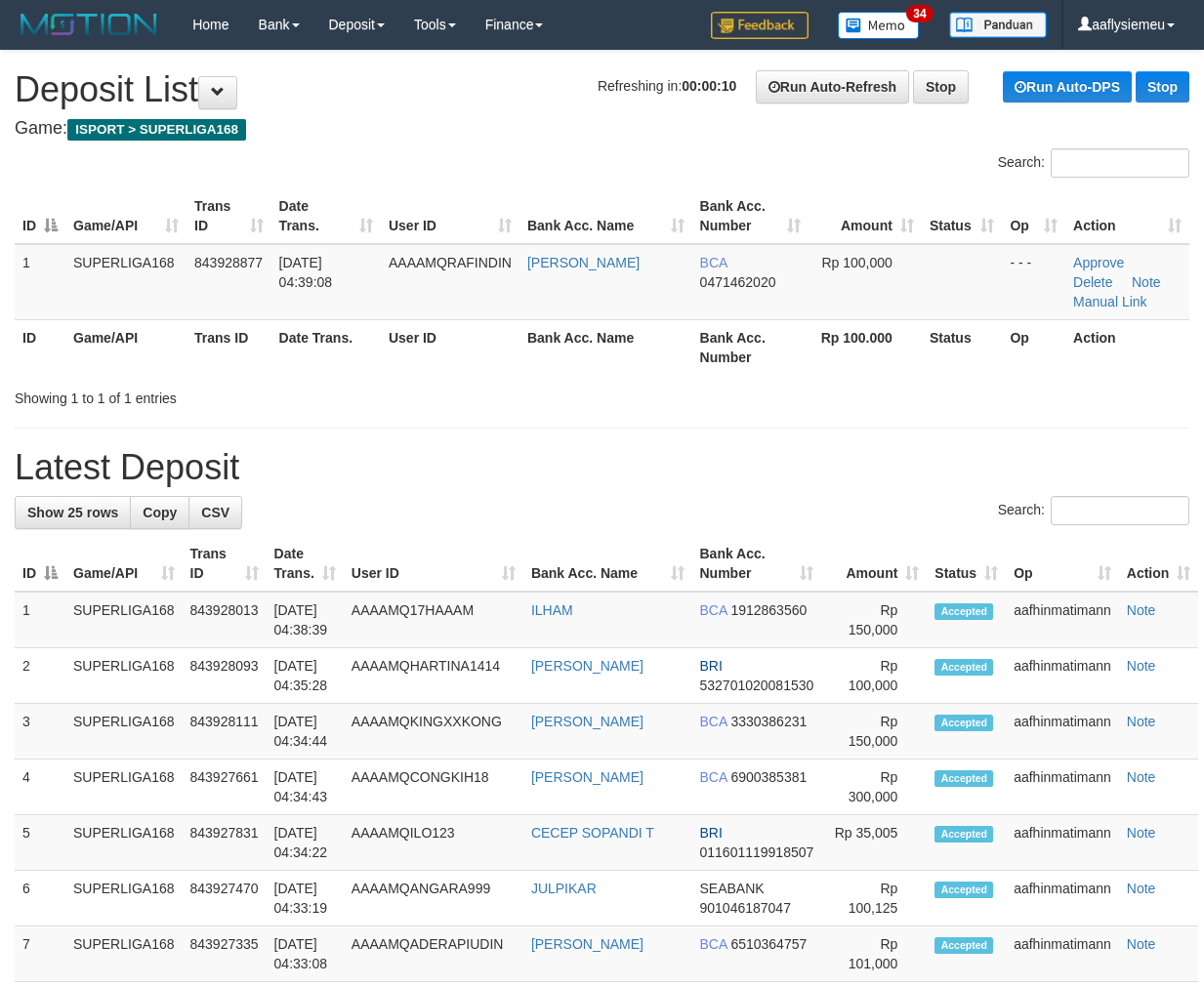 scroll, scrollTop: 0, scrollLeft: 0, axis: both 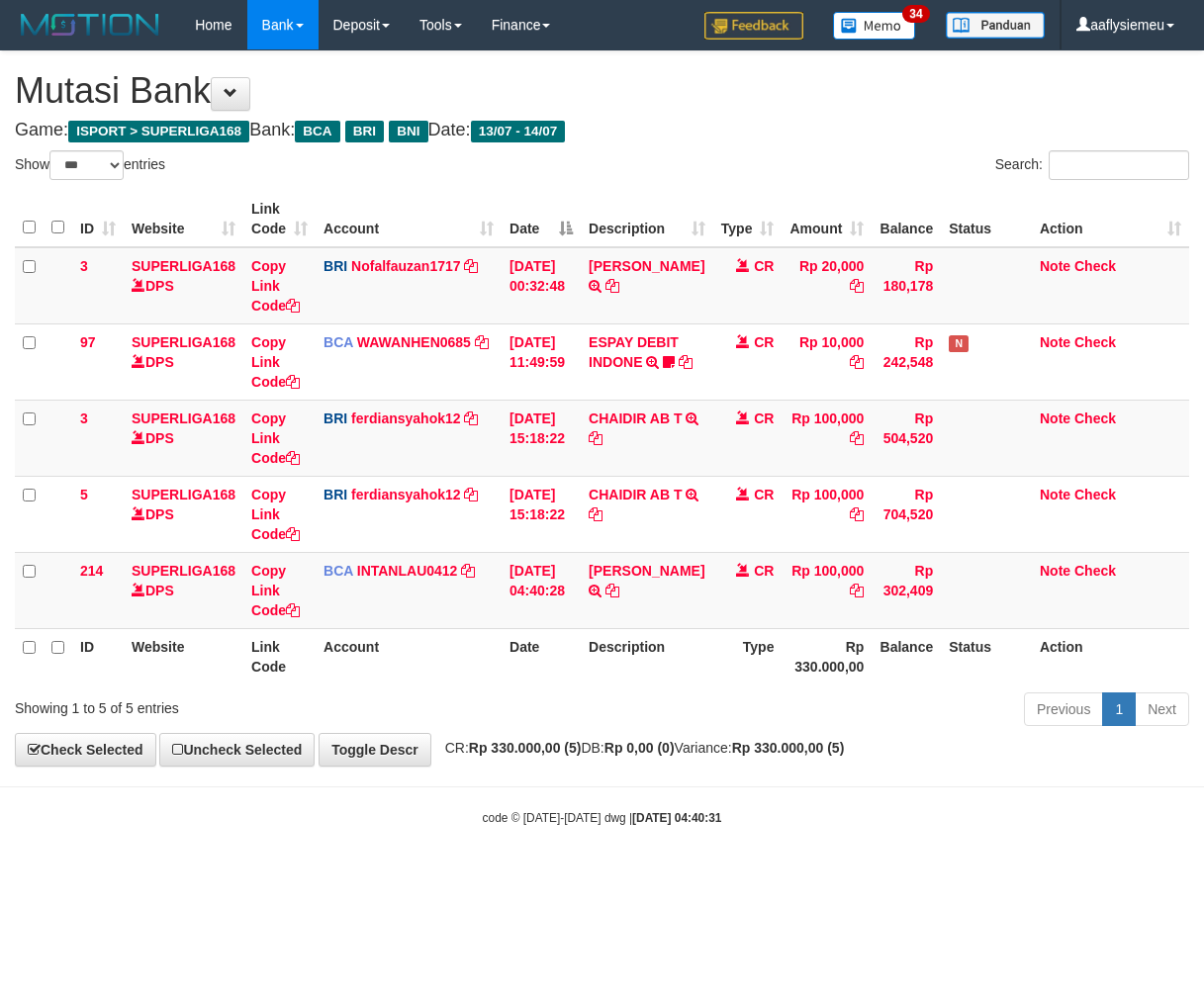 select on "***" 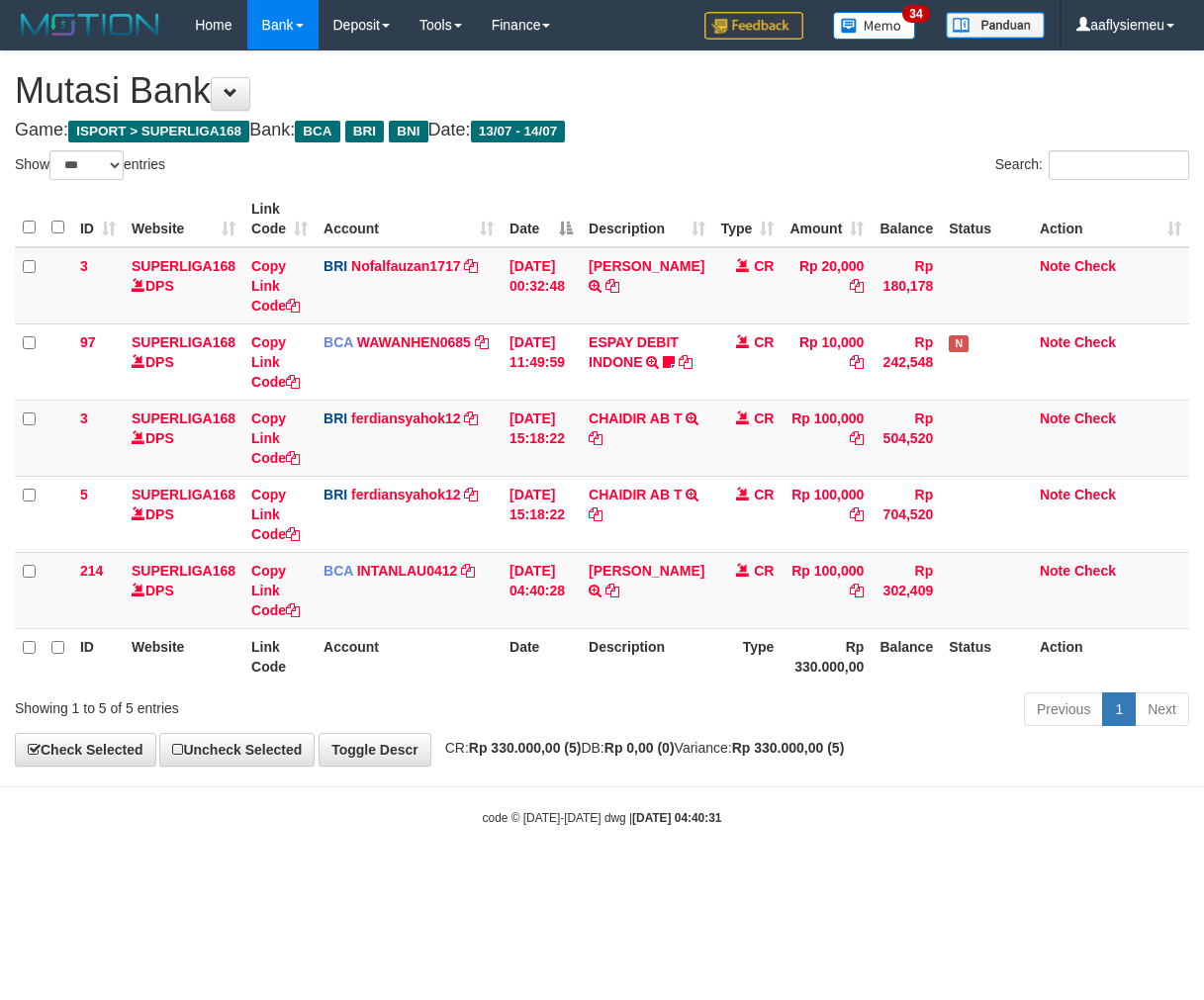scroll, scrollTop: 0, scrollLeft: 0, axis: both 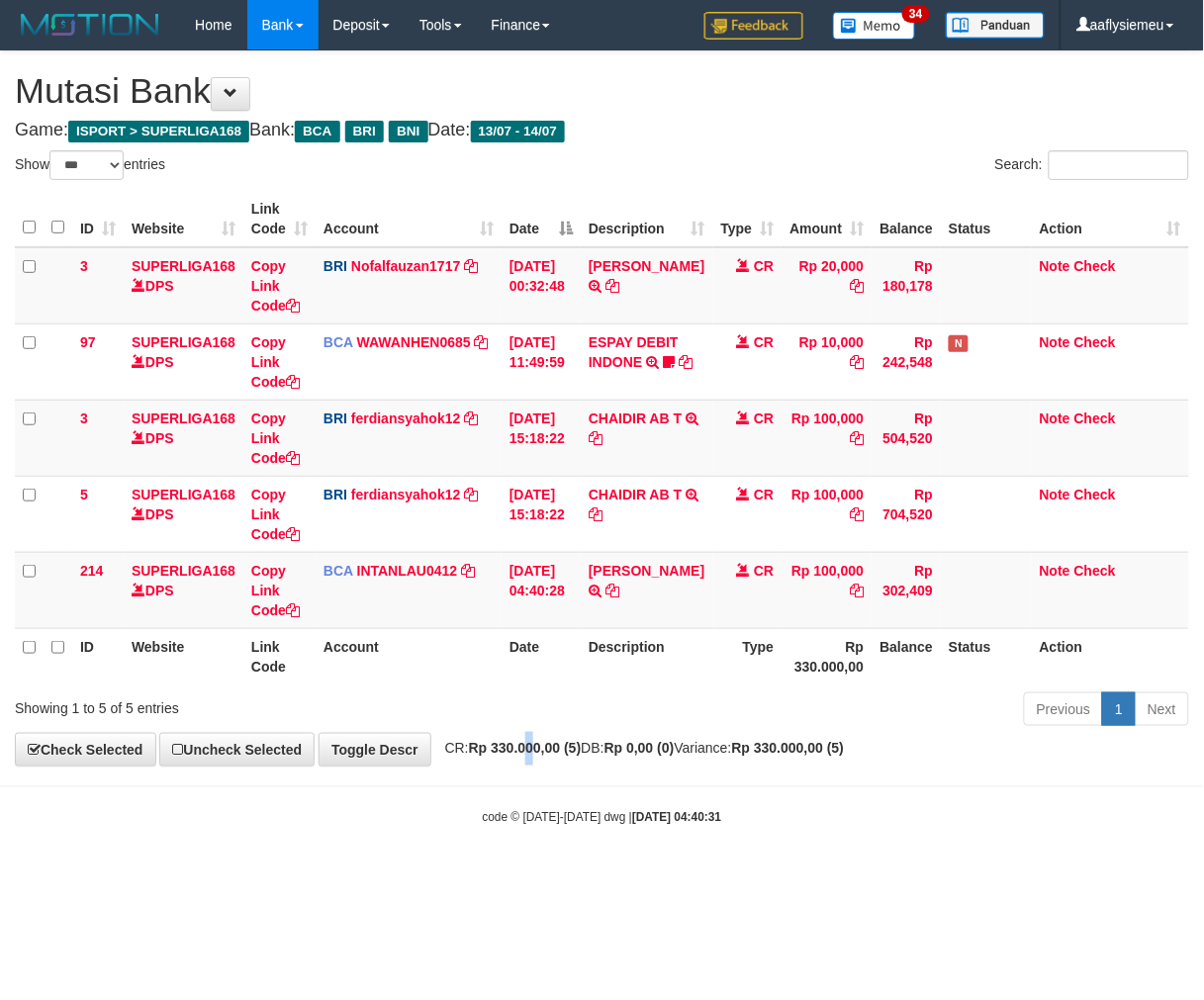 click on "**********" at bounding box center [602, 409] 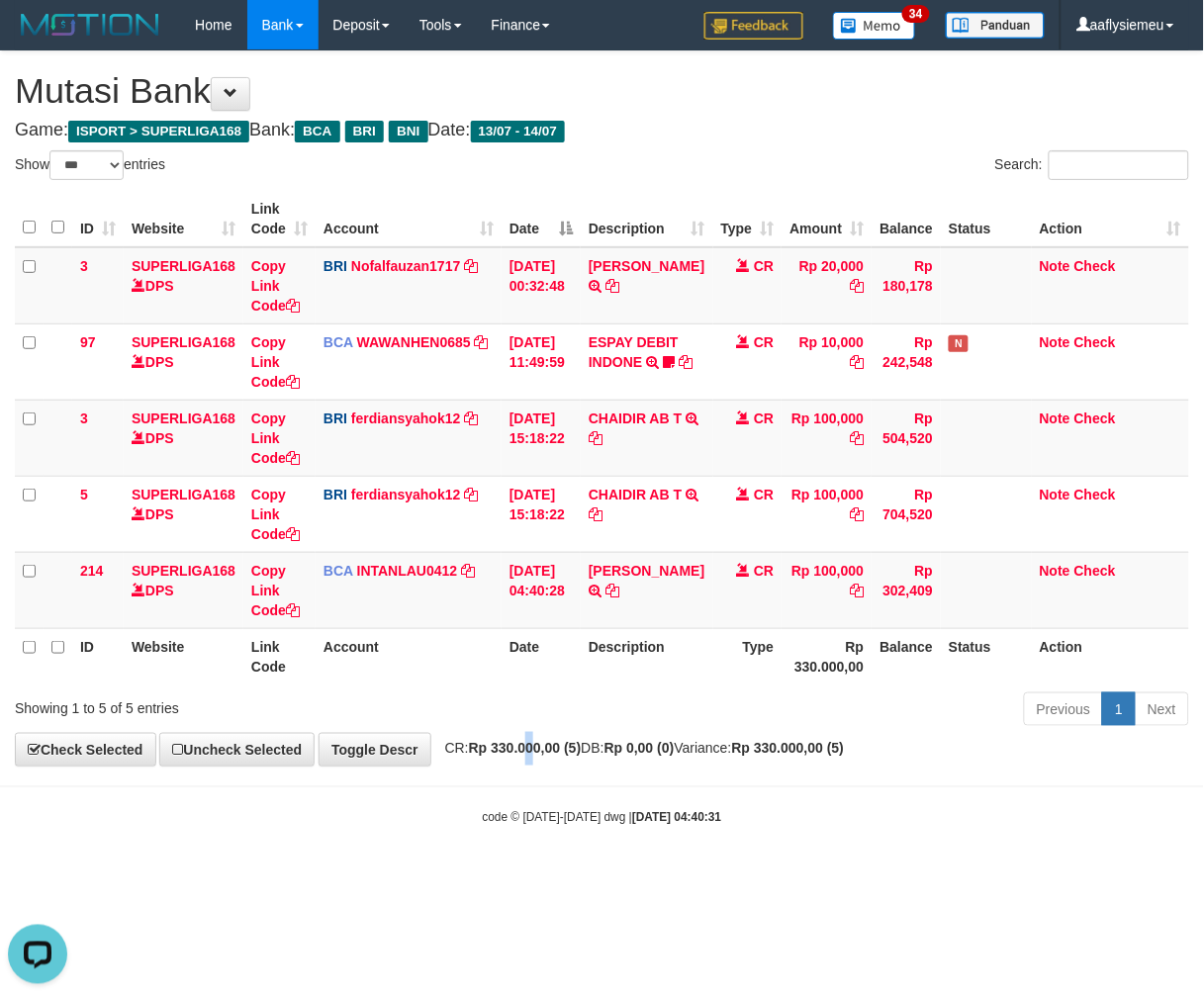 scroll, scrollTop: 0, scrollLeft: 0, axis: both 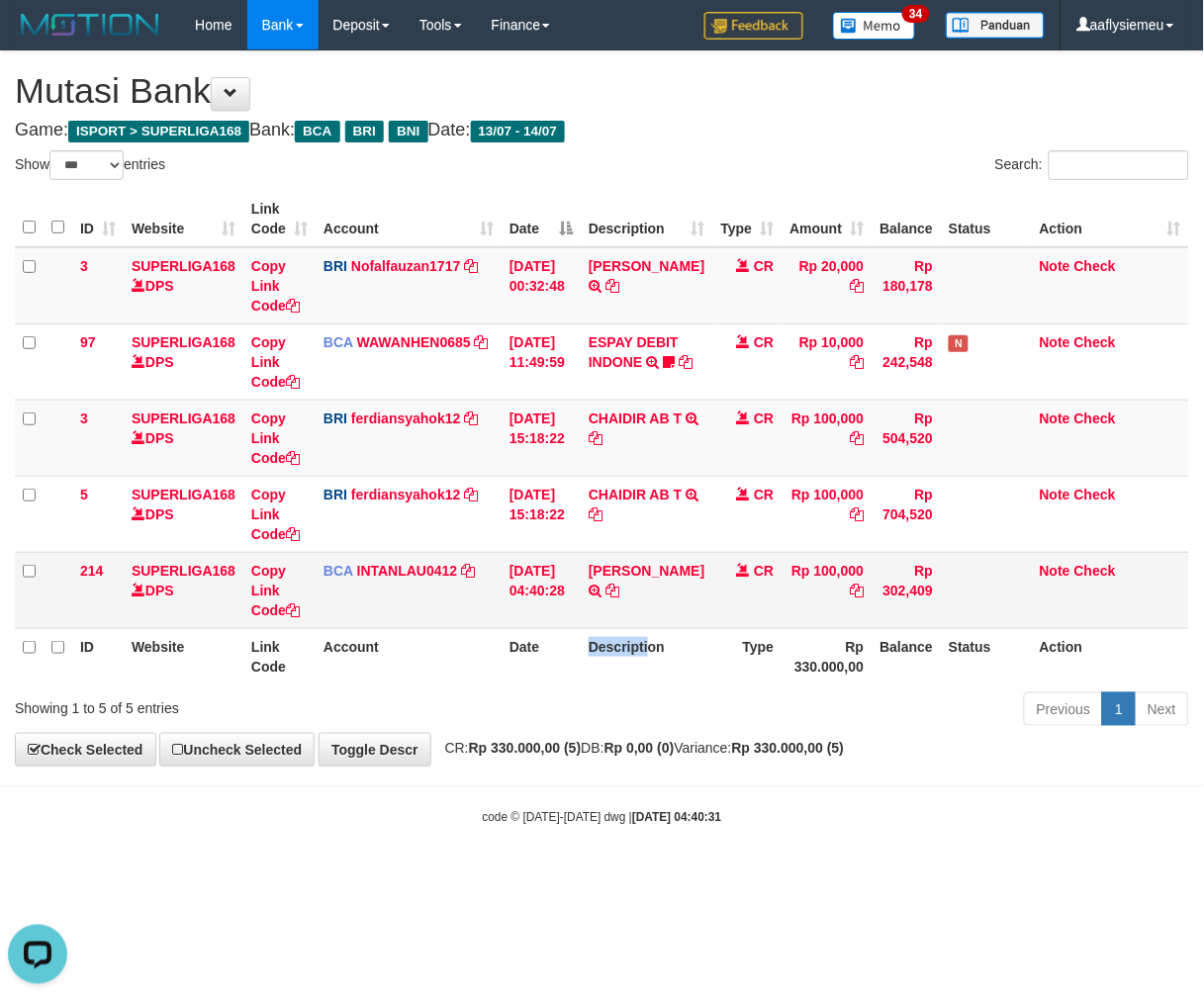 drag, startPoint x: 605, startPoint y: 649, endPoint x: 971, endPoint y: 601, distance: 369.13412 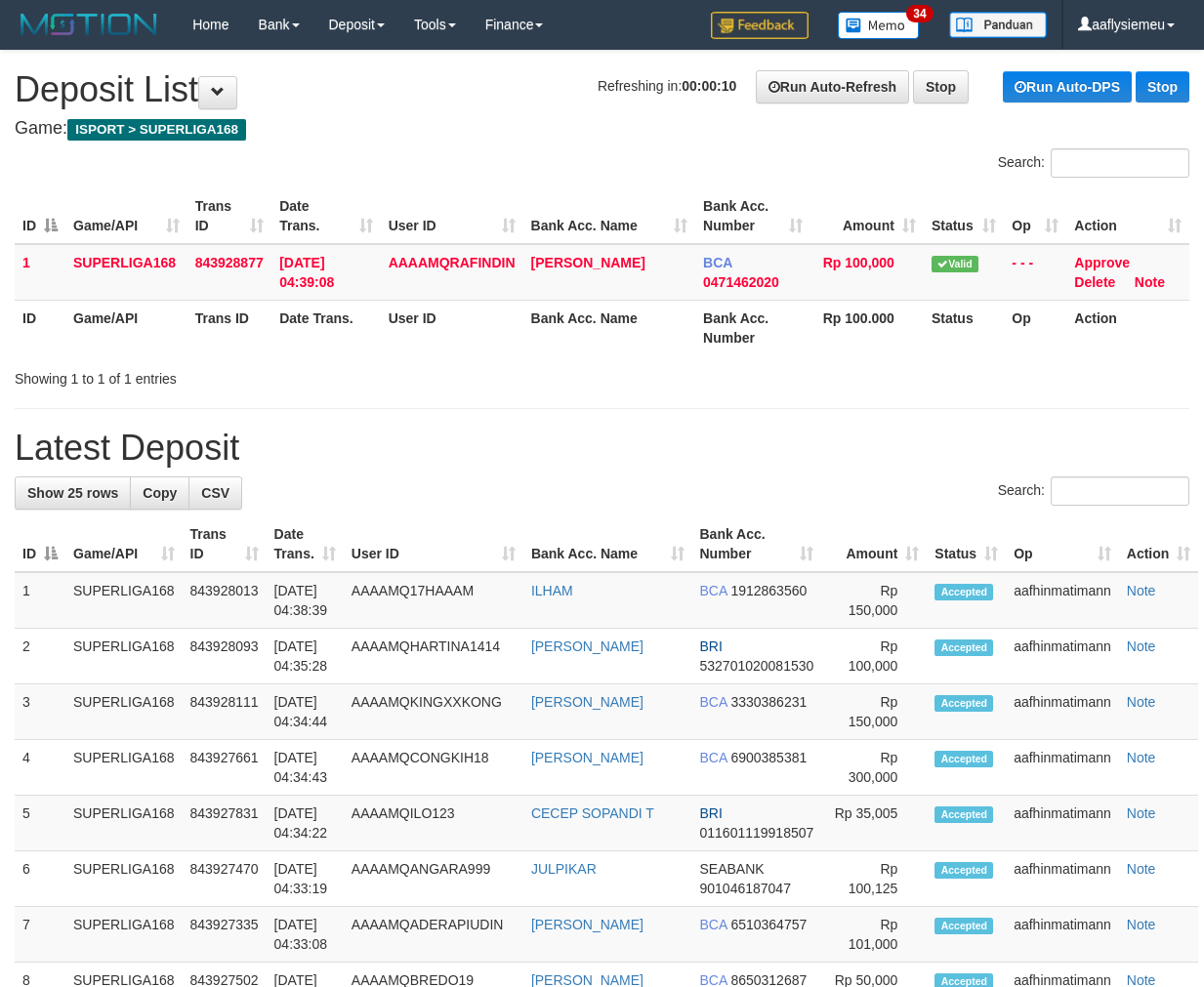 scroll, scrollTop: 0, scrollLeft: 0, axis: both 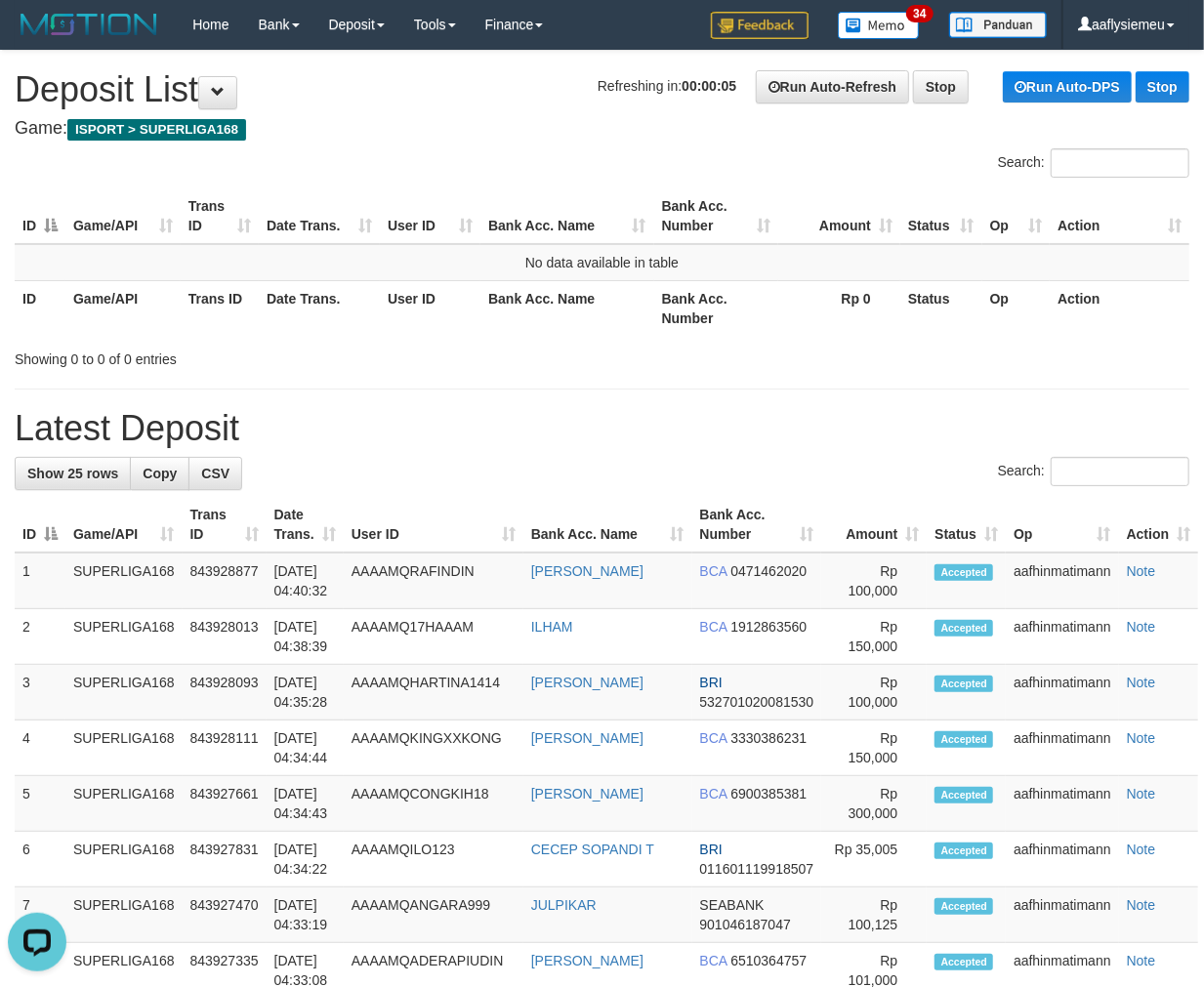 drag, startPoint x: 411, startPoint y: 314, endPoint x: 7, endPoint y: 586, distance: 487.03183 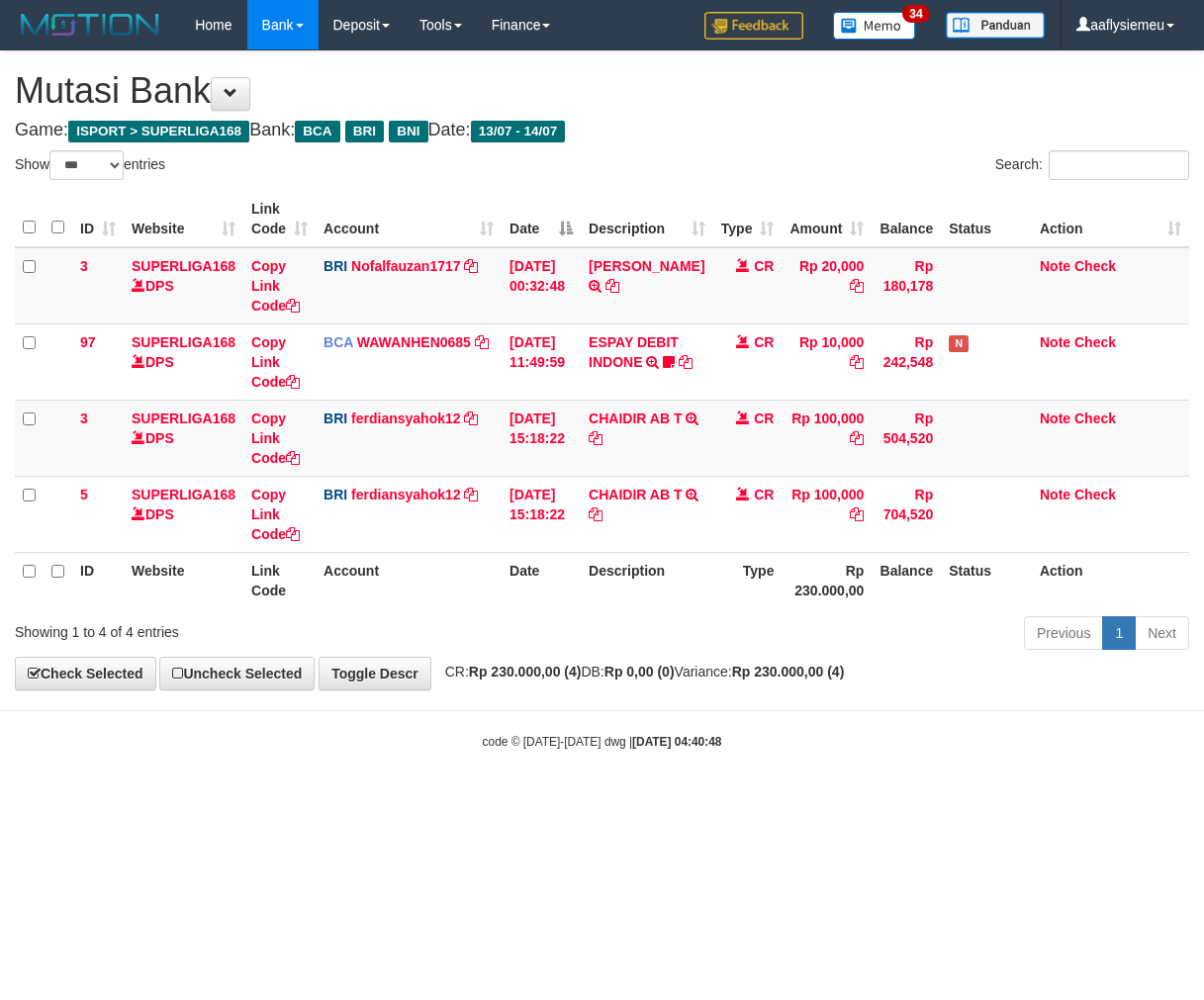 select on "***" 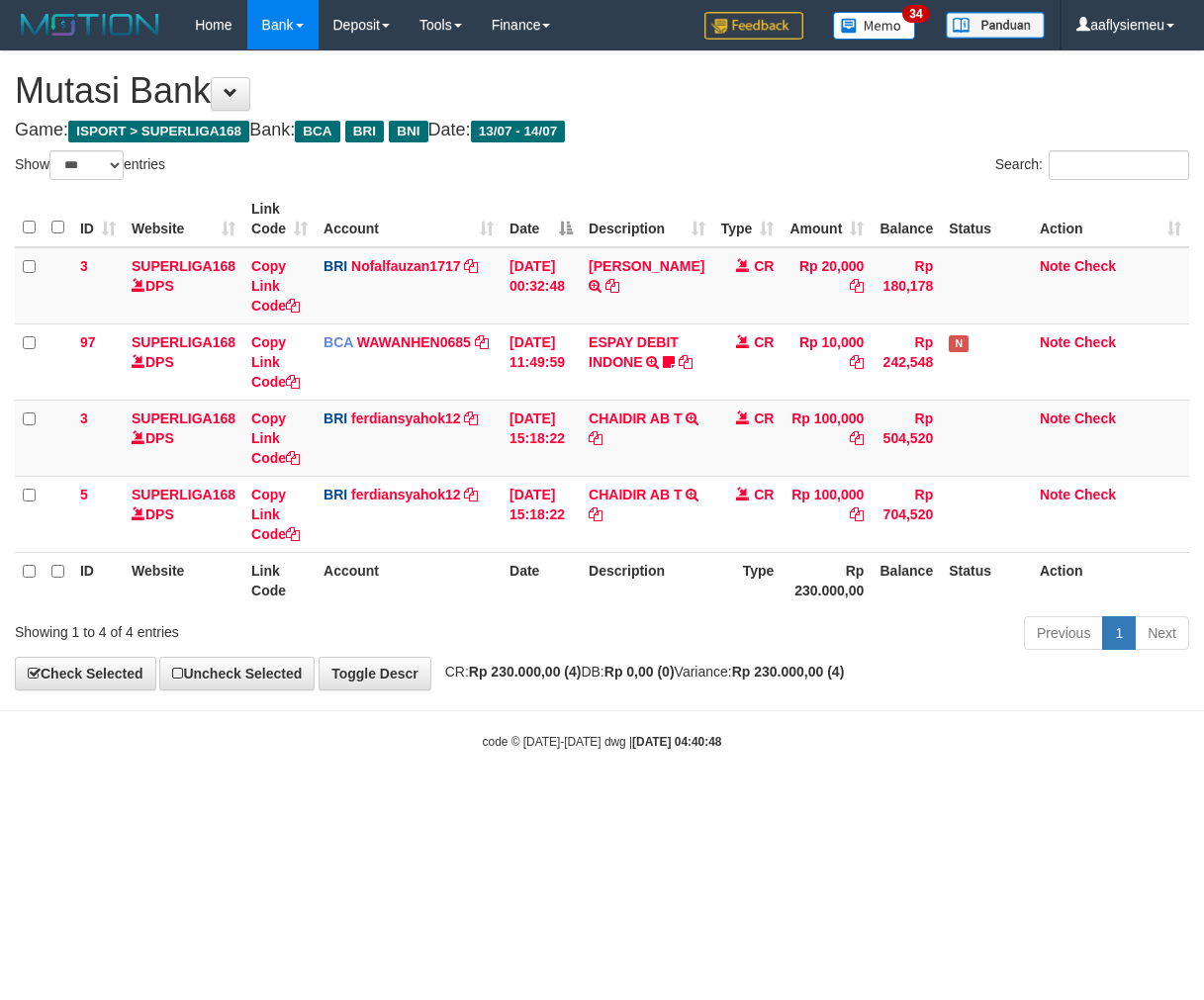 scroll, scrollTop: 0, scrollLeft: 0, axis: both 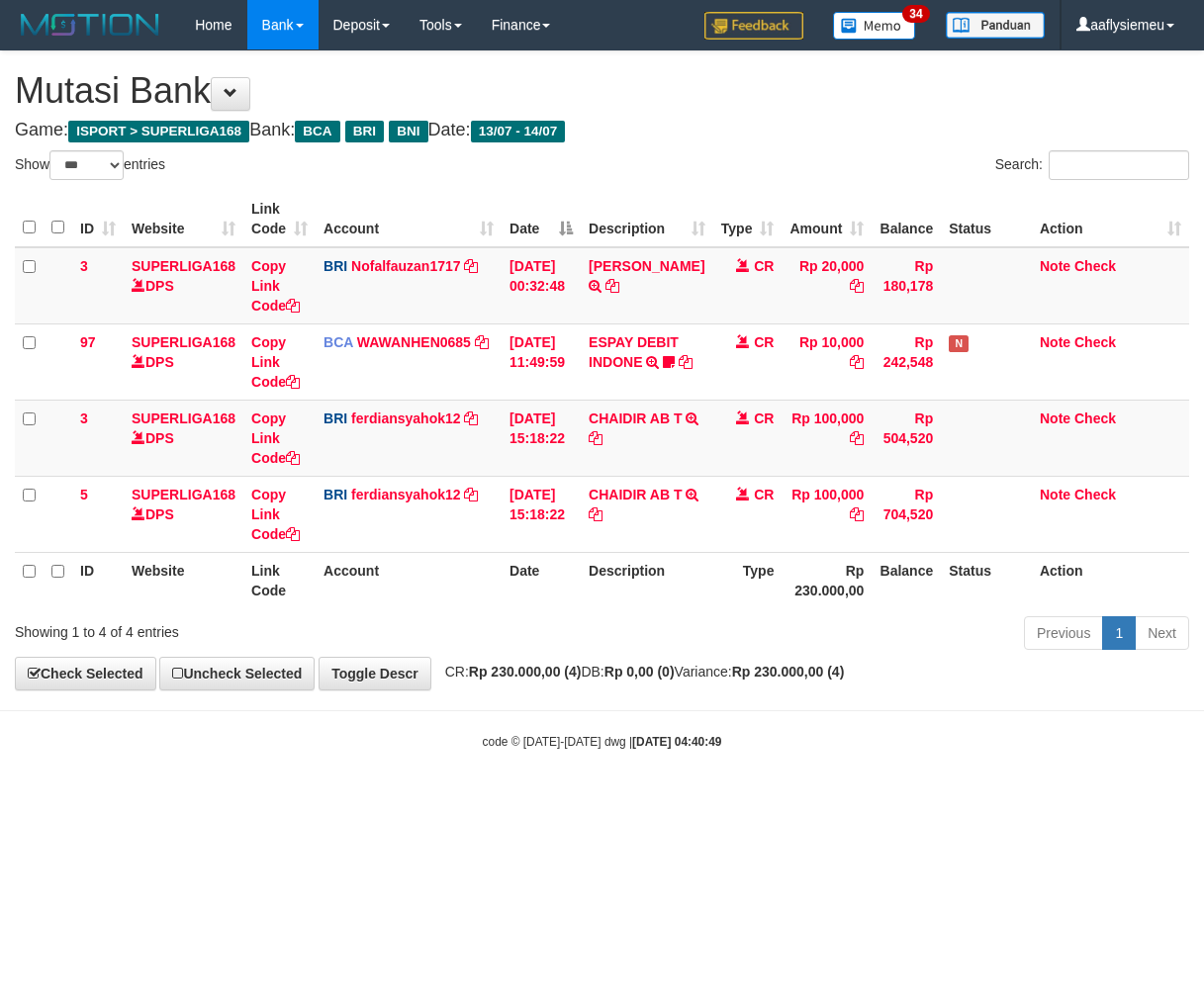 select on "***" 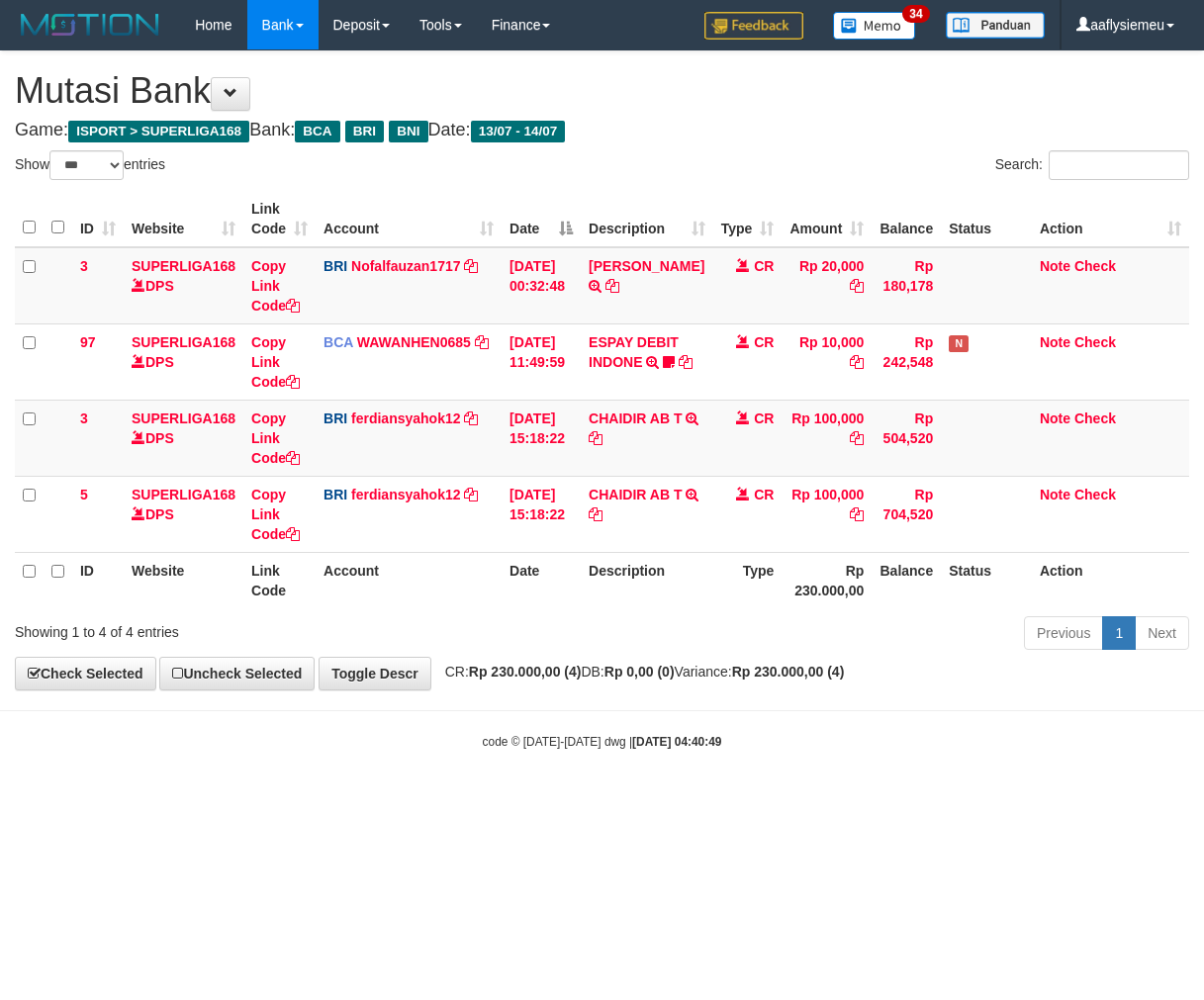 scroll, scrollTop: 0, scrollLeft: 0, axis: both 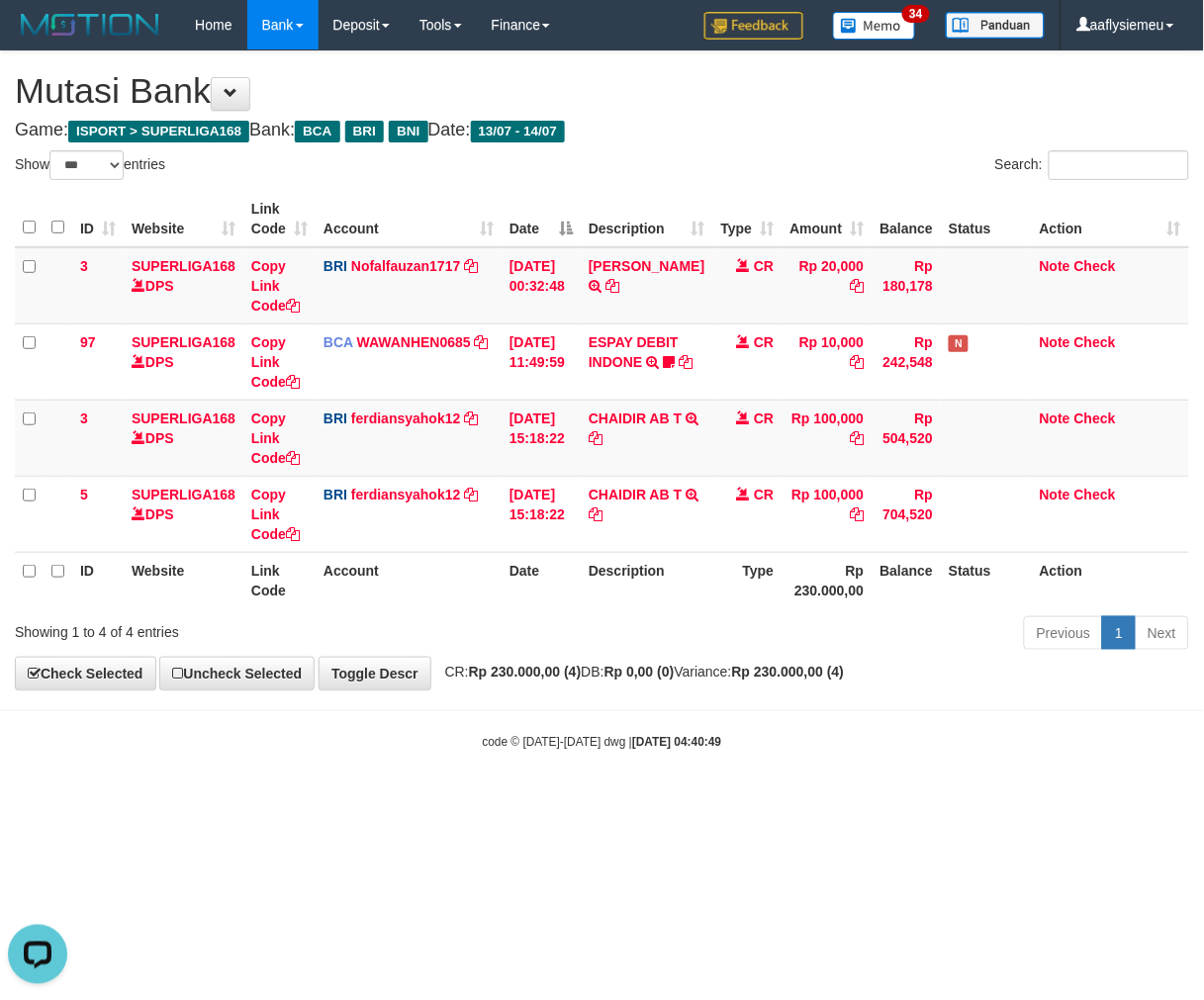 click on "Toggle navigation
Home
Bank
Account List
Load
By Website
Group
[ISPORT]													SUPERLIGA168
By Load Group (DPS)
34" at bounding box center (602, 400) 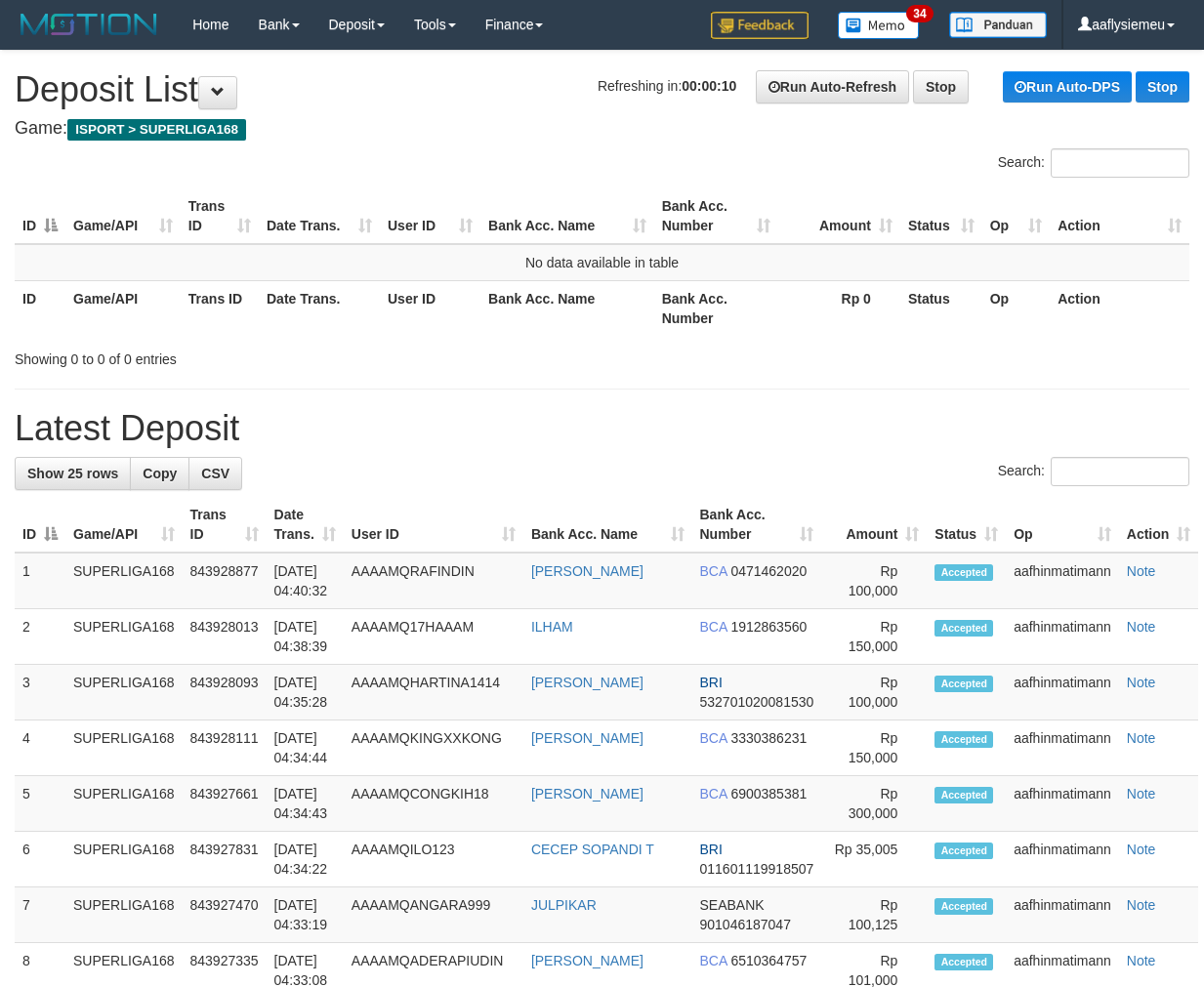 scroll, scrollTop: 0, scrollLeft: 0, axis: both 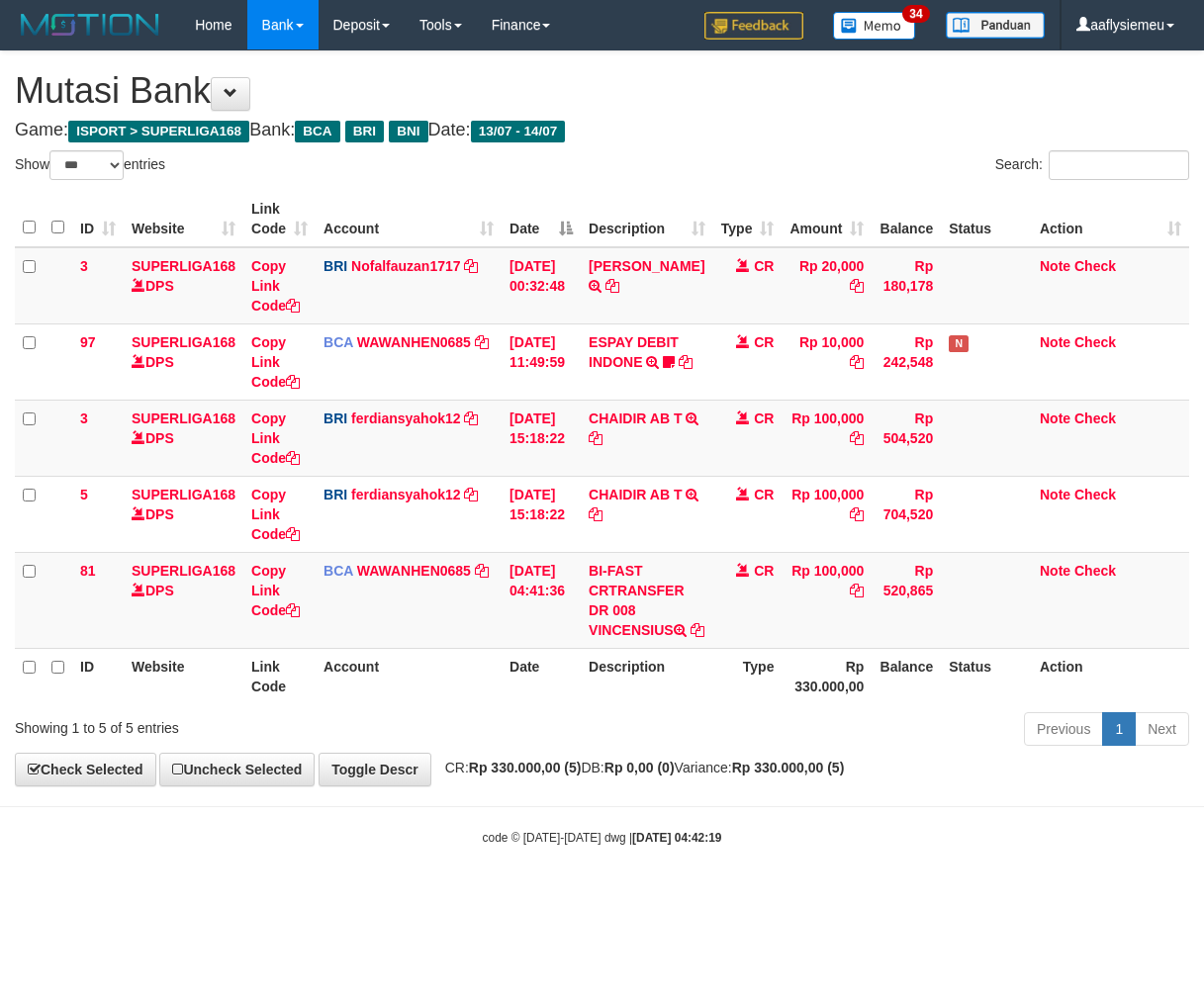 select on "***" 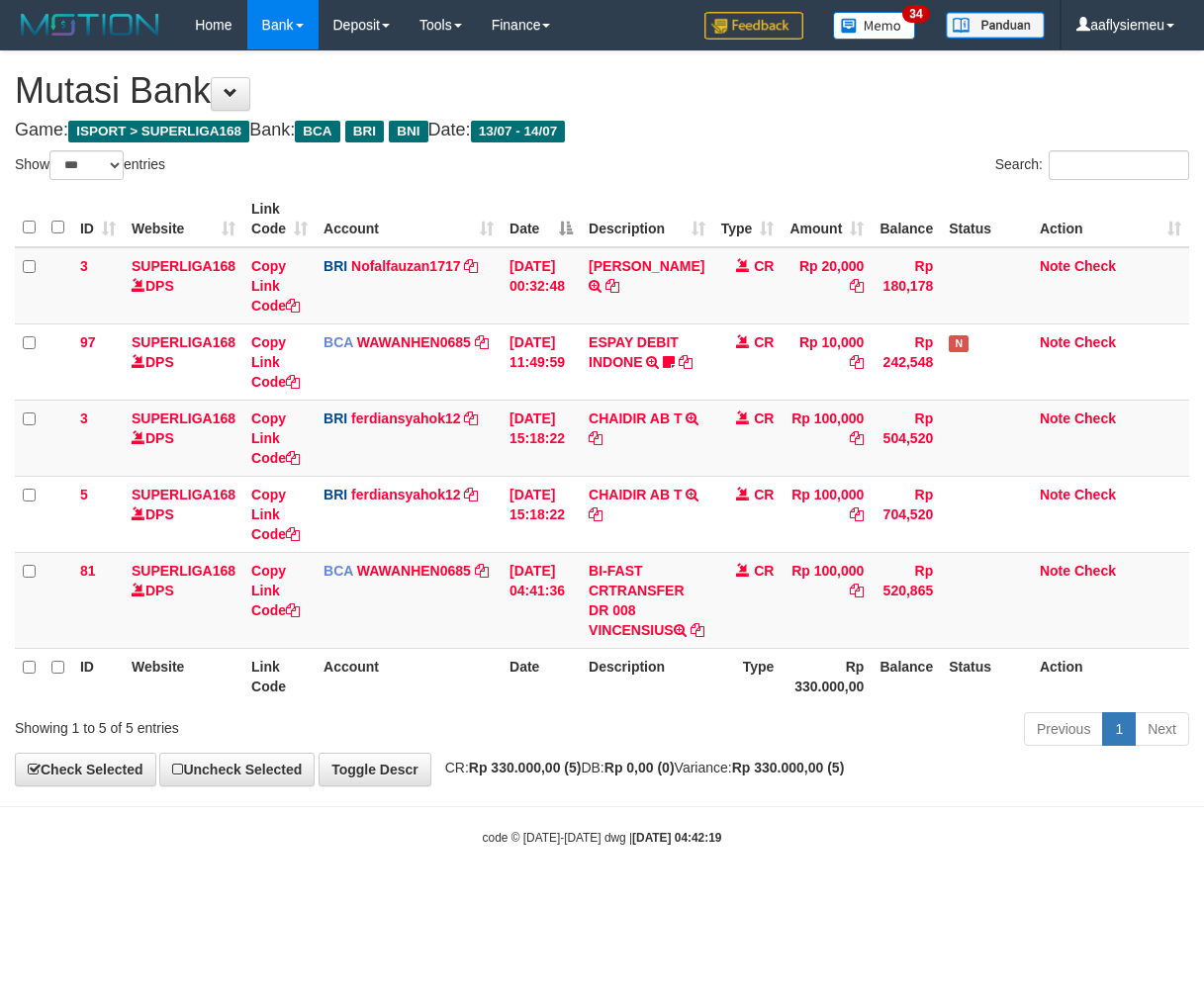 click on "Description" at bounding box center (646, 676) 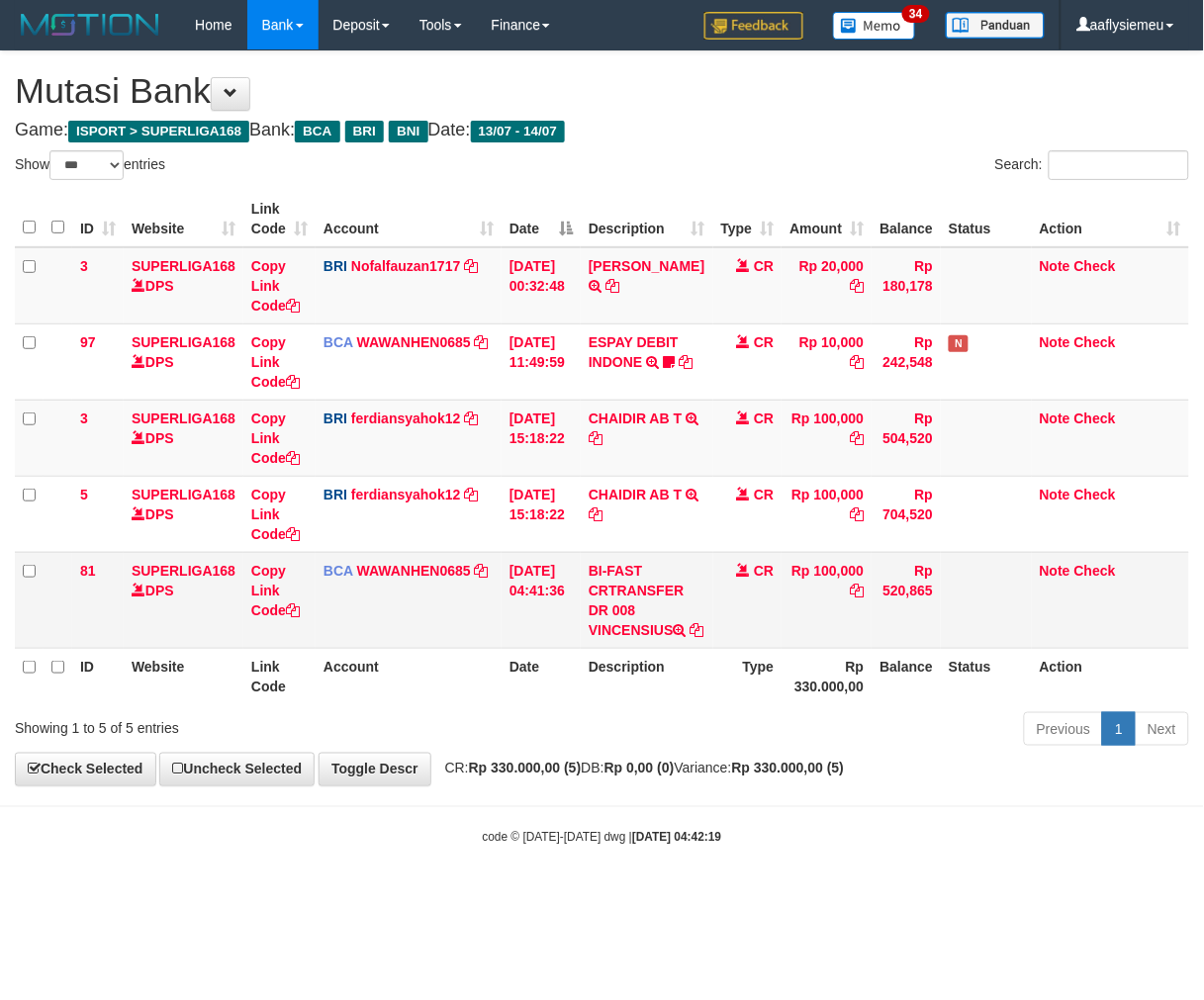 click on "BI-FAST CRTRANSFER DR 008 VINCENSIUS" at bounding box center [646, 599] 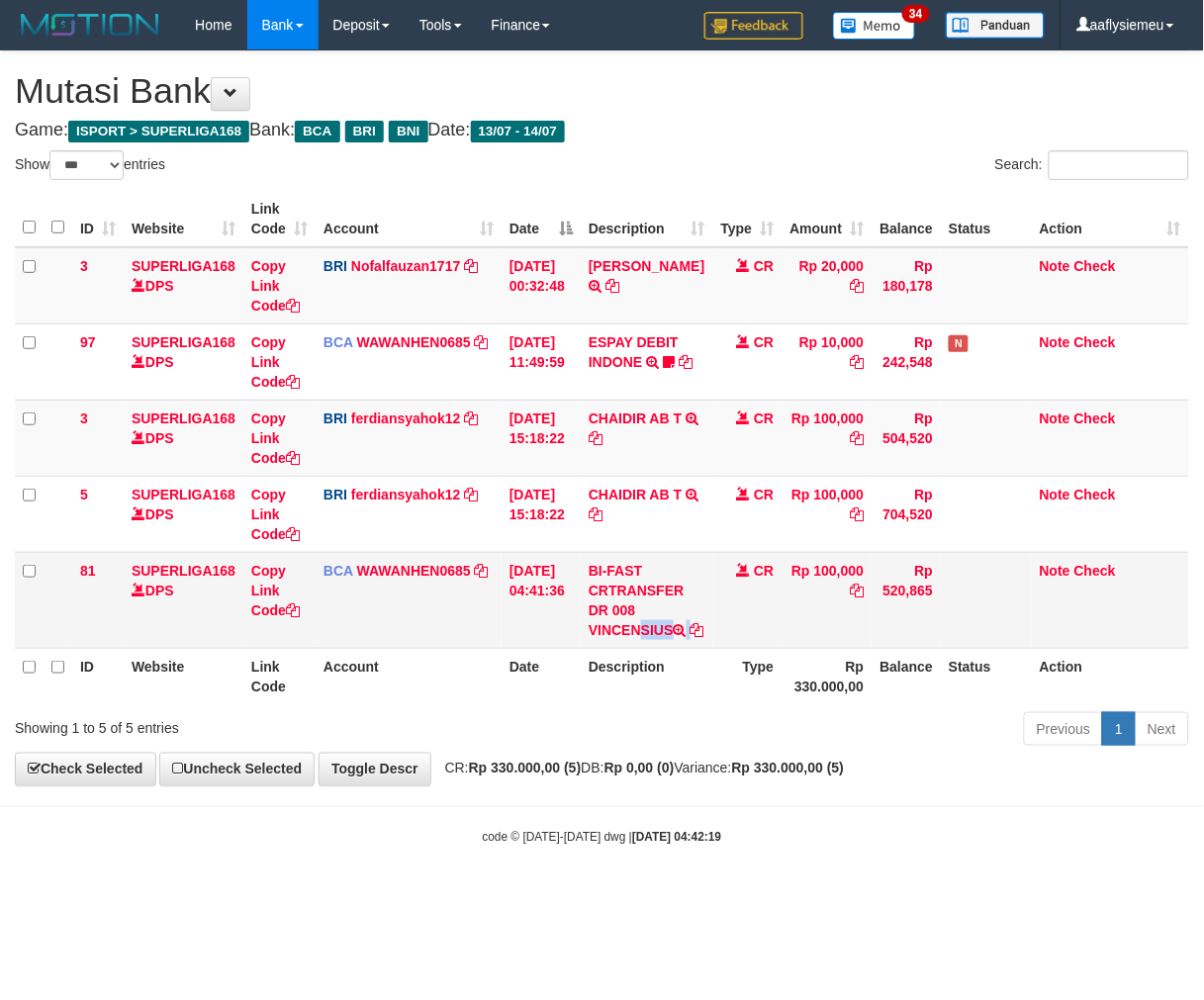 click on "BI-FAST CRTRANSFER DR 008 VINCENSIUS" at bounding box center (646, 599) 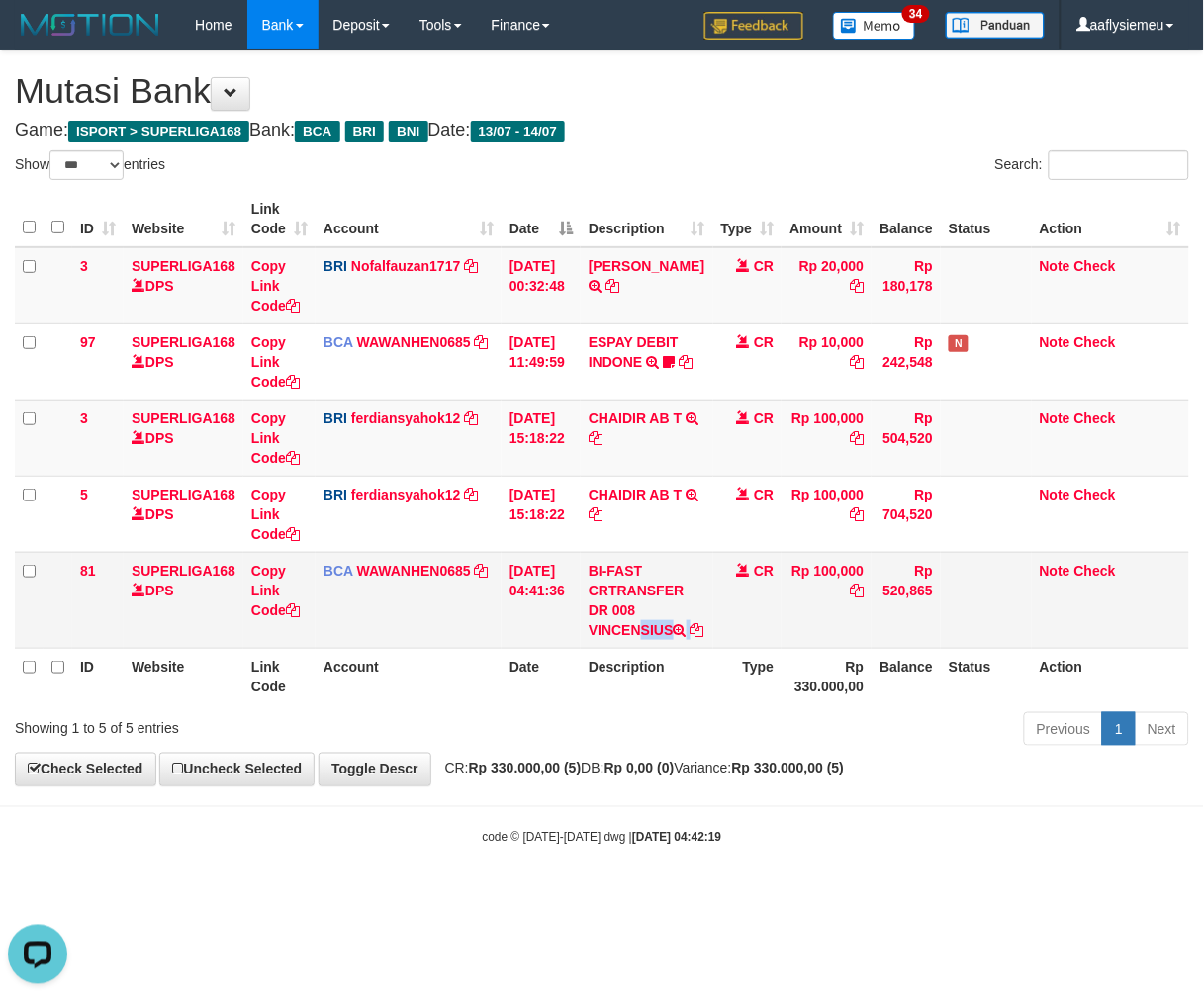 scroll, scrollTop: 0, scrollLeft: 0, axis: both 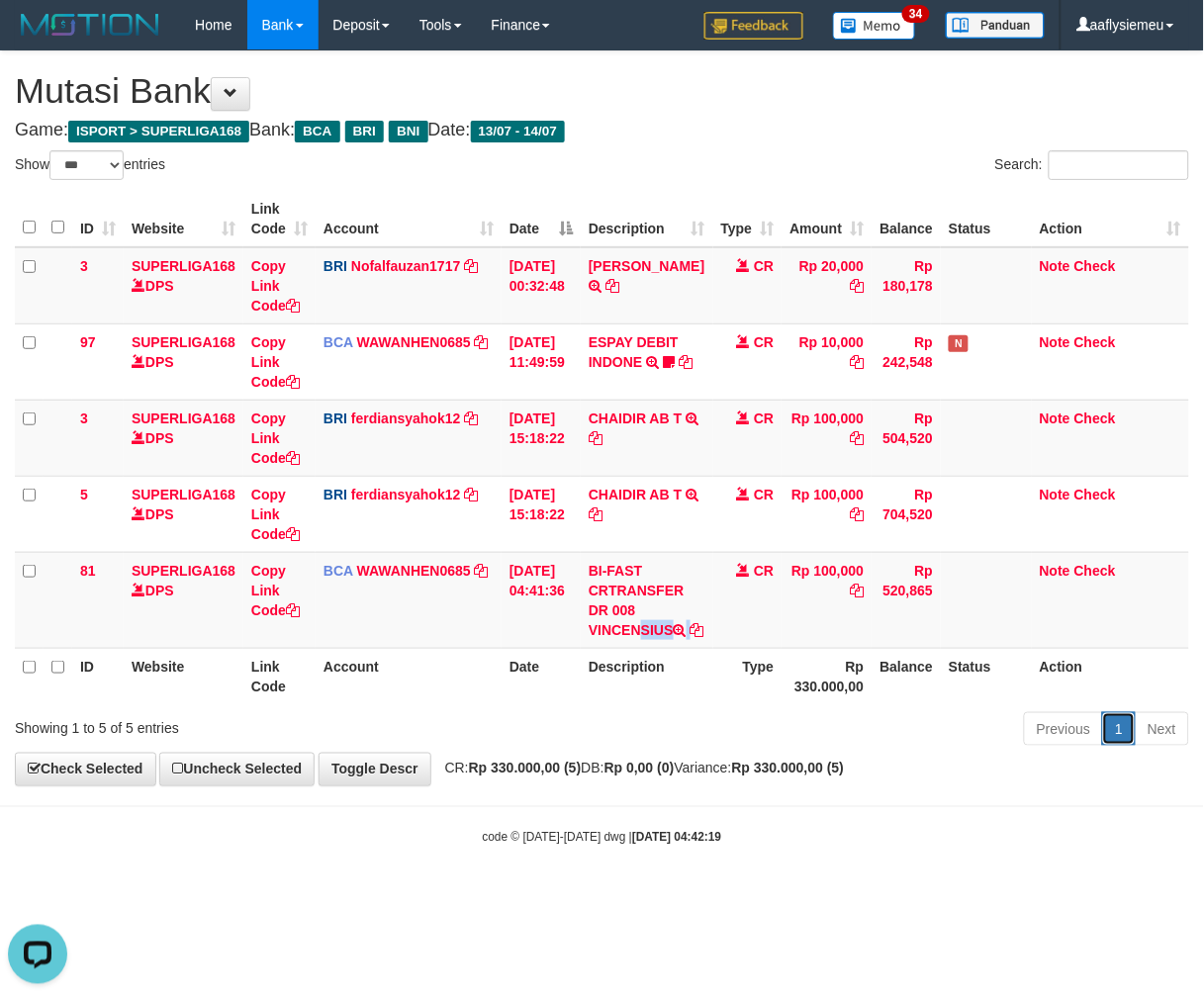 click on "1" at bounding box center [1119, 729] 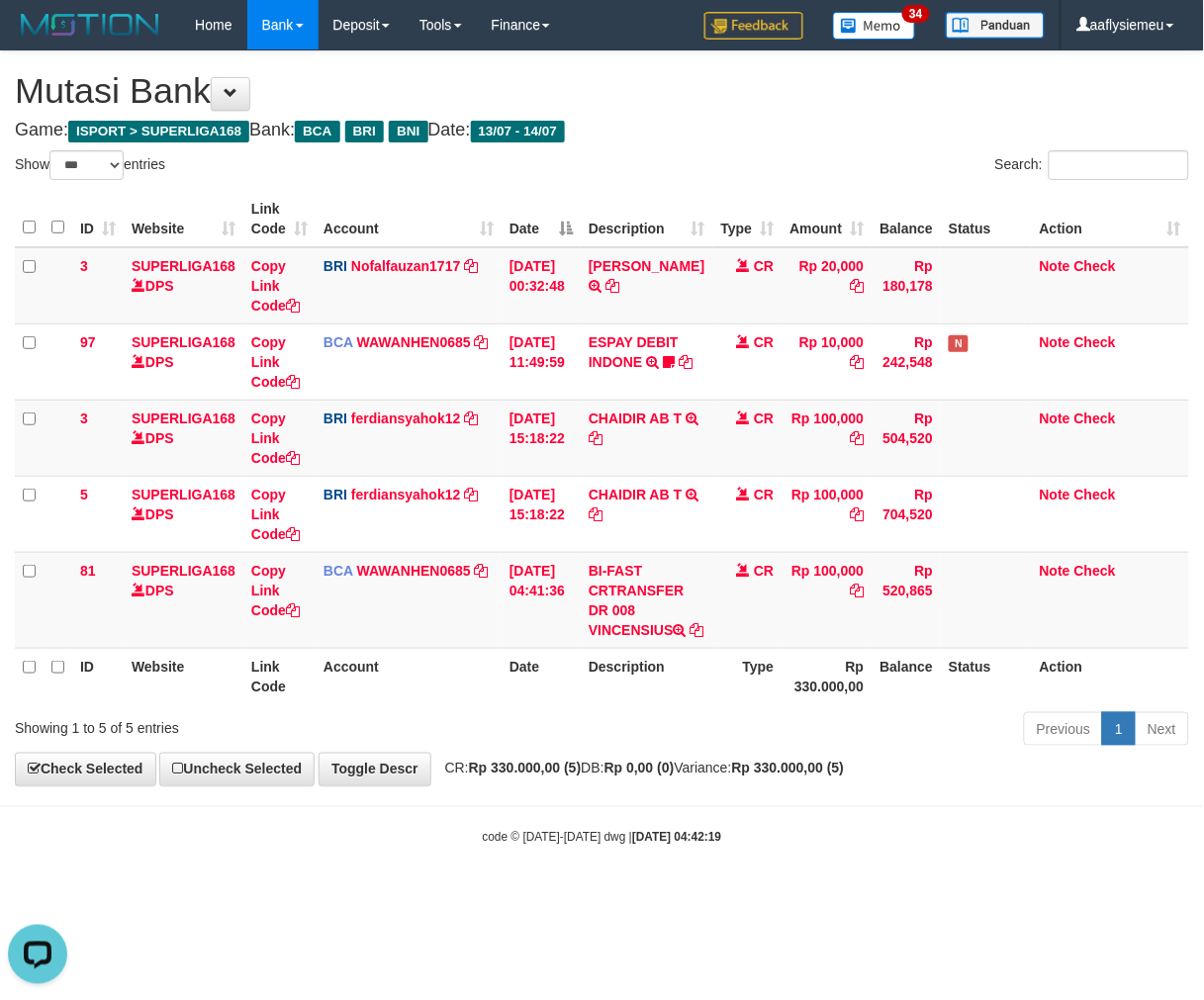 drag, startPoint x: 861, startPoint y: 714, endPoint x: 965, endPoint y: 658, distance: 118.11858 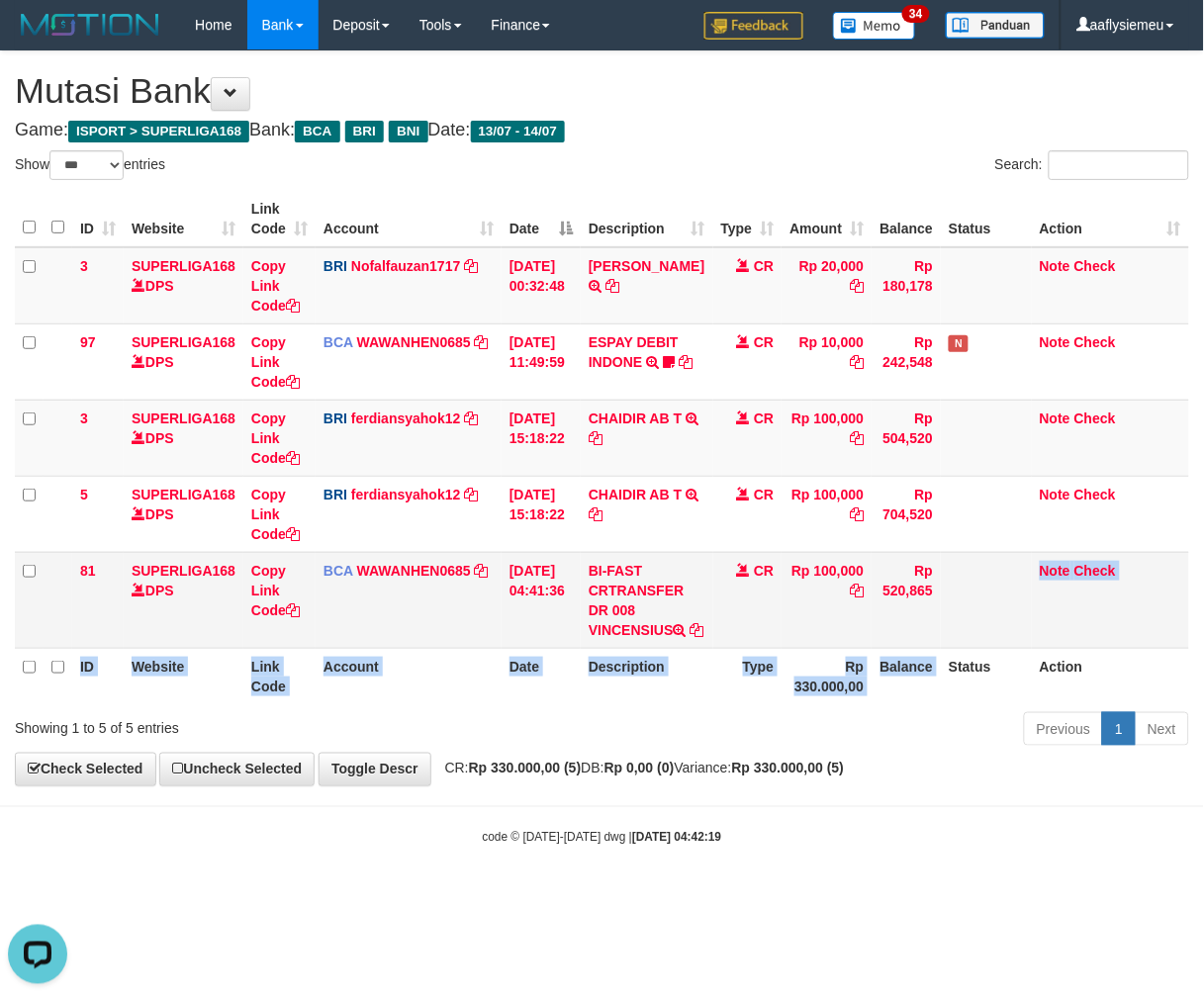 click on "ID Website Link Code Account Date Description Type Amount Balance Status Action
3
SUPERLIGA168    DPS
Copy Link Code
BRI
Nofalfauzan1717
DPS
NOFAL ZANURIAH
mutasi_20250713_2213 | 3
mutasi_20250713_2213 | 3
13/07/2025 00:32:48
MUHAMMAD LUT         TRANSFER NBMB MUHAMMAD LUT TO NOFAL ZANURIAH
CR
Rp 20,000
Rp 180,178
Note
Check
97
SUPERLIGA168    DPS
Copy Link Code
BCA
WAWANHEN0685
DPS
WAWAN HENDRATNO" at bounding box center (602, 447) 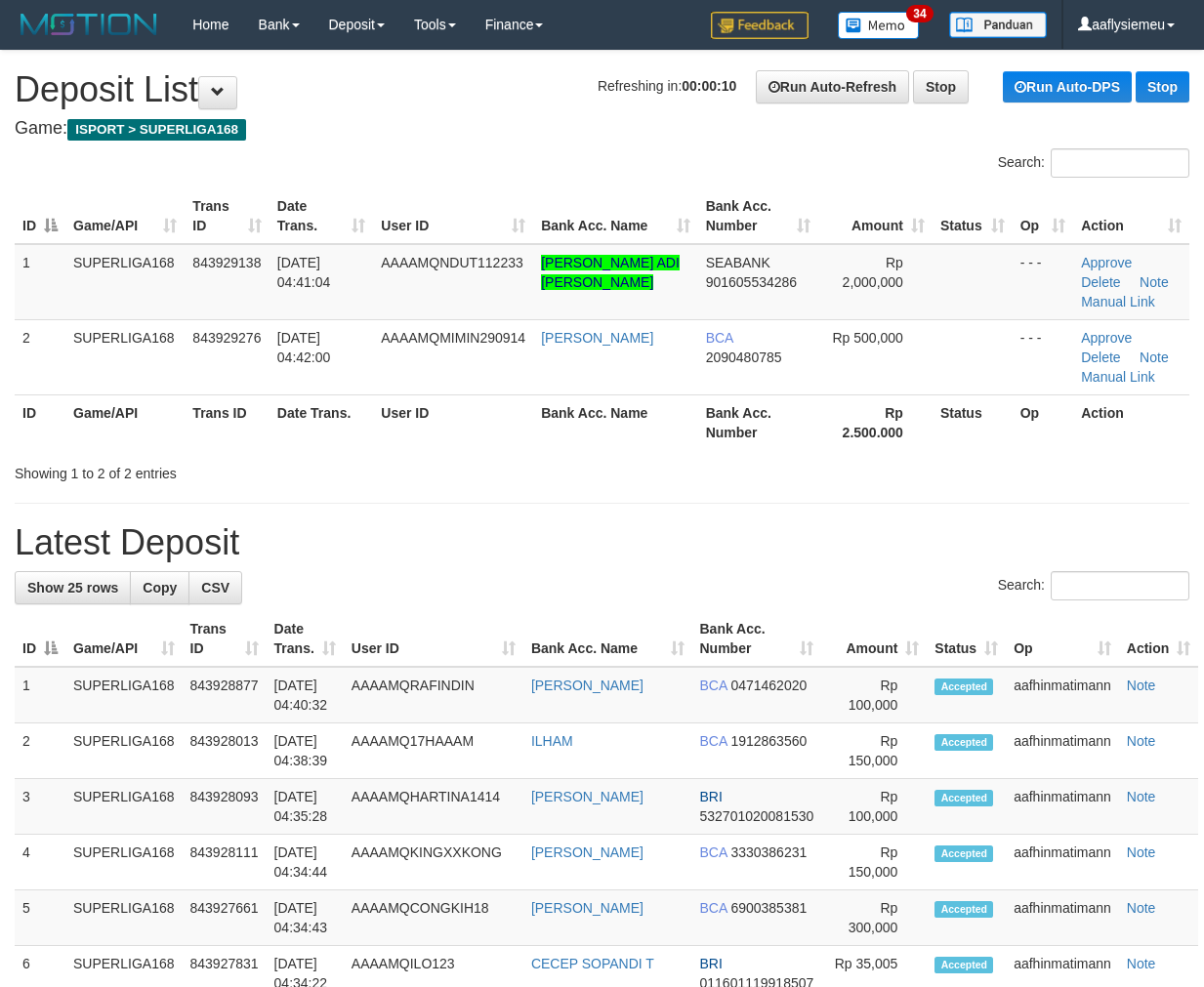 scroll, scrollTop: 0, scrollLeft: 0, axis: both 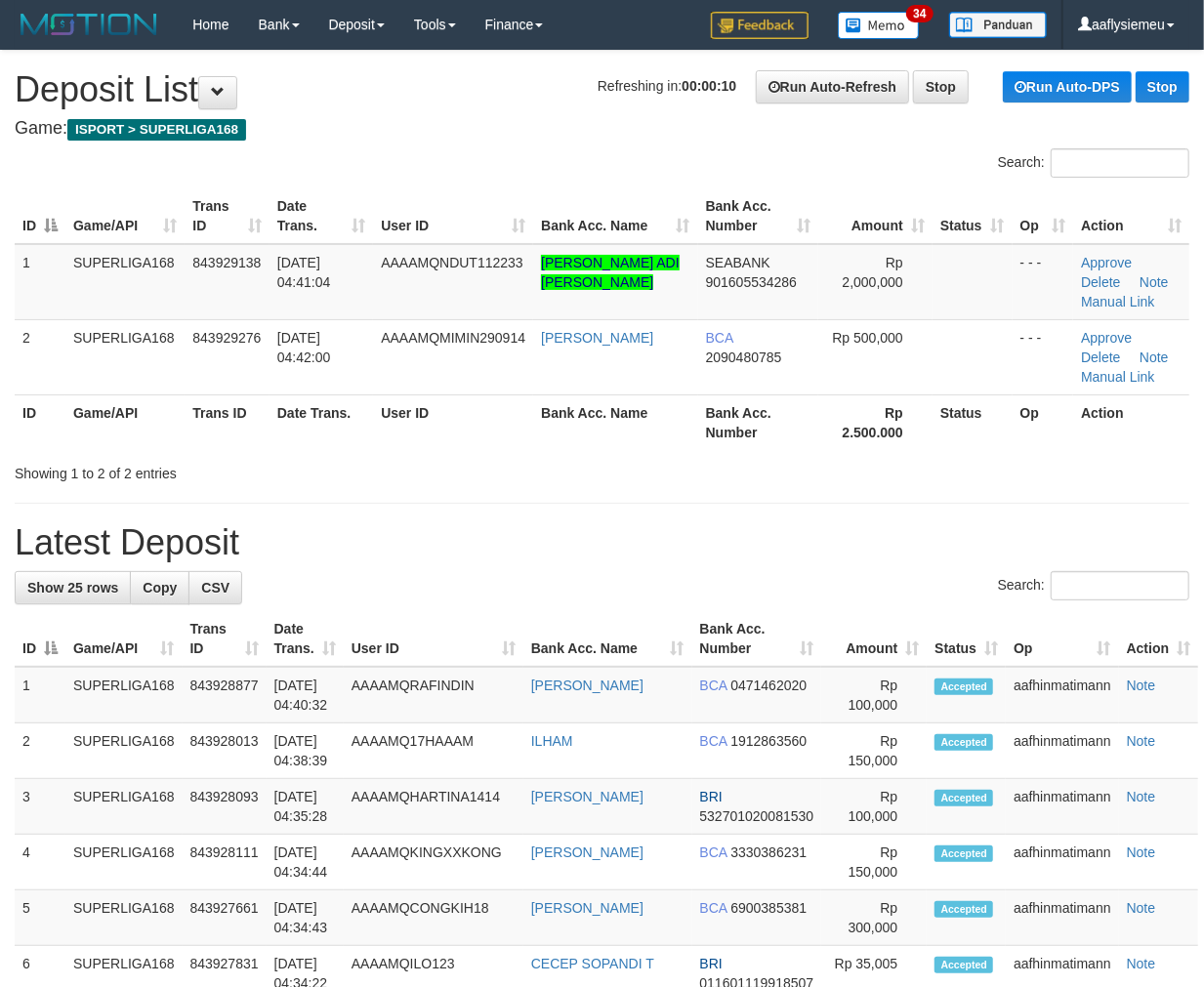 click on "Trans ID" at bounding box center [227, 422] 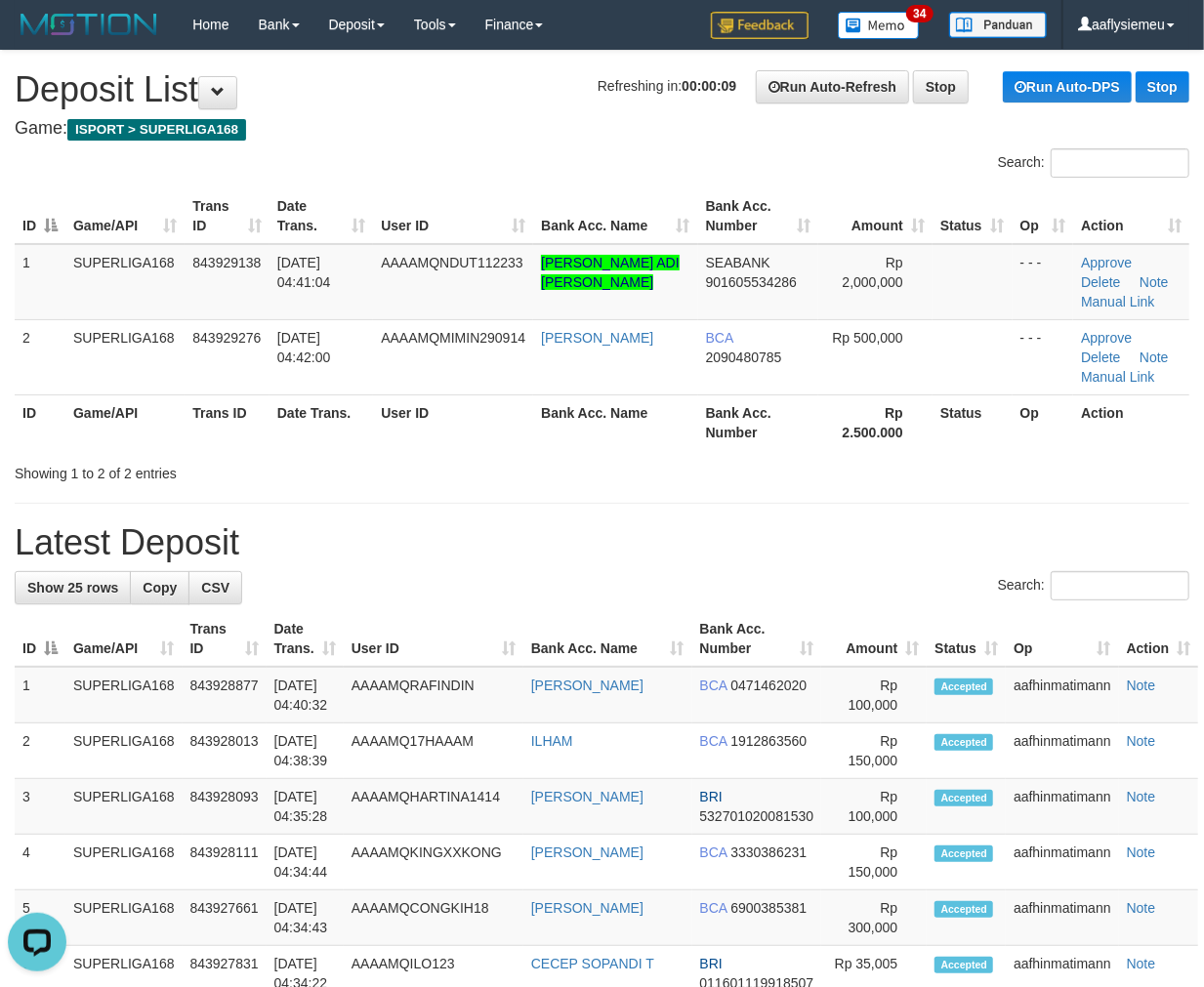 scroll, scrollTop: 0, scrollLeft: 0, axis: both 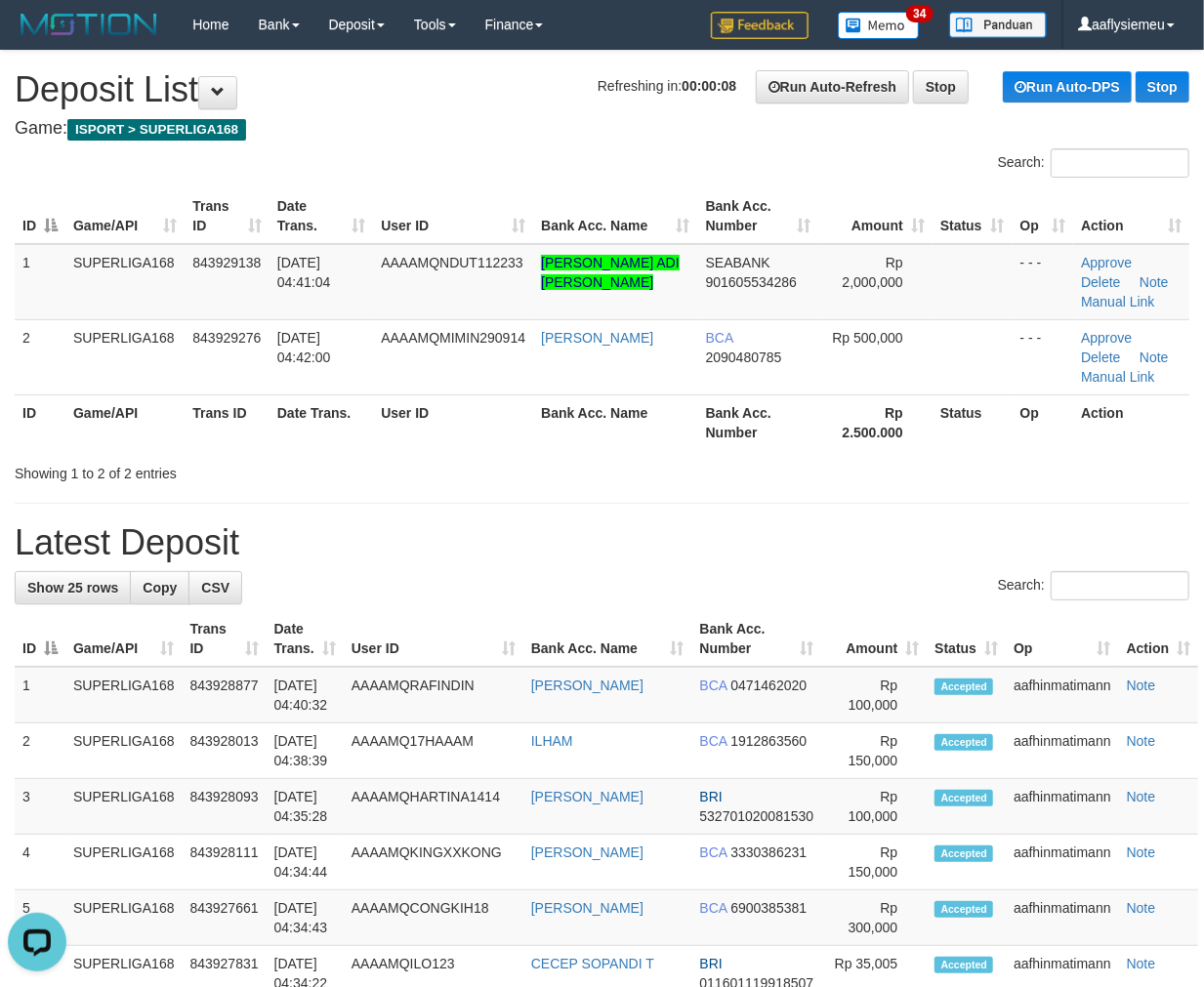 drag, startPoint x: 378, startPoint y: 426, endPoint x: 37, endPoint y: 528, distance: 355.928 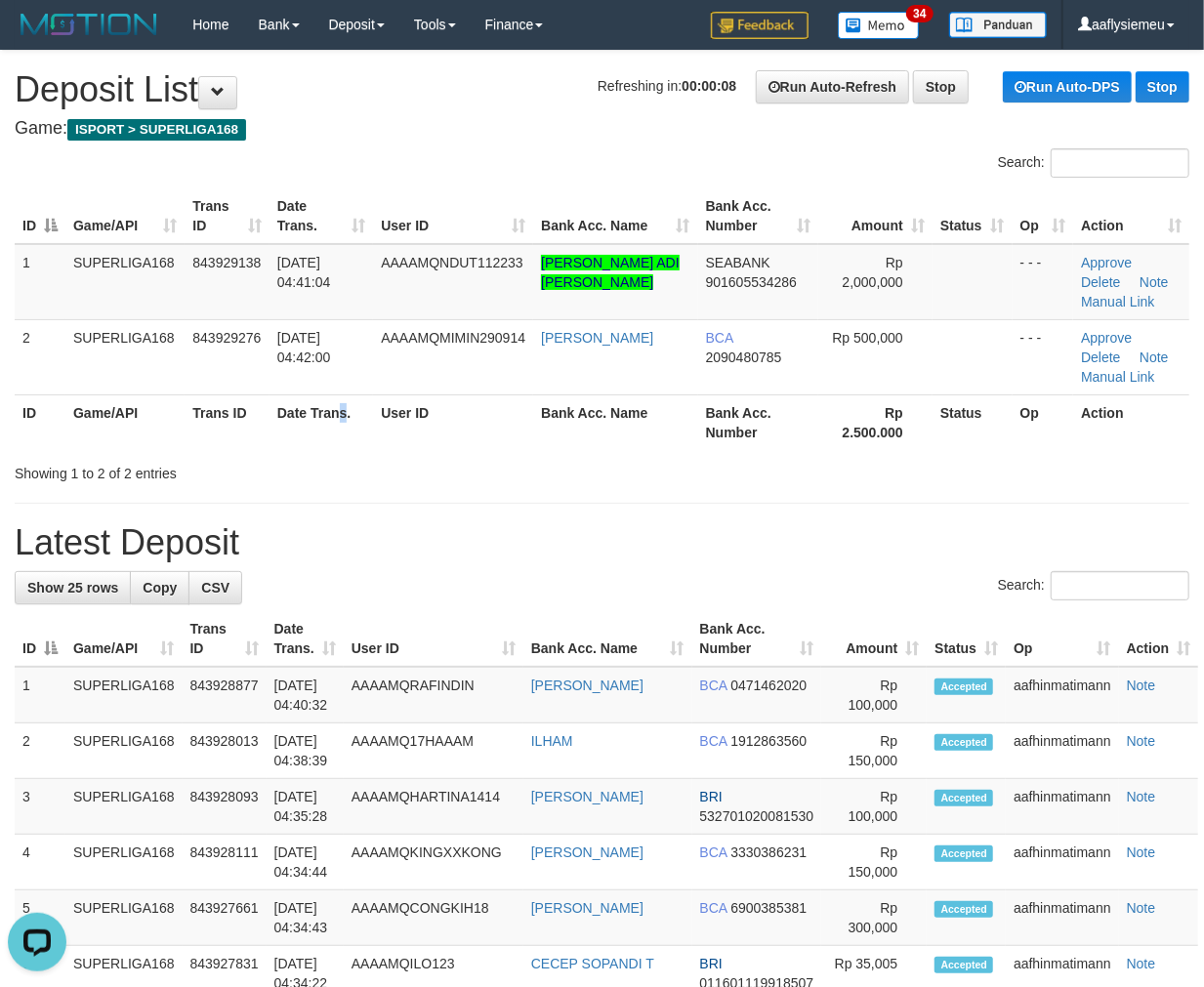 drag, startPoint x: 342, startPoint y: 401, endPoint x: 0, endPoint y: 518, distance: 361 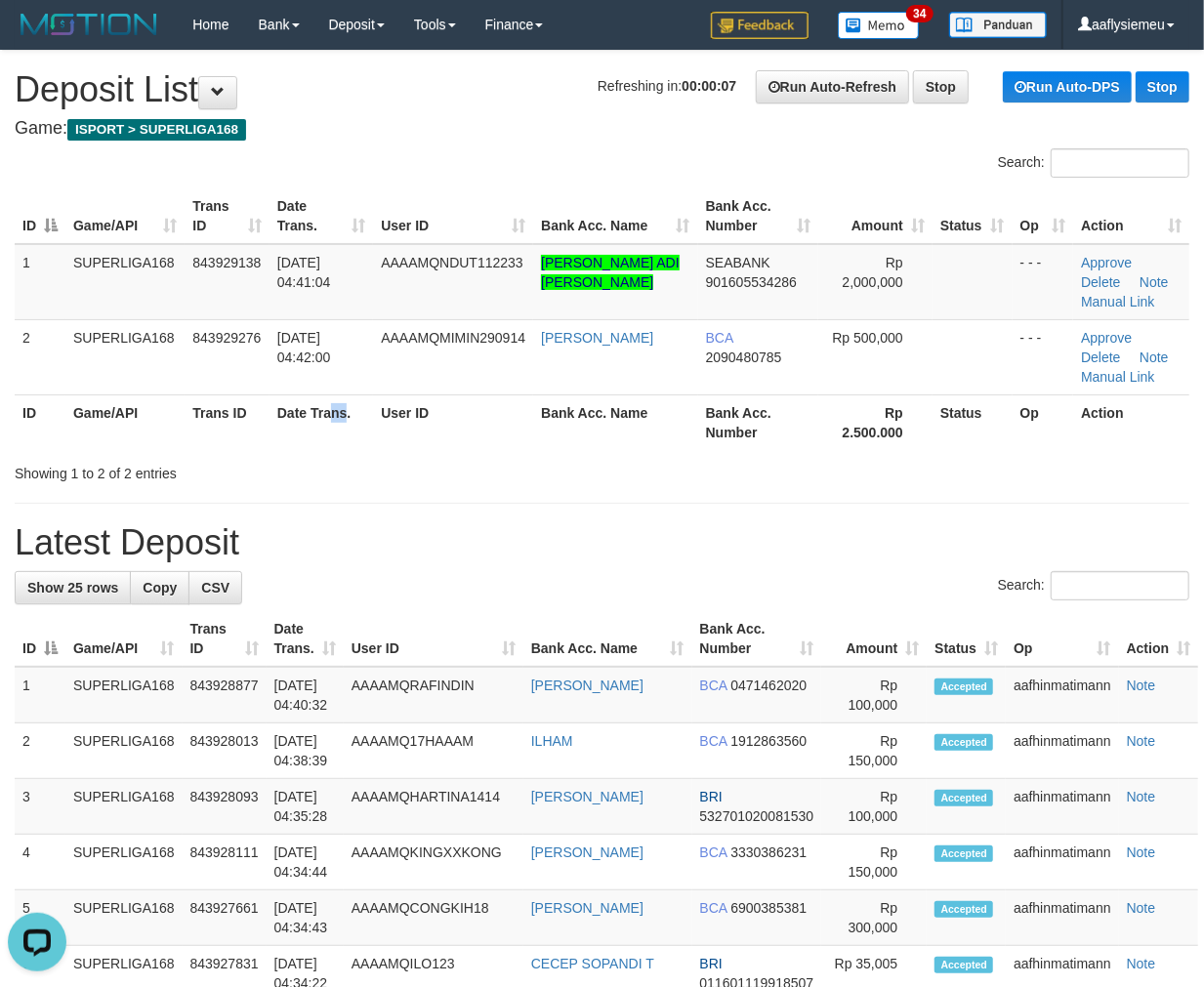 drag, startPoint x: 339, startPoint y: 426, endPoint x: 18, endPoint y: 520, distance: 334.48019 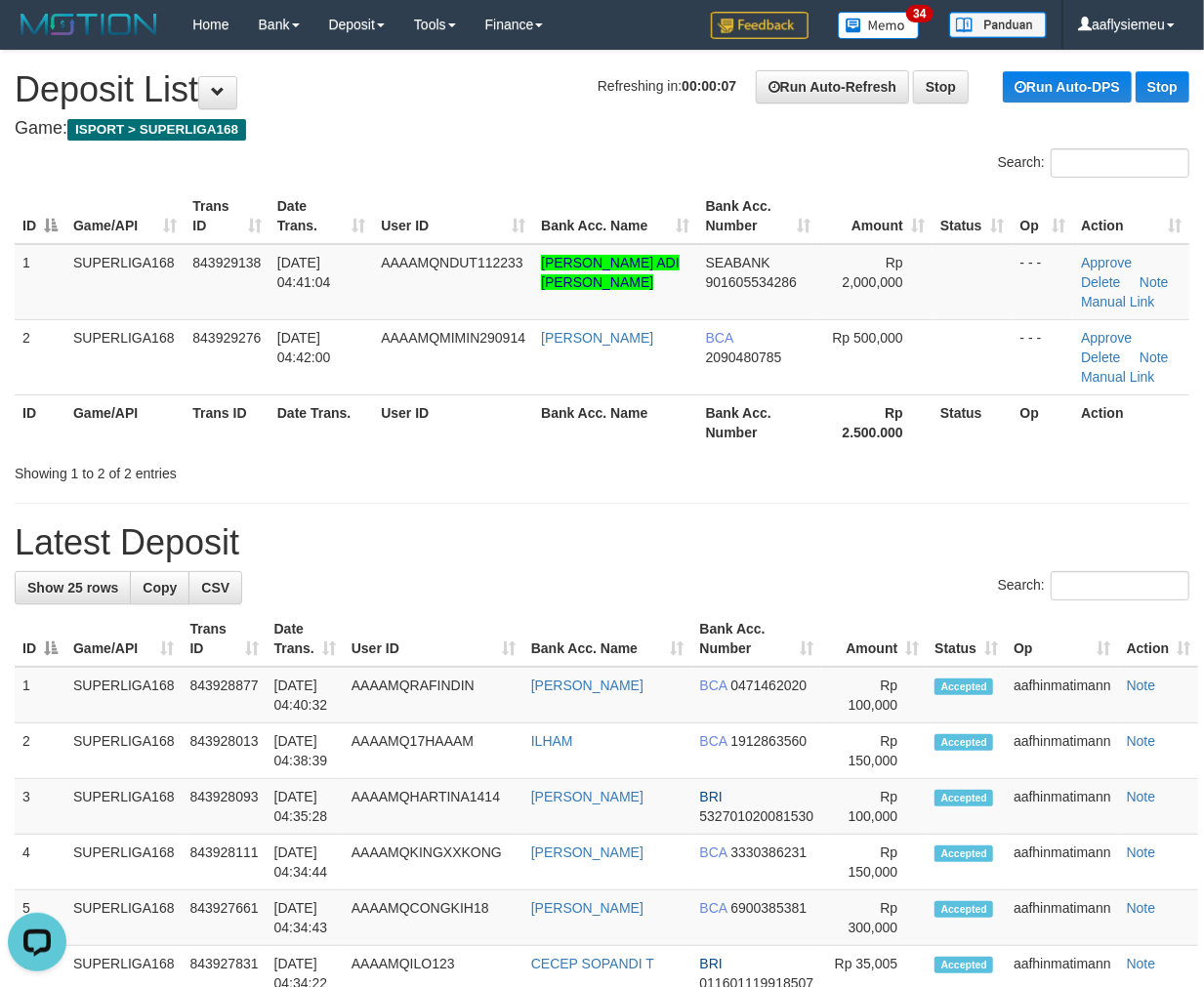 click on "Showing 1 to 2 of 2 entries" at bounding box center (251, 470) 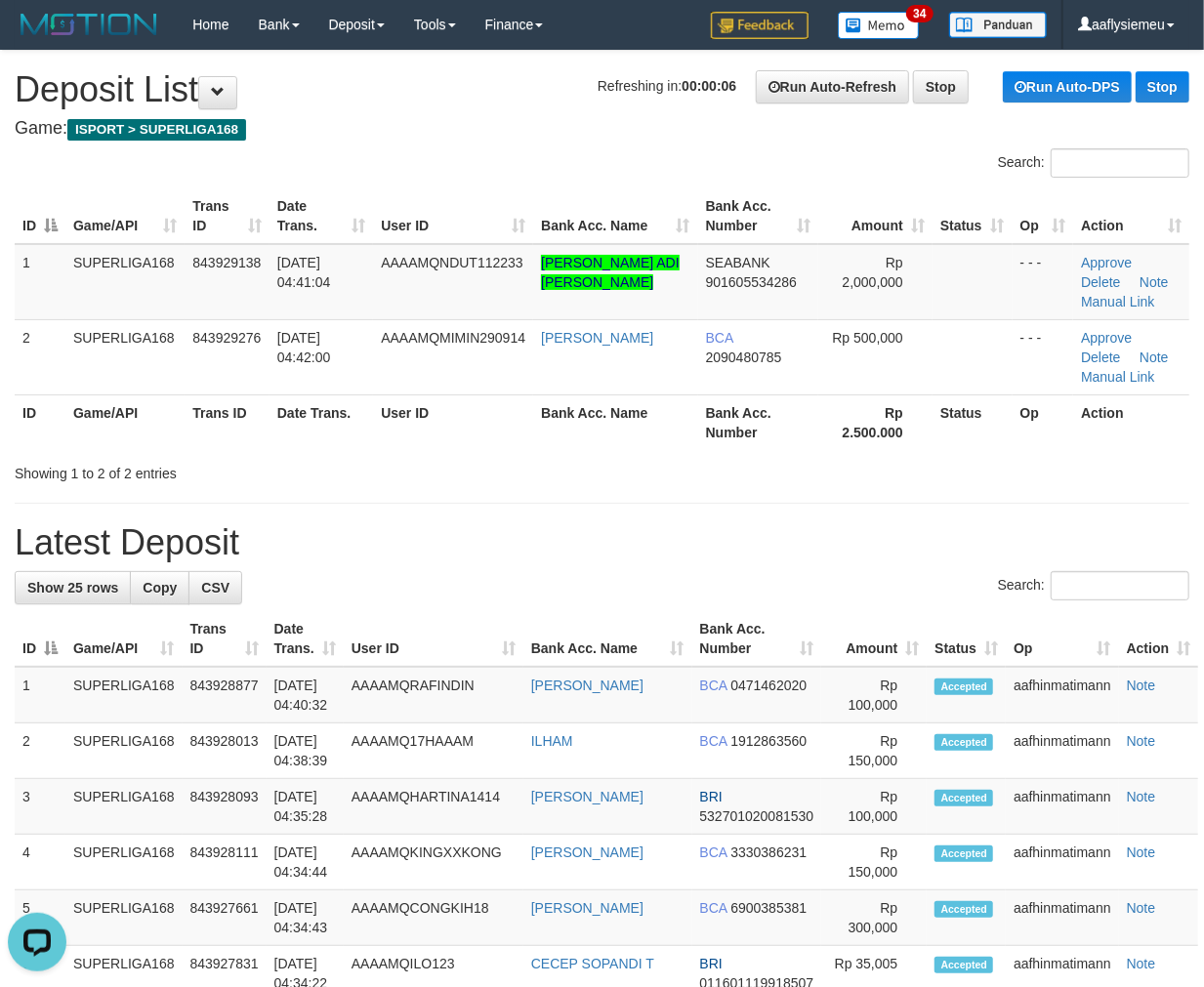 drag, startPoint x: 325, startPoint y: 460, endPoint x: 304, endPoint y: 471, distance: 23.706539 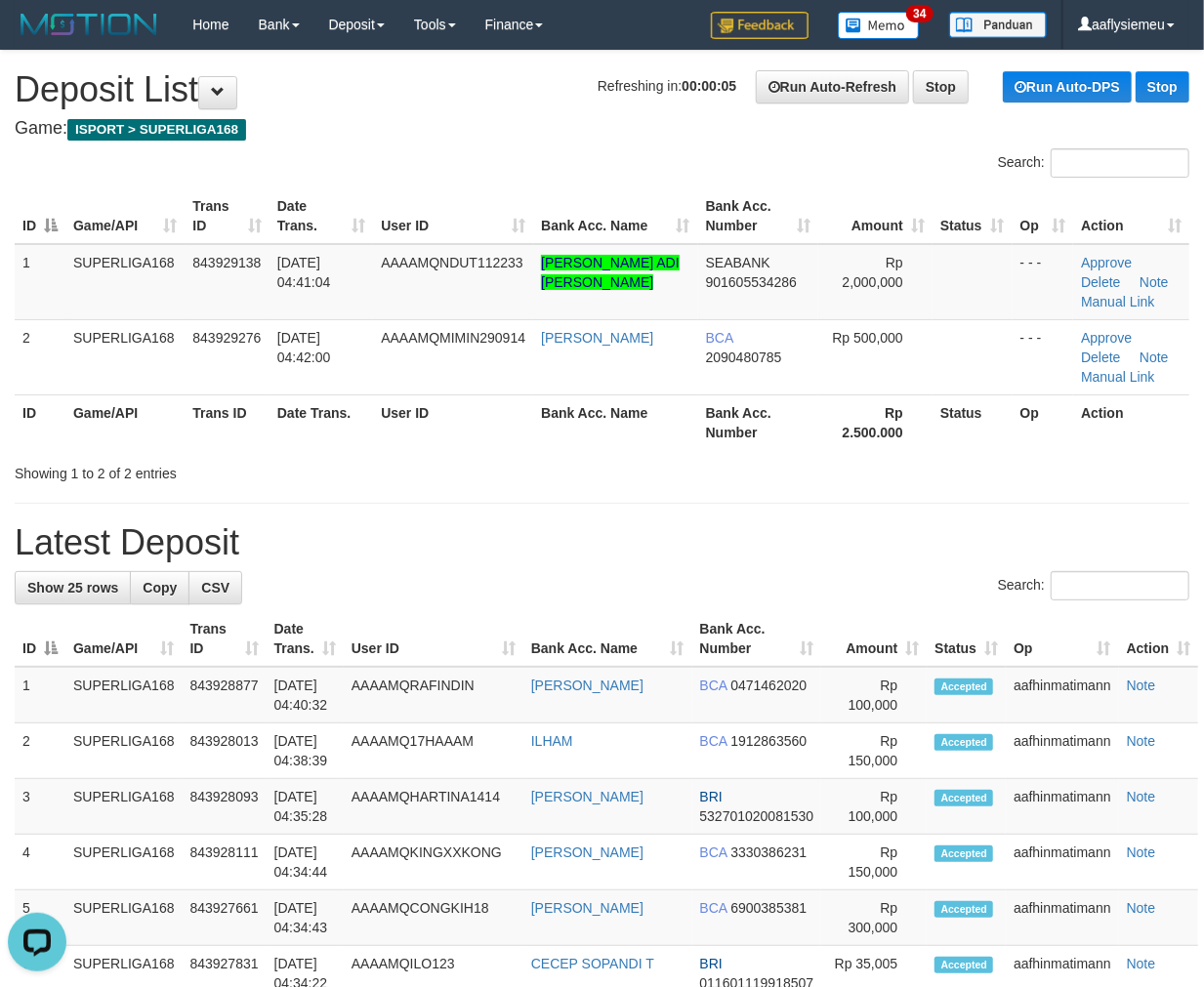 drag, startPoint x: 217, startPoint y: 457, endPoint x: 42, endPoint y: 512, distance: 183.43936 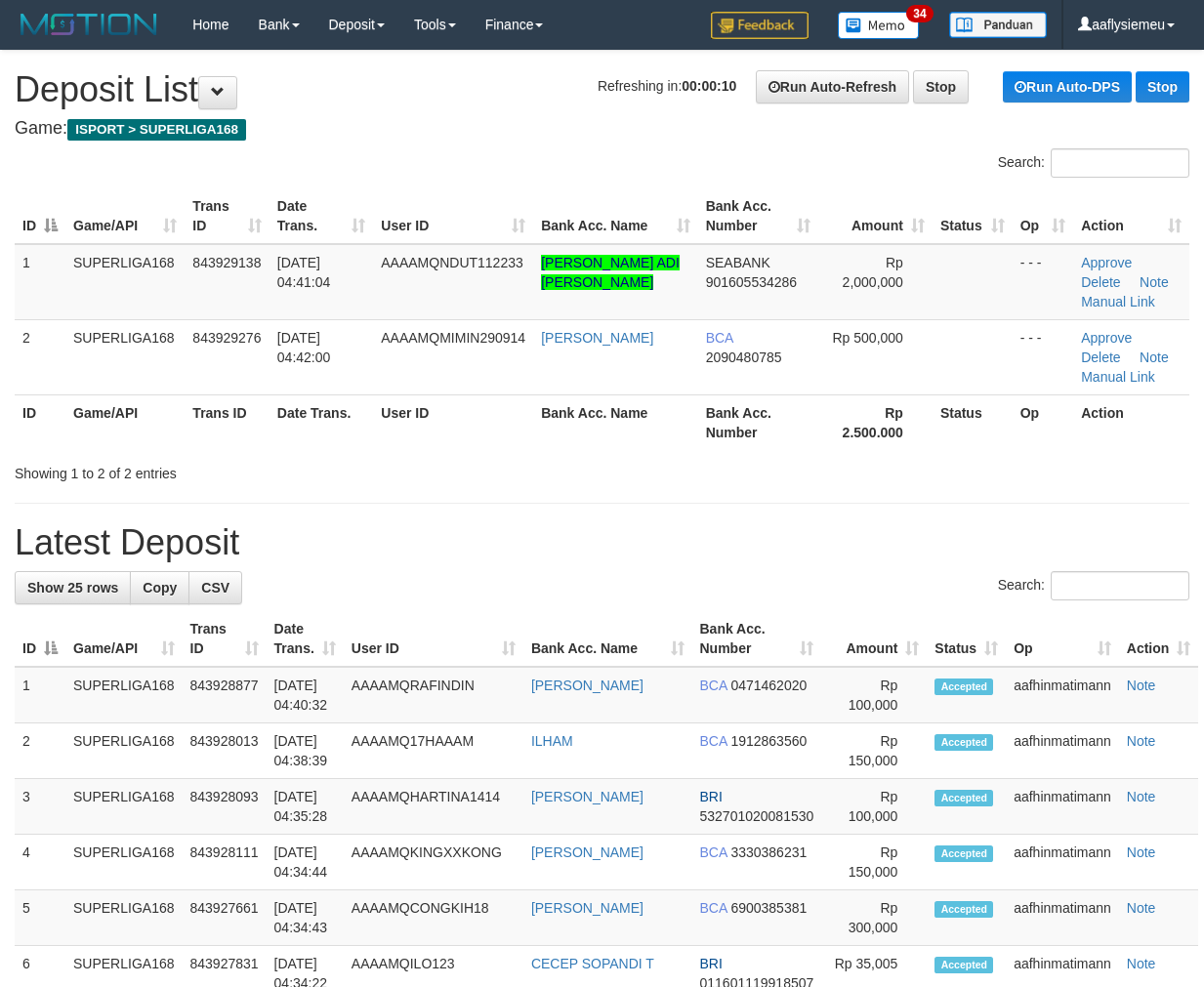 scroll, scrollTop: 0, scrollLeft: 0, axis: both 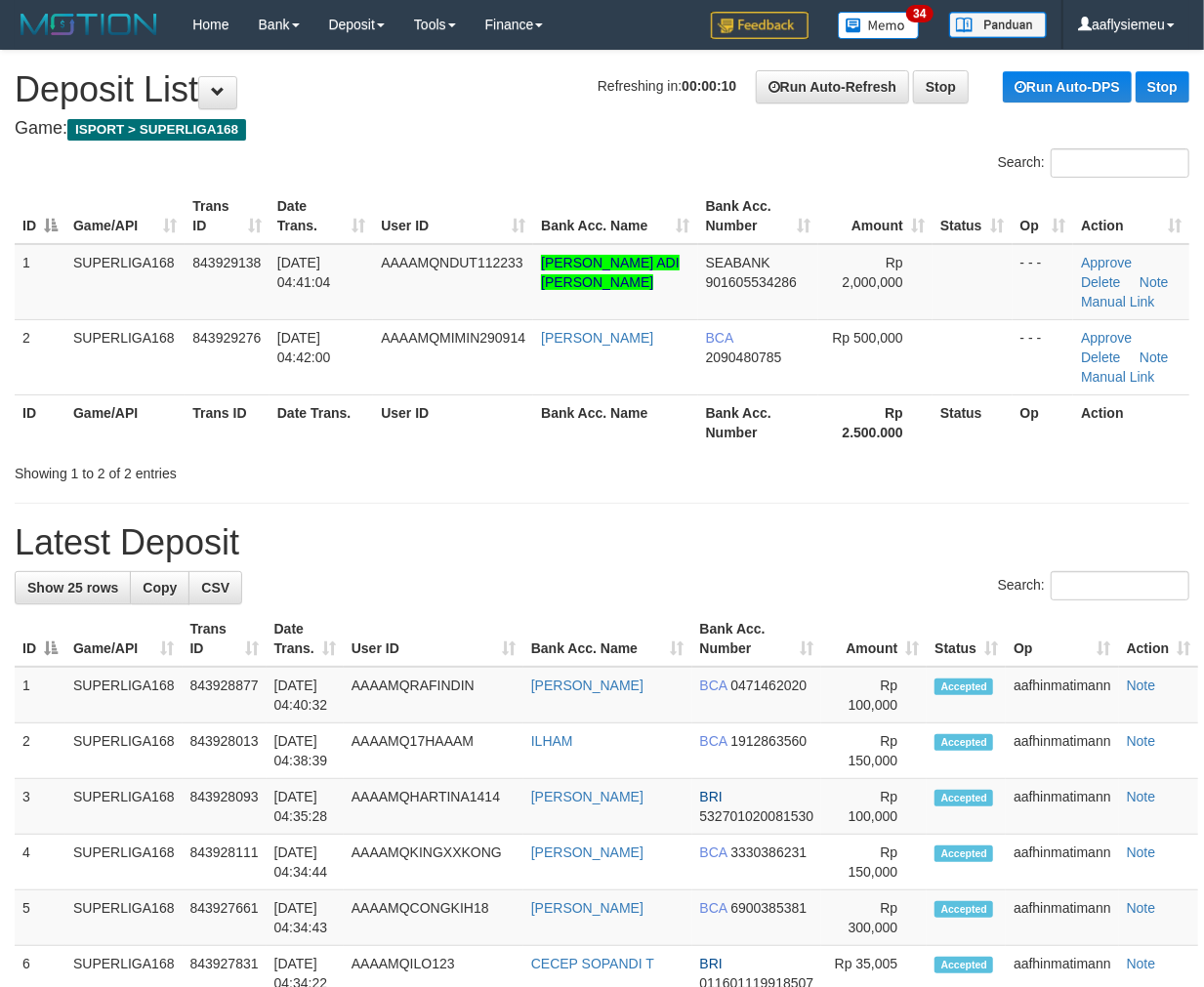 drag, startPoint x: 297, startPoint y: 520, endPoint x: 276, endPoint y: 532, distance: 24.186773 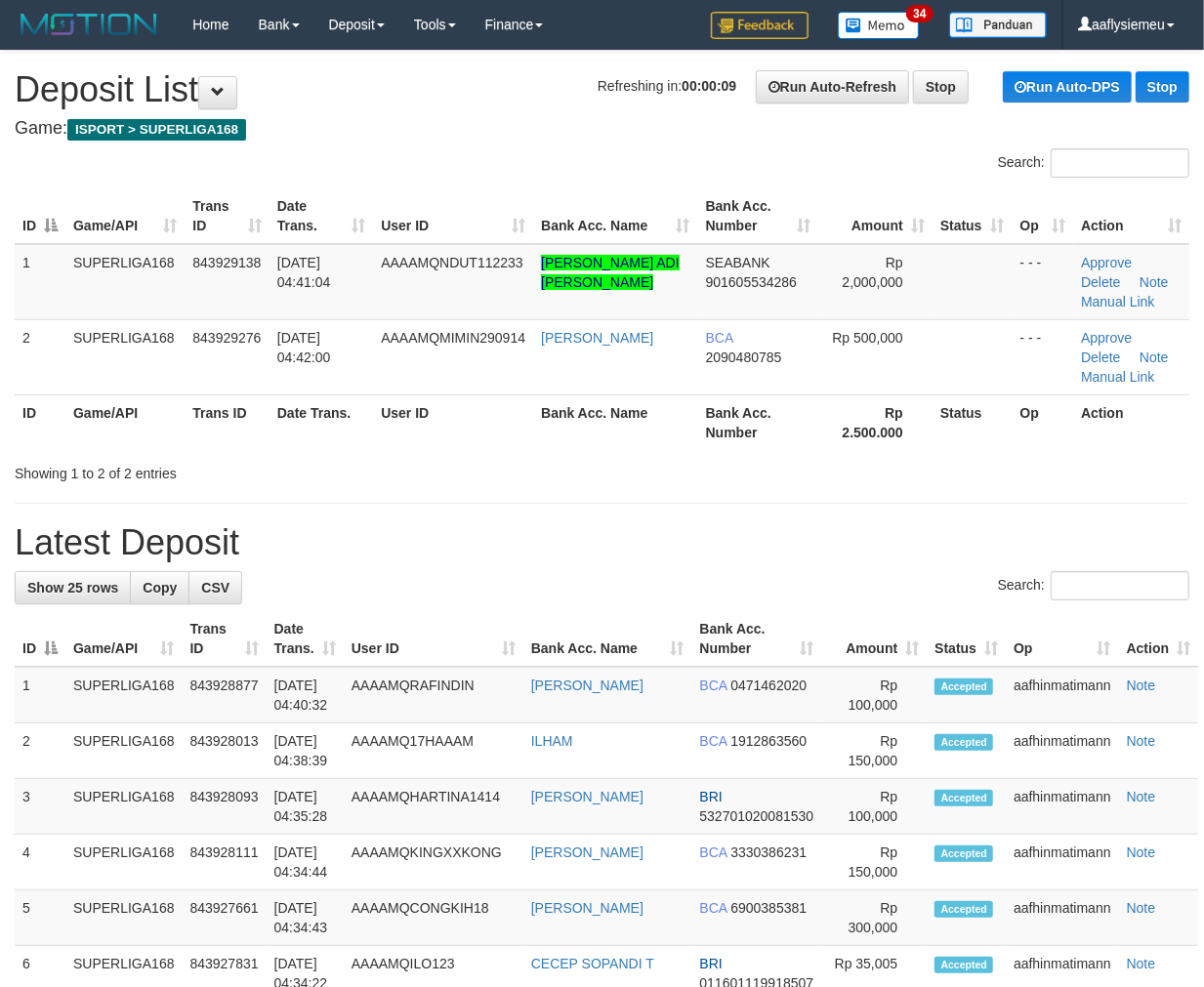 click on "**********" at bounding box center [602, 1120] 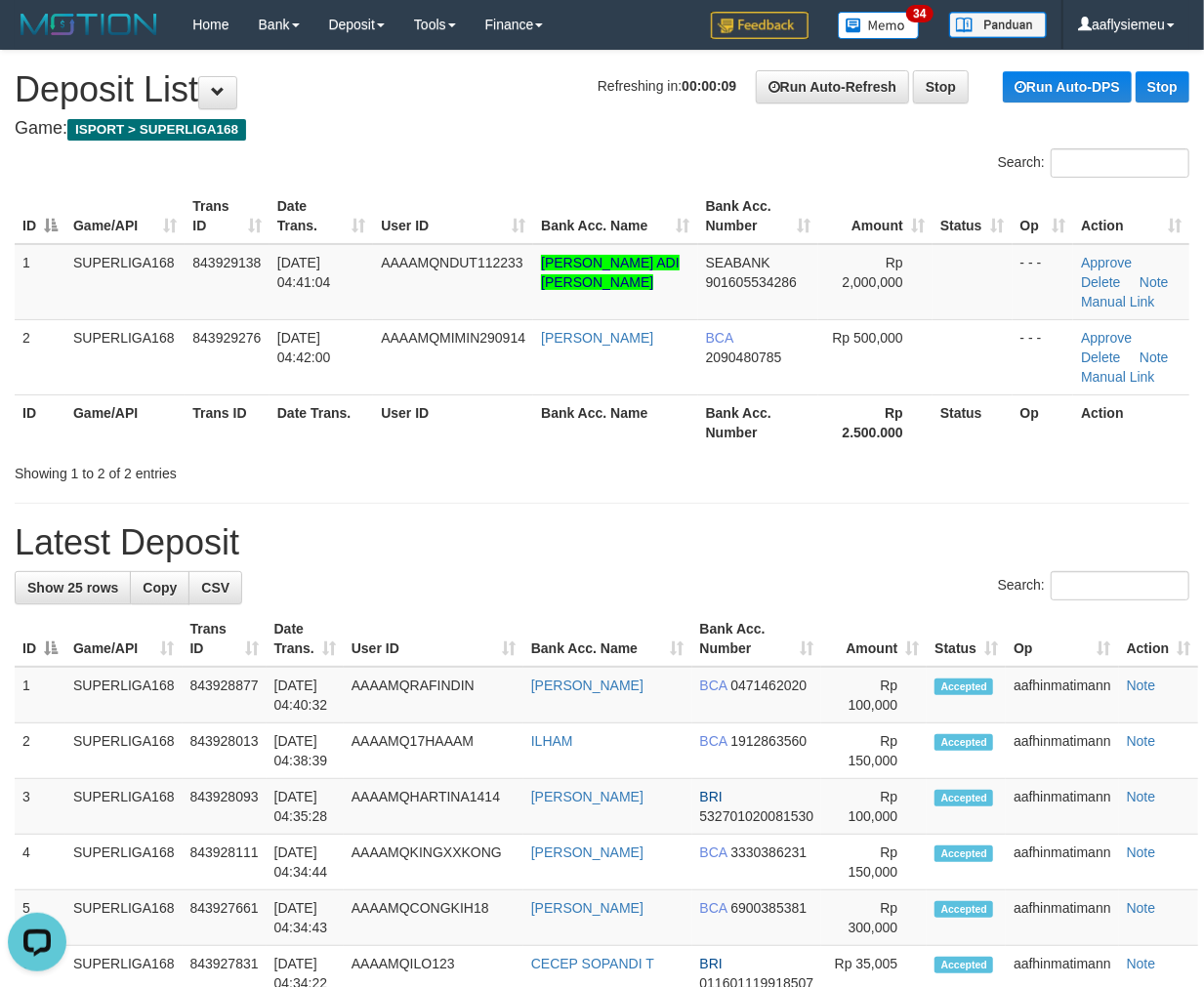 scroll, scrollTop: 0, scrollLeft: 0, axis: both 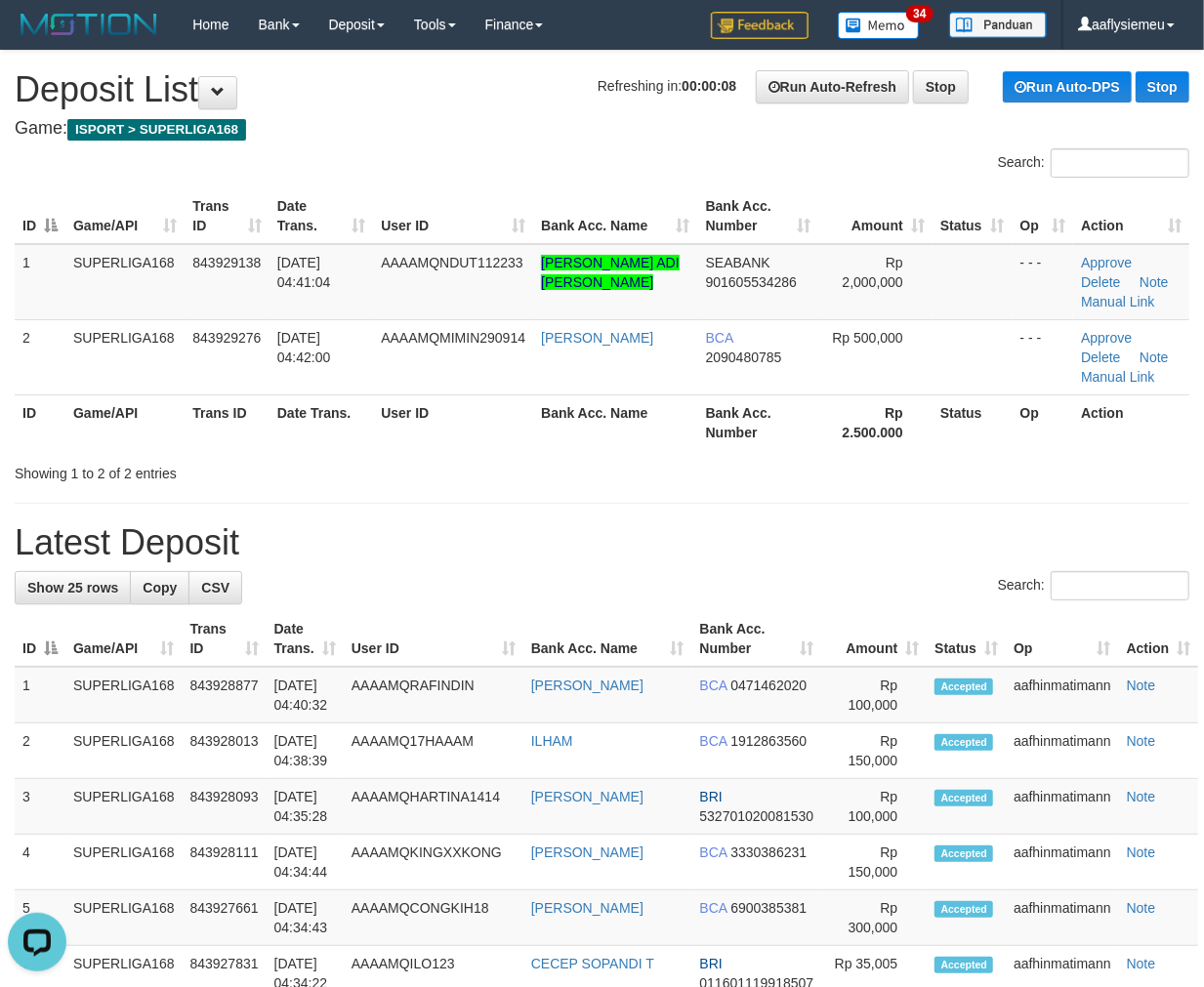 drag, startPoint x: 300, startPoint y: 462, endPoint x: 3, endPoint y: 534, distance: 305.60268 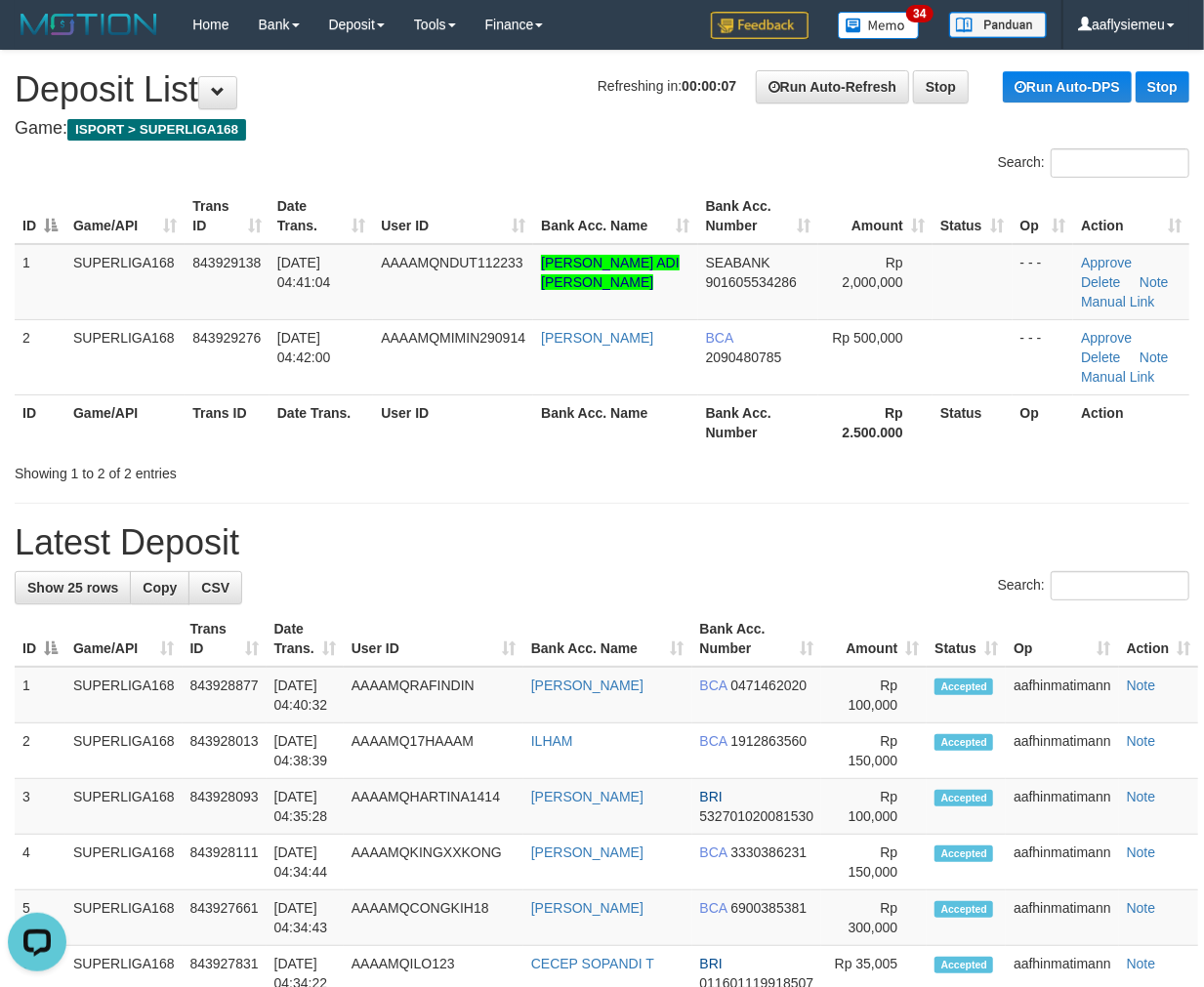 drag, startPoint x: 494, startPoint y: 410, endPoint x: 2, endPoint y: 543, distance: 509.6597 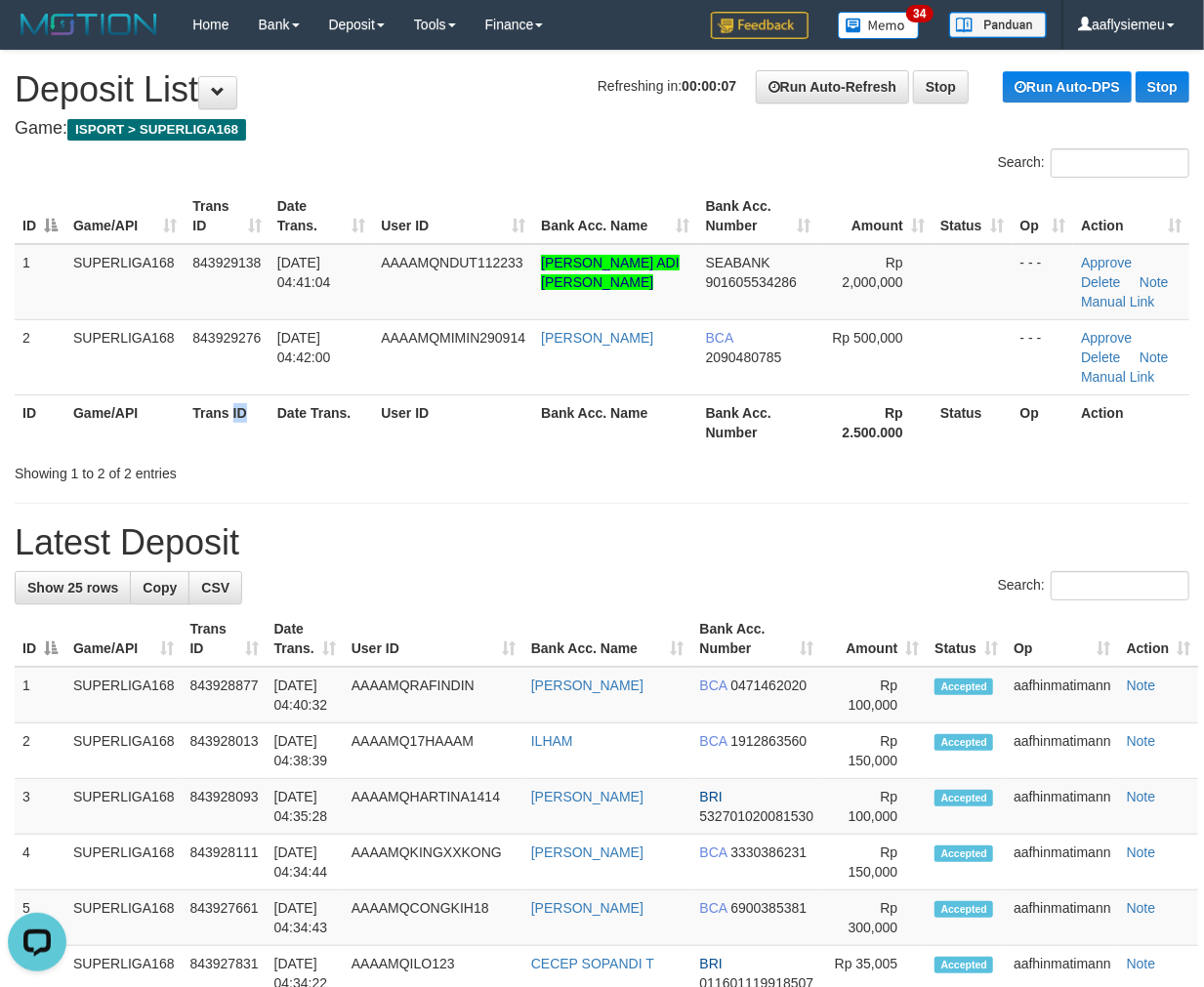 drag, startPoint x: 247, startPoint y: 426, endPoint x: 8, endPoint y: 513, distance: 254.34229 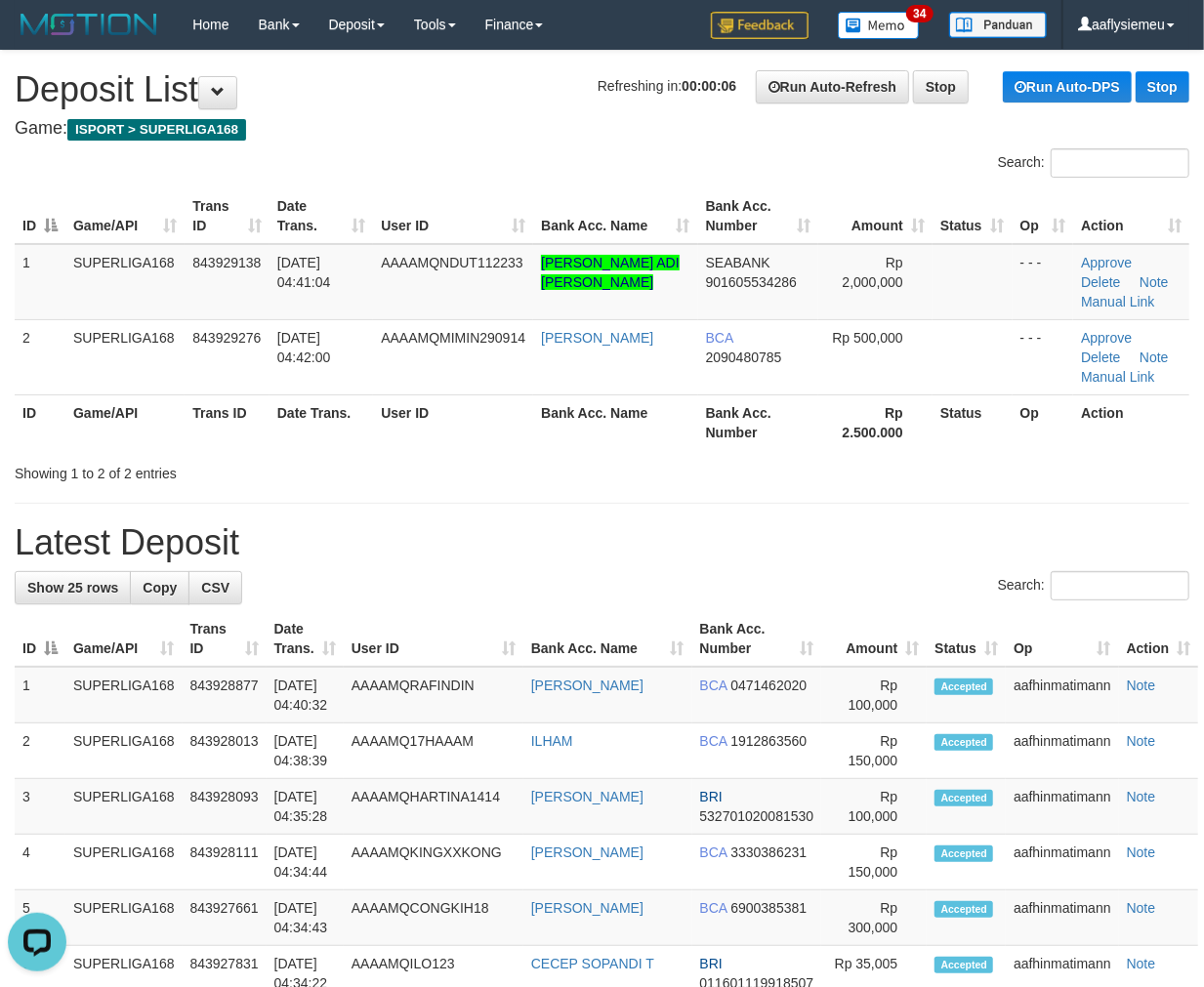 drag, startPoint x: 434, startPoint y: 432, endPoint x: 15, endPoint y: 534, distance: 431.23659 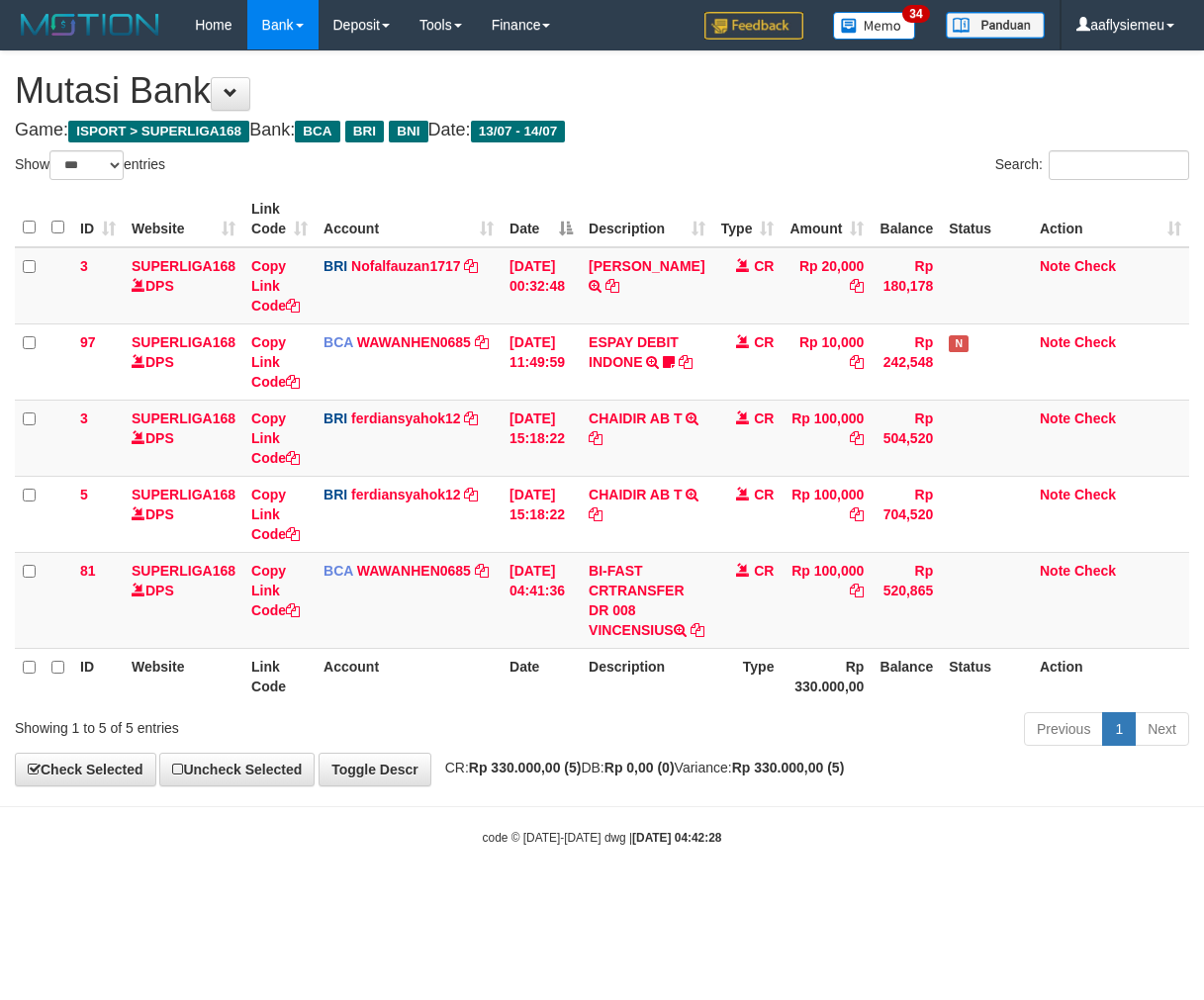 select on "***" 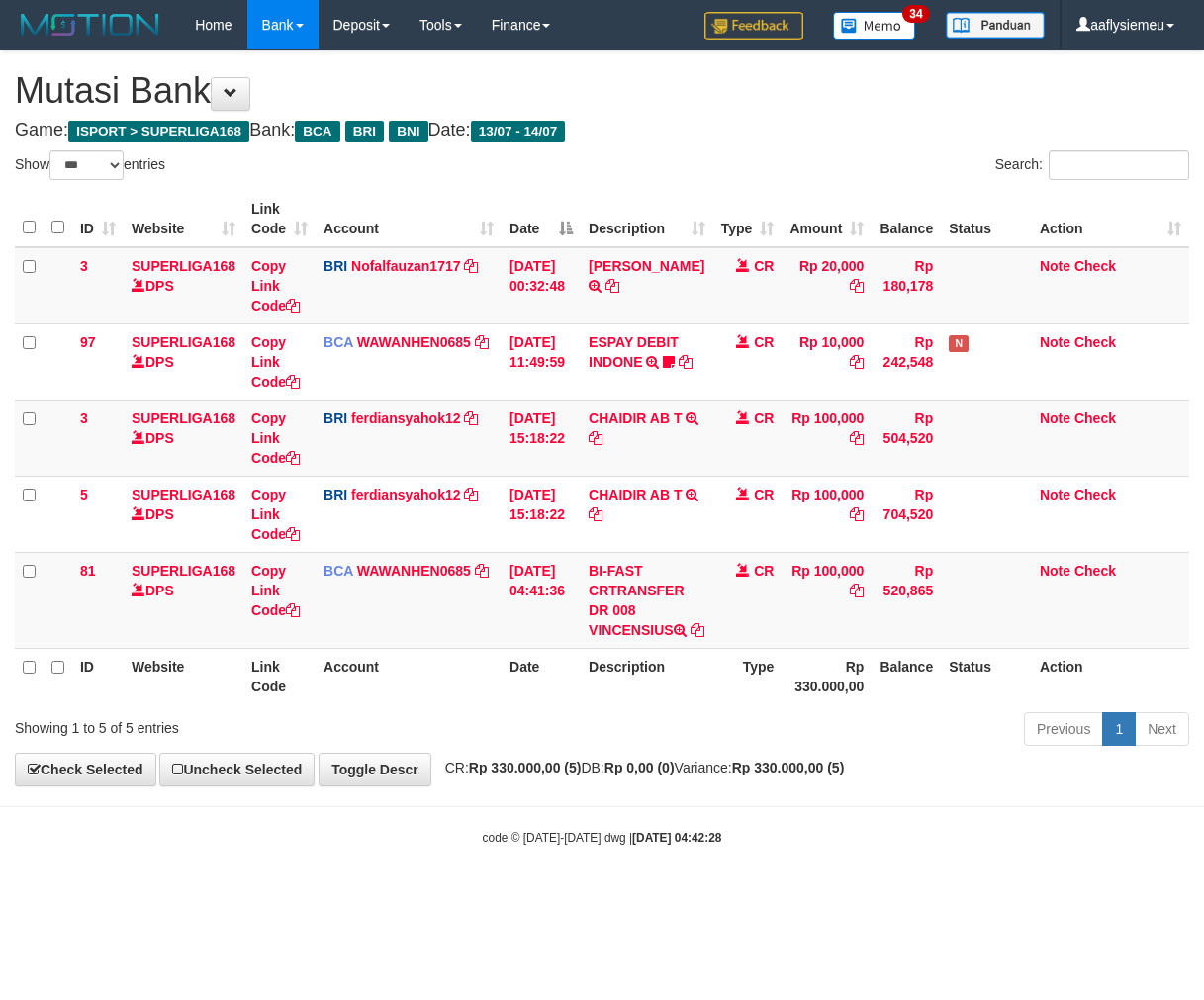scroll, scrollTop: 0, scrollLeft: 0, axis: both 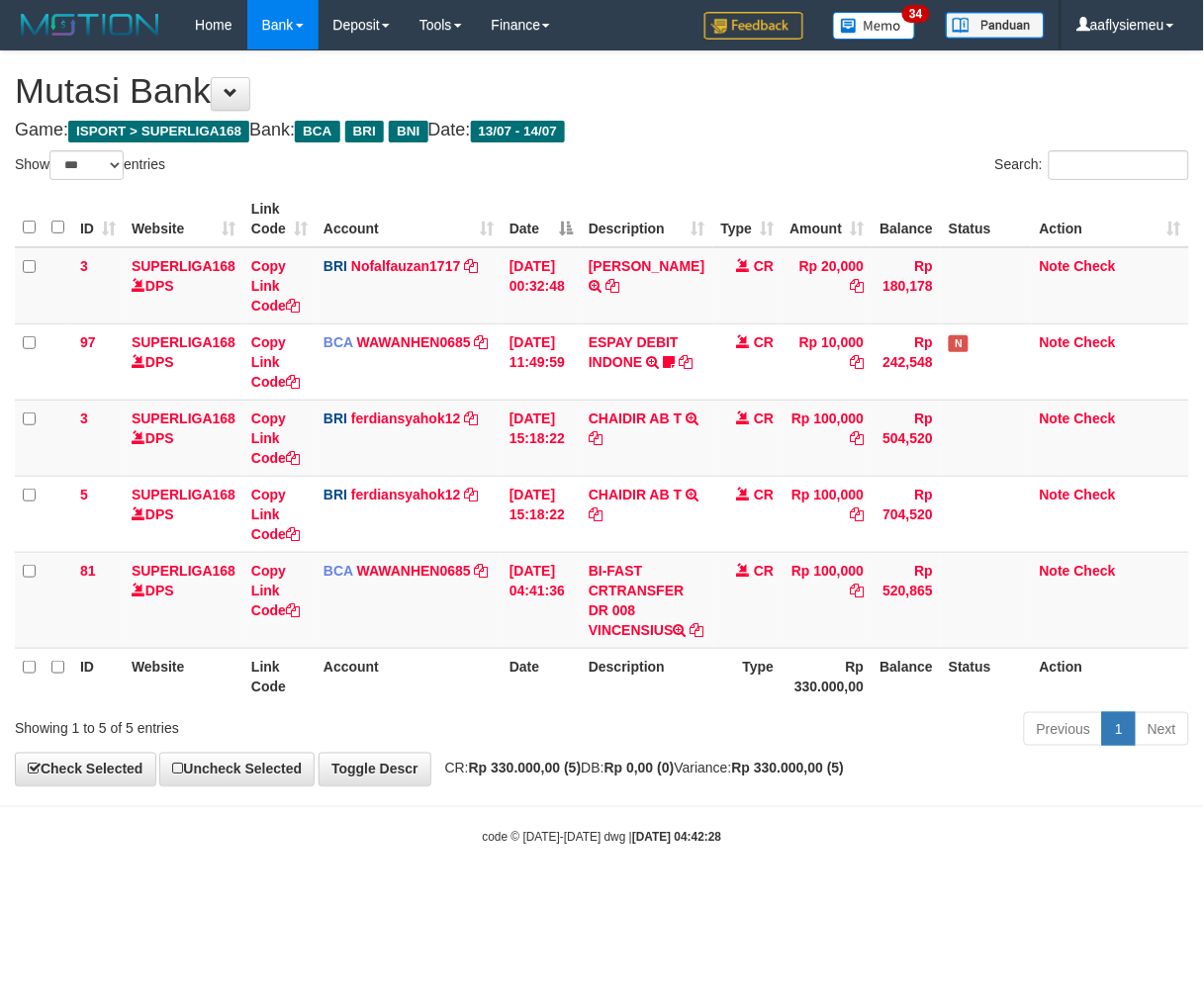 click on "Description" at bounding box center (646, 676) 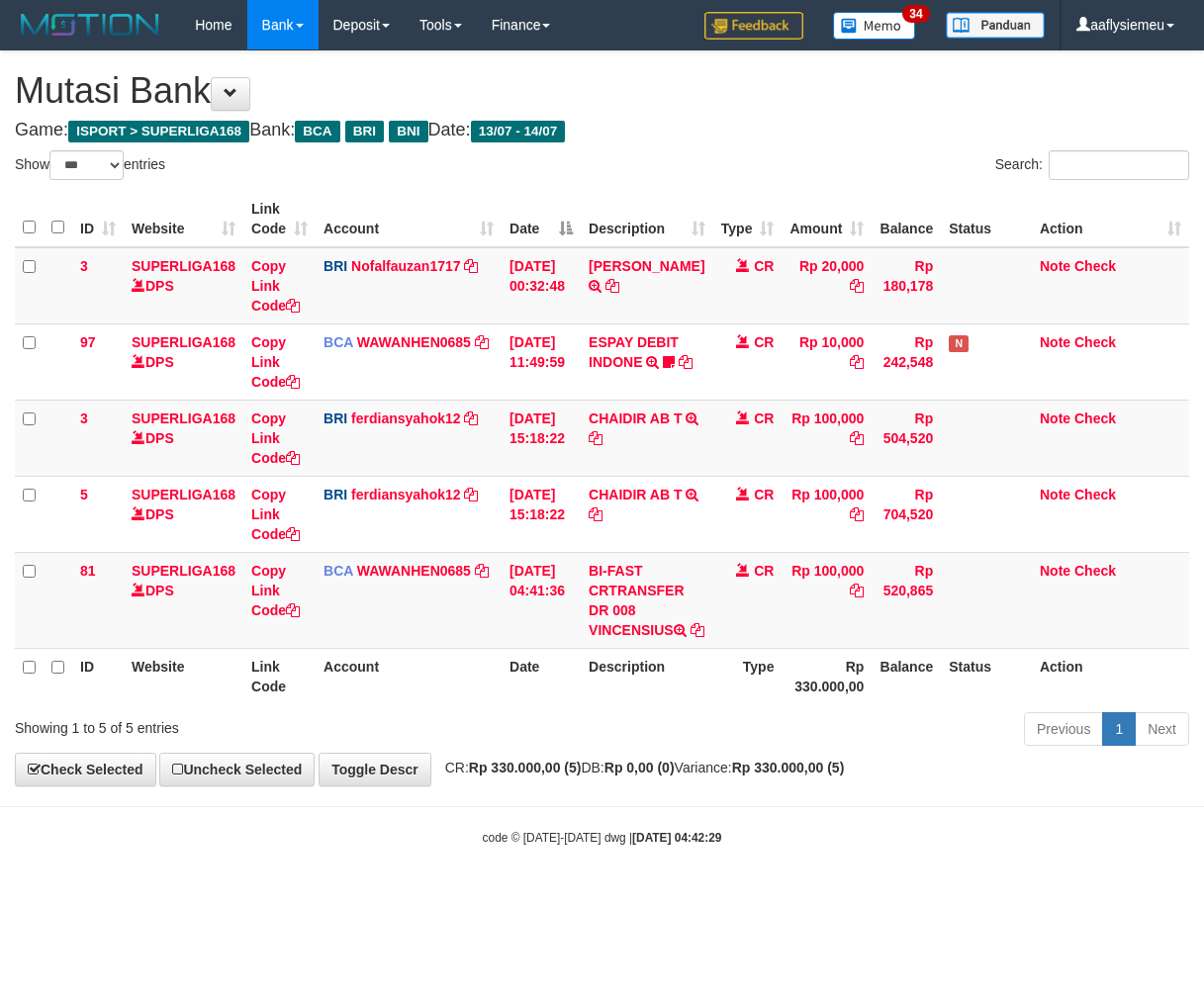 select on "***" 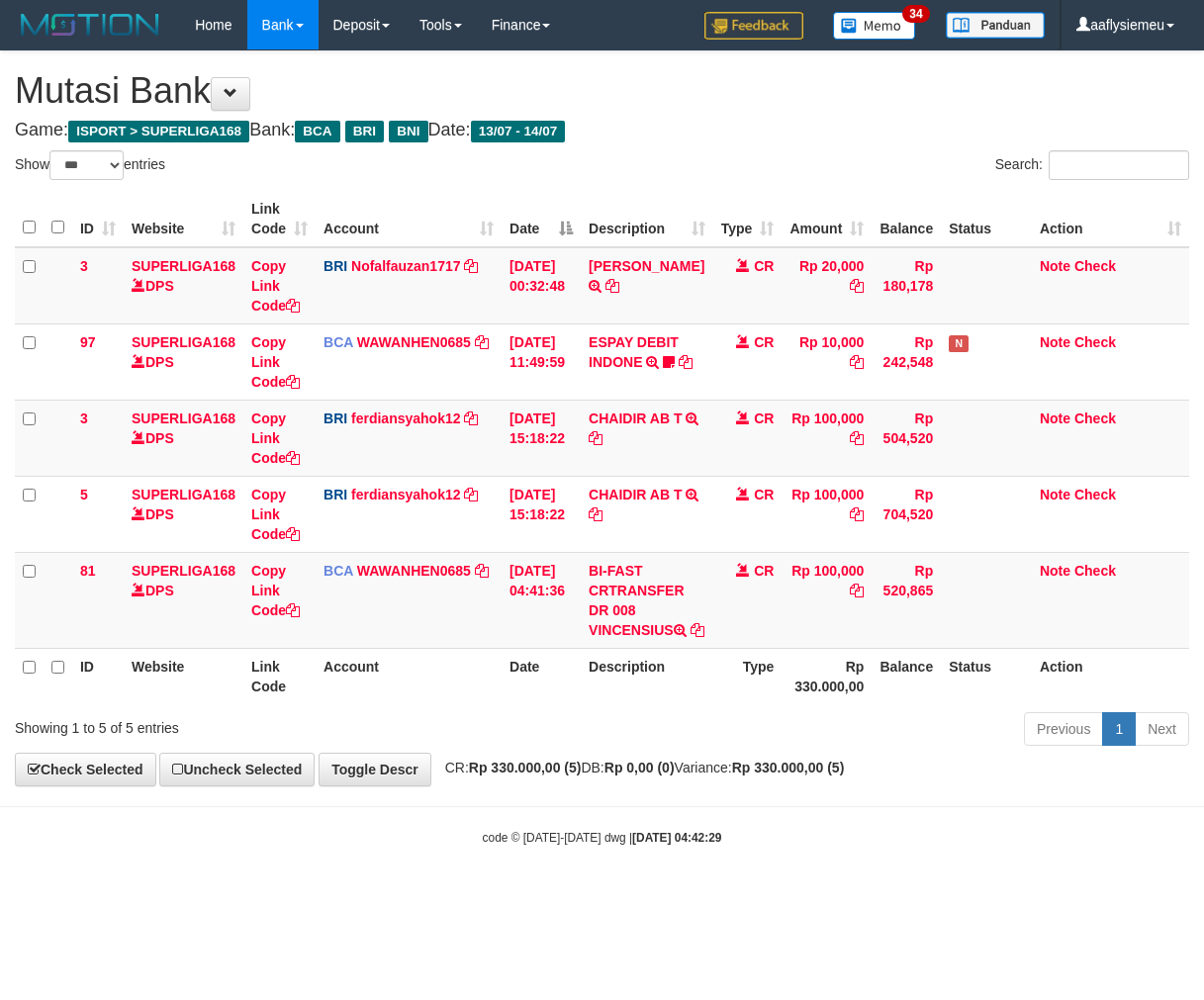 scroll, scrollTop: 0, scrollLeft: 0, axis: both 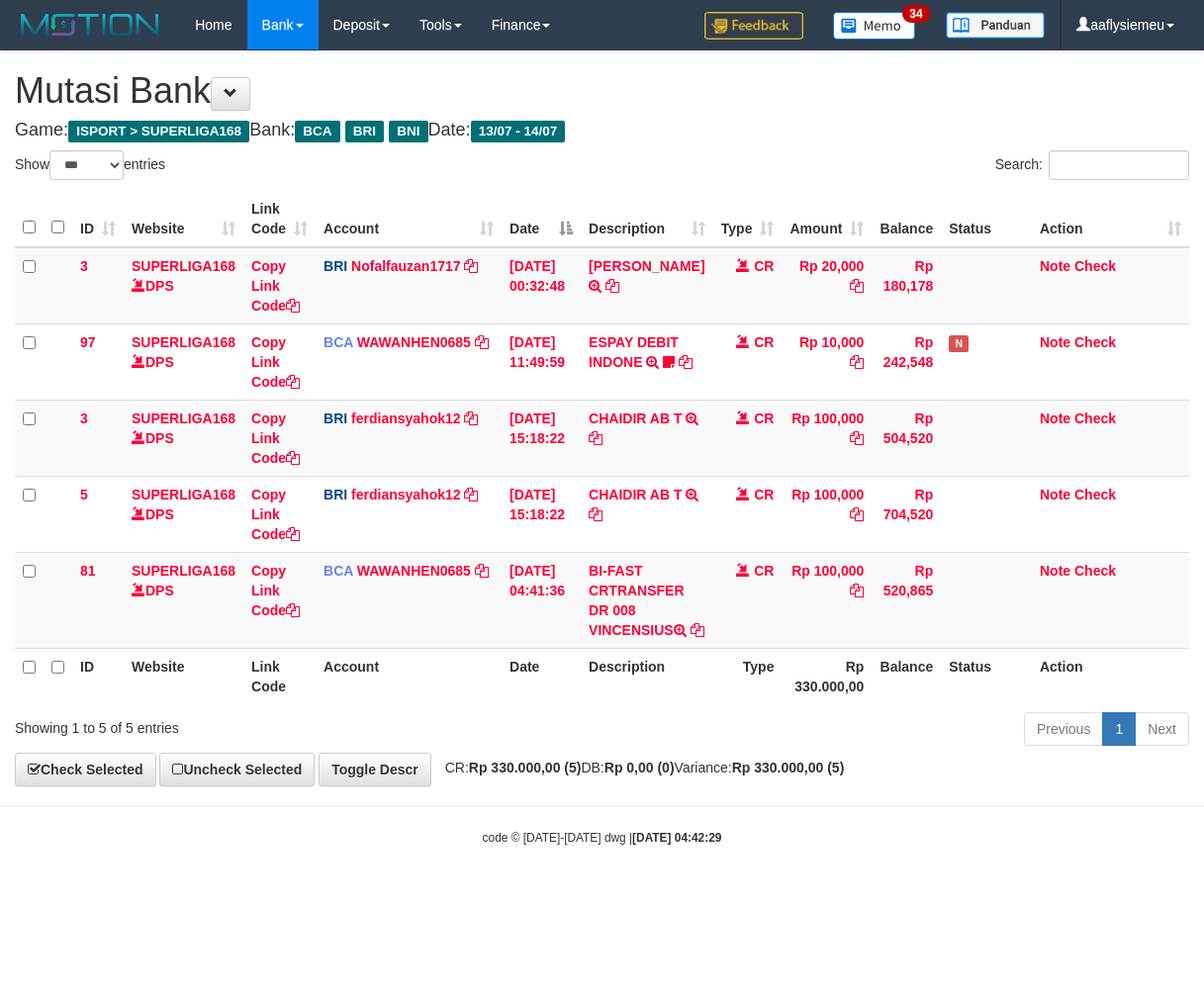 select on "***" 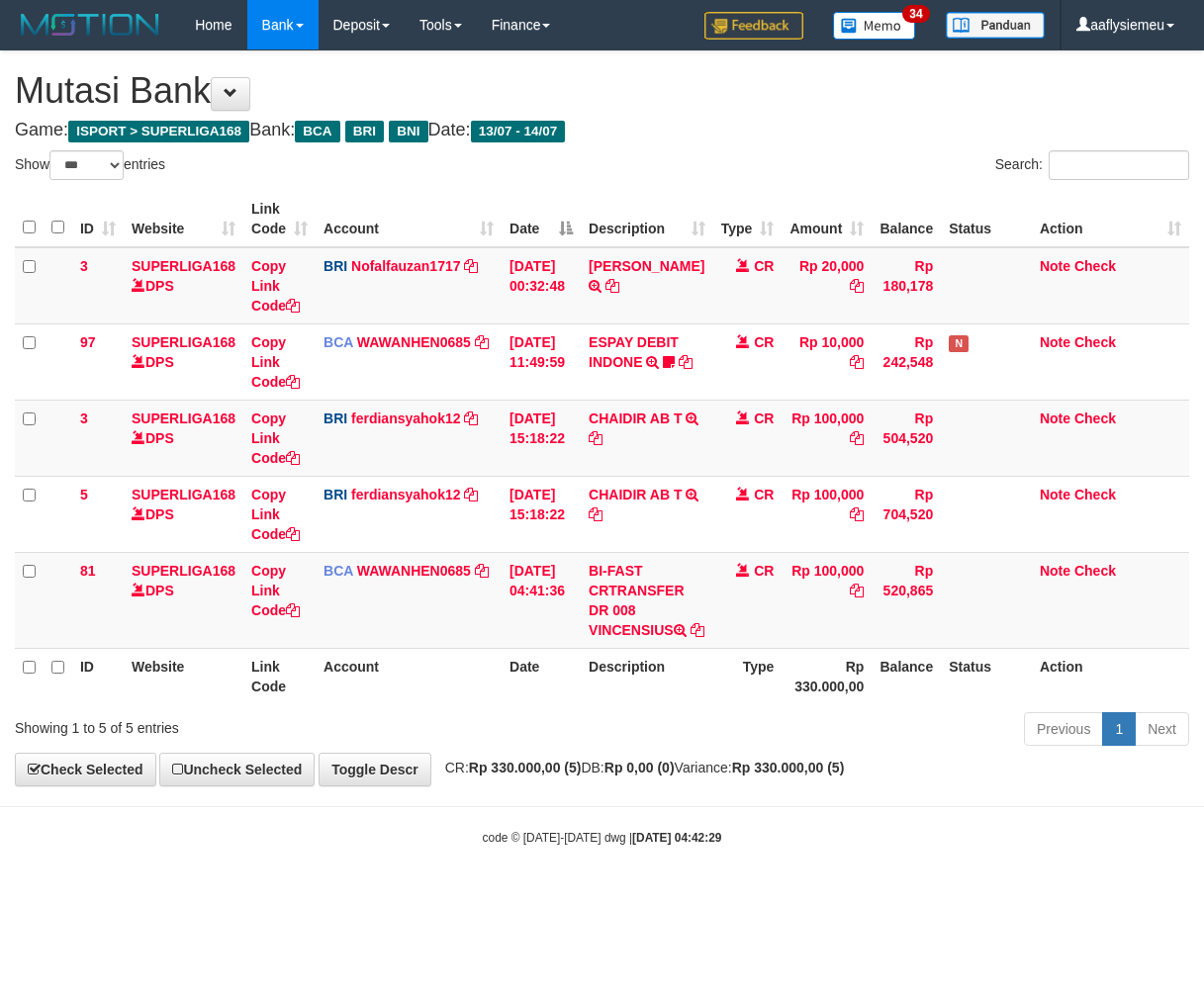 scroll, scrollTop: 0, scrollLeft: 0, axis: both 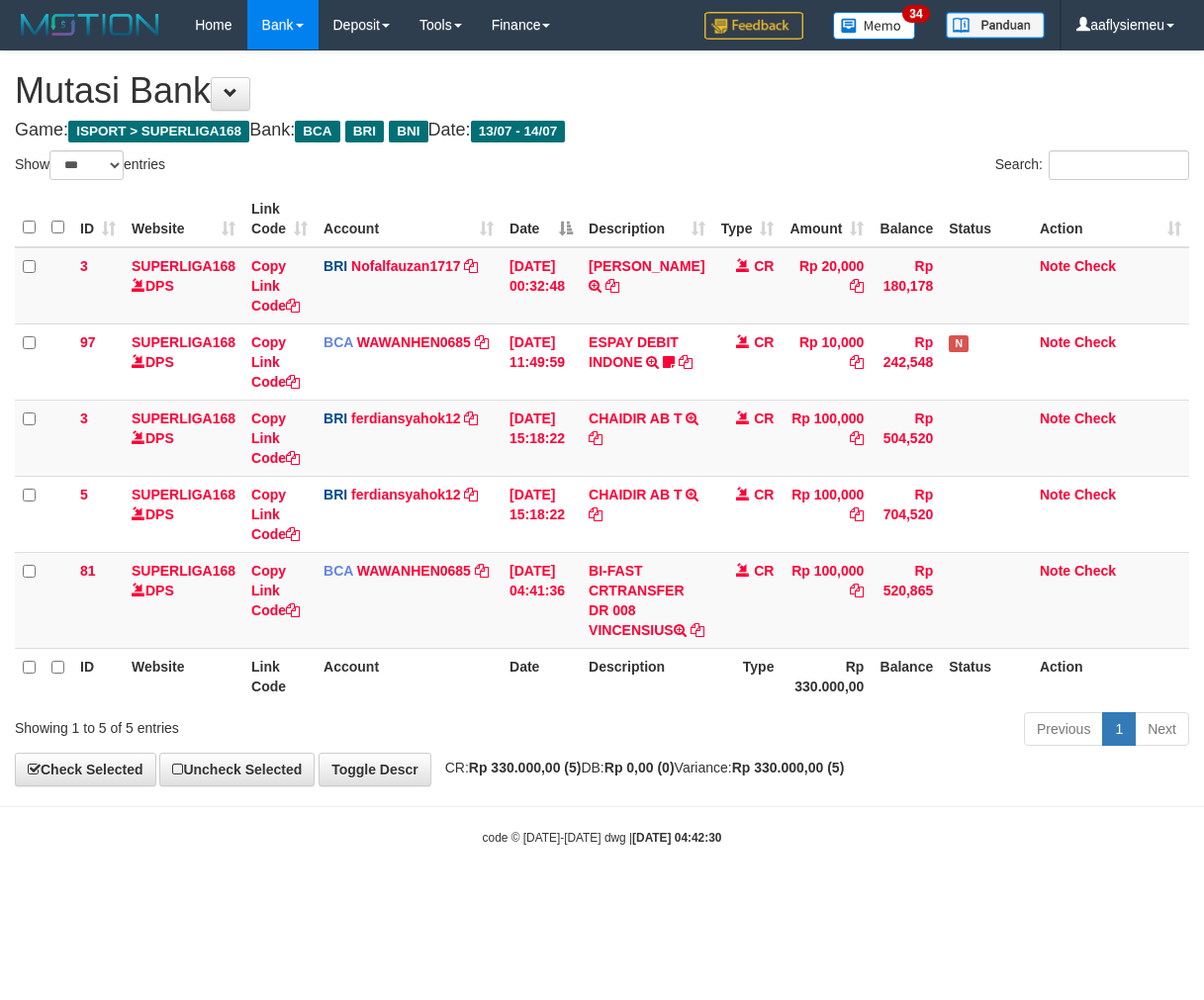 select on "***" 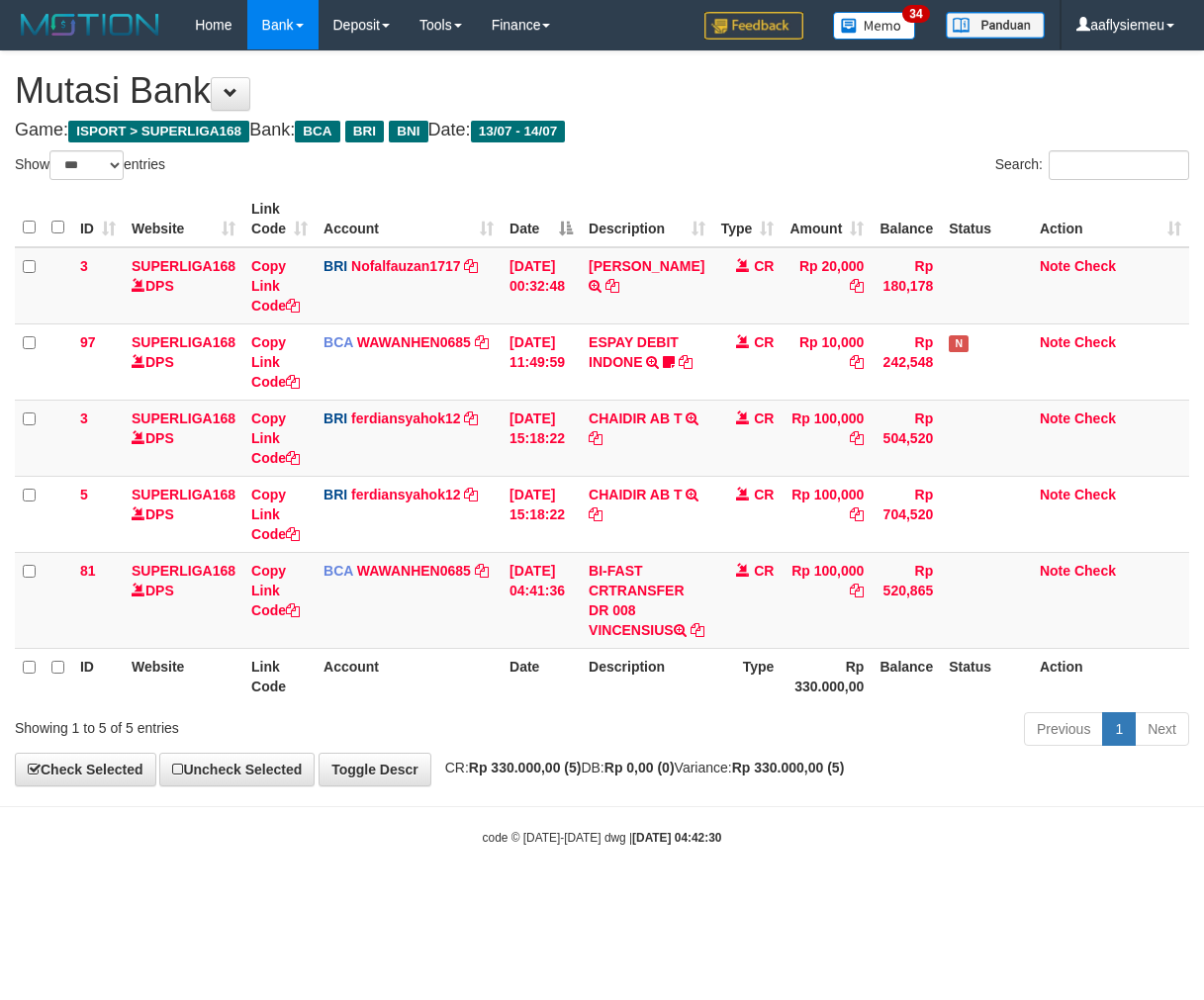 scroll, scrollTop: 0, scrollLeft: 0, axis: both 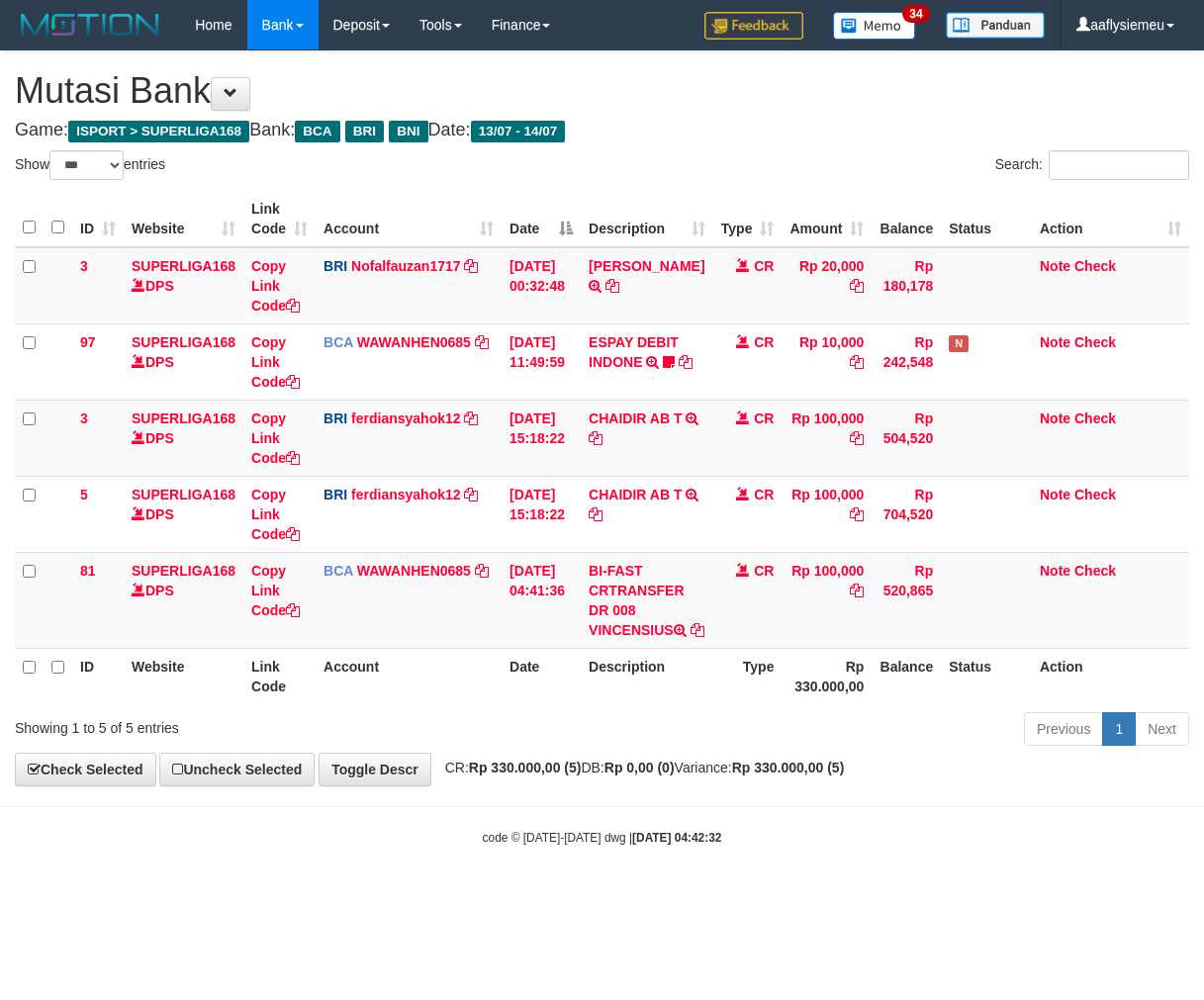 select on "***" 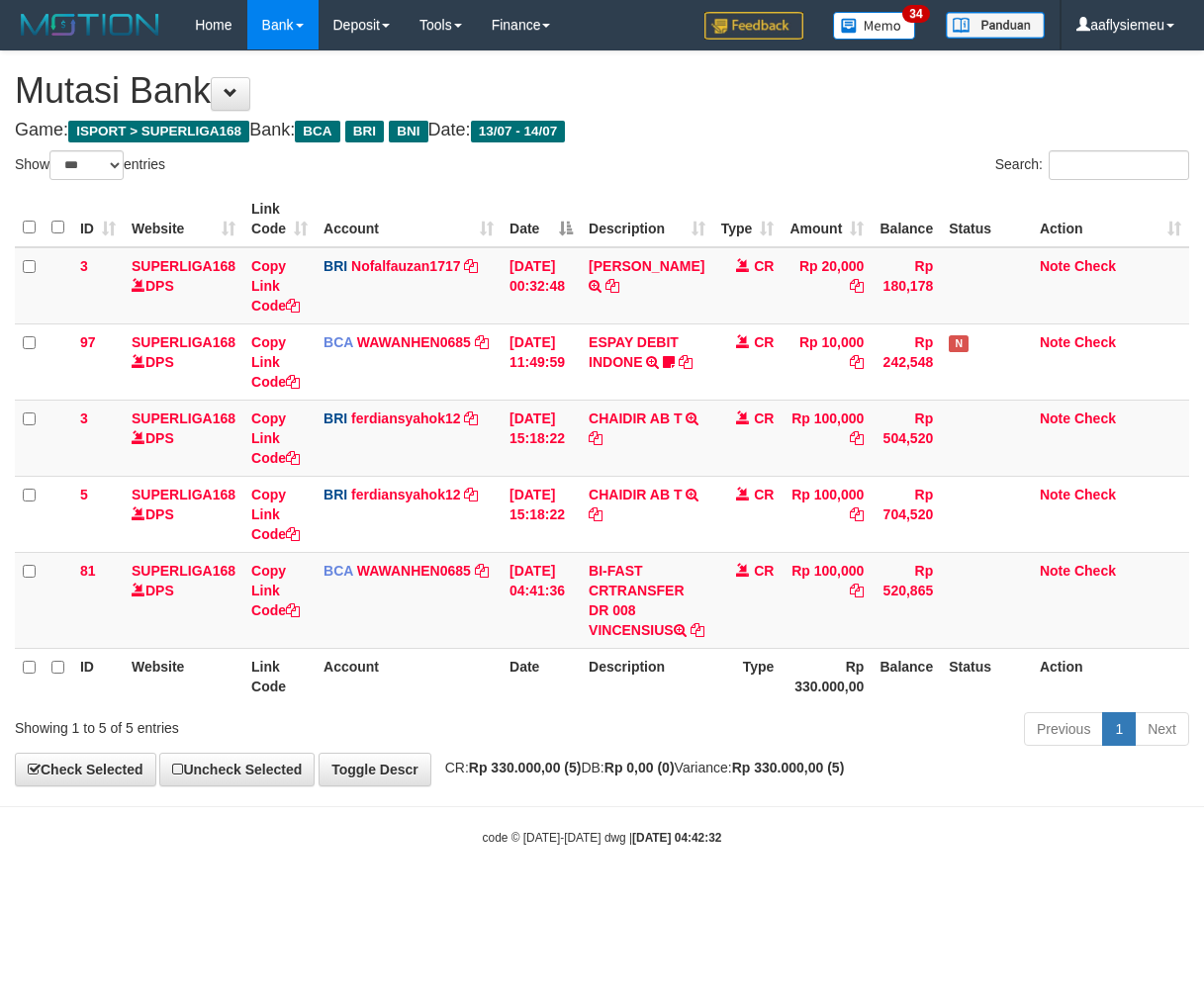 scroll, scrollTop: 0, scrollLeft: 0, axis: both 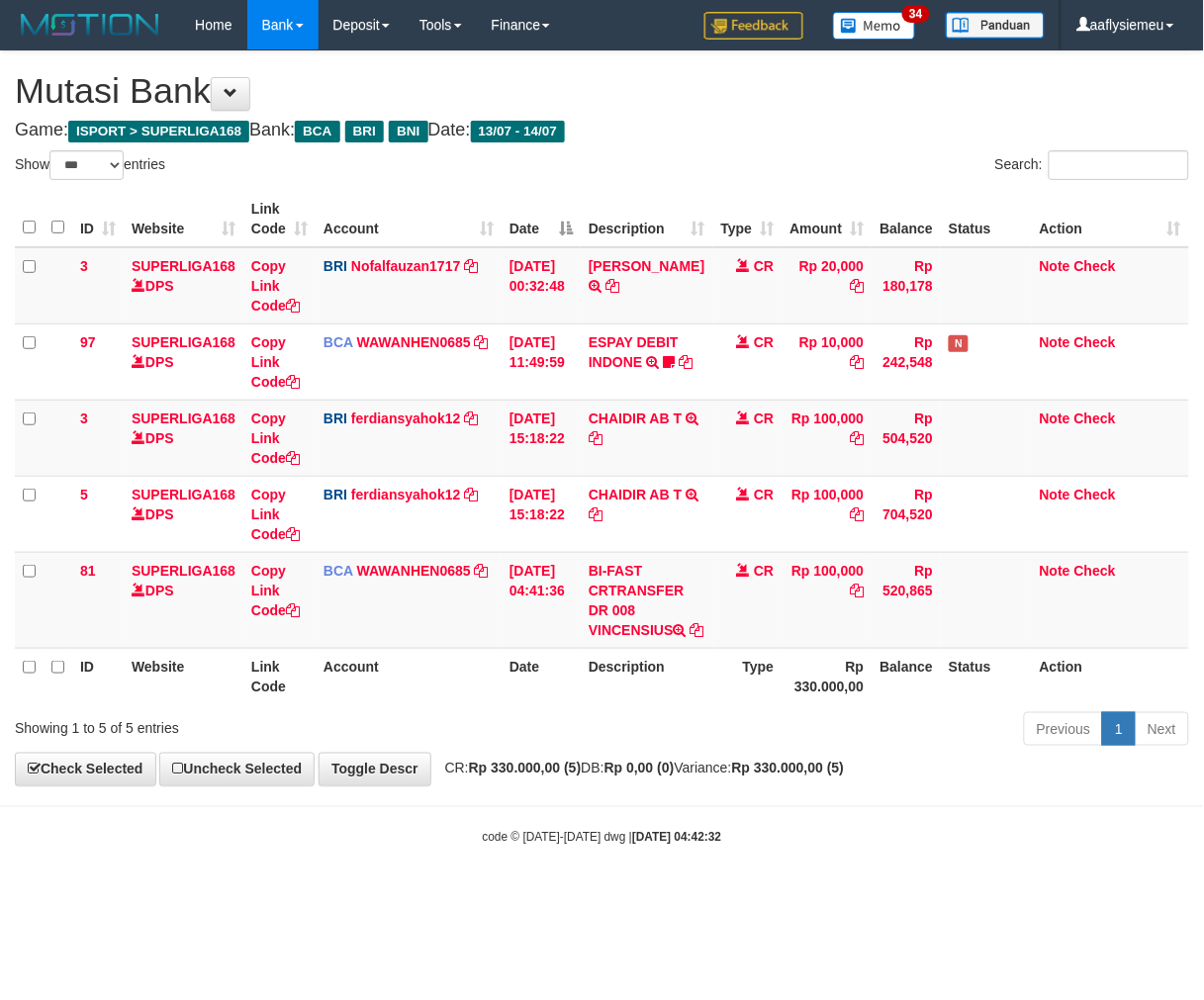 click on "Description" at bounding box center (646, 676) 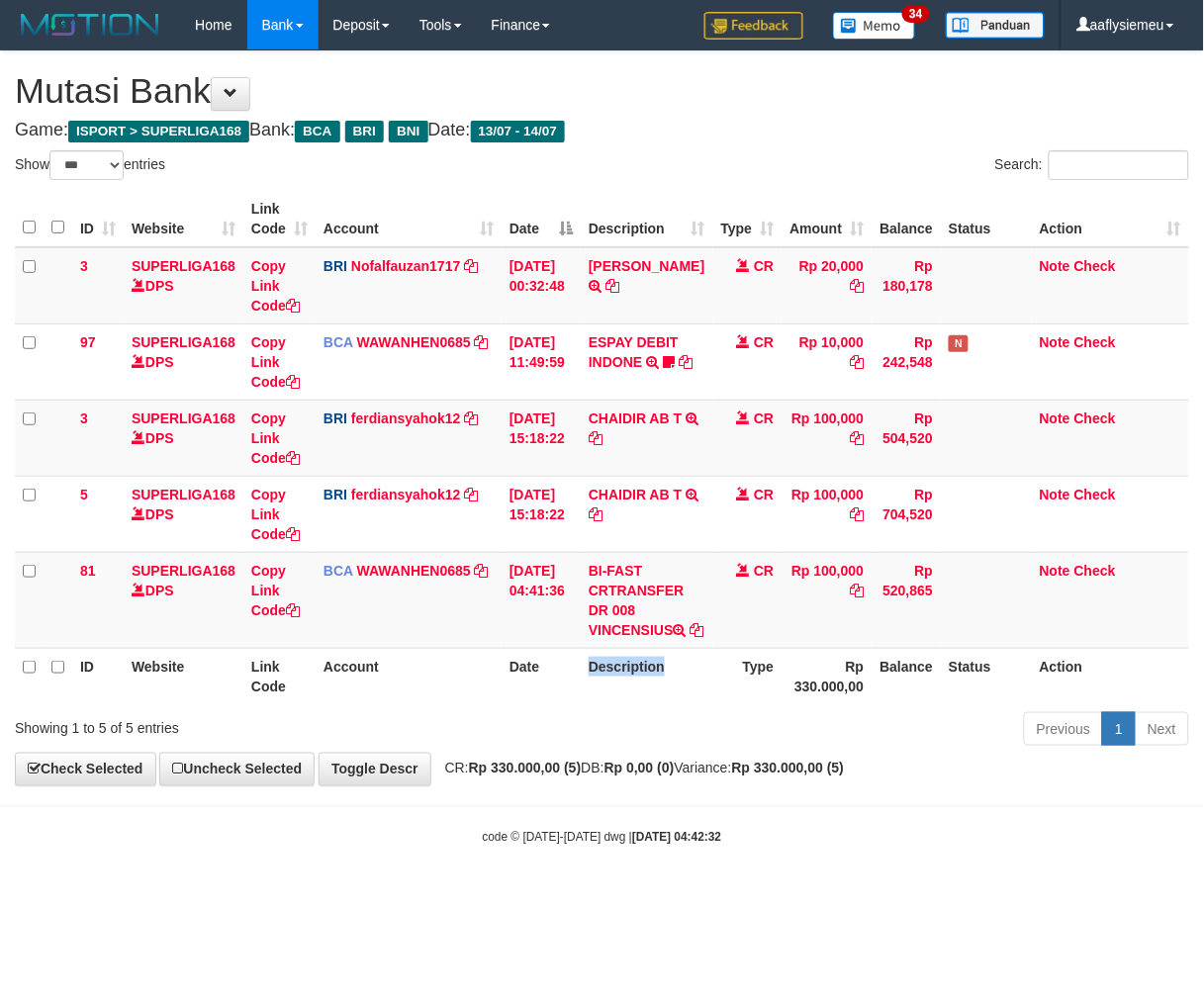 click on "Description" at bounding box center (646, 676) 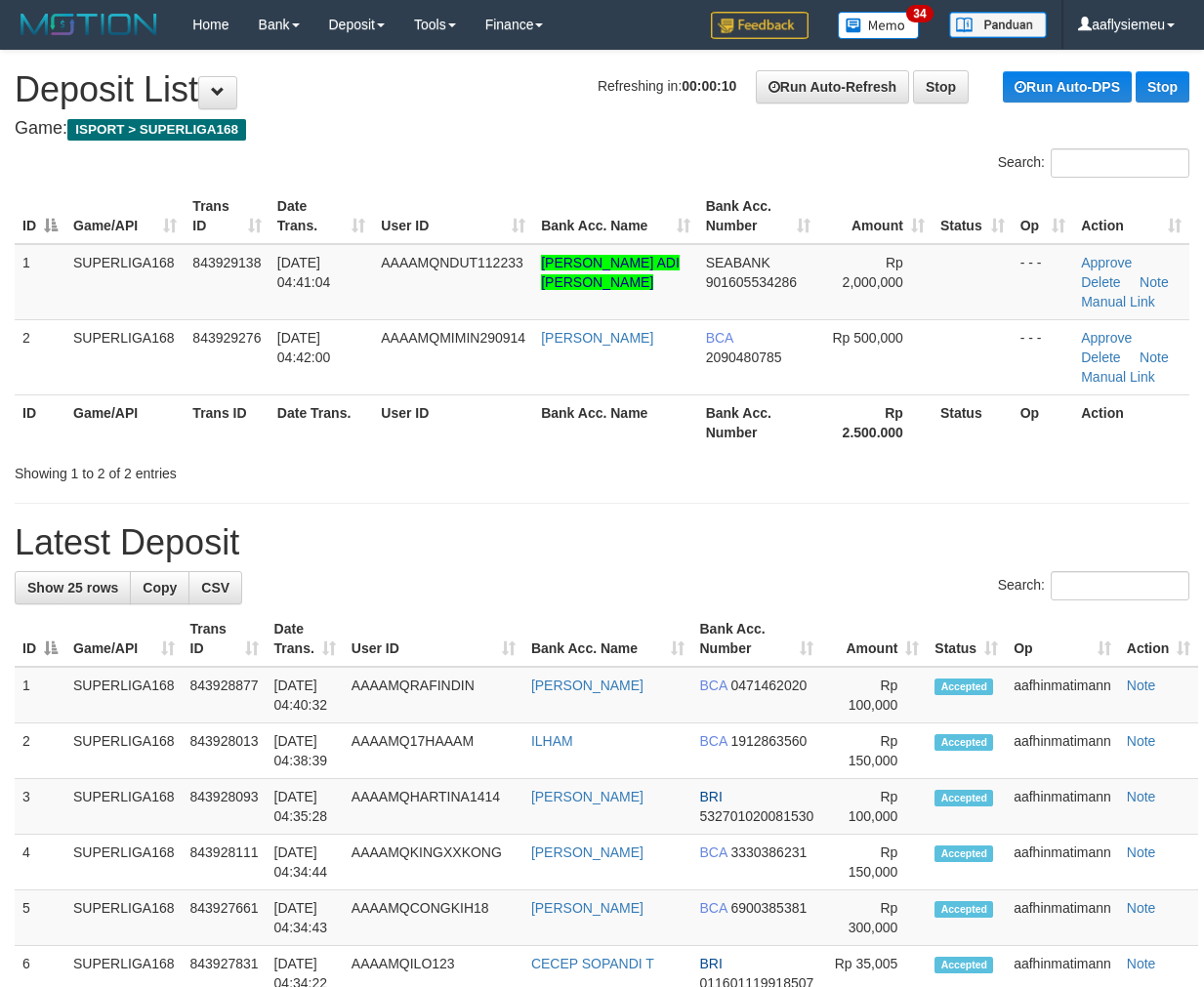 scroll, scrollTop: 0, scrollLeft: 0, axis: both 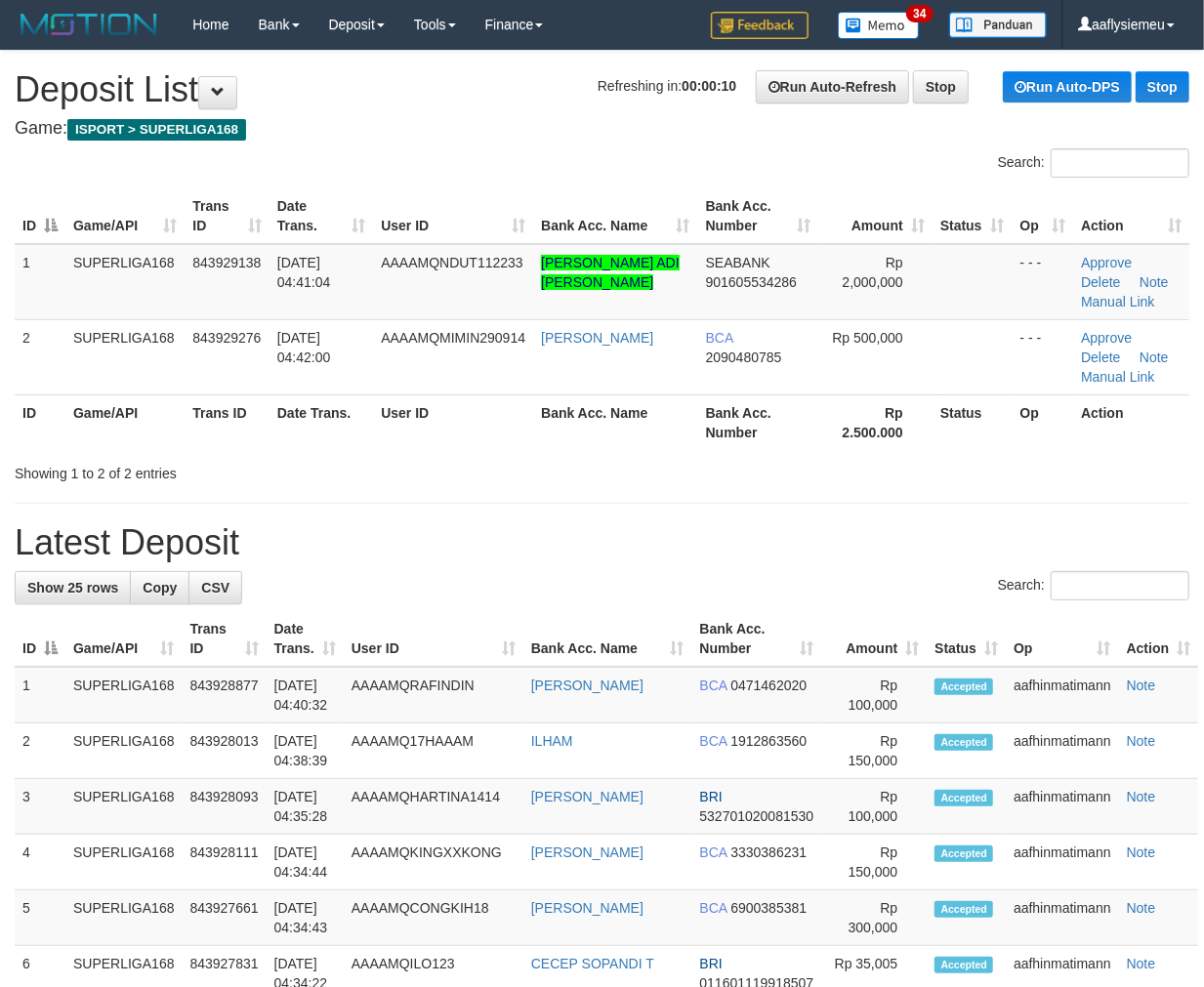 drag, startPoint x: 389, startPoint y: 428, endPoint x: 12, endPoint y: 540, distance: 393.2849 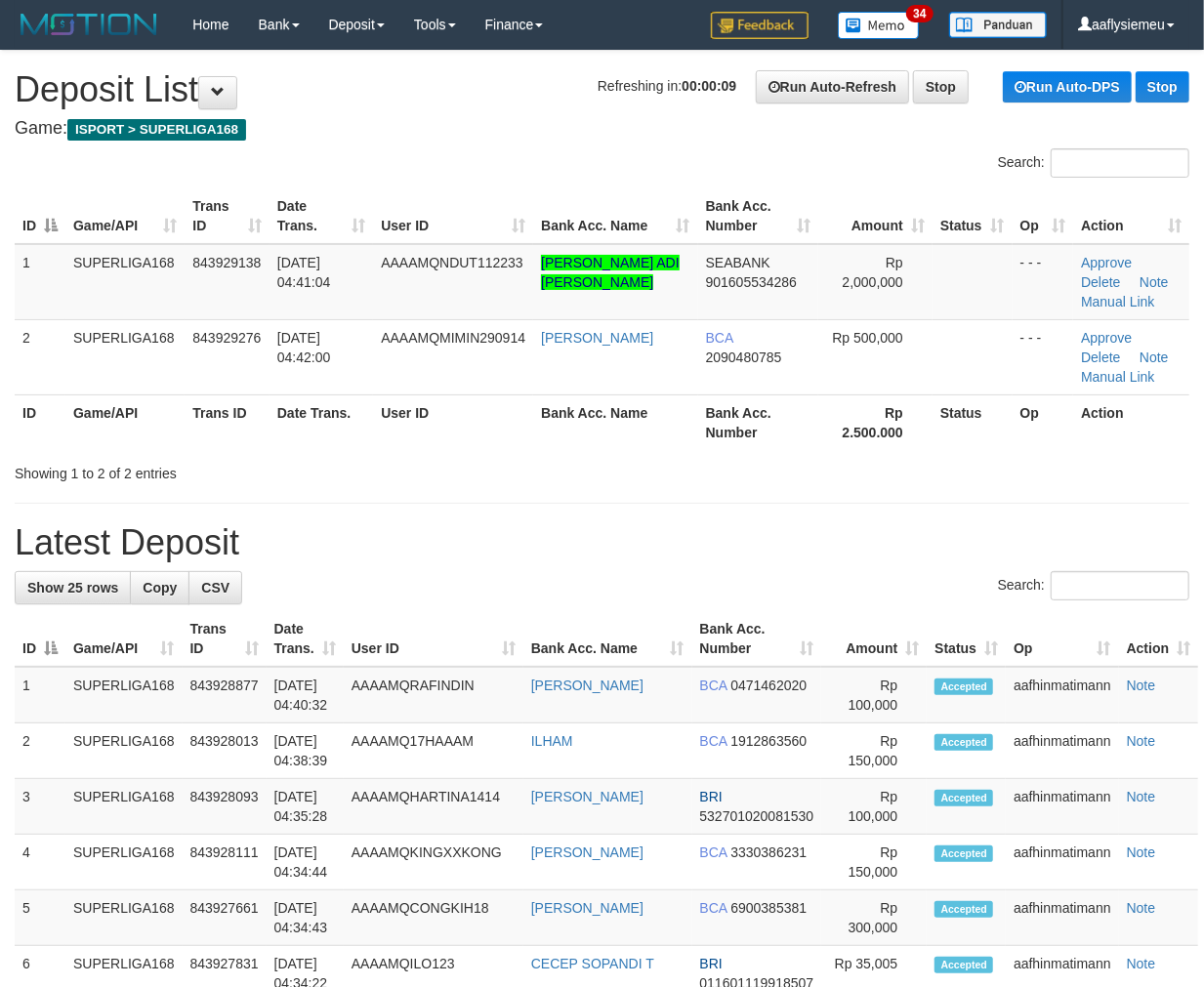 click on "Showing 1 to 2 of 2 entries" at bounding box center (251, 470) 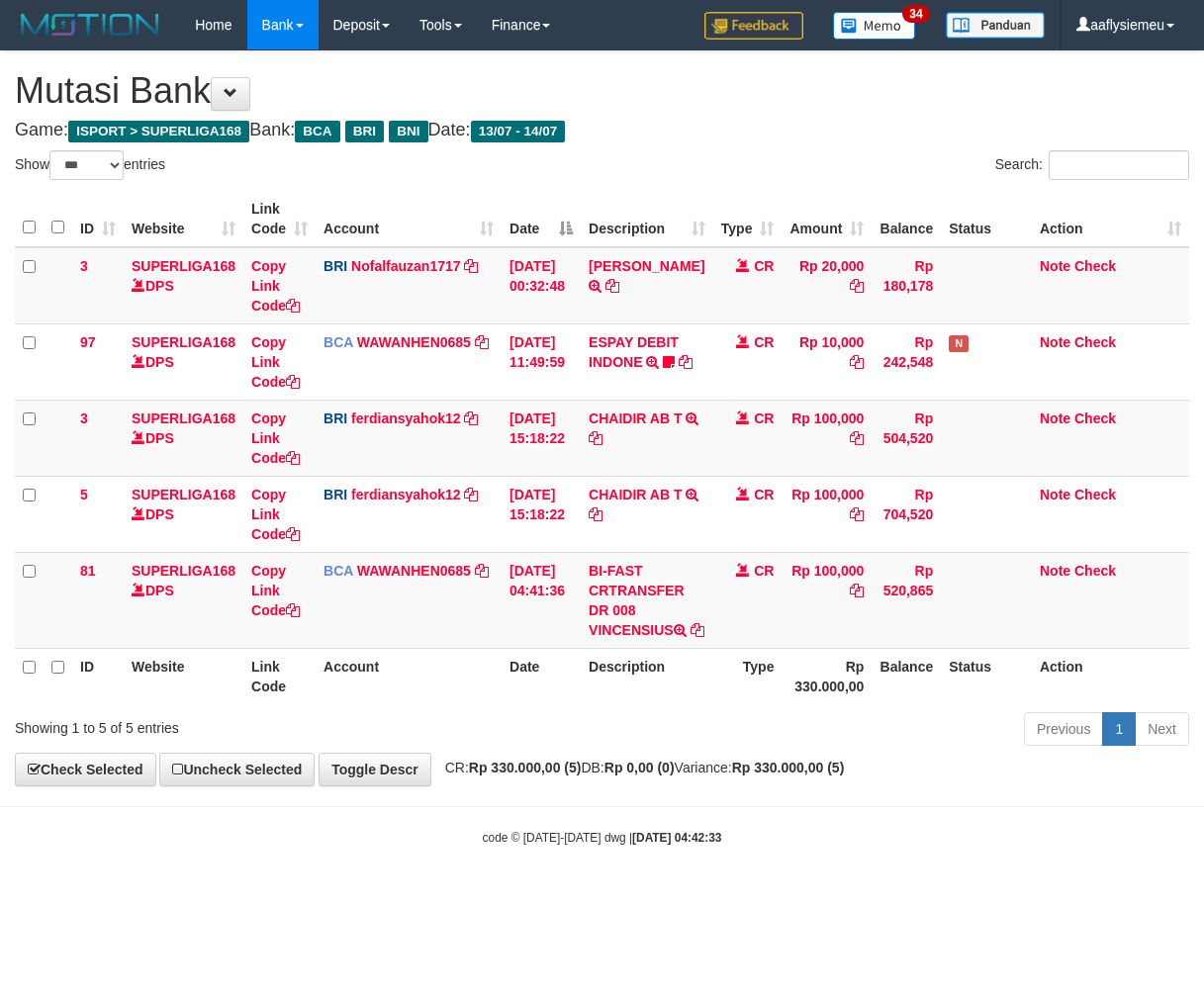 select on "***" 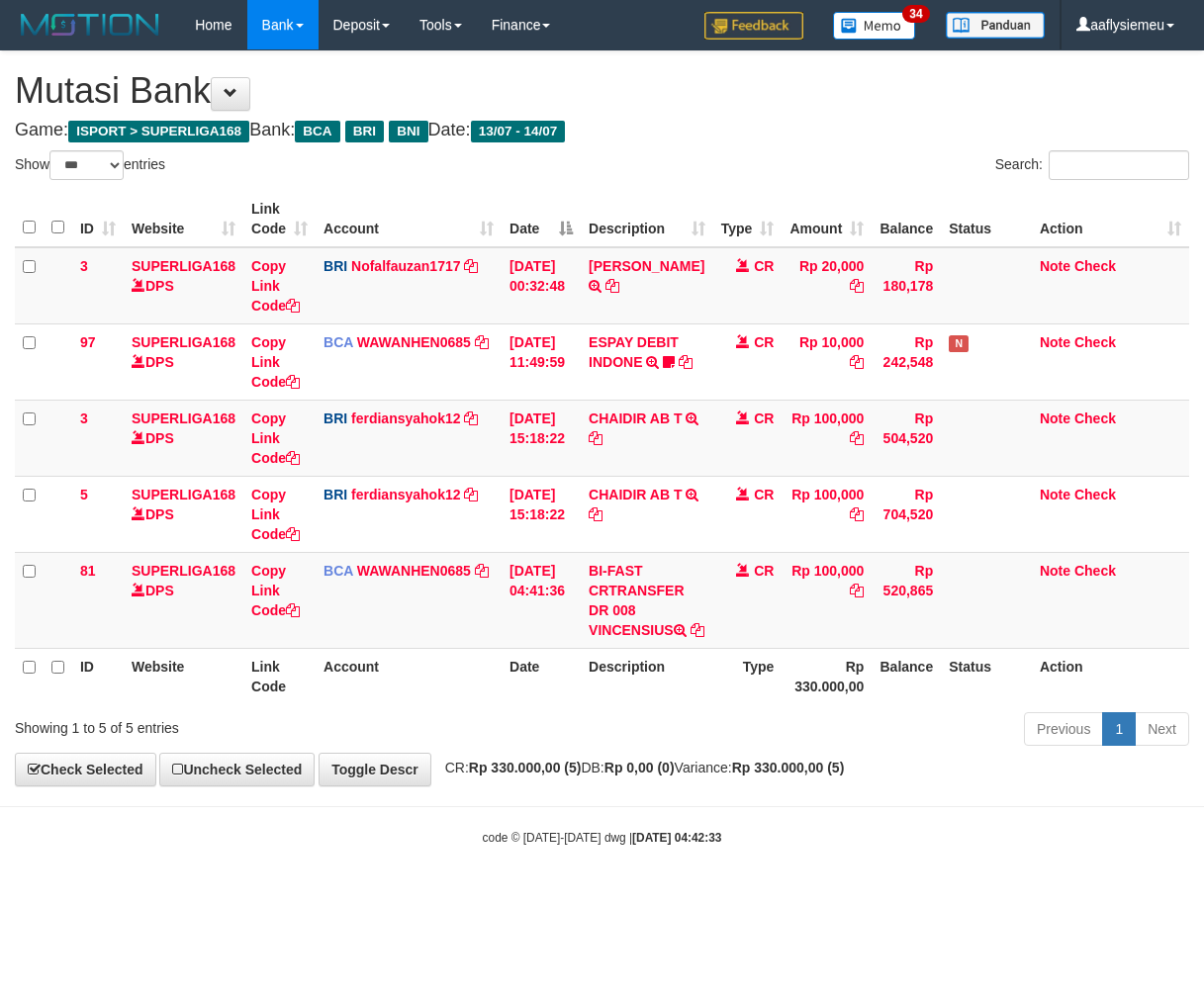 scroll, scrollTop: 0, scrollLeft: 0, axis: both 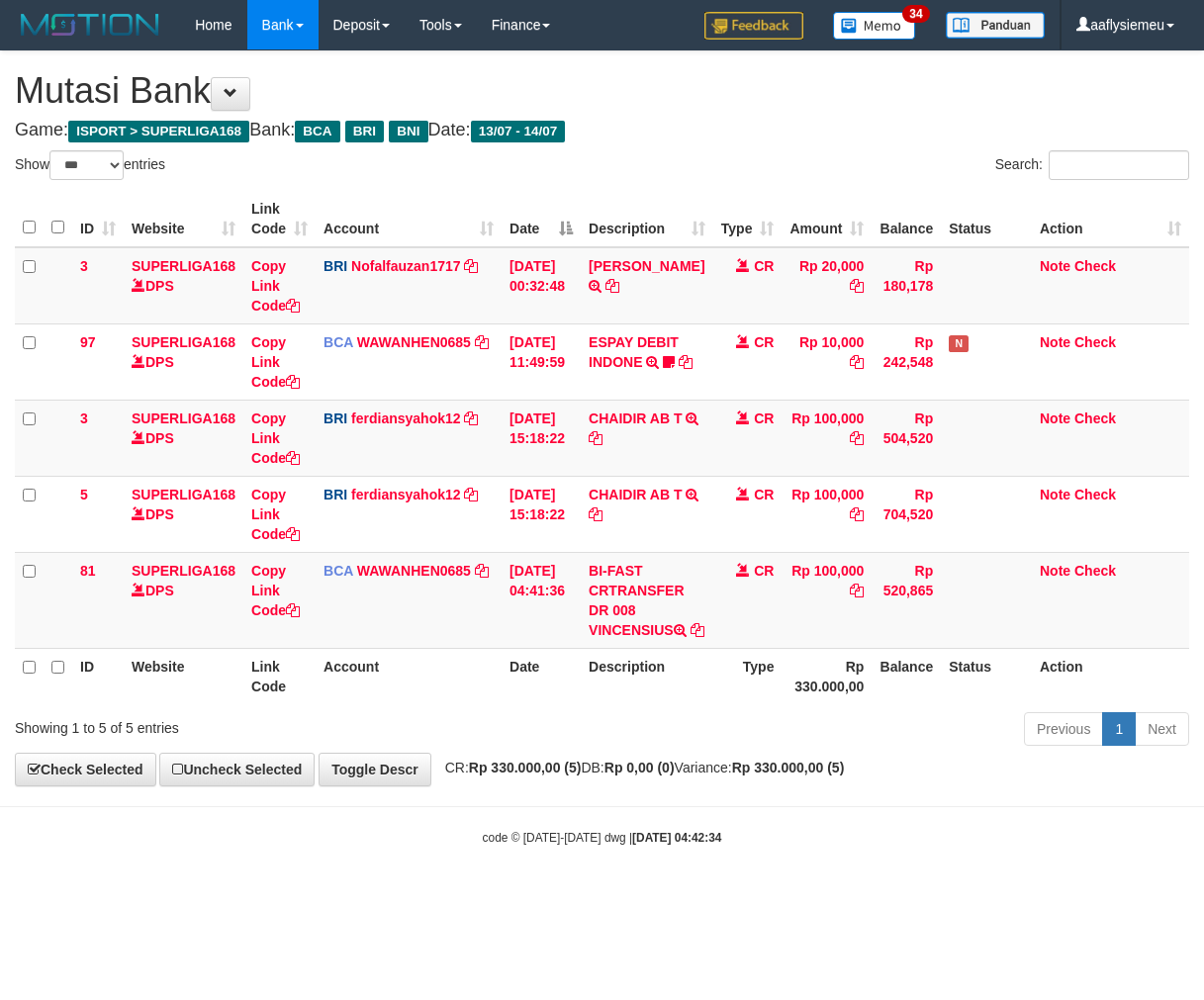 select on "***" 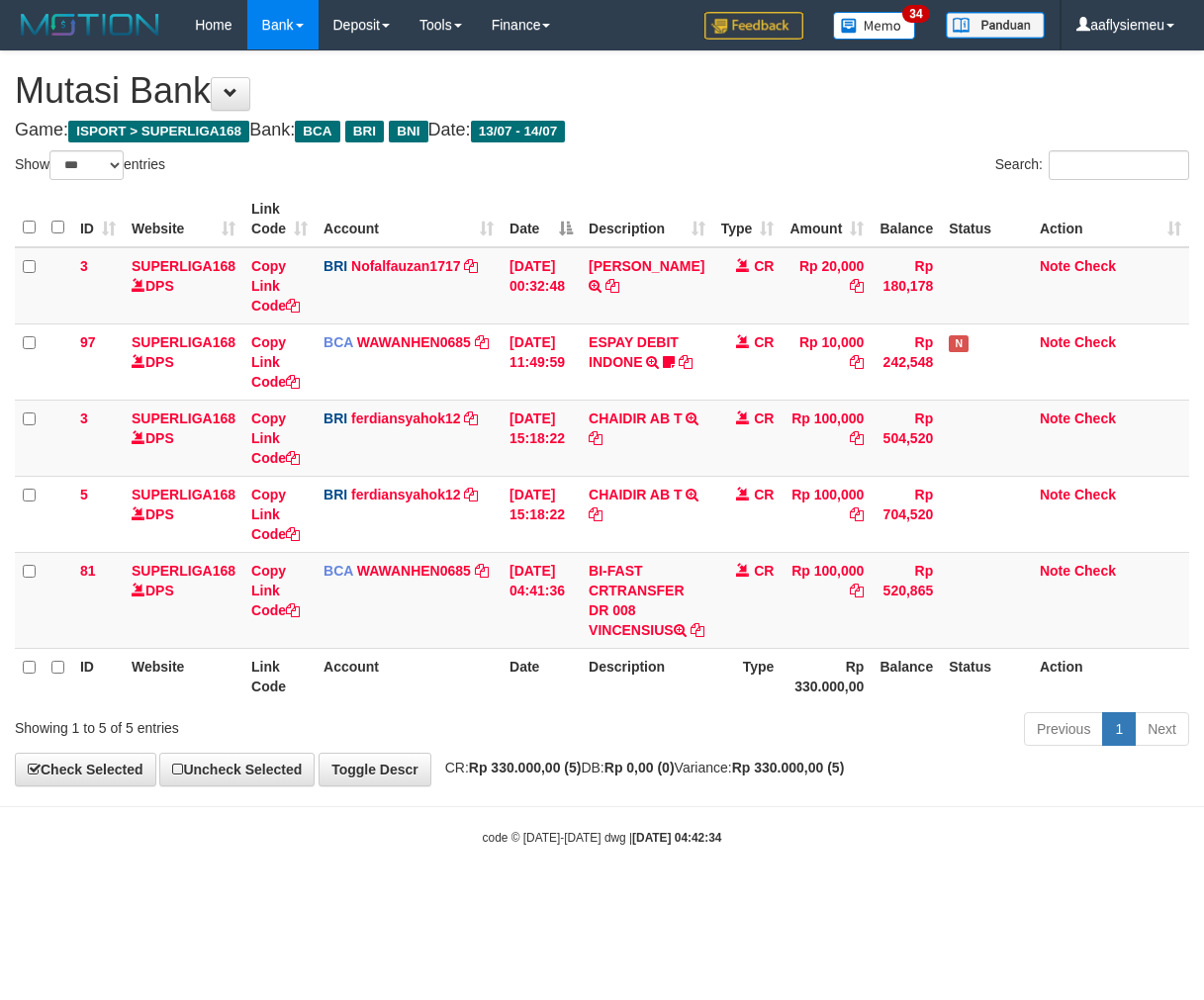 scroll, scrollTop: 0, scrollLeft: 0, axis: both 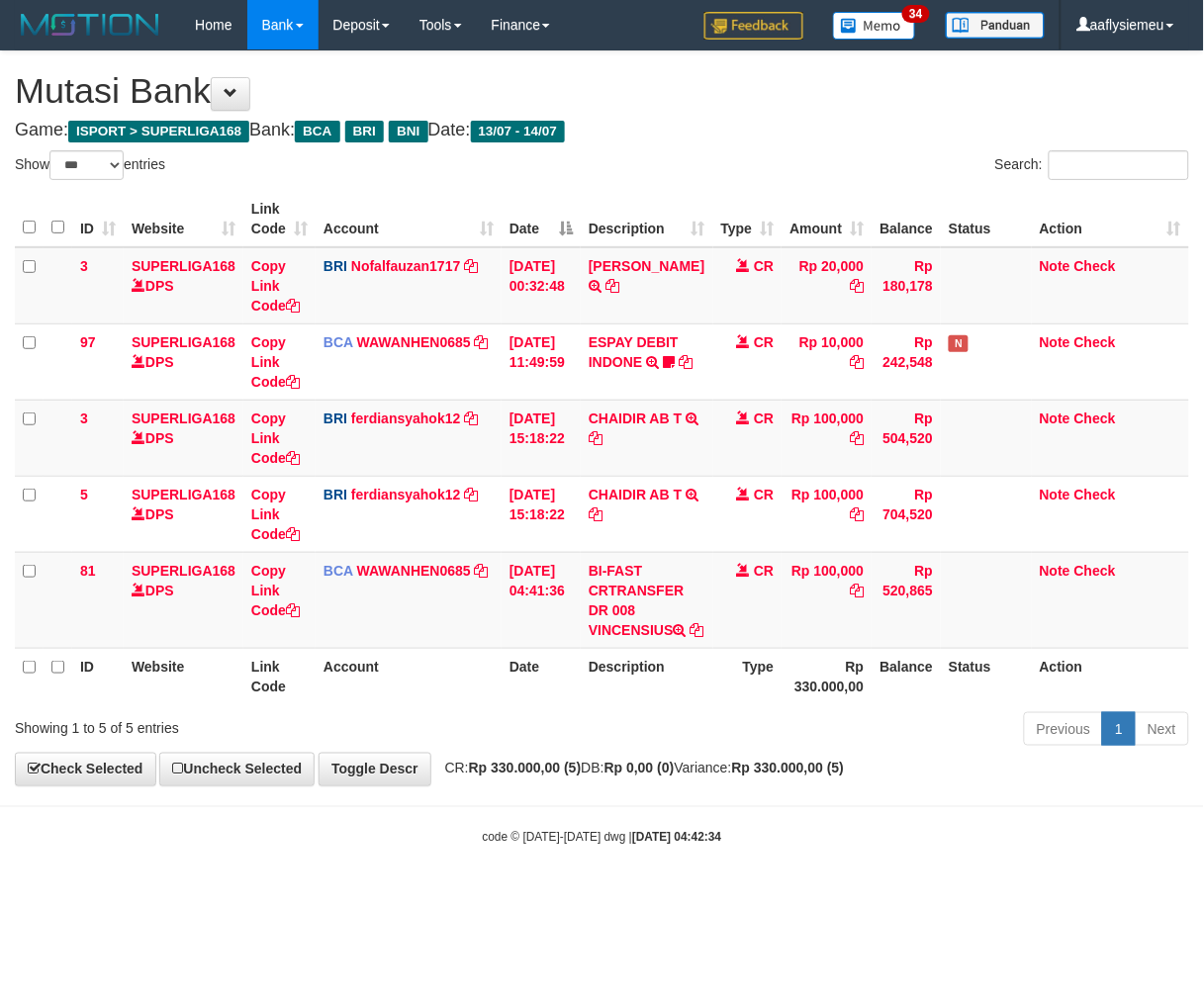 drag, startPoint x: 545, startPoint y: 737, endPoint x: 609, endPoint y: 724, distance: 65.306967 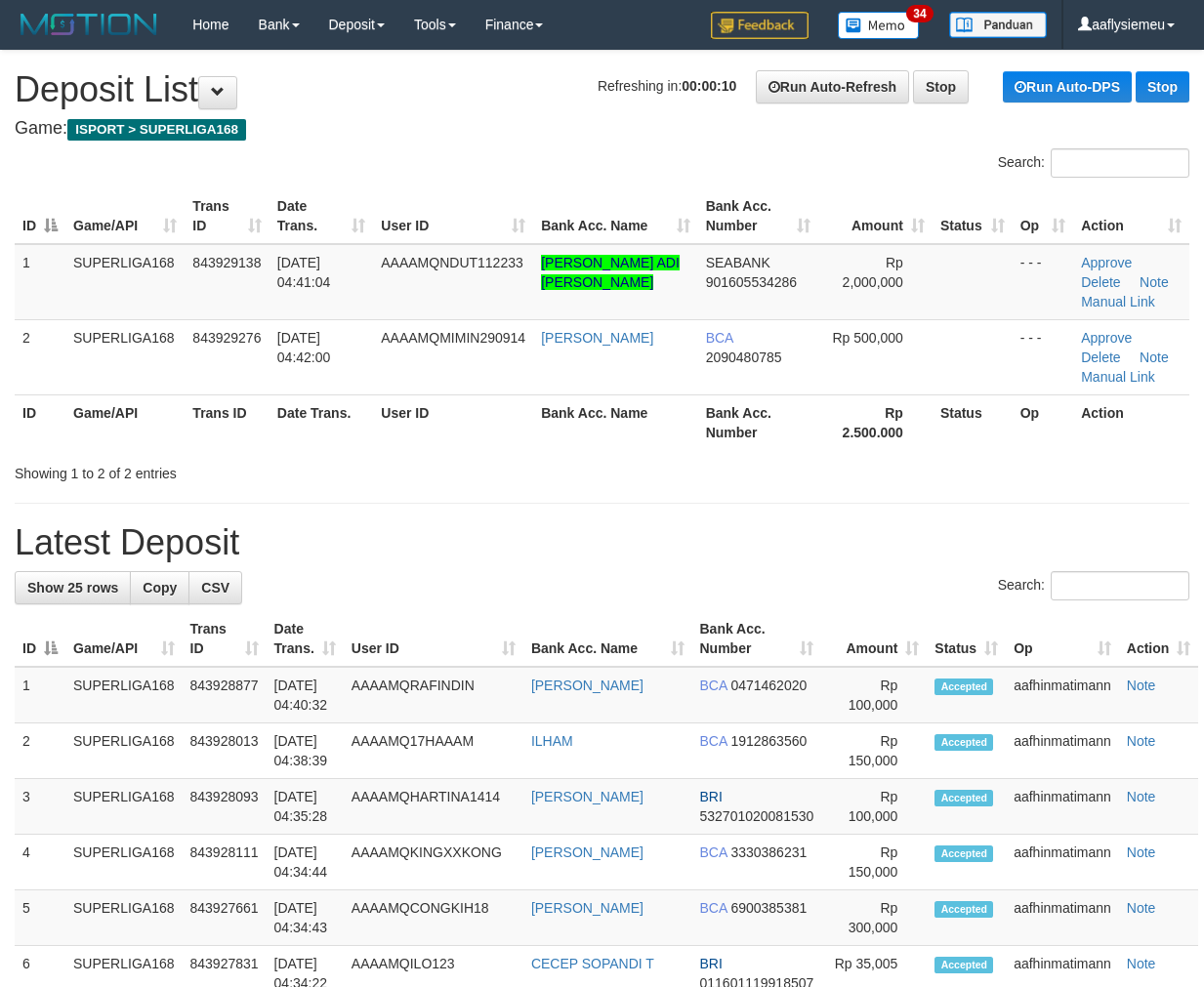 scroll, scrollTop: 0, scrollLeft: 0, axis: both 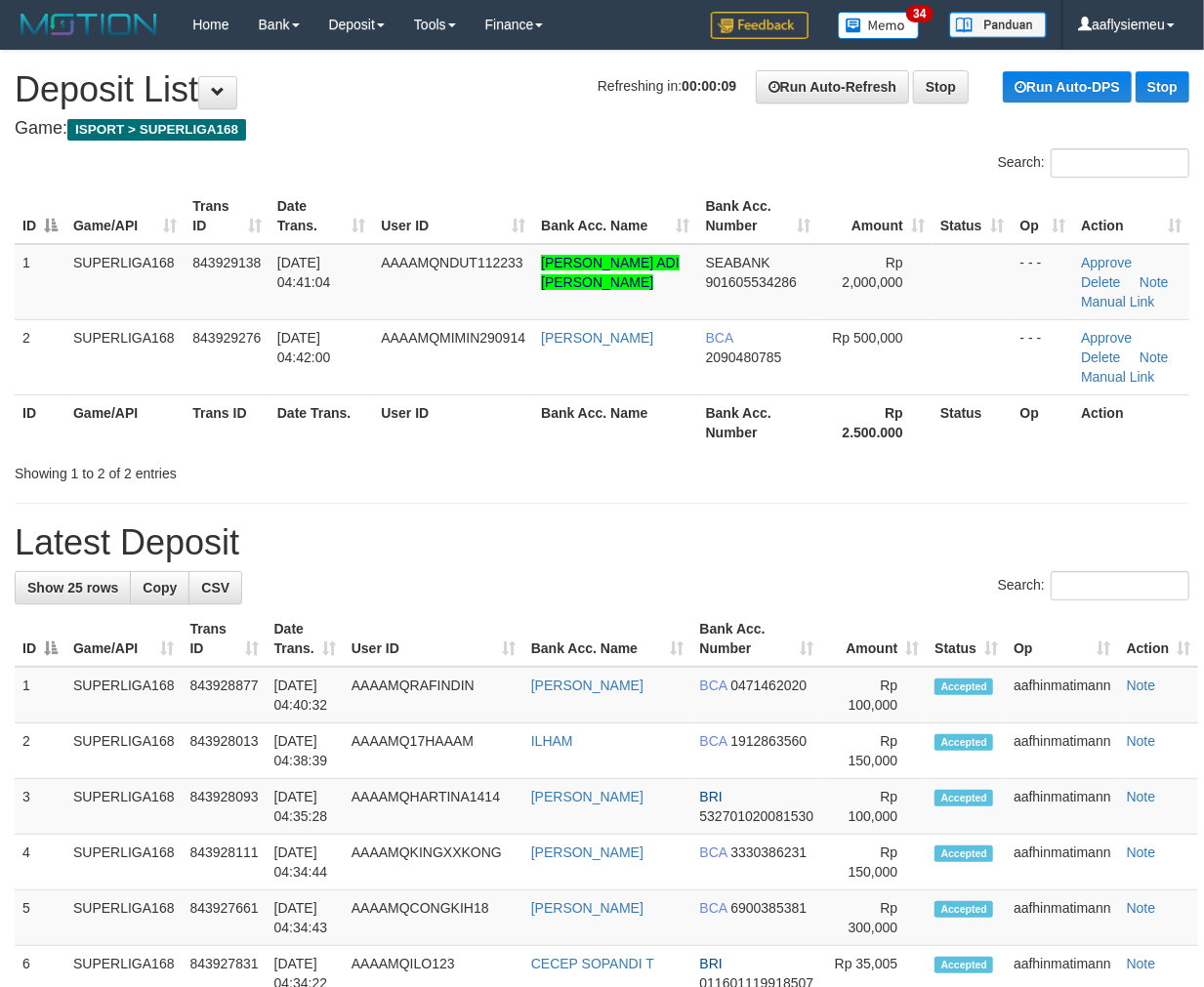 drag, startPoint x: 368, startPoint y: 494, endPoint x: 226, endPoint y: 560, distance: 156.58863 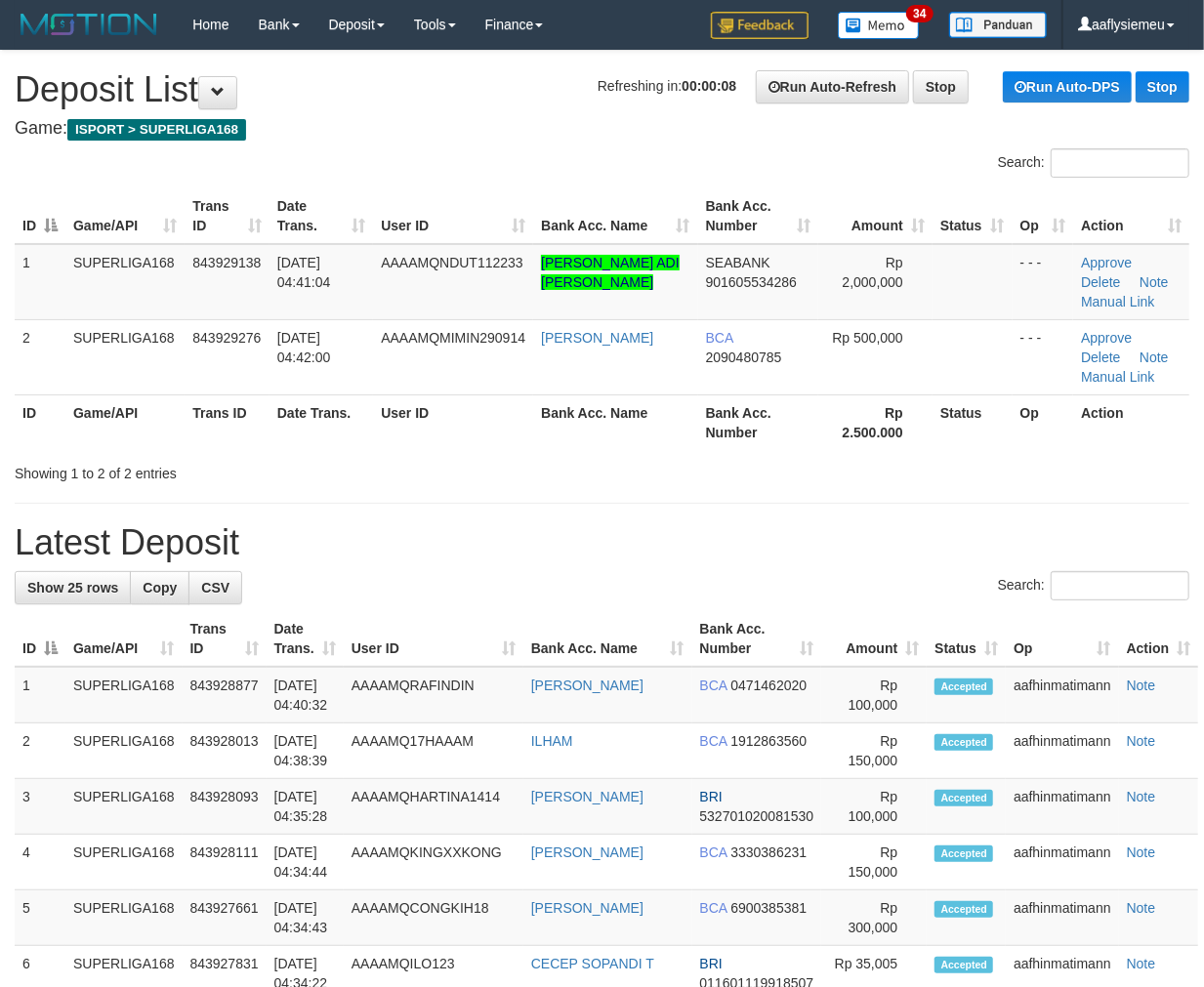 drag, startPoint x: 532, startPoint y: 431, endPoint x: 50, endPoint y: 557, distance: 498.19675 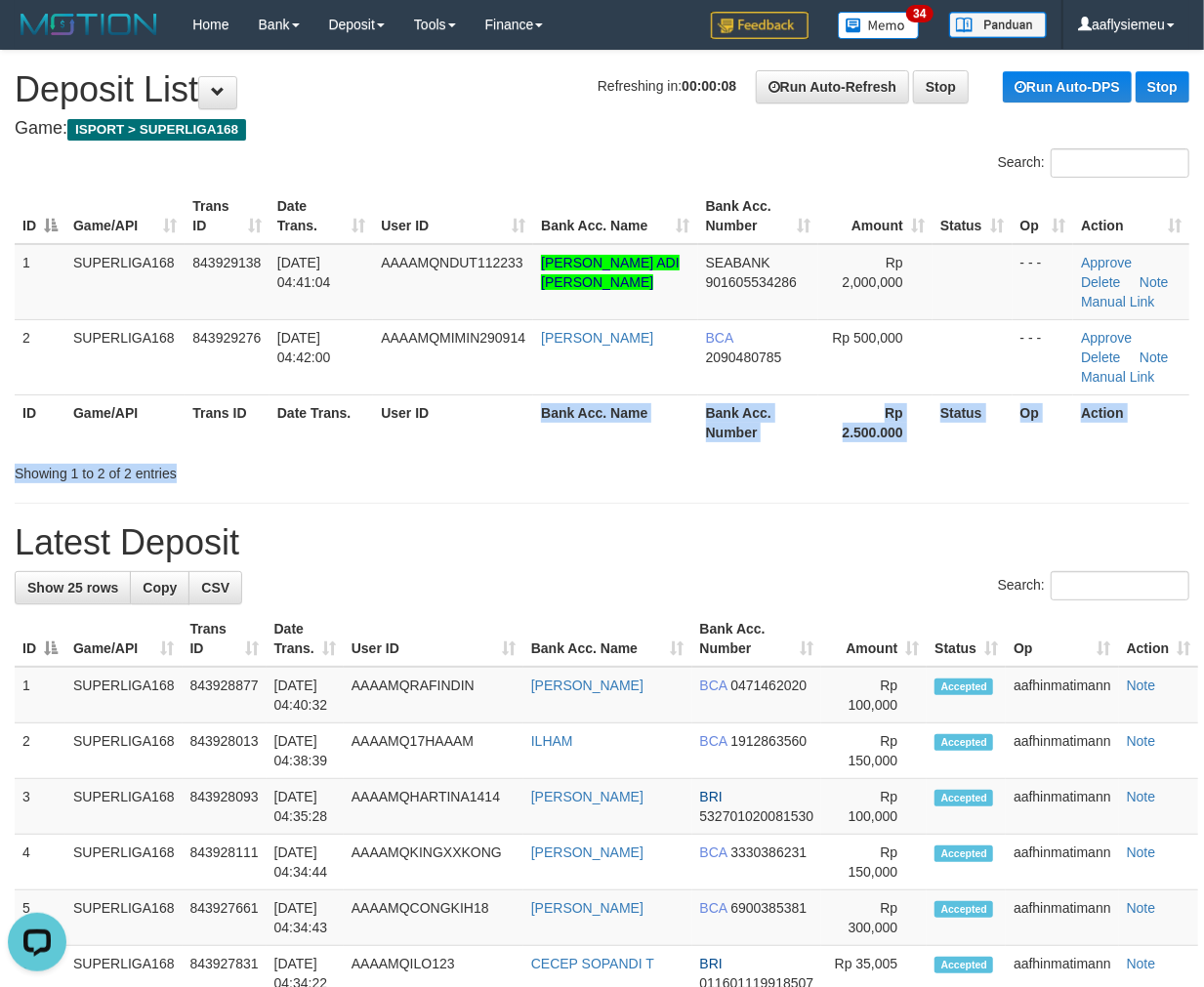 scroll, scrollTop: 0, scrollLeft: 0, axis: both 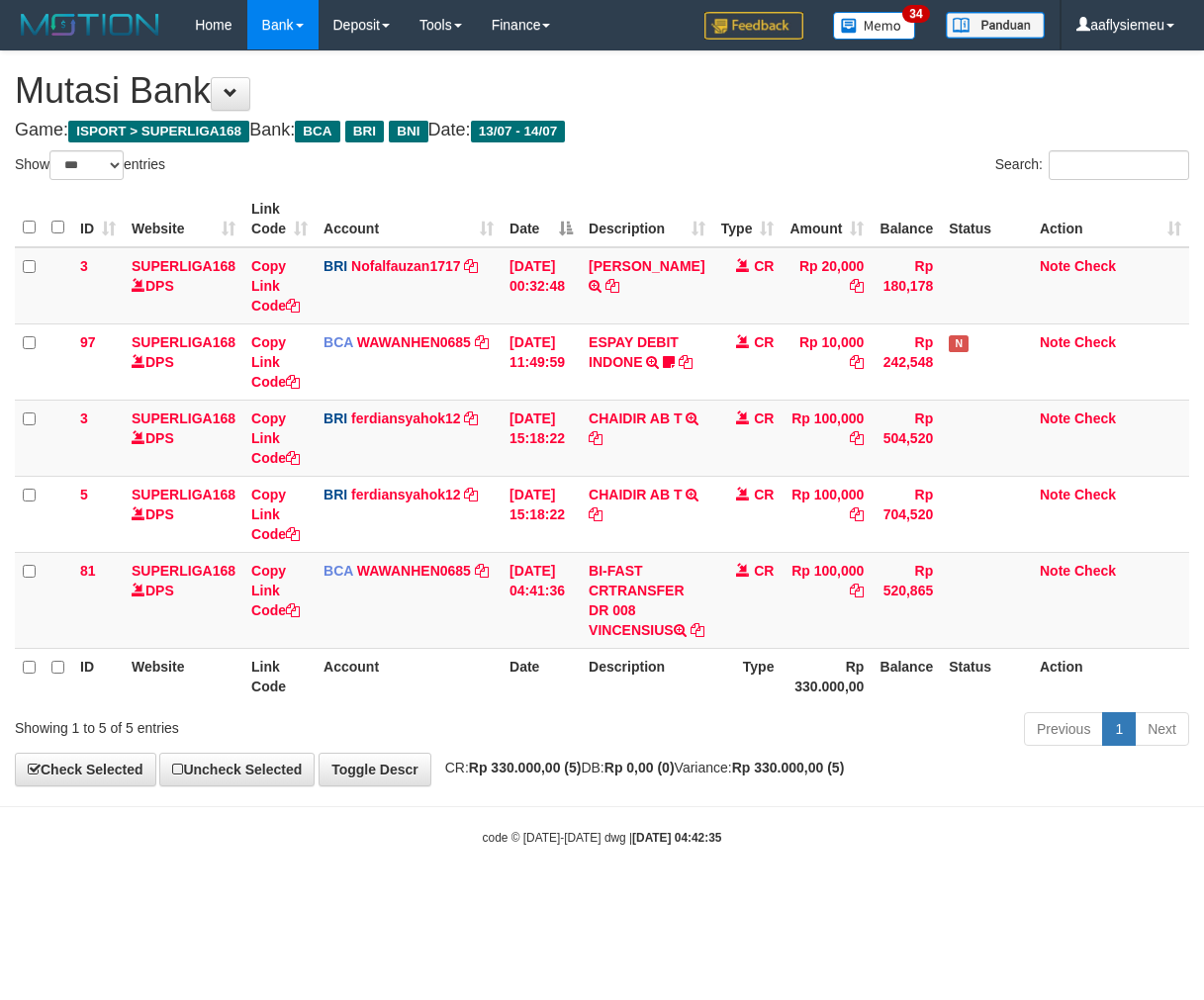 select on "***" 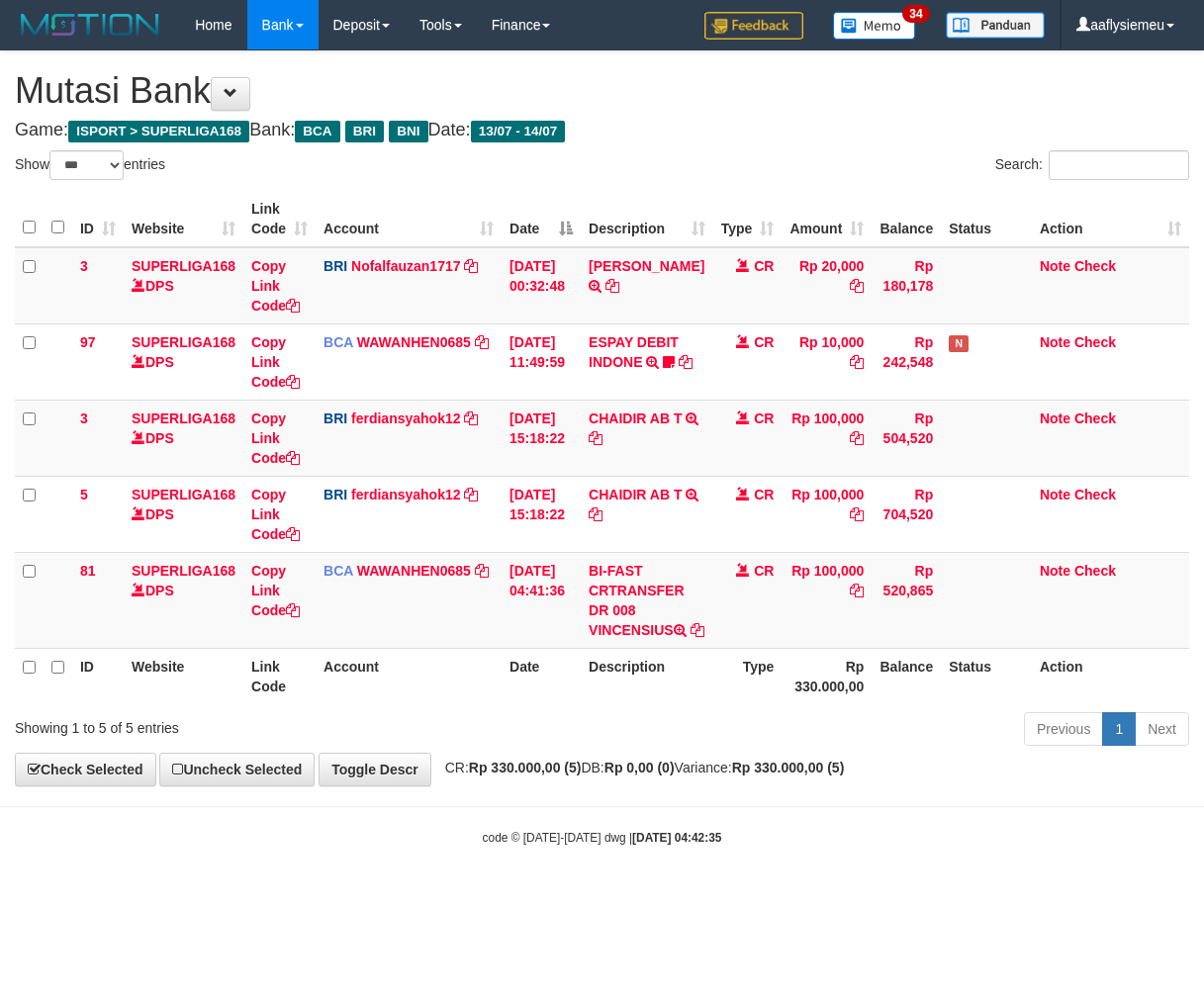 scroll, scrollTop: 0, scrollLeft: 0, axis: both 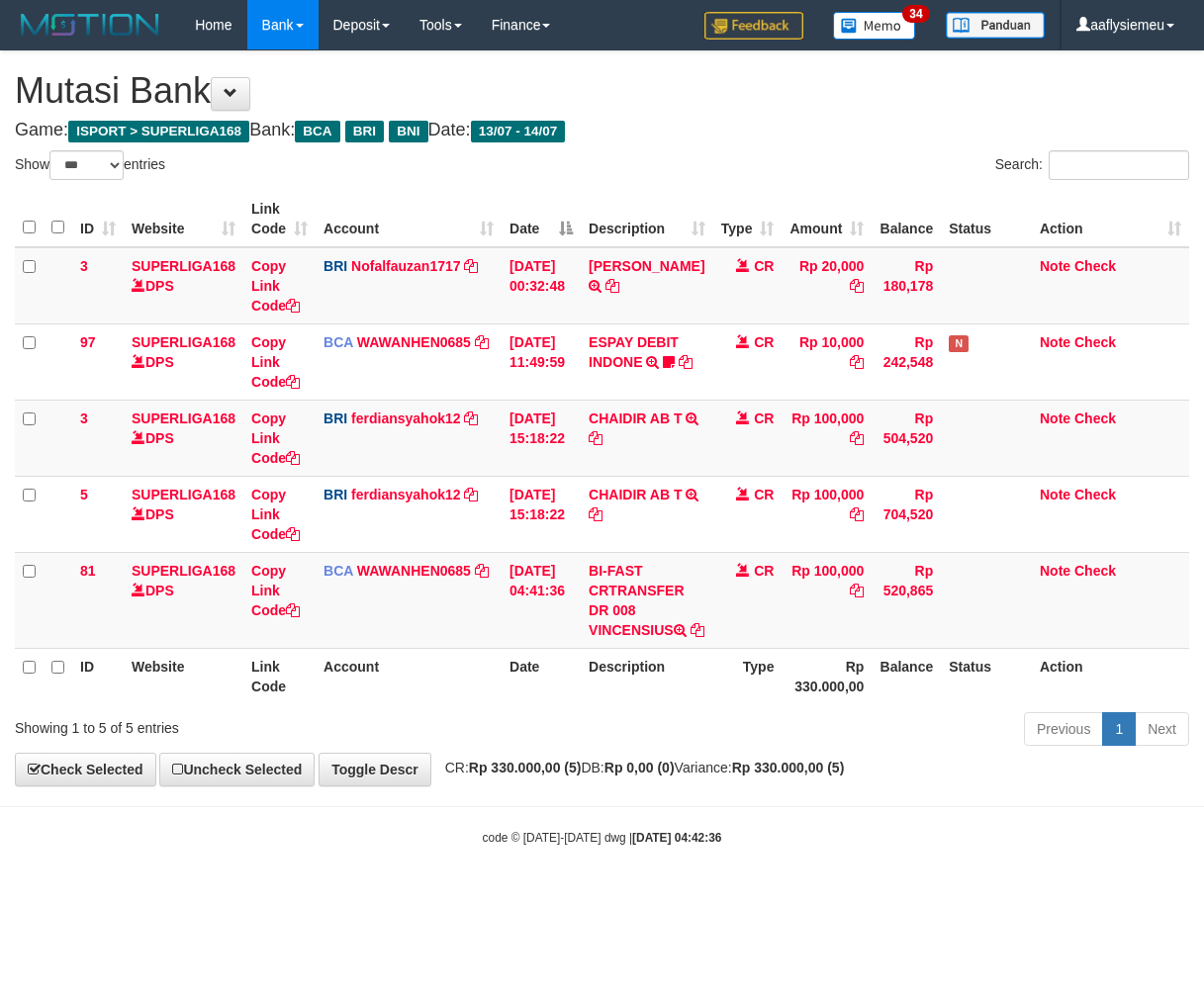 select on "***" 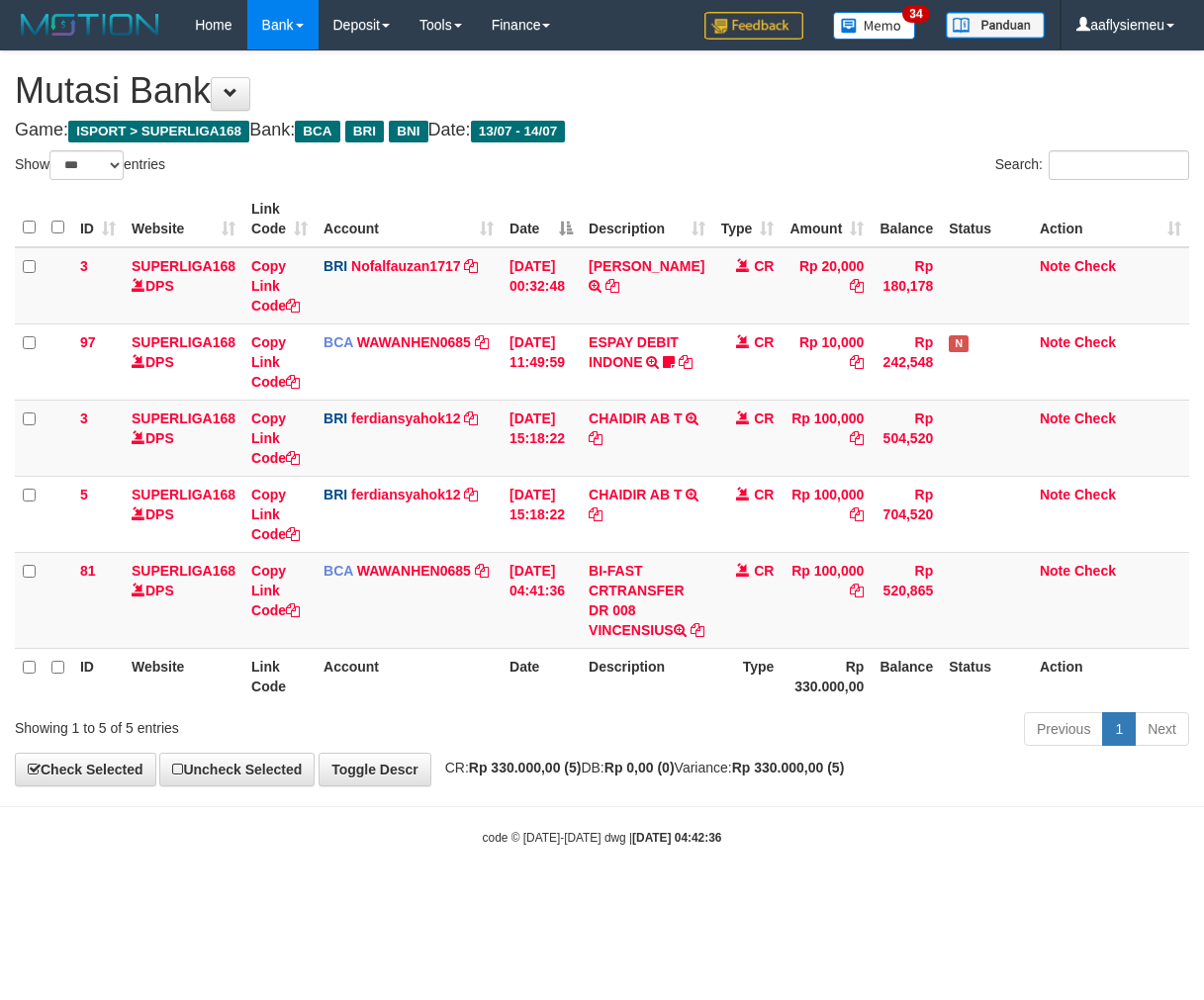 scroll, scrollTop: 0, scrollLeft: 0, axis: both 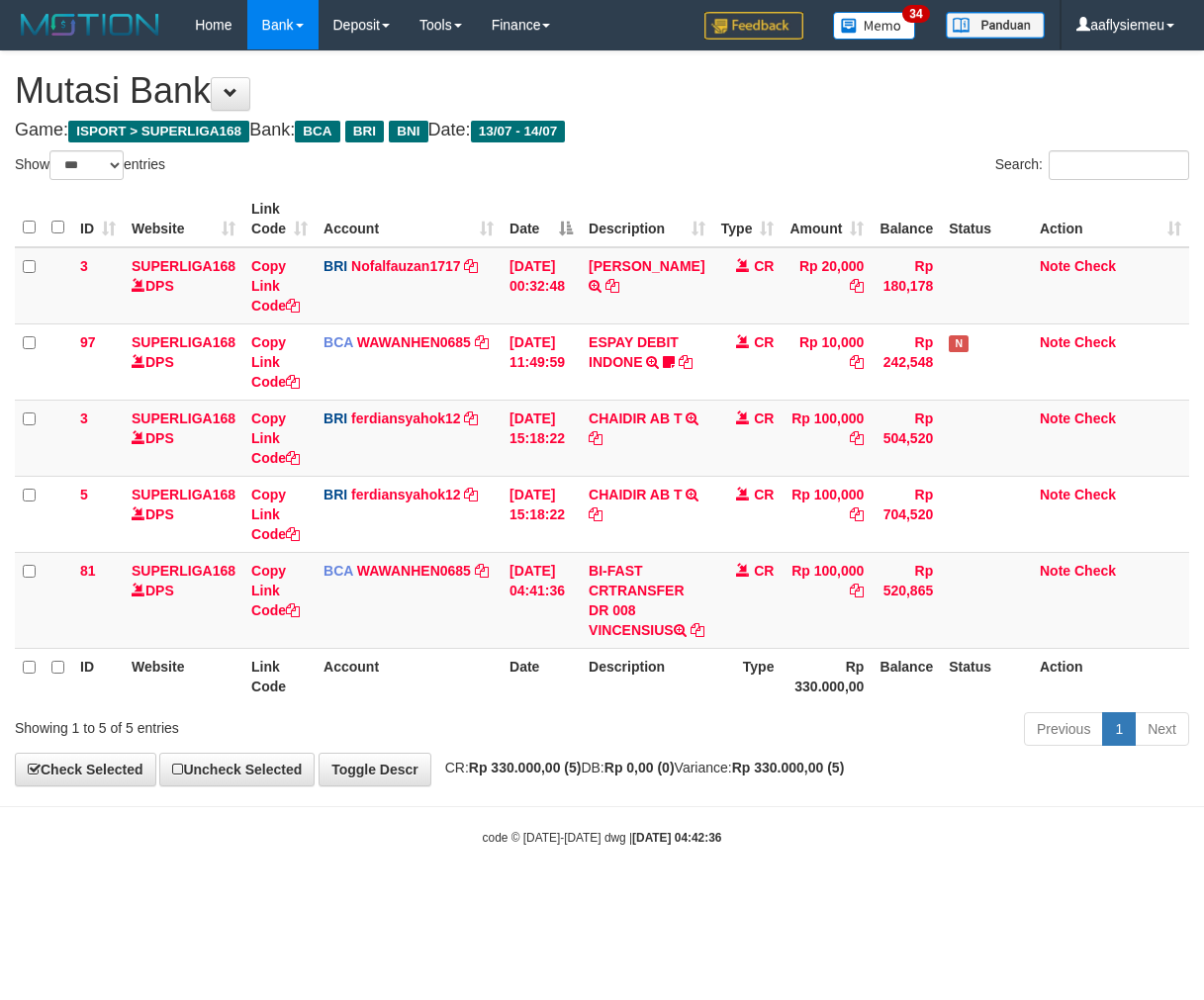 select on "***" 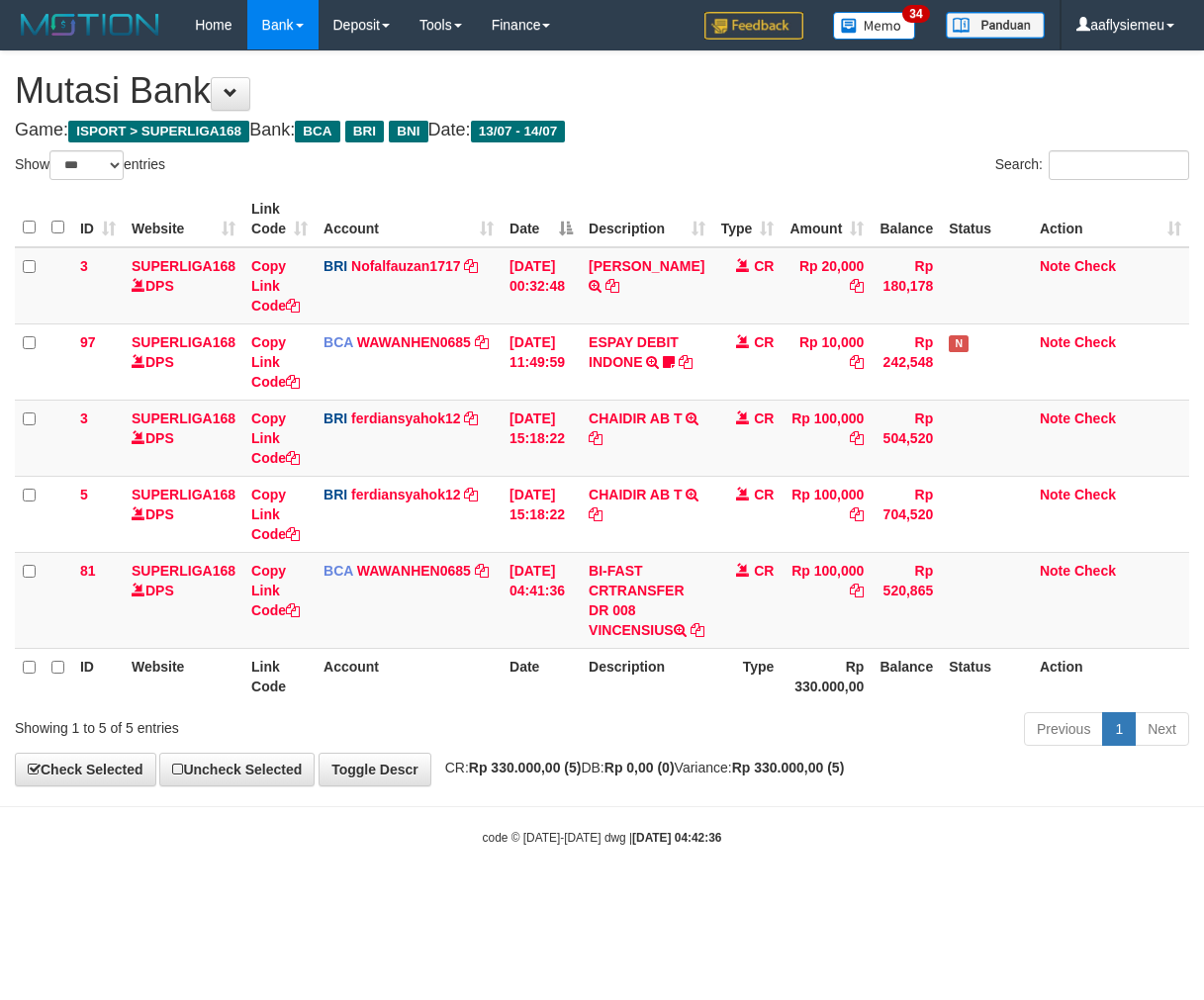 scroll, scrollTop: 0, scrollLeft: 0, axis: both 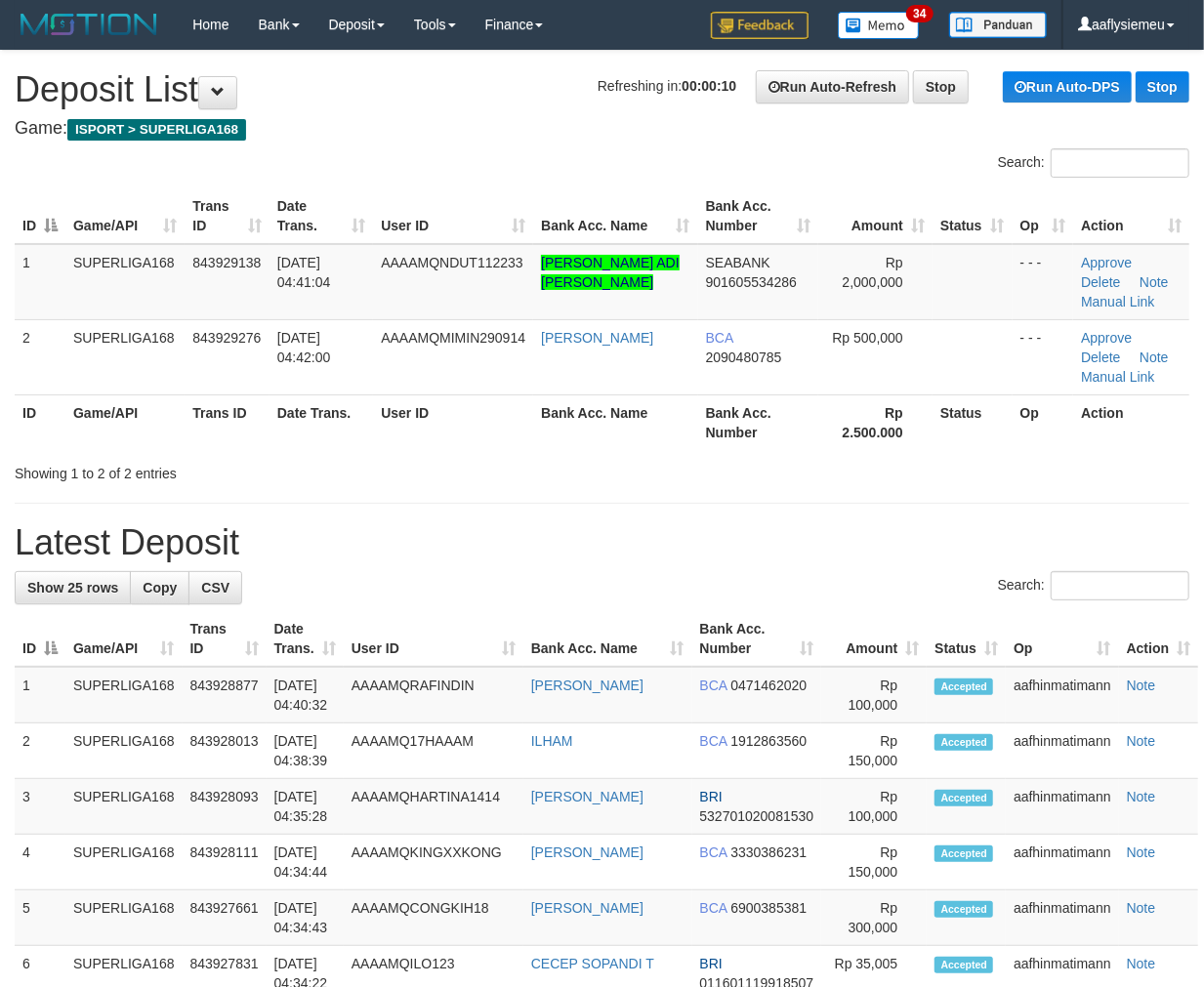 click on "**********" at bounding box center [602, 1120] 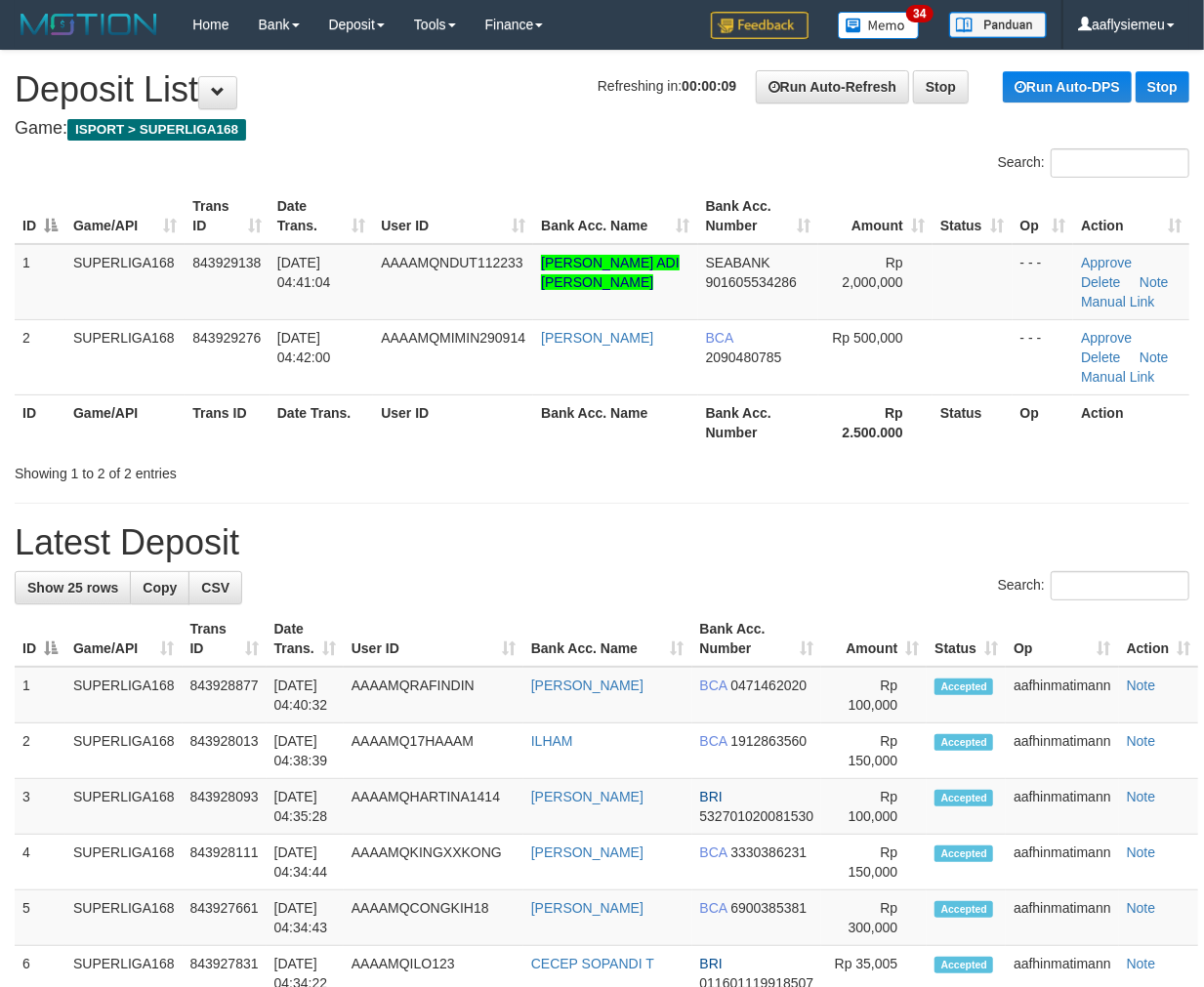 drag, startPoint x: 238, startPoint y: 522, endPoint x: 8, endPoint y: 603, distance: 243.84626 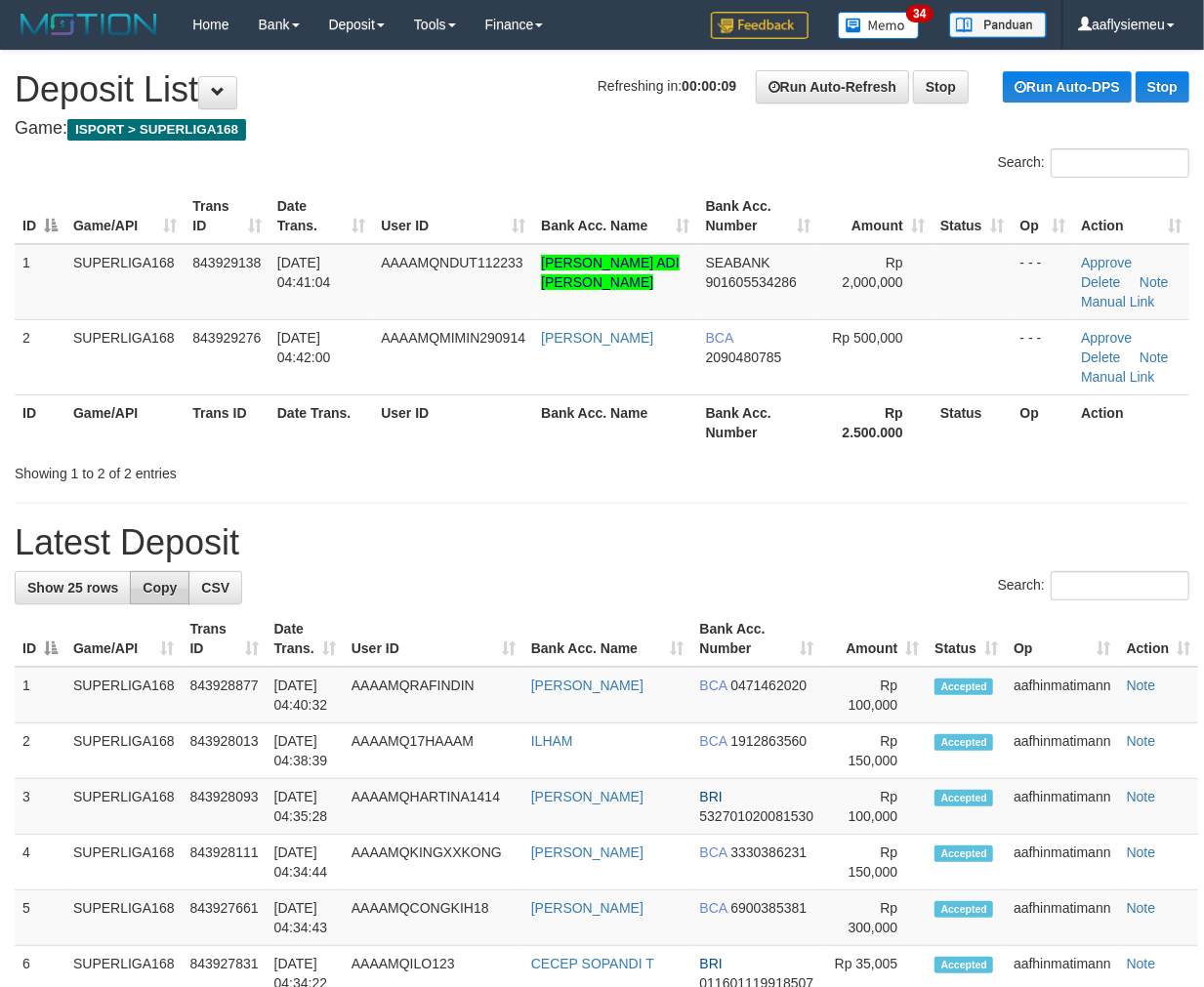 drag, startPoint x: 388, startPoint y: 492, endPoint x: 131, endPoint y: 574, distance: 269.76471 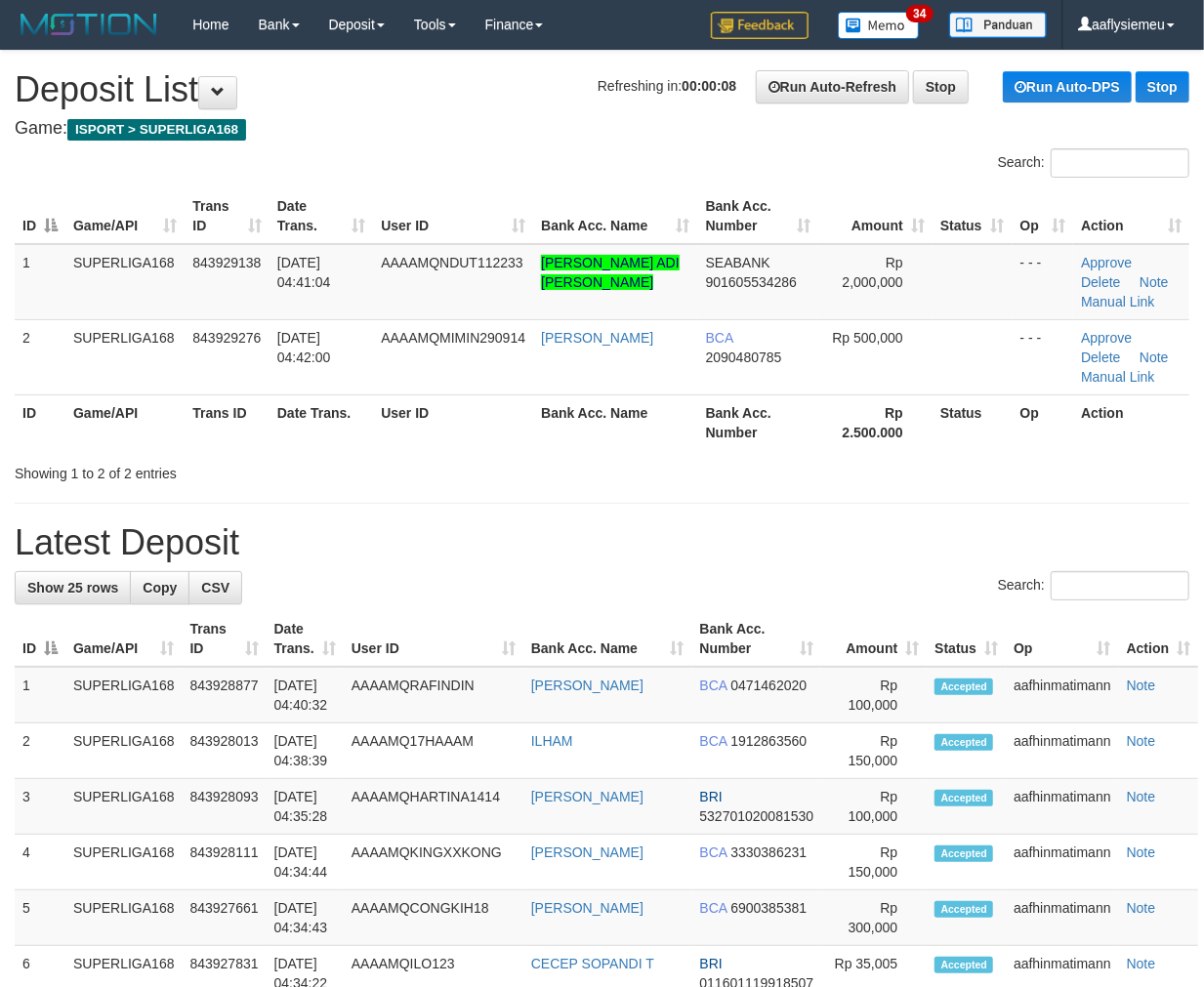 drag, startPoint x: 231, startPoint y: 501, endPoint x: 6, endPoint y: 580, distance: 238.4659 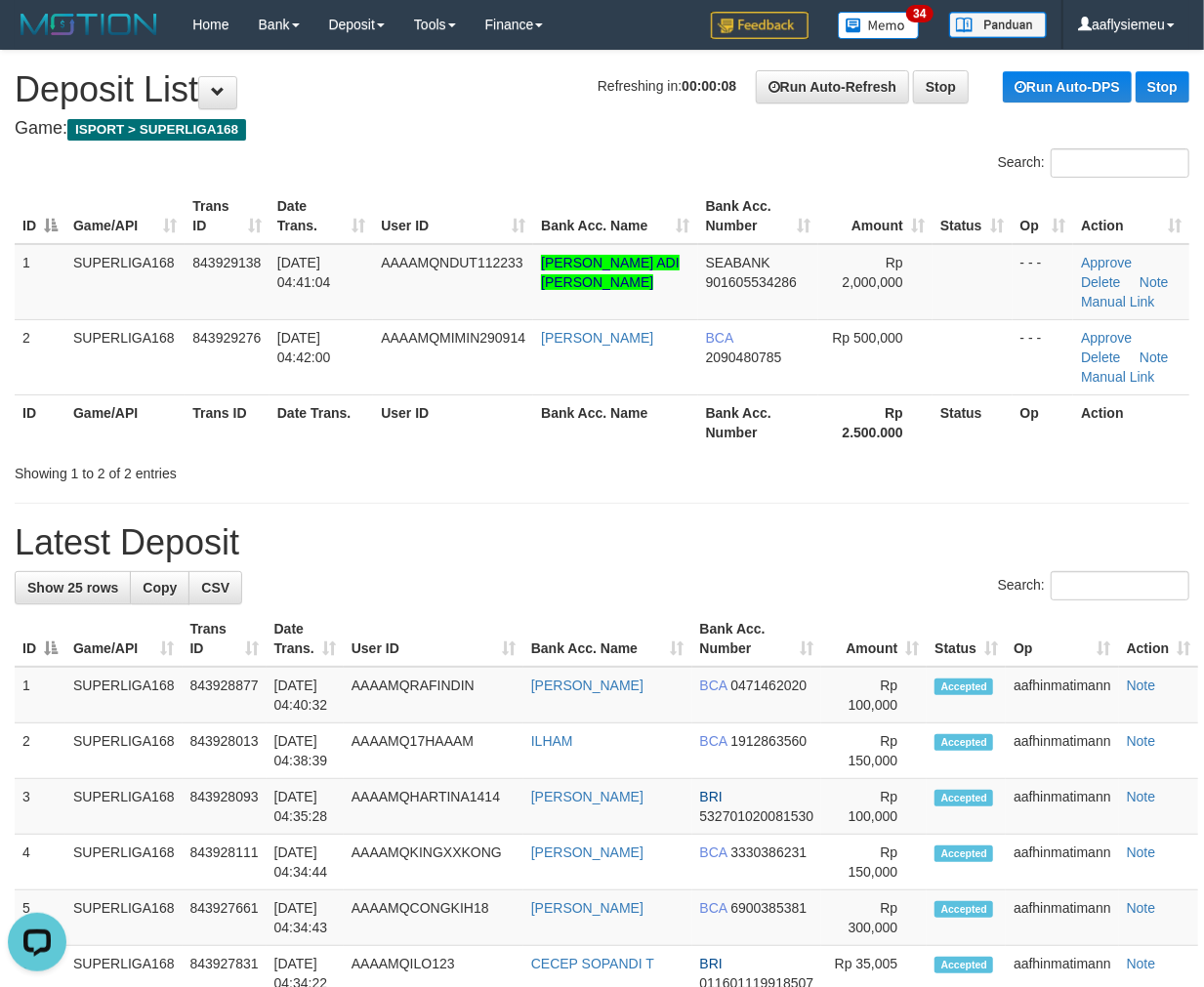 scroll, scrollTop: 0, scrollLeft: 0, axis: both 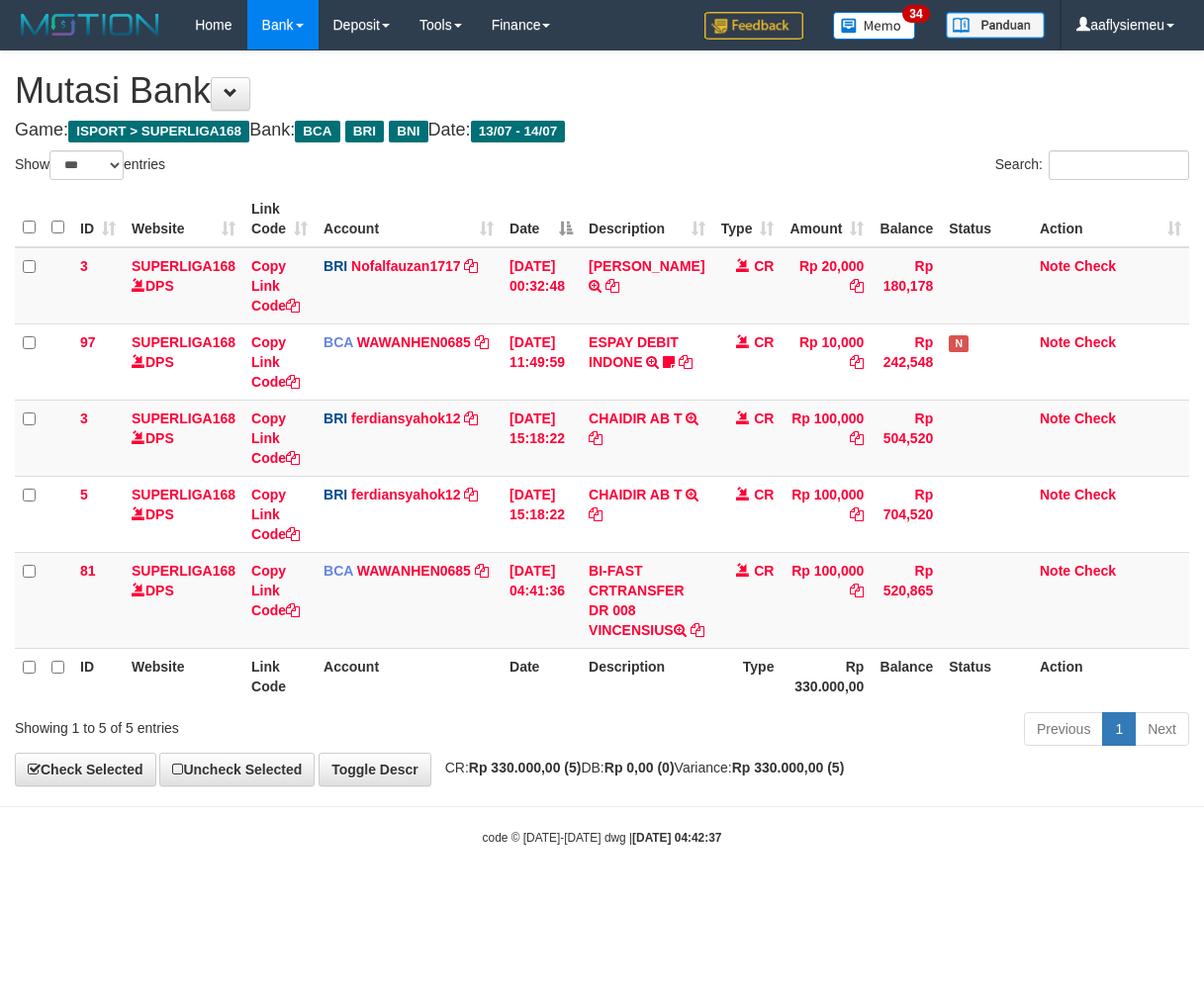 select on "***" 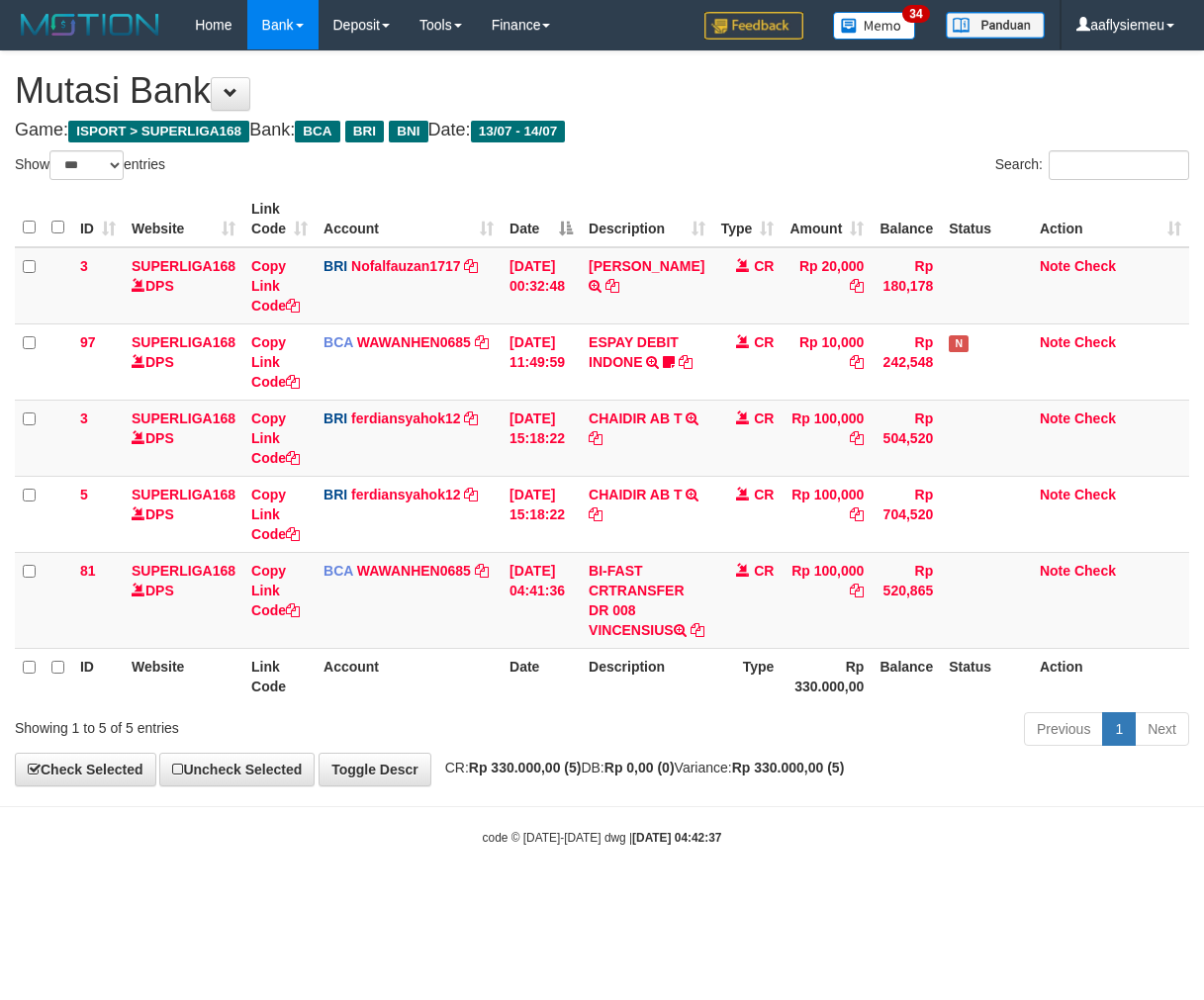 scroll, scrollTop: 0, scrollLeft: 0, axis: both 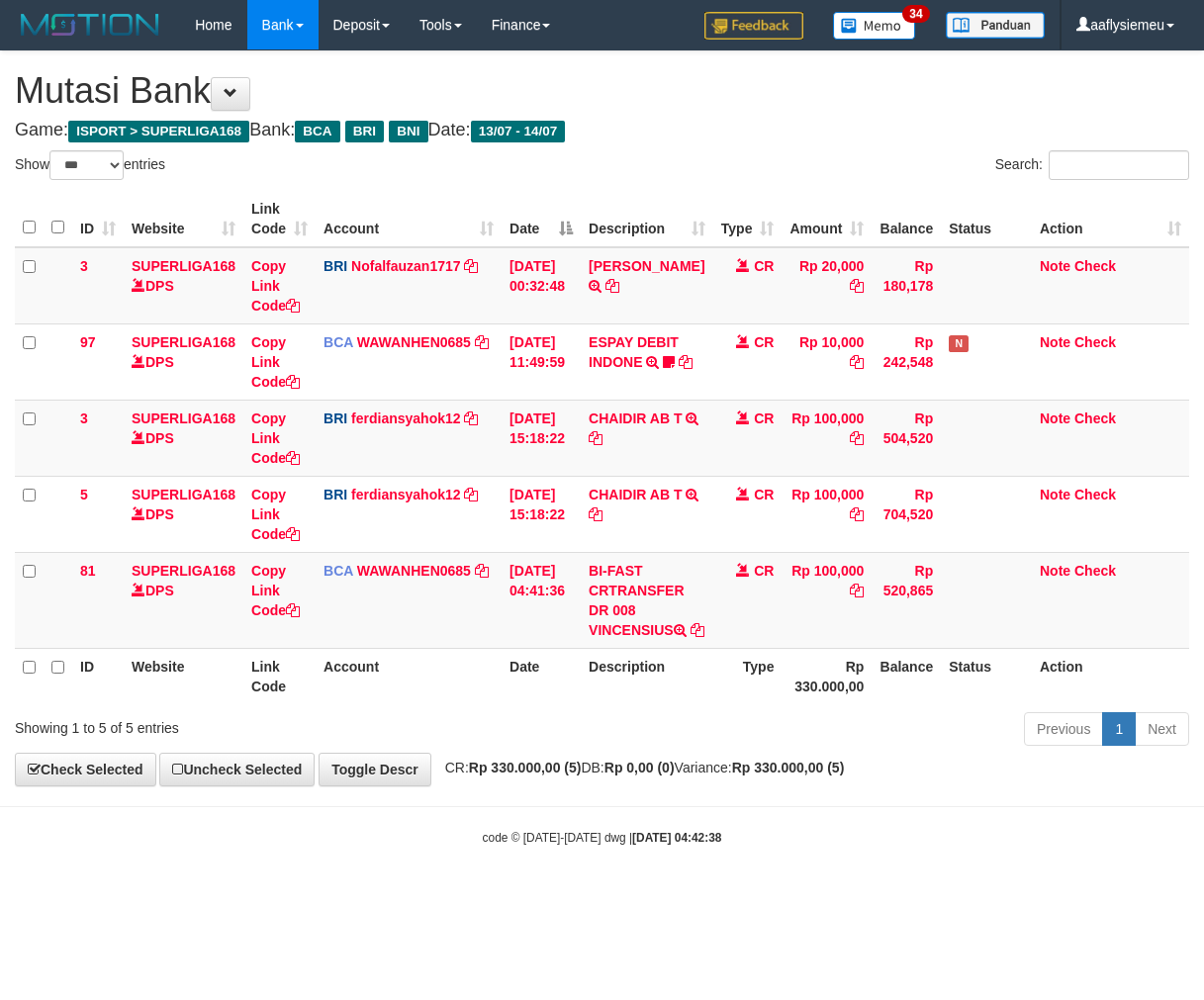select on "***" 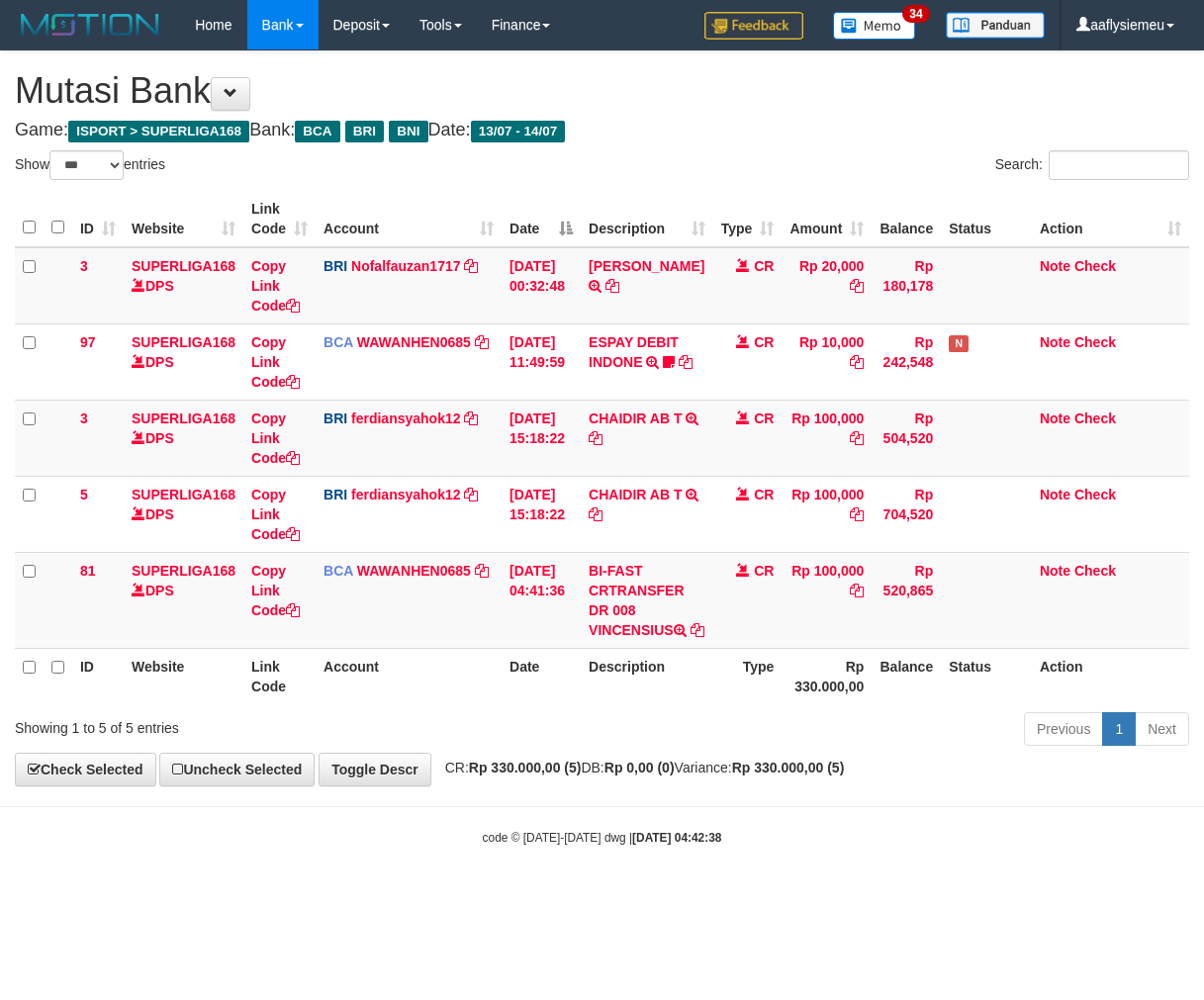 scroll, scrollTop: 0, scrollLeft: 0, axis: both 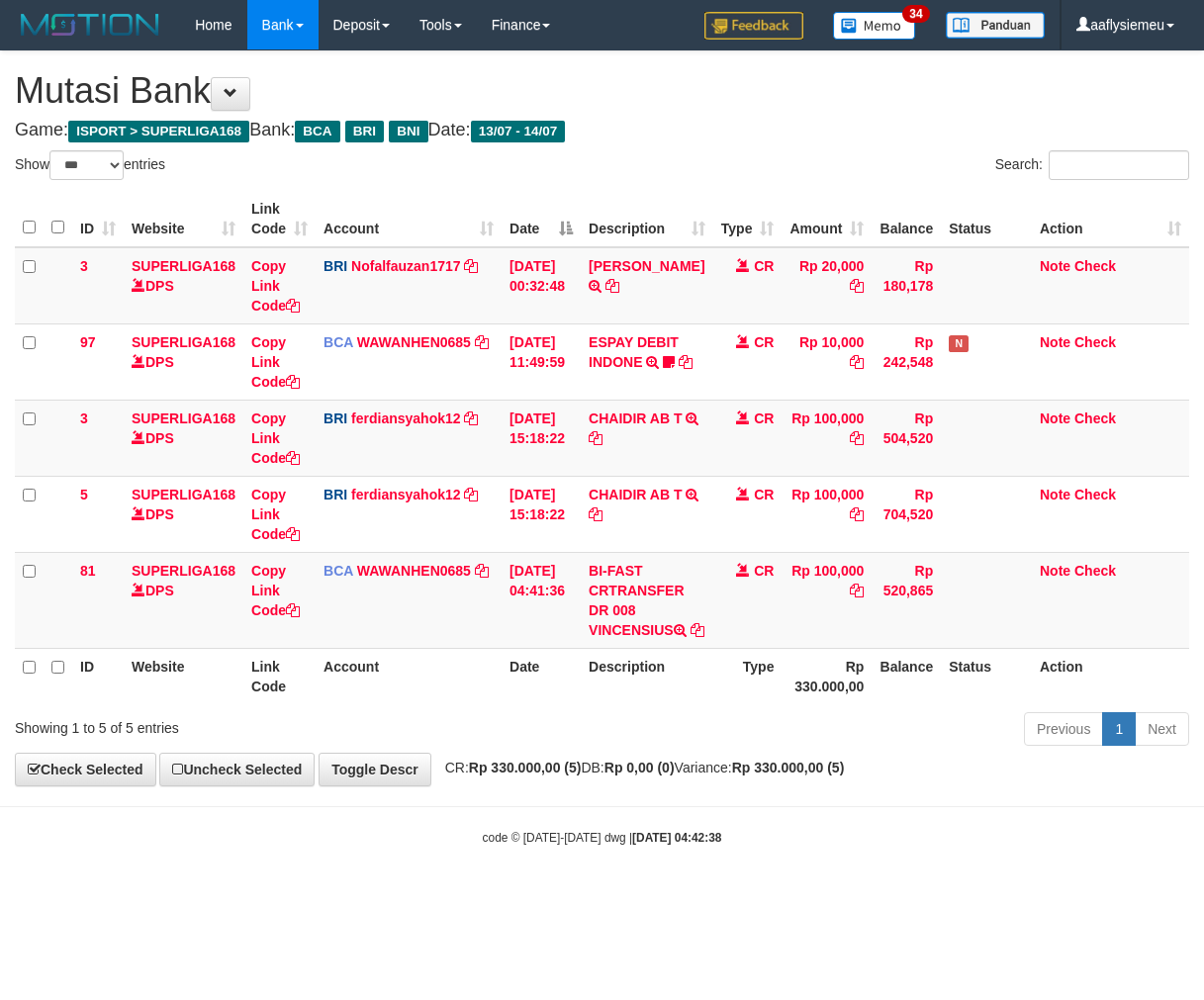 select on "***" 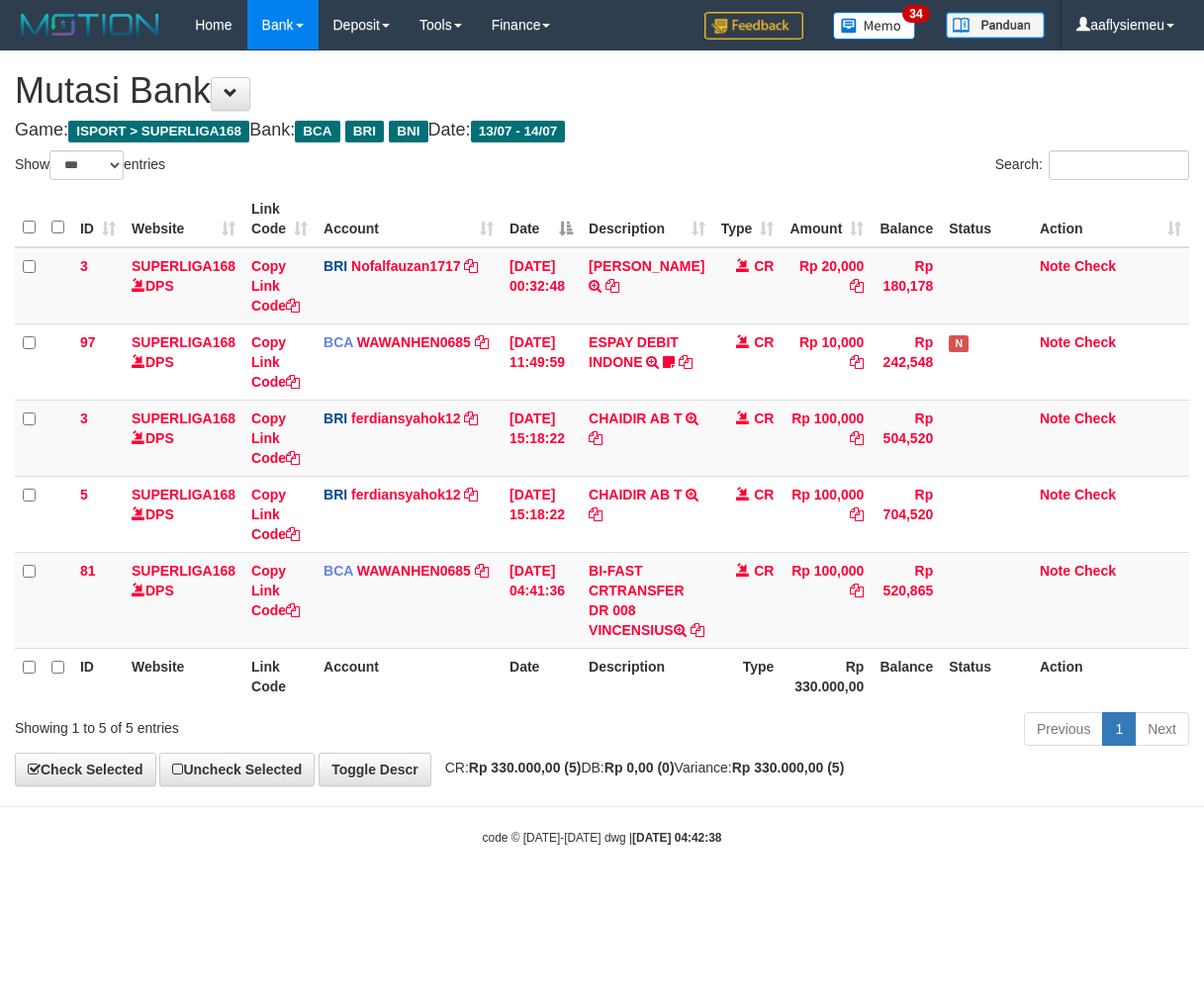 scroll, scrollTop: 0, scrollLeft: 0, axis: both 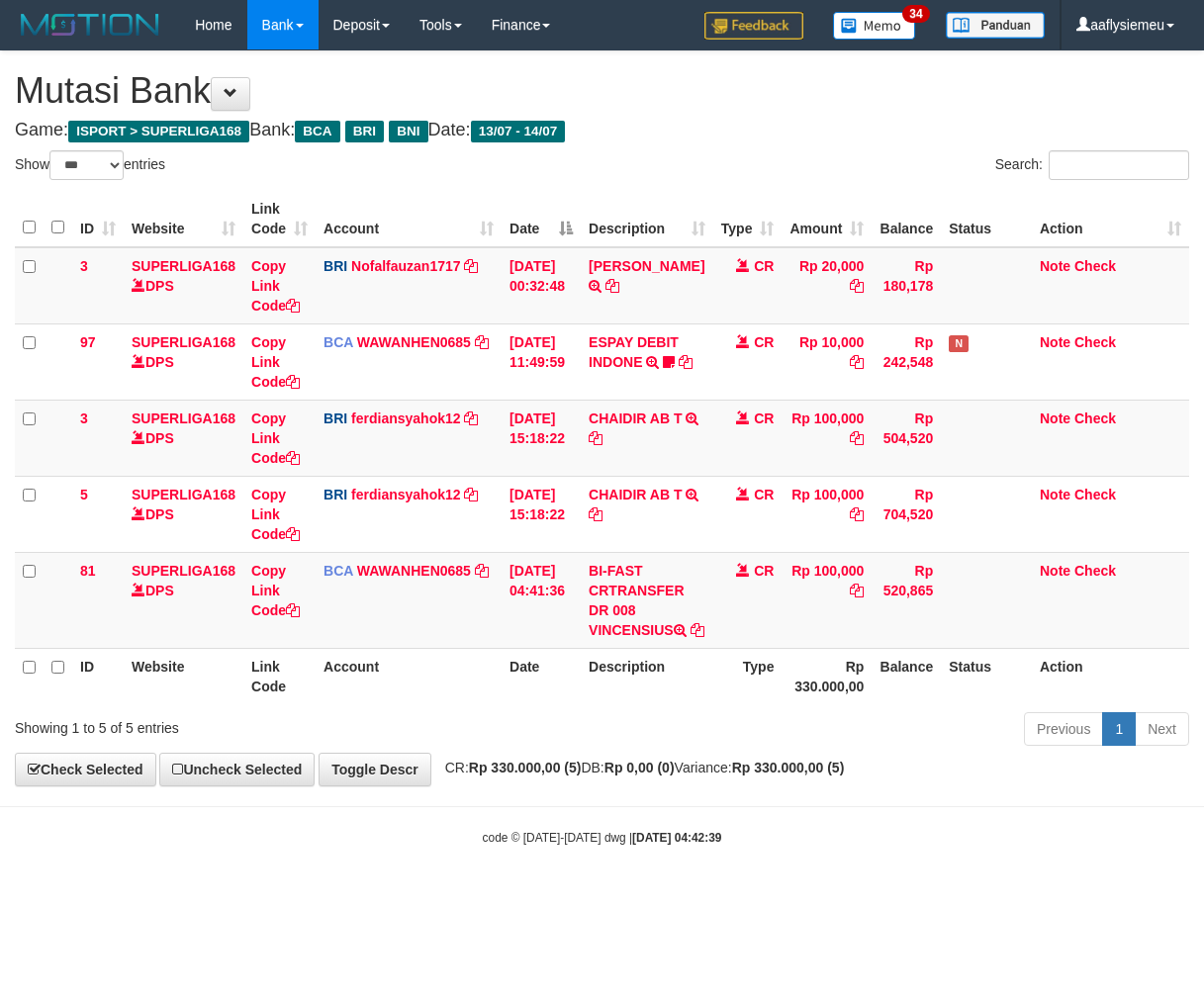 select on "***" 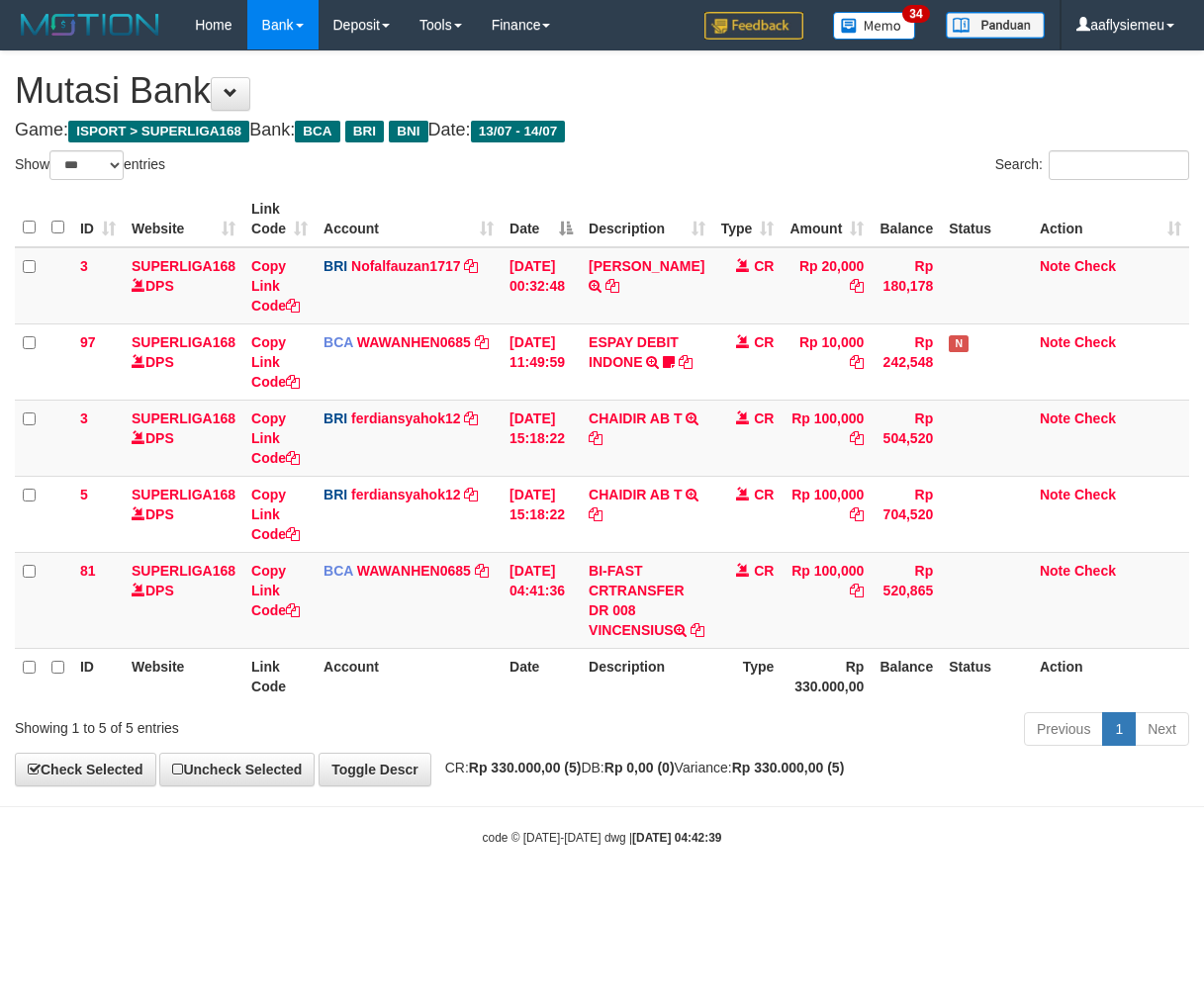 scroll, scrollTop: 0, scrollLeft: 0, axis: both 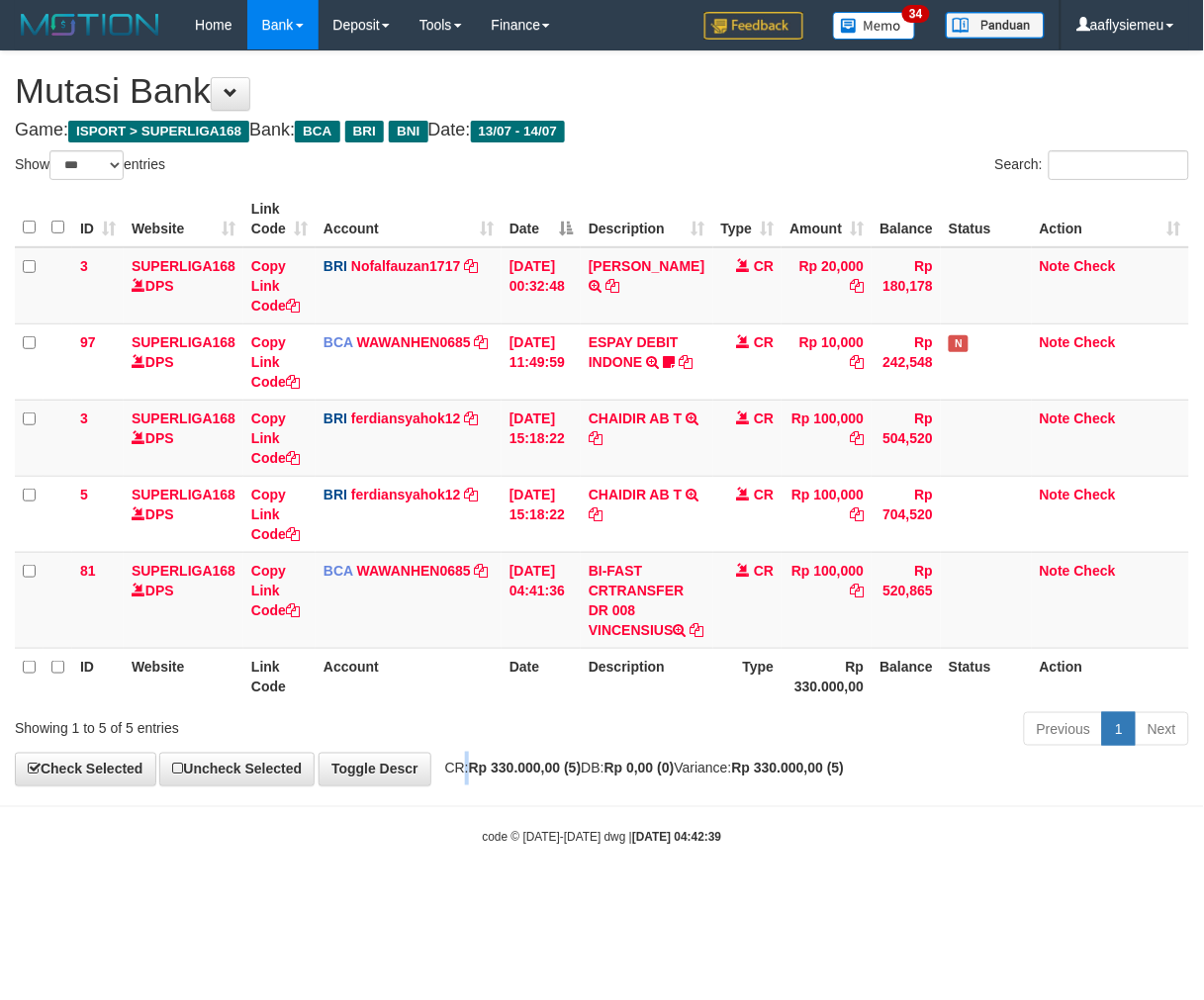 drag, startPoint x: 477, startPoint y: 787, endPoint x: 465, endPoint y: 793, distance: 13.416408 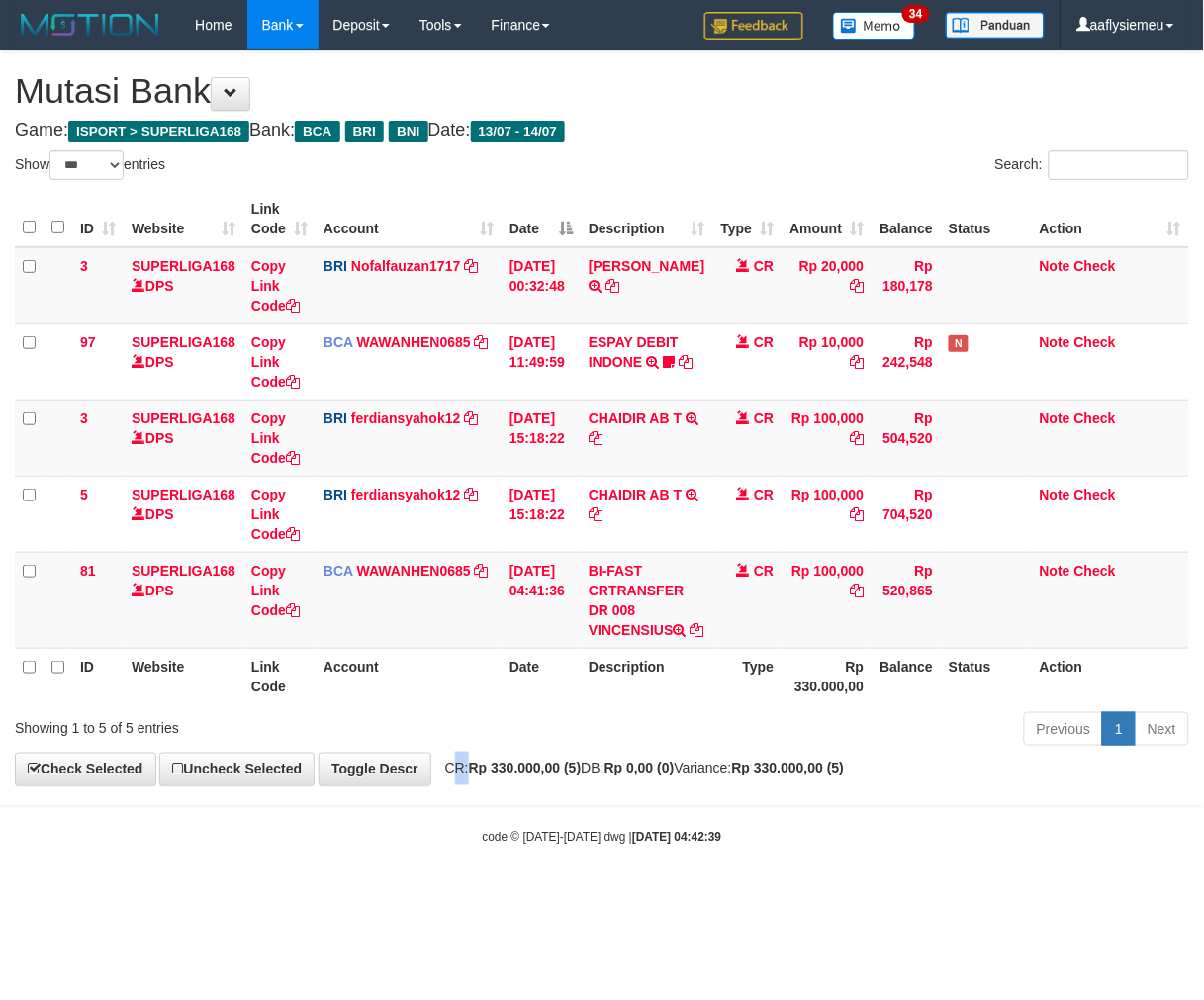 click on "CR:  Rp 330.000,00 (5)      DB:  Rp 0,00 (0)      Variance:  Rp 330.000,00 (5)" at bounding box center (640, 768) 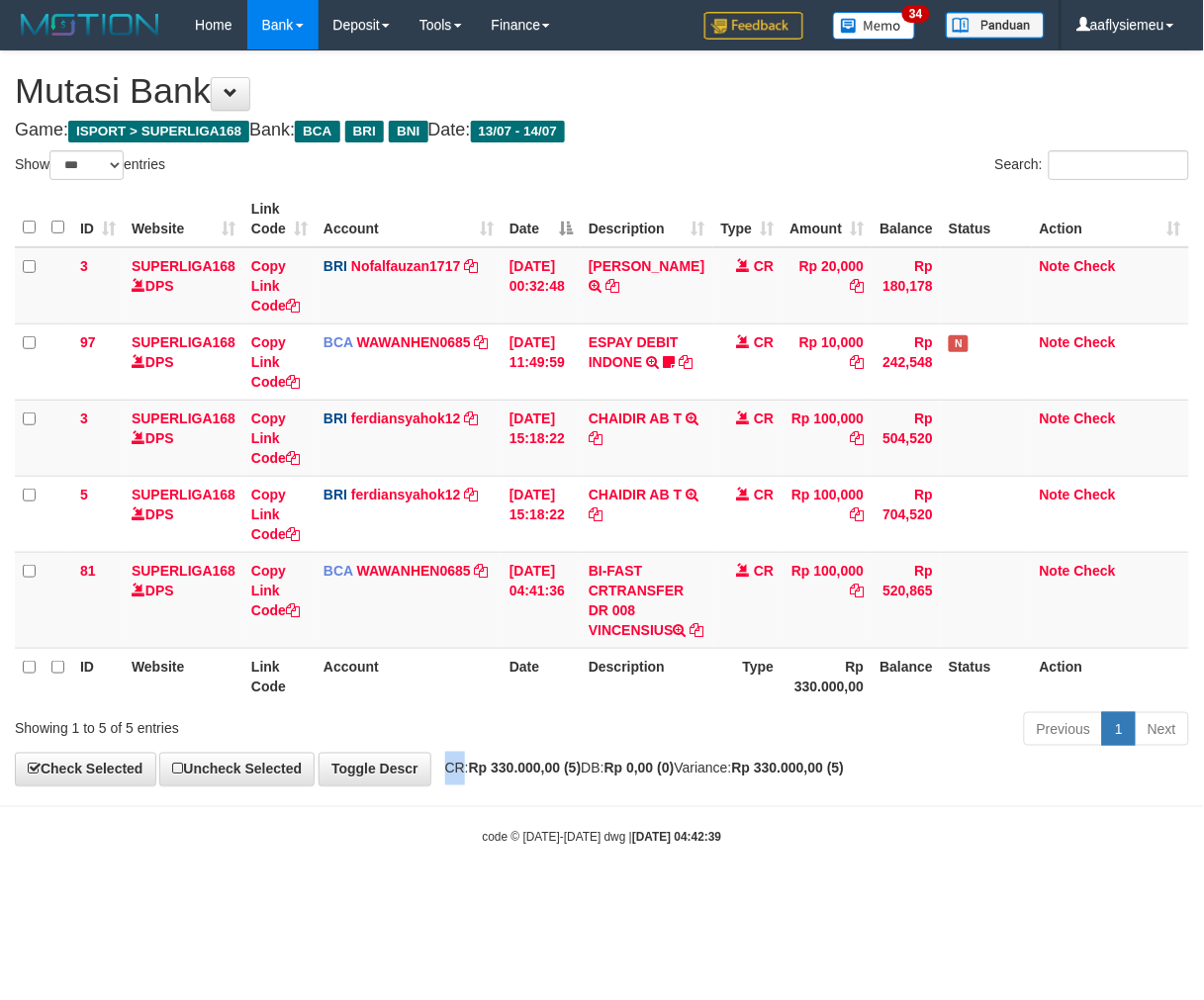 click on "CR:  Rp 330.000,00 (5)      DB:  Rp 0,00 (0)      Variance:  Rp 330.000,00 (5)" at bounding box center [640, 768] 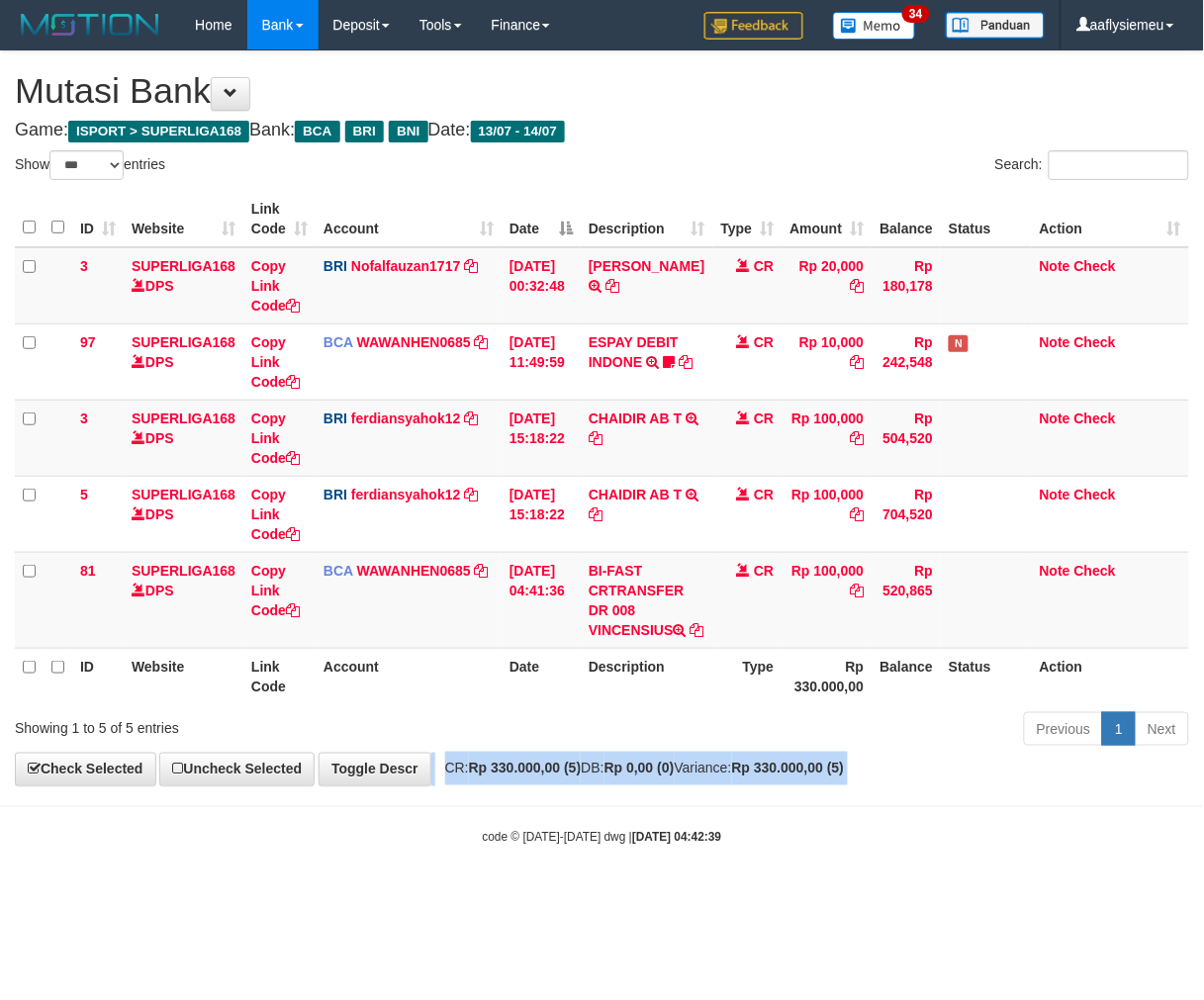click on "CR:  Rp 330.000,00 (5)      DB:  Rp 0,00 (0)      Variance:  Rp 330.000,00 (5)" at bounding box center (640, 768) 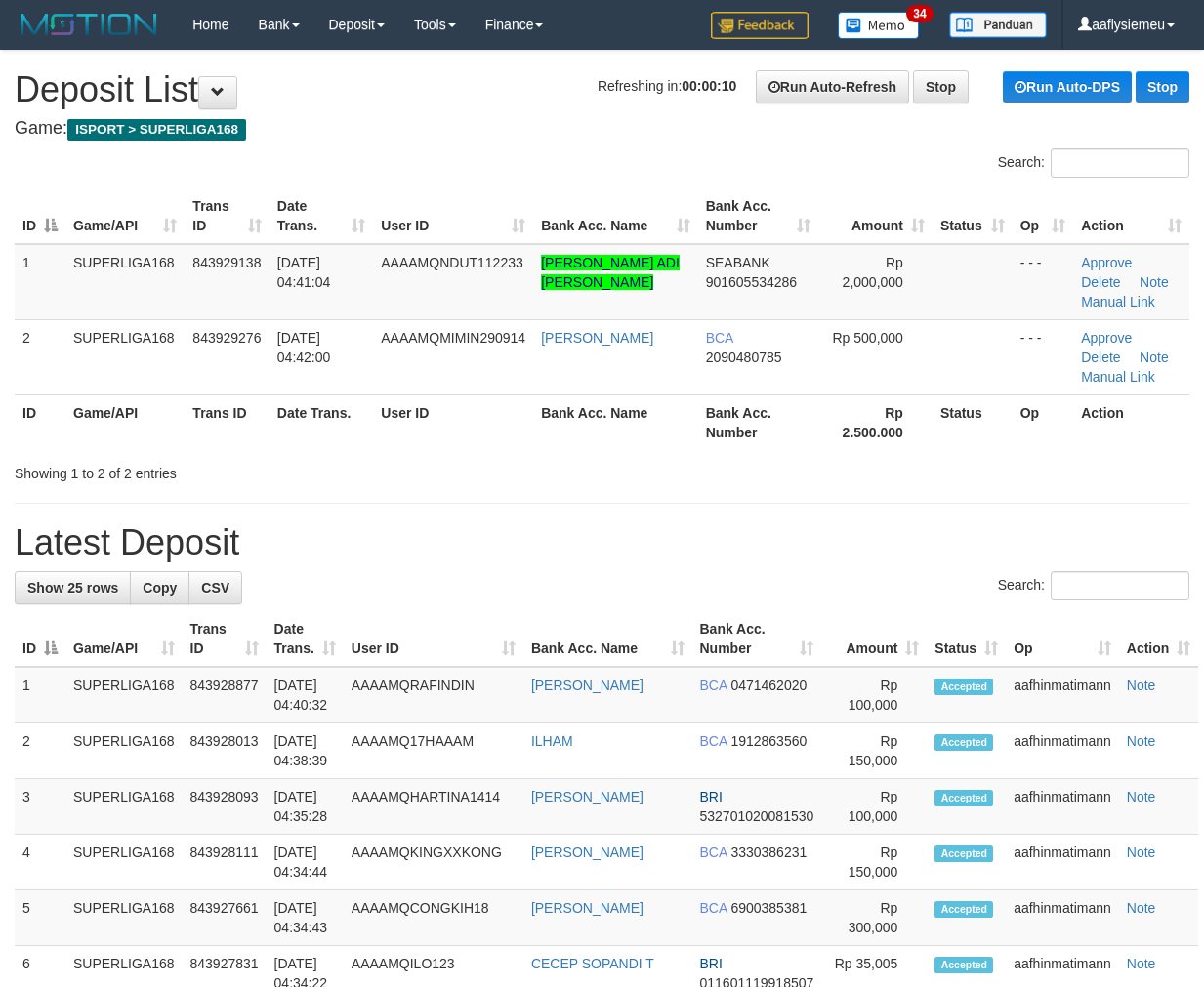 scroll, scrollTop: 0, scrollLeft: 0, axis: both 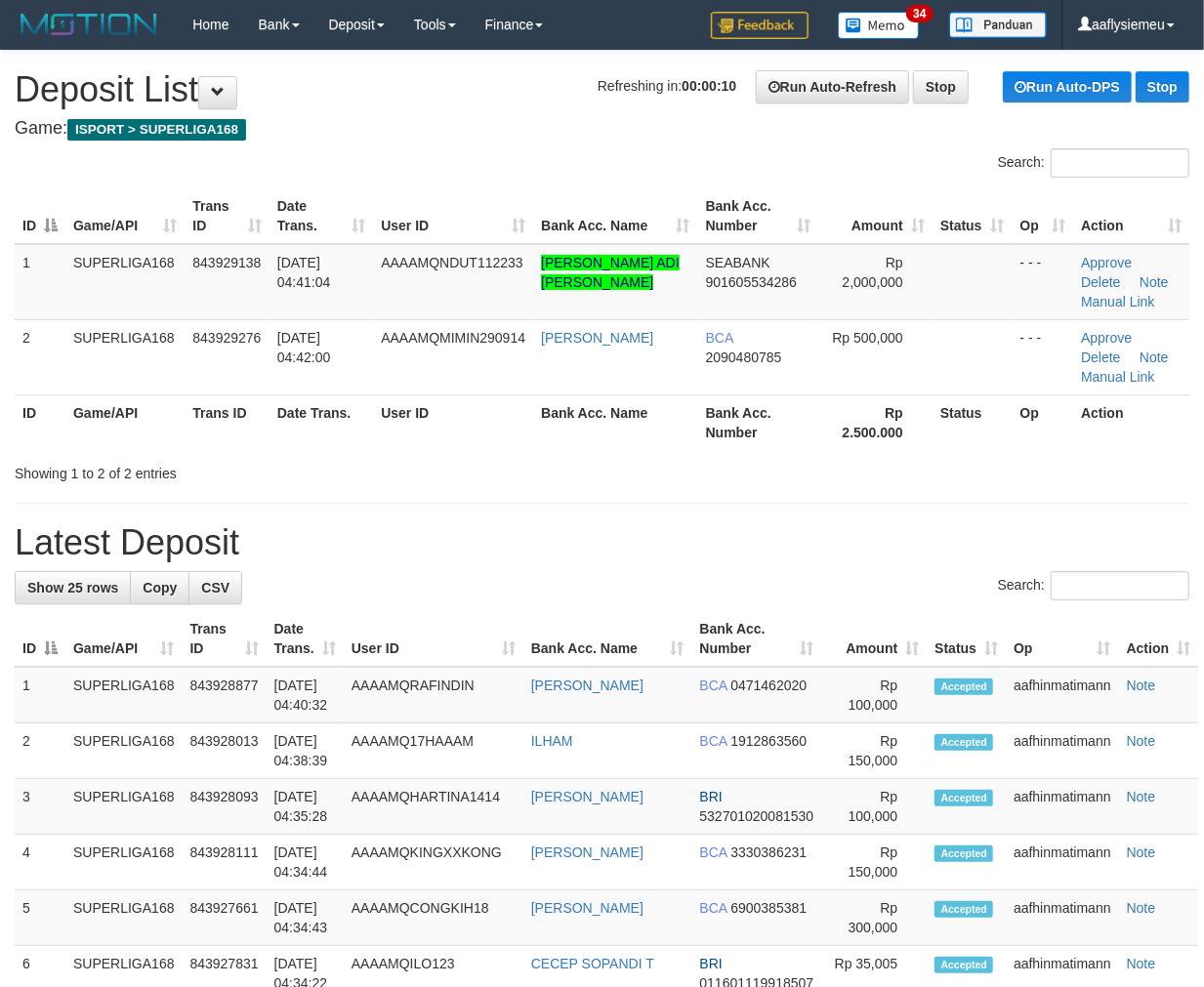 click on "**********" at bounding box center (602, 1120) 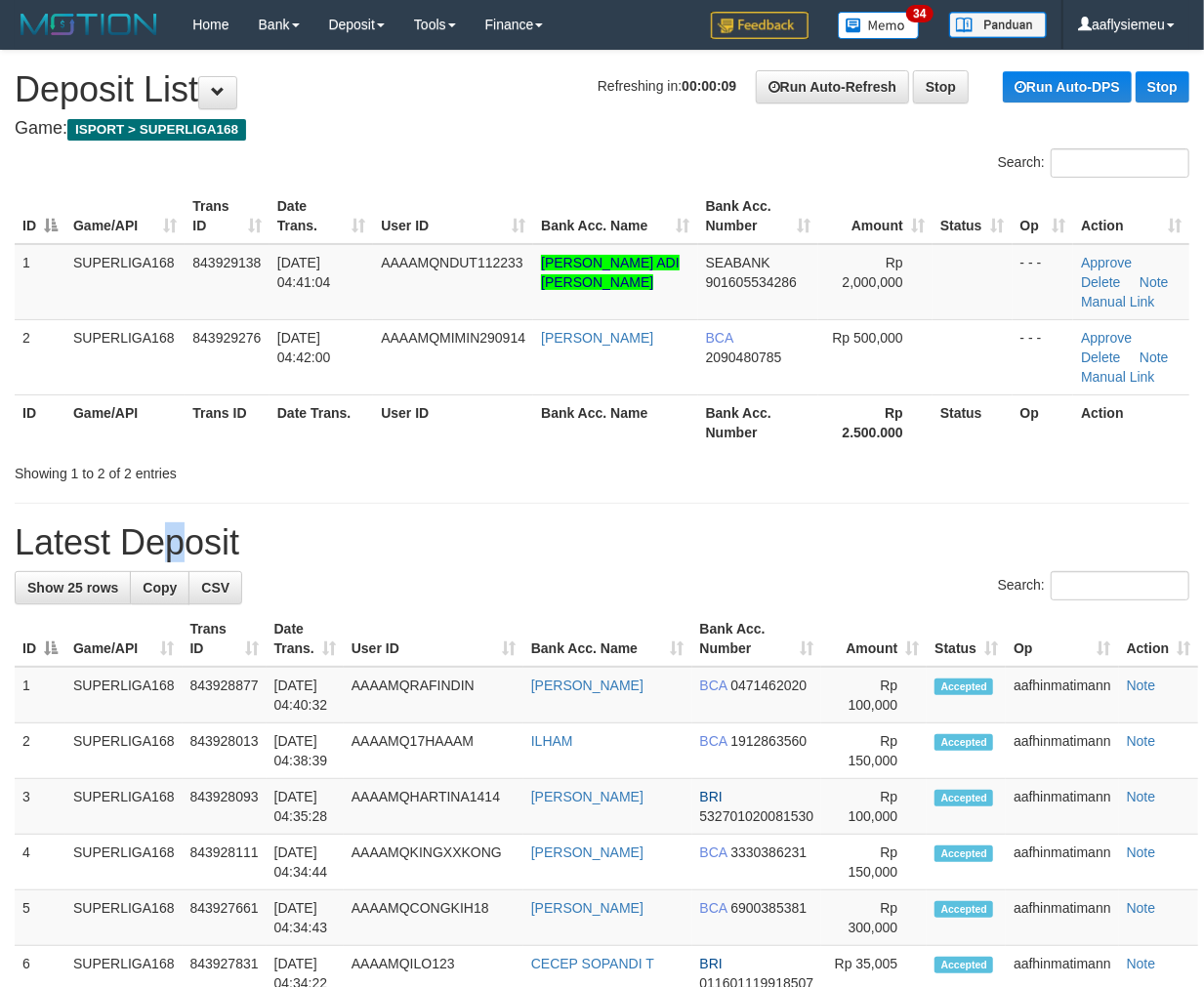 drag, startPoint x: 121, startPoint y: 547, endPoint x: 14, endPoint y: 578, distance: 111.40018 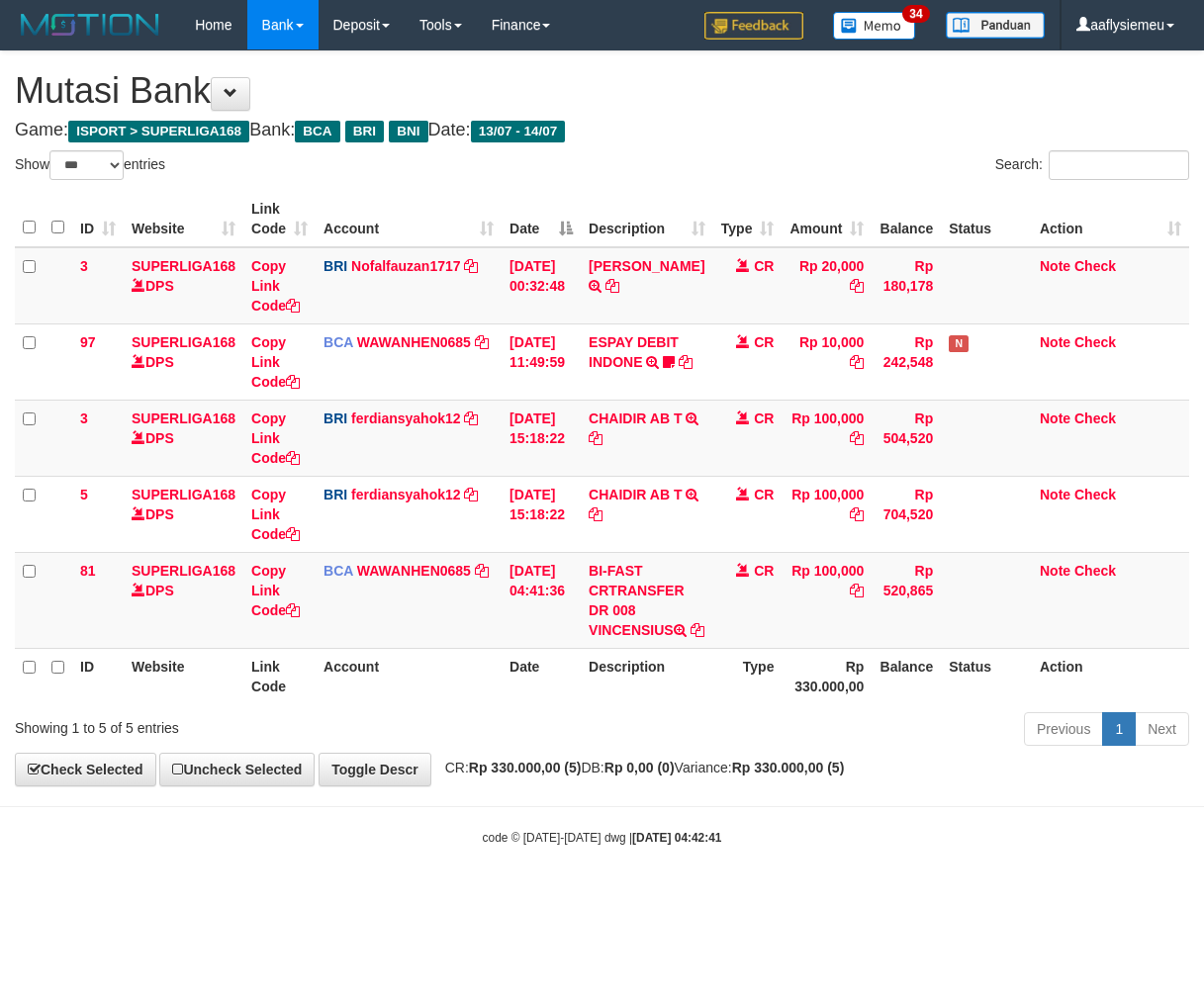 select on "***" 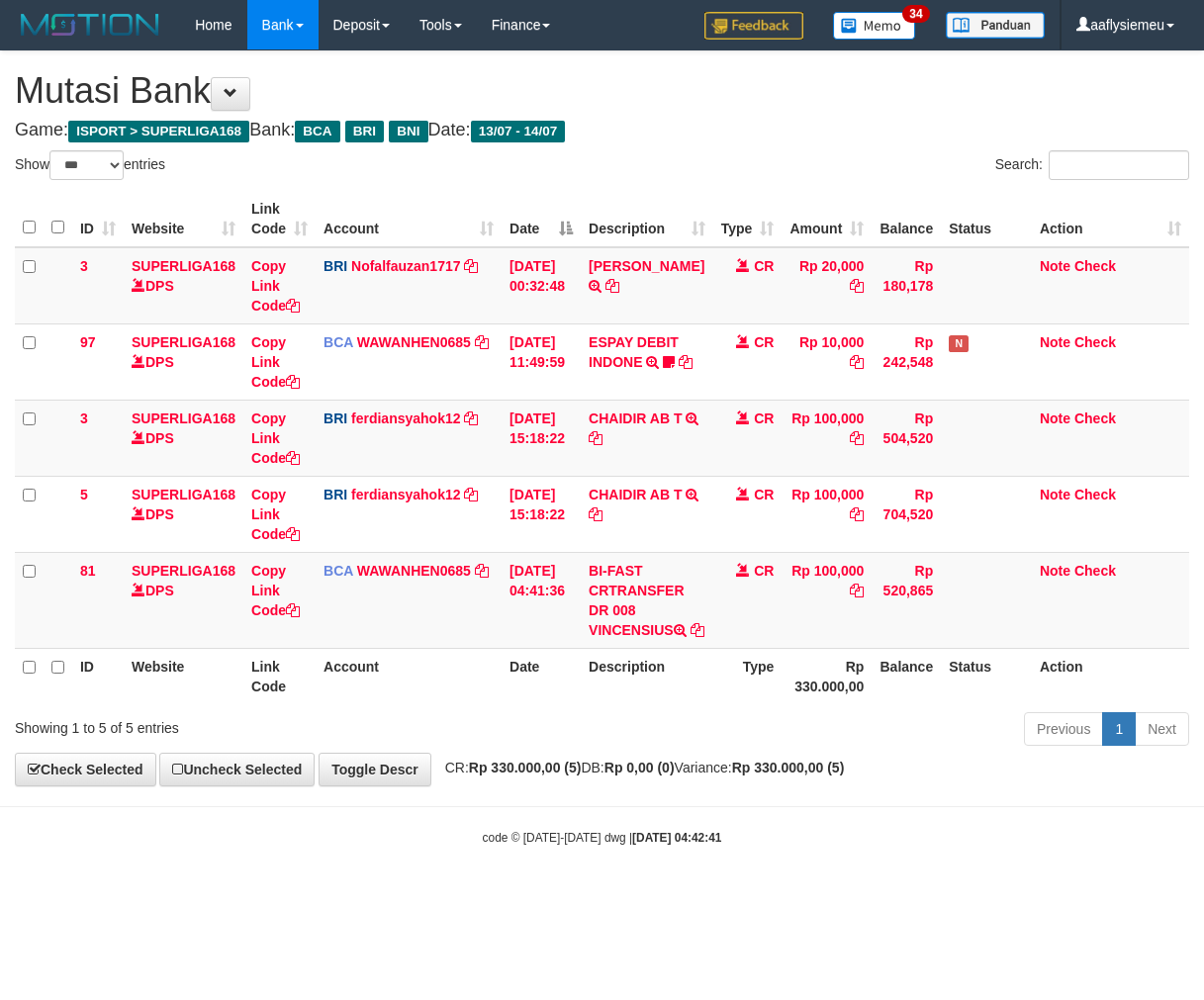 scroll, scrollTop: 0, scrollLeft: 0, axis: both 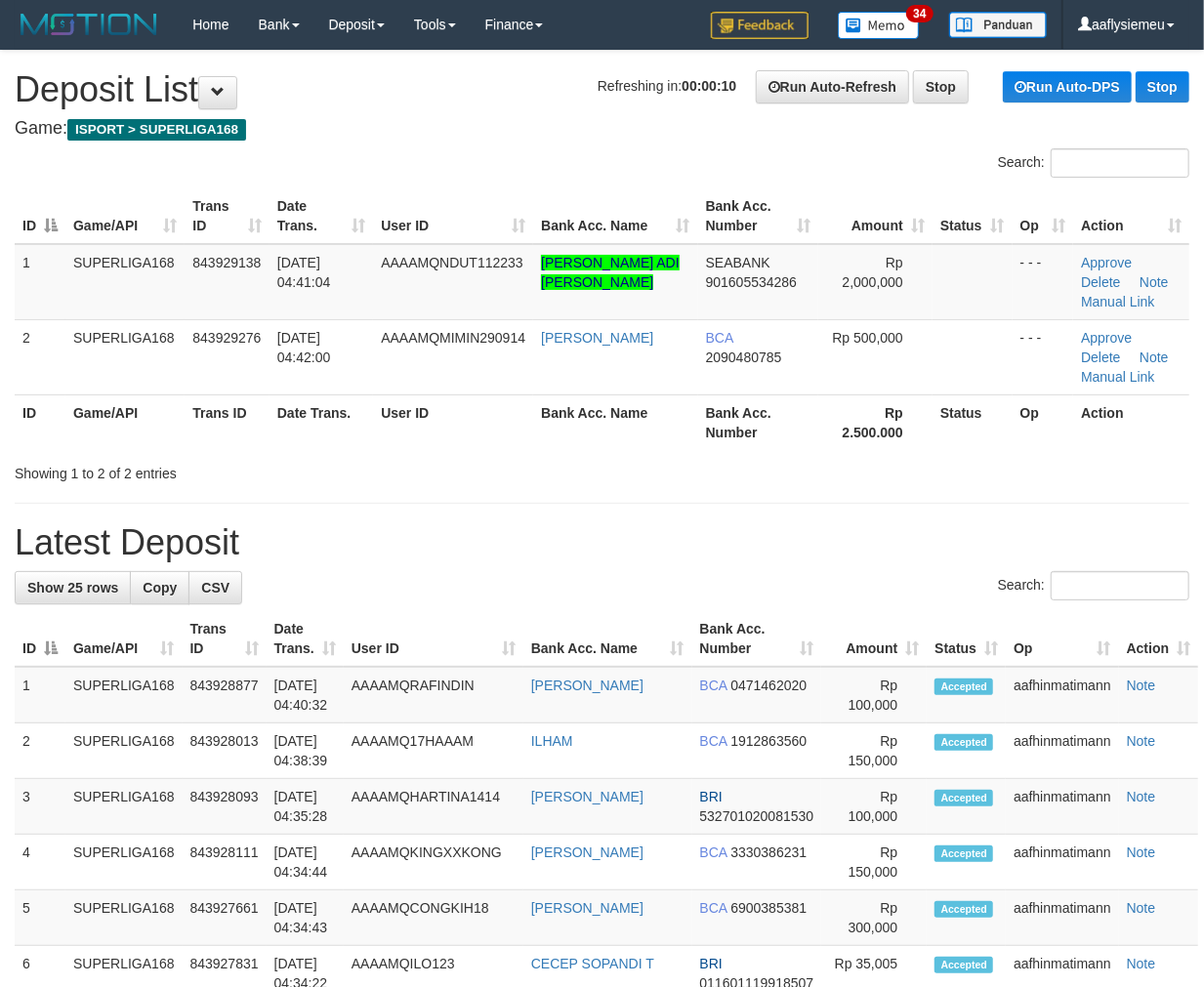 click on "**********" at bounding box center (602, 1120) 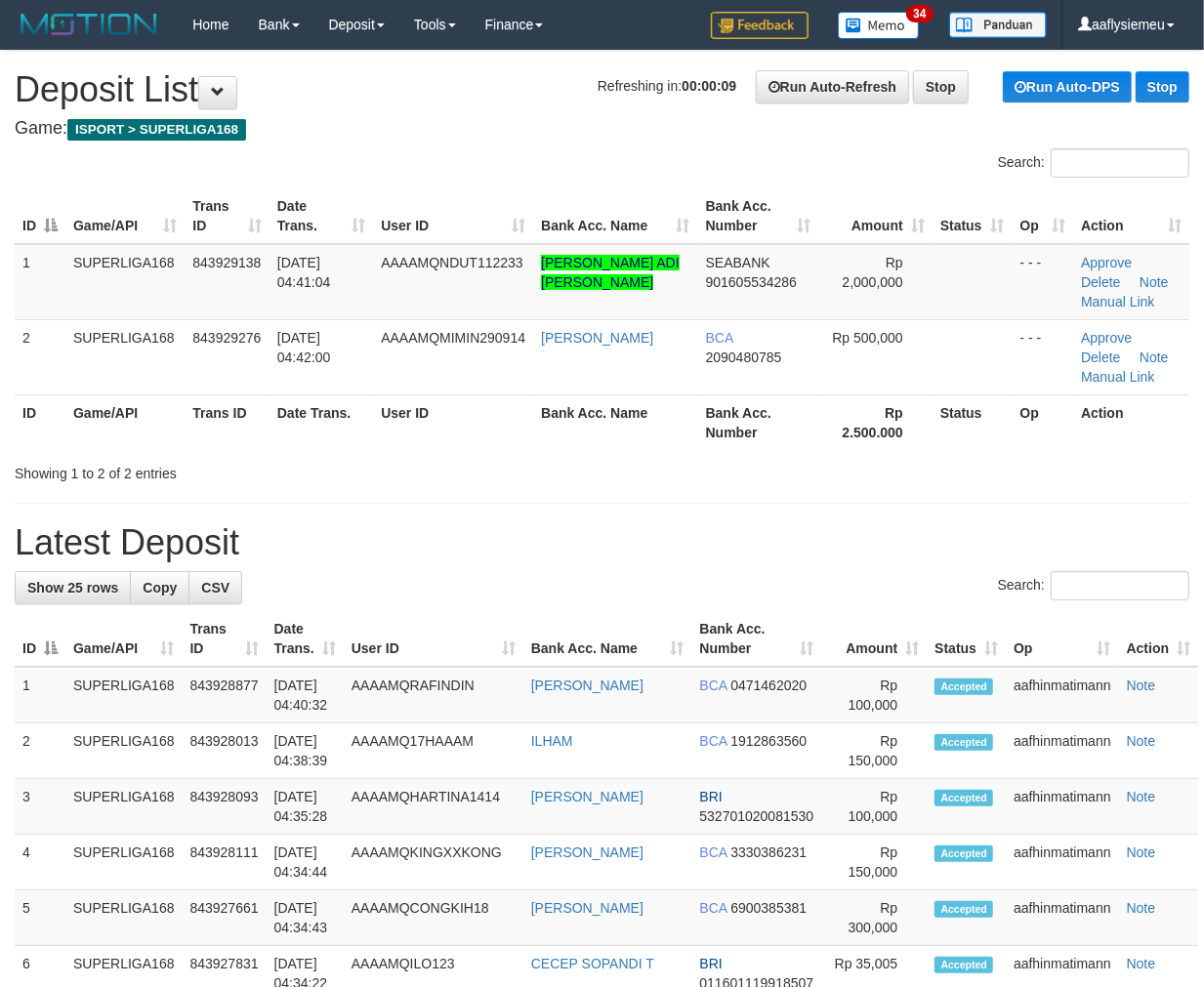 drag, startPoint x: 389, startPoint y: 427, endPoint x: 5, endPoint y: 537, distance: 399.44461 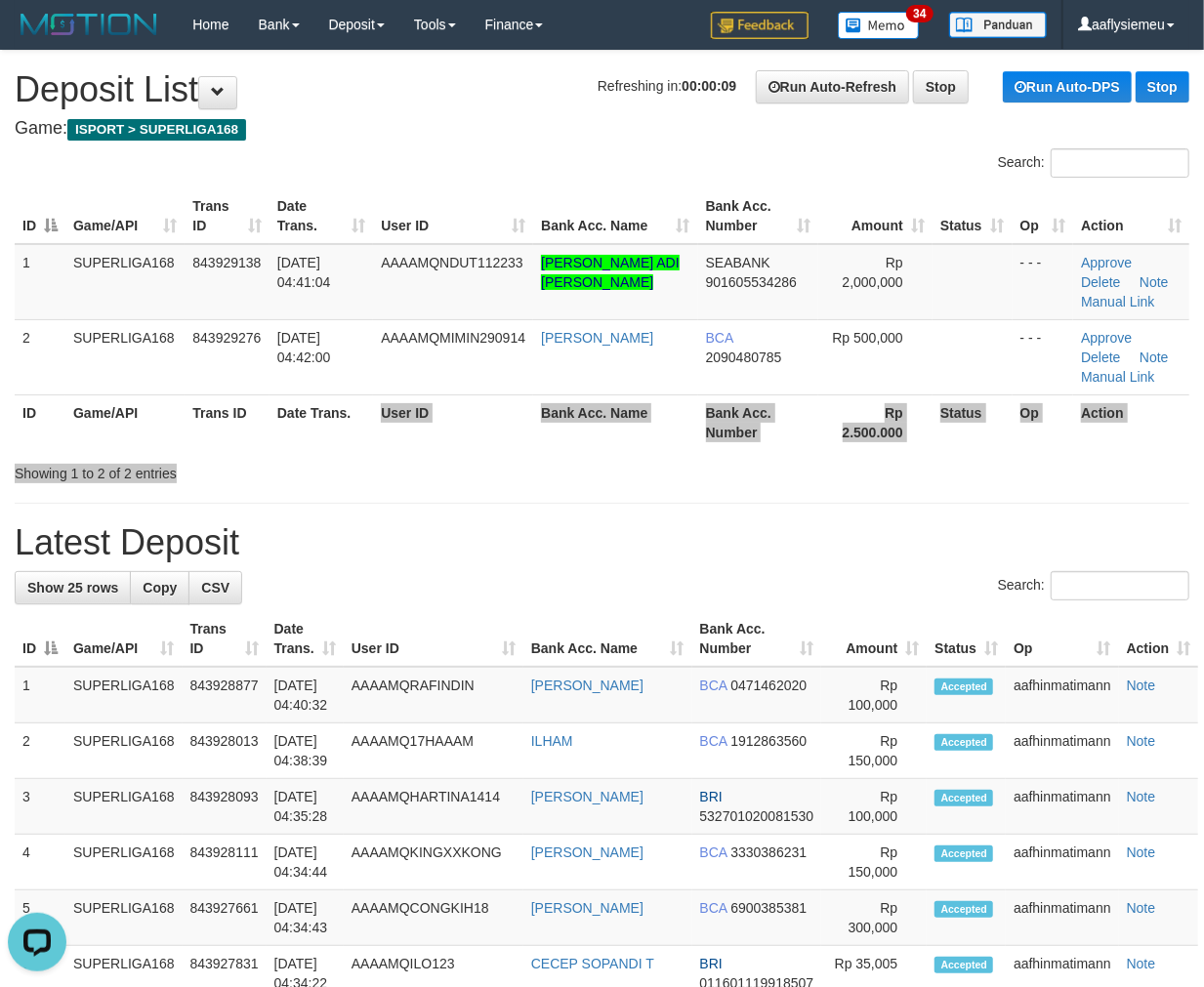 scroll, scrollTop: 0, scrollLeft: 0, axis: both 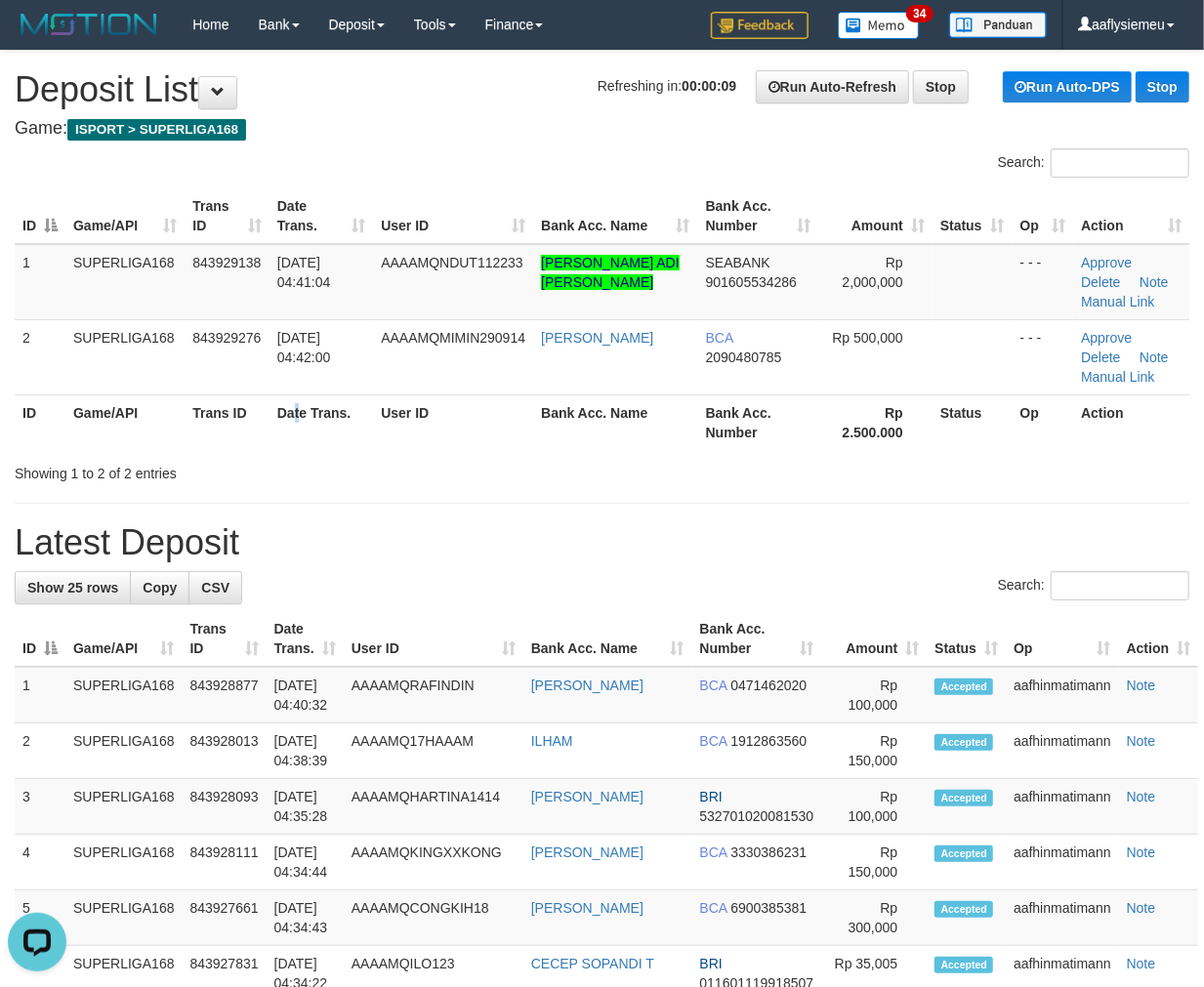click on "Date Trans." at bounding box center (321, 422) 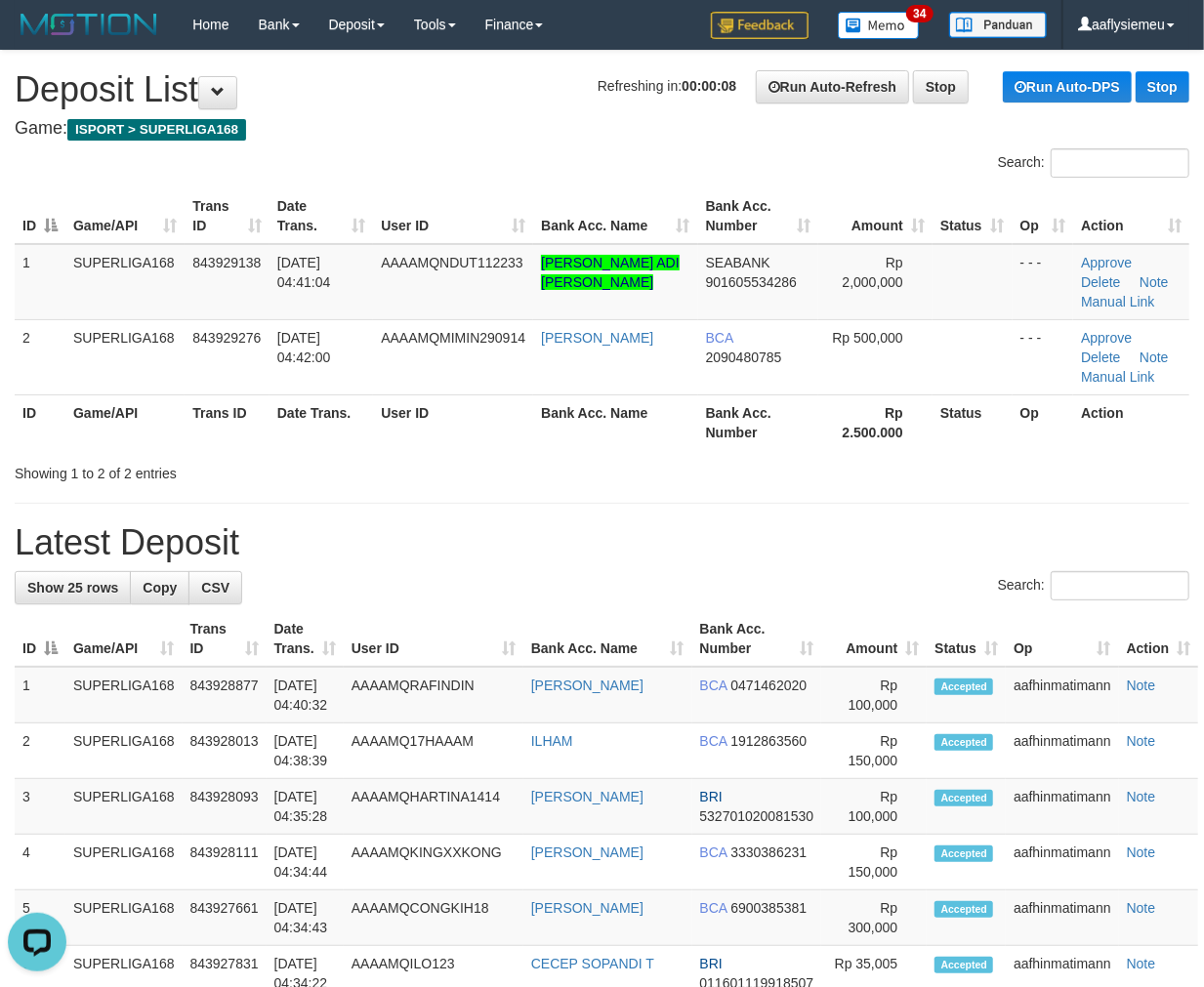 drag, startPoint x: 295, startPoint y: 435, endPoint x: 295, endPoint y: 446, distance: 11 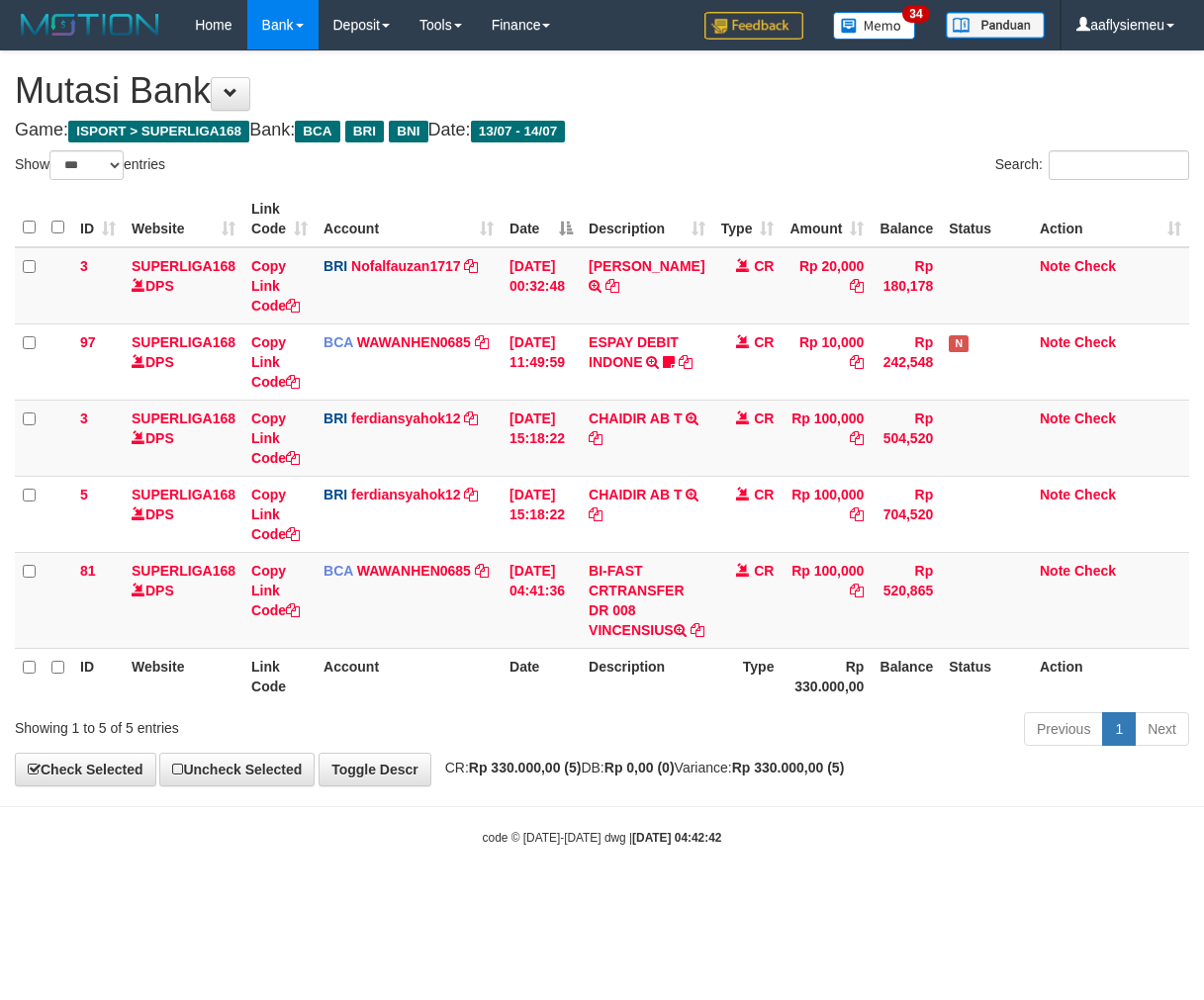 select on "***" 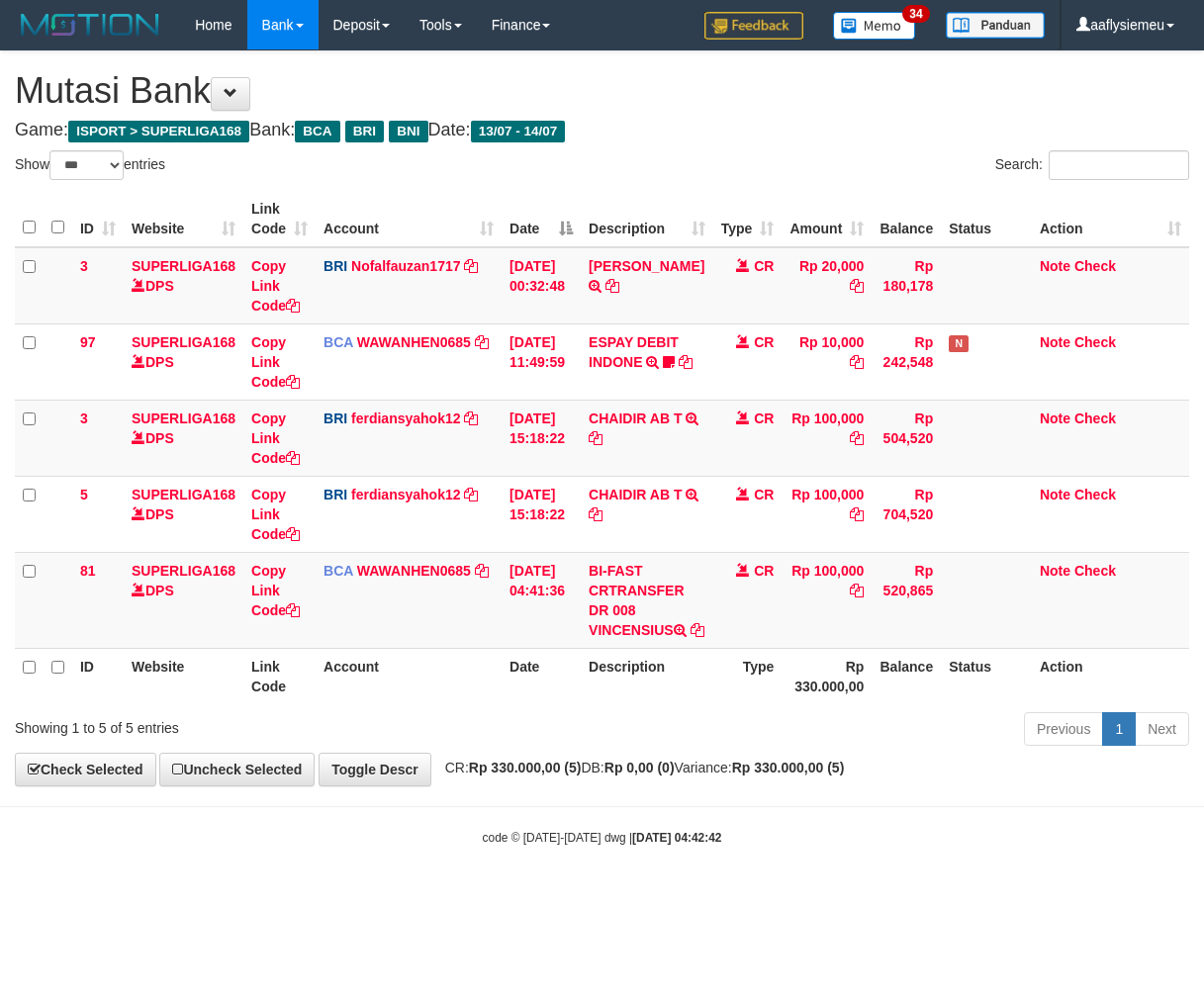 scroll, scrollTop: 0, scrollLeft: 0, axis: both 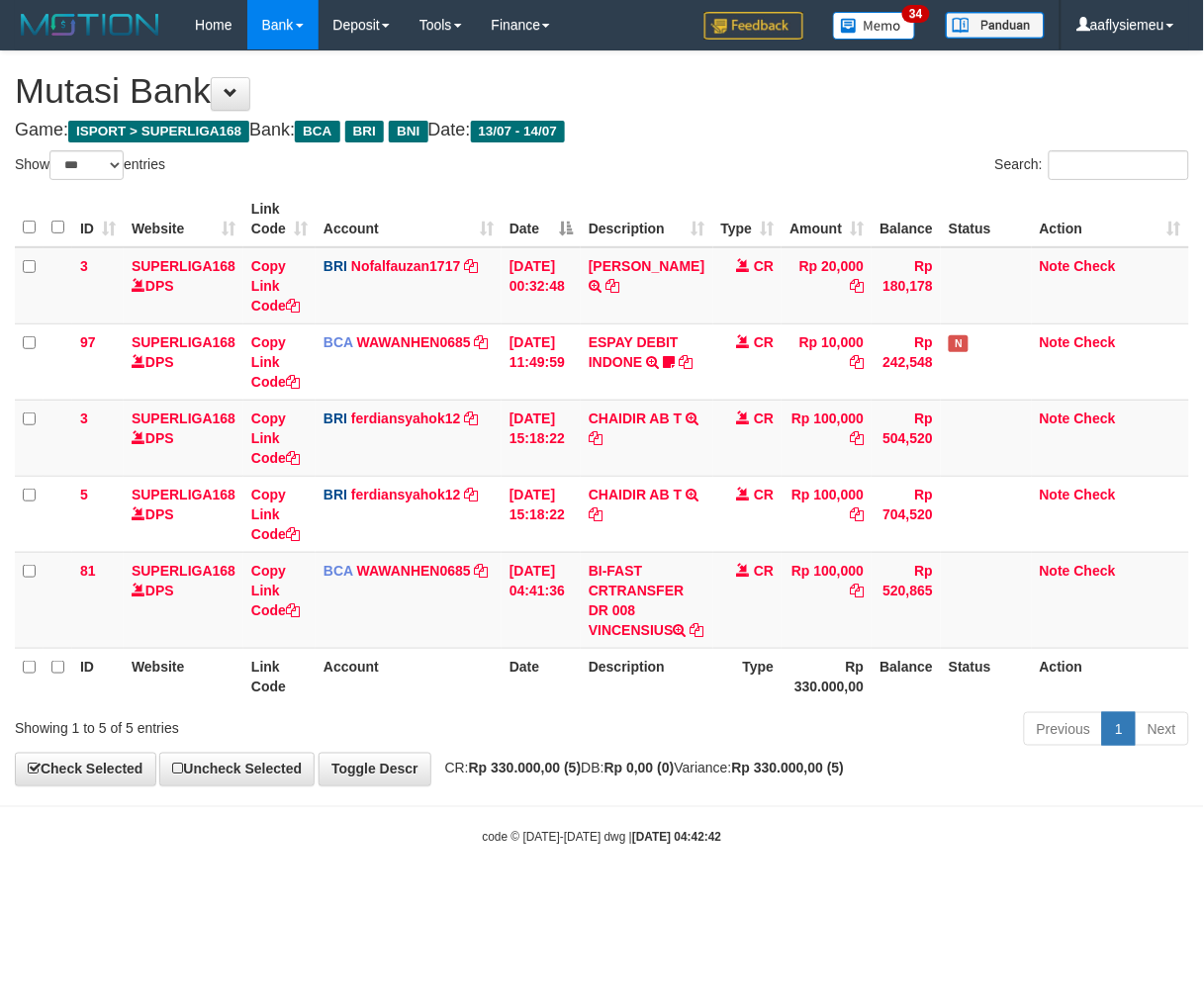 click on "Date" at bounding box center (541, 676) 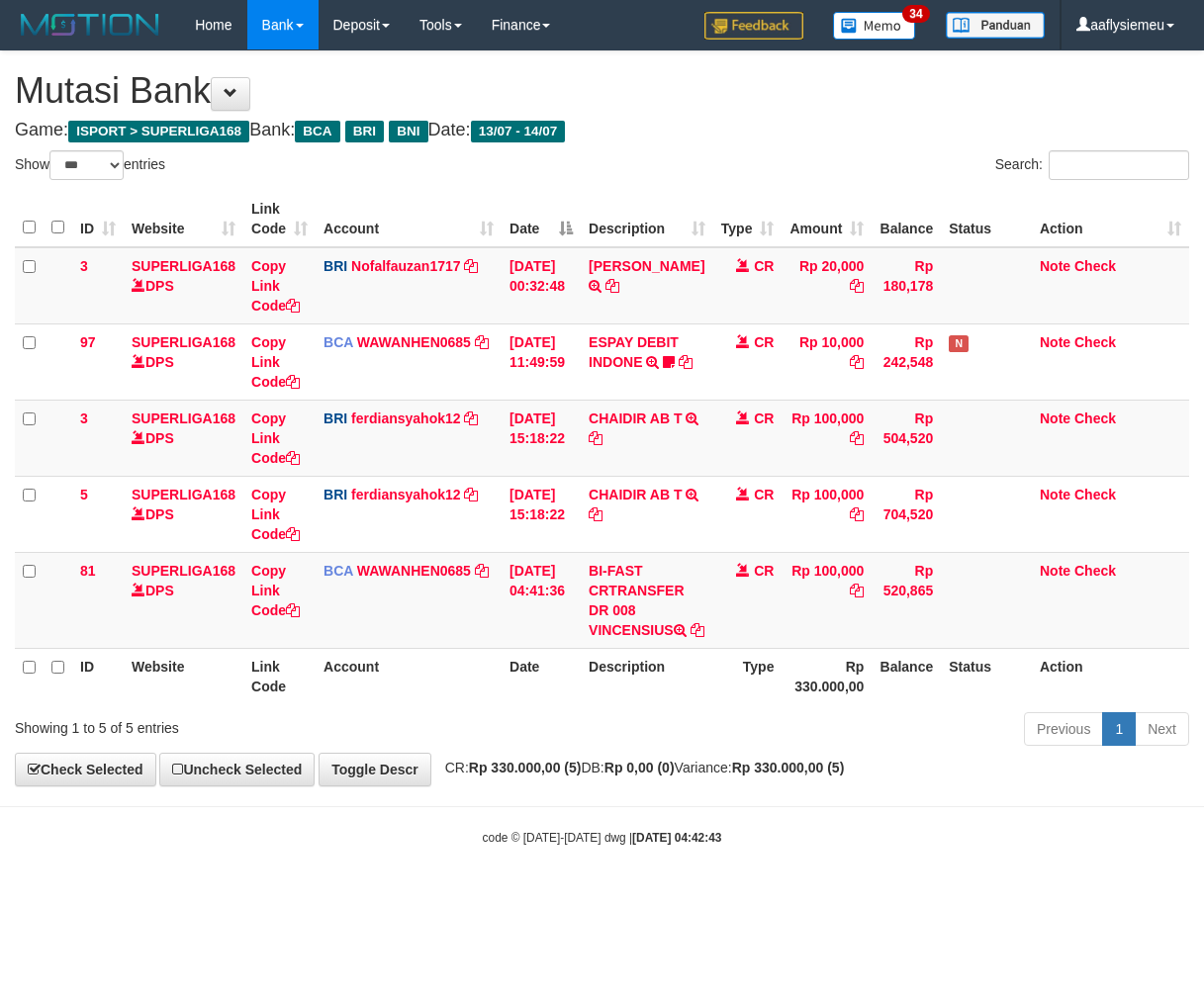 select on "***" 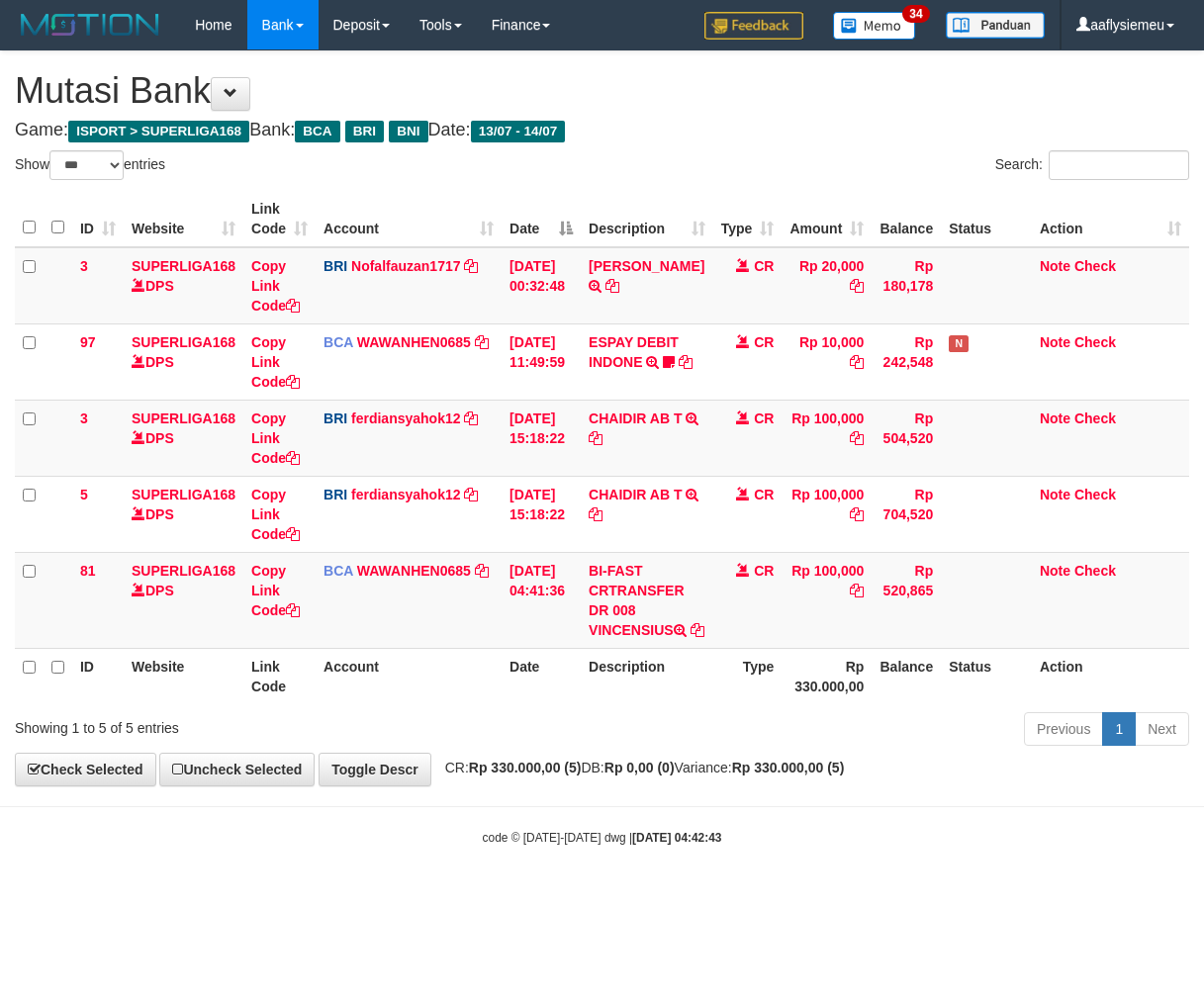 scroll, scrollTop: 0, scrollLeft: 0, axis: both 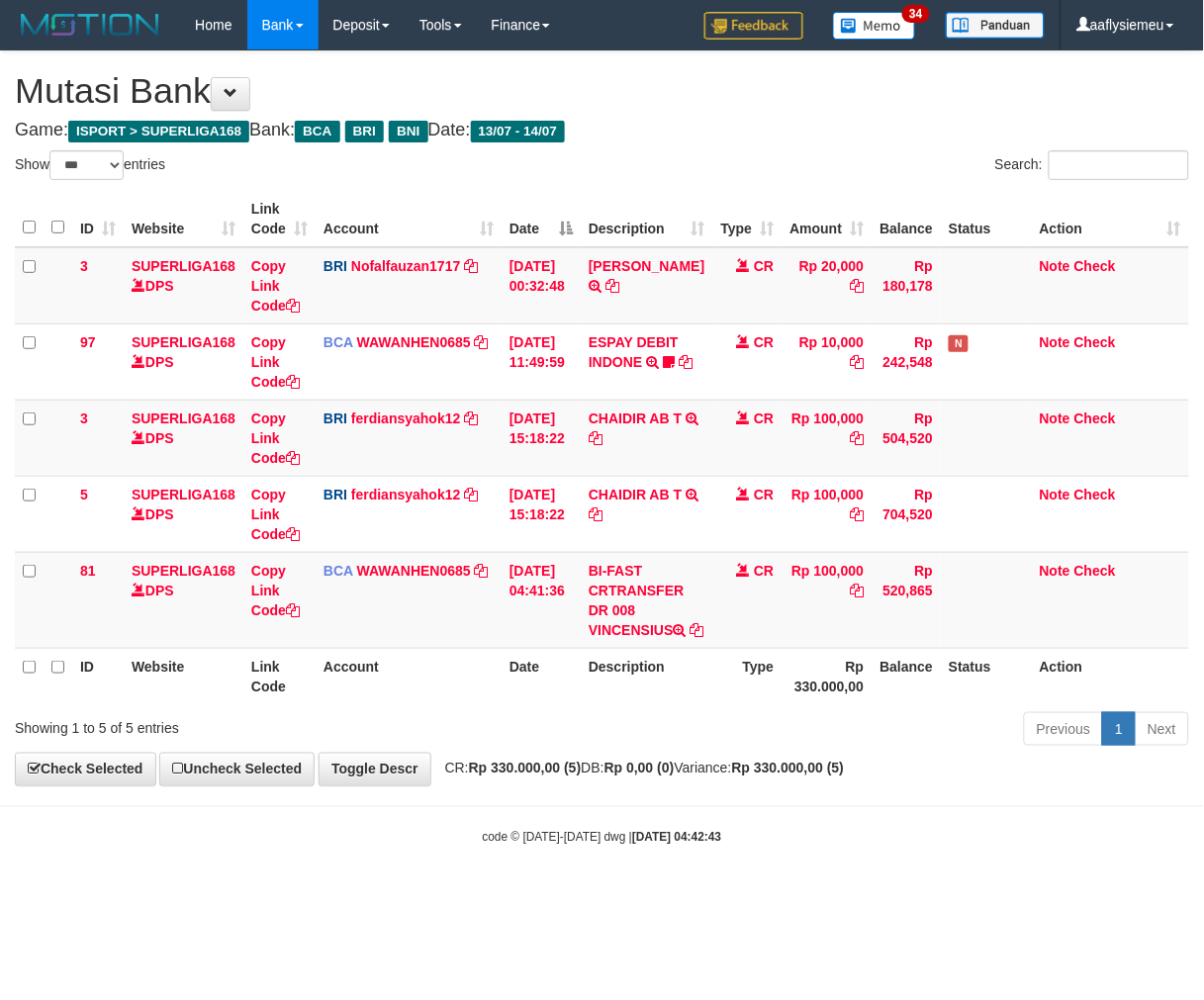 click on "Description" at bounding box center (646, 676) 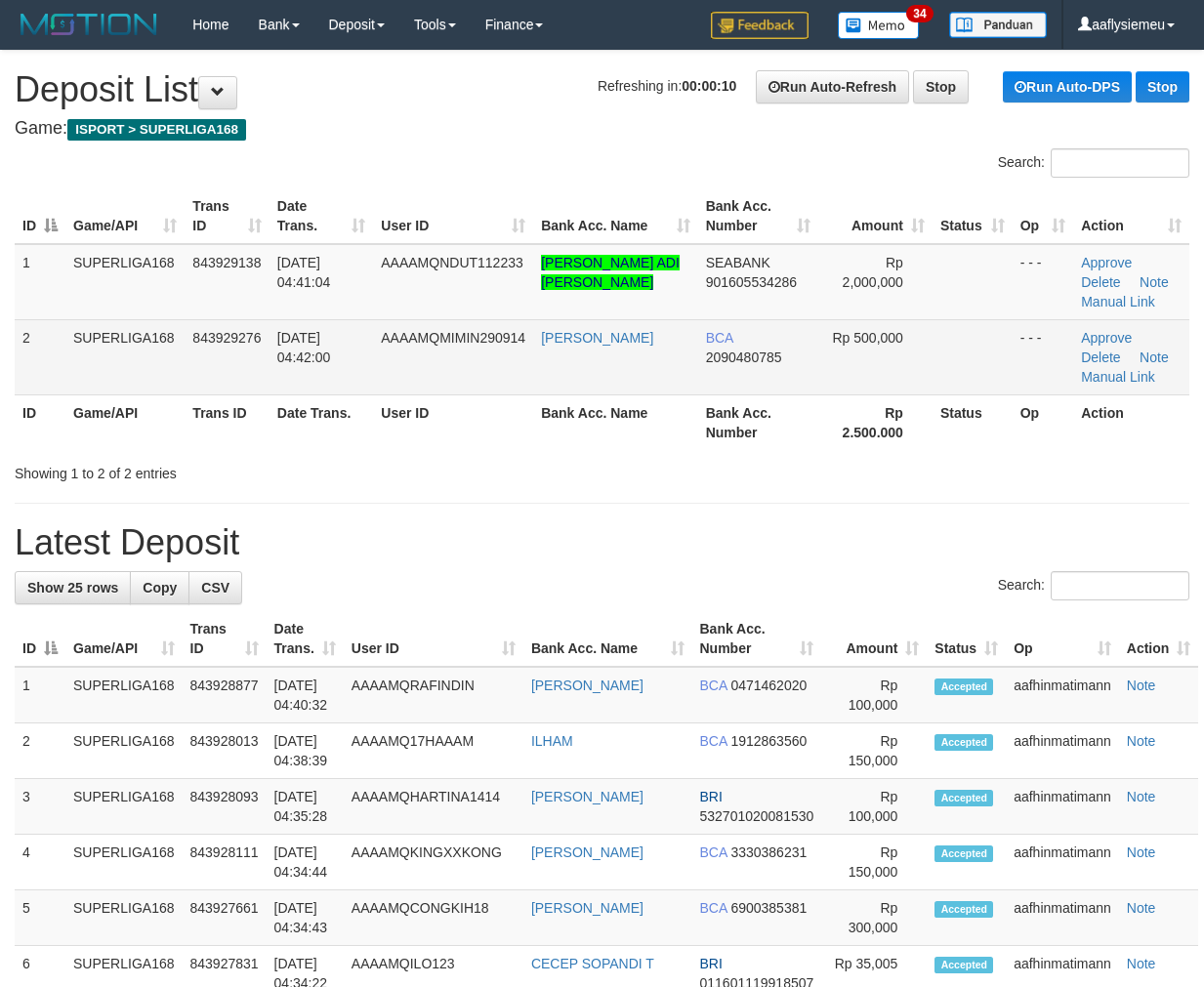 scroll, scrollTop: 0, scrollLeft: 0, axis: both 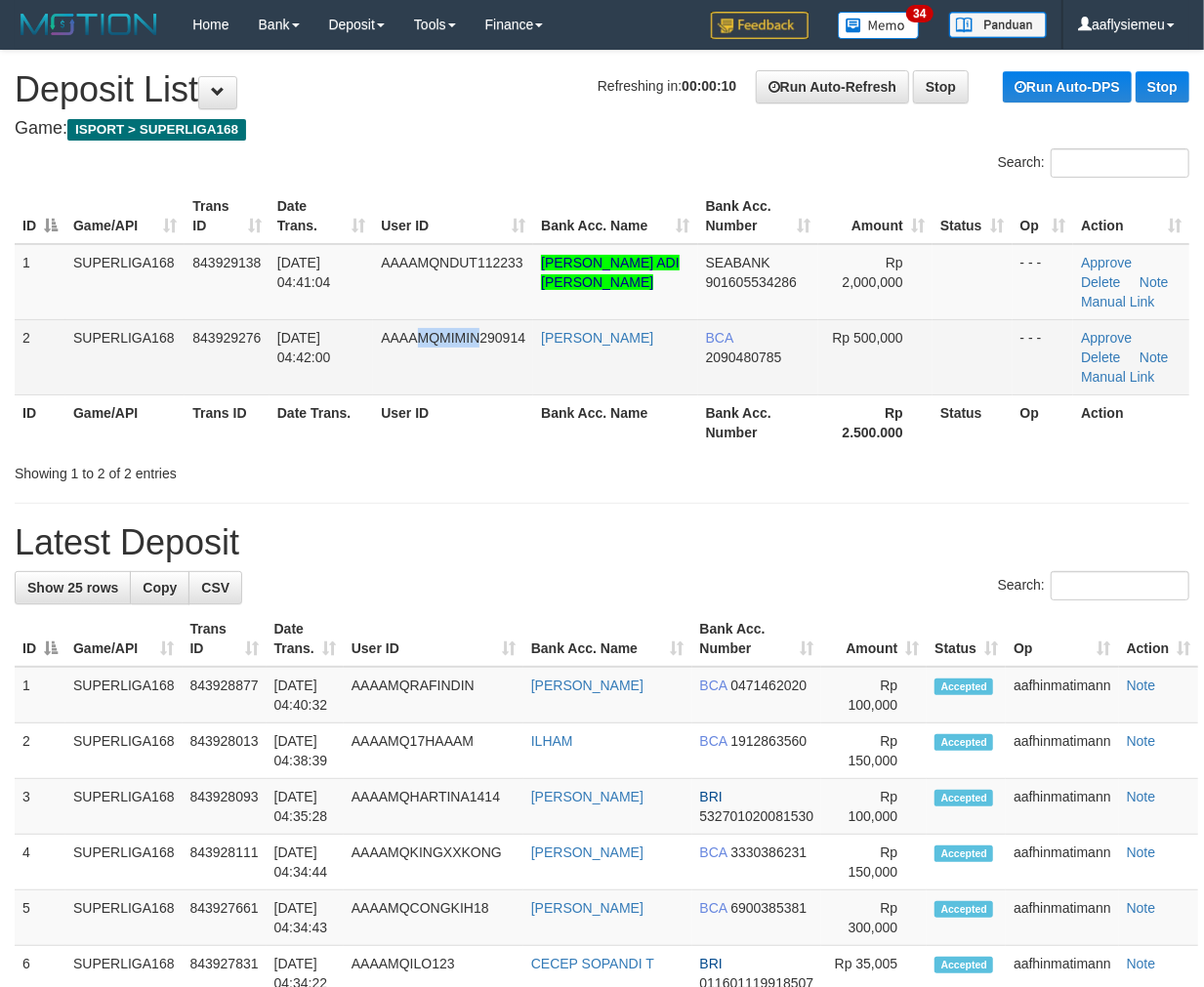 click on "AAAAMQMIMIN290914" at bounding box center [453, 356] 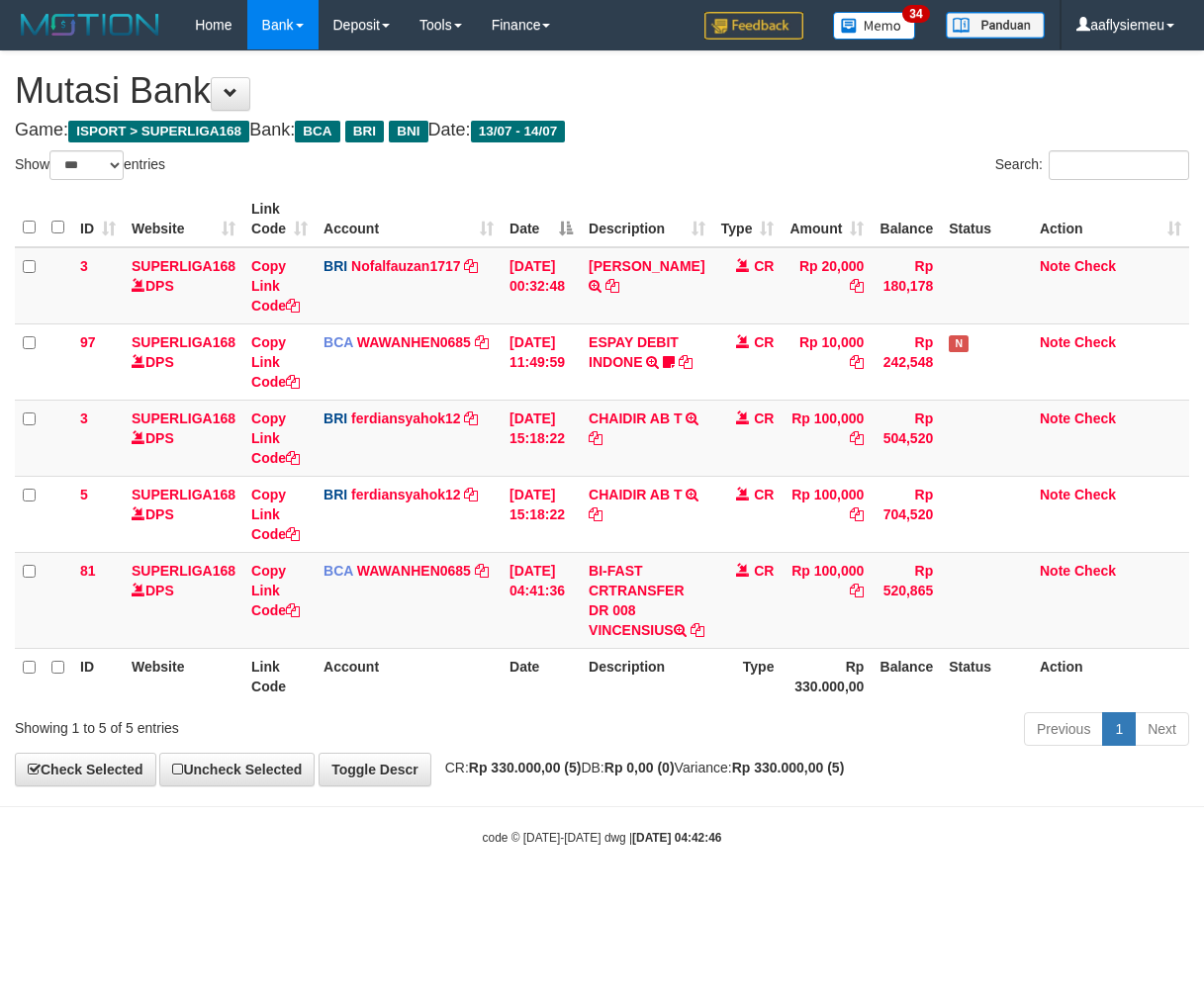 select on "***" 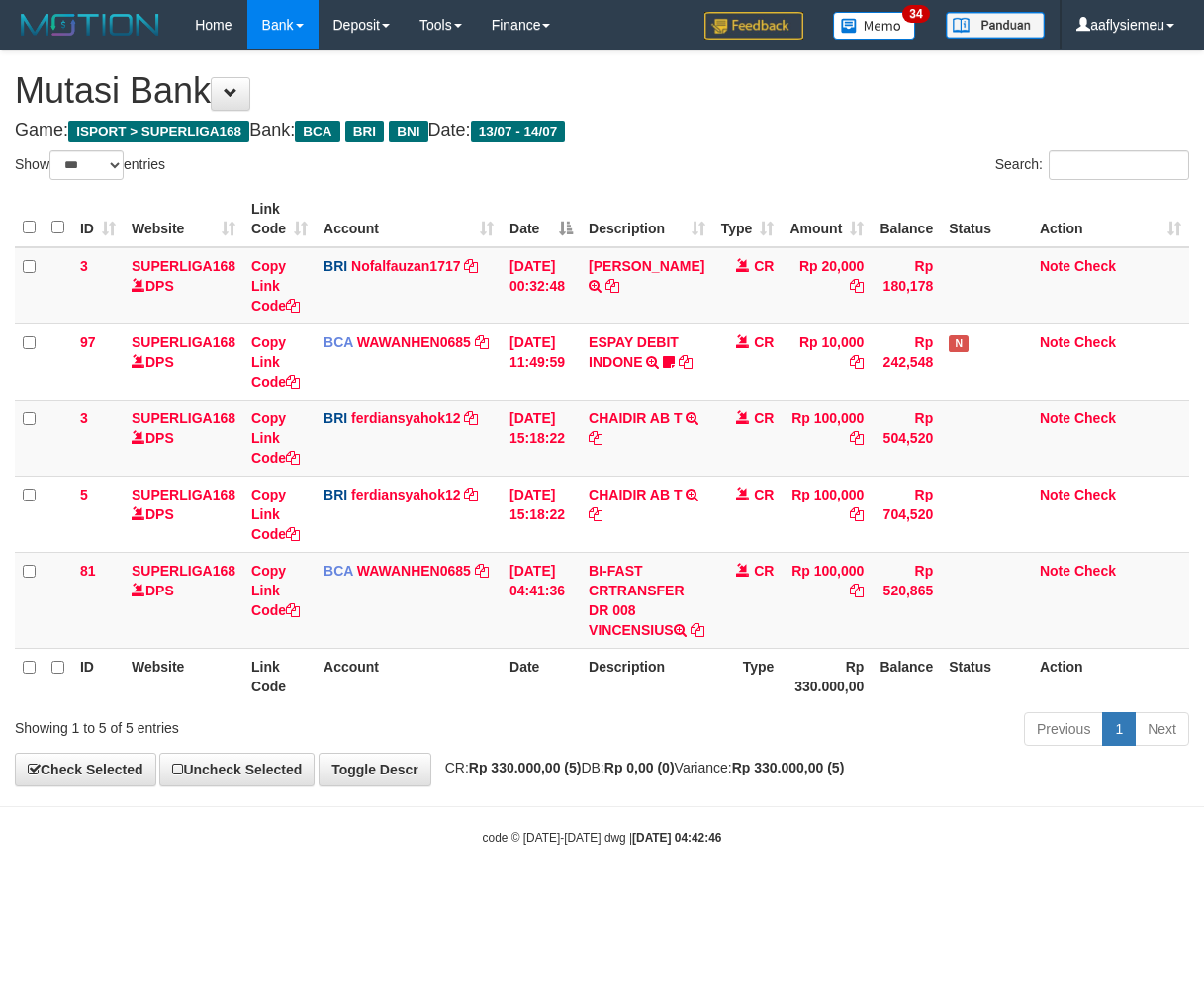 scroll, scrollTop: 0, scrollLeft: 0, axis: both 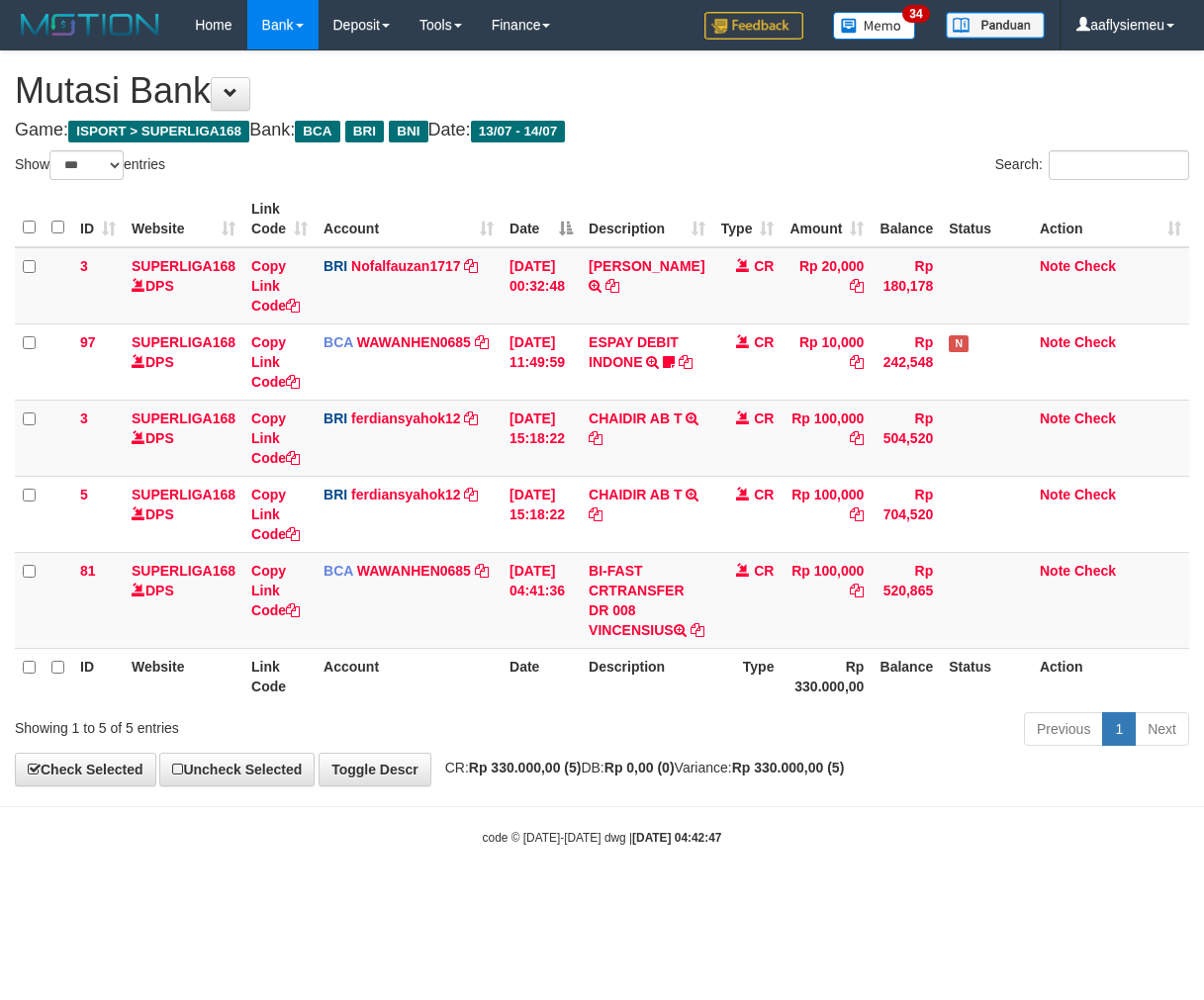 select on "***" 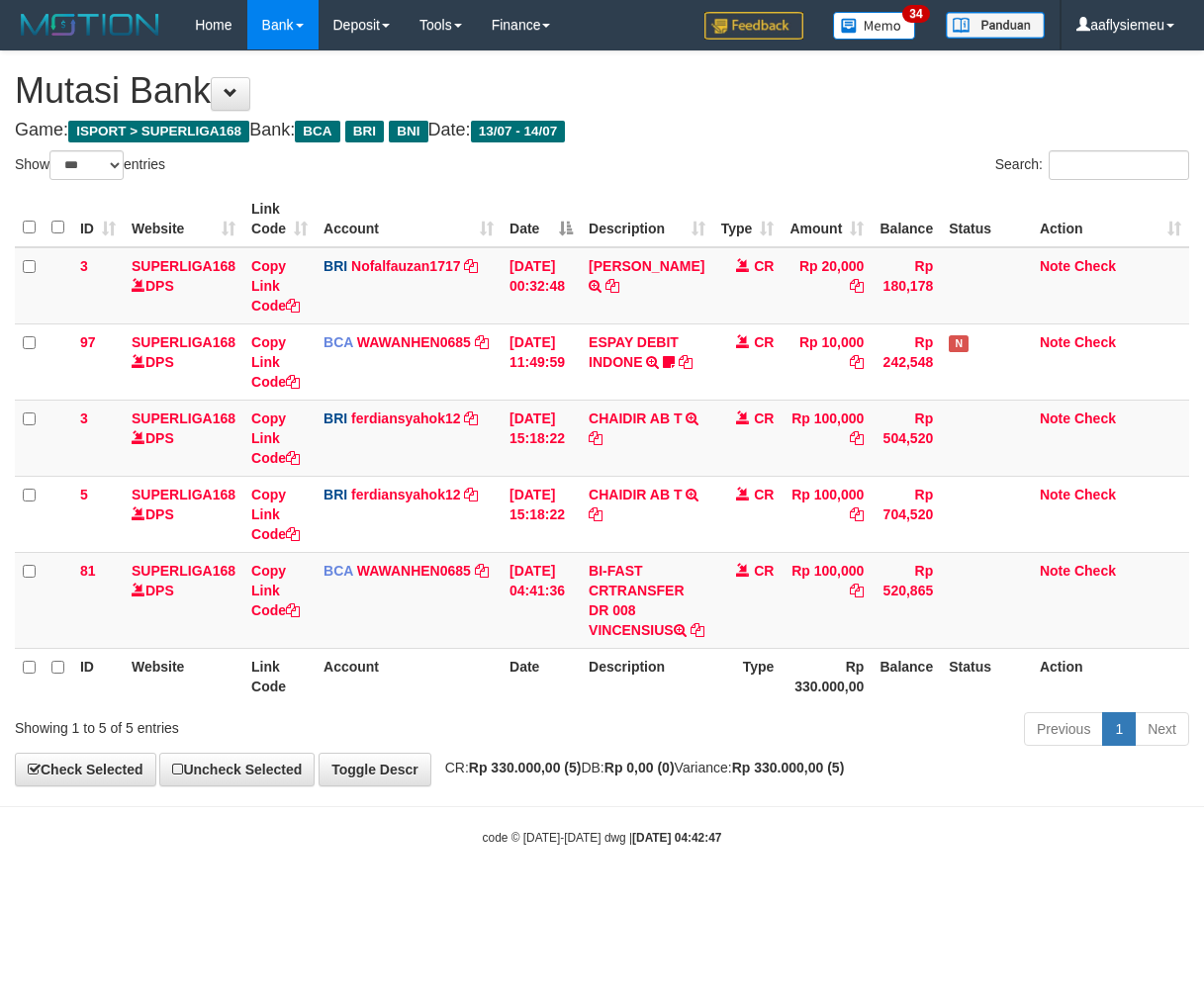 scroll, scrollTop: 0, scrollLeft: 0, axis: both 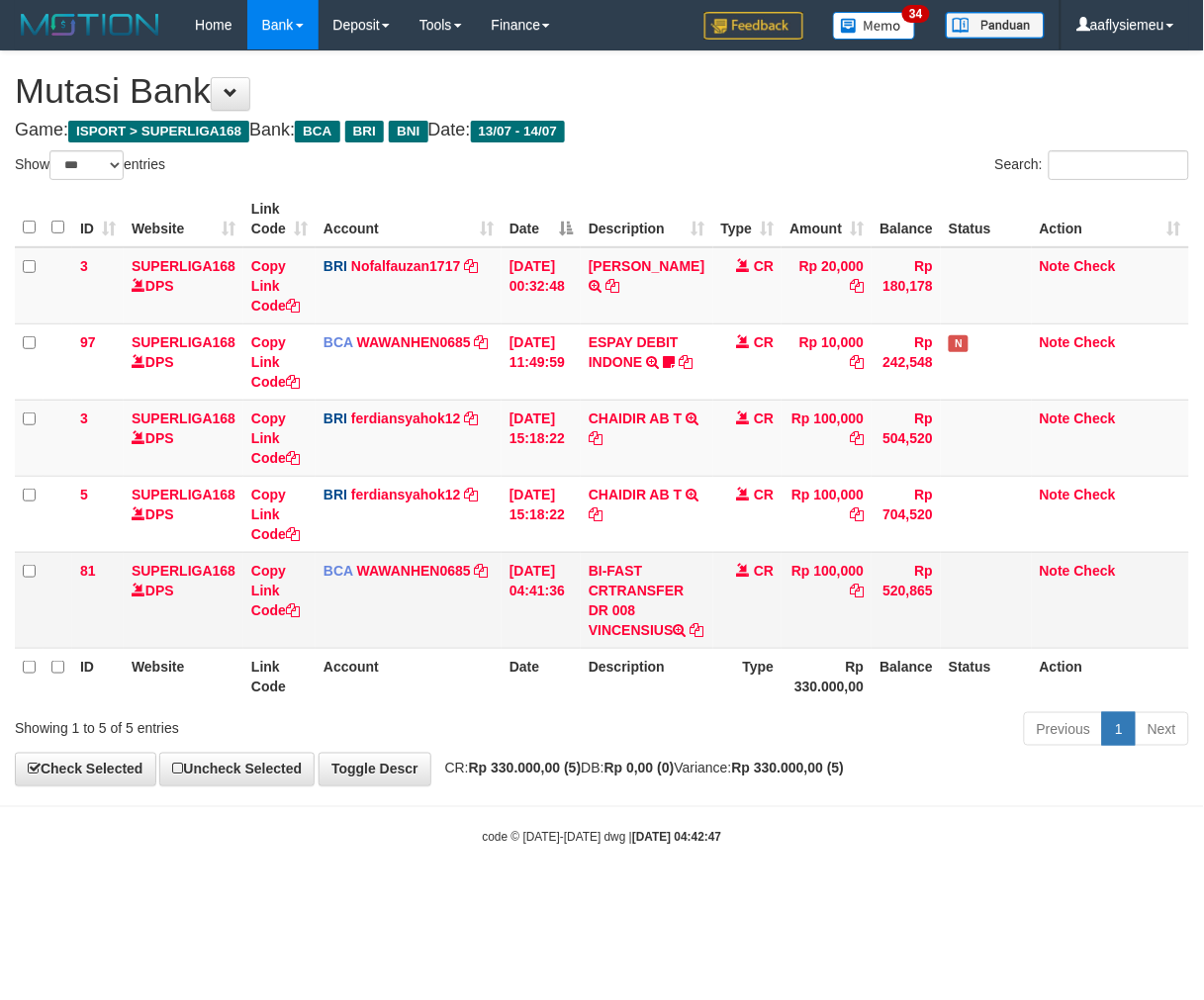 drag, startPoint x: 943, startPoint y: 682, endPoint x: 1170, endPoint y: 591, distance: 244.56083 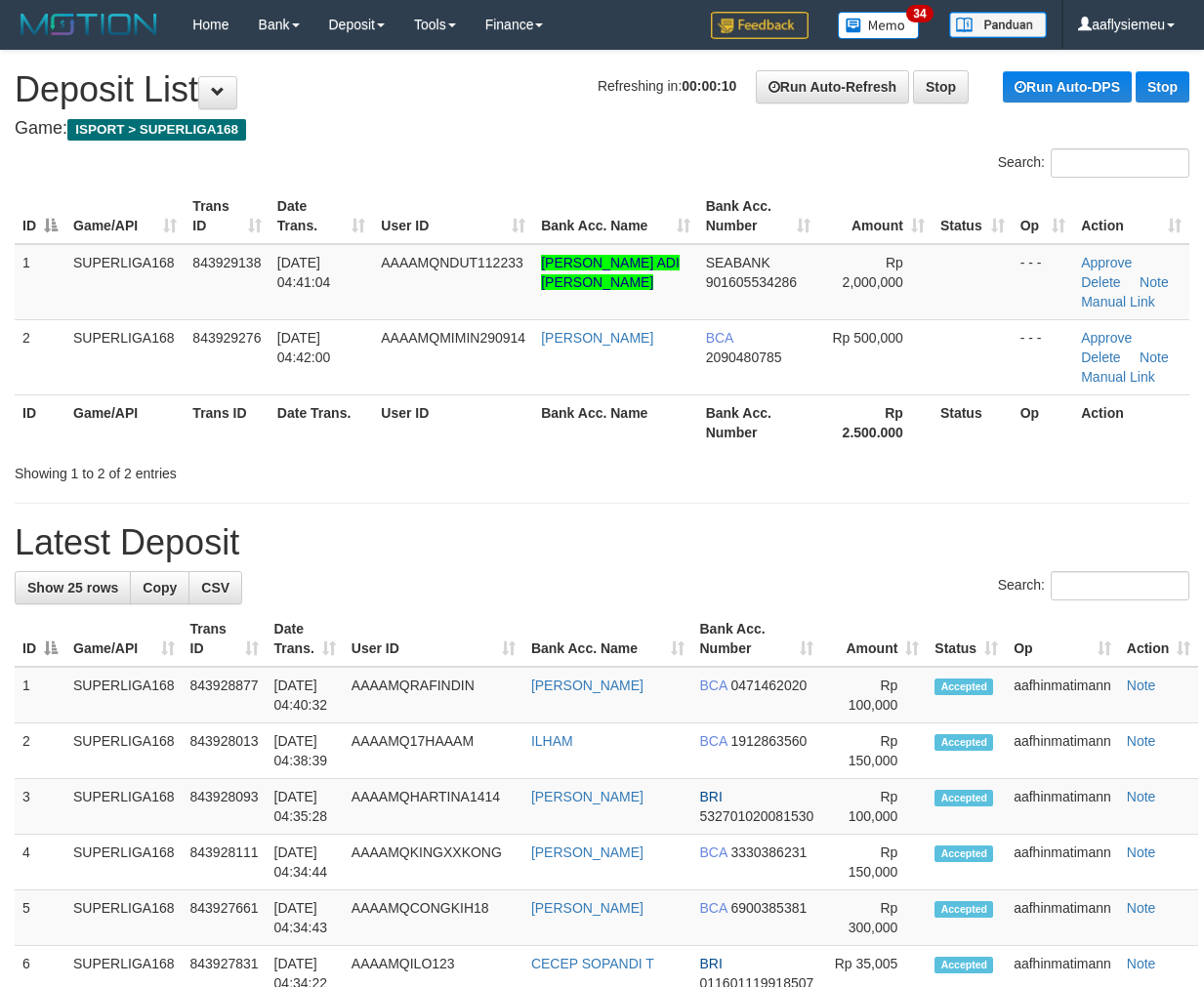 scroll, scrollTop: 0, scrollLeft: 0, axis: both 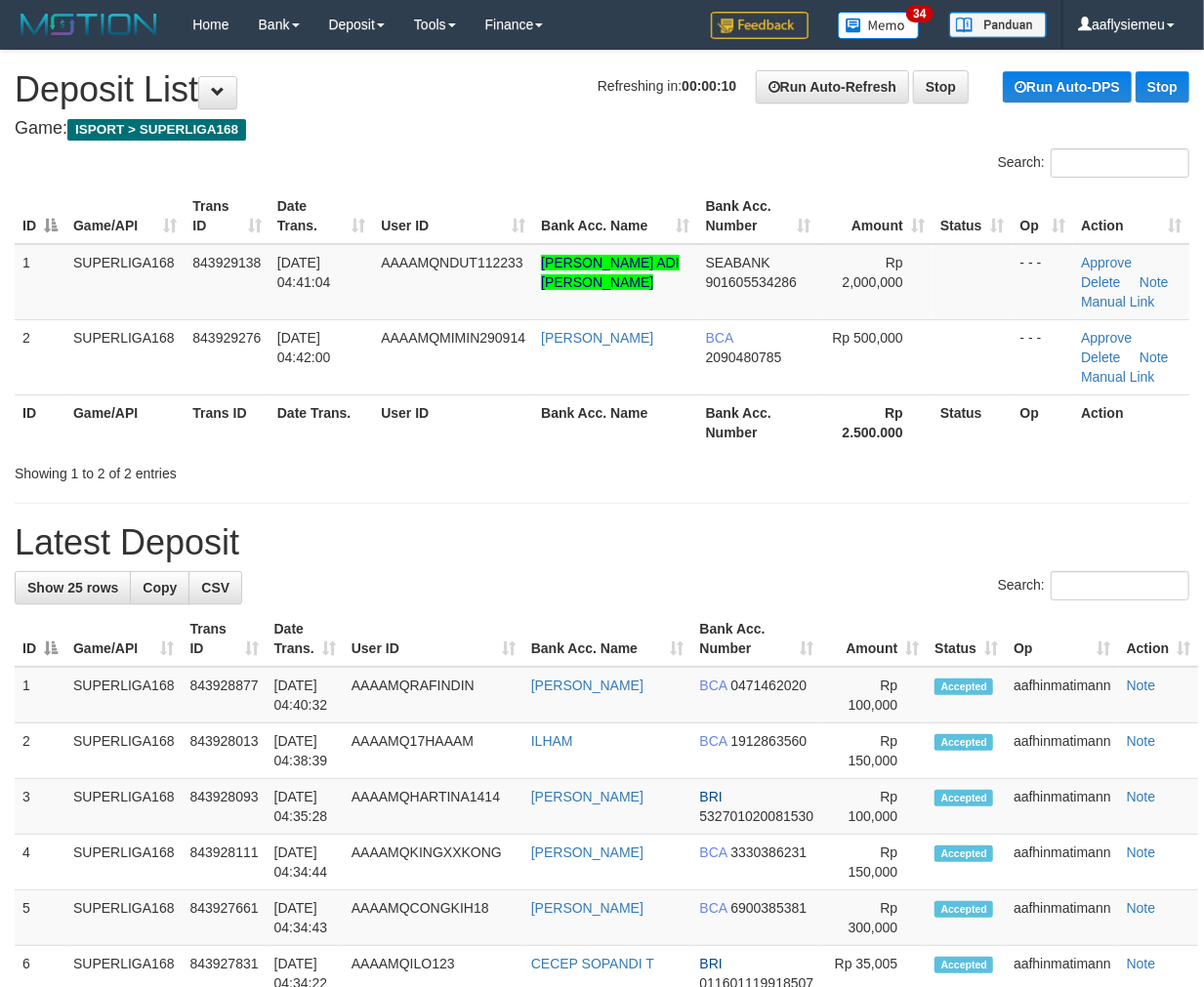 drag, startPoint x: 532, startPoint y: 415, endPoint x: 3, endPoint y: 539, distance: 543.33875 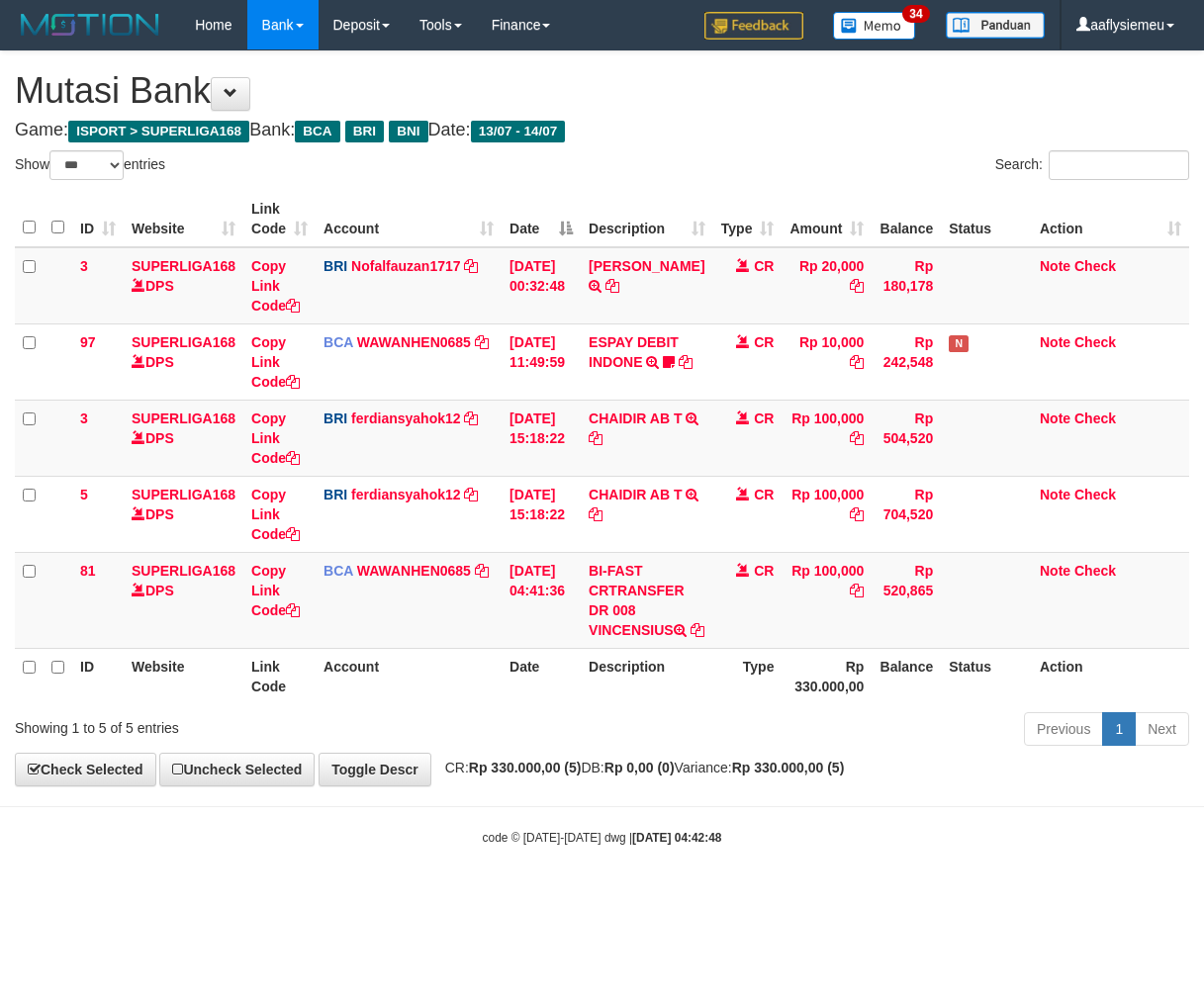 select on "***" 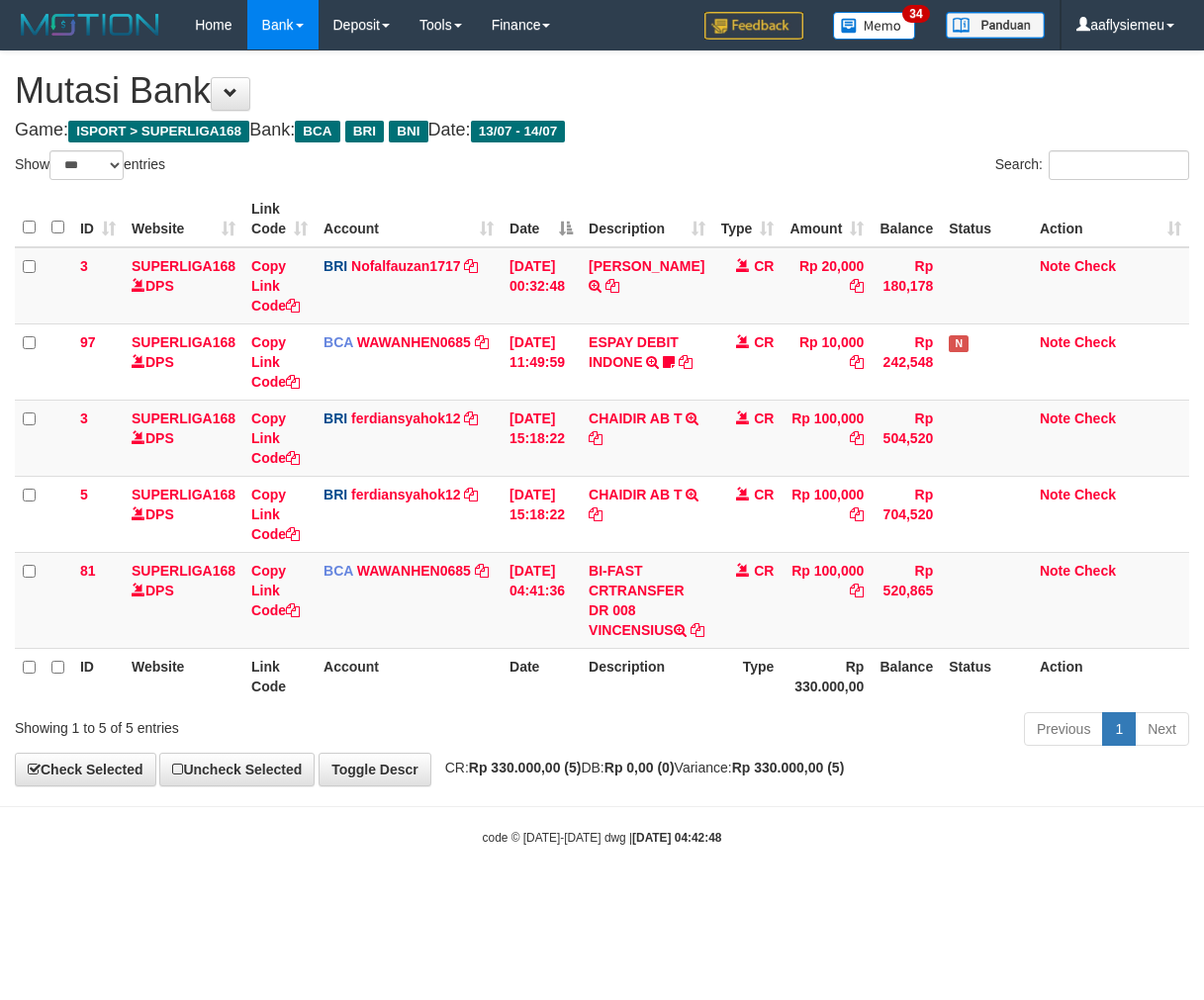 scroll, scrollTop: 0, scrollLeft: 0, axis: both 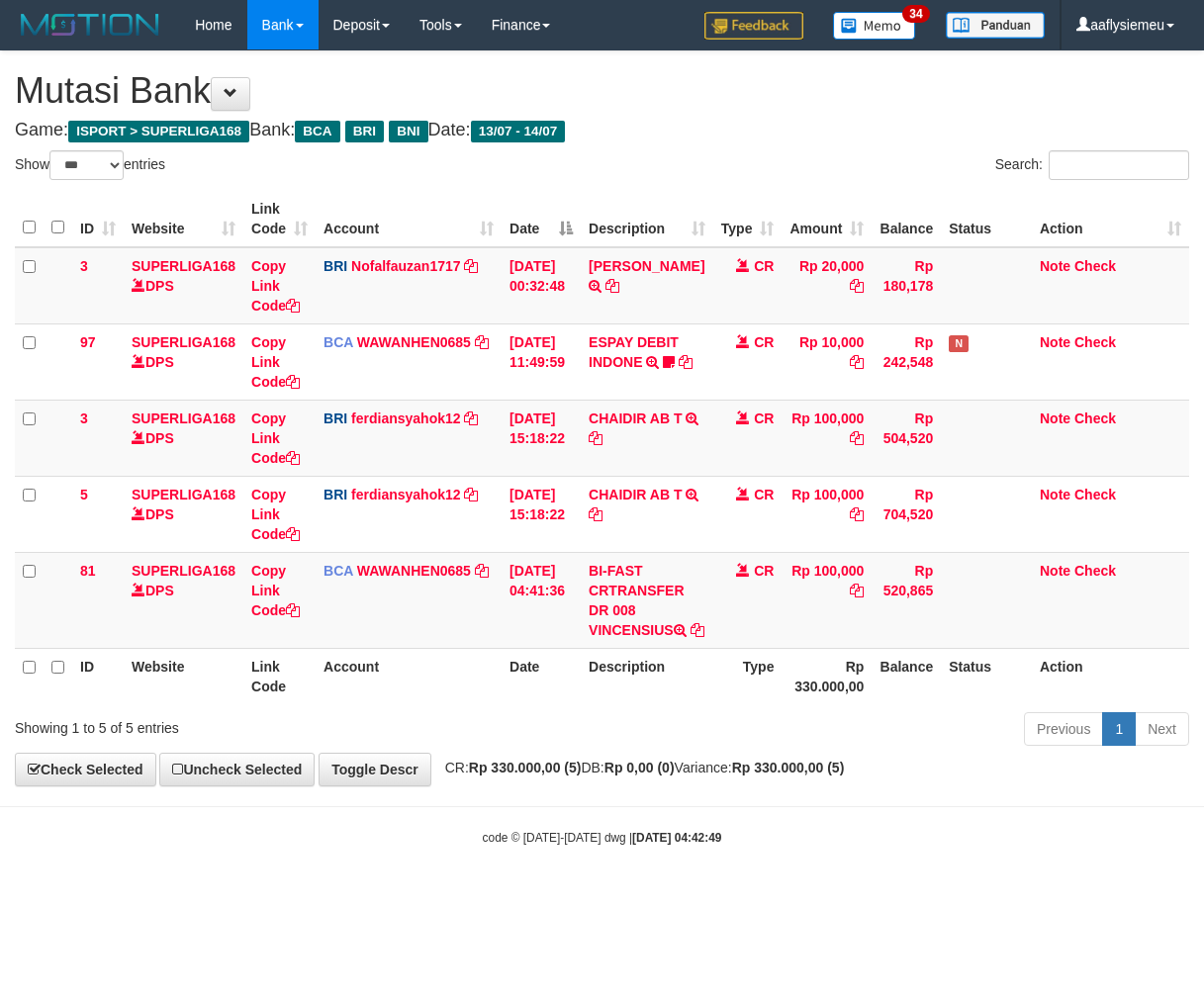 select on "***" 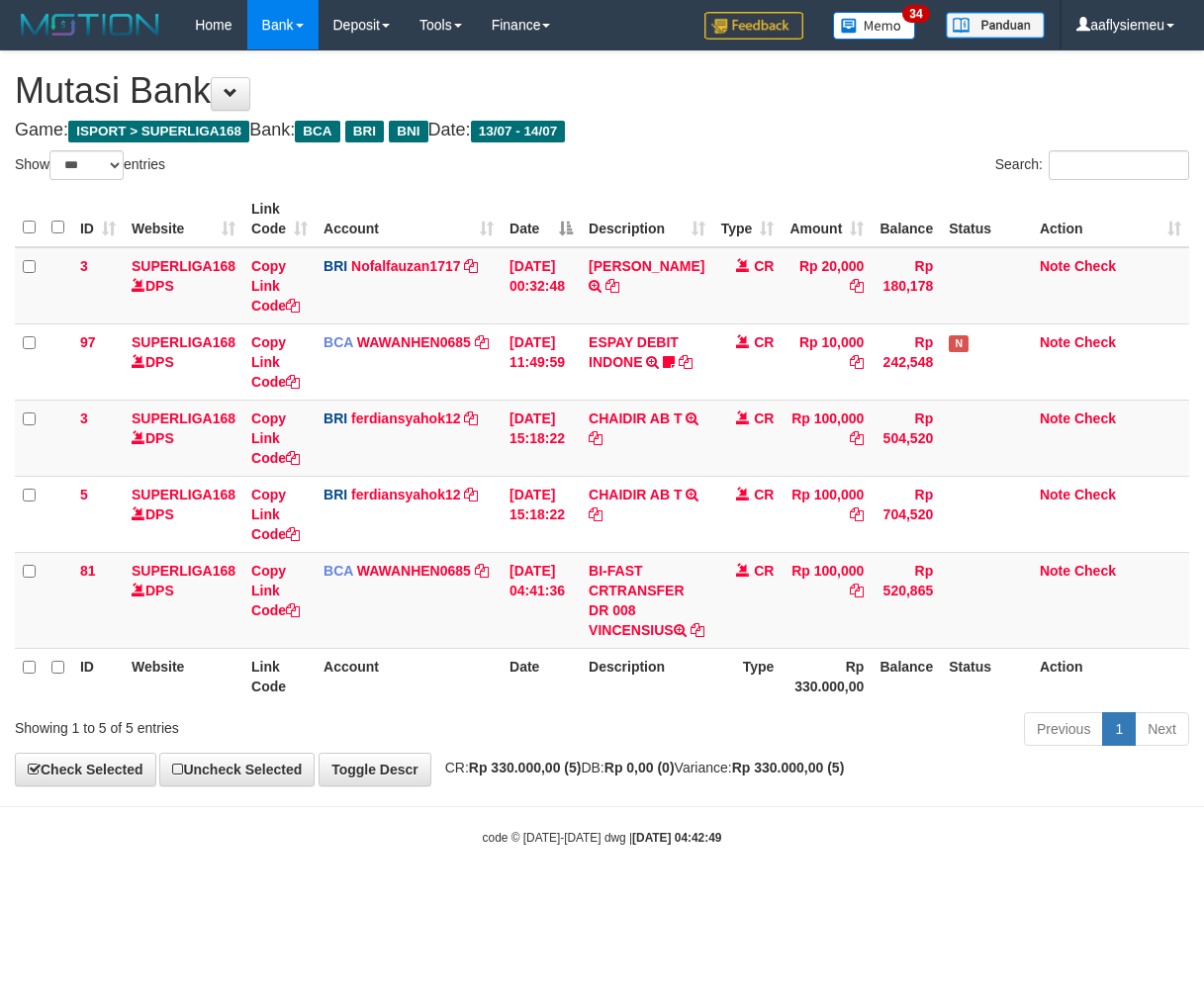 scroll, scrollTop: 0, scrollLeft: 0, axis: both 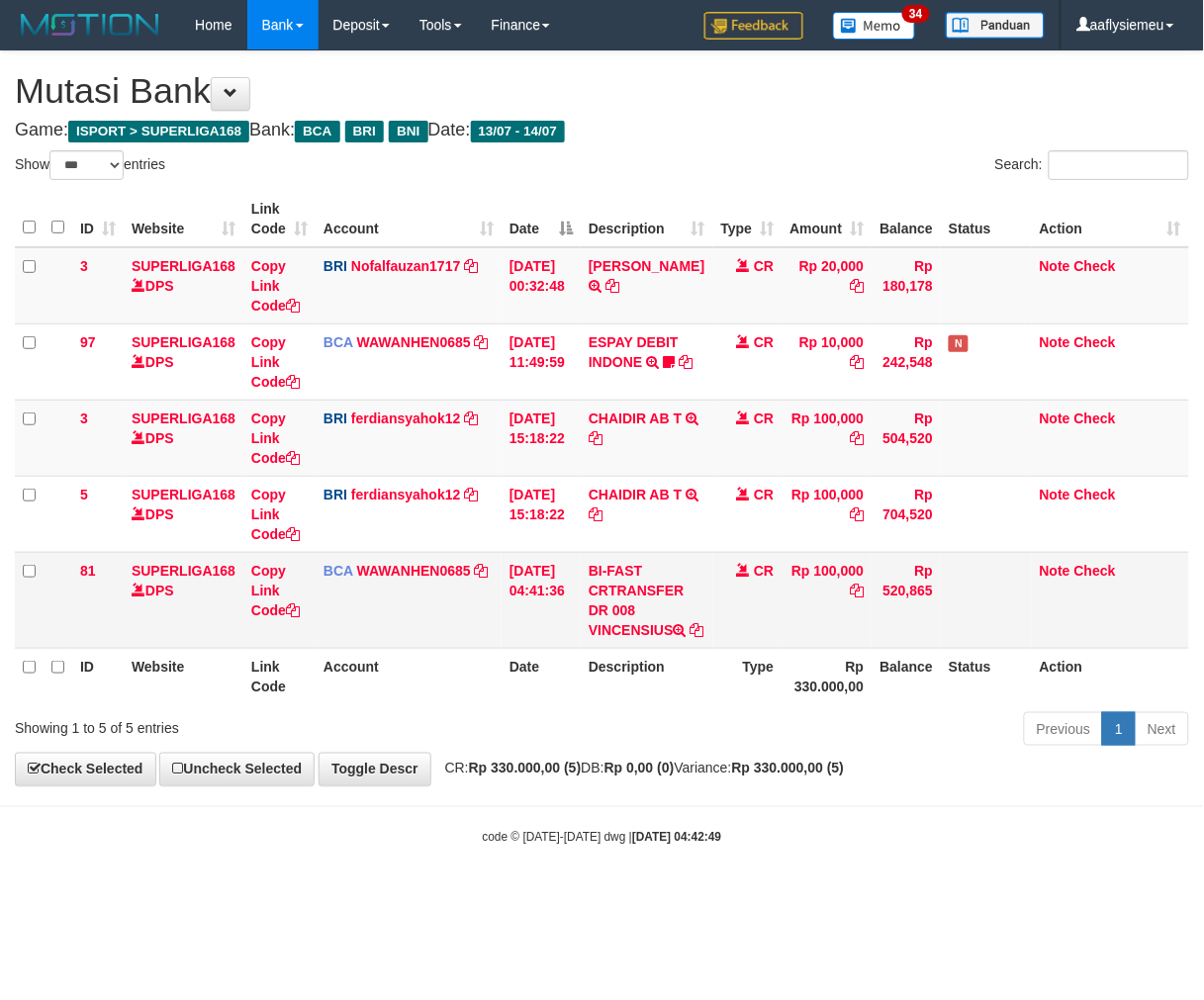 drag, startPoint x: 602, startPoint y: 698, endPoint x: 965, endPoint y: 616, distance: 372.14648 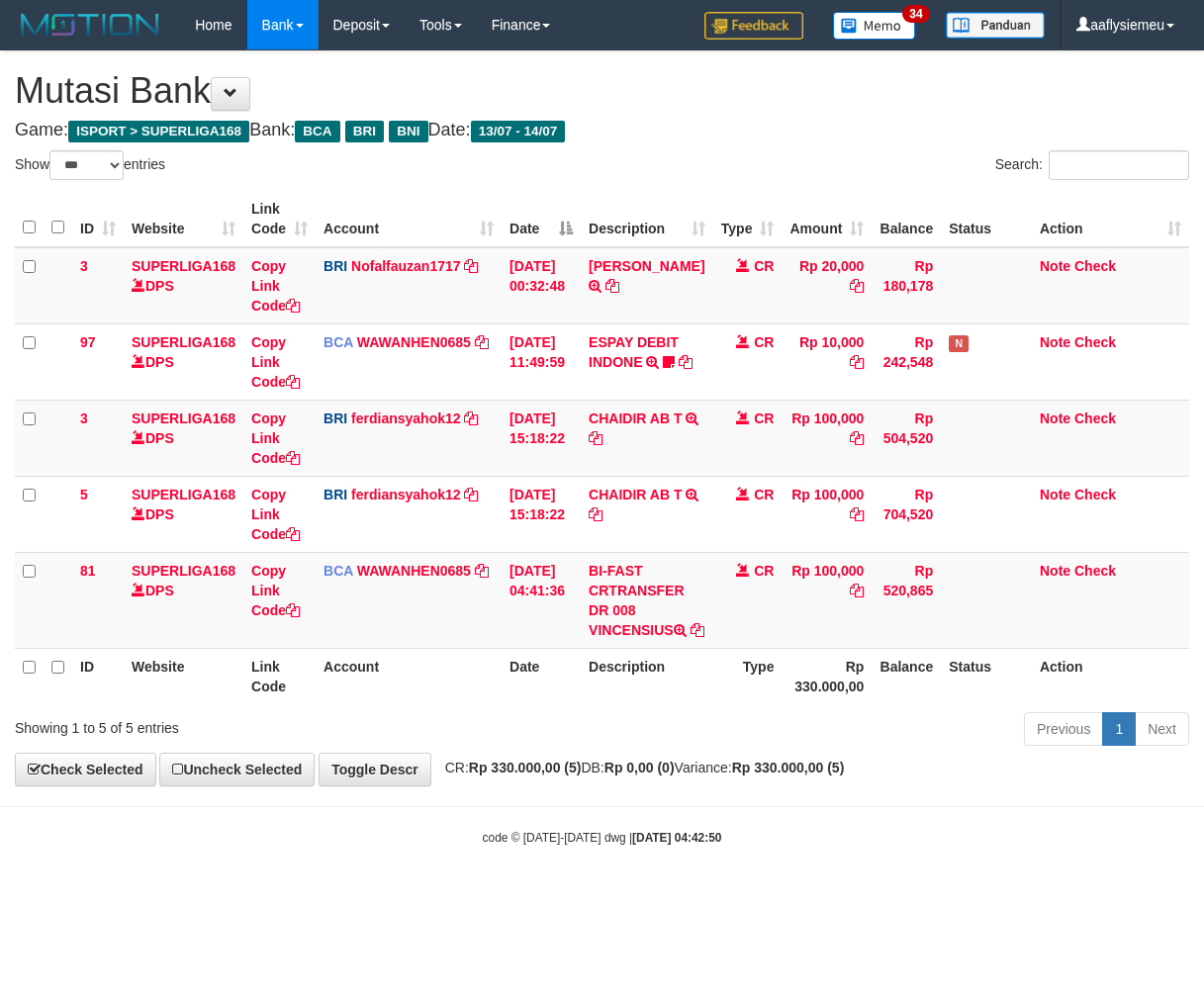 select on "***" 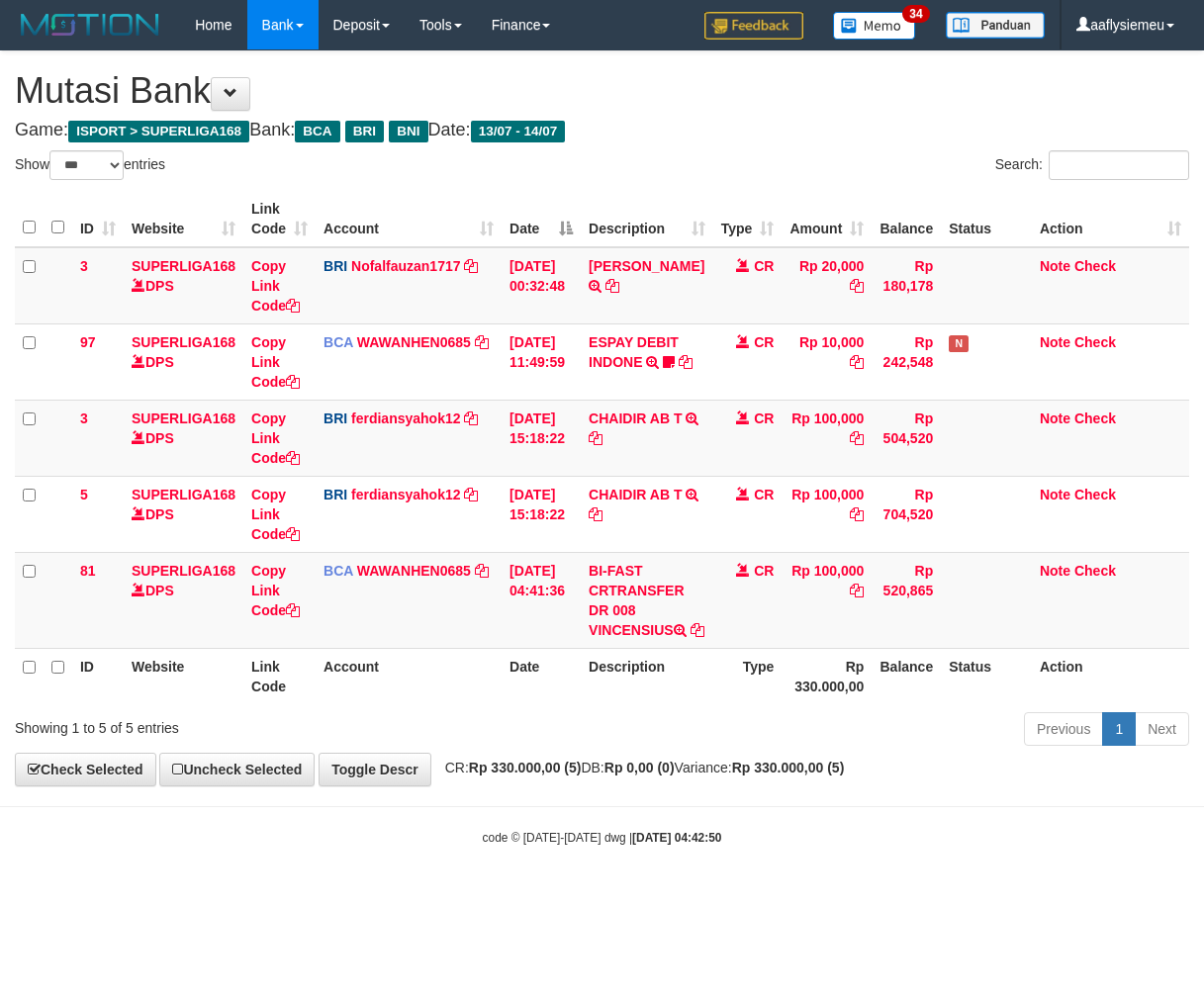scroll, scrollTop: 0, scrollLeft: 0, axis: both 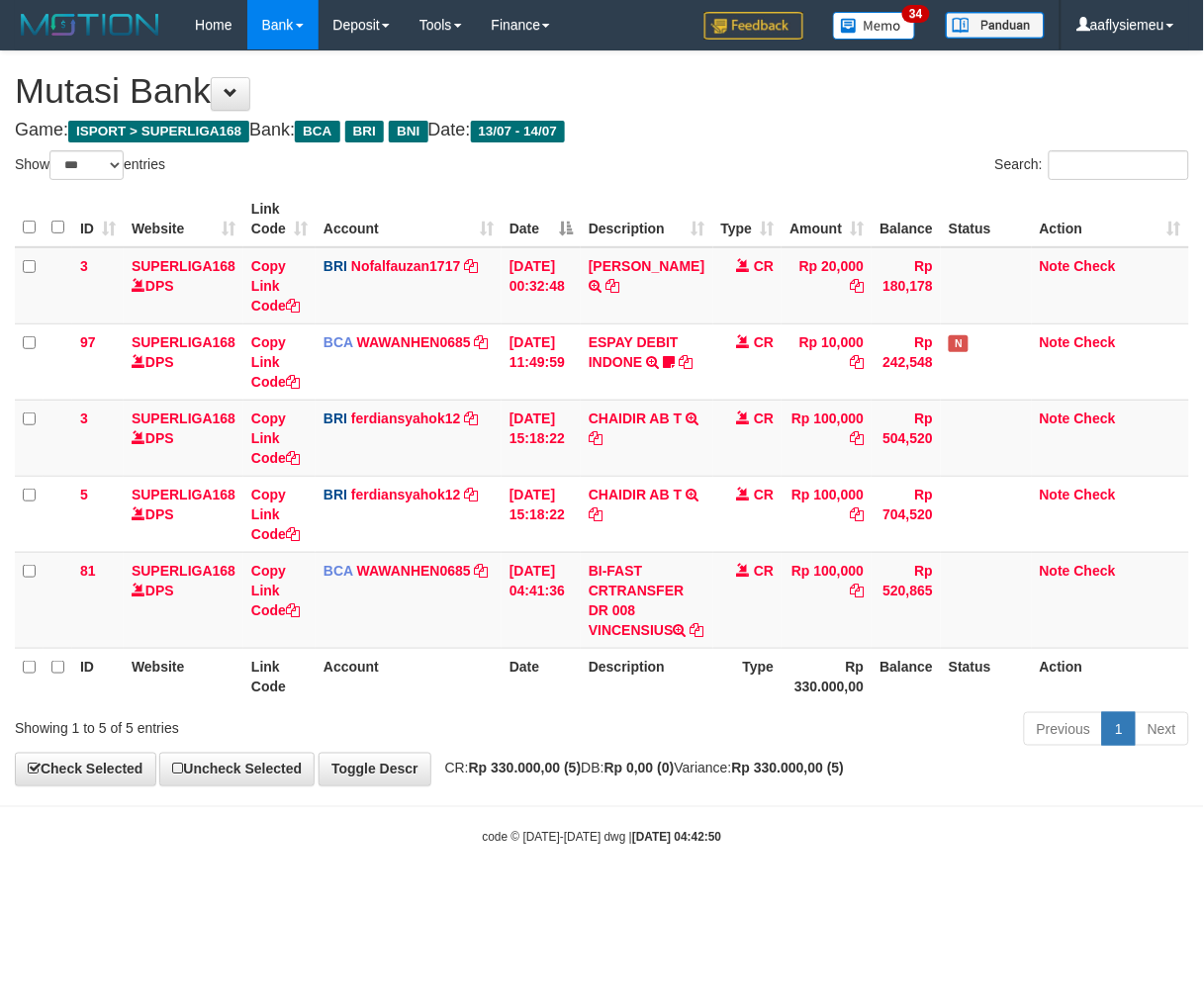click on "Description" at bounding box center (646, 676) 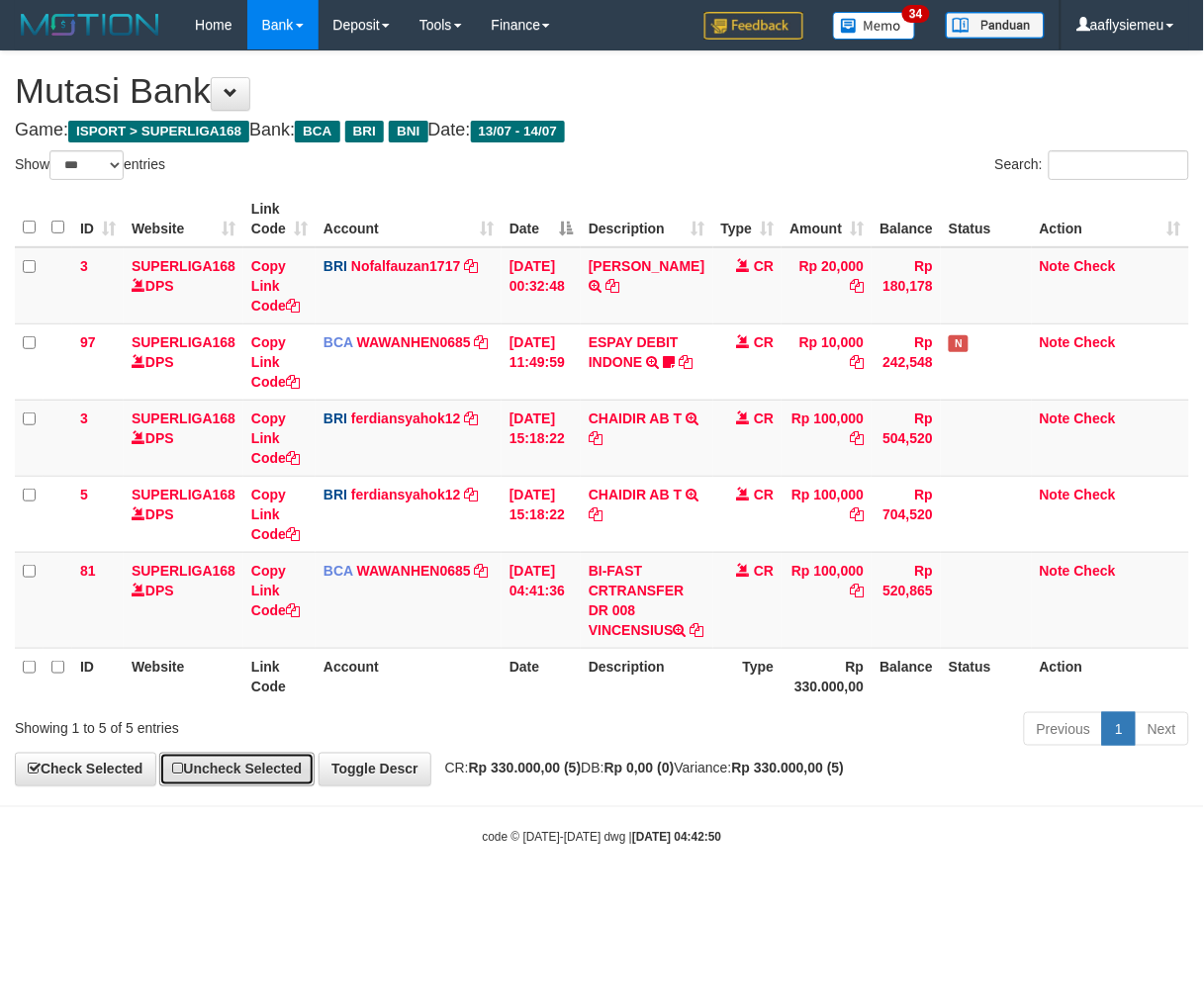 drag, startPoint x: 205, startPoint y: 785, endPoint x: 259, endPoint y: 760, distance: 59.506302 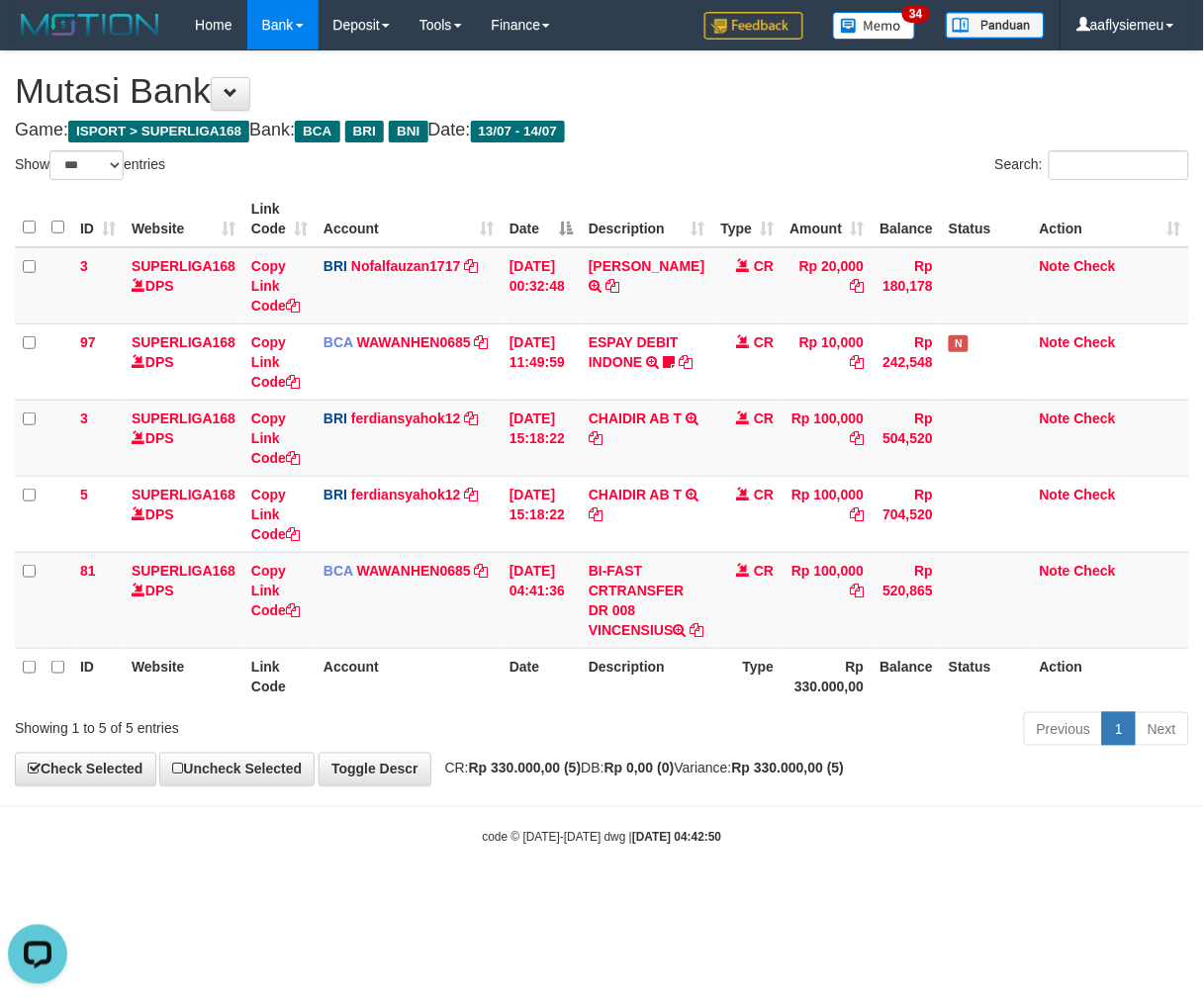 scroll, scrollTop: 0, scrollLeft: 0, axis: both 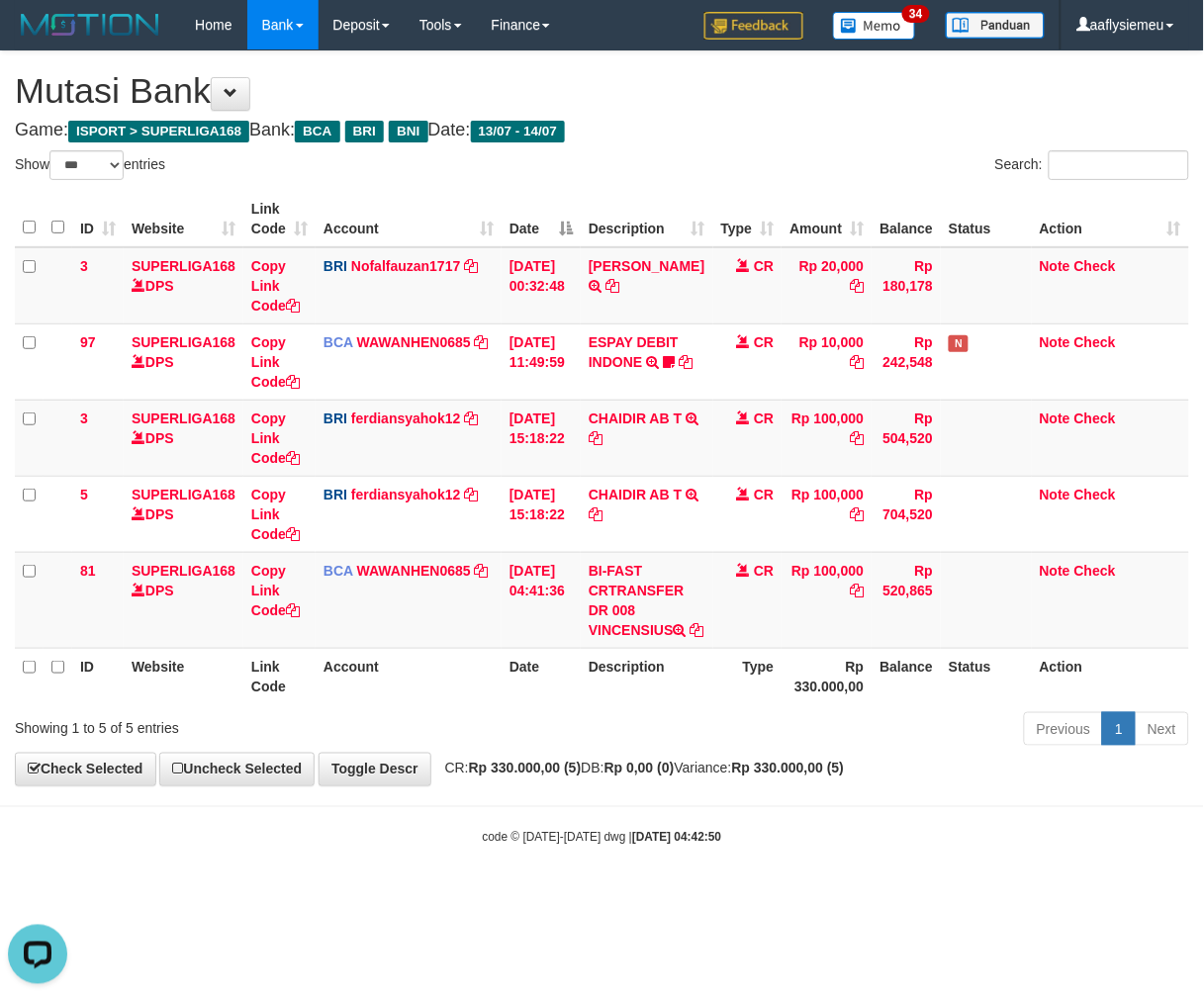 click on "Rp 330.000,00" at bounding box center [826, 676] 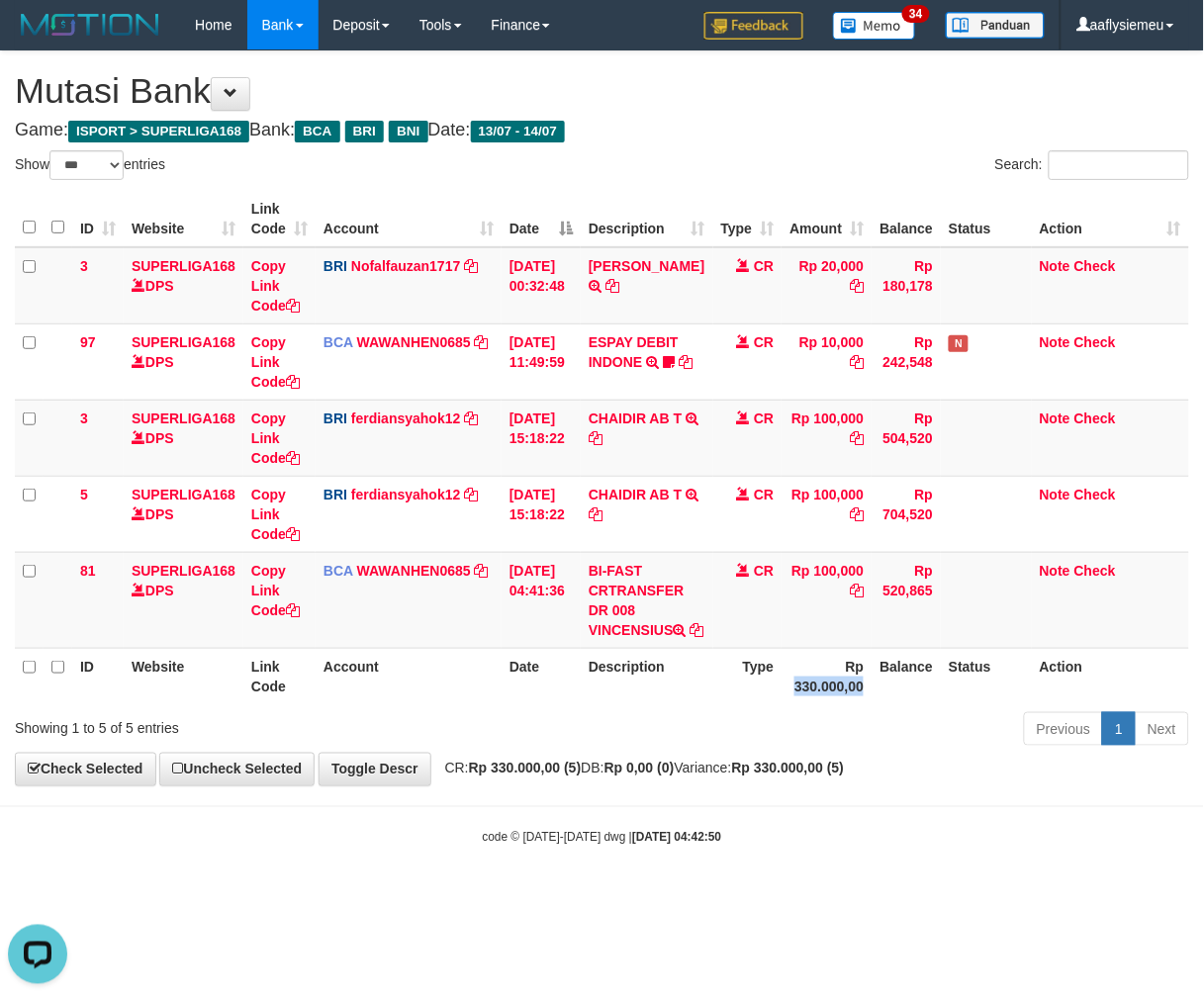 click on "Rp 330.000,00" at bounding box center (826, 676) 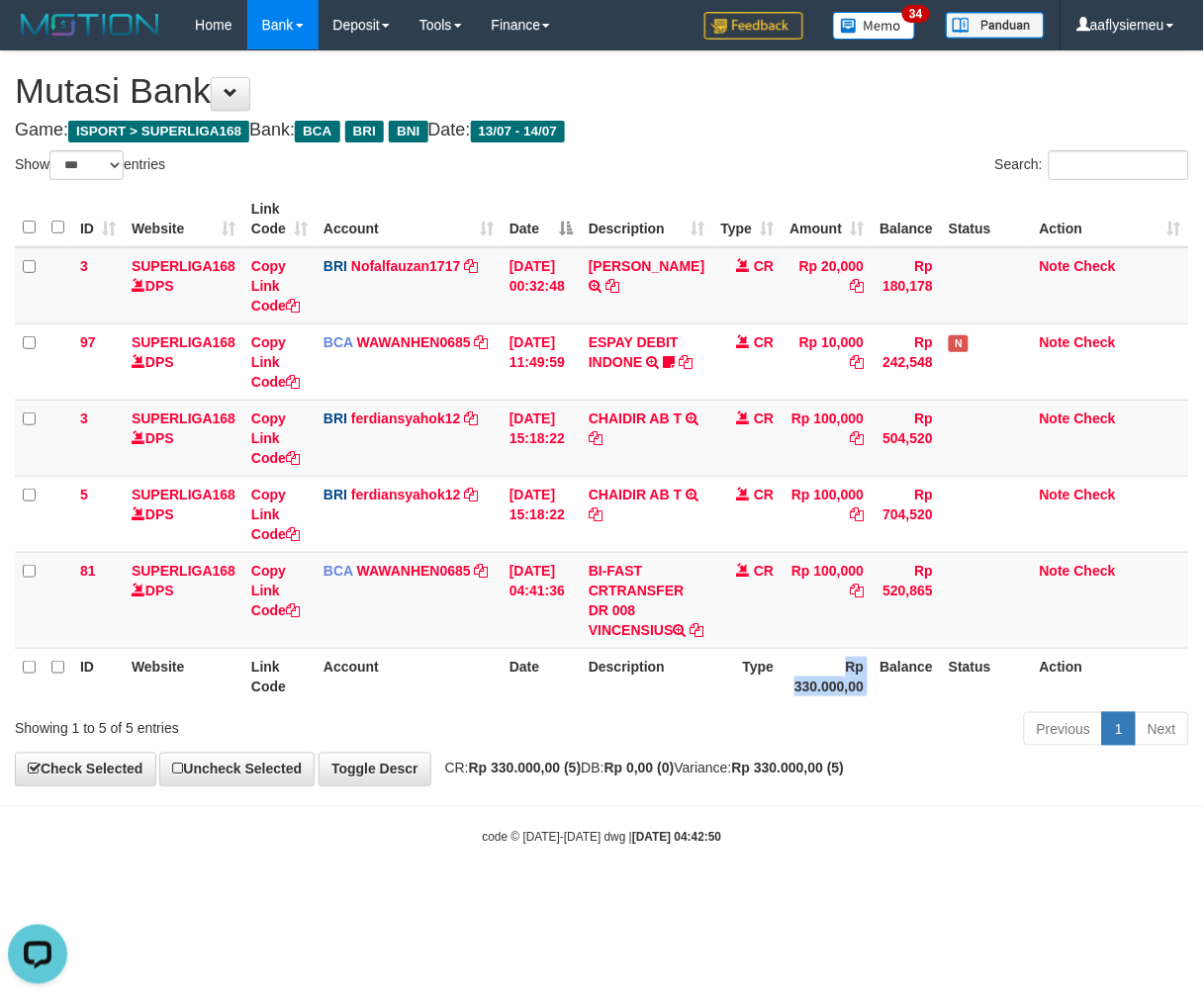 drag, startPoint x: 786, startPoint y: 705, endPoint x: 1199, endPoint y: 644, distance: 417.48054 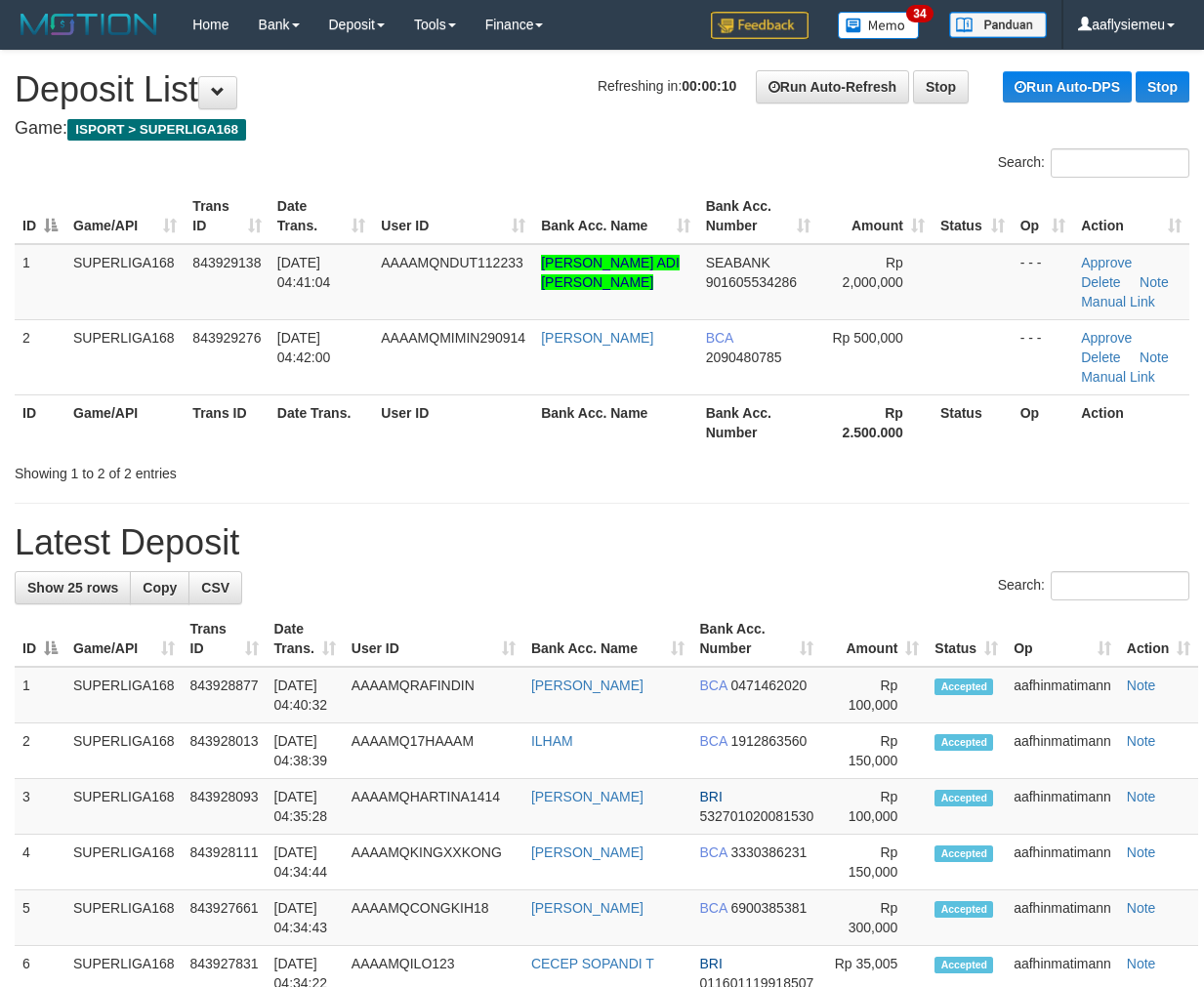 scroll, scrollTop: 0, scrollLeft: 0, axis: both 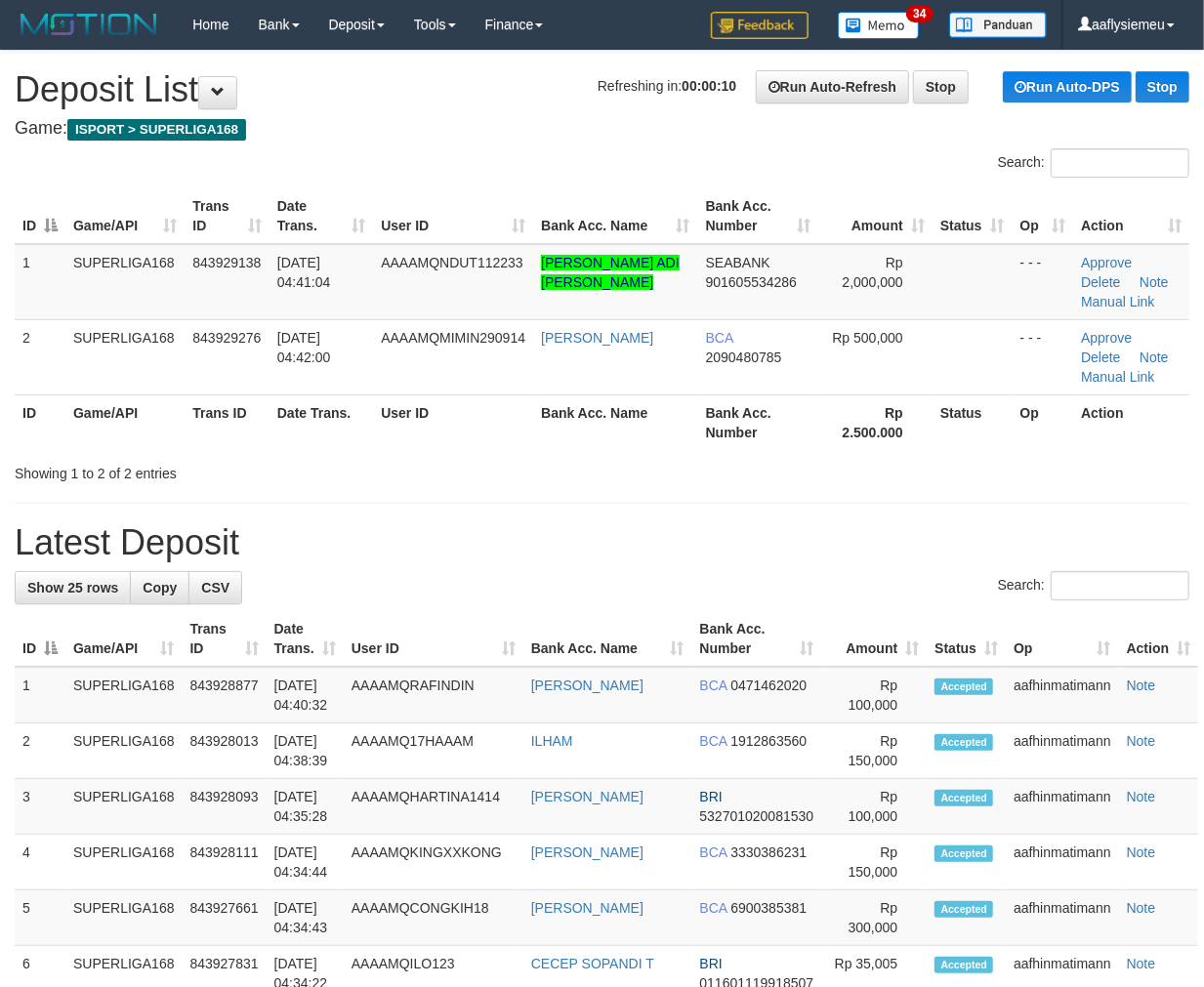click on "Showing 1 to 2 of 2 entries" at bounding box center [602, 470] 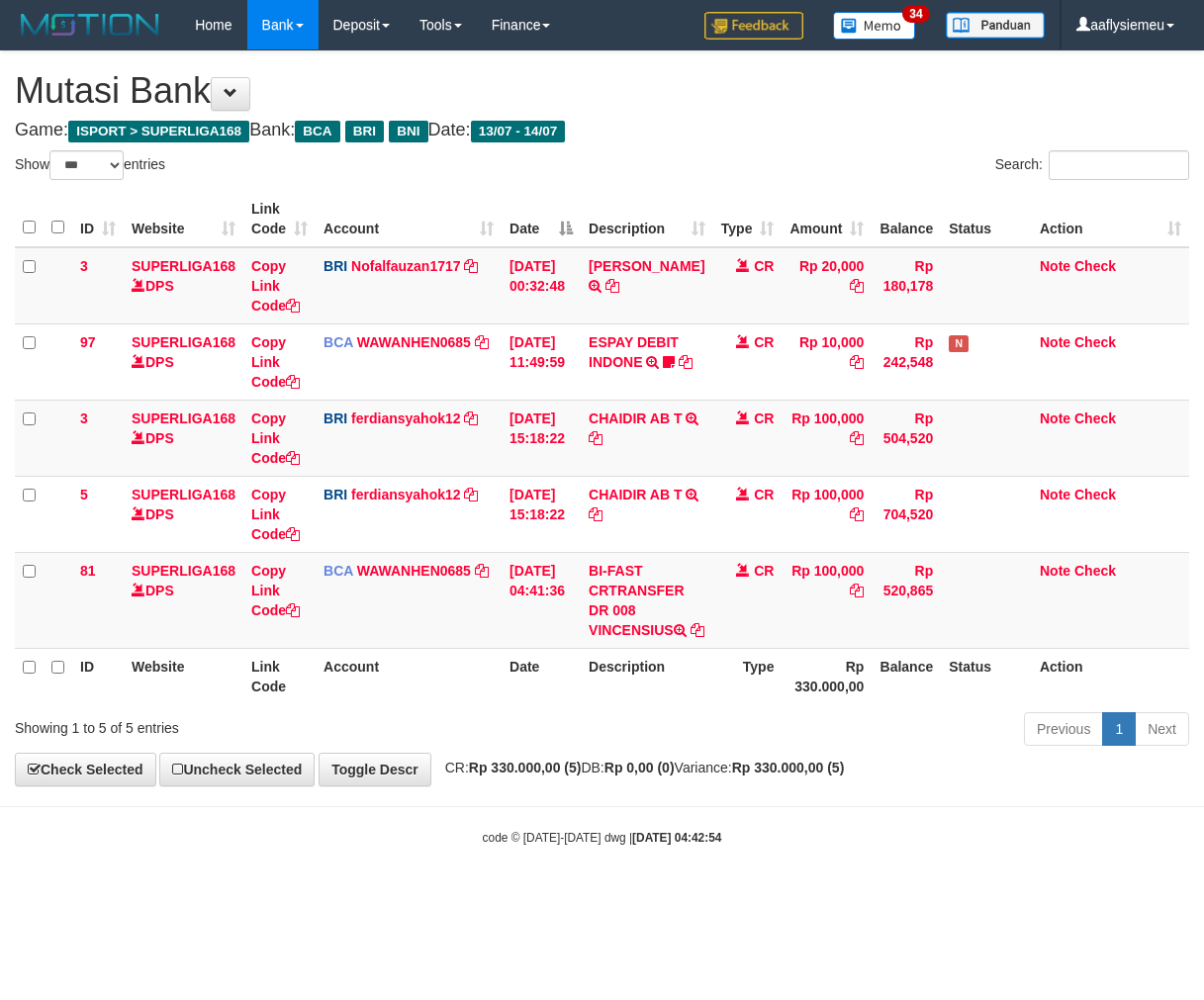 select on "***" 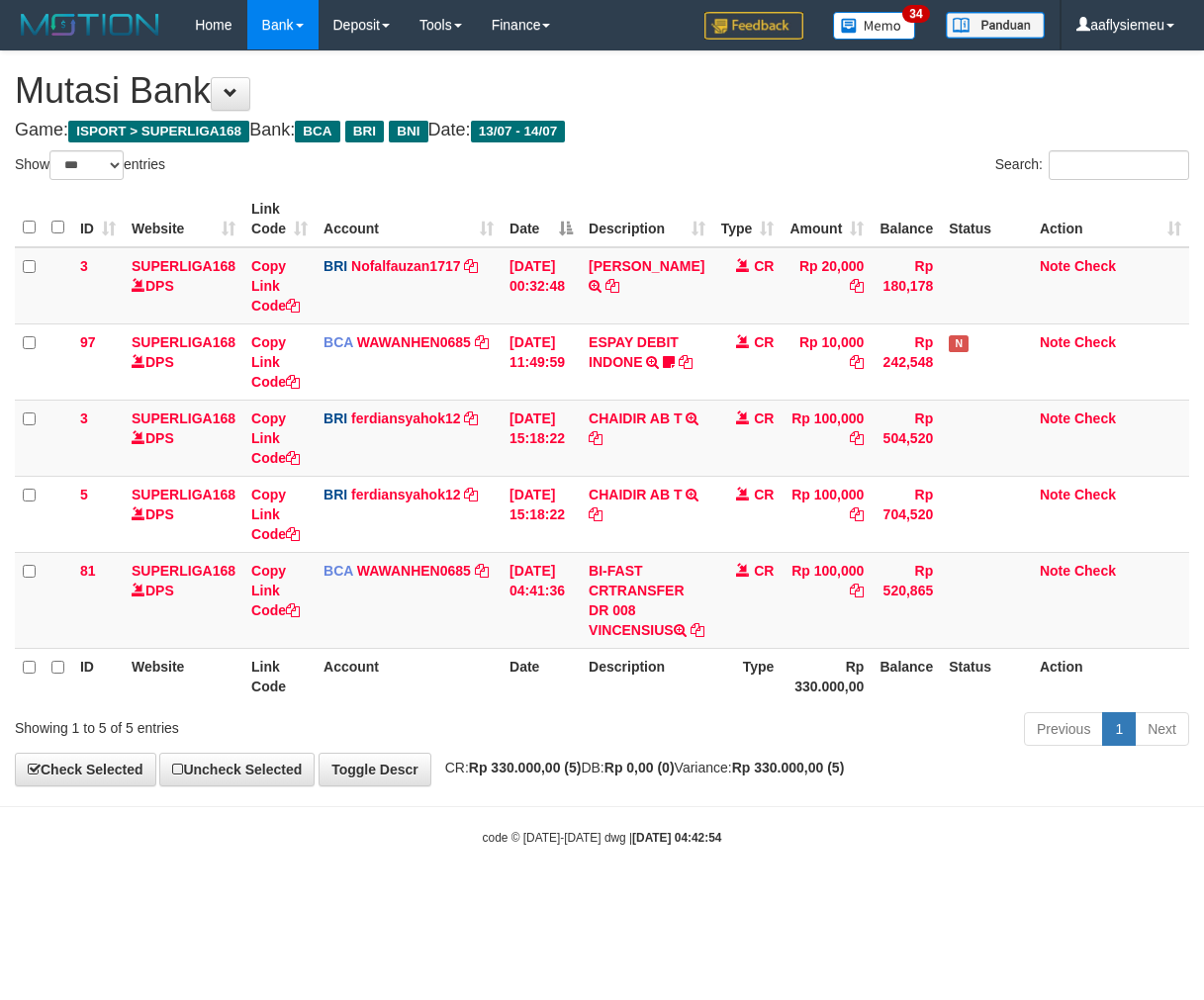 scroll, scrollTop: 0, scrollLeft: 0, axis: both 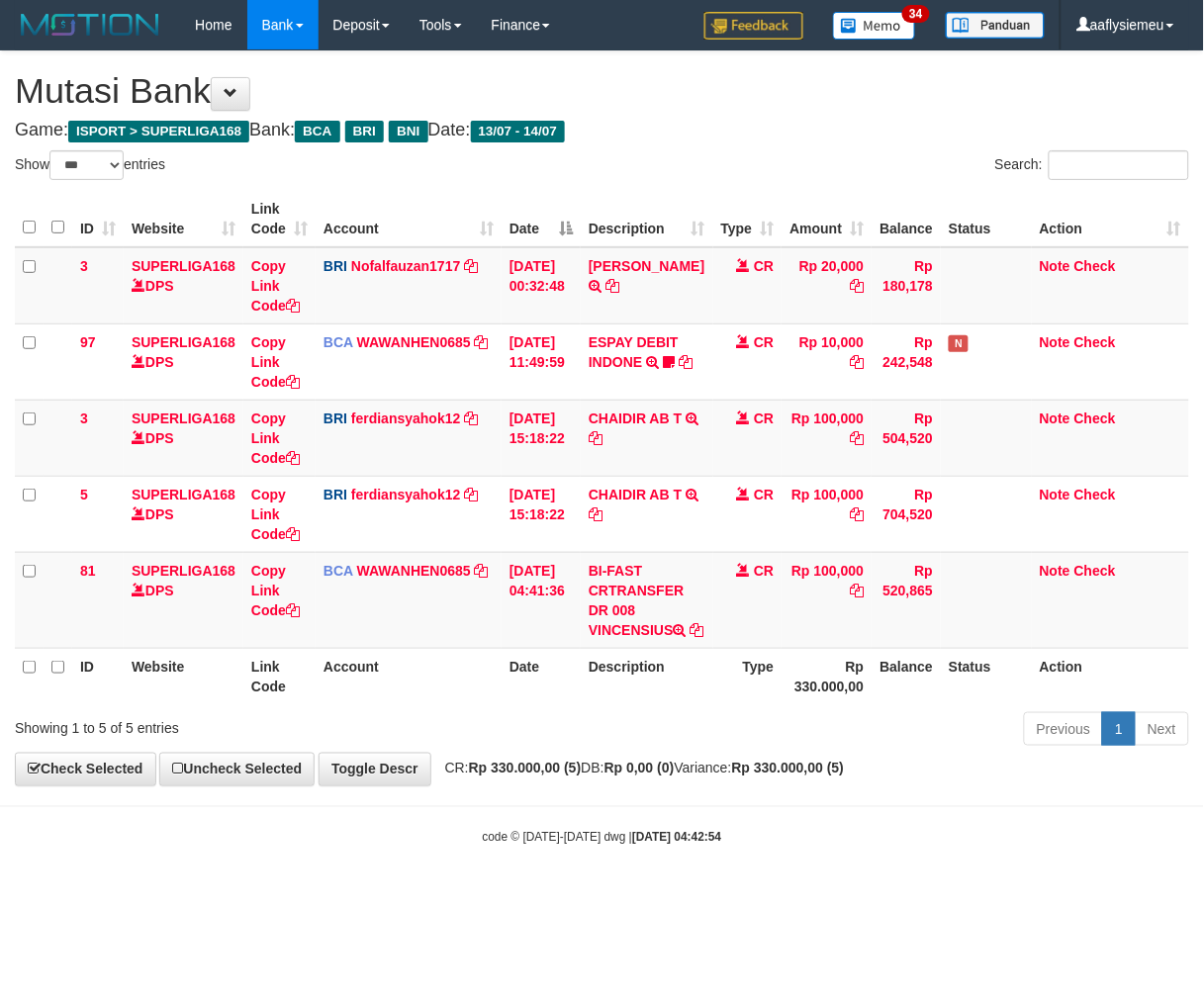 click on "Previous 1 Next" at bounding box center [853, 731] 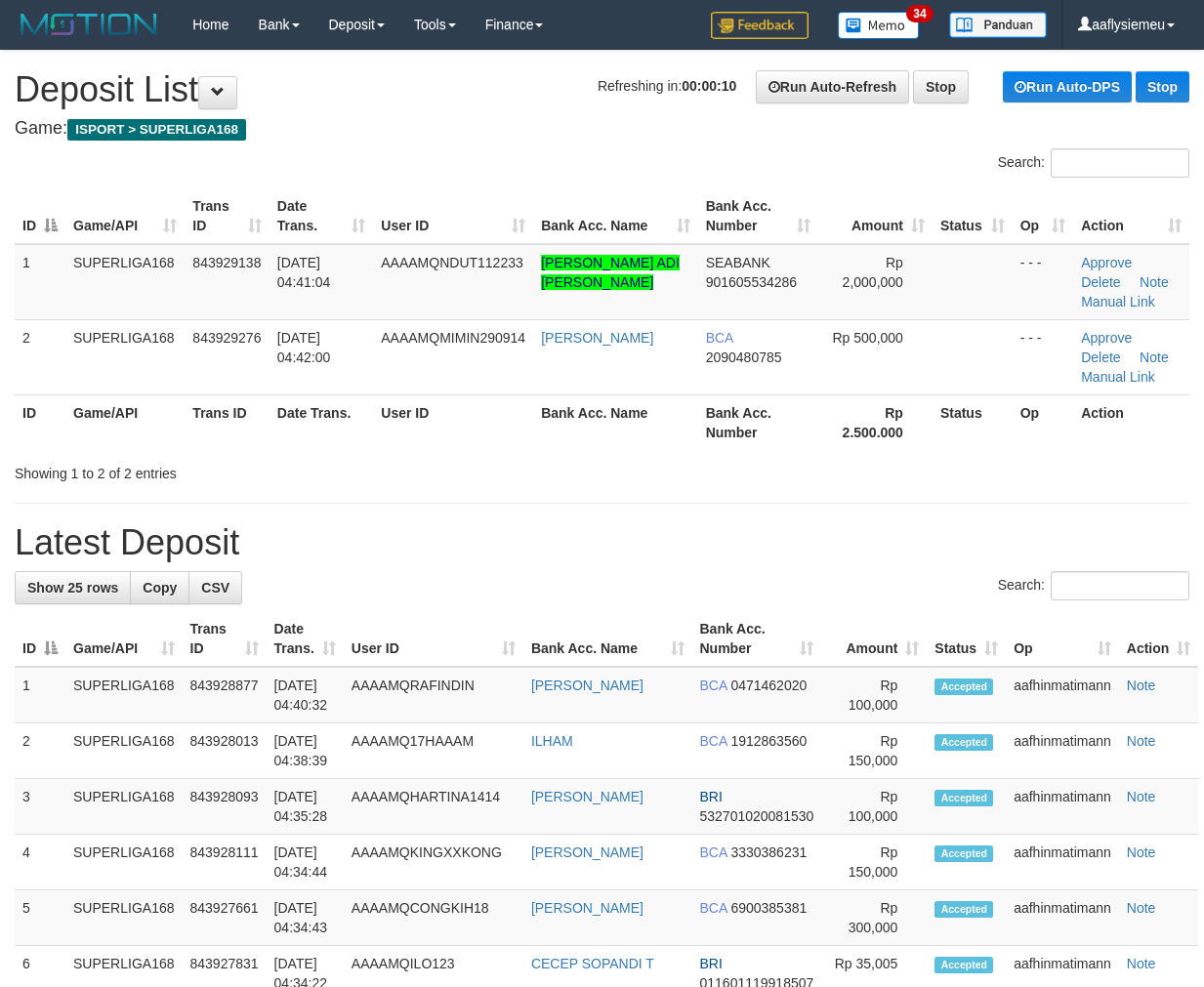 scroll, scrollTop: 0, scrollLeft: 0, axis: both 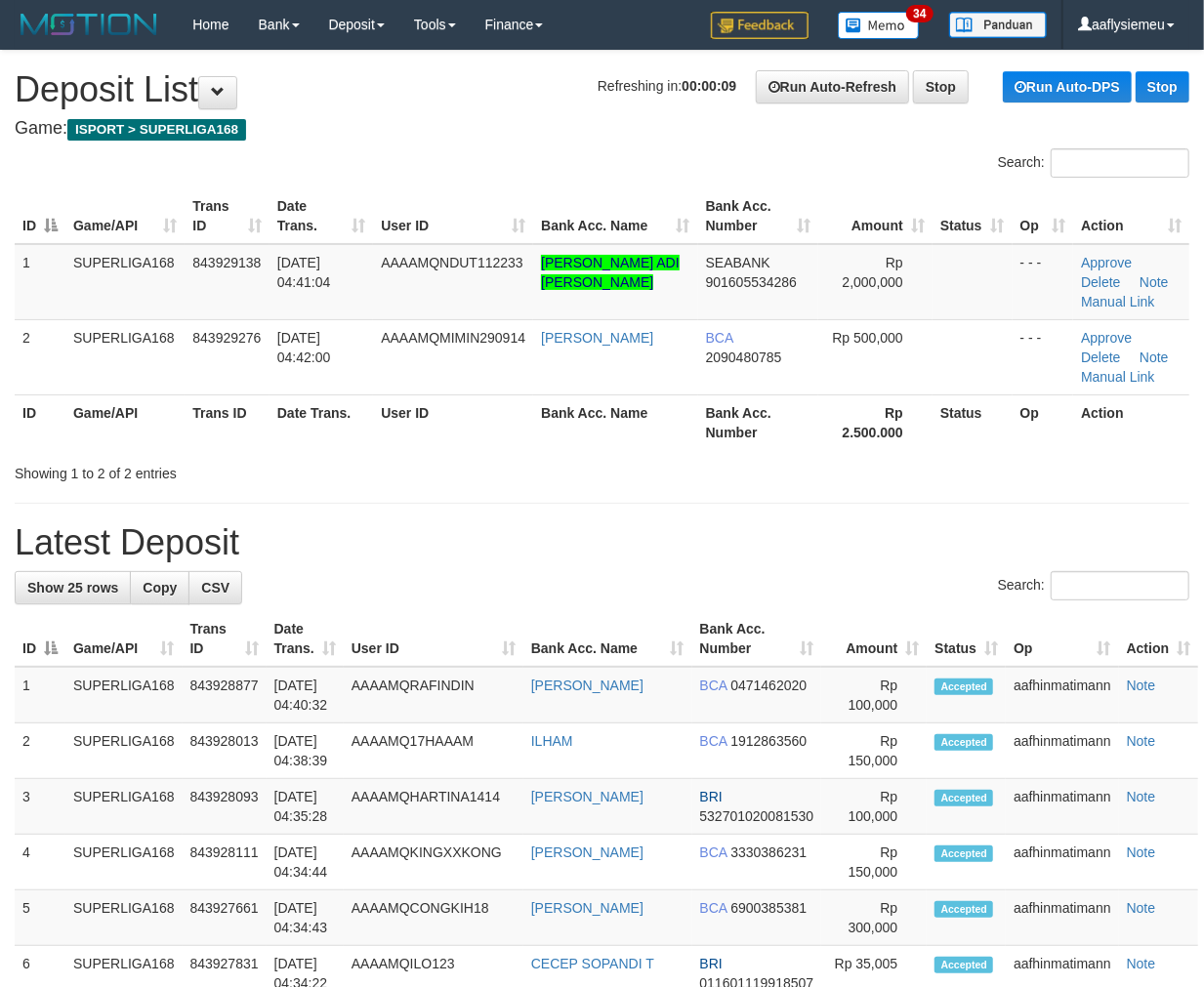 click on "Latest Deposit" at bounding box center (602, 543) 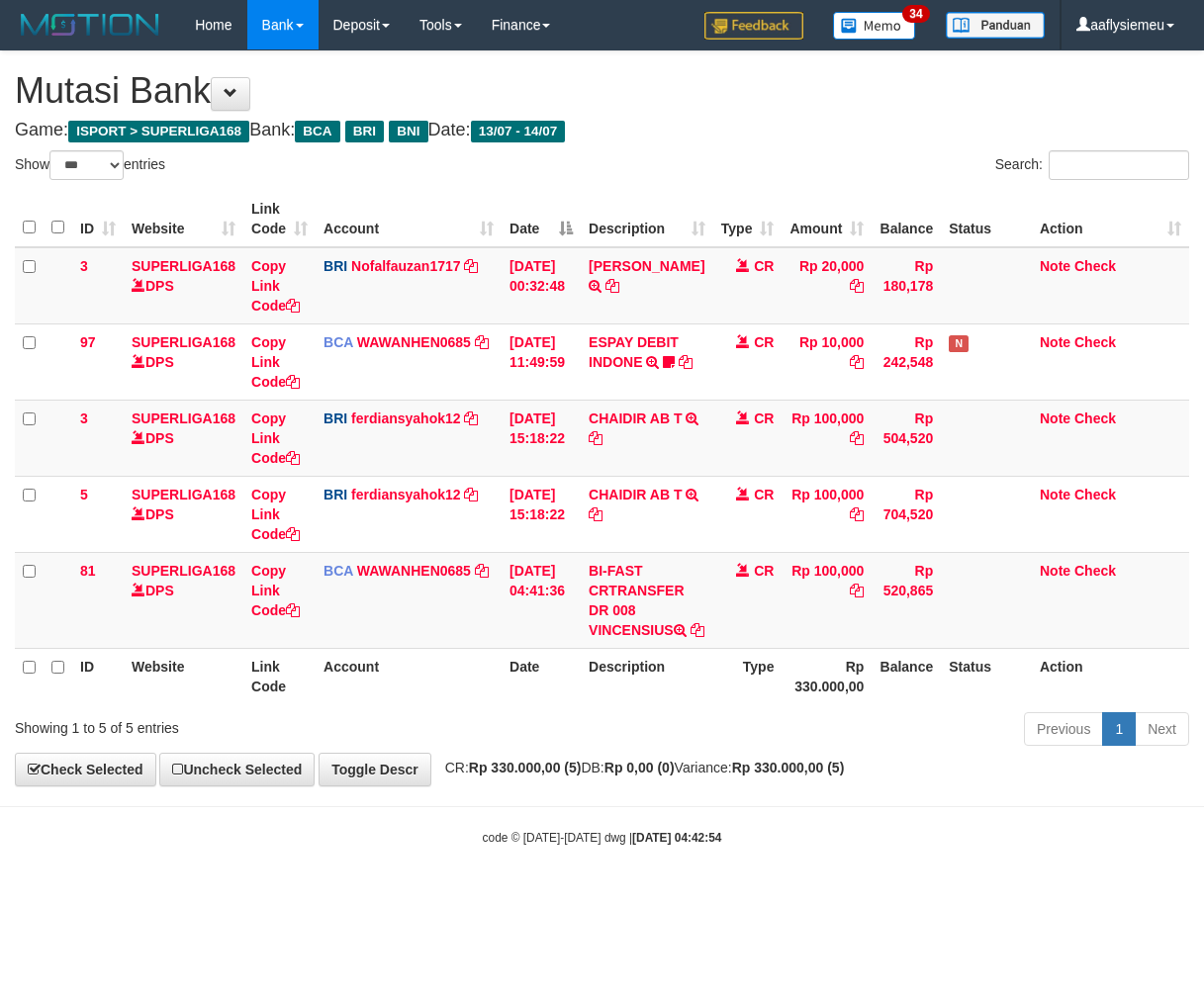 select on "***" 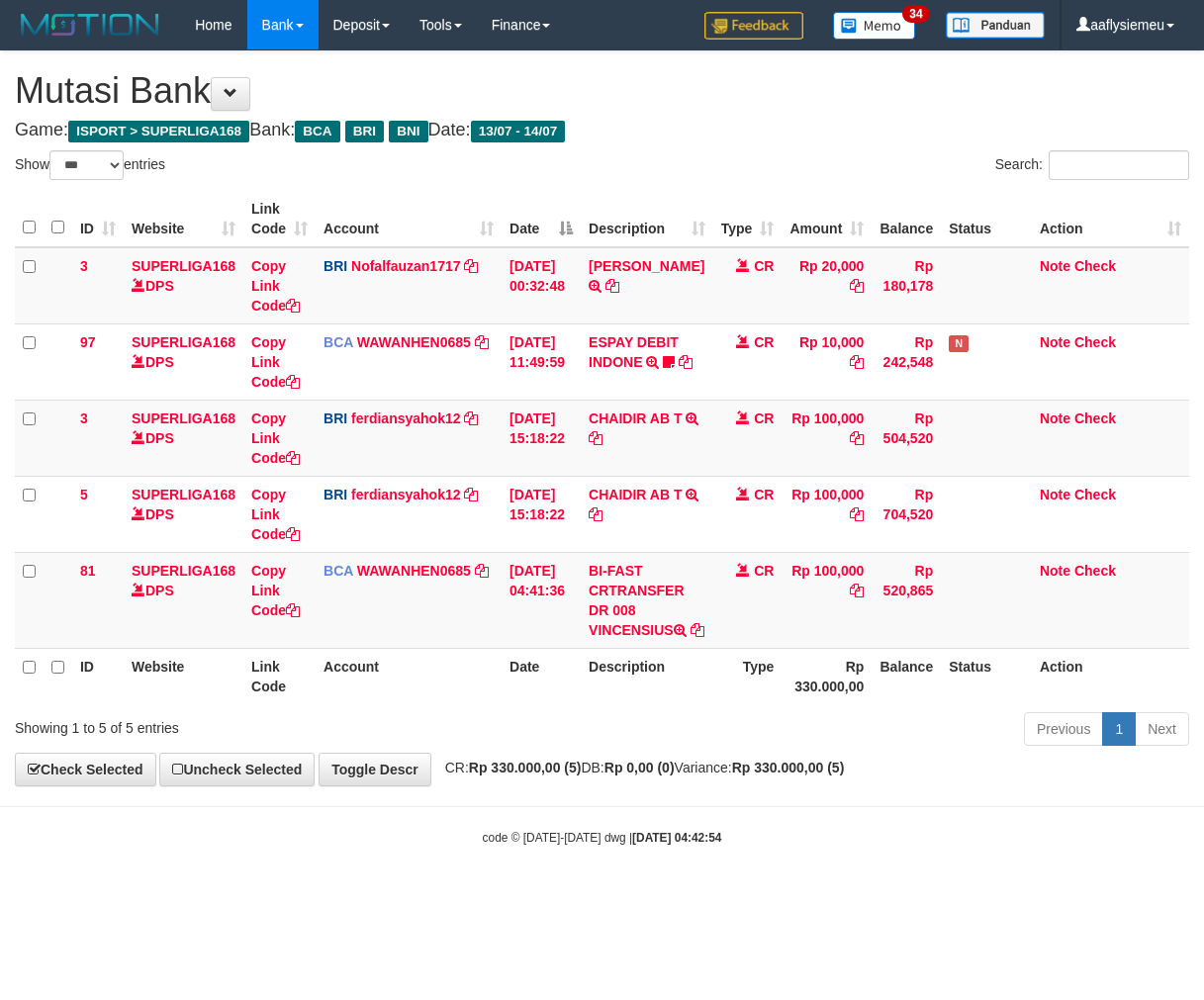 scroll, scrollTop: 0, scrollLeft: 0, axis: both 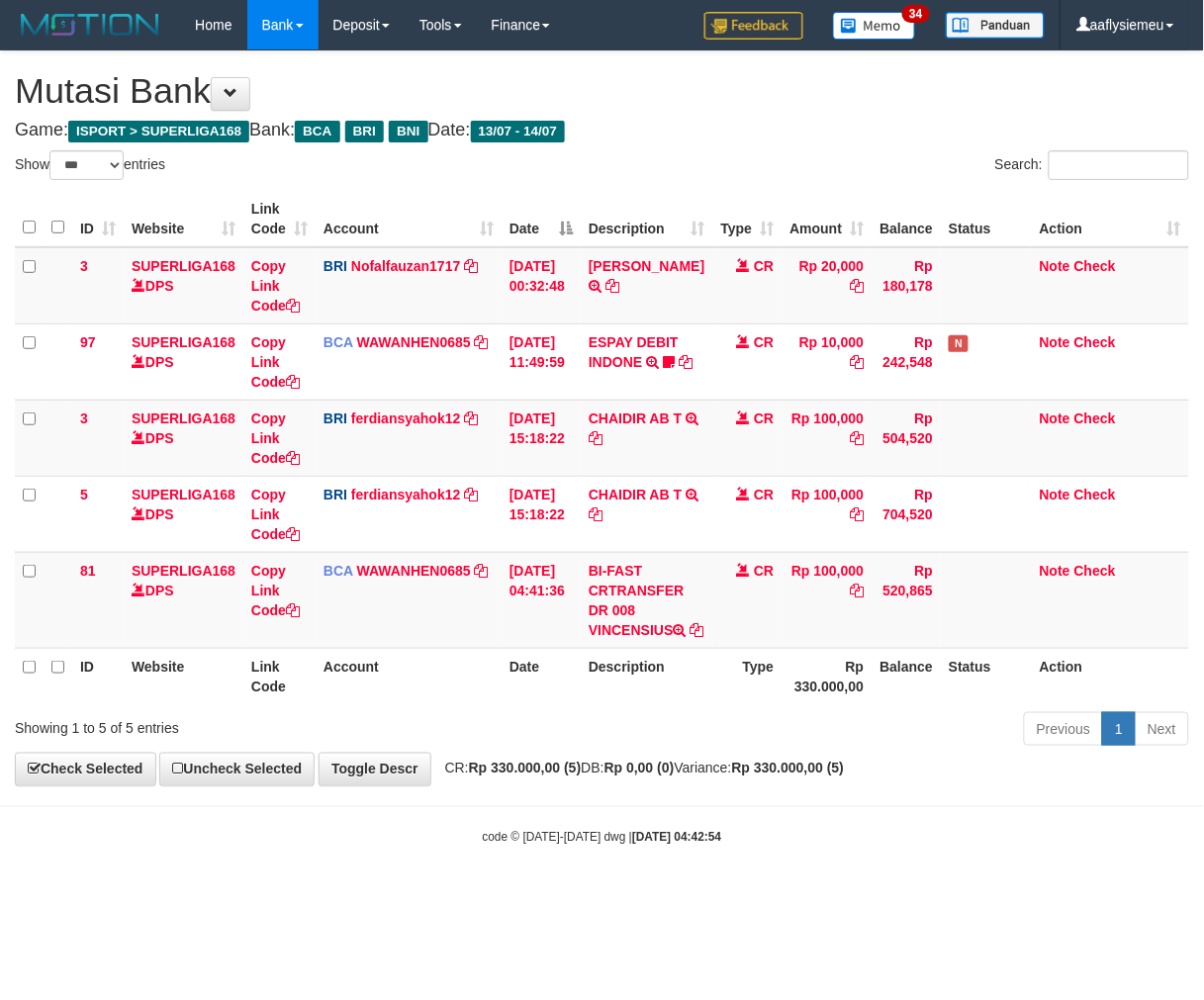 click on "Previous 1 Next" at bounding box center (853, 731) 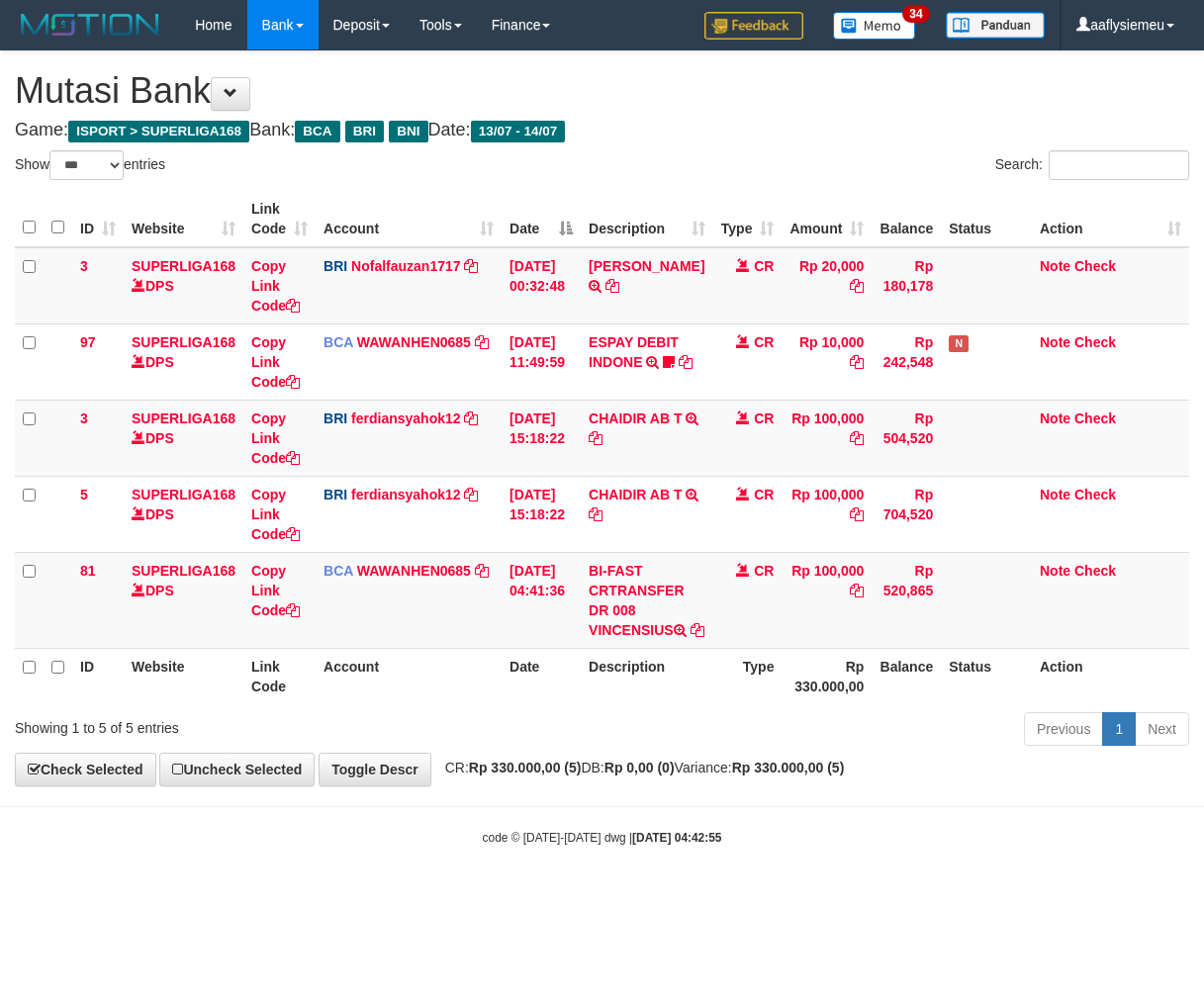 select on "***" 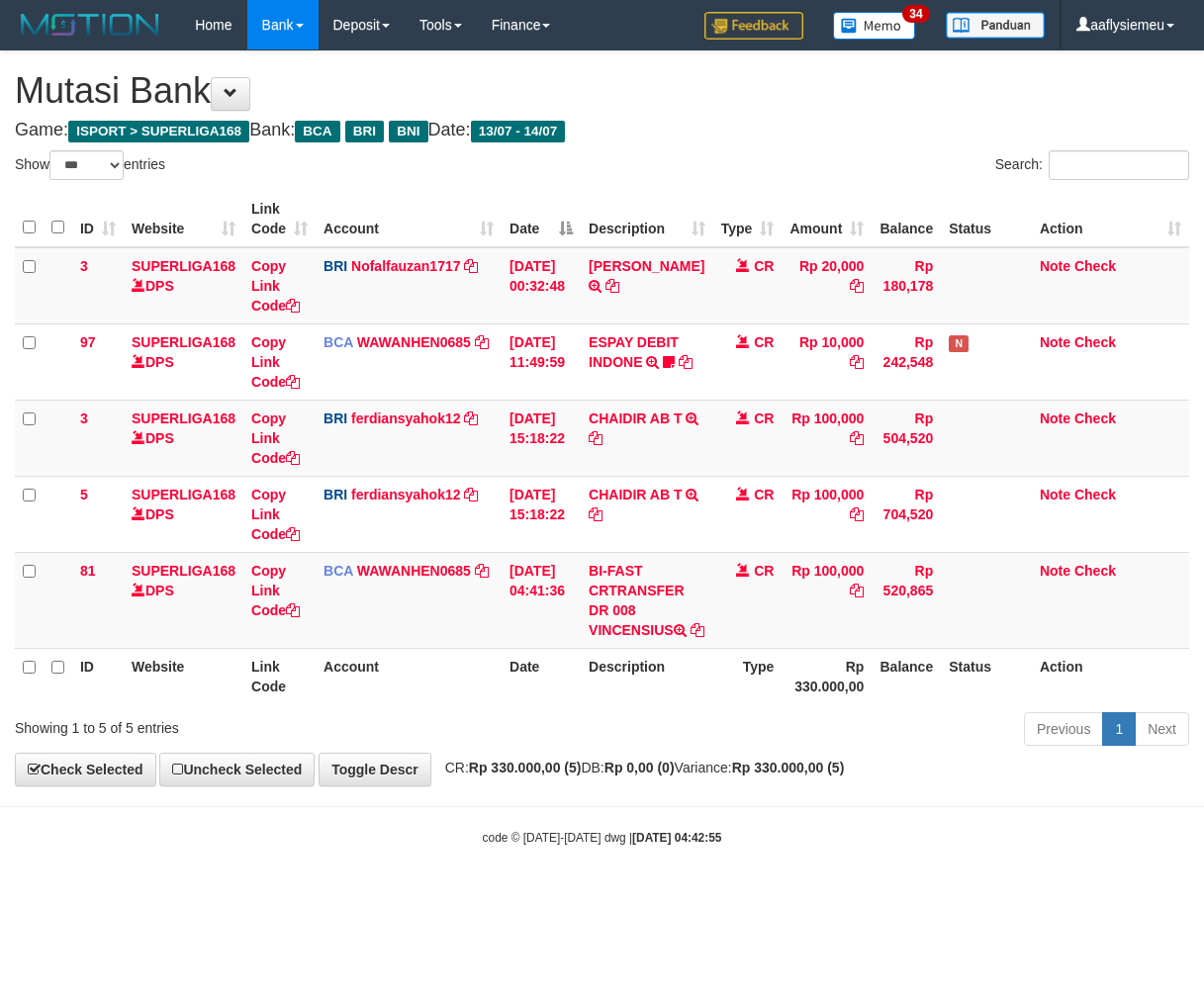 scroll, scrollTop: 0, scrollLeft: 0, axis: both 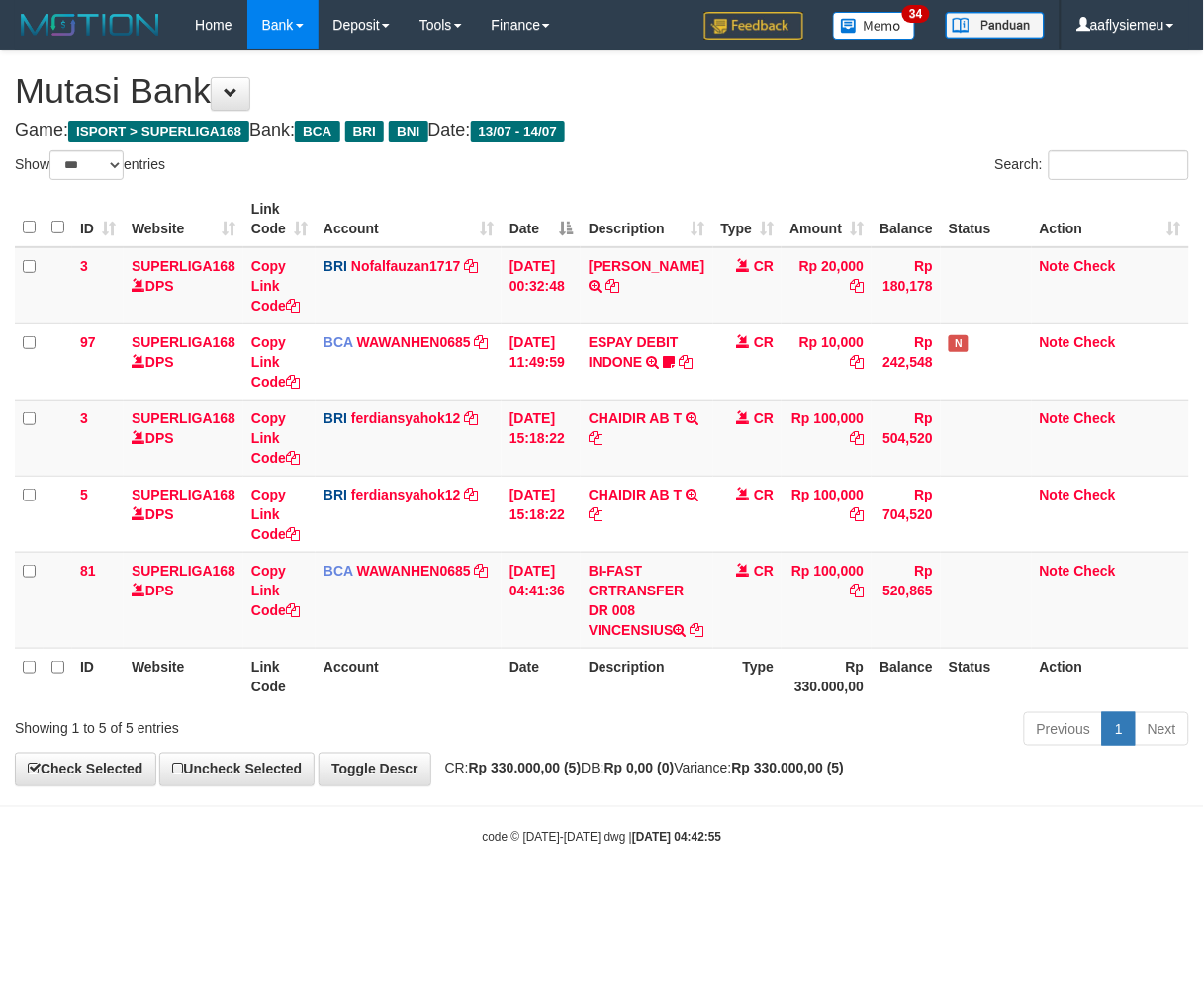 click on "Toggle navigation
Home
Bank
Account List
Load
By Website
Group
[ISPORT]													SUPERLIGA168
By Load Group (DPS)
34" at bounding box center (602, 448) 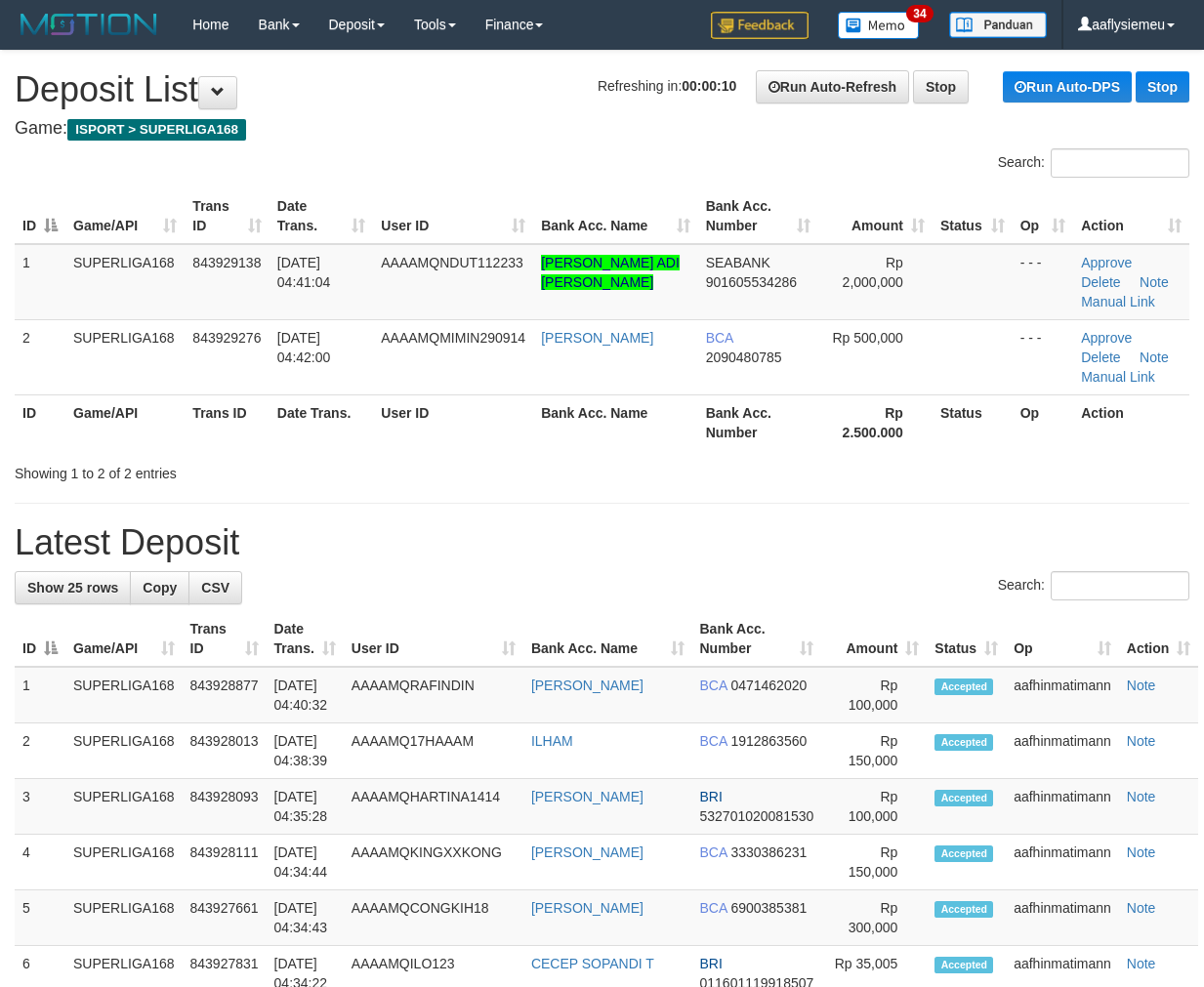 scroll, scrollTop: 0, scrollLeft: 0, axis: both 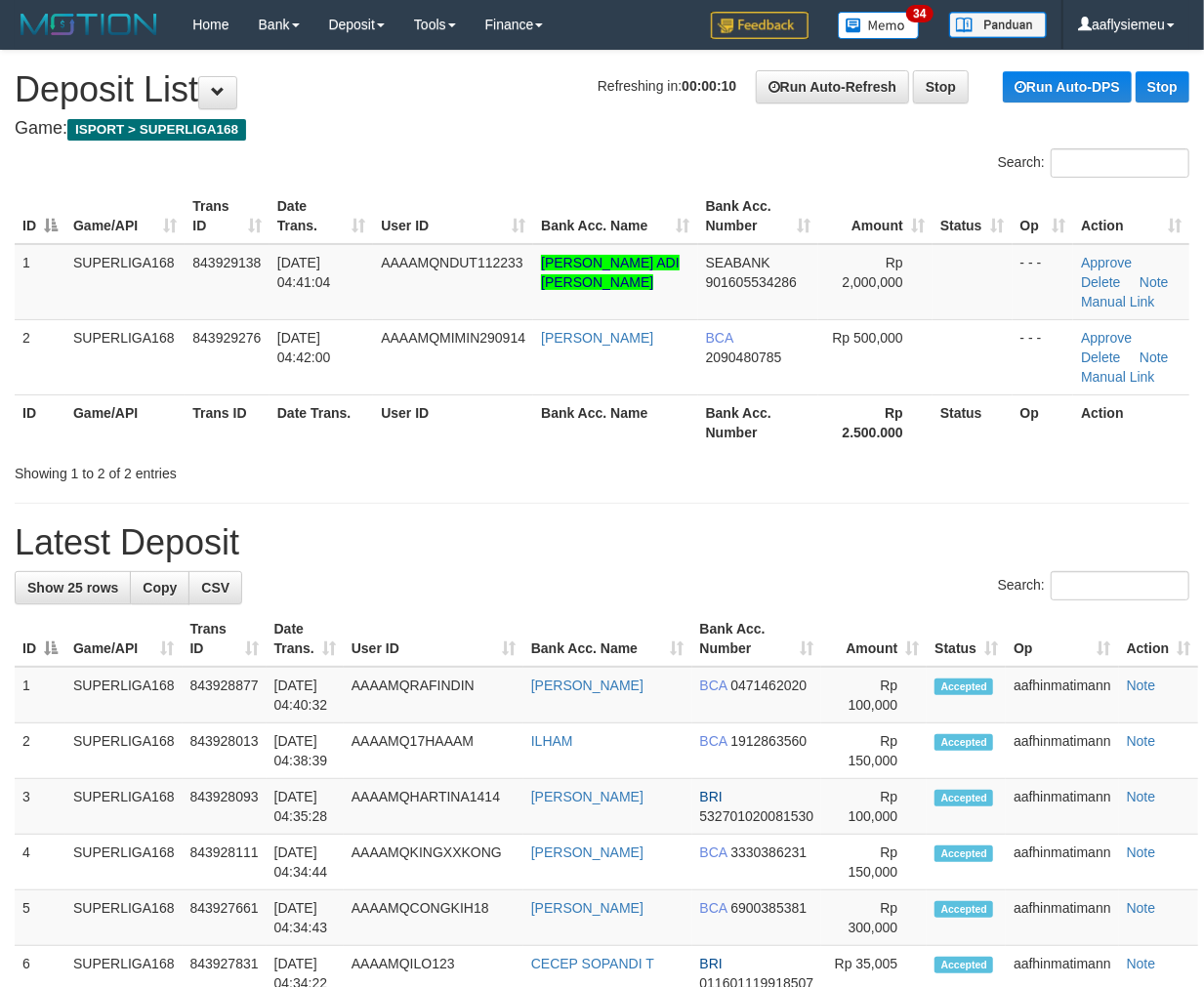 drag, startPoint x: 308, startPoint y: 518, endPoint x: 201, endPoint y: 554, distance: 112.893755 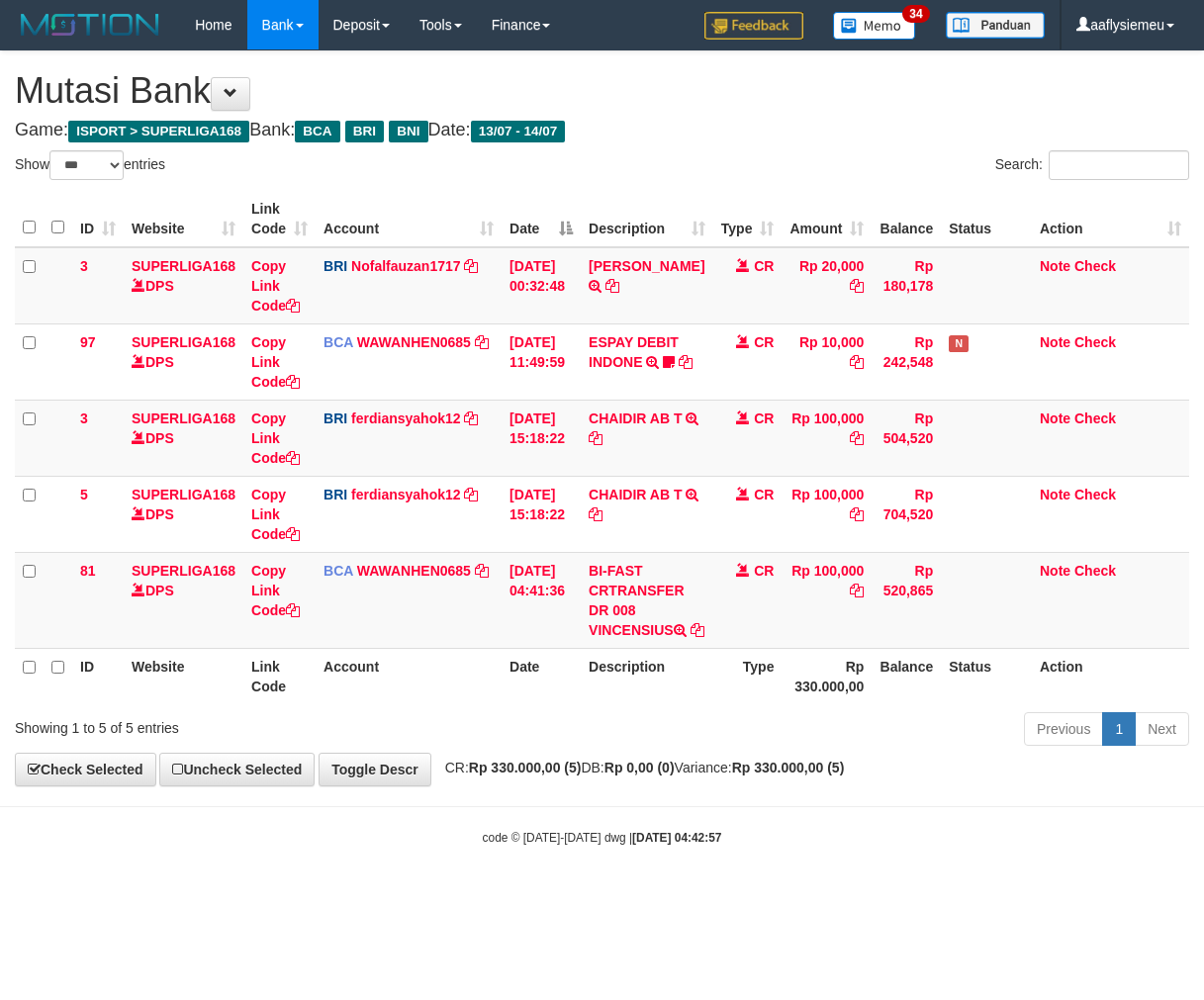 select on "***" 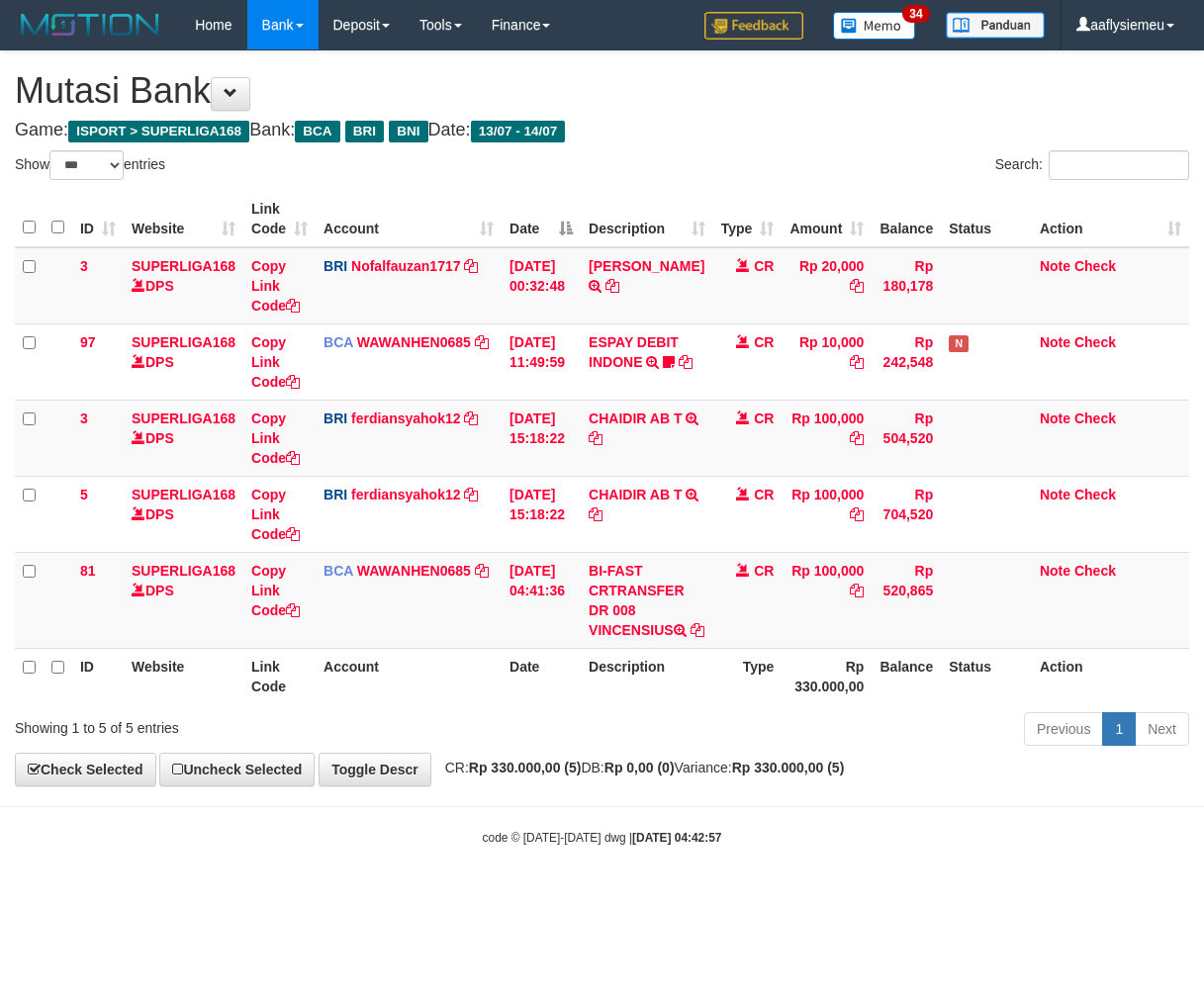 scroll, scrollTop: 0, scrollLeft: 0, axis: both 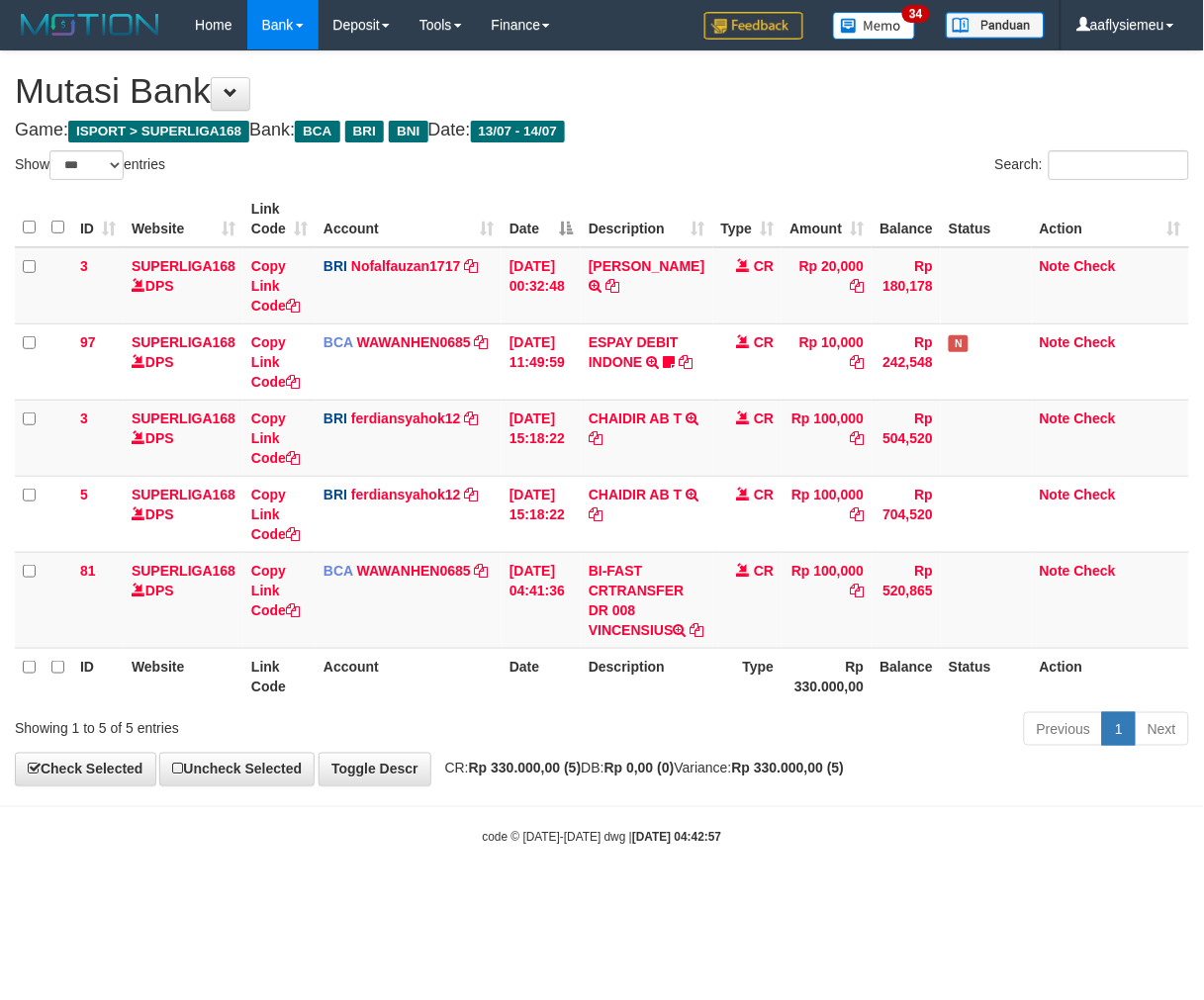 click on "Previous 1 Next" at bounding box center [853, 731] 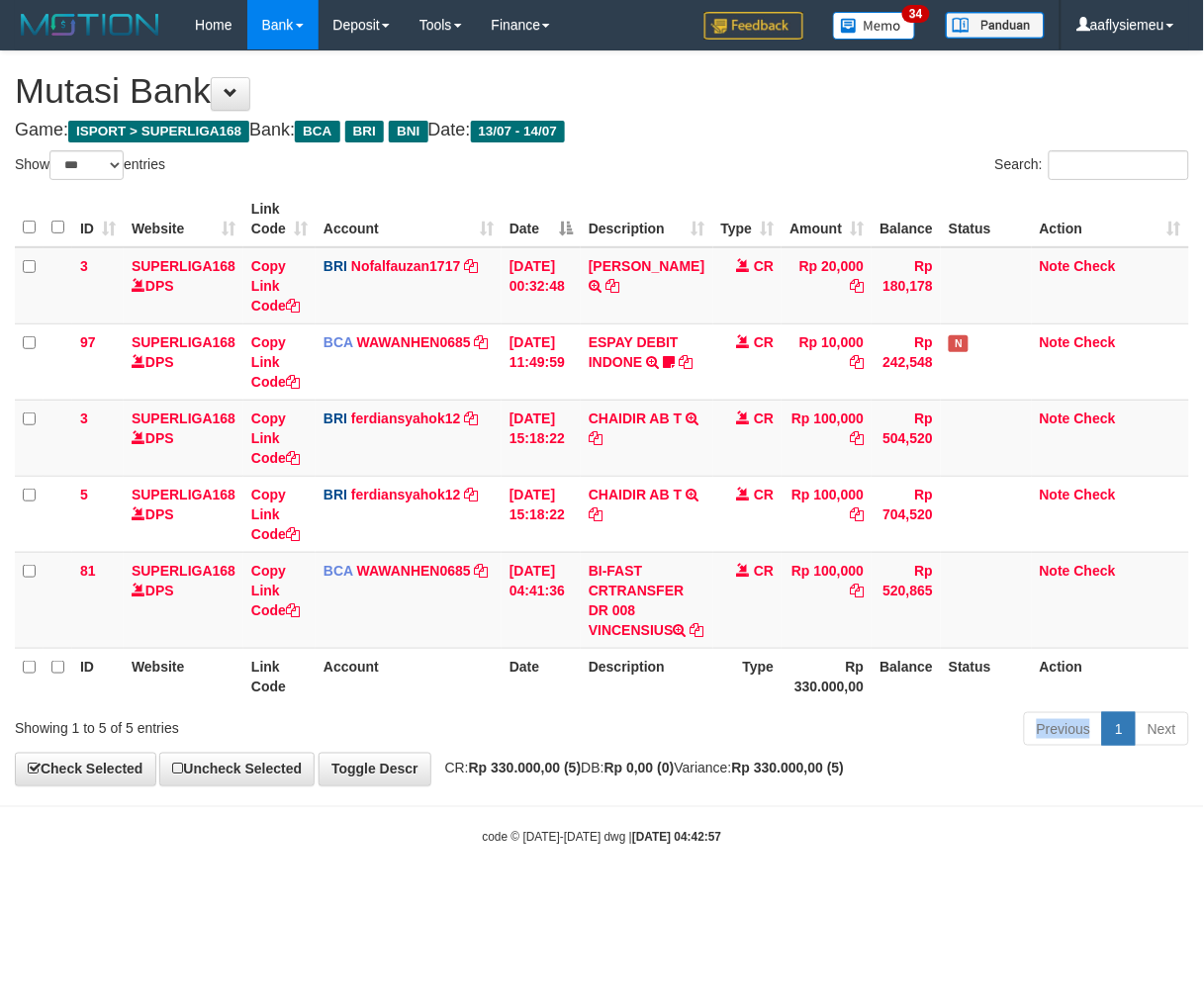 click on "Previous 1 Next" at bounding box center [853, 731] 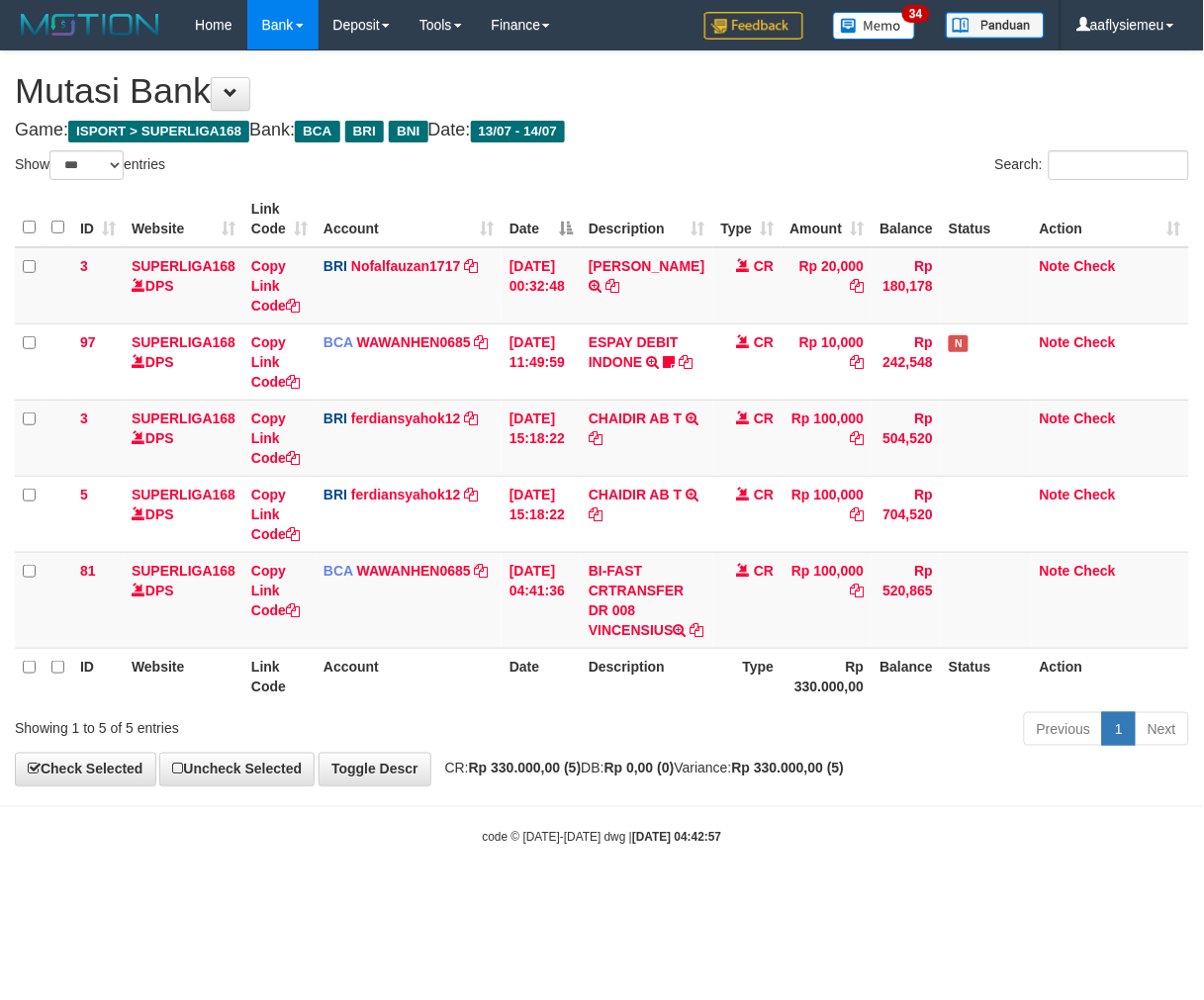 click on "Previous 1 Next" at bounding box center [853, 731] 